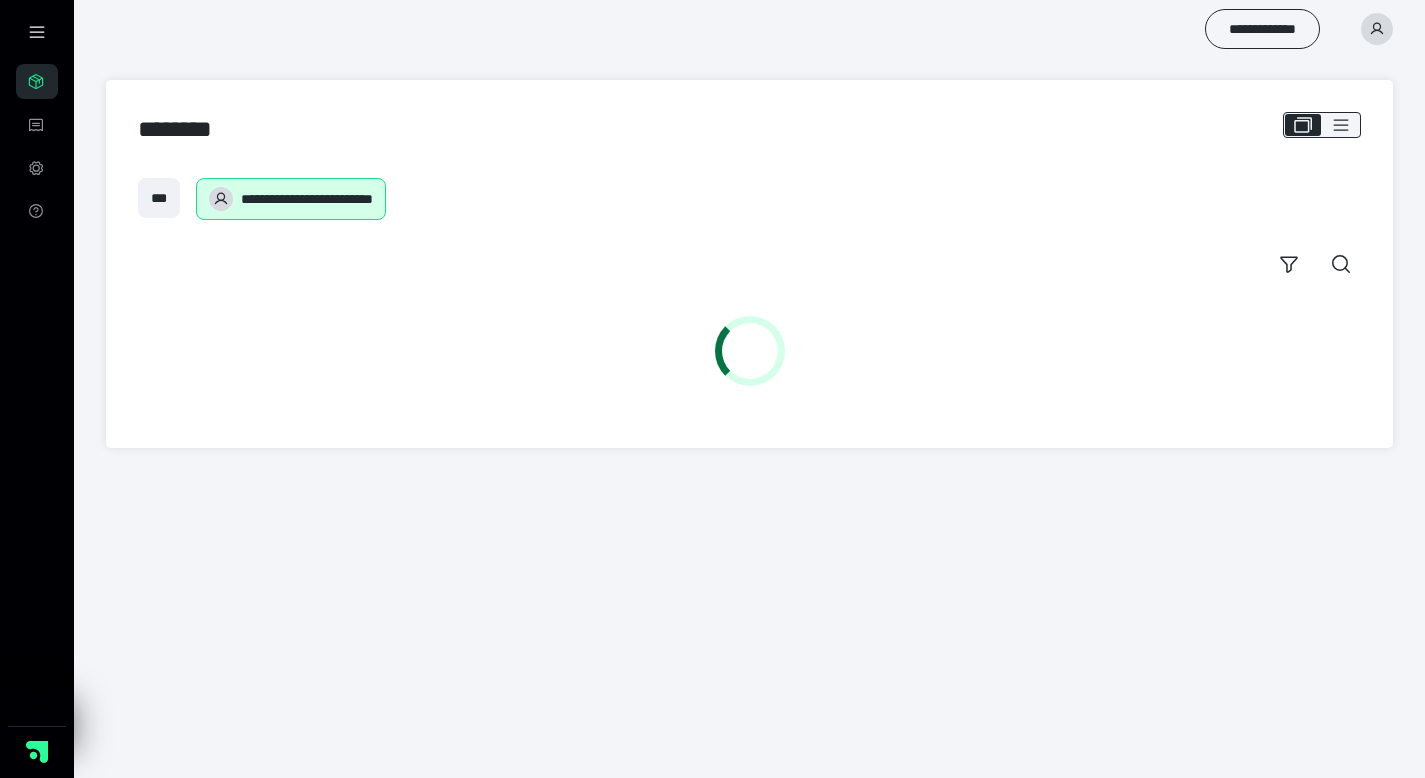 scroll, scrollTop: 0, scrollLeft: 0, axis: both 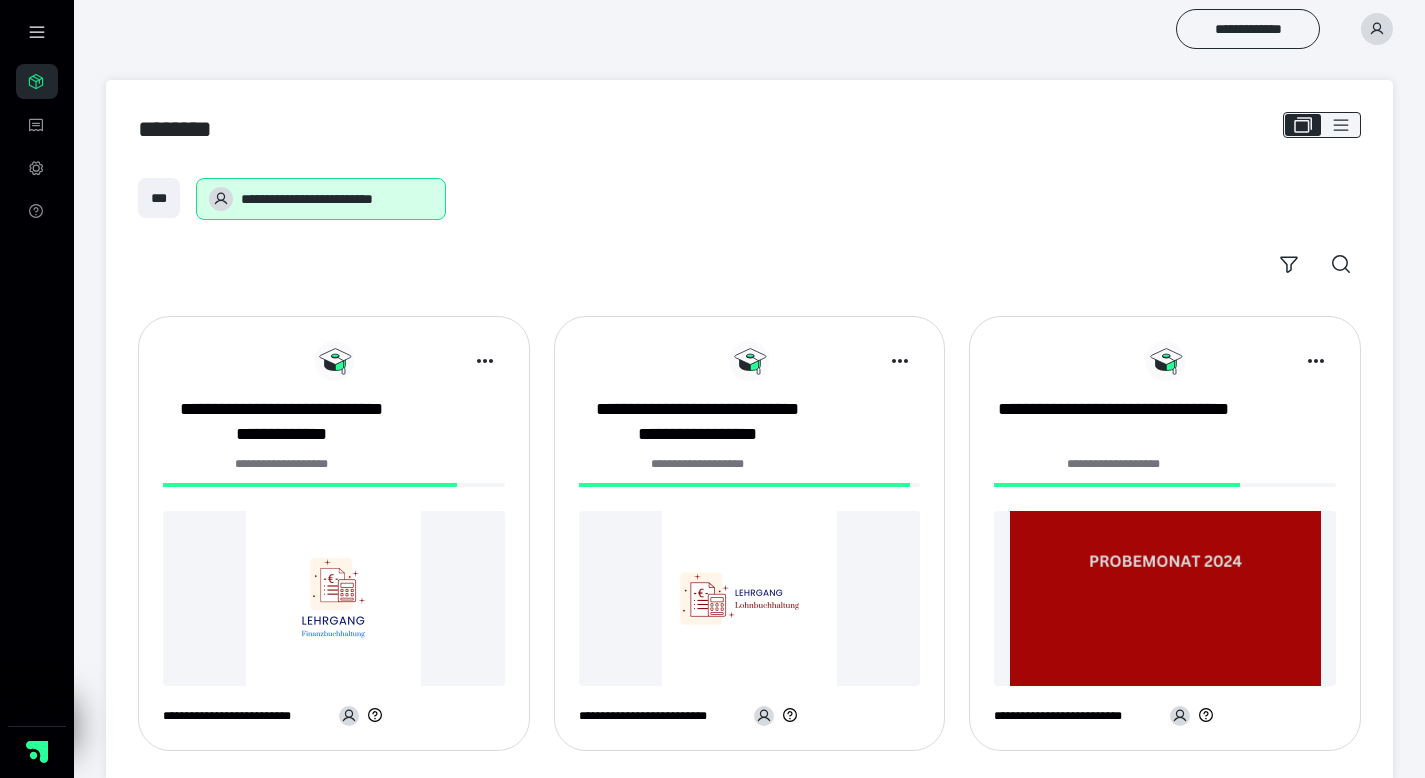 click at bounding box center [334, 598] 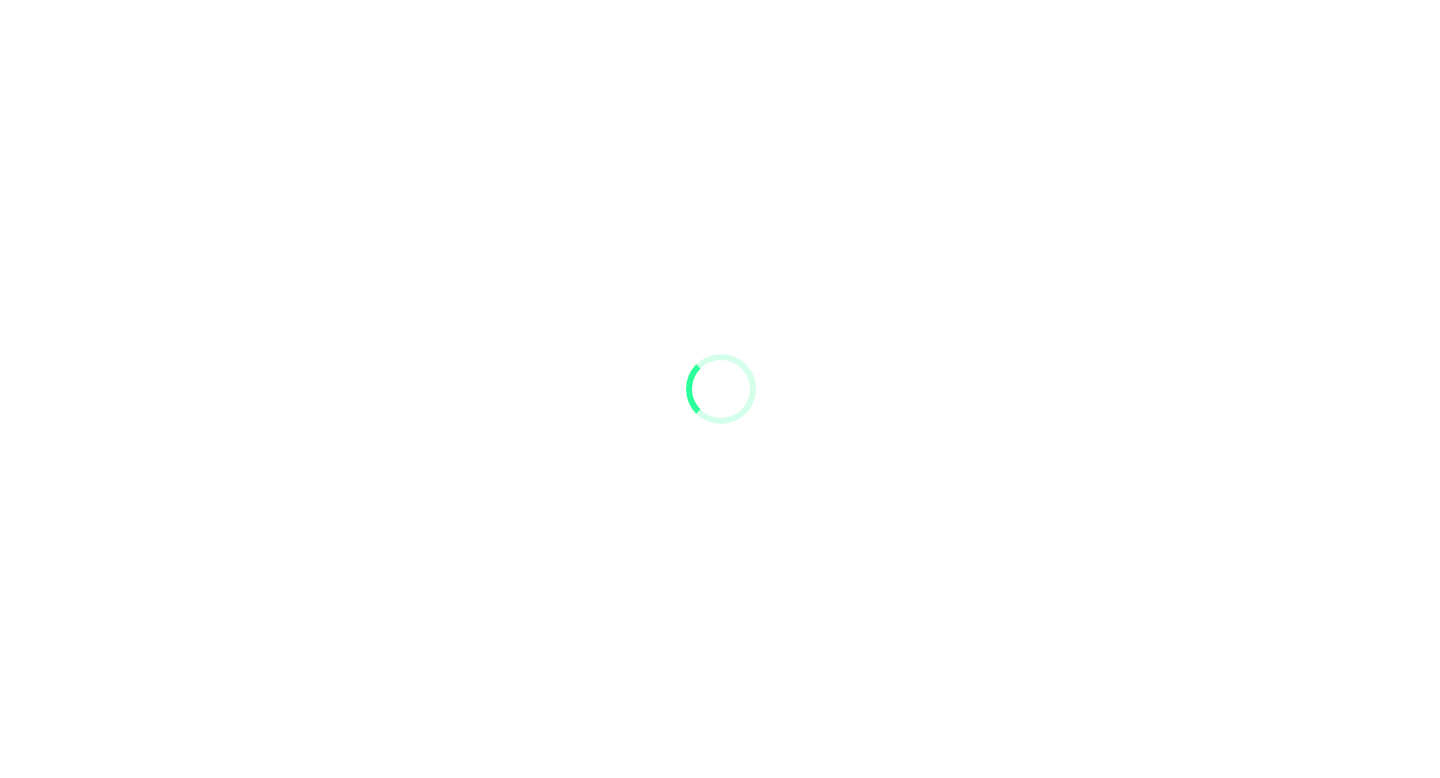 scroll, scrollTop: 0, scrollLeft: 0, axis: both 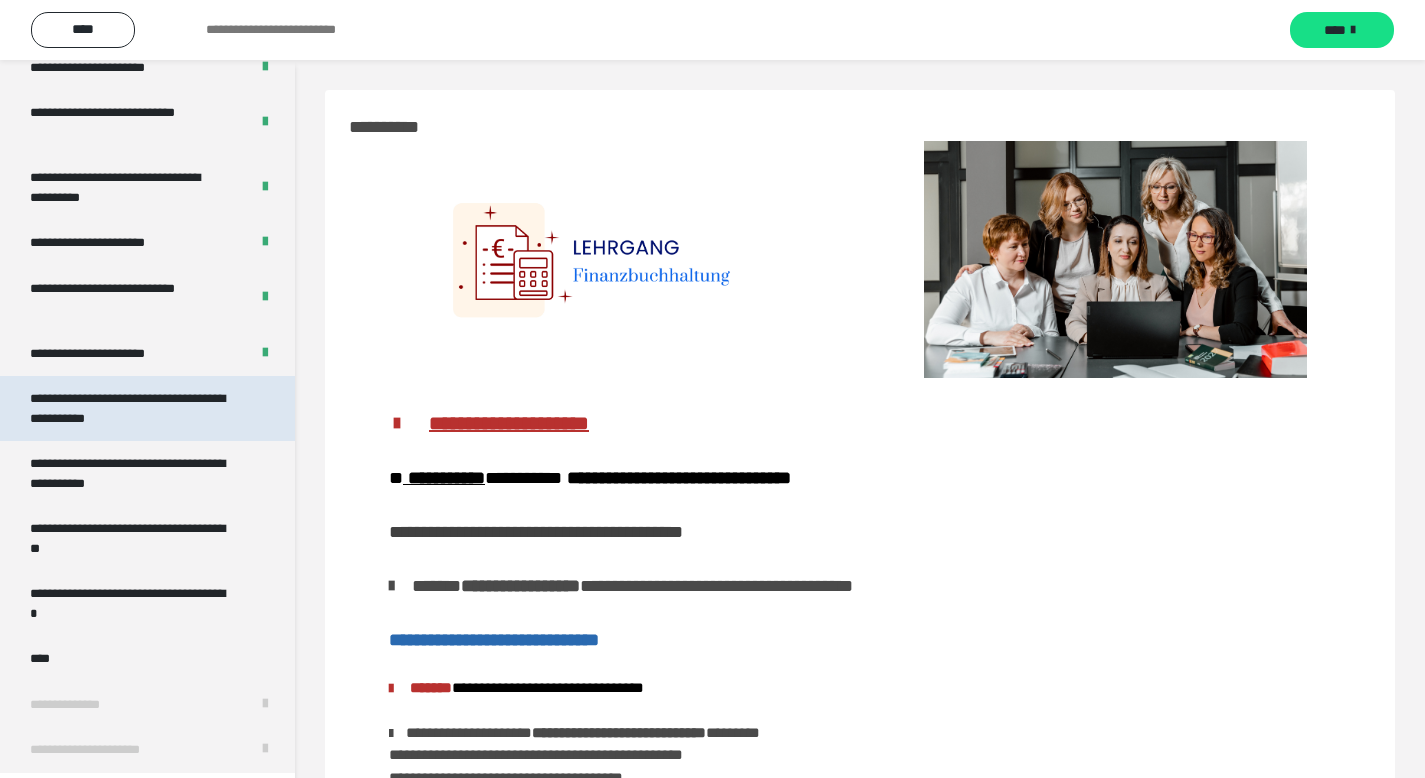 click on "**********" at bounding box center (132, 408) 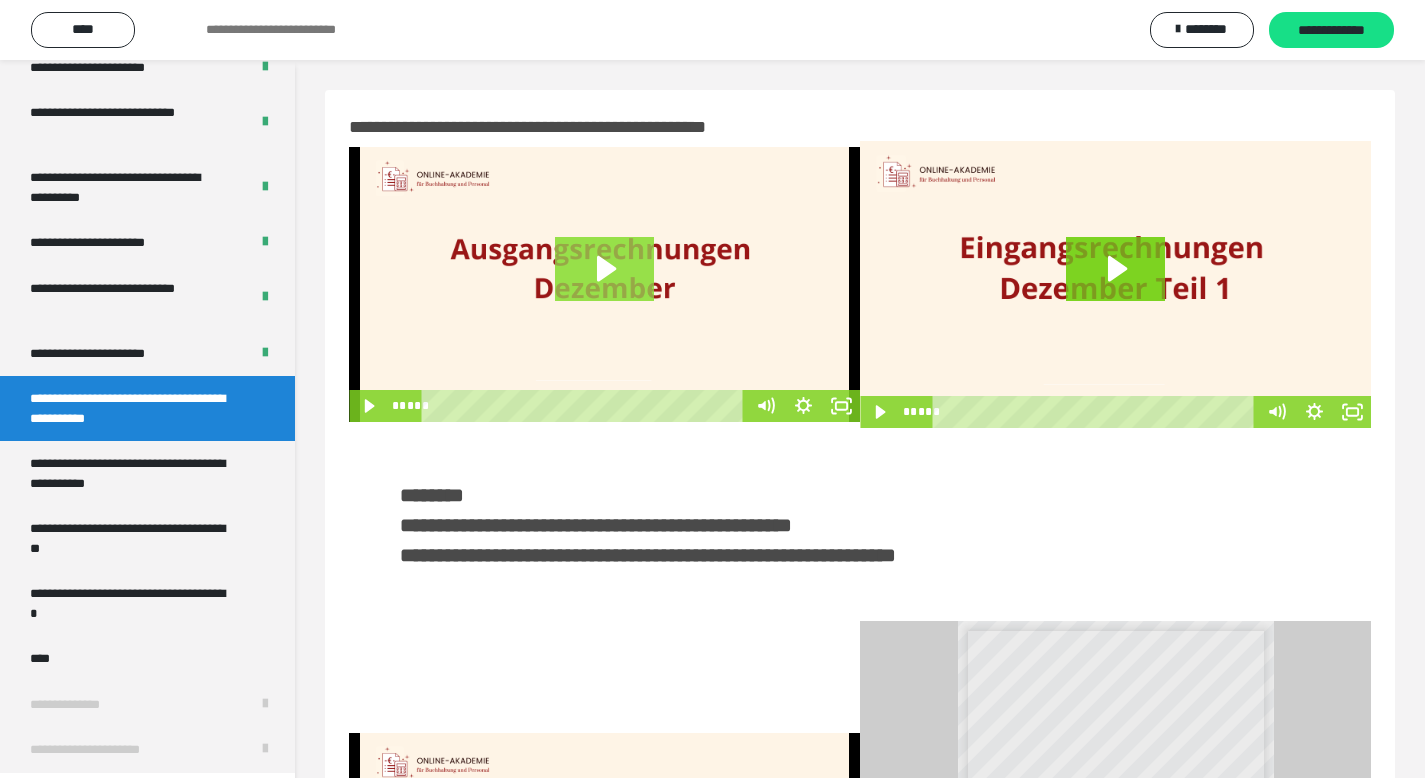 click 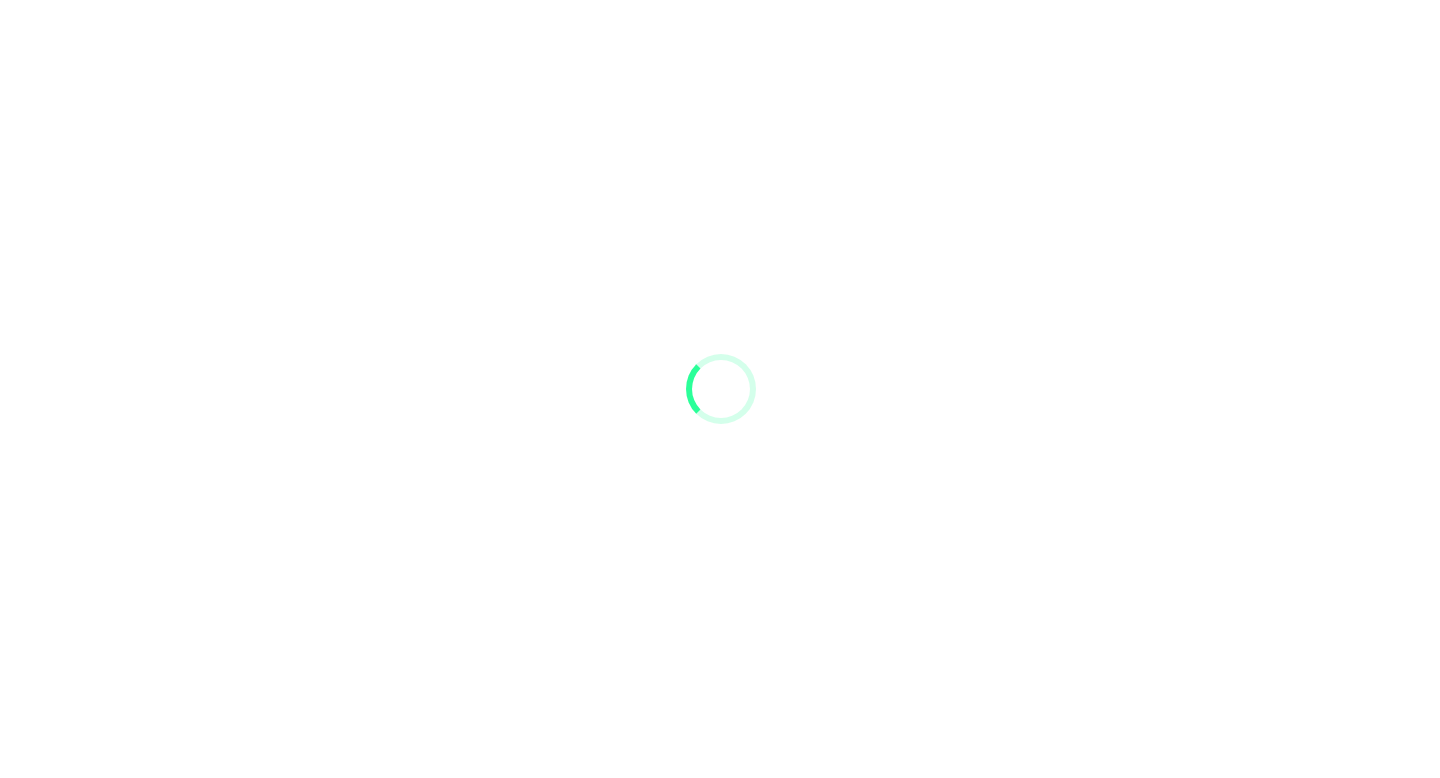 scroll, scrollTop: 0, scrollLeft: 0, axis: both 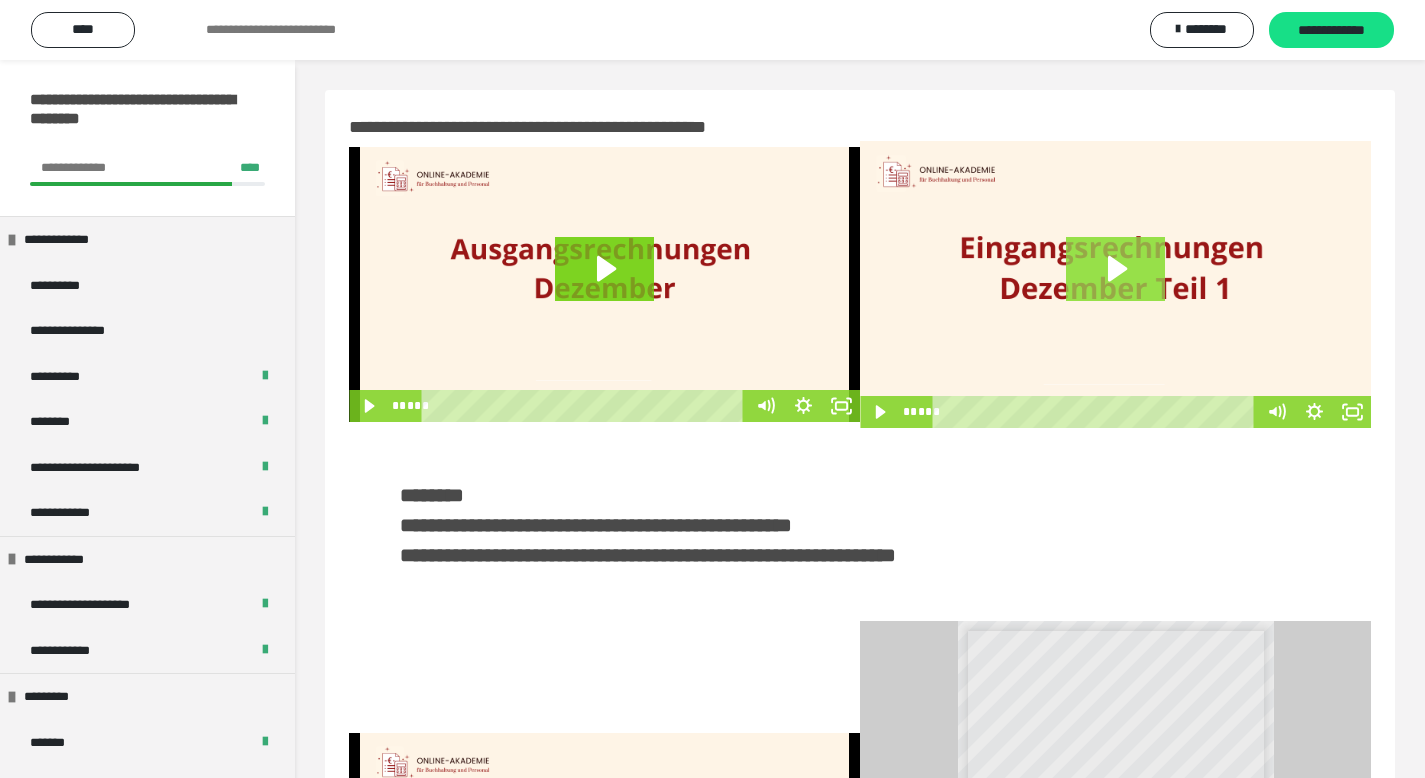 click 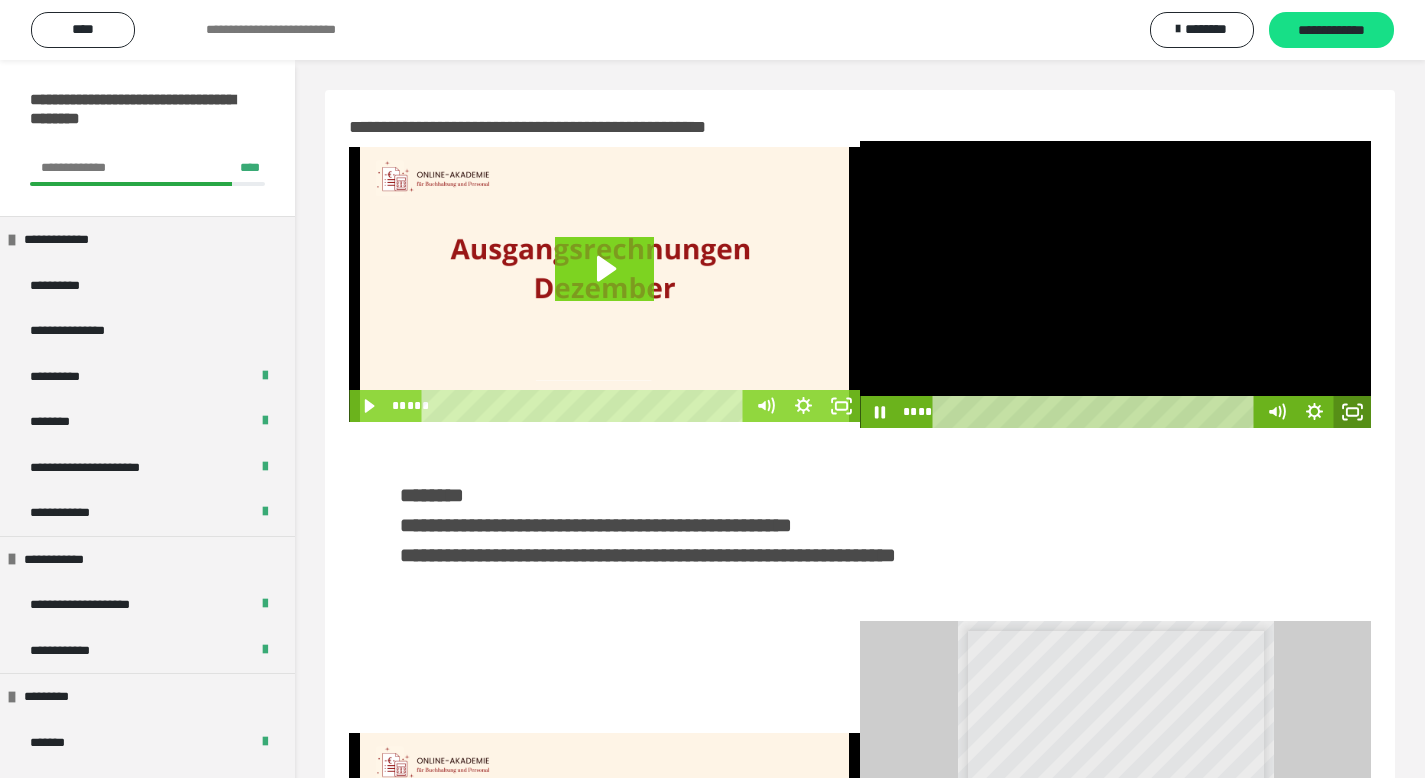 click 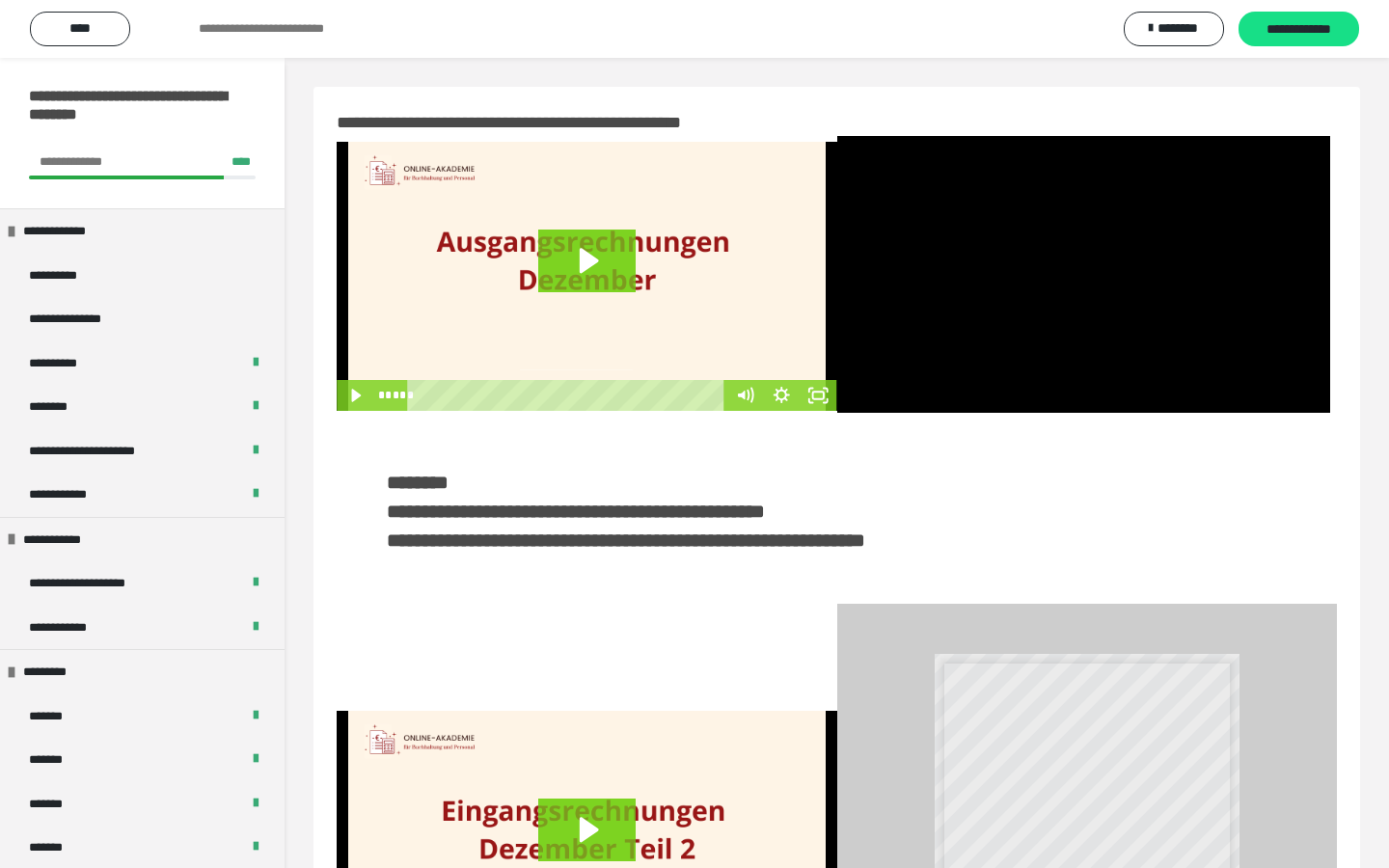 type 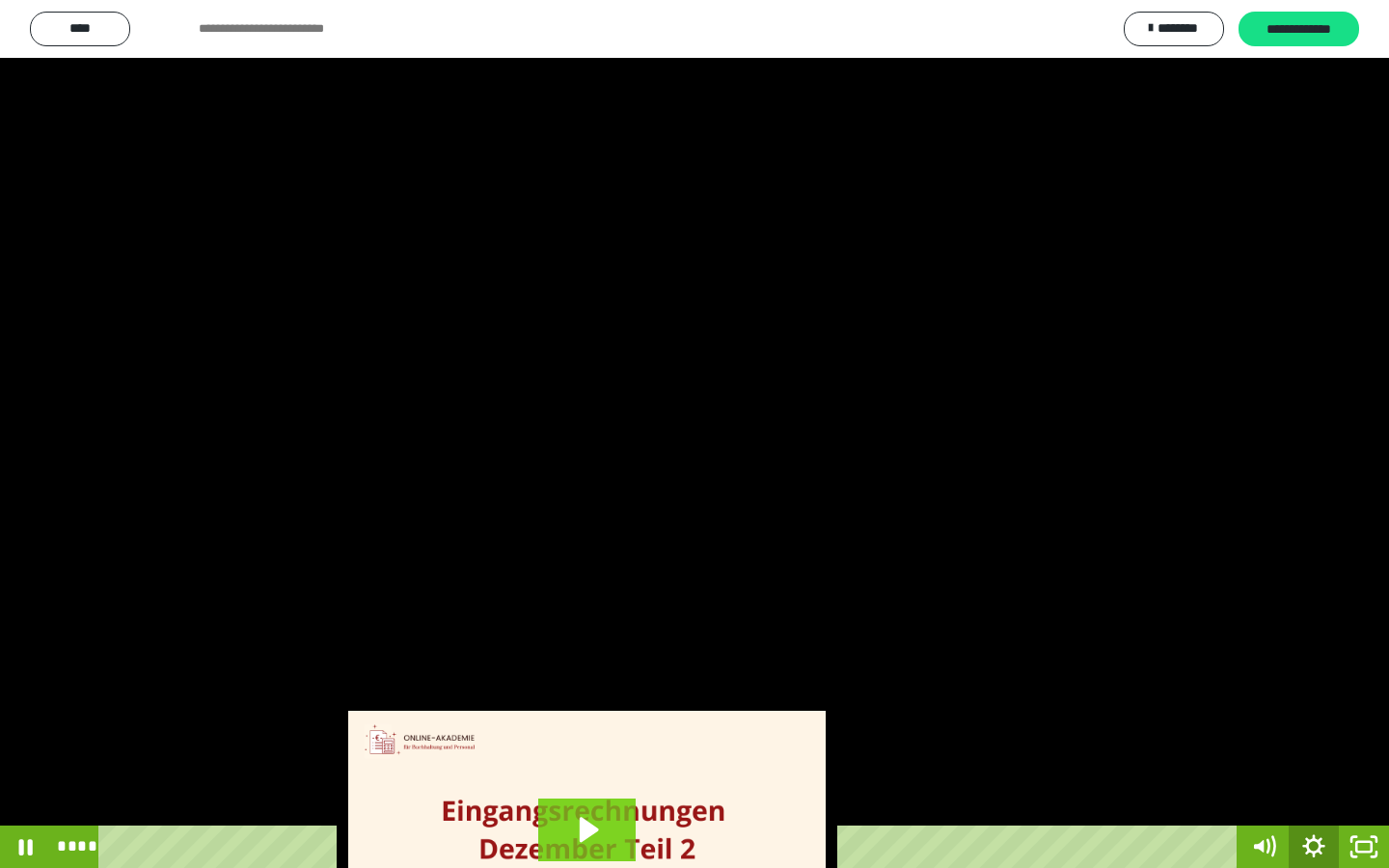 click 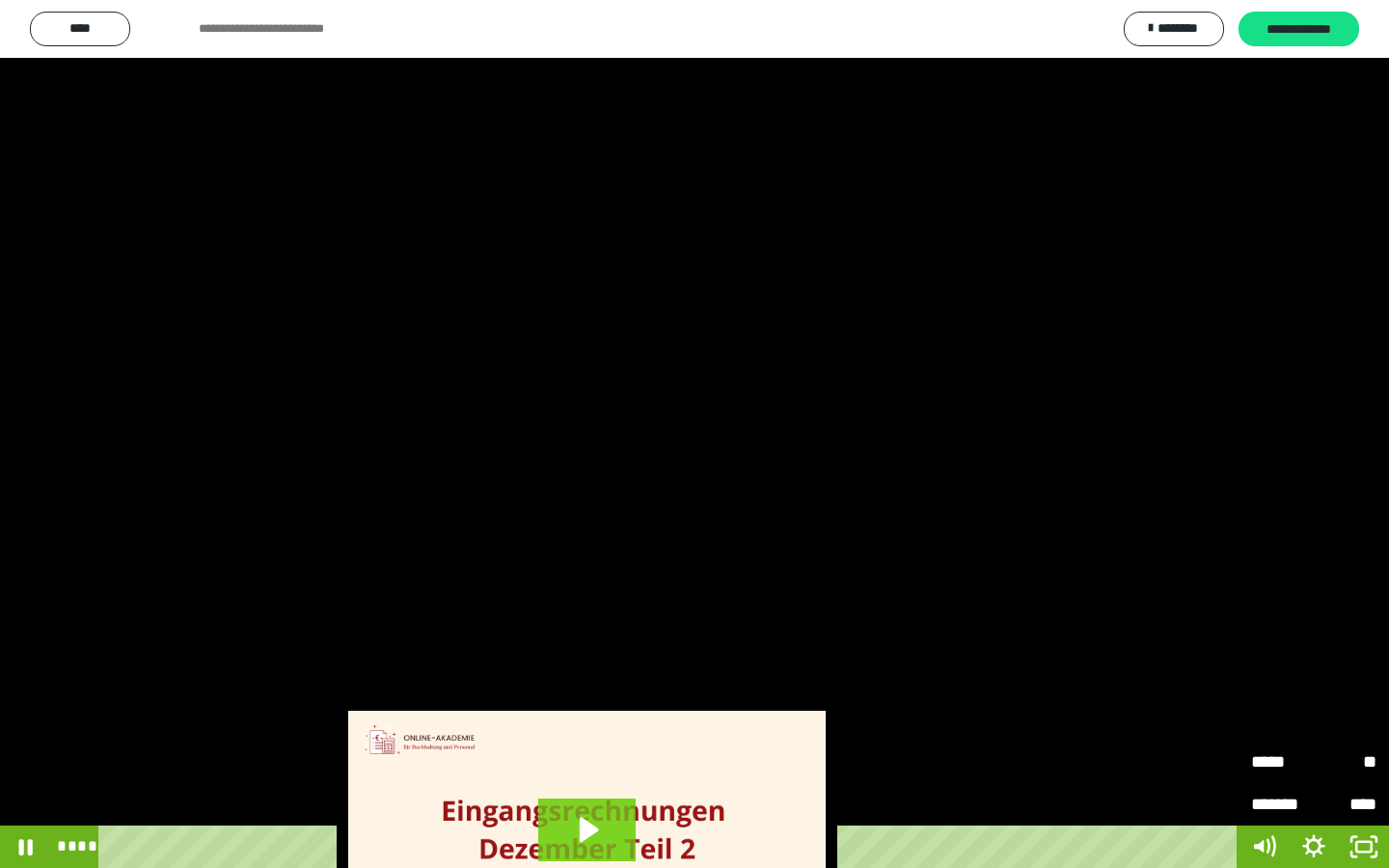 click on "*****" at bounding box center (1282, 761) 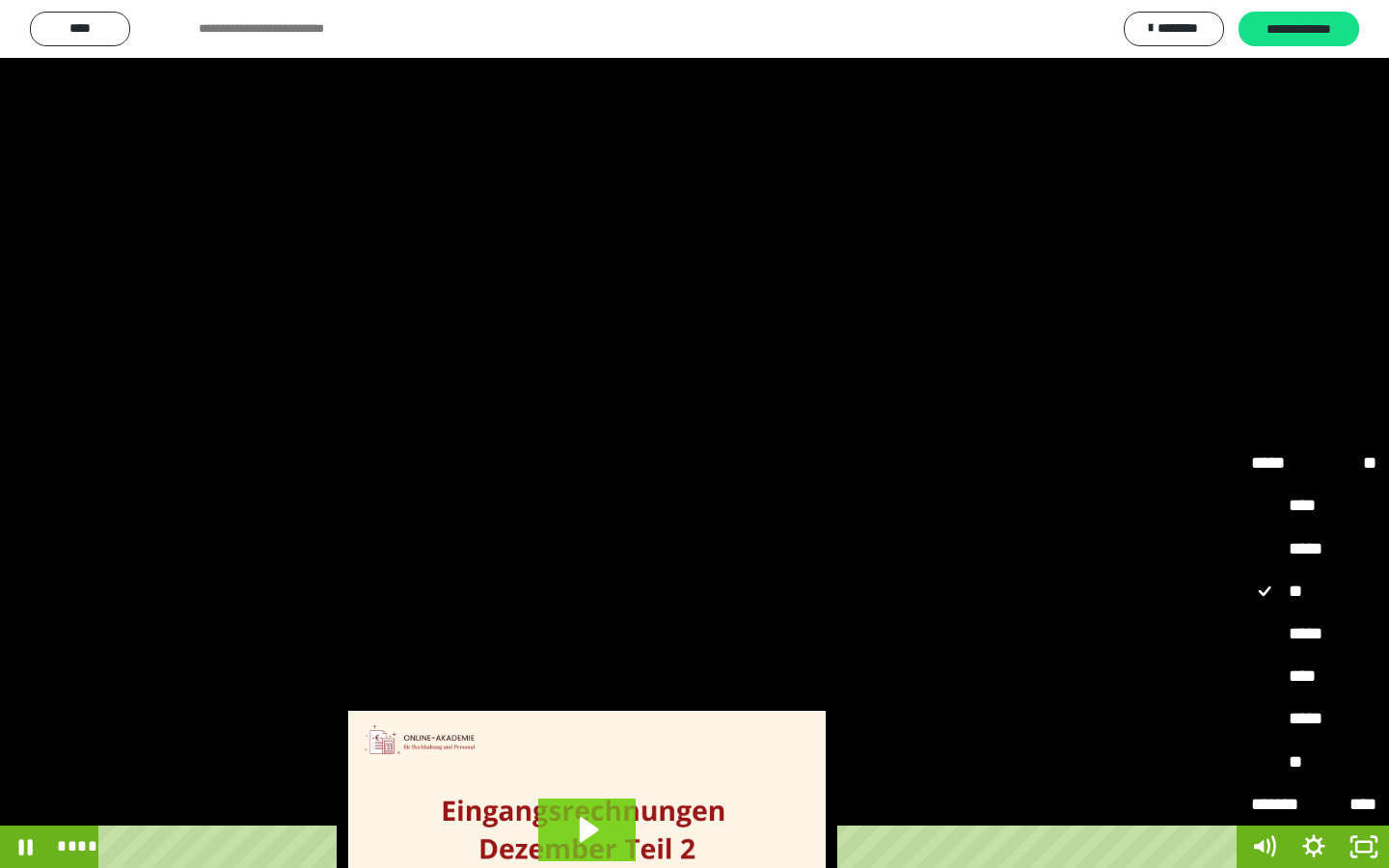 click on "**" at bounding box center [1314, 763] 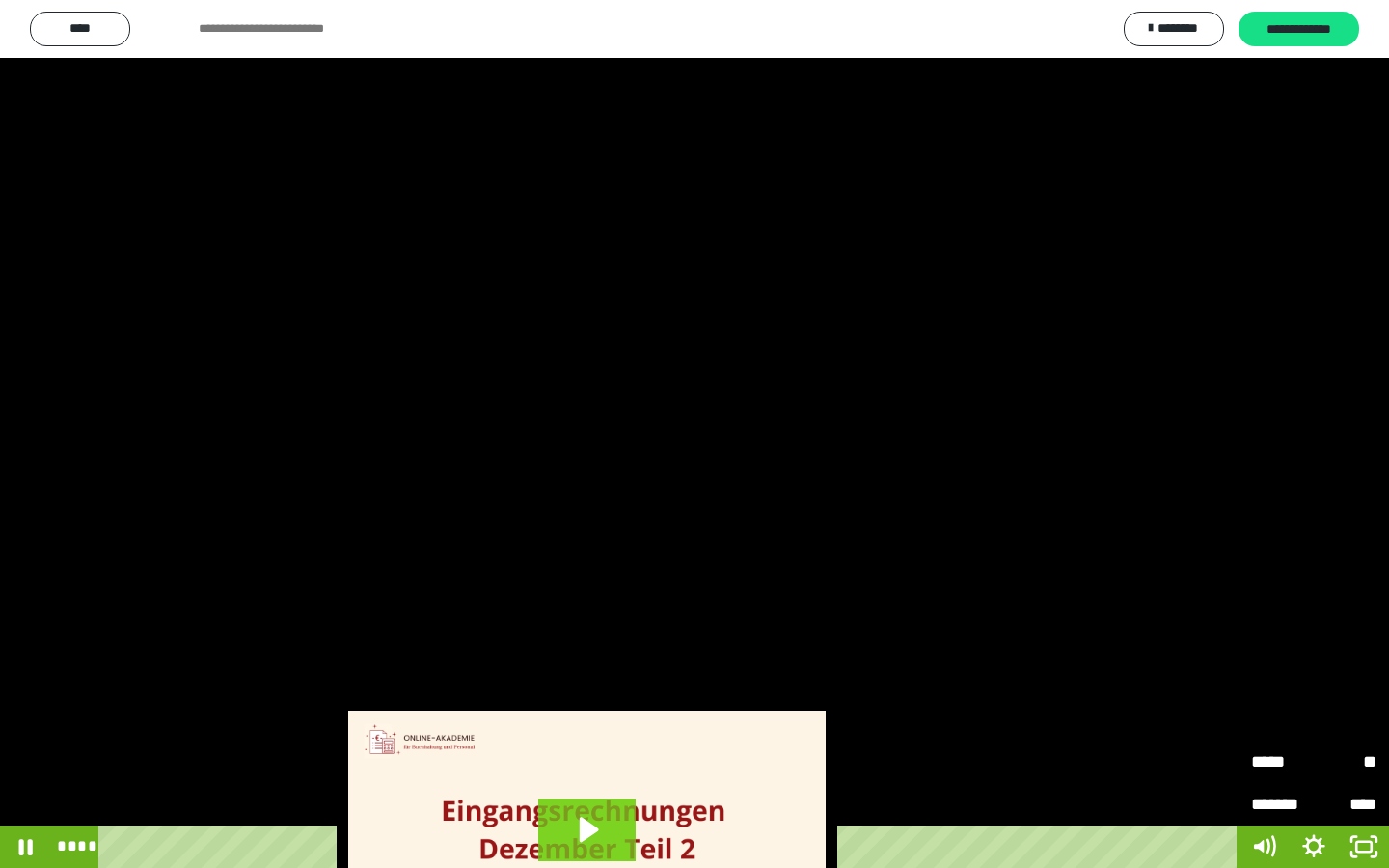 click on "*******" at bounding box center (1282, 804) 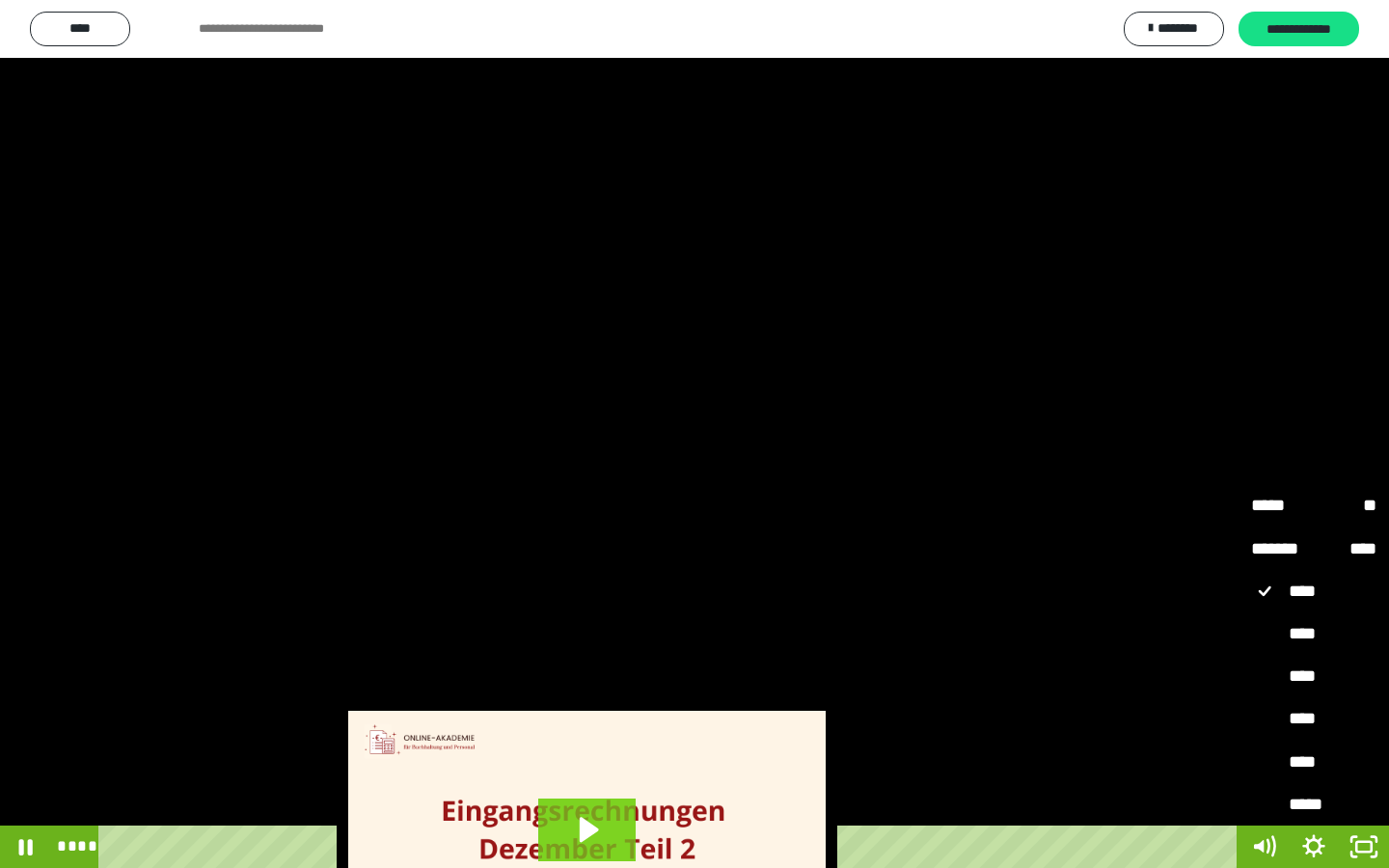 click on "****" at bounding box center (1314, 763) 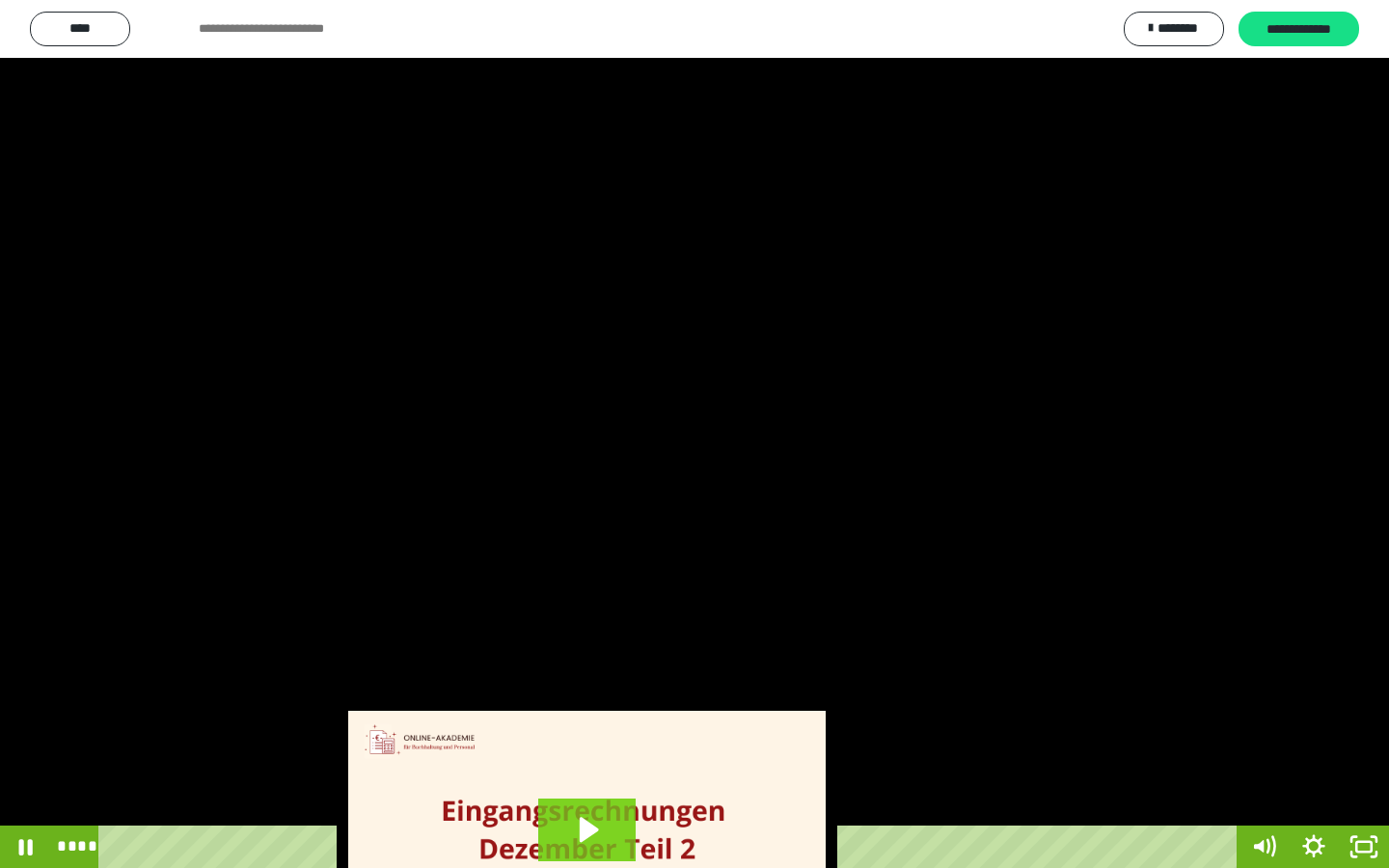 click at bounding box center (694, 434) 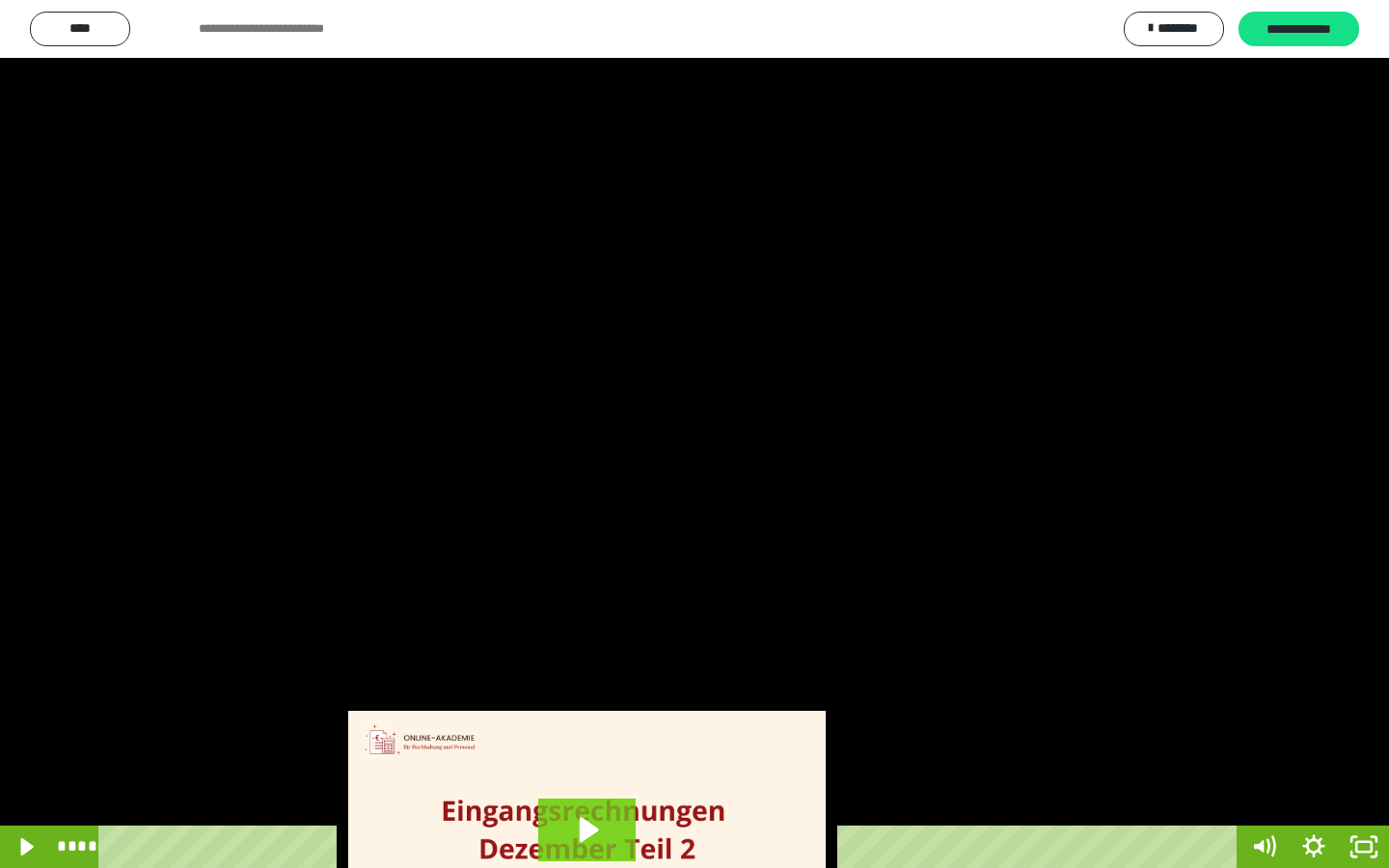 click at bounding box center [694, 434] 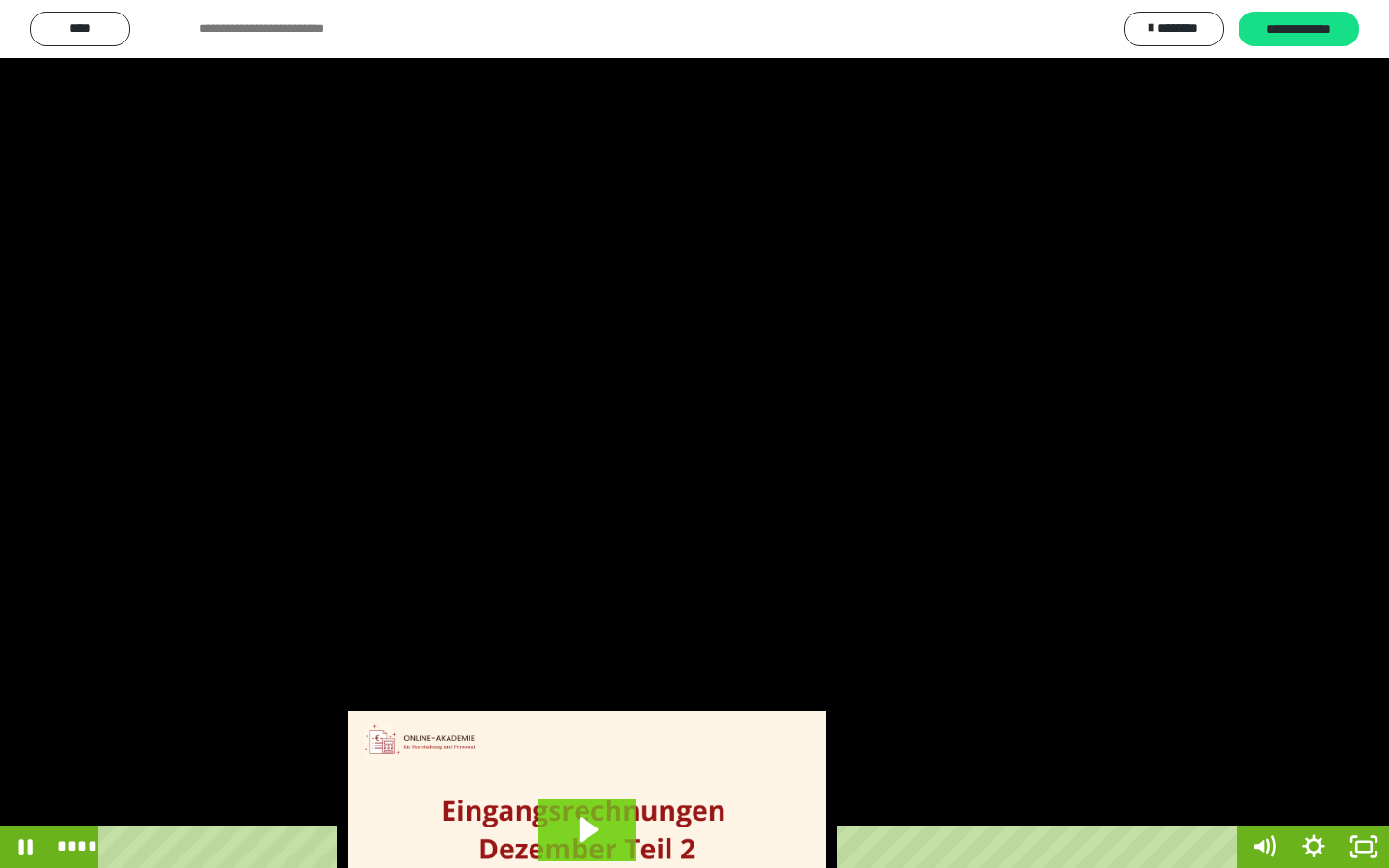 click at bounding box center (694, 434) 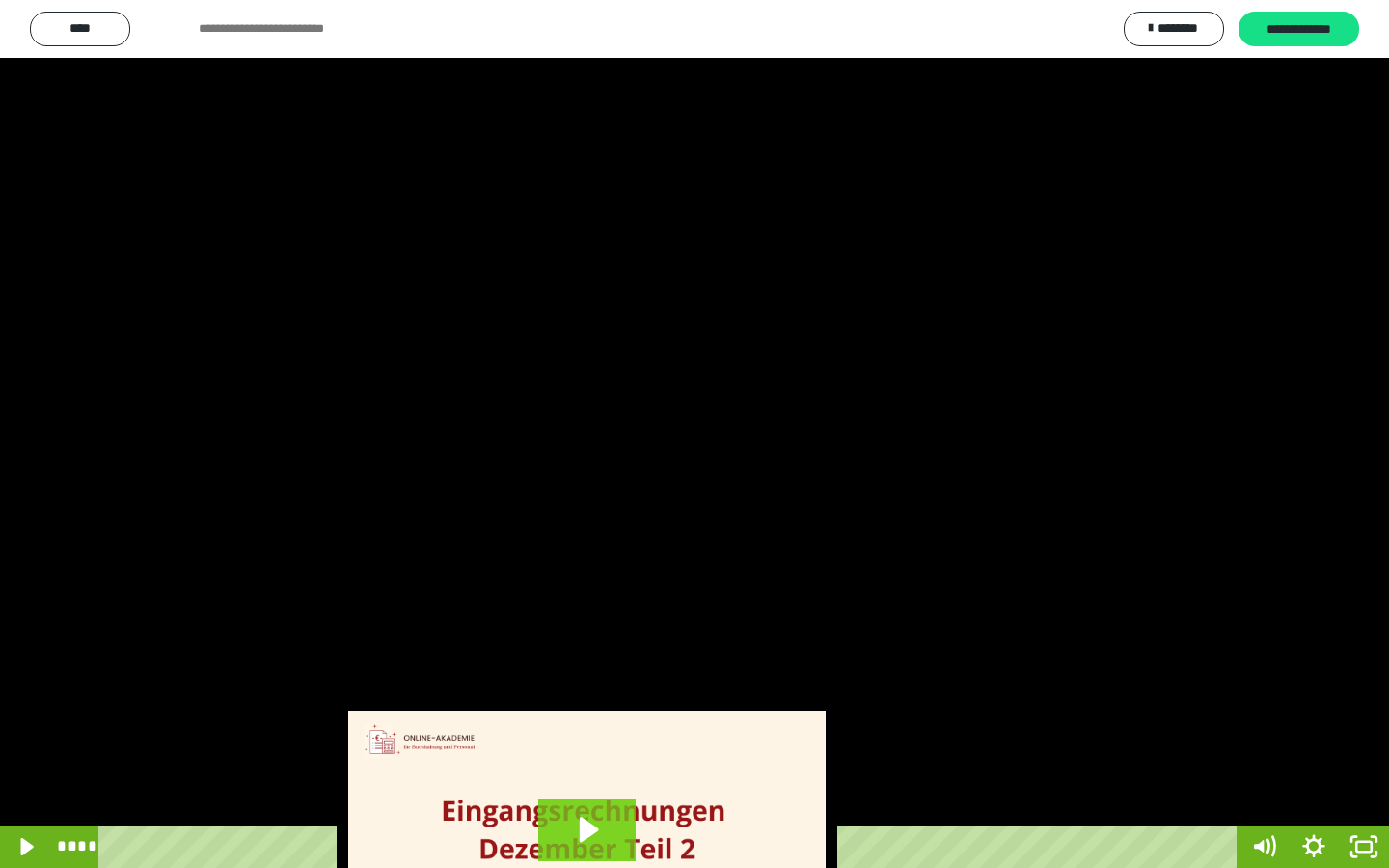 click at bounding box center (694, 434) 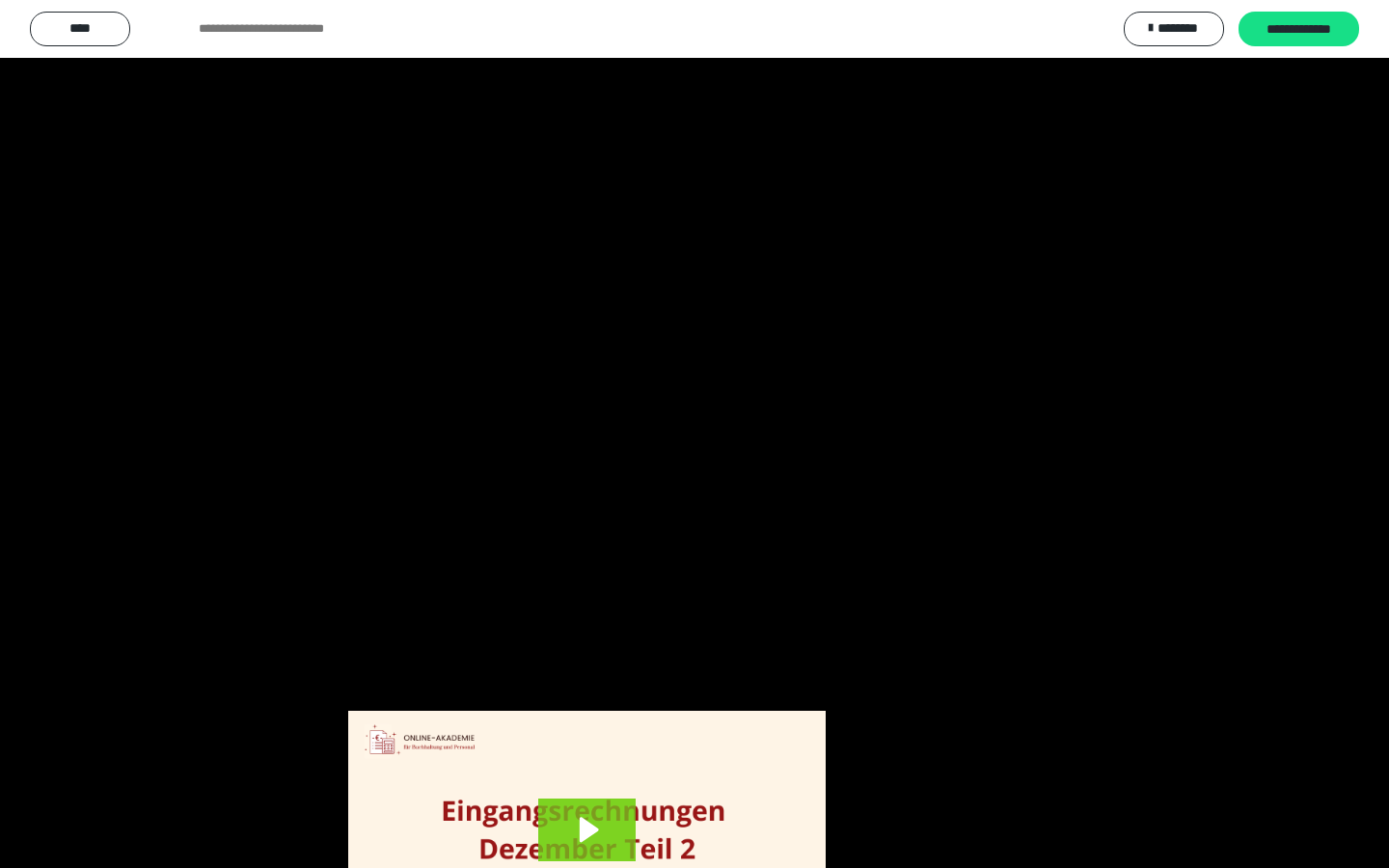 type 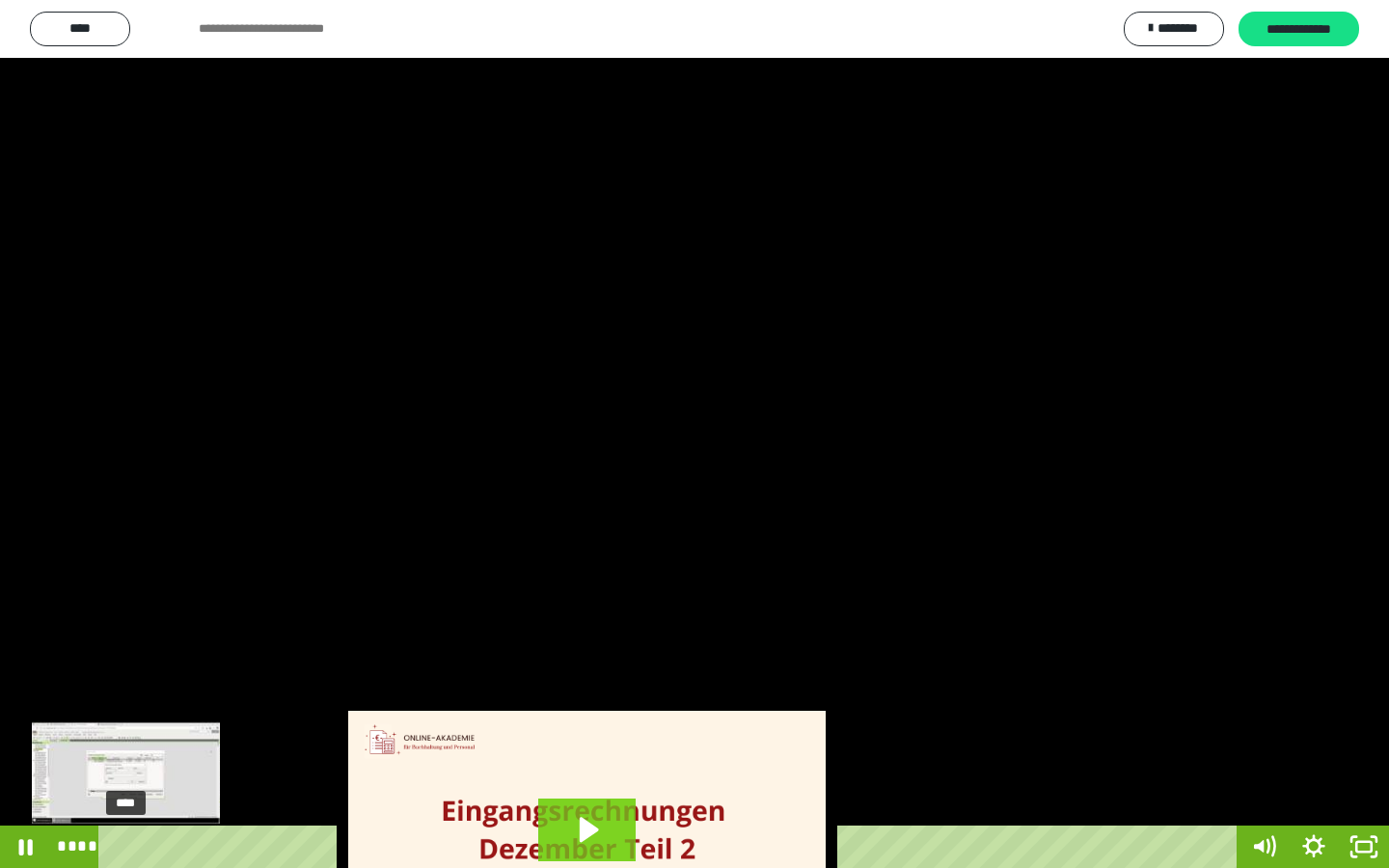 click on "****" at bounding box center [671, 847] 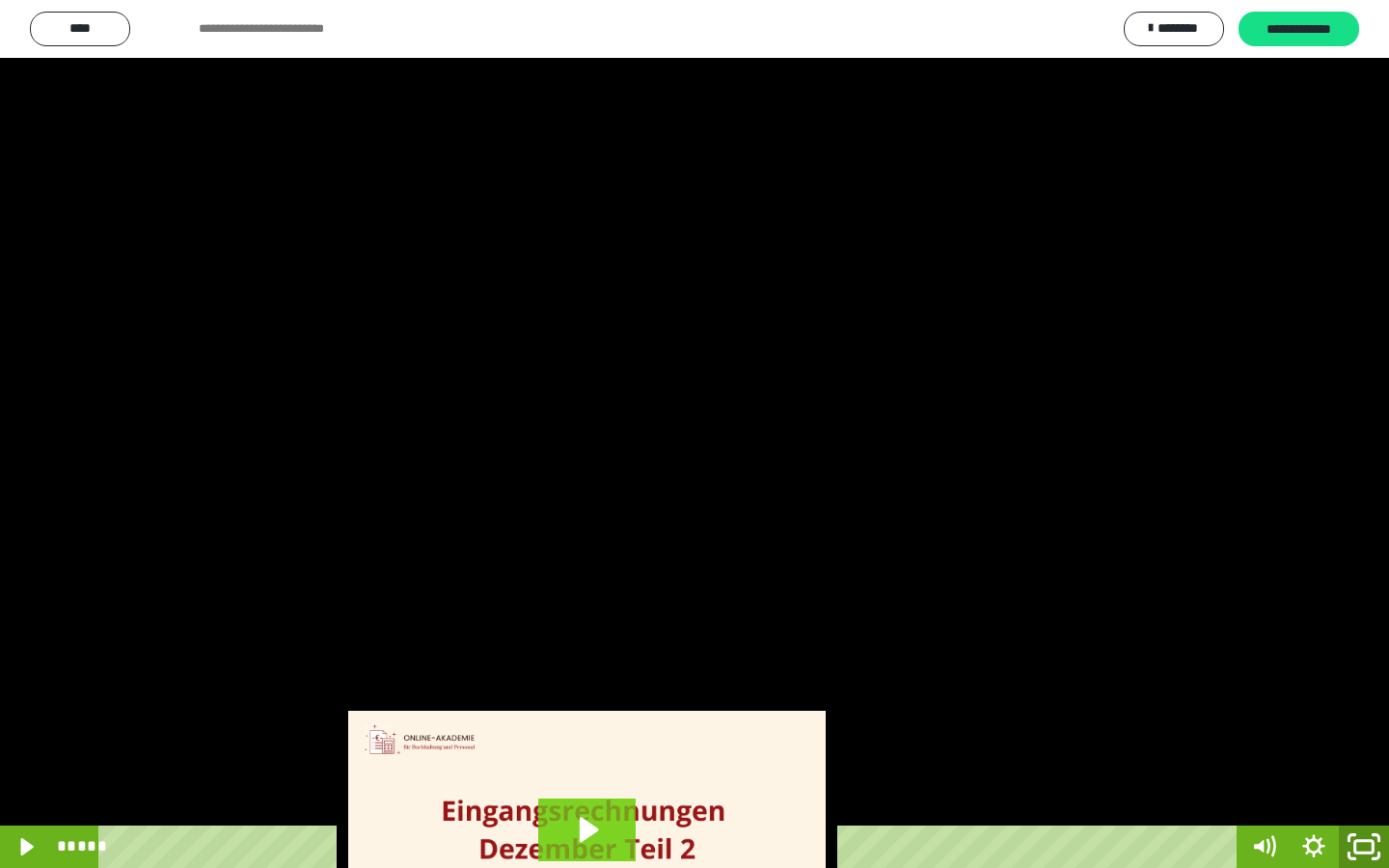 click 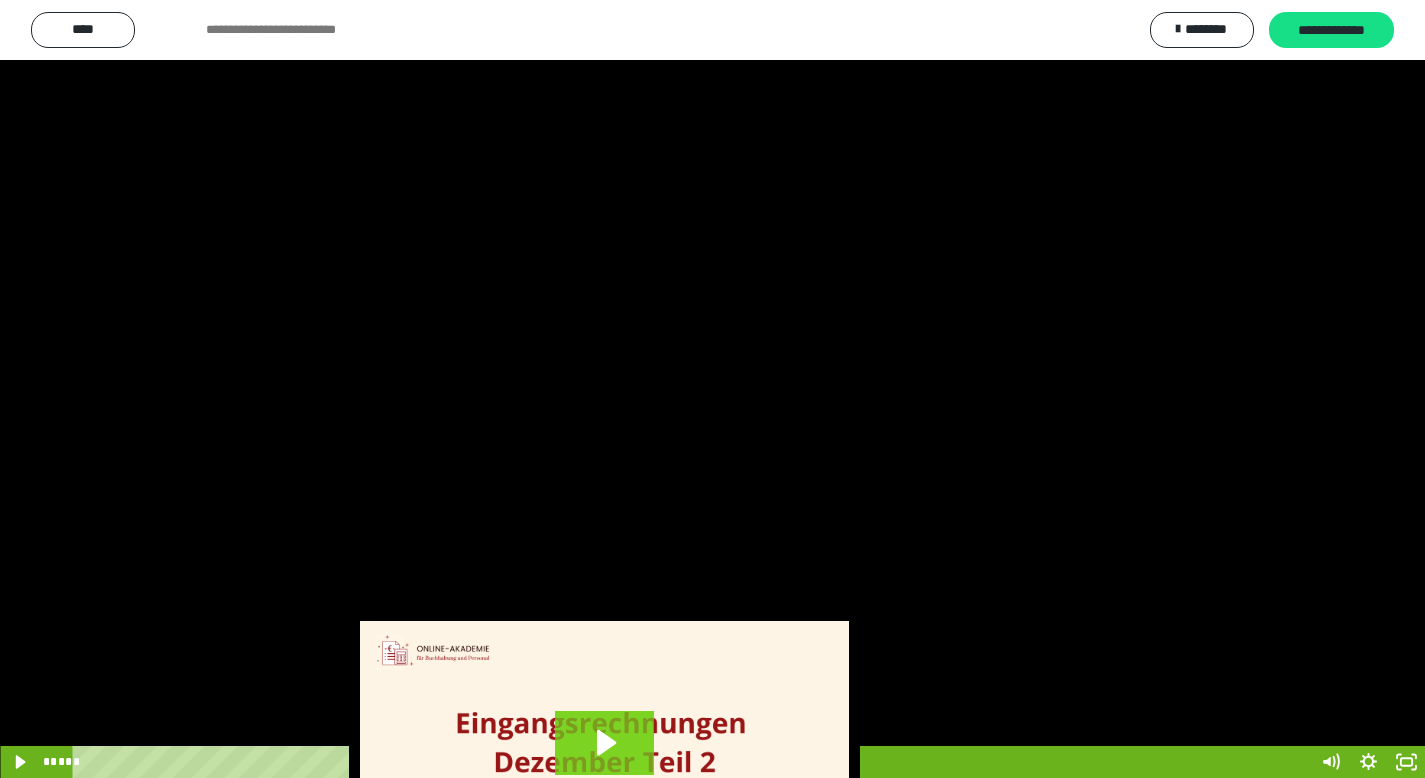 scroll, scrollTop: 367, scrollLeft: 0, axis: vertical 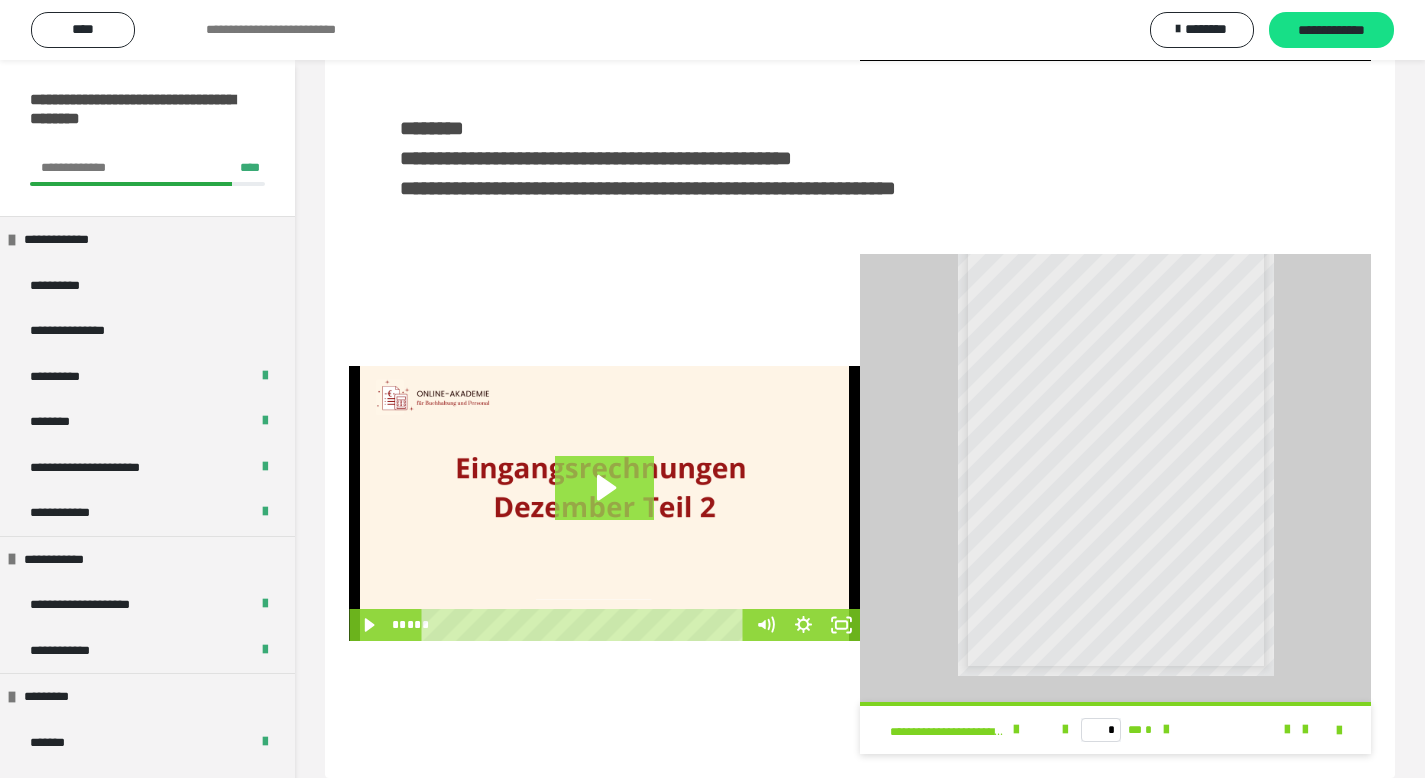 click 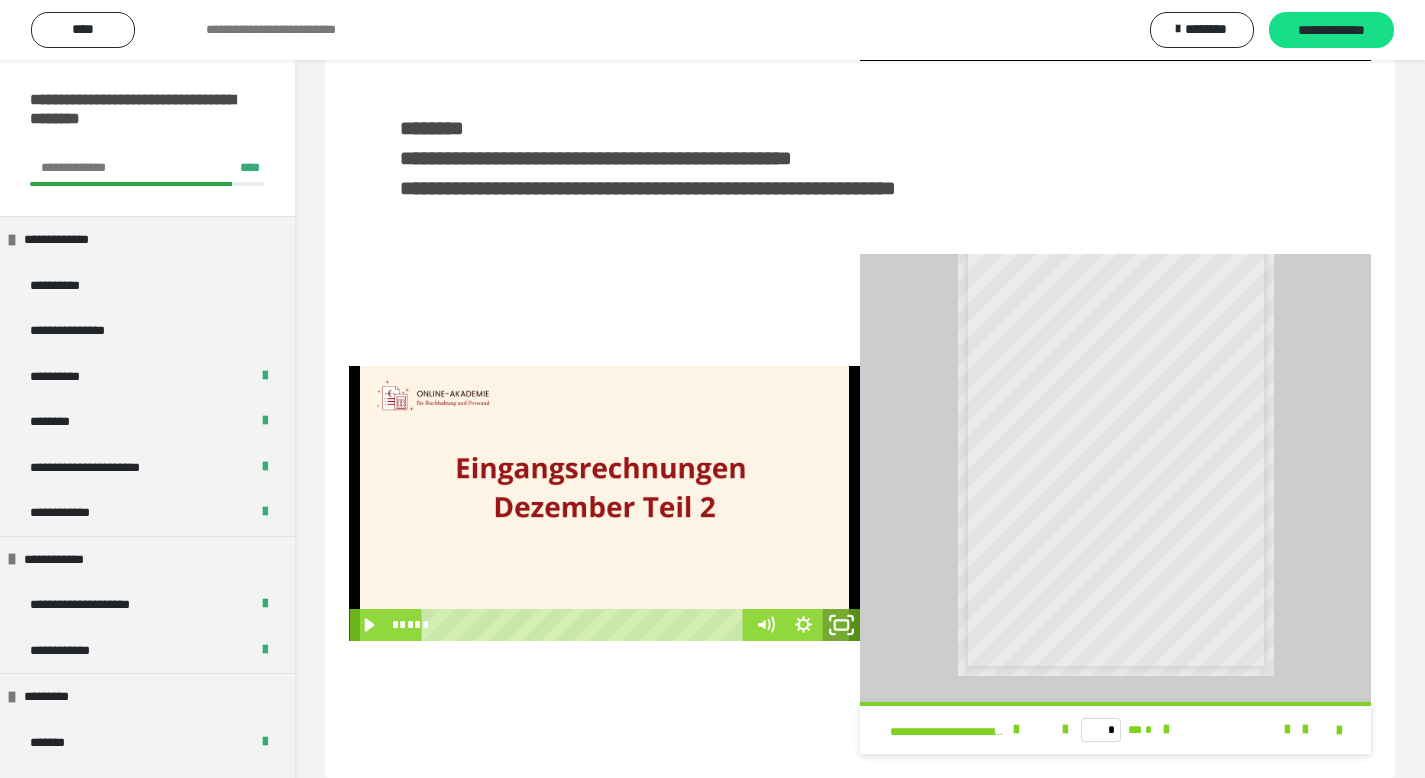 click 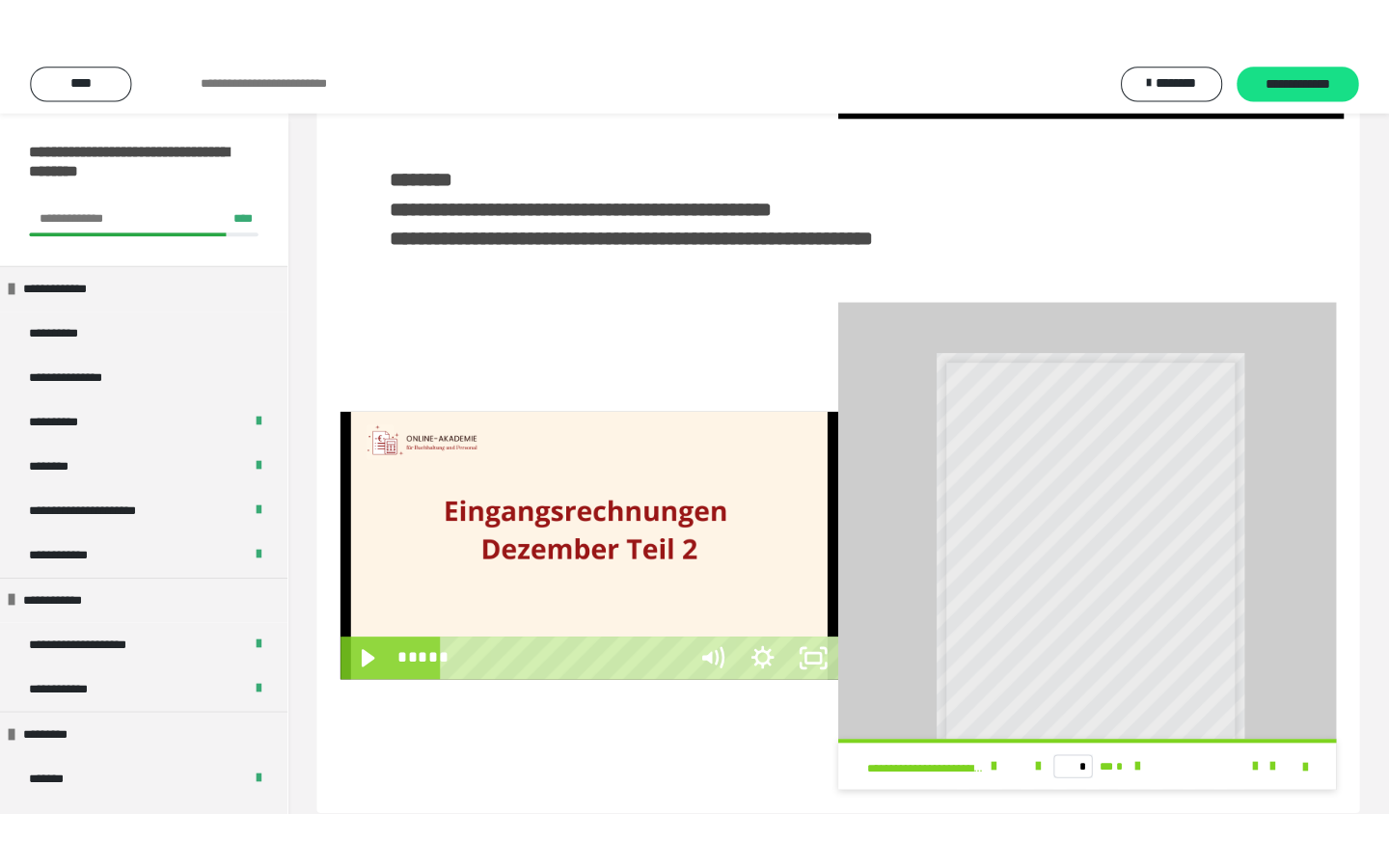 scroll, scrollTop: 265, scrollLeft: 0, axis: vertical 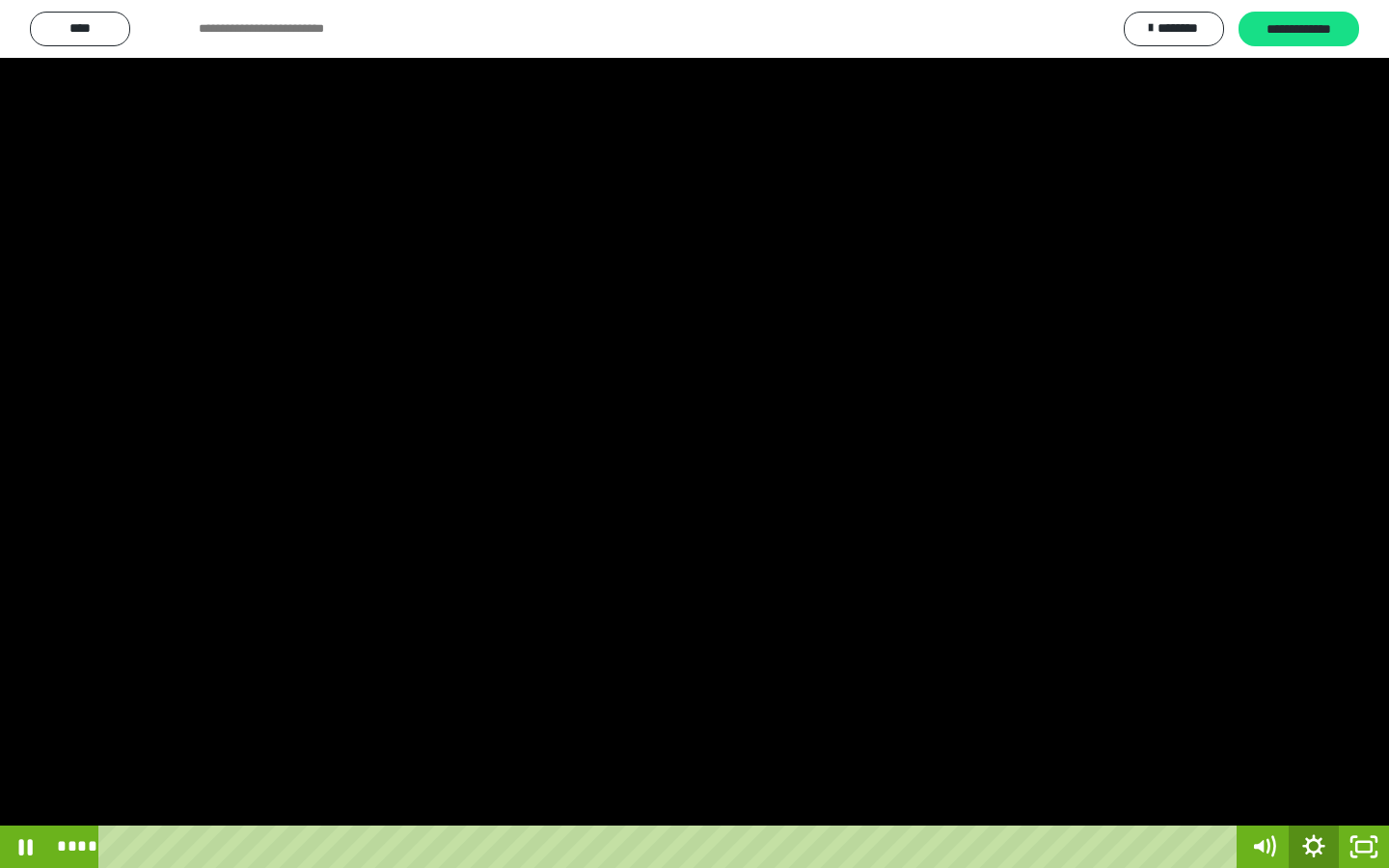click 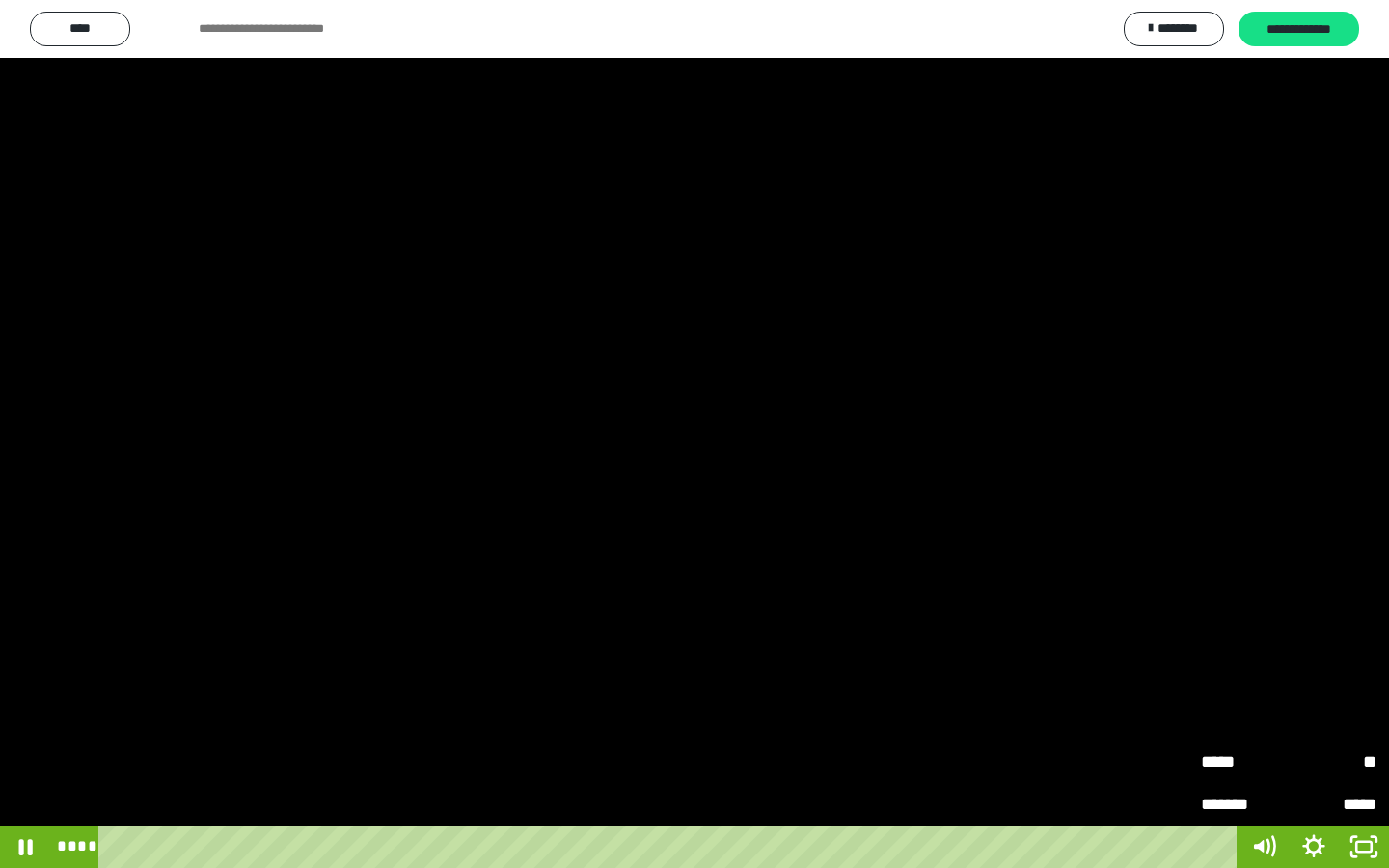 click on "**" at bounding box center [1332, 759] 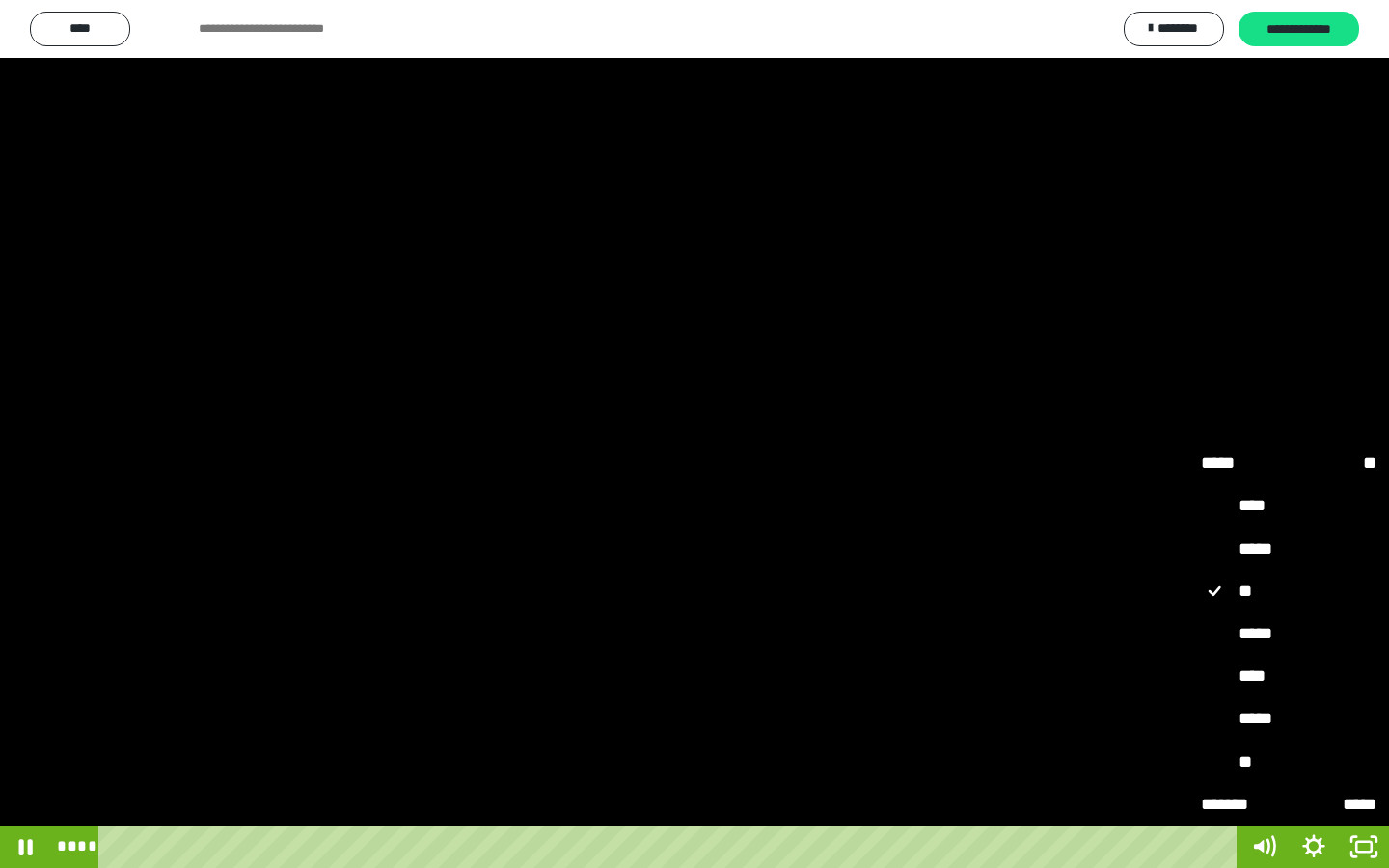 click on "**" at bounding box center [1289, 763] 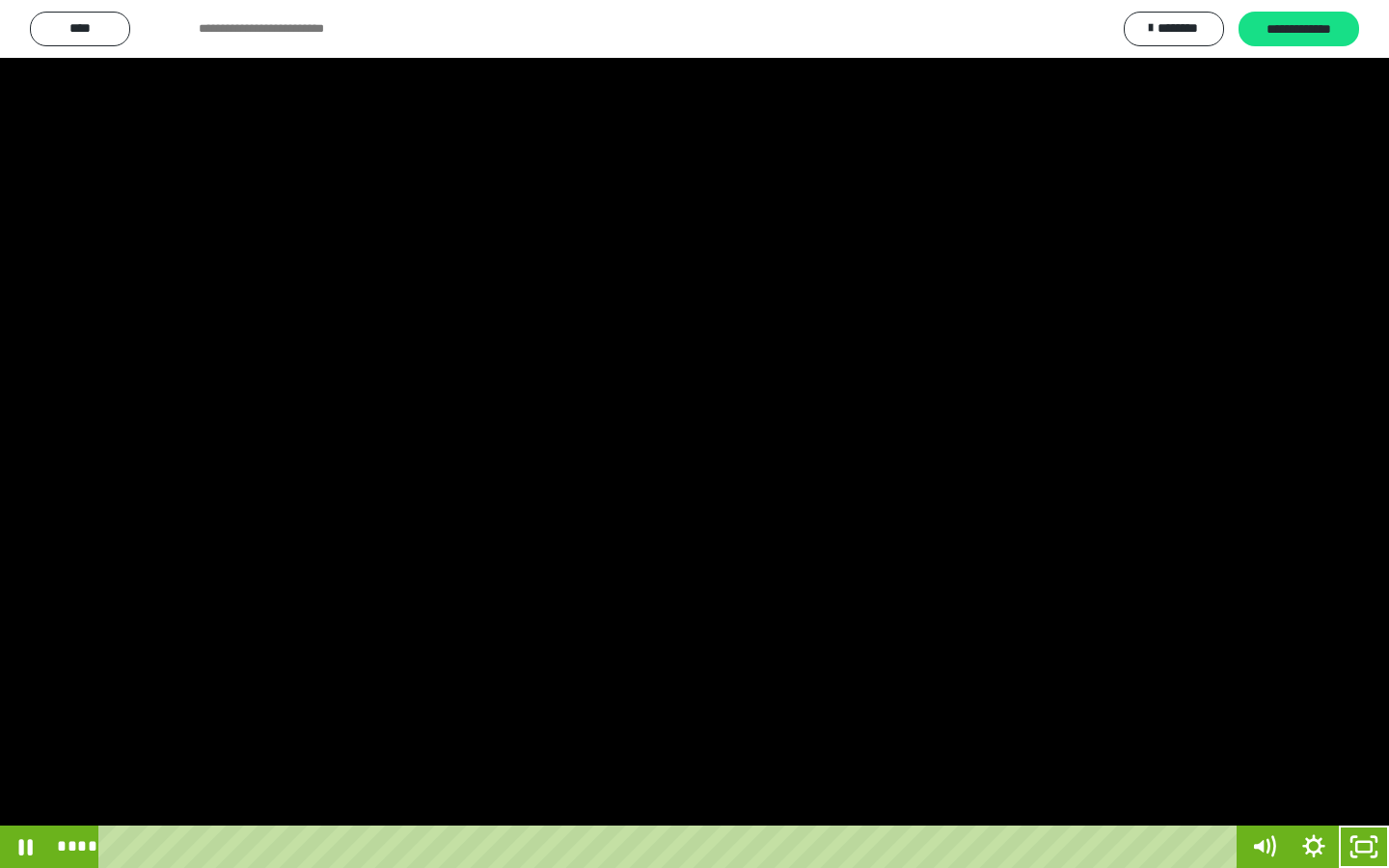 type 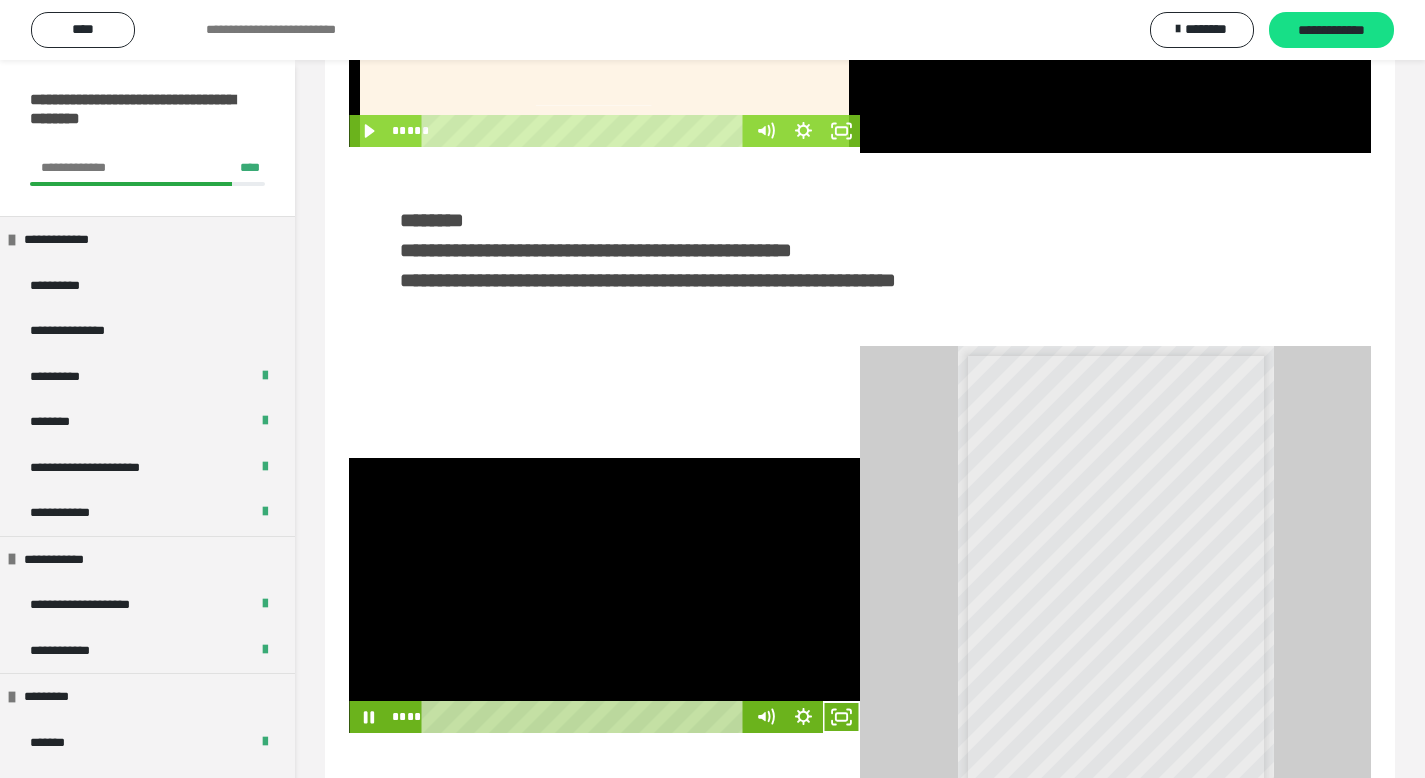 click at bounding box center [604, 595] 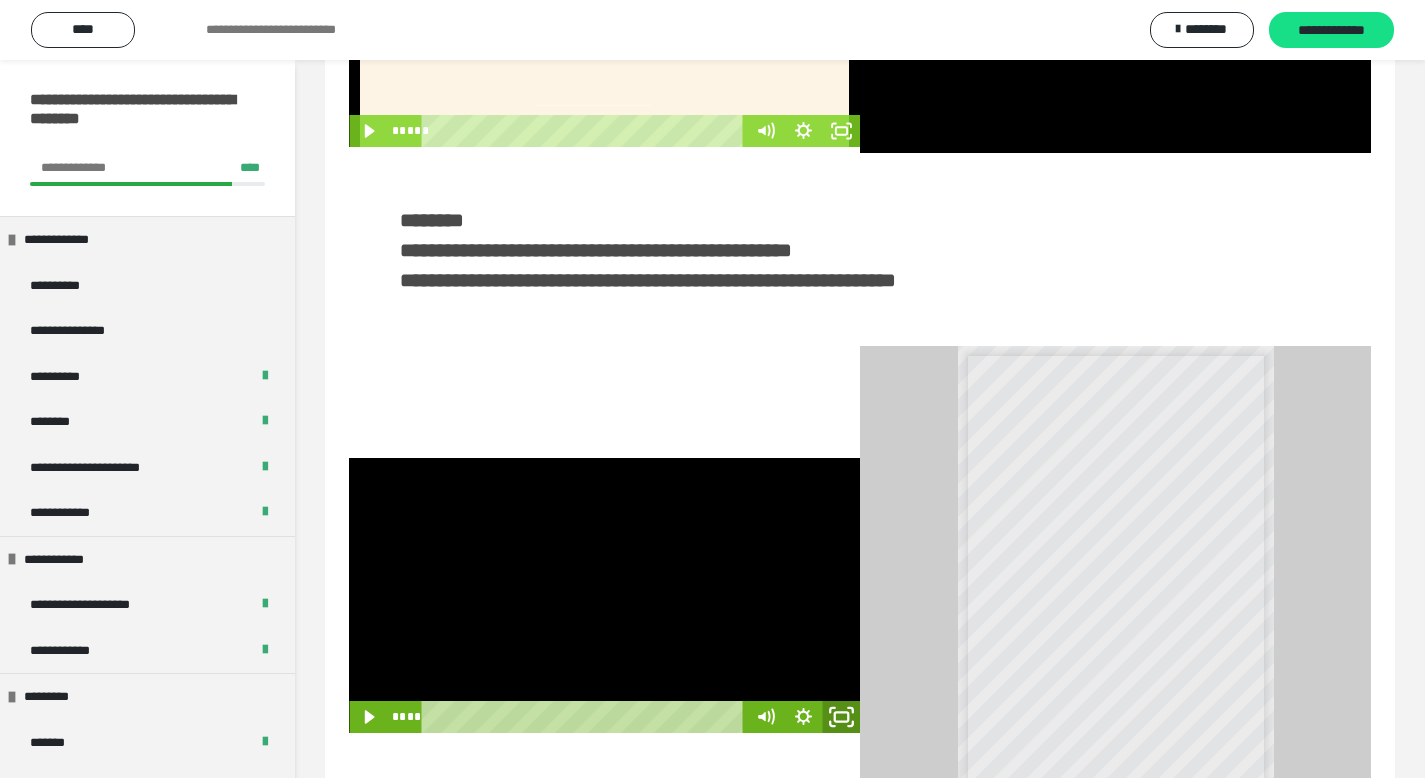 drag, startPoint x: 841, startPoint y: 720, endPoint x: 841, endPoint y: 841, distance: 121 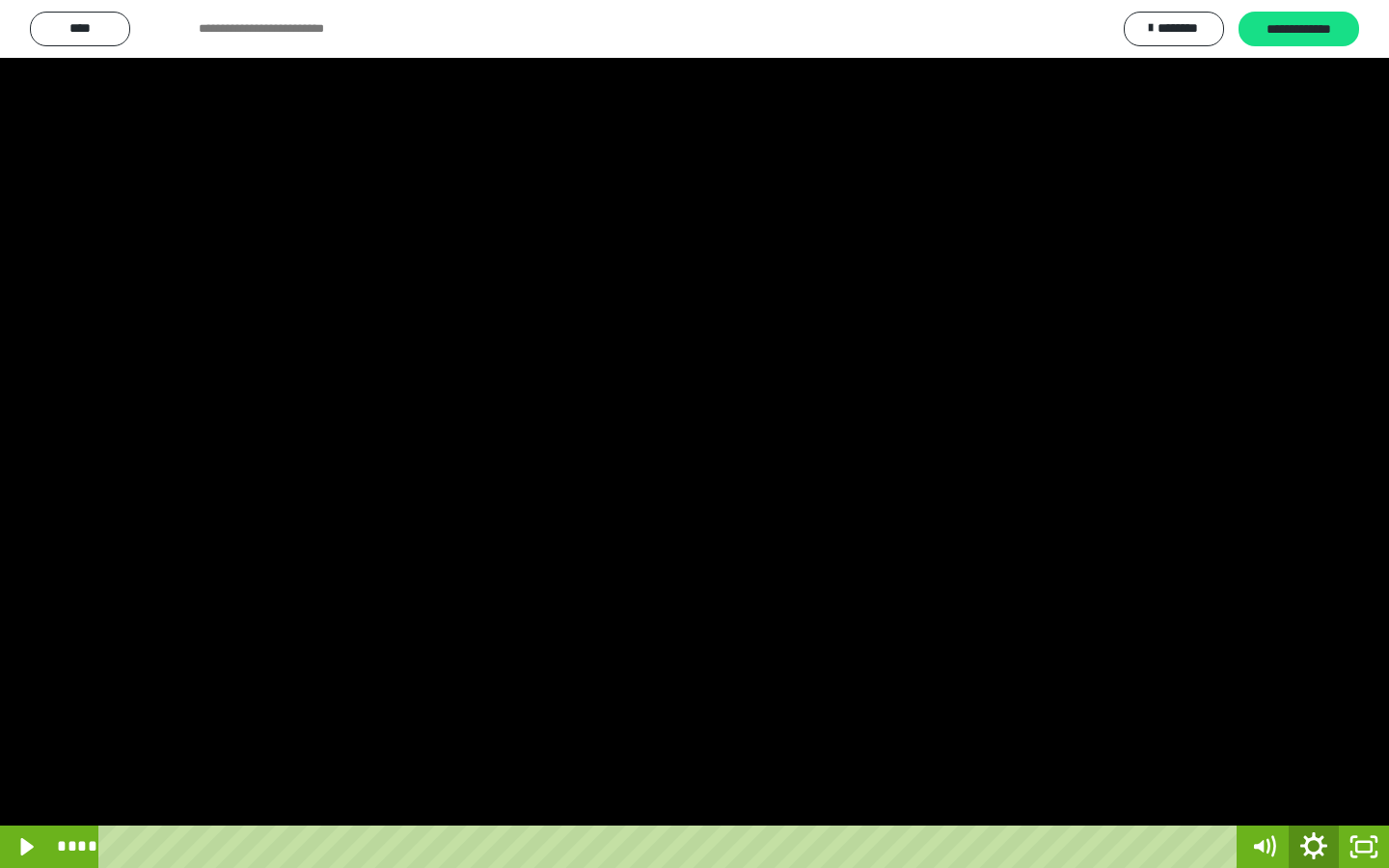 click 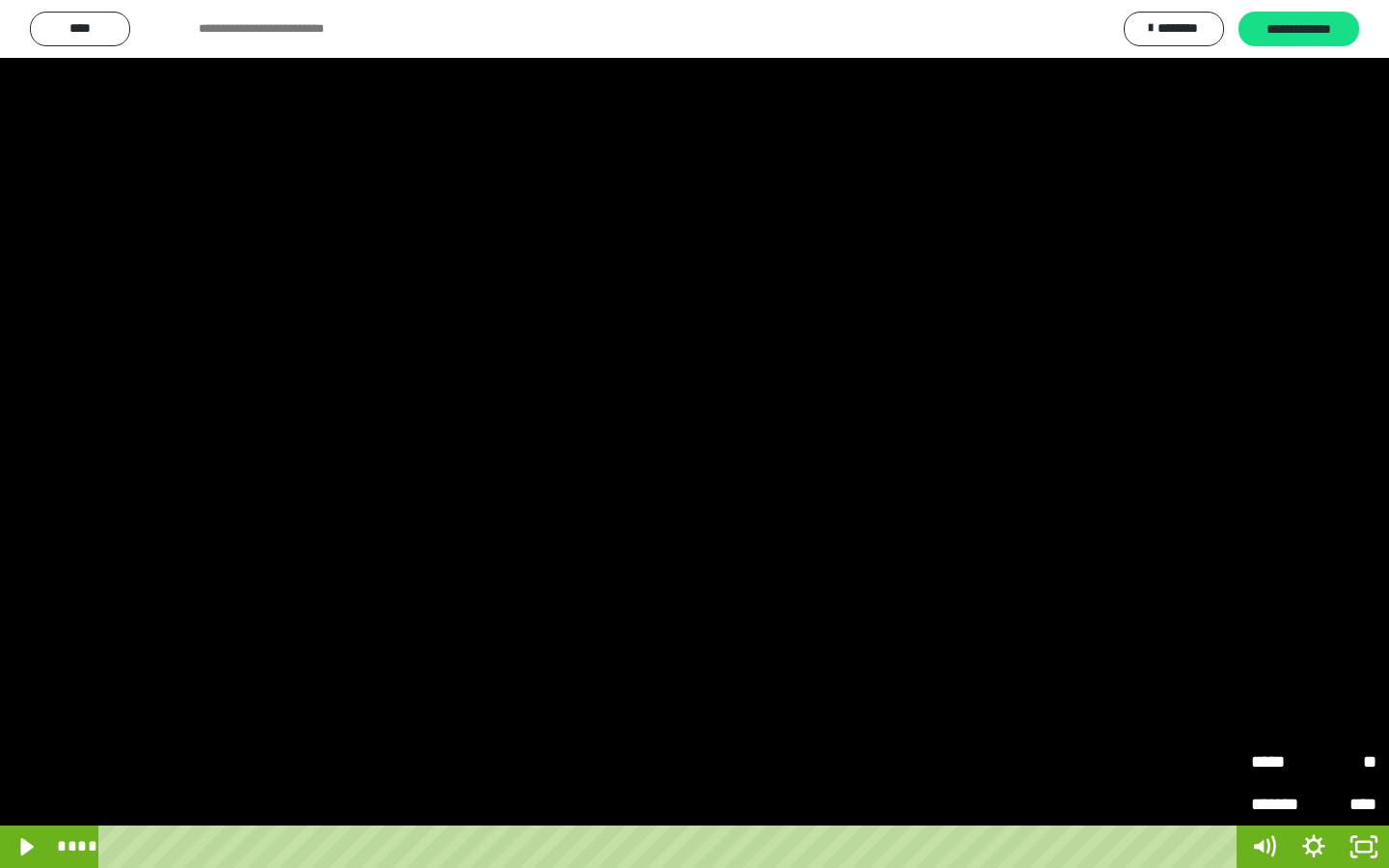 click on "**" at bounding box center (1345, 762) 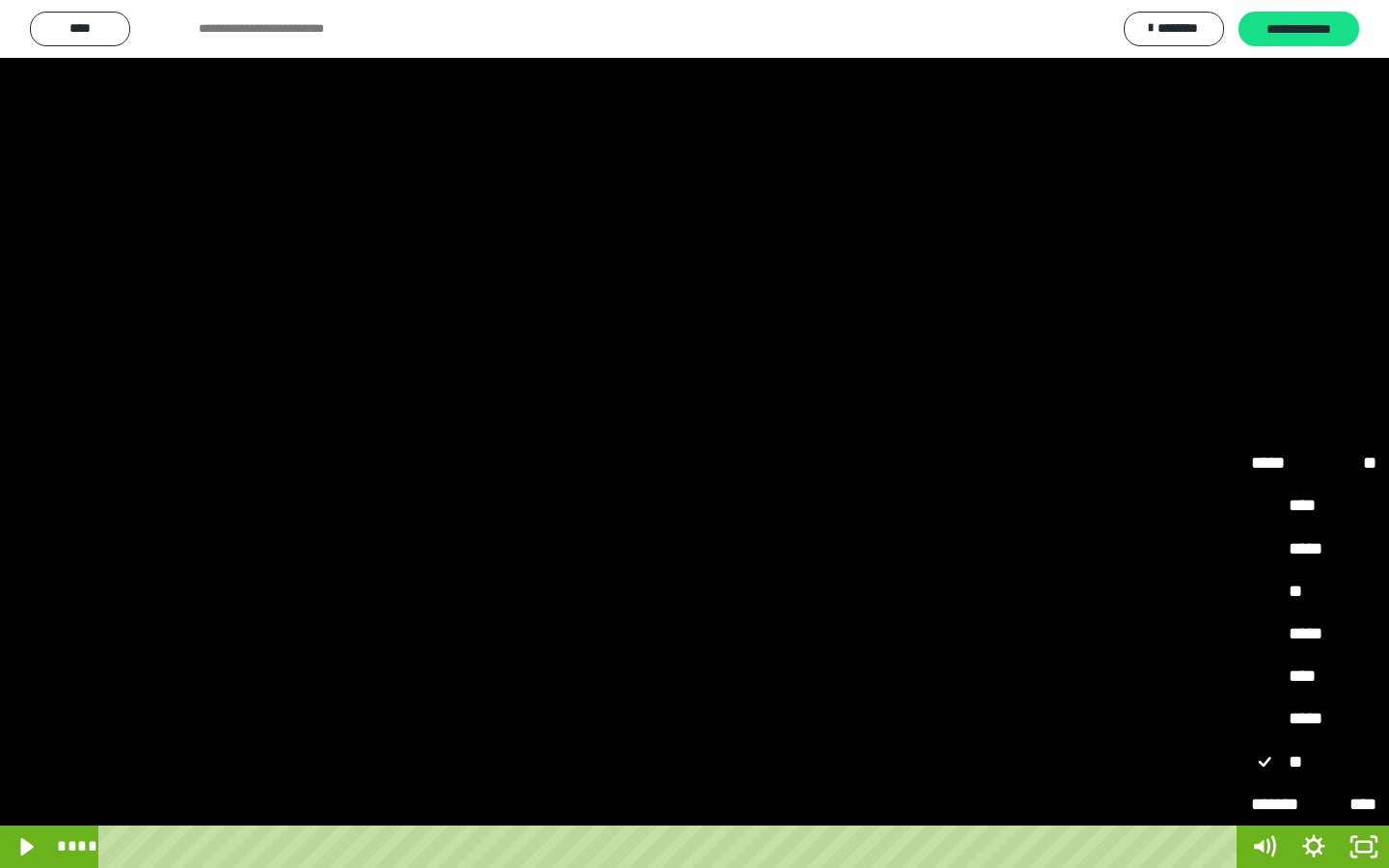 click on "**" at bounding box center [1314, 592] 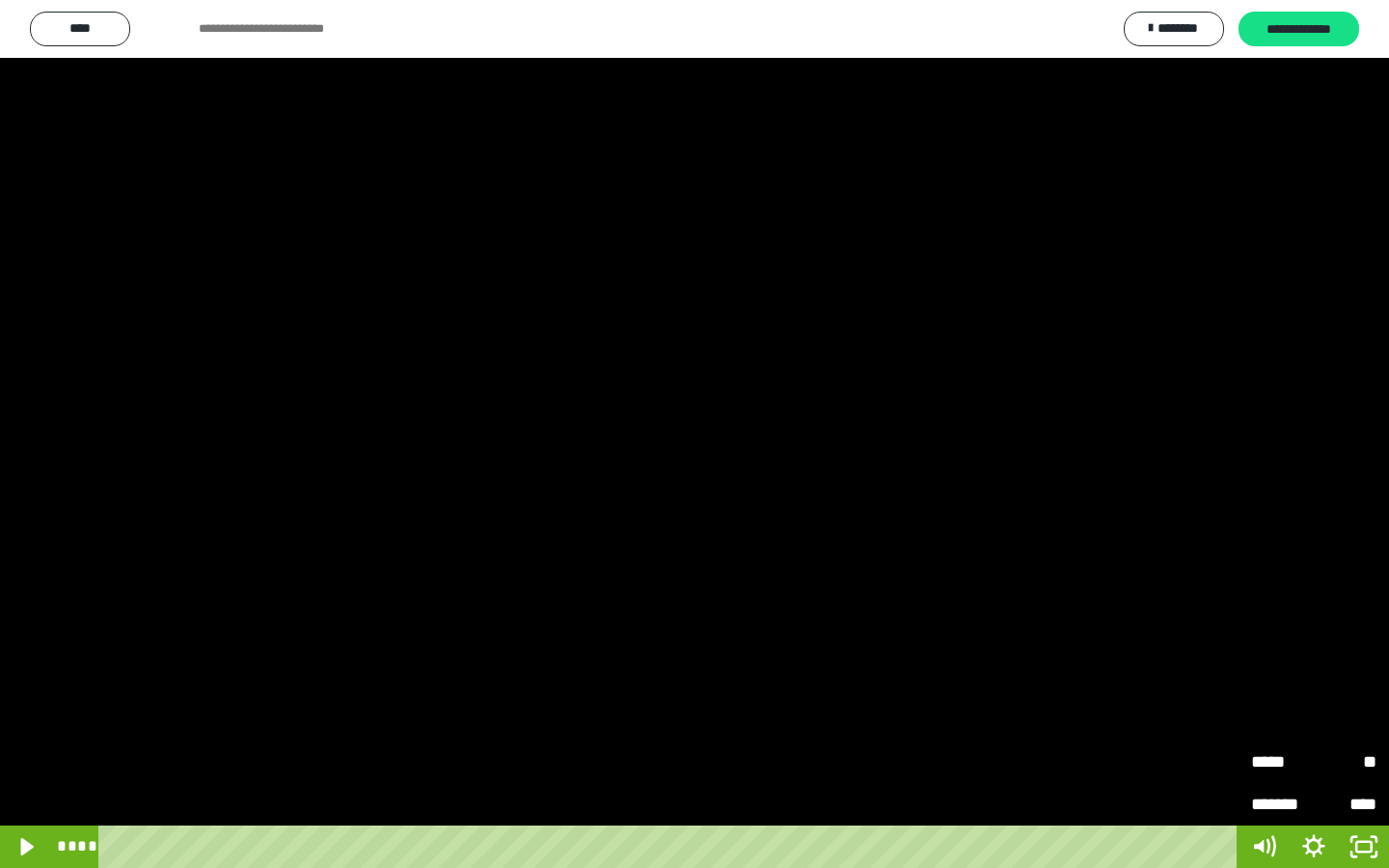 click at bounding box center [694, 434] 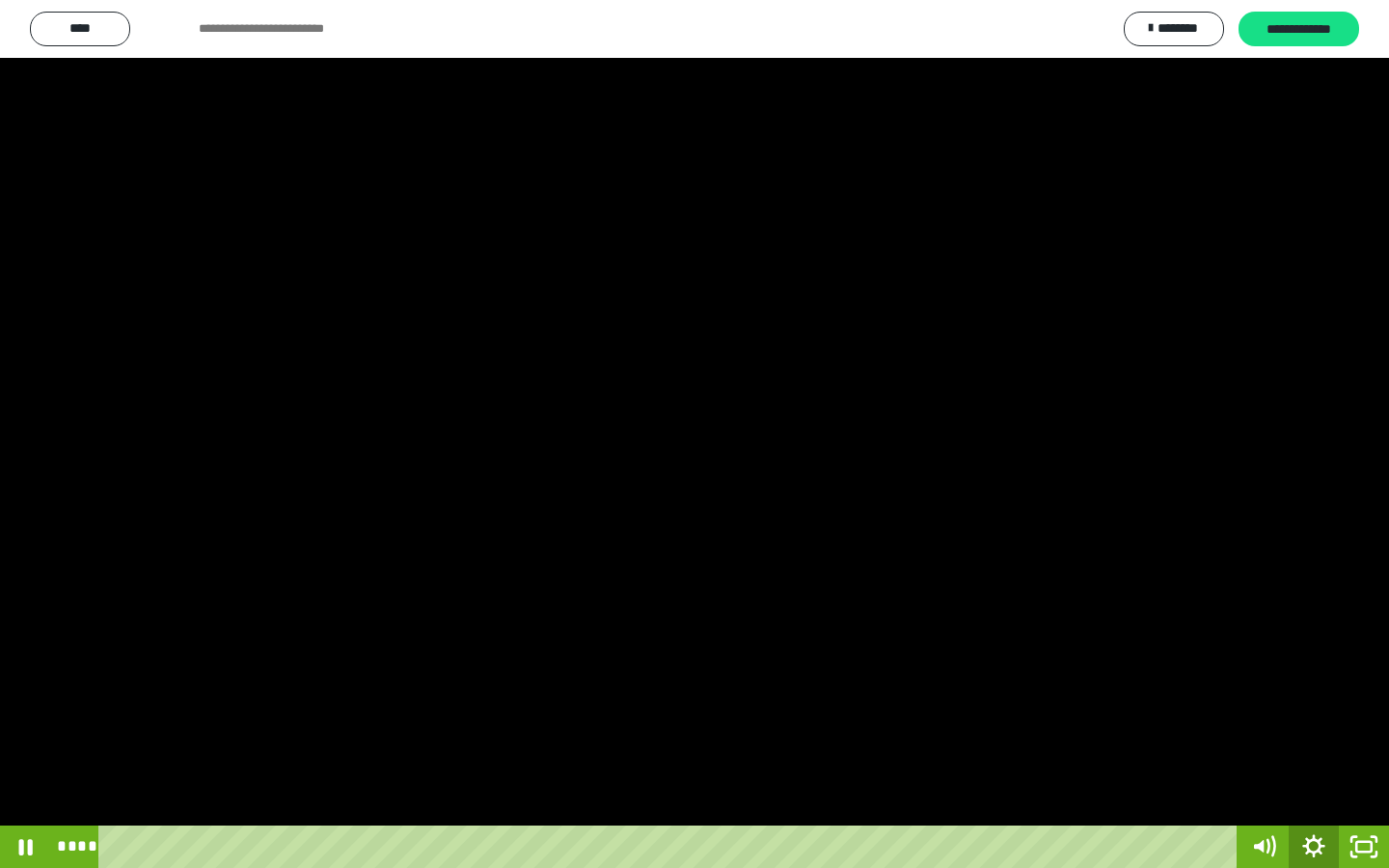 click 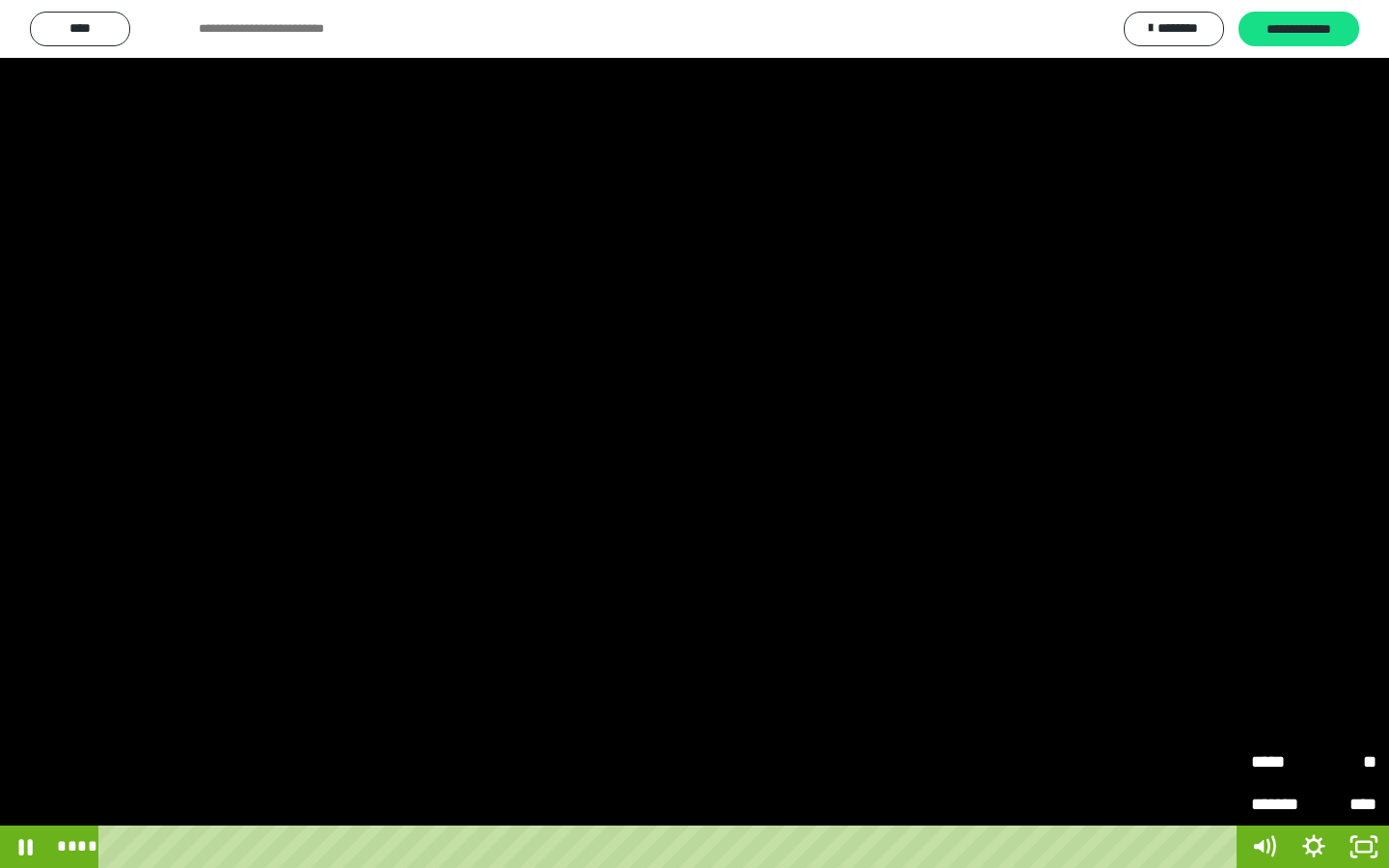 click on "**" at bounding box center (1345, 762) 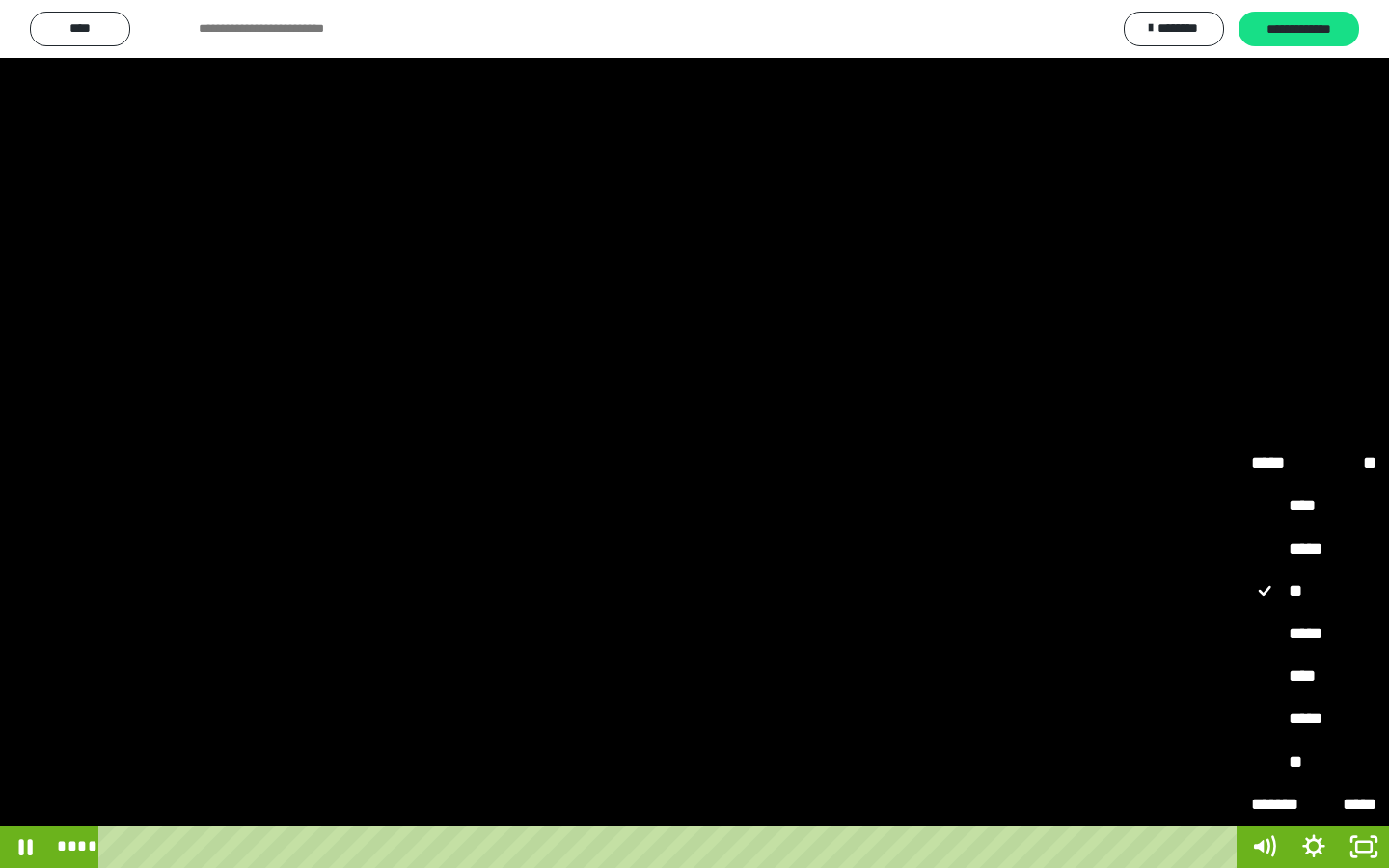 click on "****" at bounding box center [1314, 677] 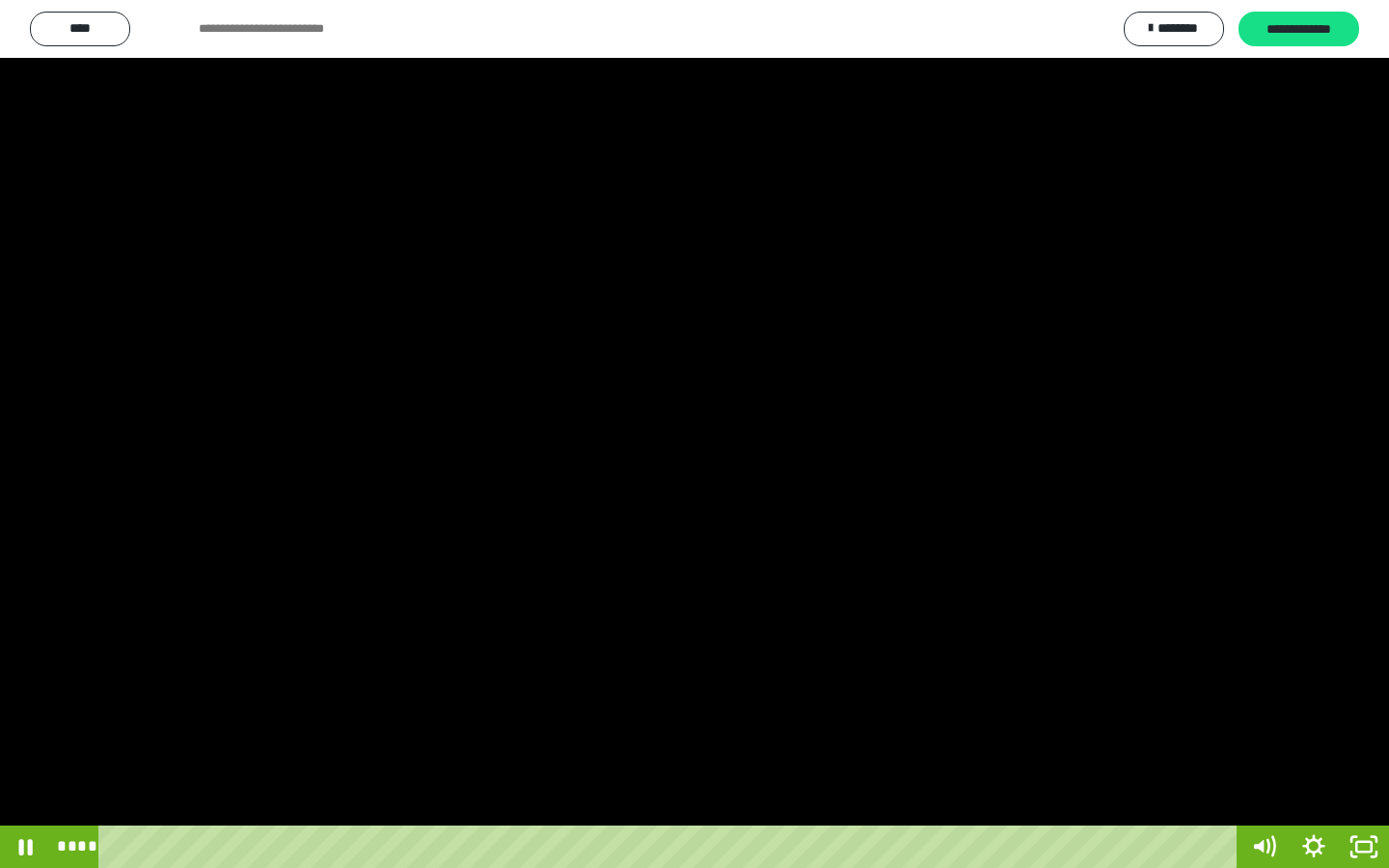 click at bounding box center (694, 434) 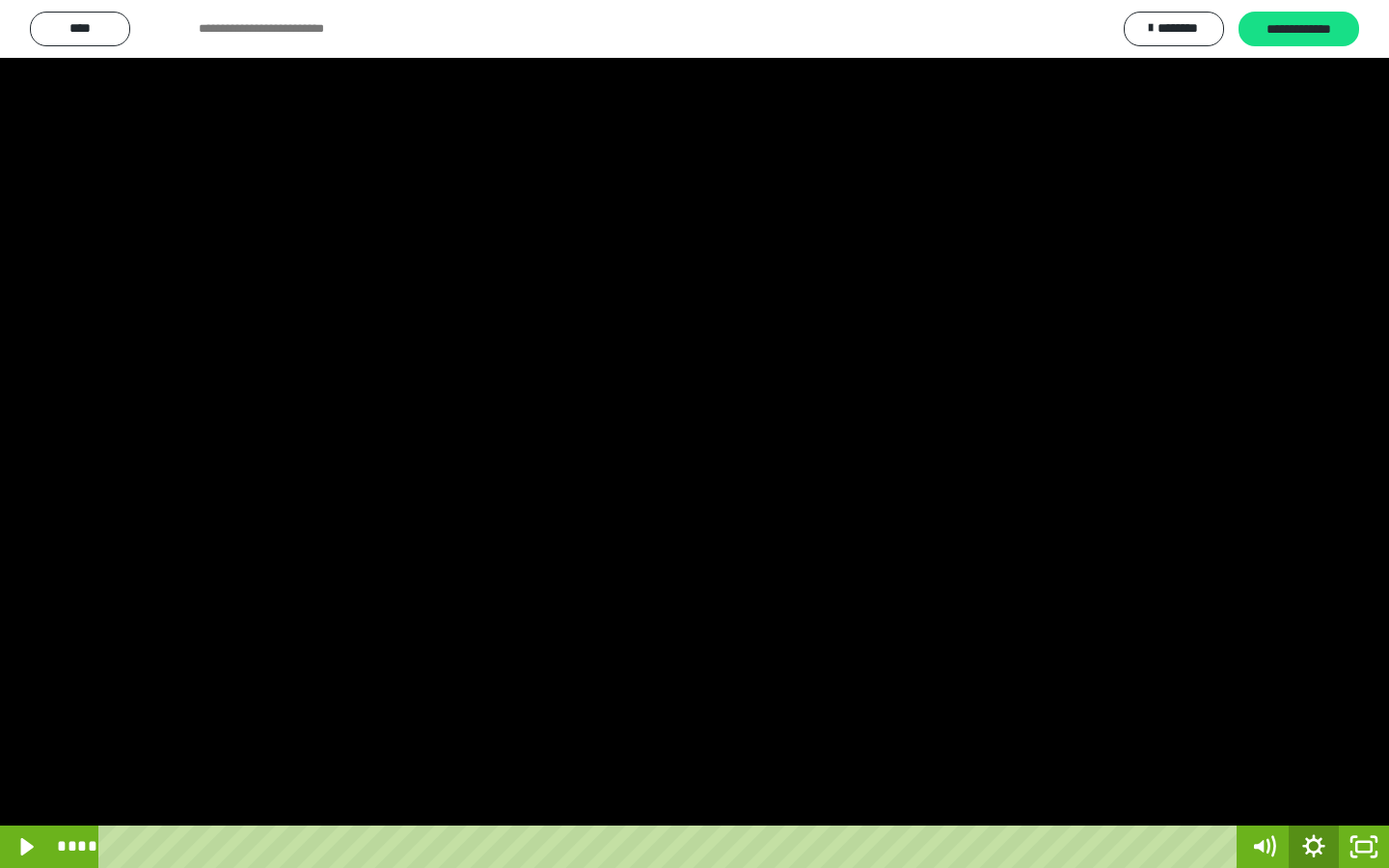 click 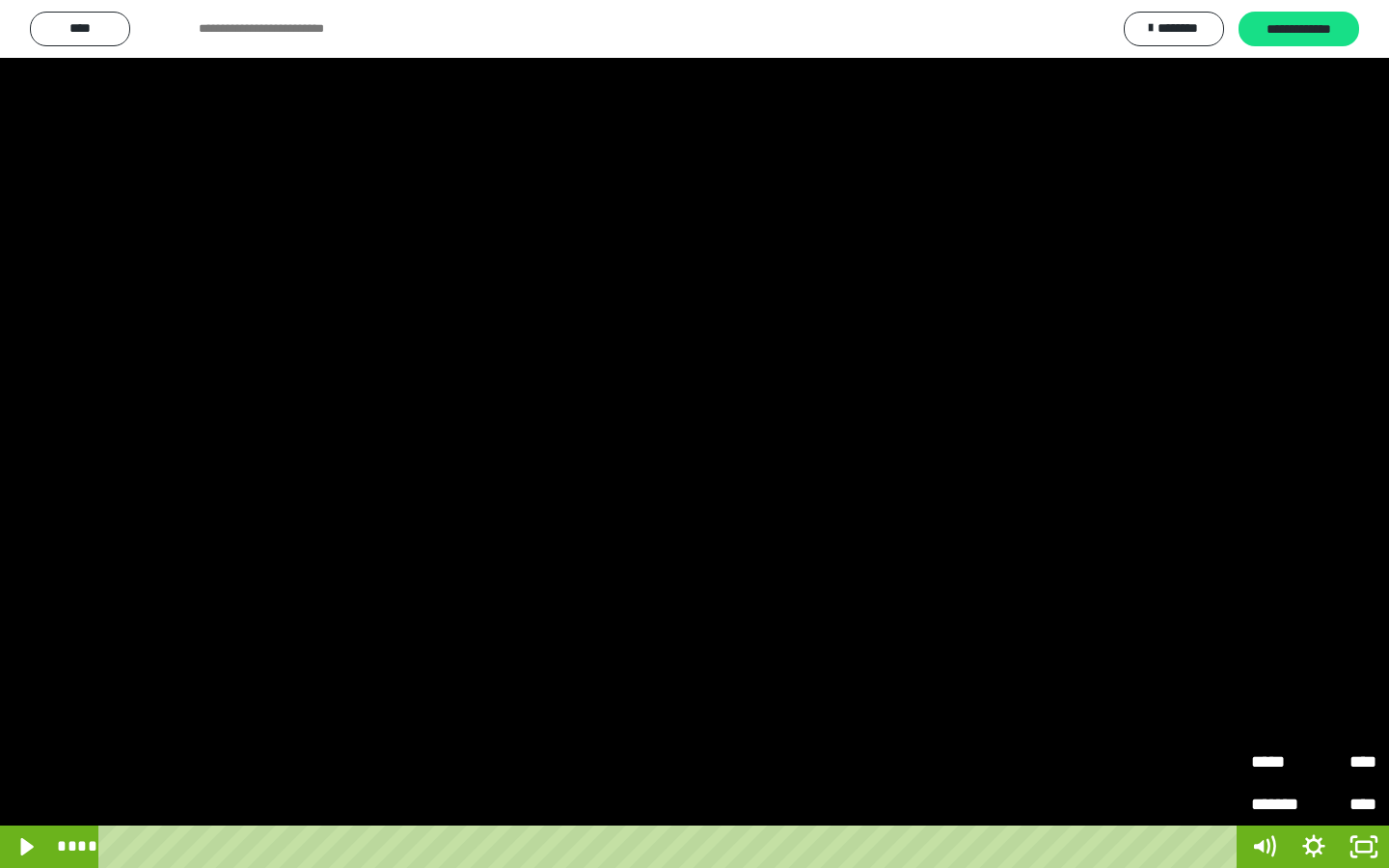 click on "*******" at bounding box center [1282, 804] 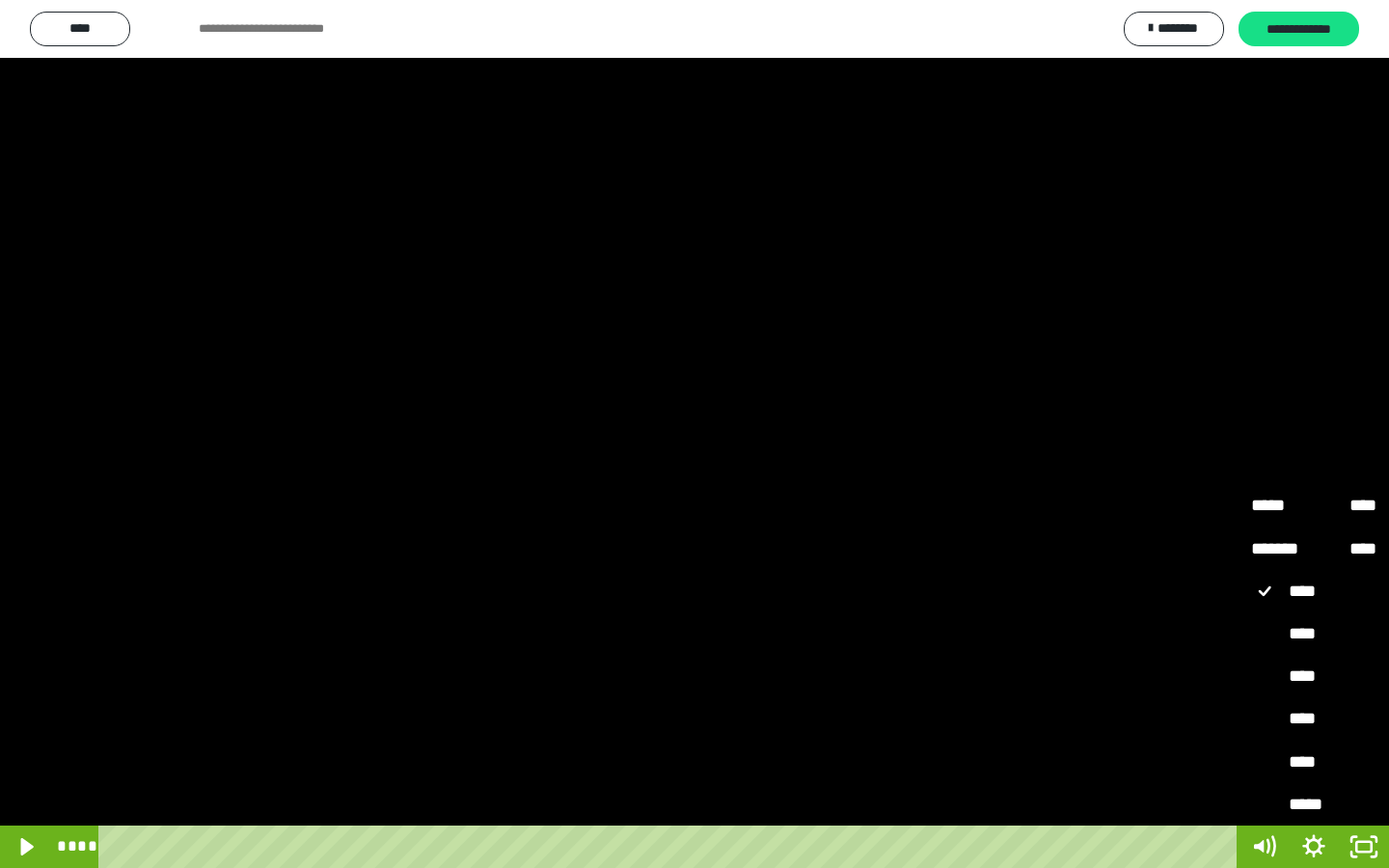 click on "*****" at bounding box center (1314, 805) 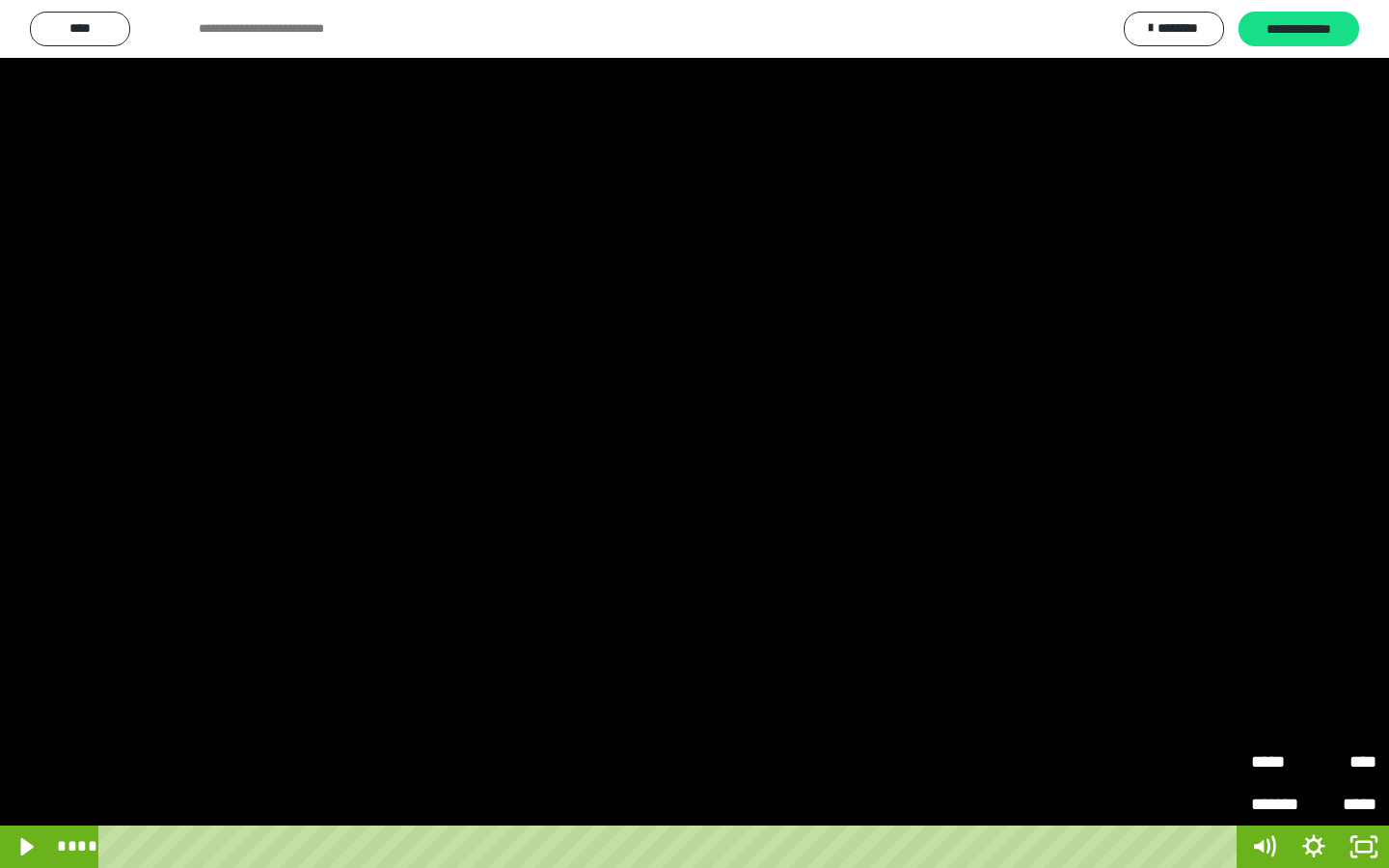 click at bounding box center (694, 434) 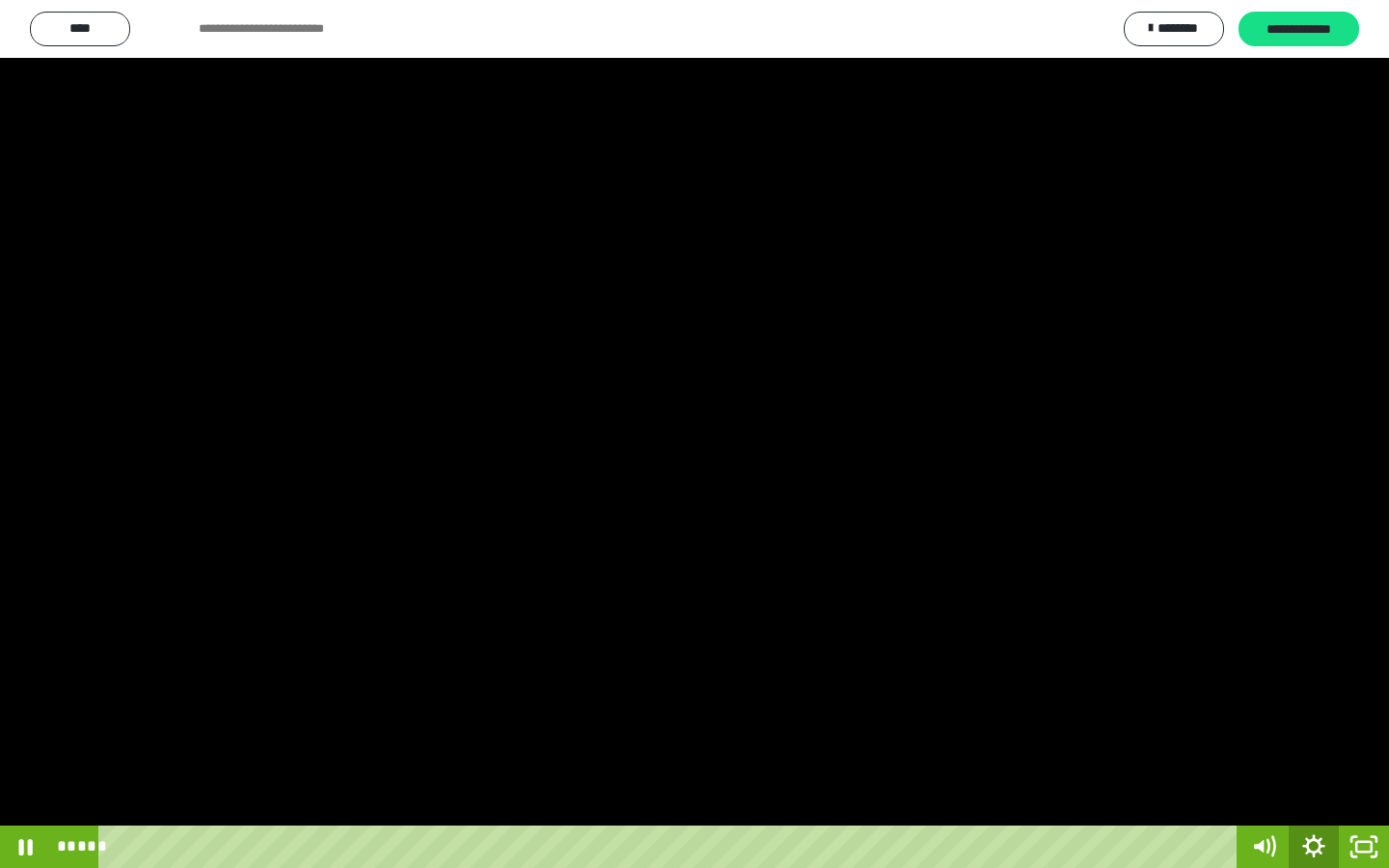 click 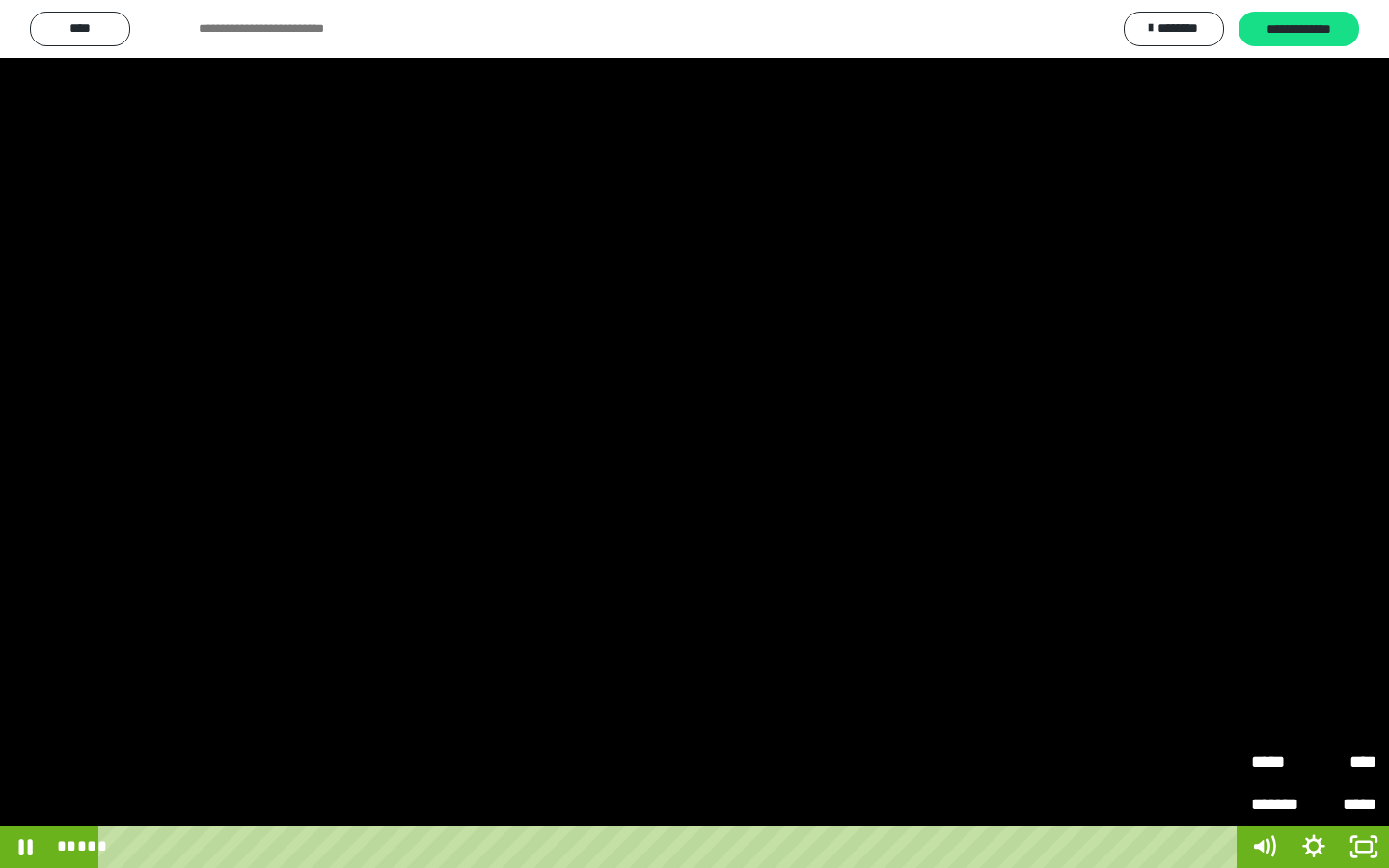 click on "****" at bounding box center [1345, 762] 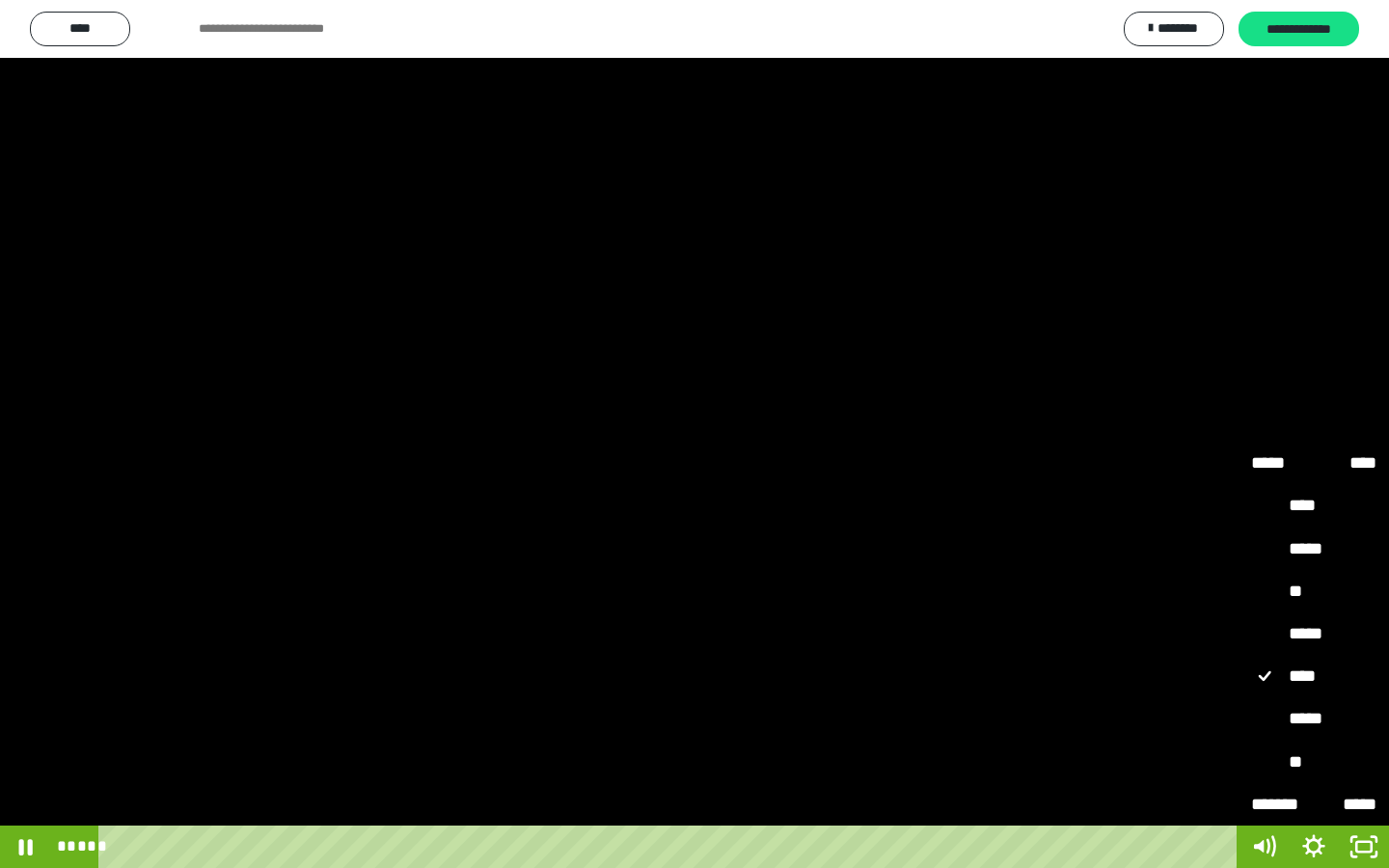 click on "**" at bounding box center (1314, 763) 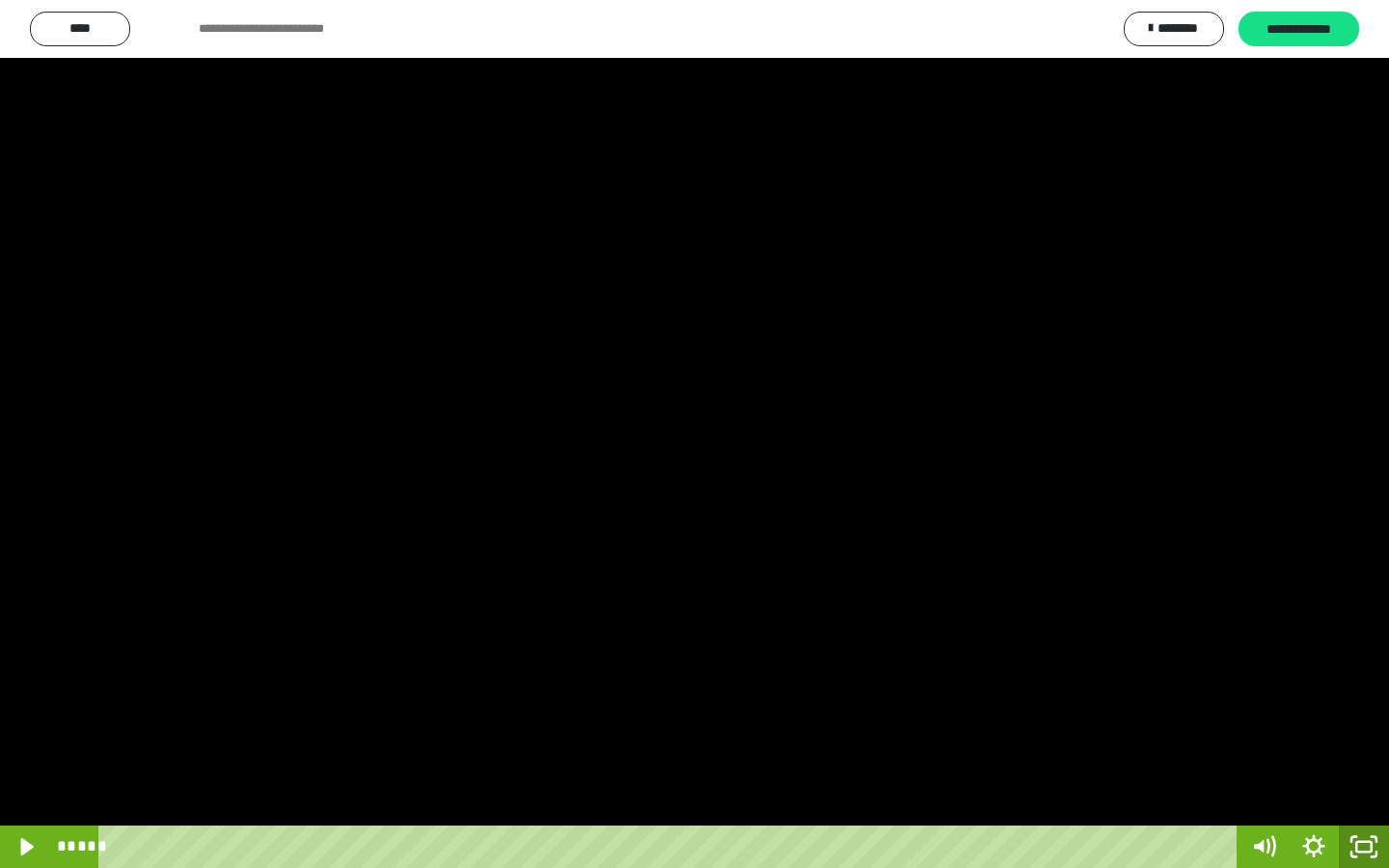 click on "***** ***** ***** ** ***** **** ***** ** ***** **** ***** ** ******* ***** ******* **** **** **** **** **** *****" at bounding box center (694, 847) 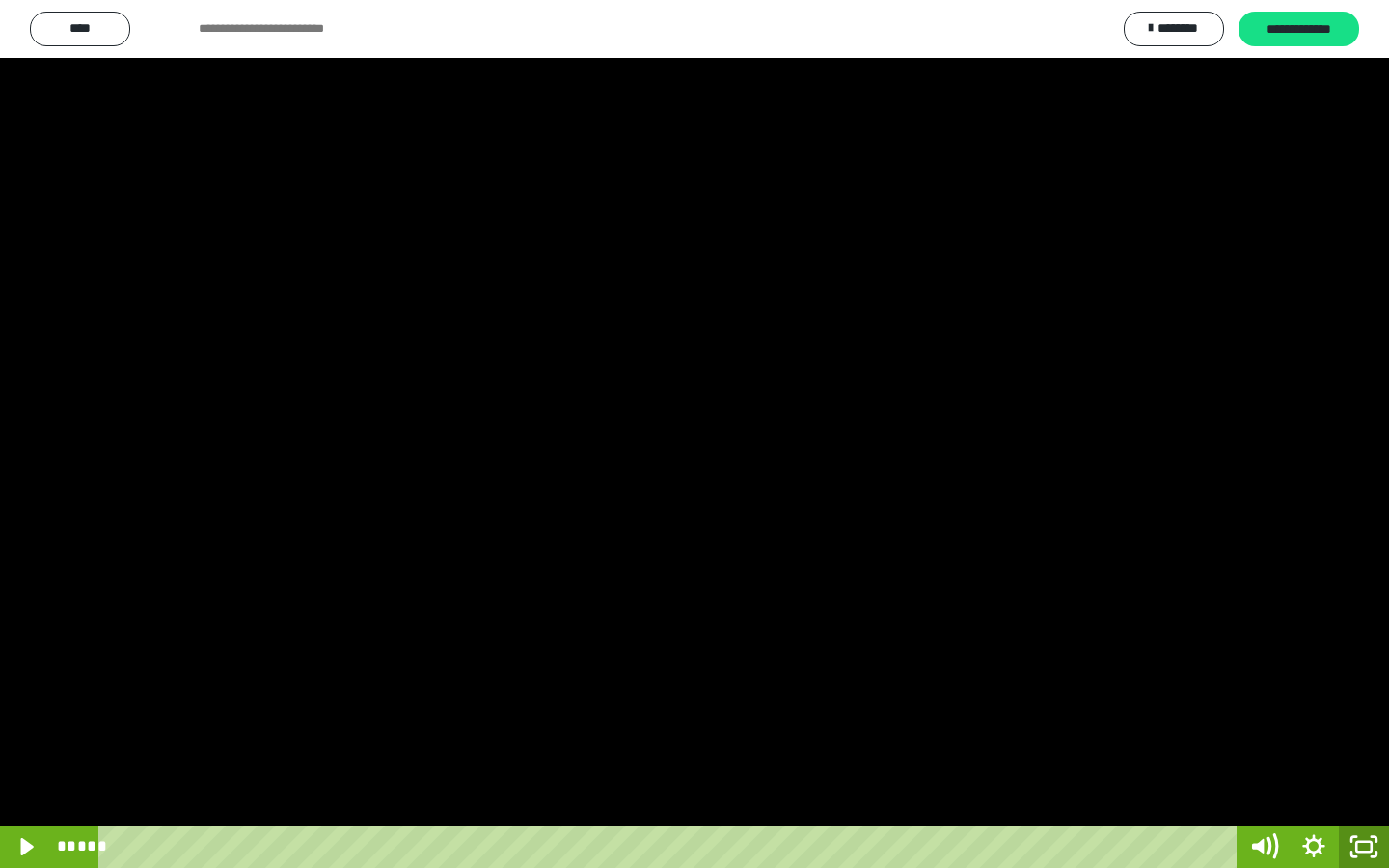 click 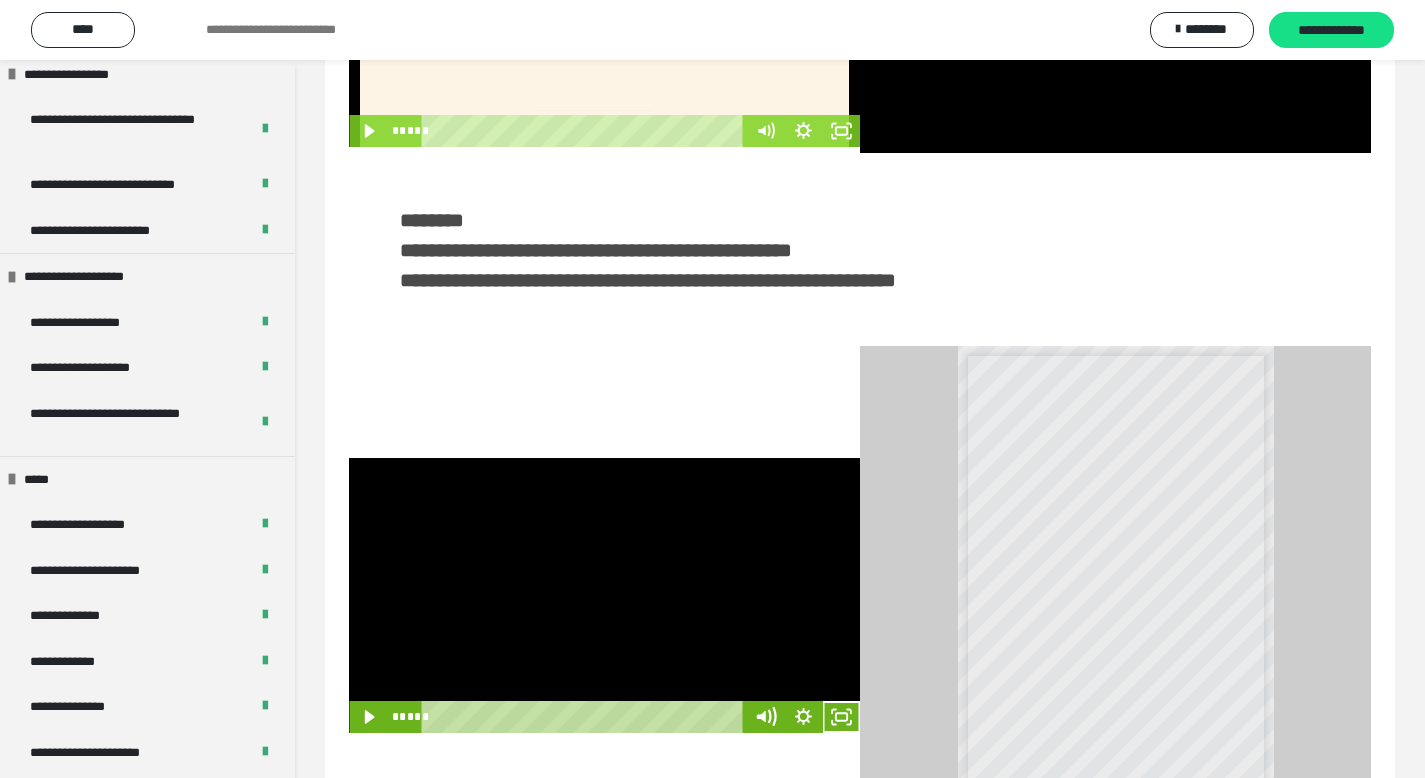 scroll, scrollTop: 2457, scrollLeft: 0, axis: vertical 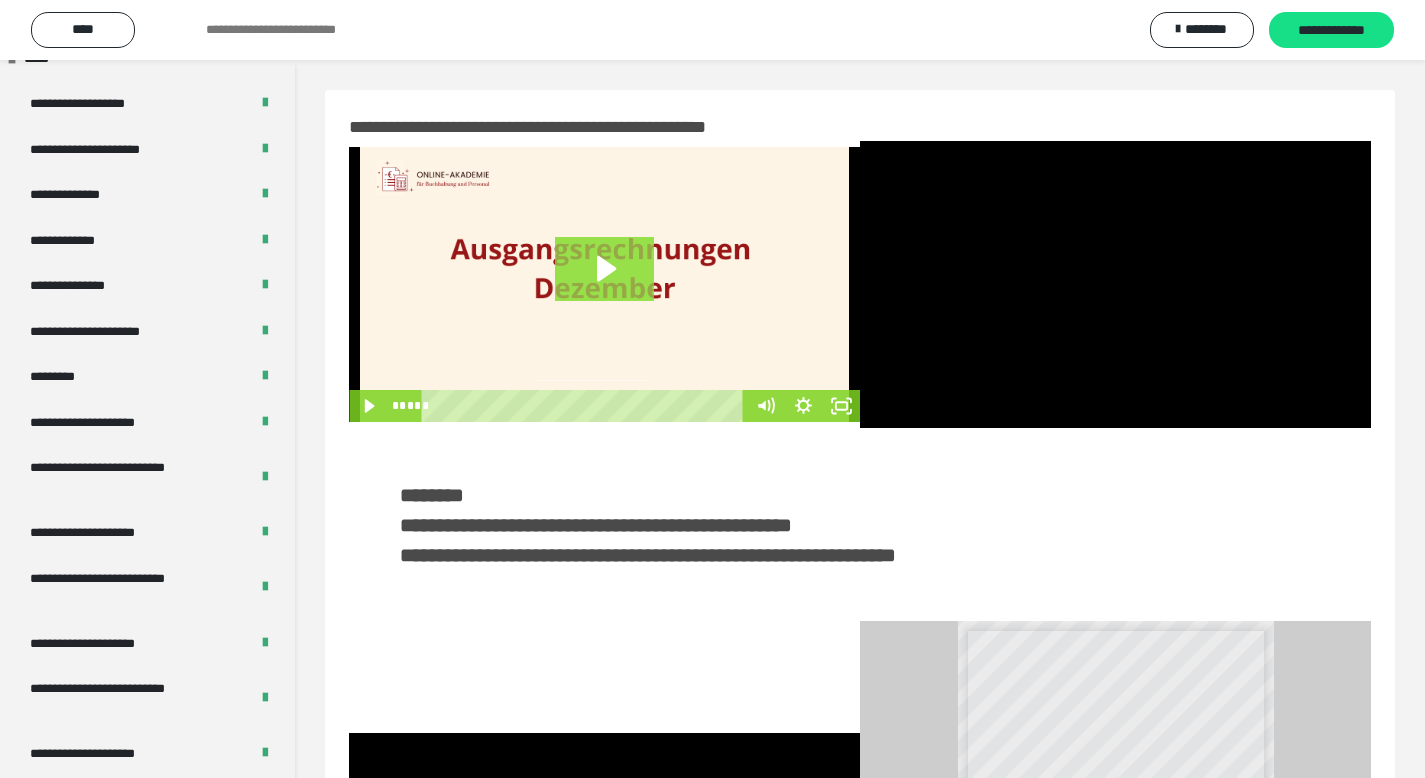 click 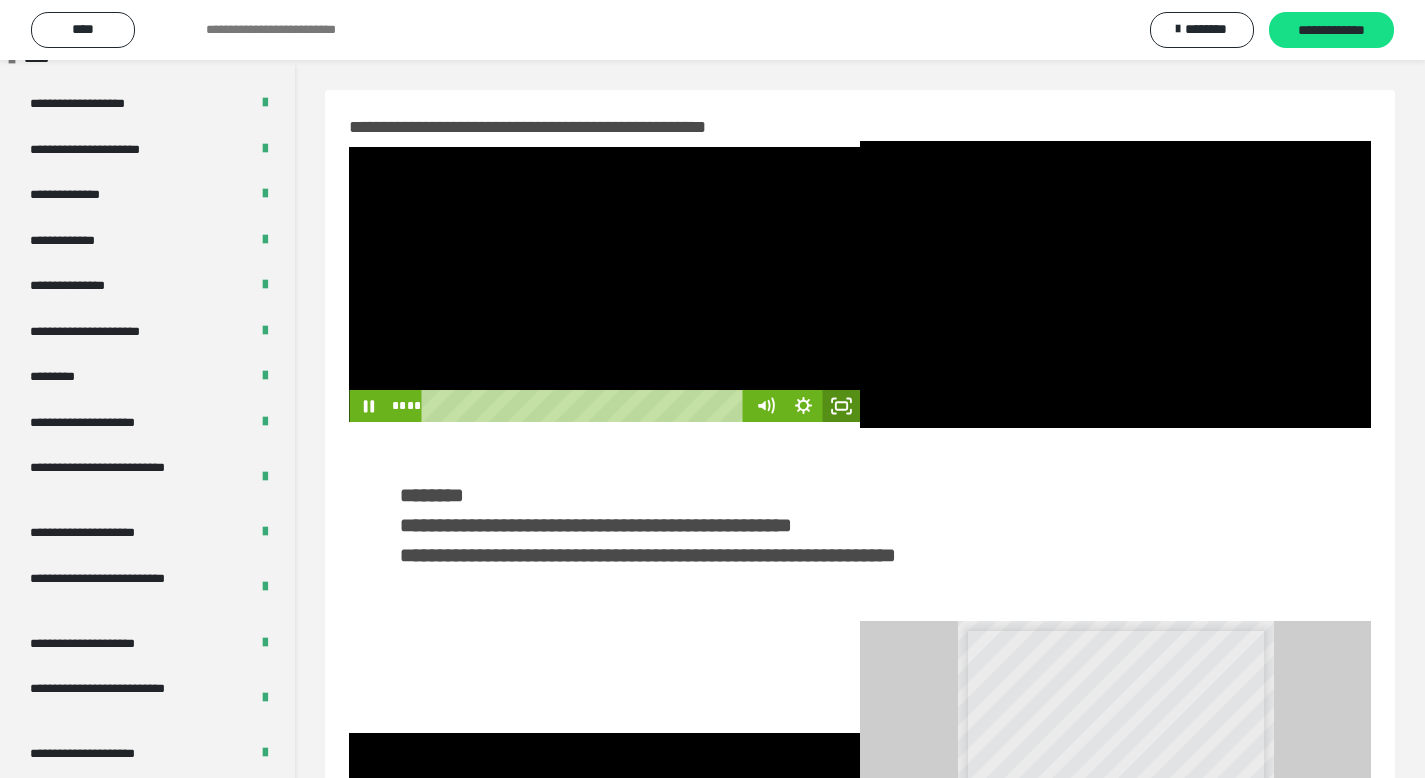 click 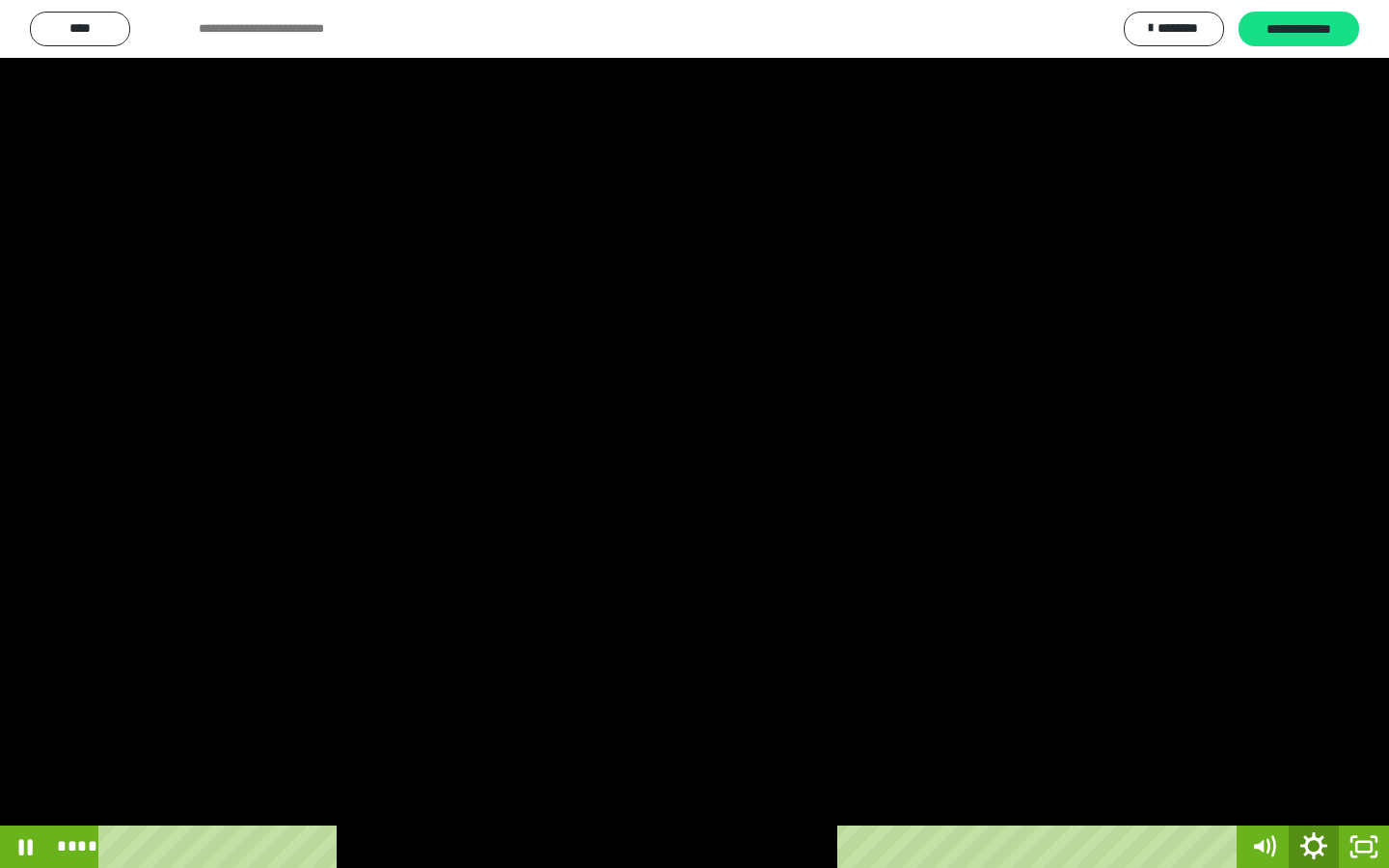 click 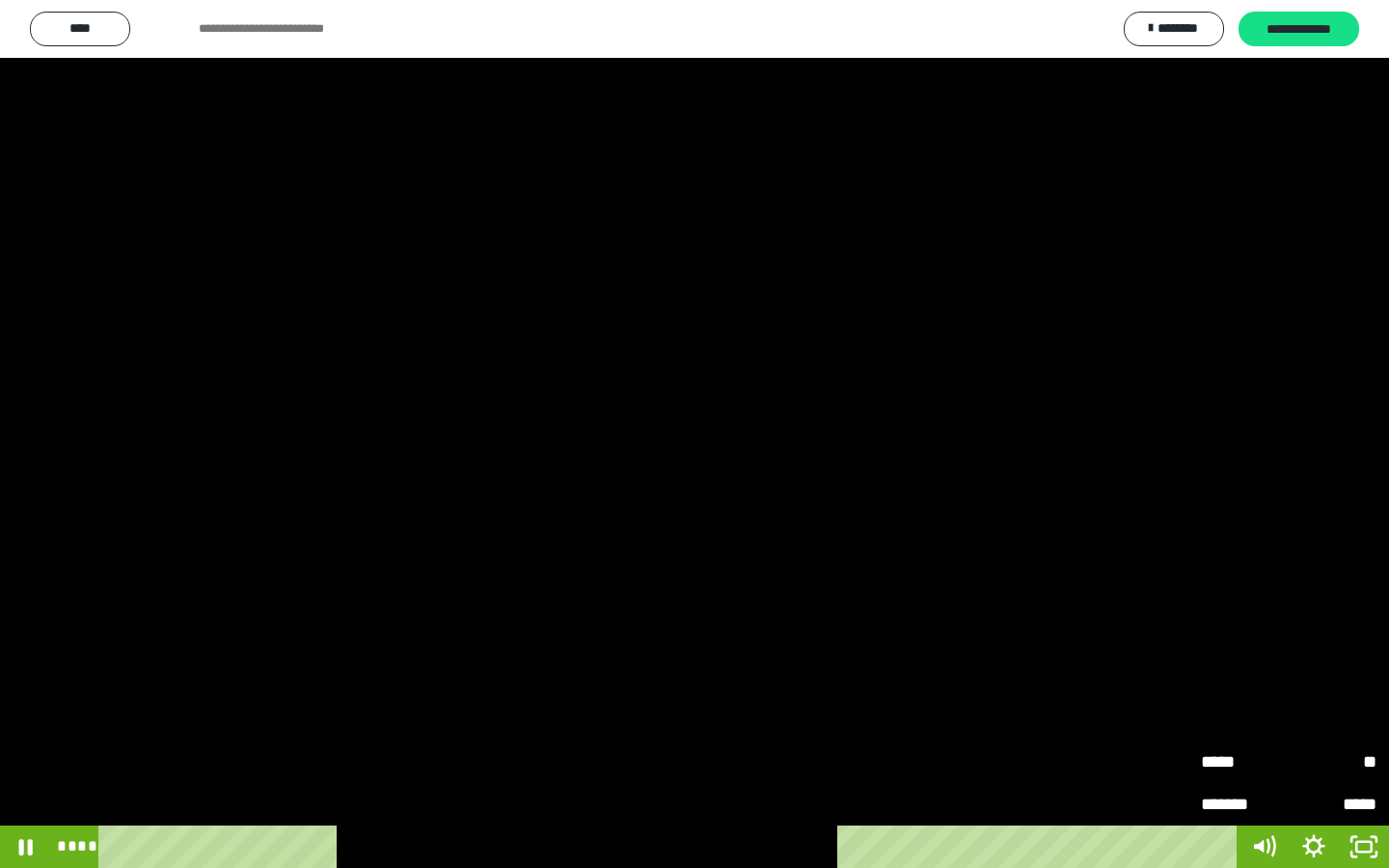 click on "**" at bounding box center [1332, 762] 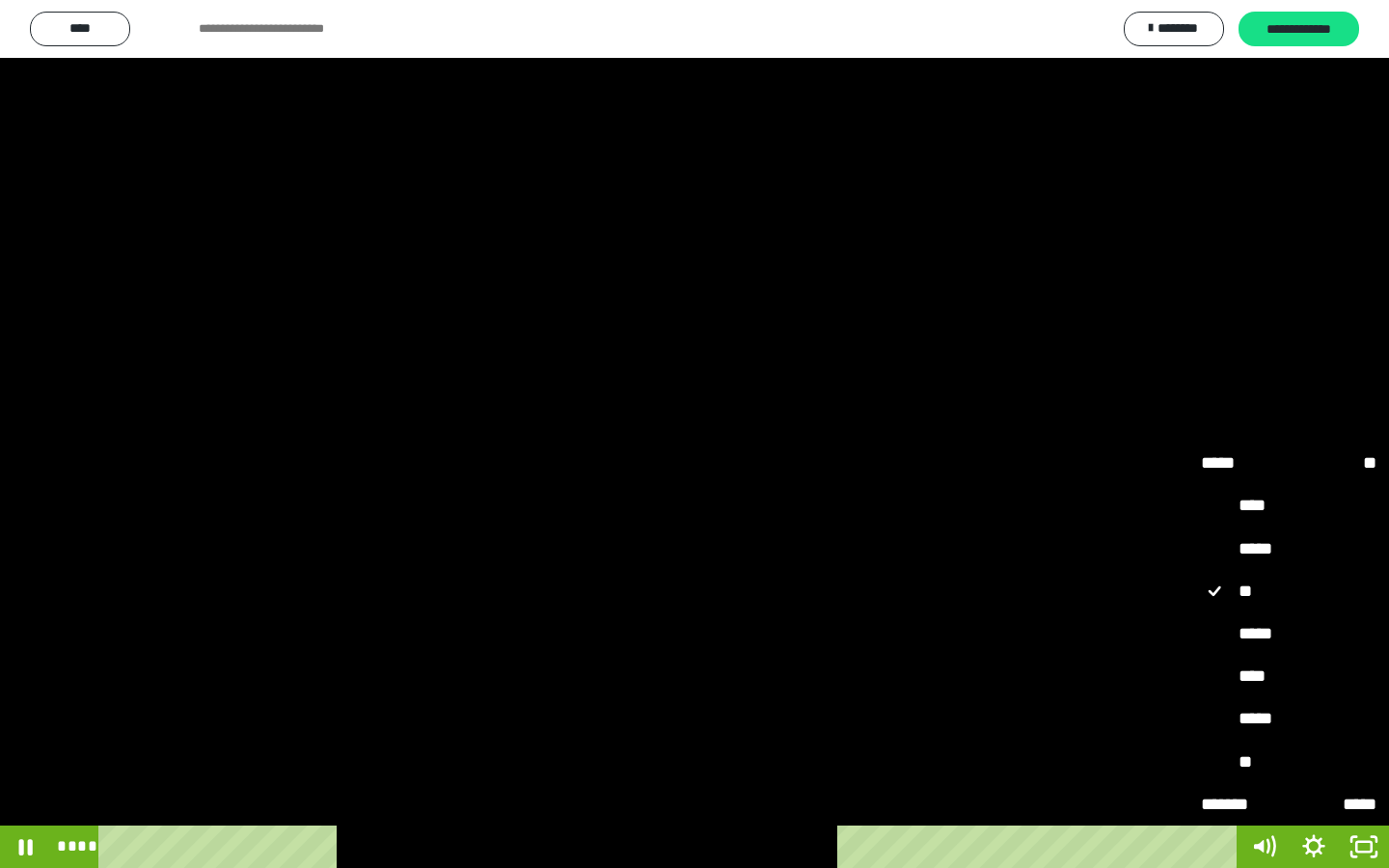 click on "**" at bounding box center [1289, 763] 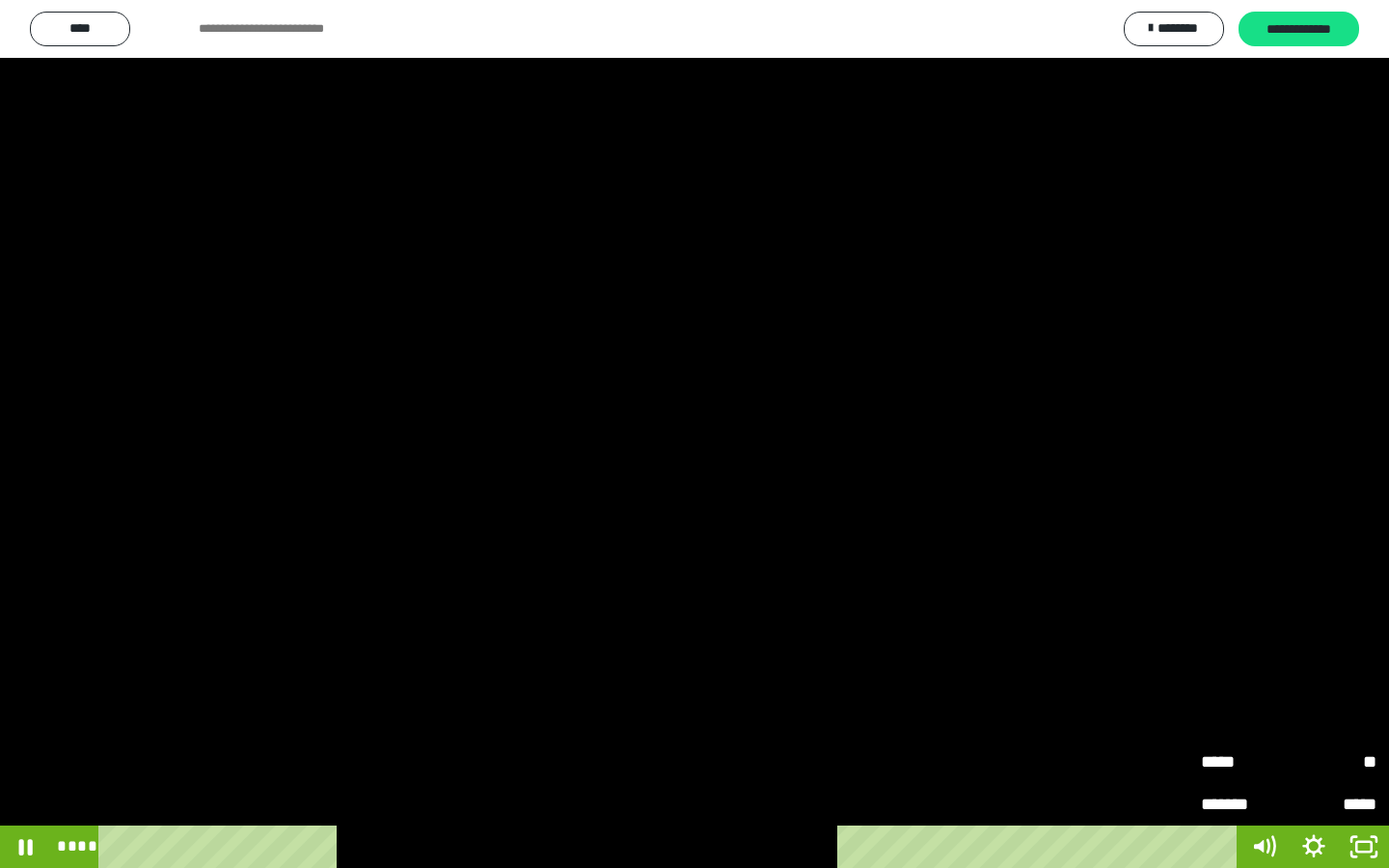 click at bounding box center [694, 434] 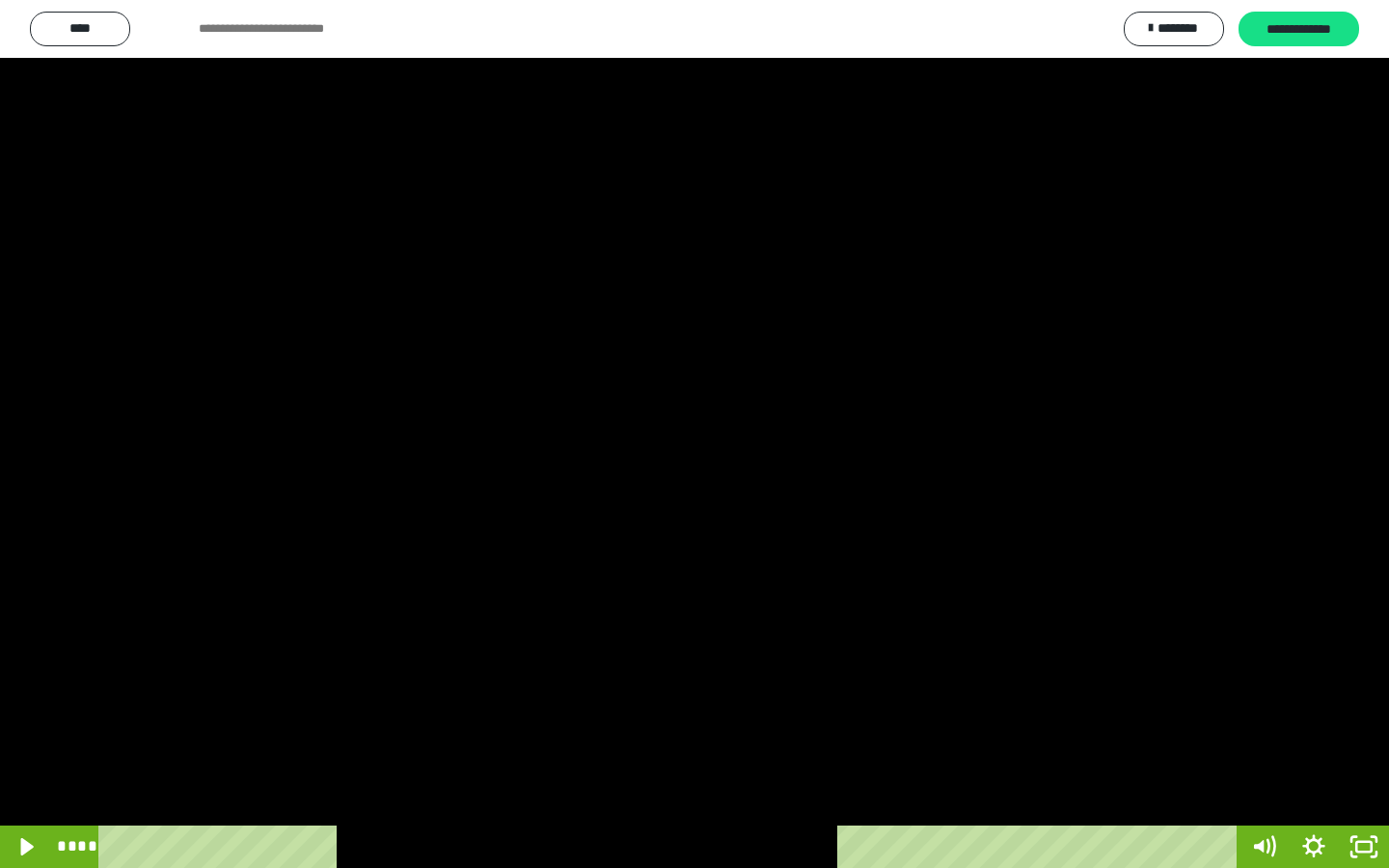 click at bounding box center [694, 434] 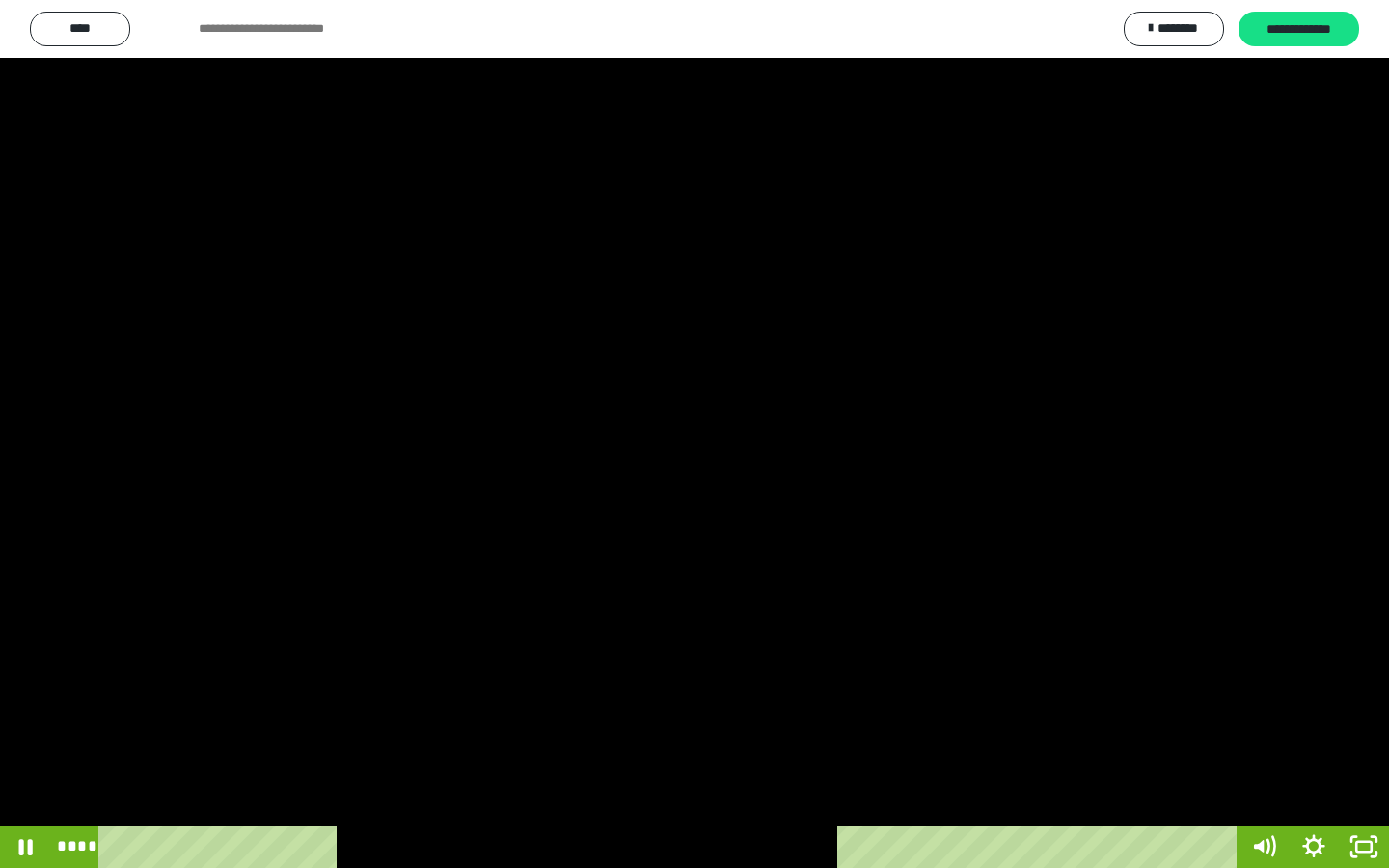 click at bounding box center (694, 434) 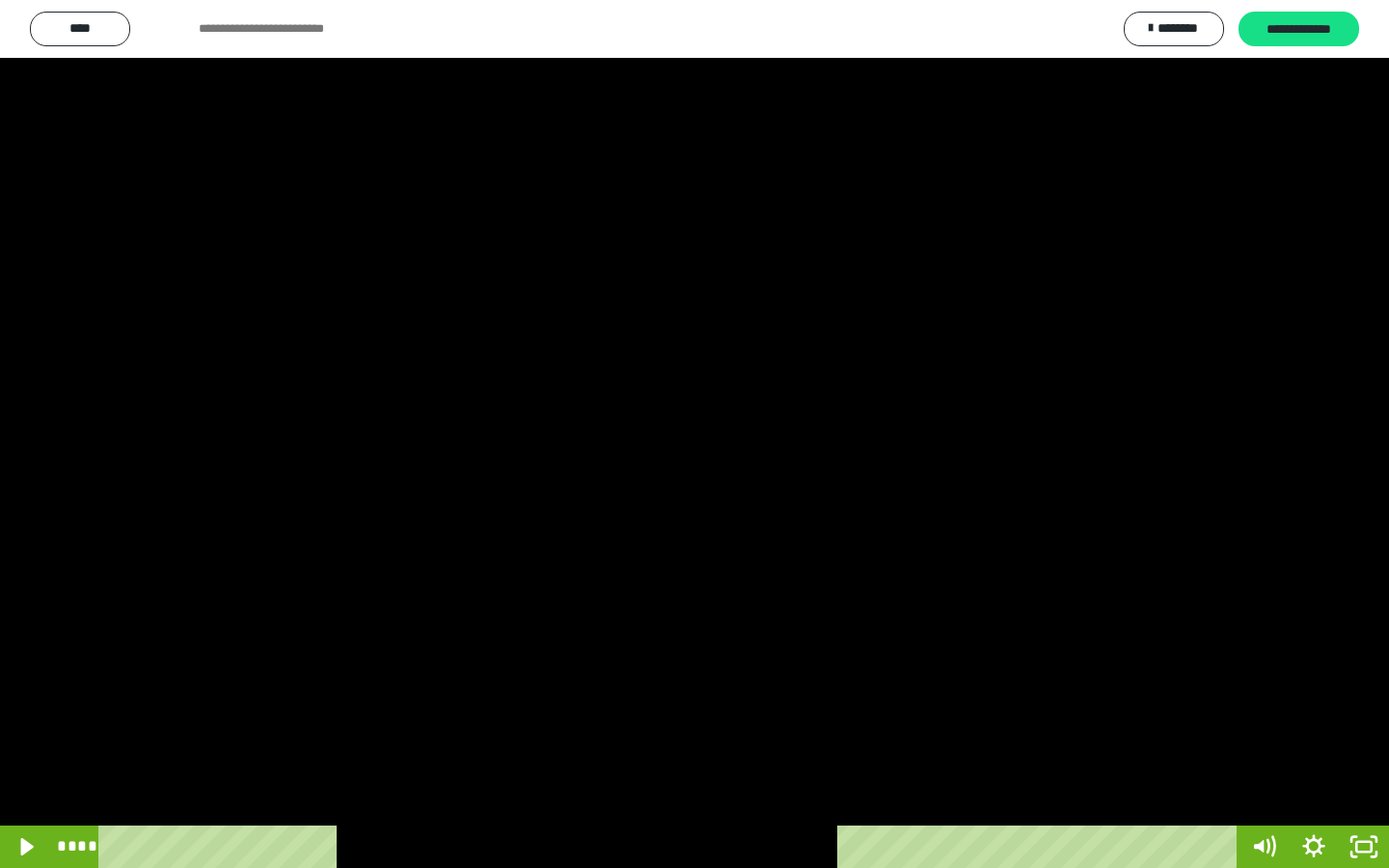 click at bounding box center [694, 434] 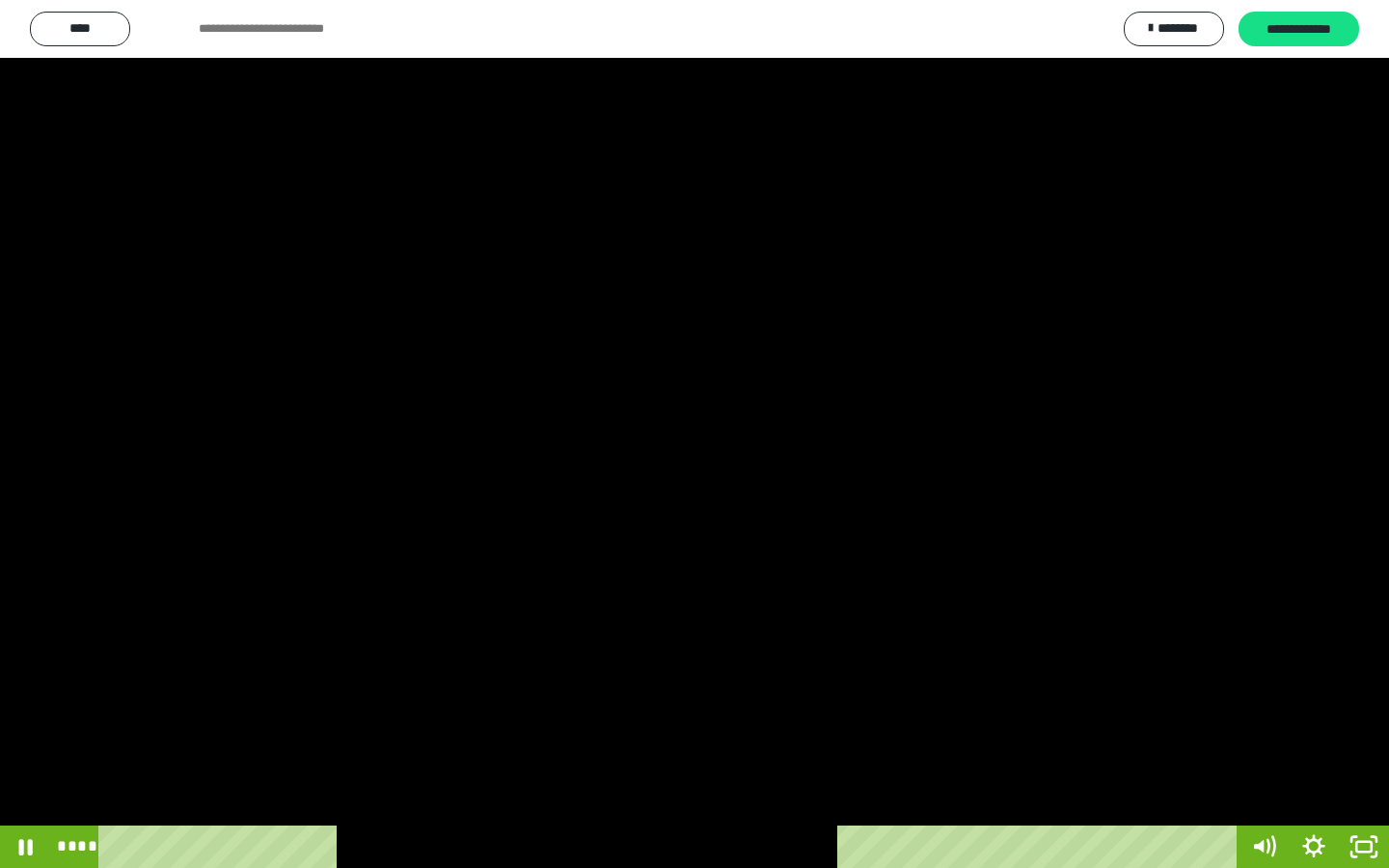 click at bounding box center [694, 434] 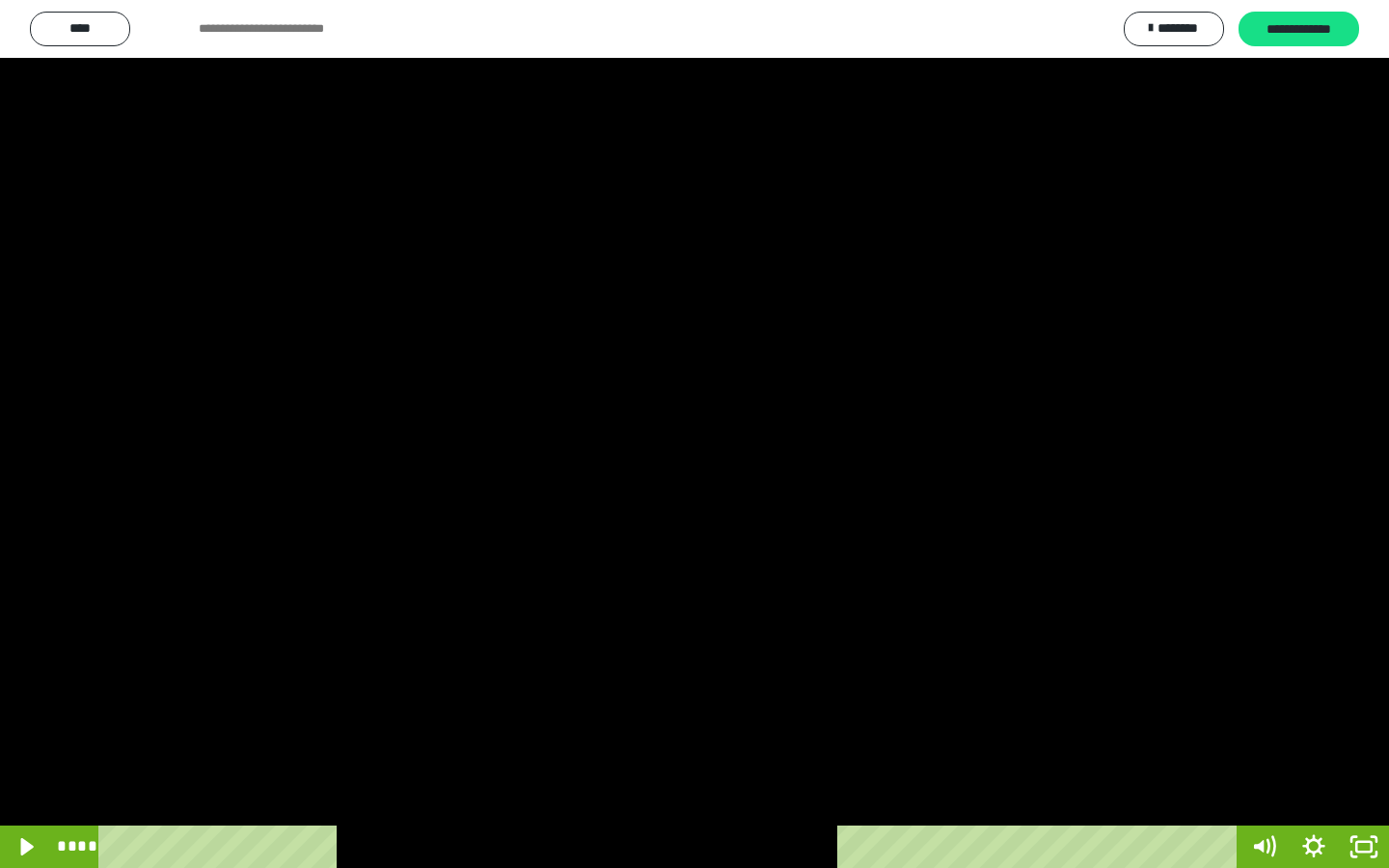 click at bounding box center (694, 434) 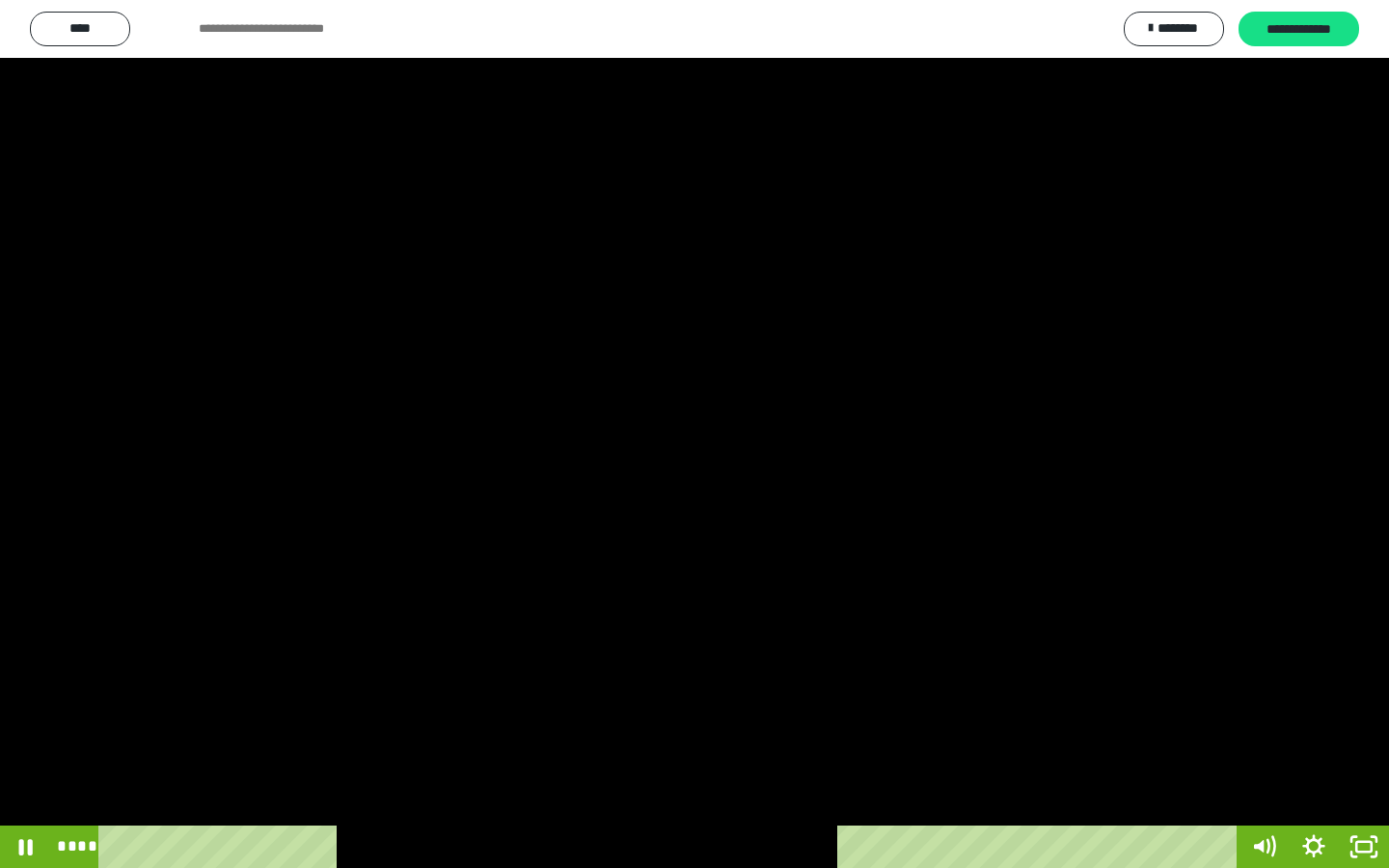click at bounding box center [694, 434] 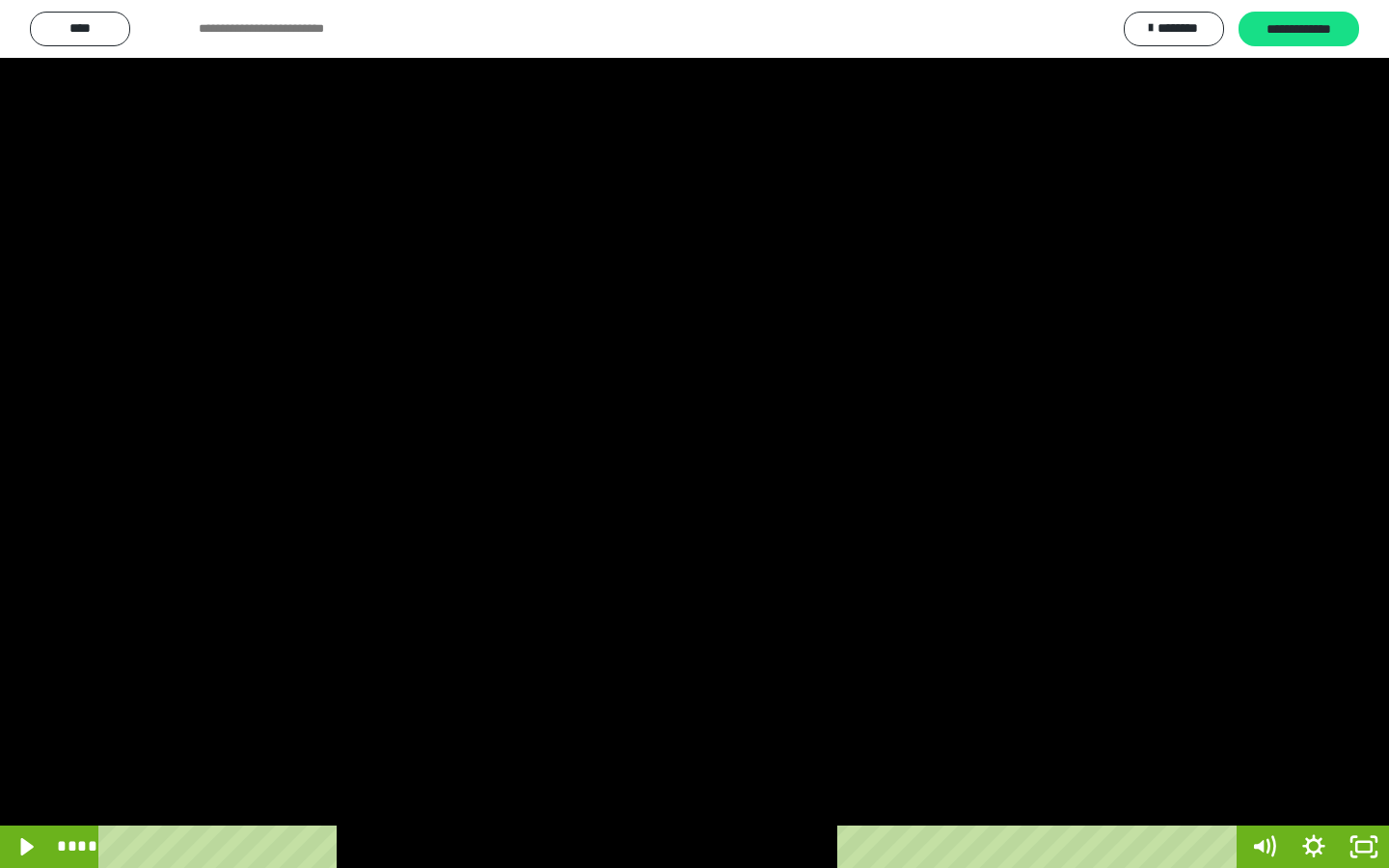 click at bounding box center [694, 434] 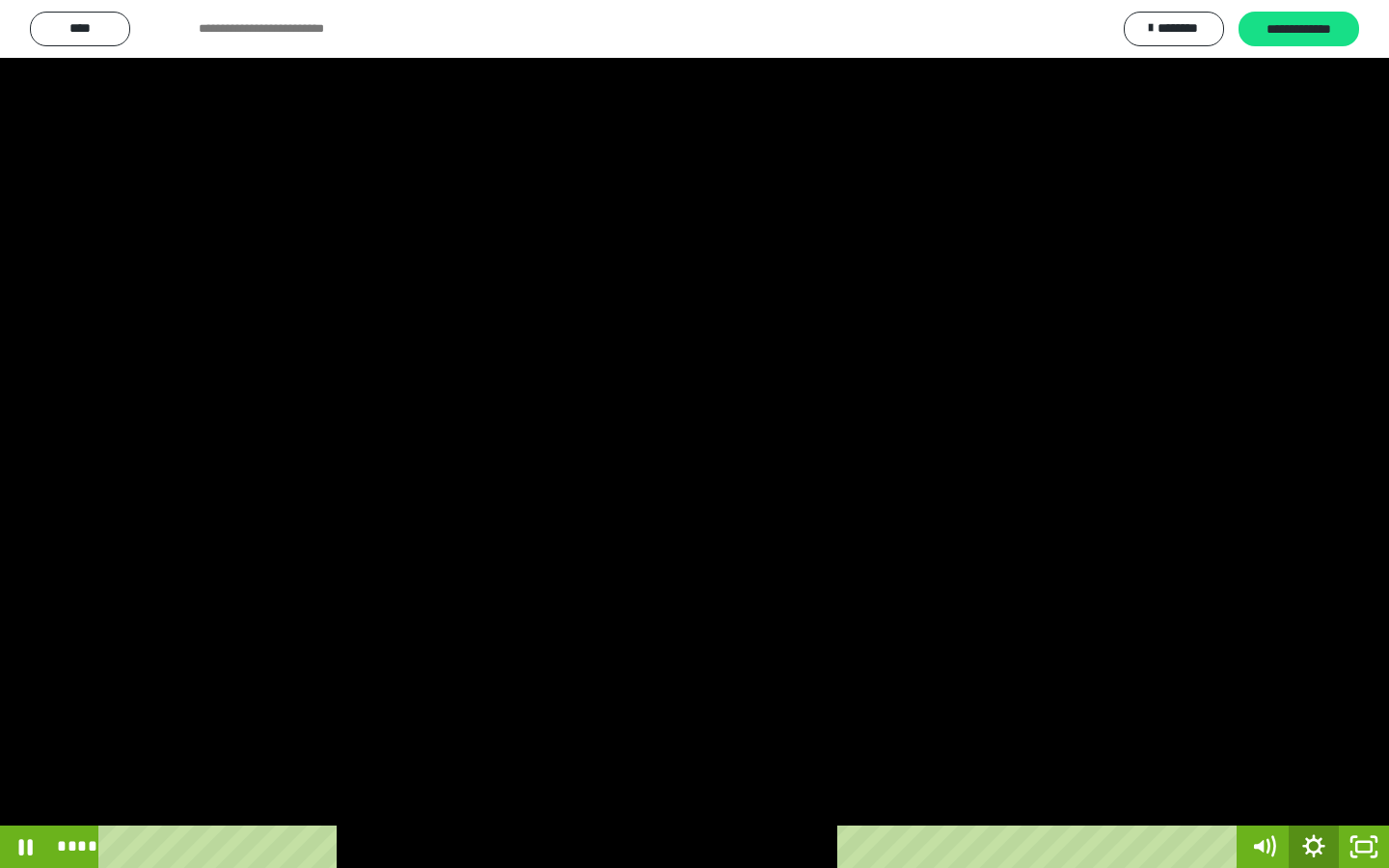 click 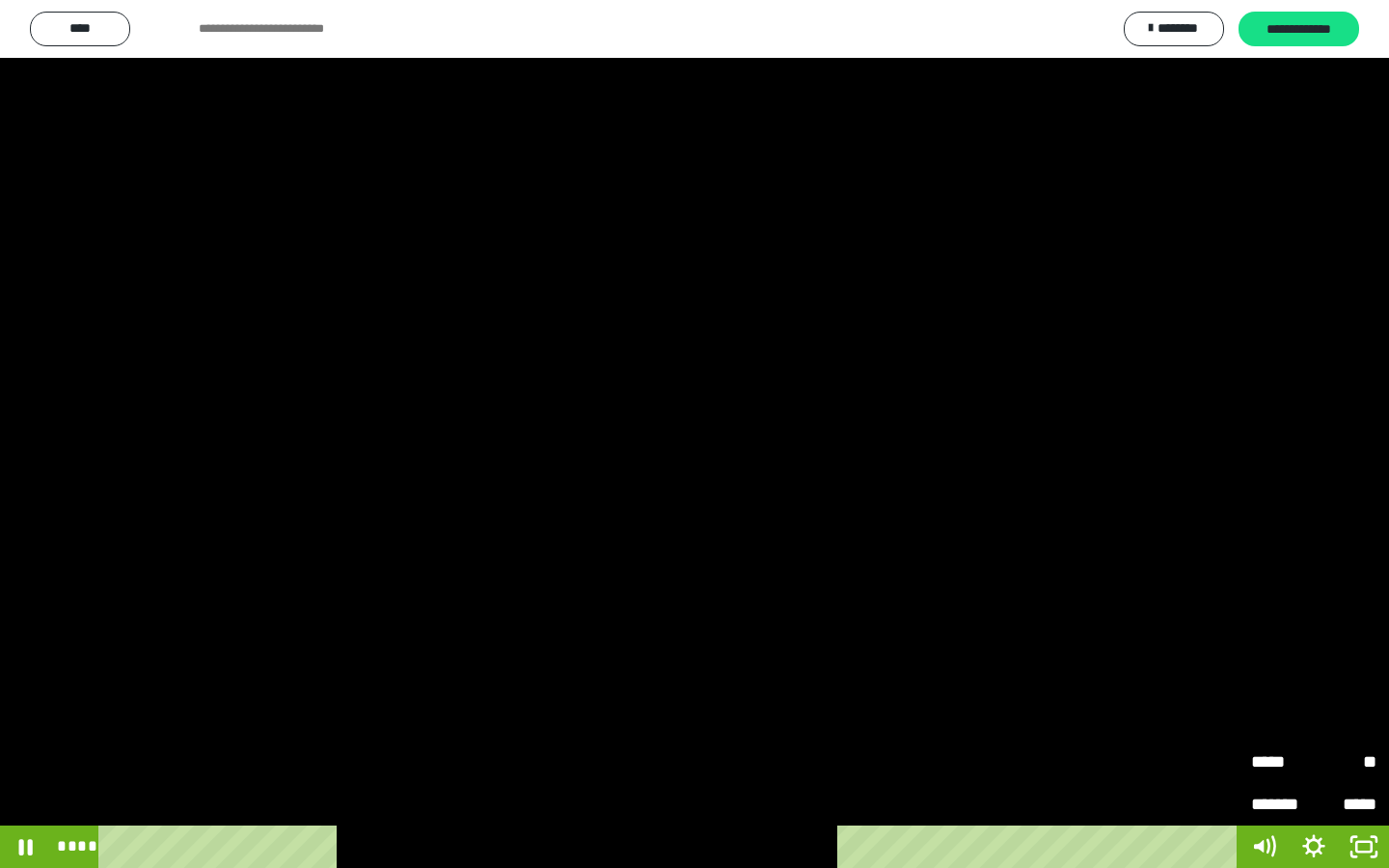 click on "*****" at bounding box center (1282, 762) 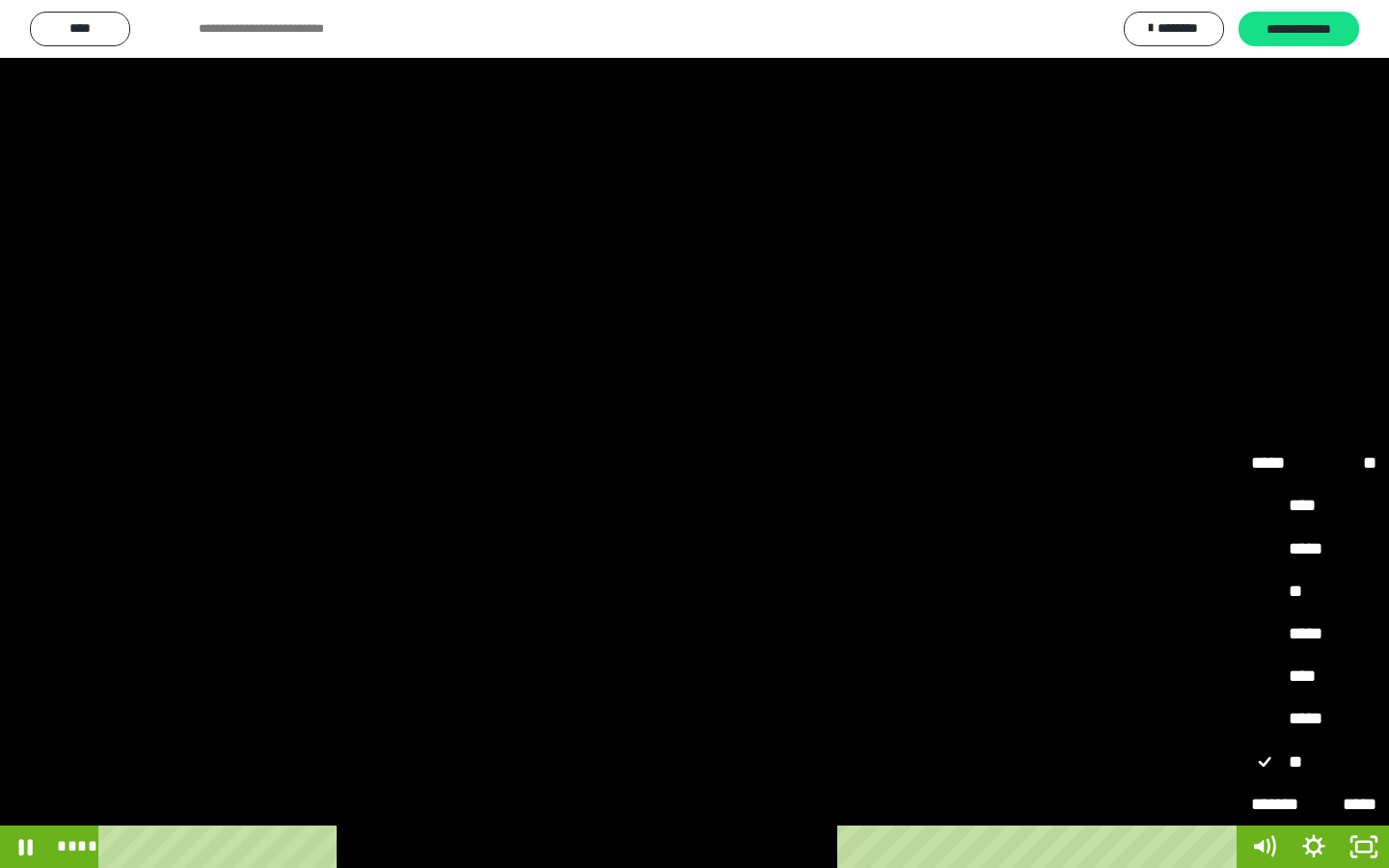 click on "****" at bounding box center (1314, 677) 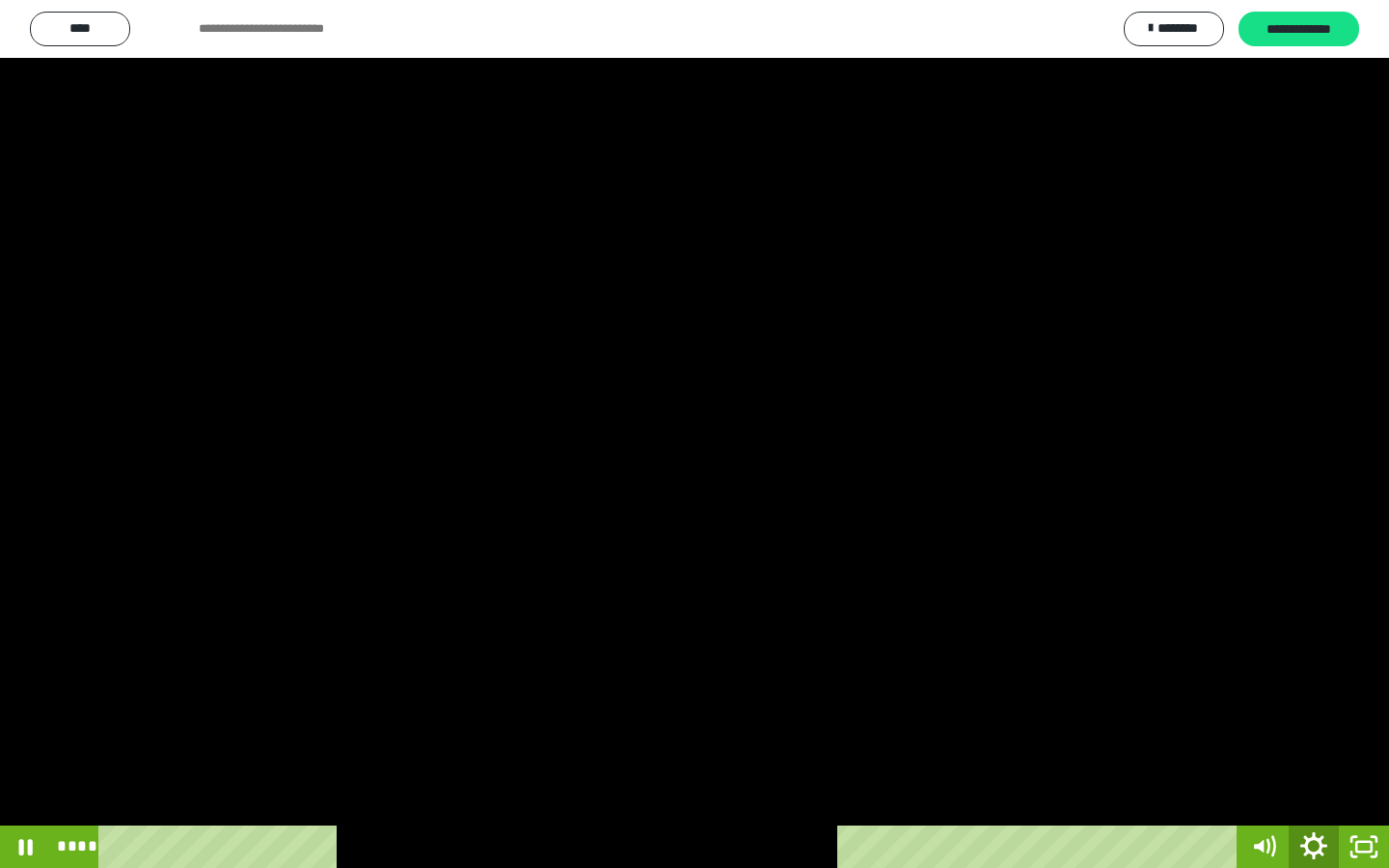 click 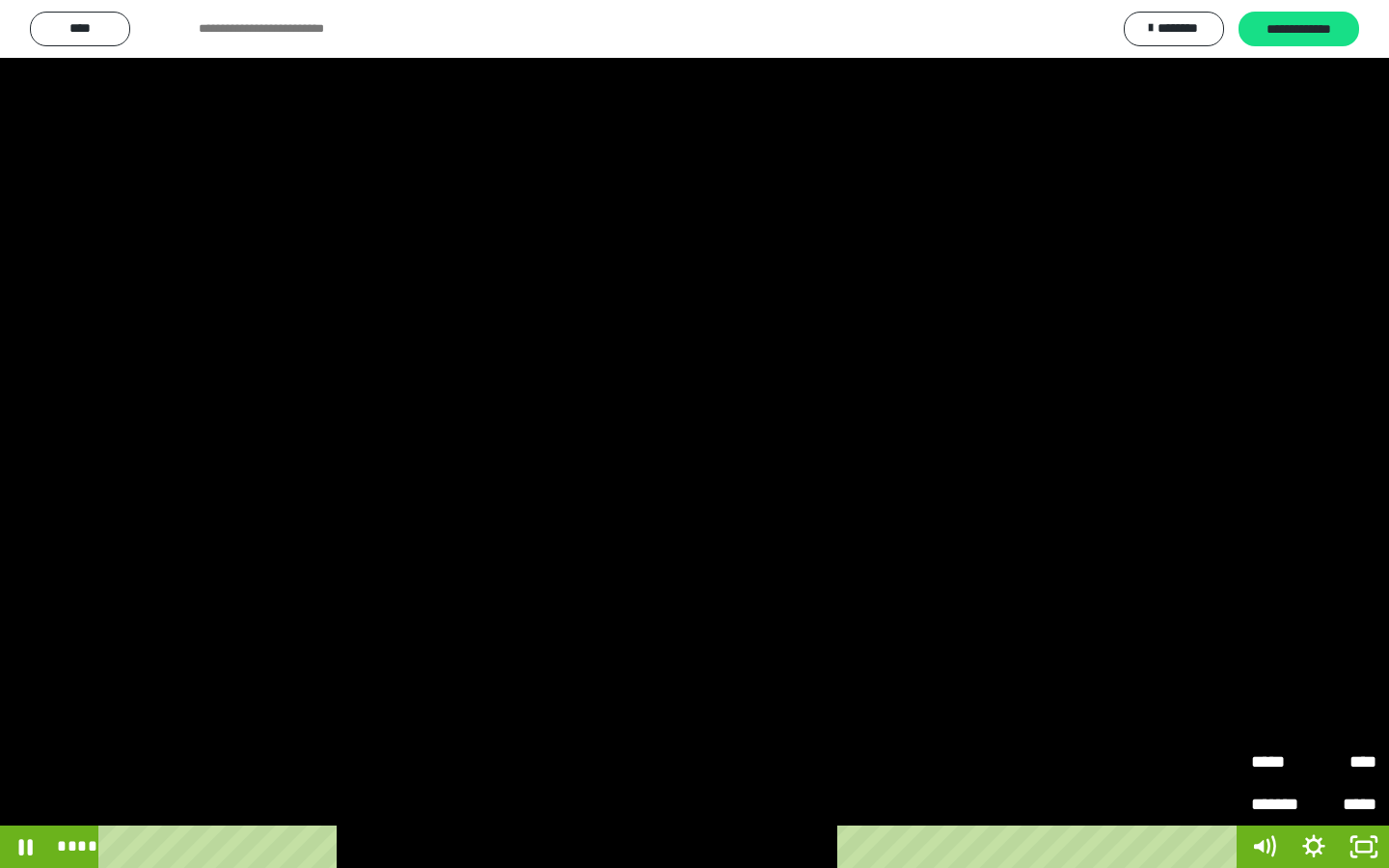 click on "*****" at bounding box center (1282, 762) 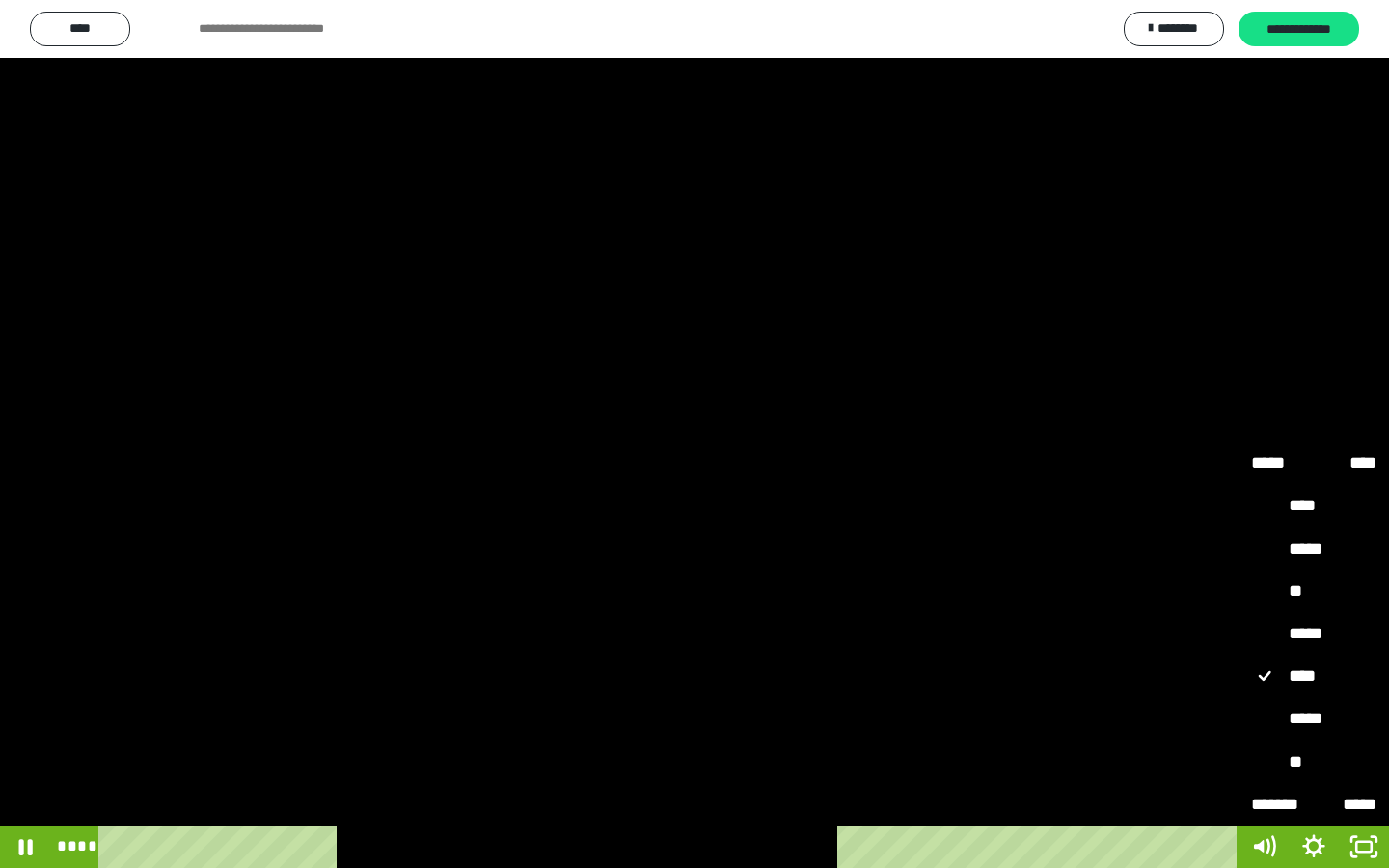 click on "**" at bounding box center [1314, 763] 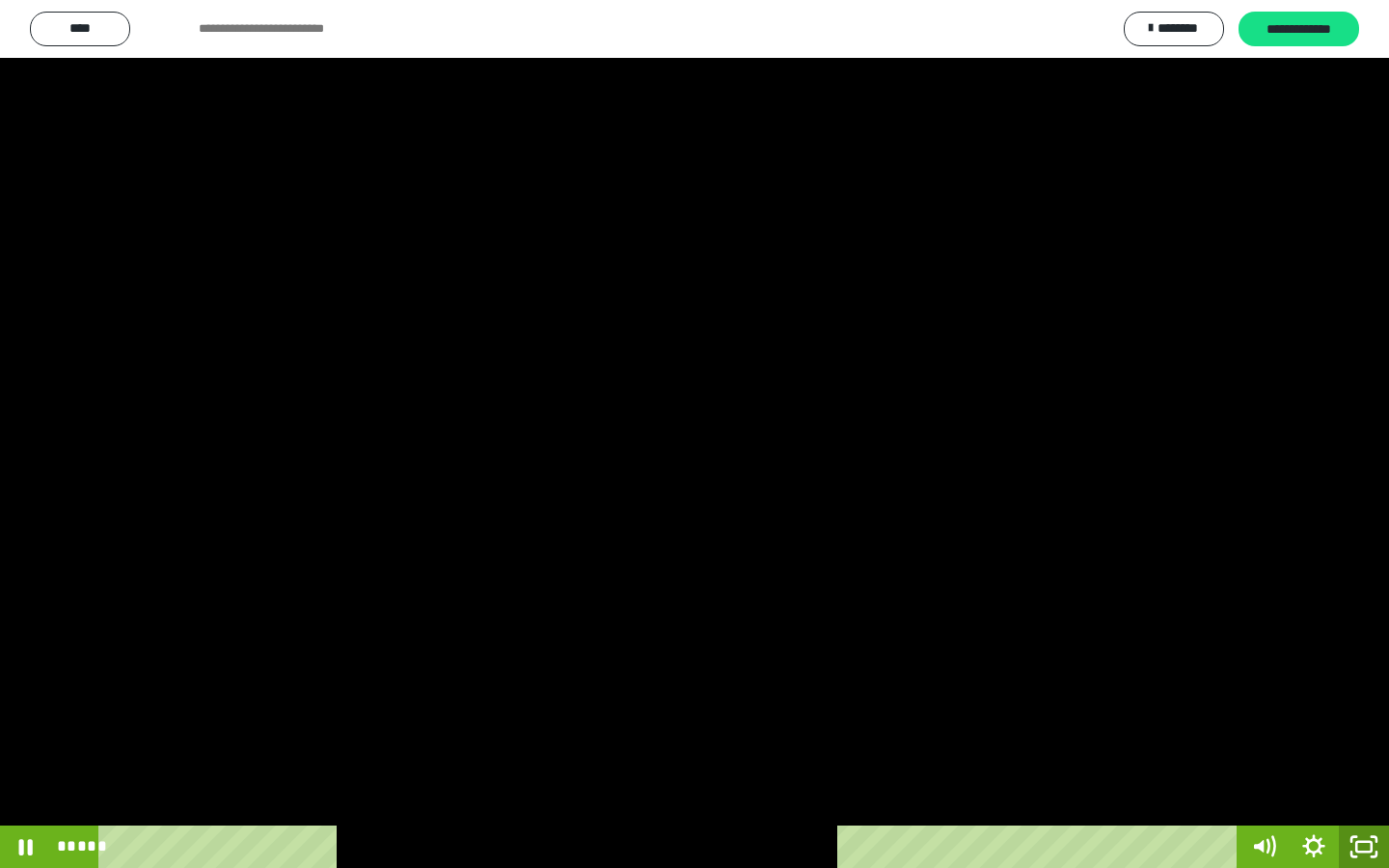 click 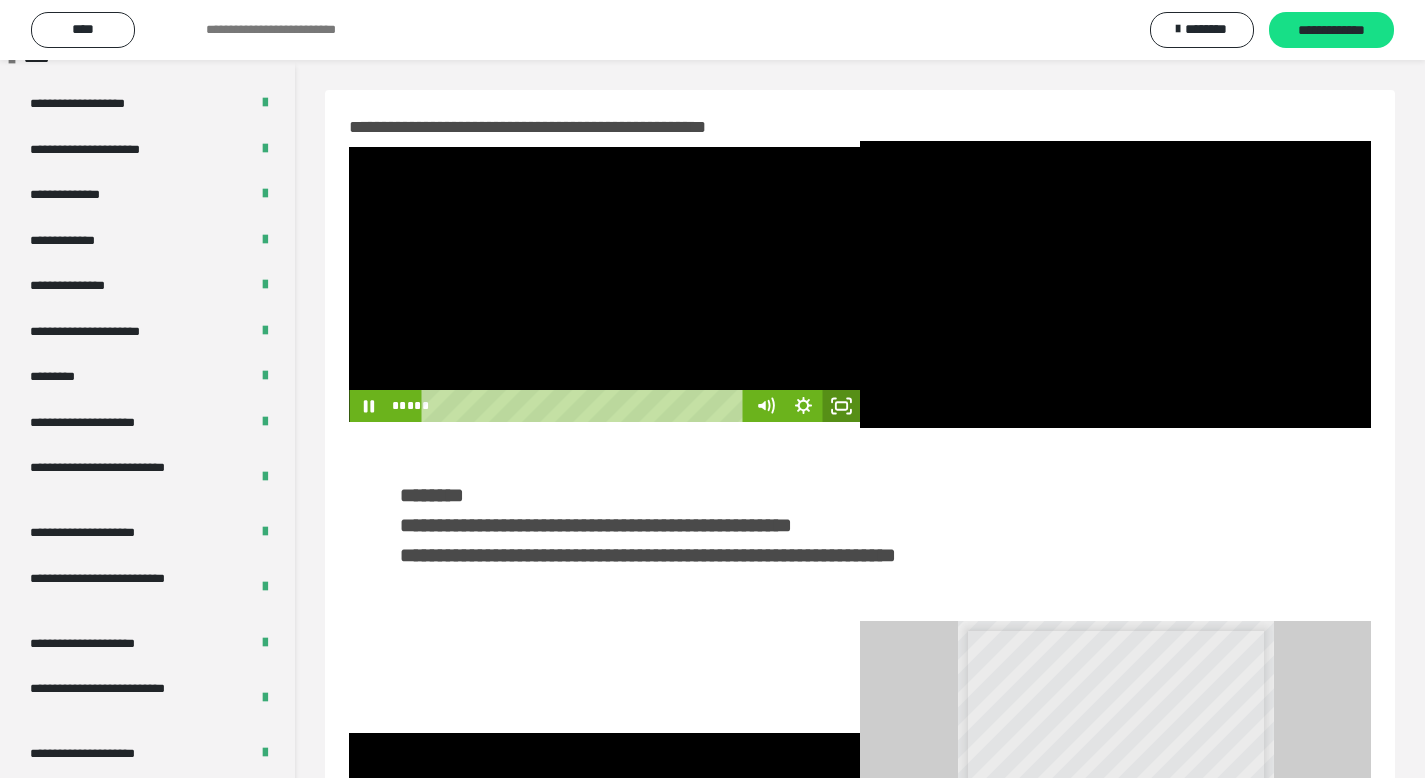 click 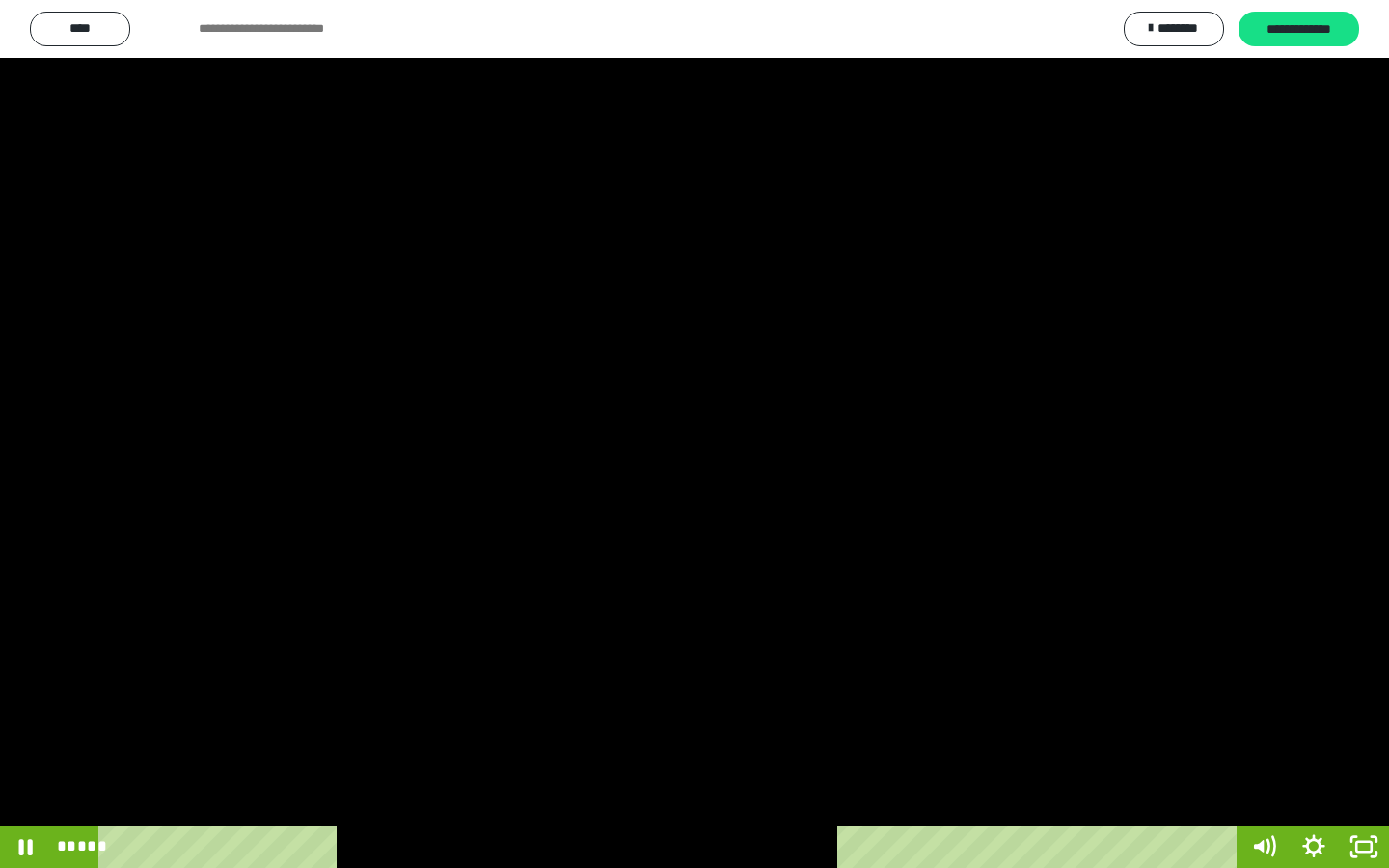 click at bounding box center [694, 434] 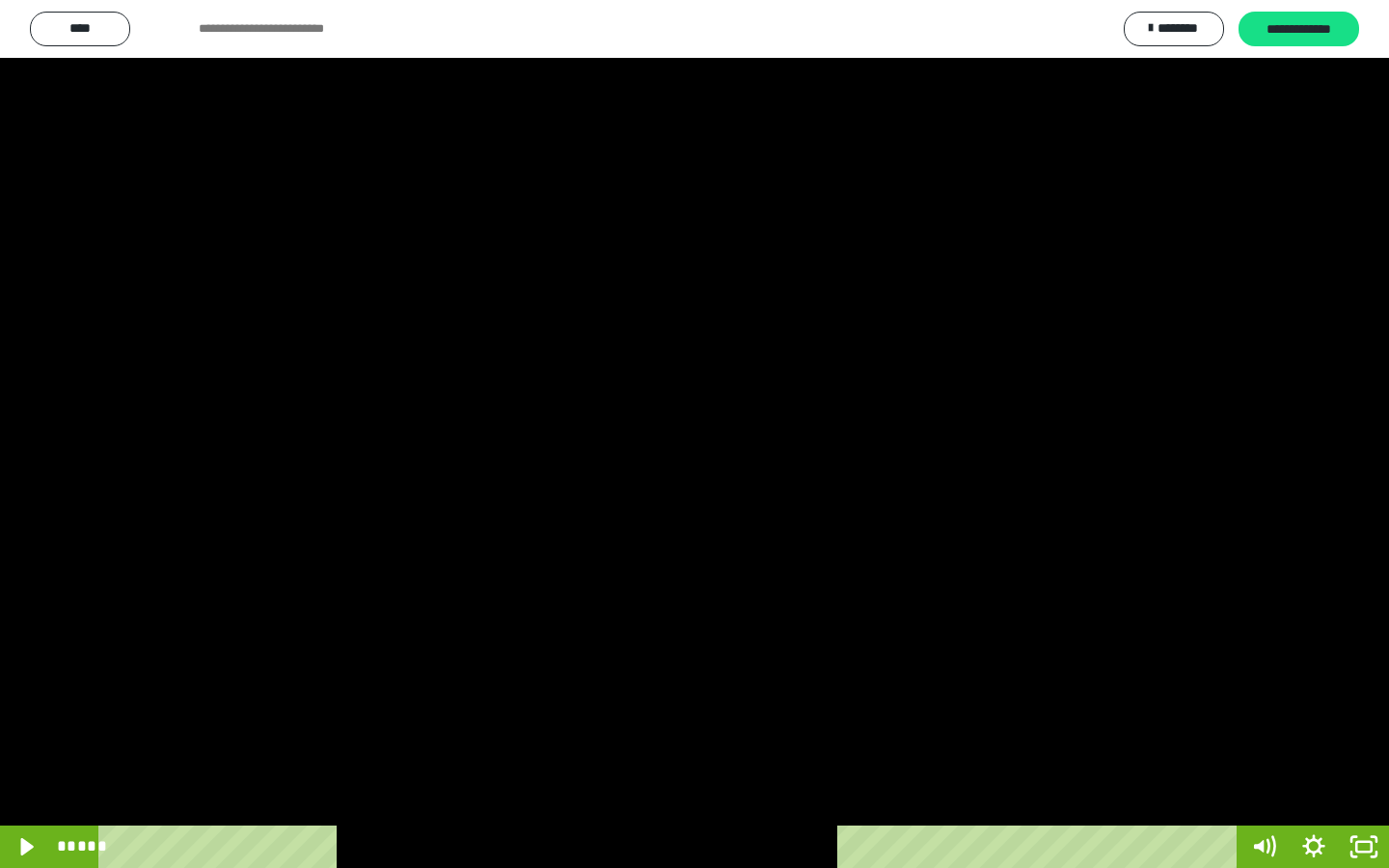 click at bounding box center [694, 434] 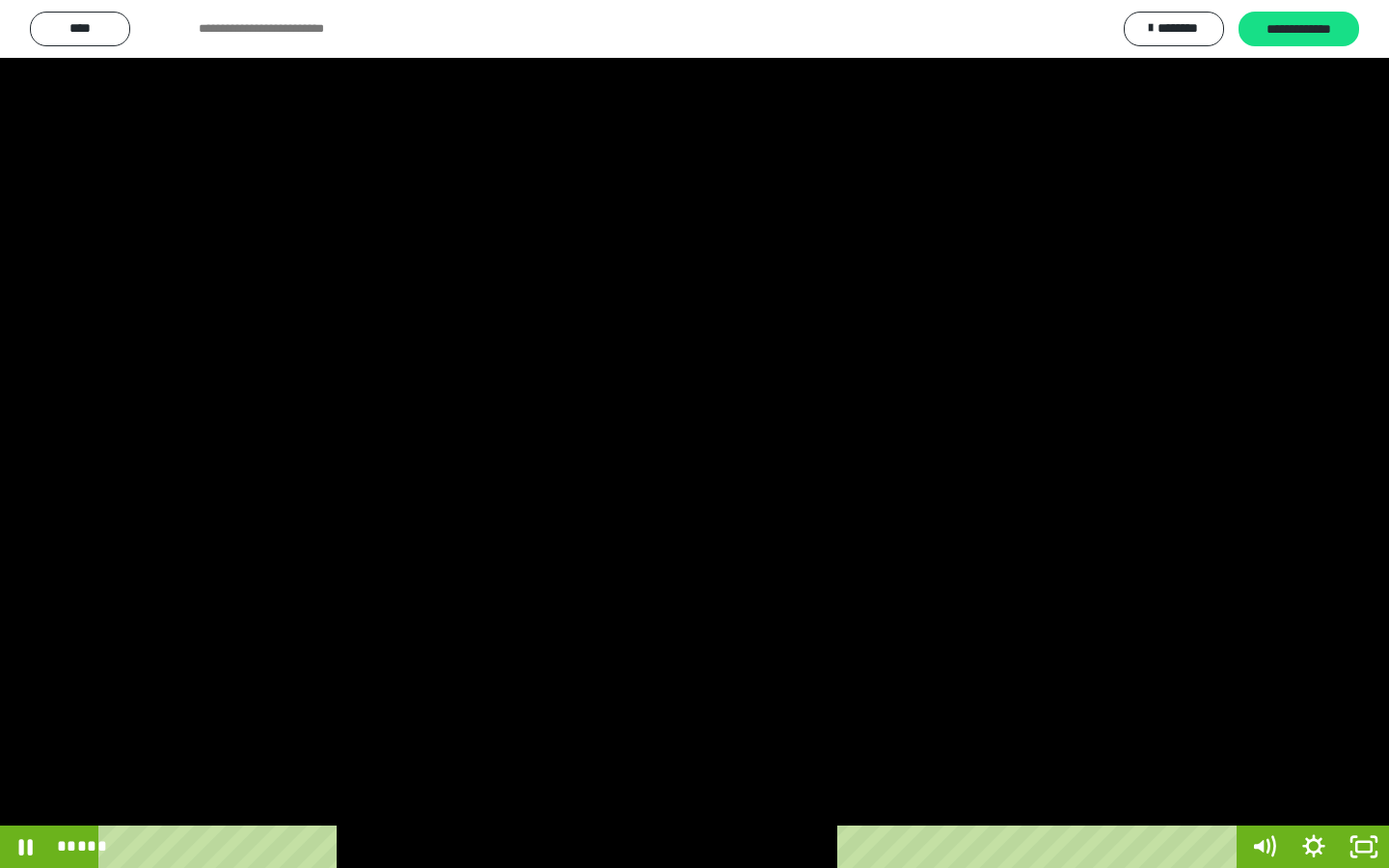 click at bounding box center [694, 434] 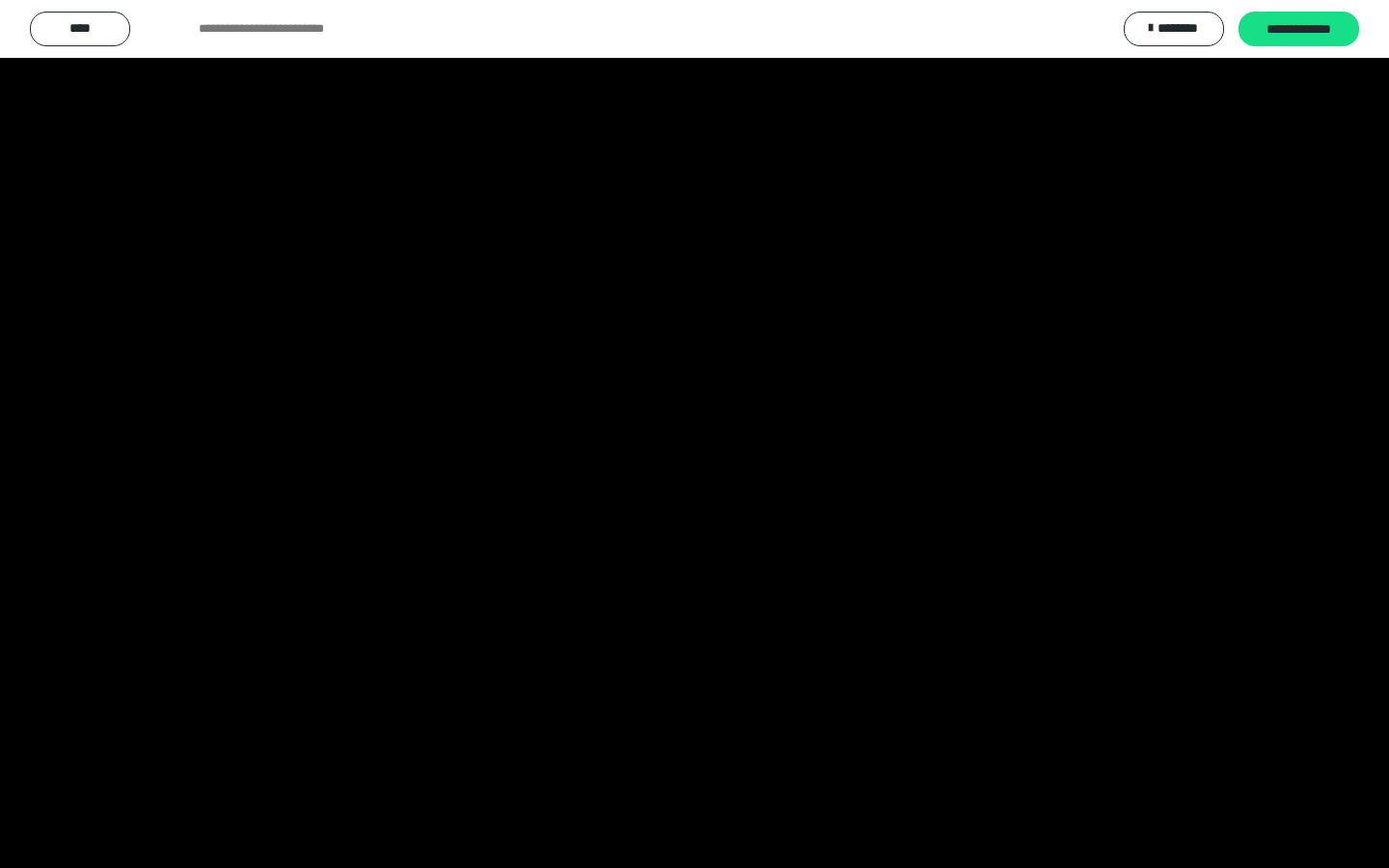 type 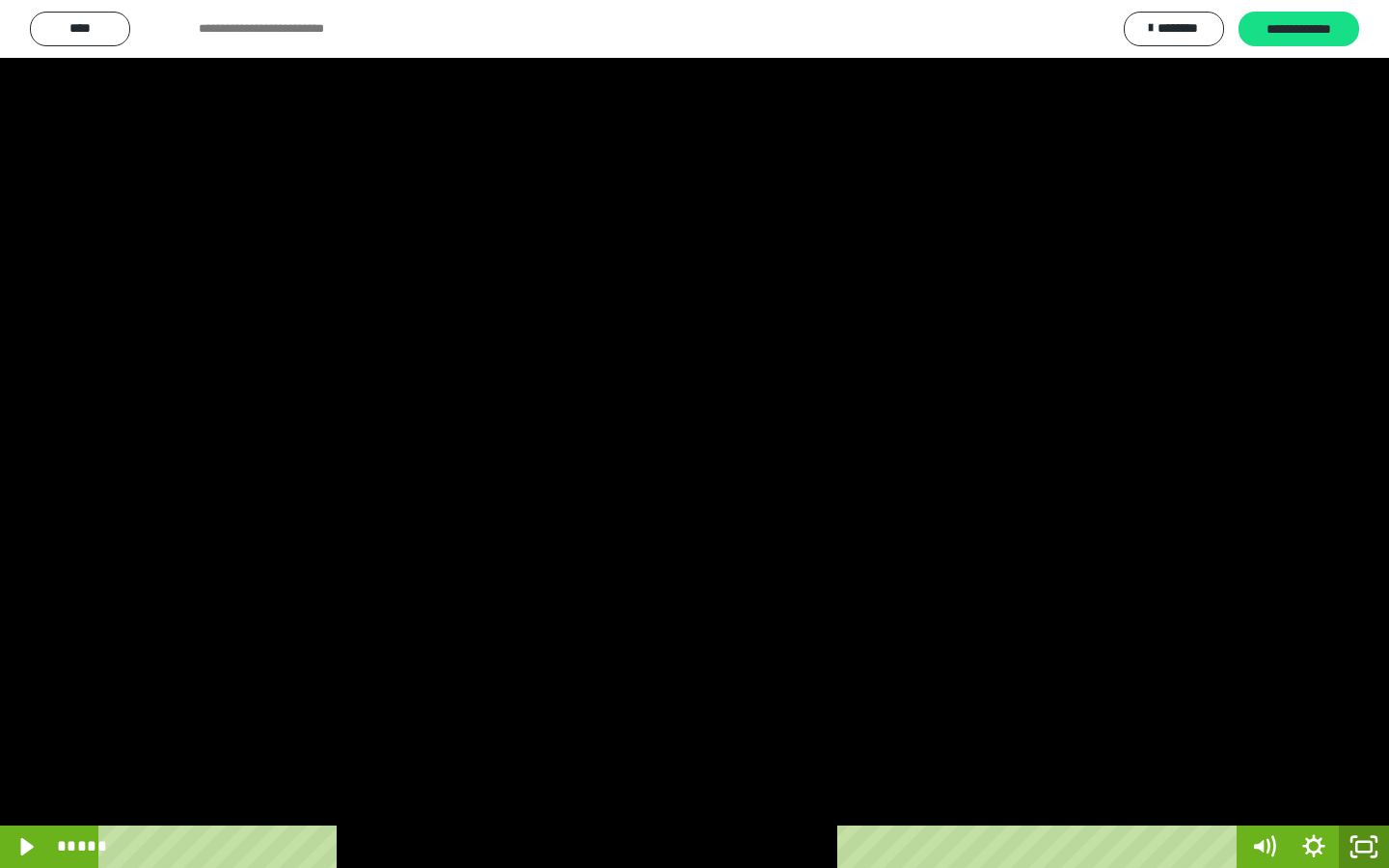 click 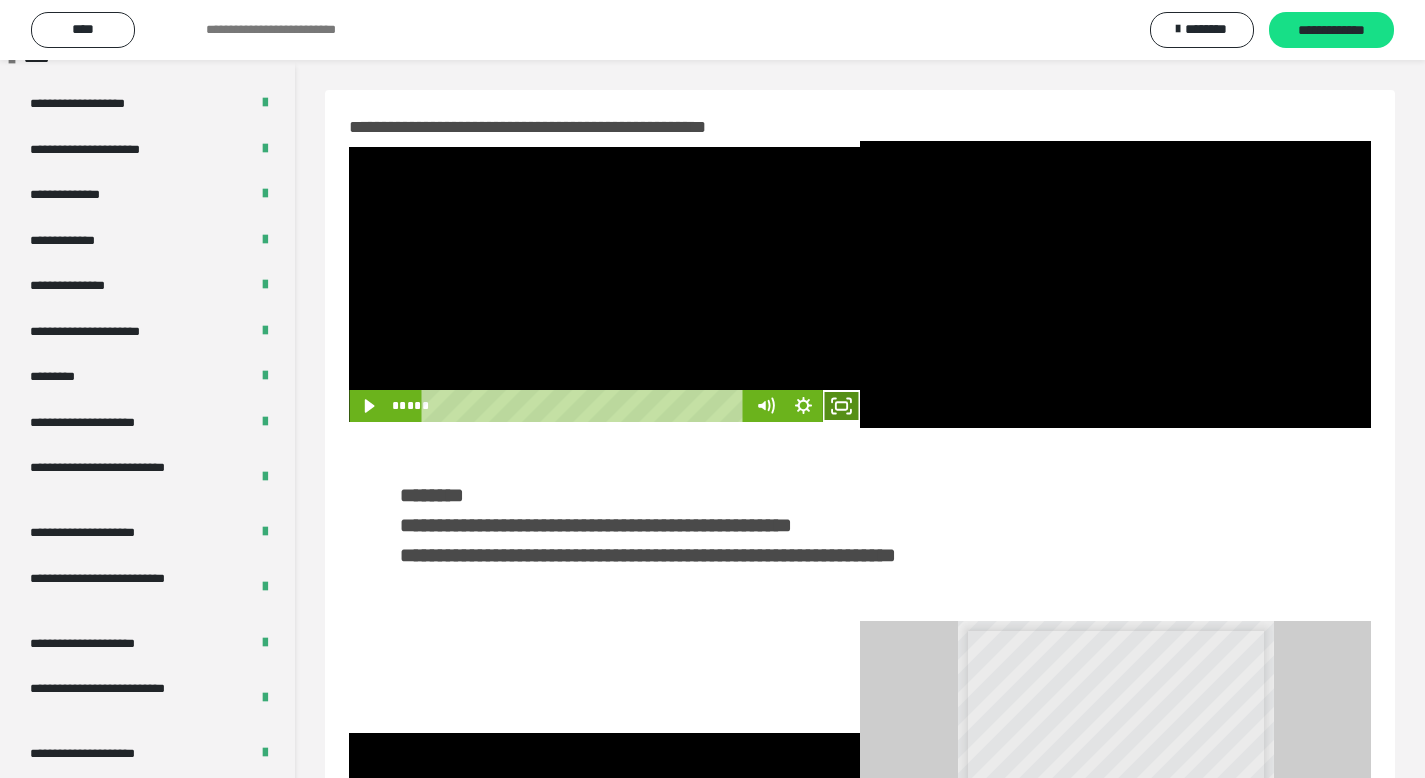 click 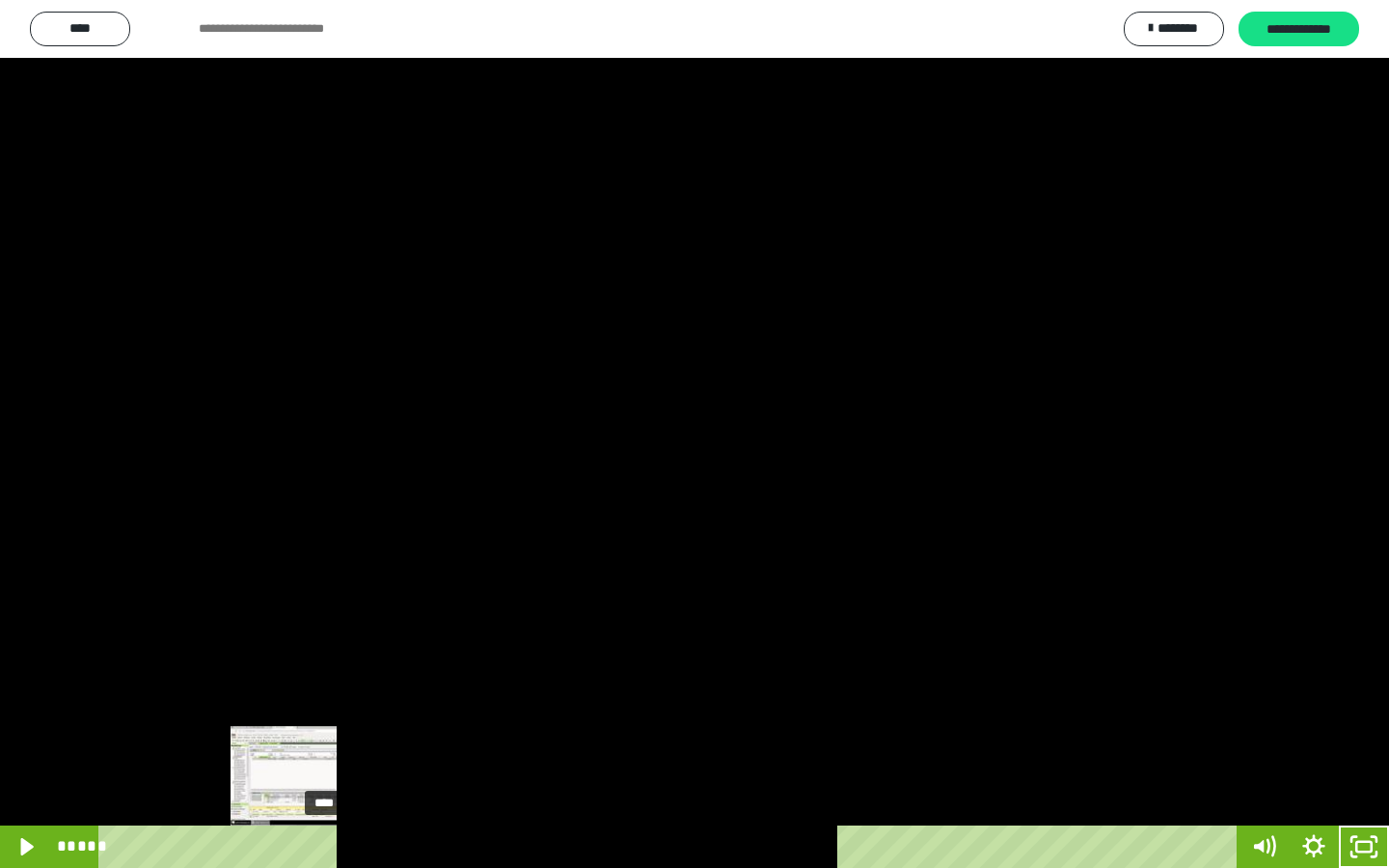 click on "****" at bounding box center [671, 847] 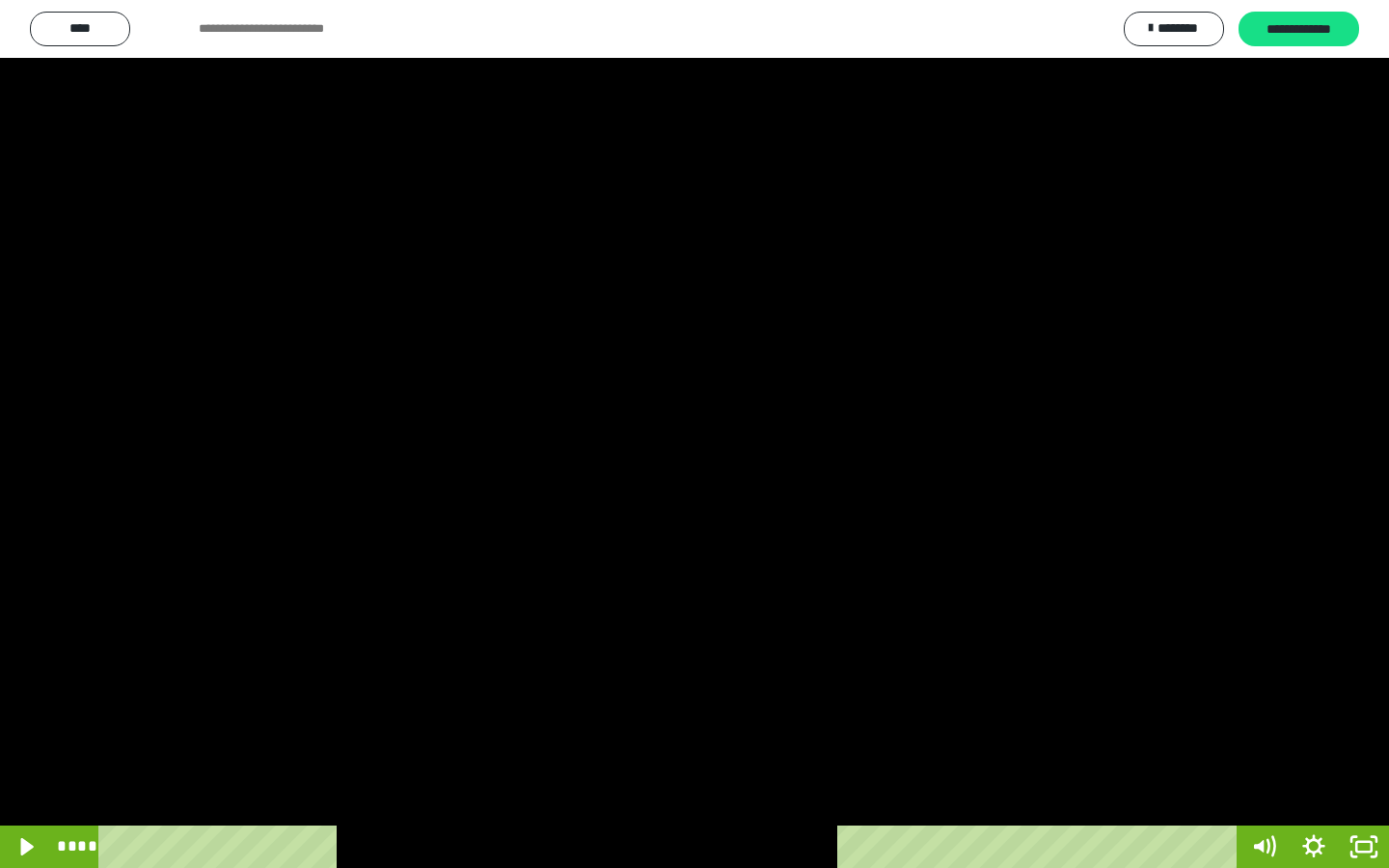 click at bounding box center [694, 434] 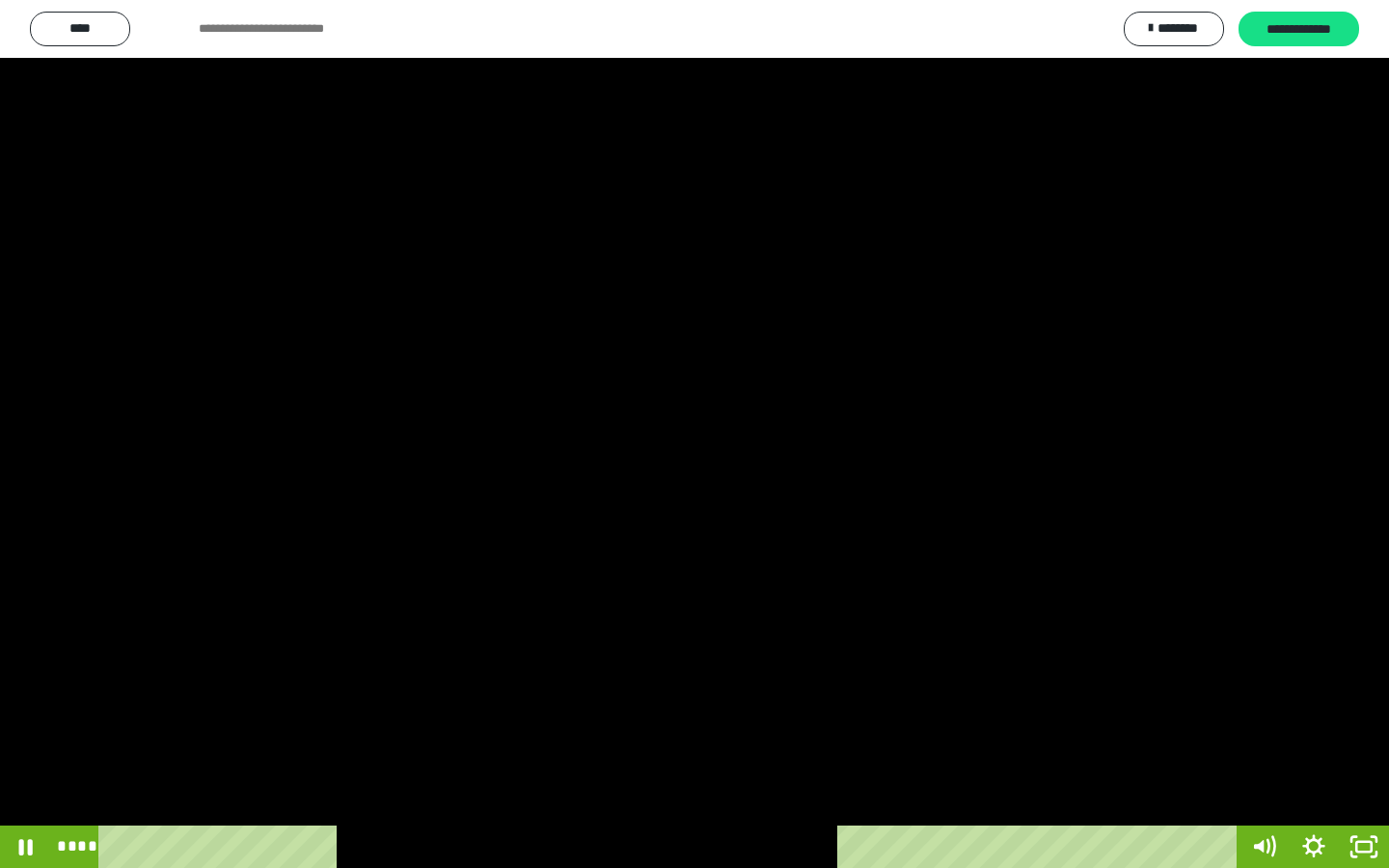 click on "****" at bounding box center (671, 847) 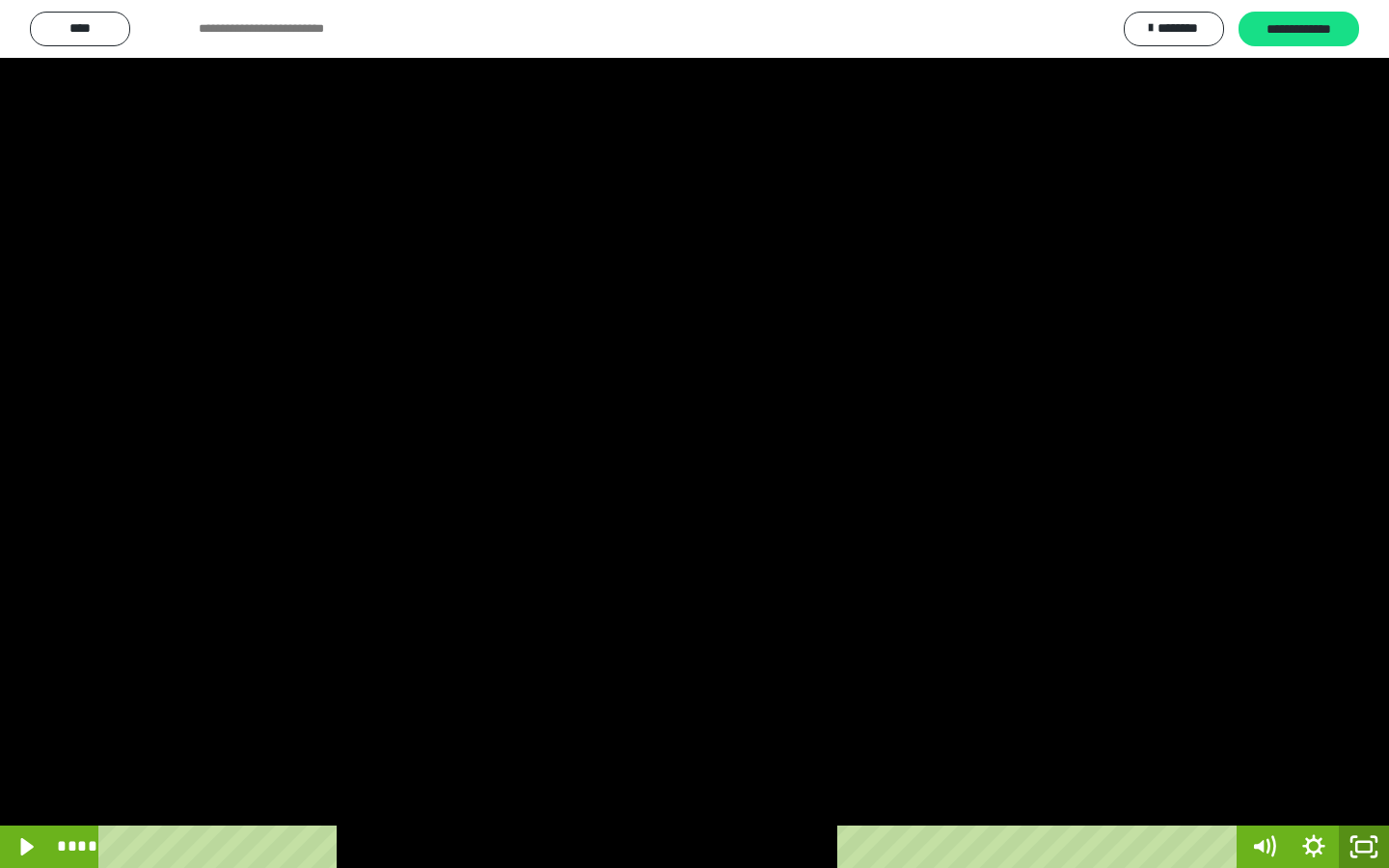 click 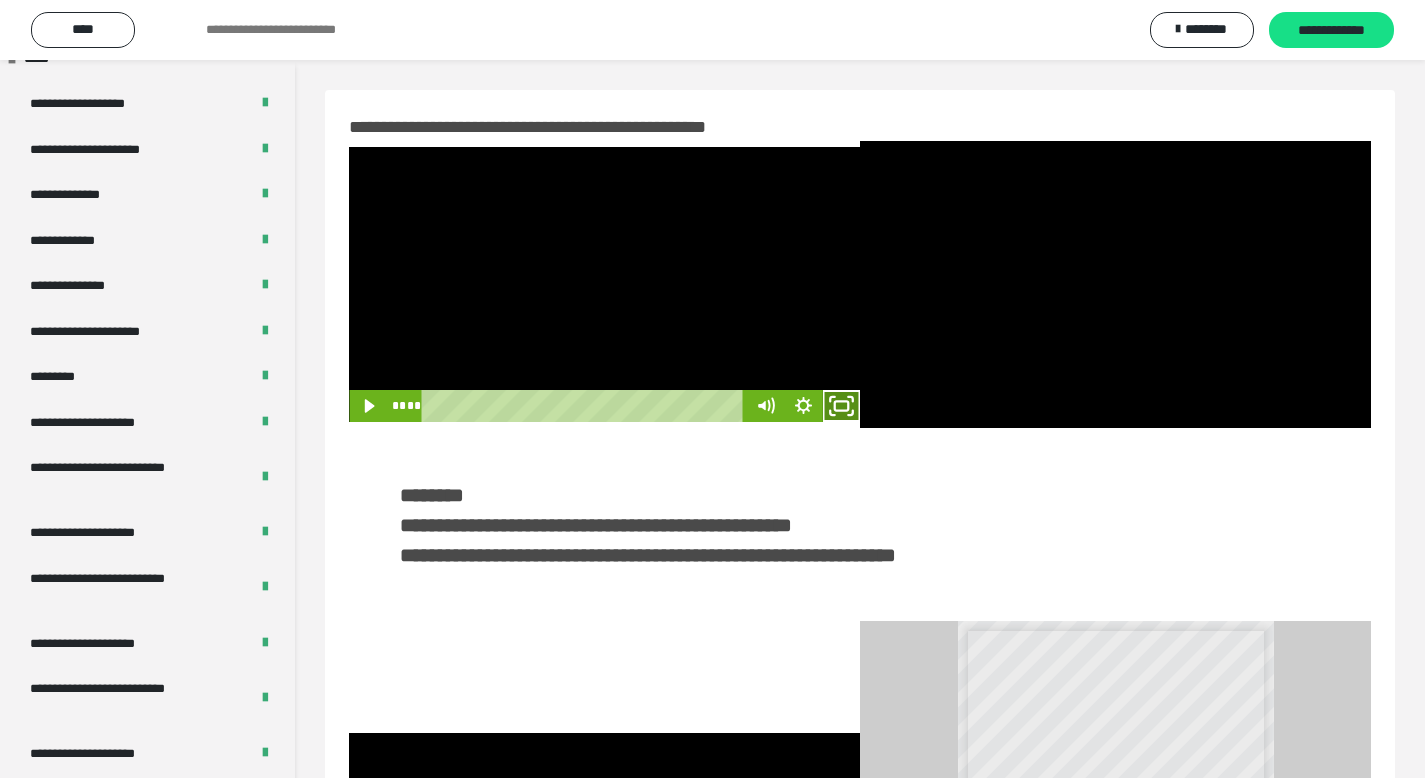 click 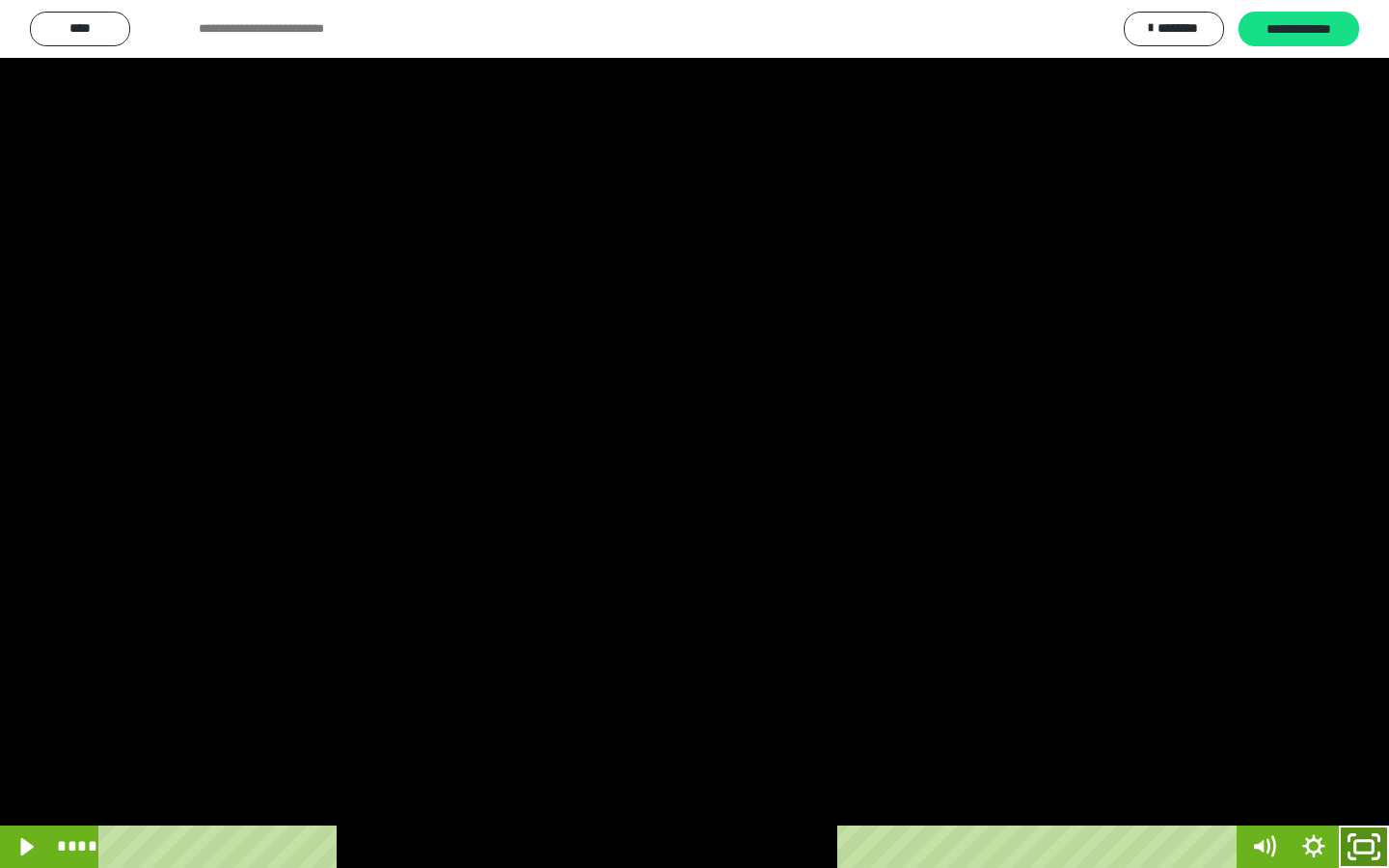 click 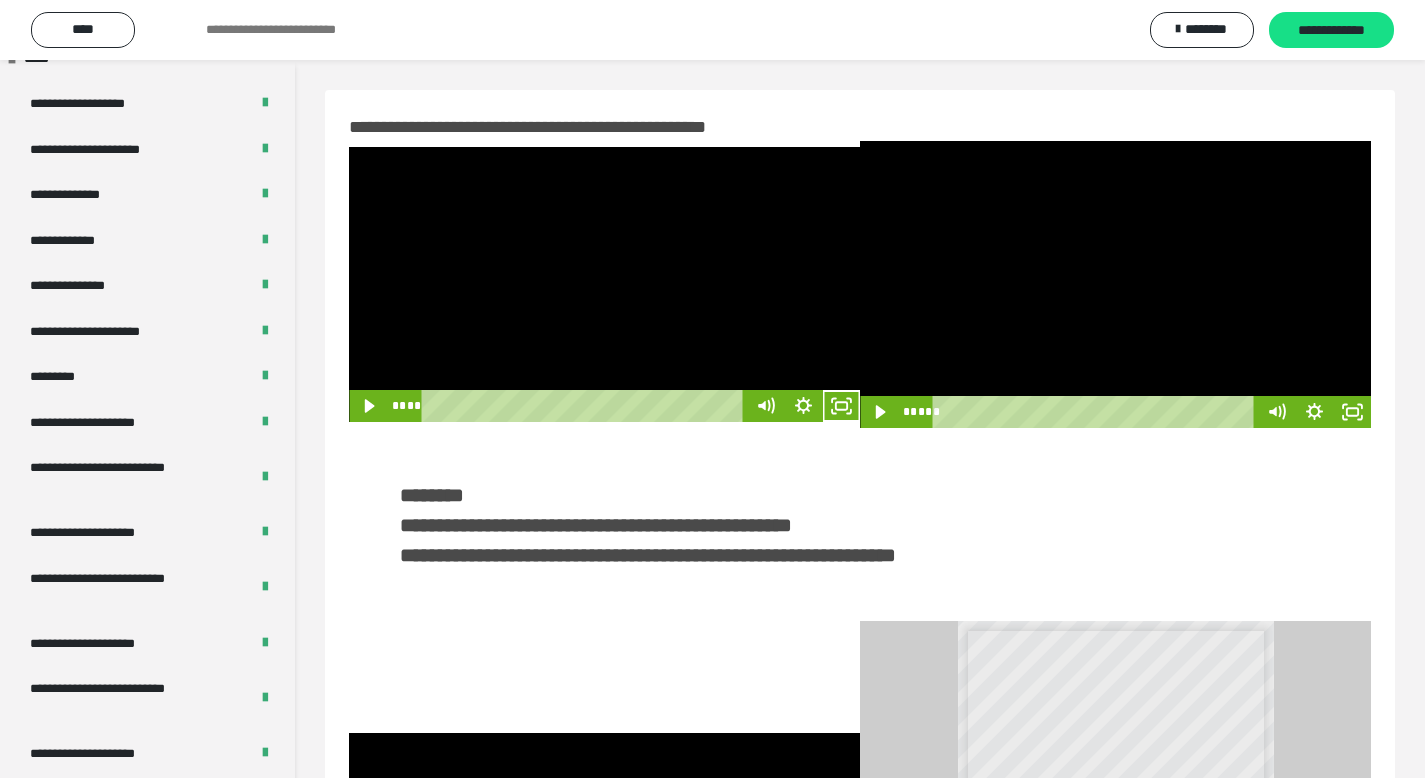 click at bounding box center [1115, 284] 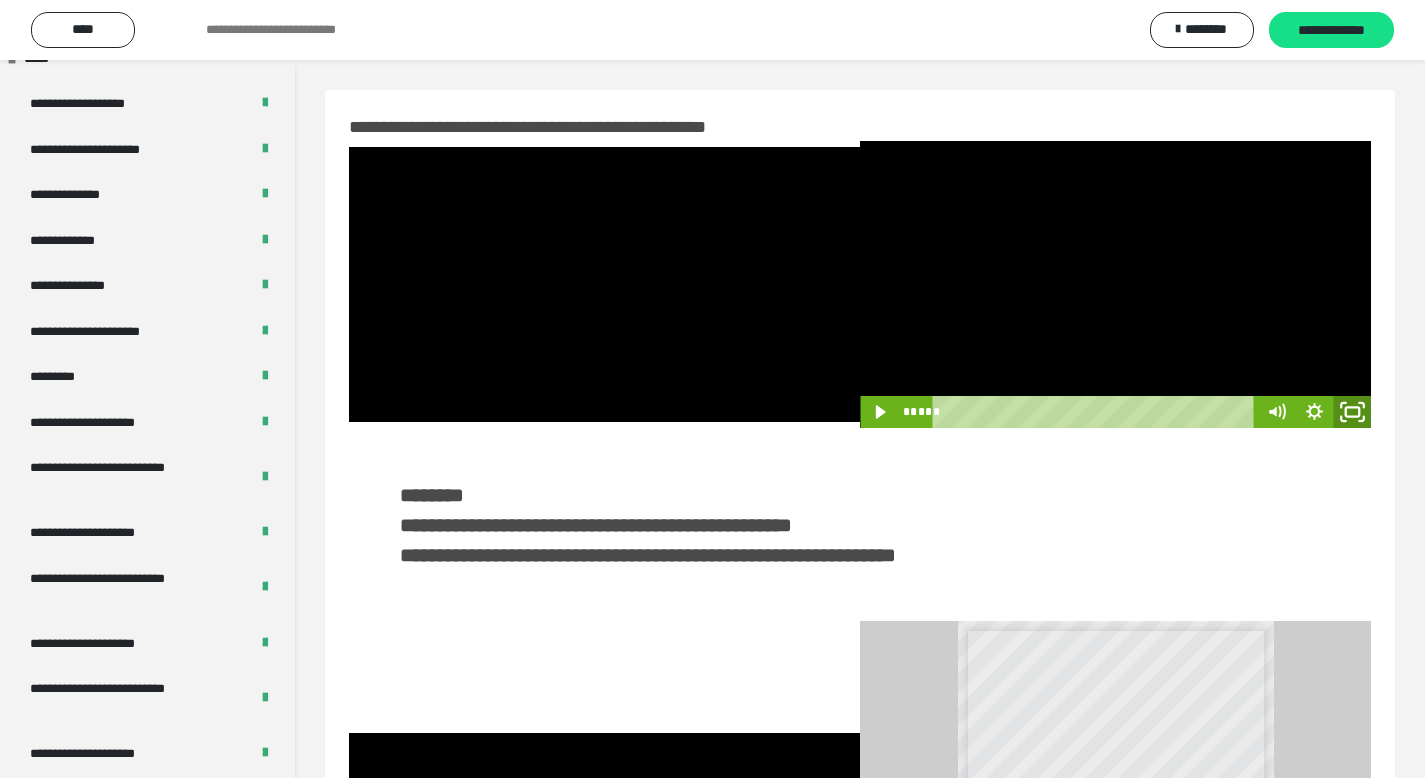 click 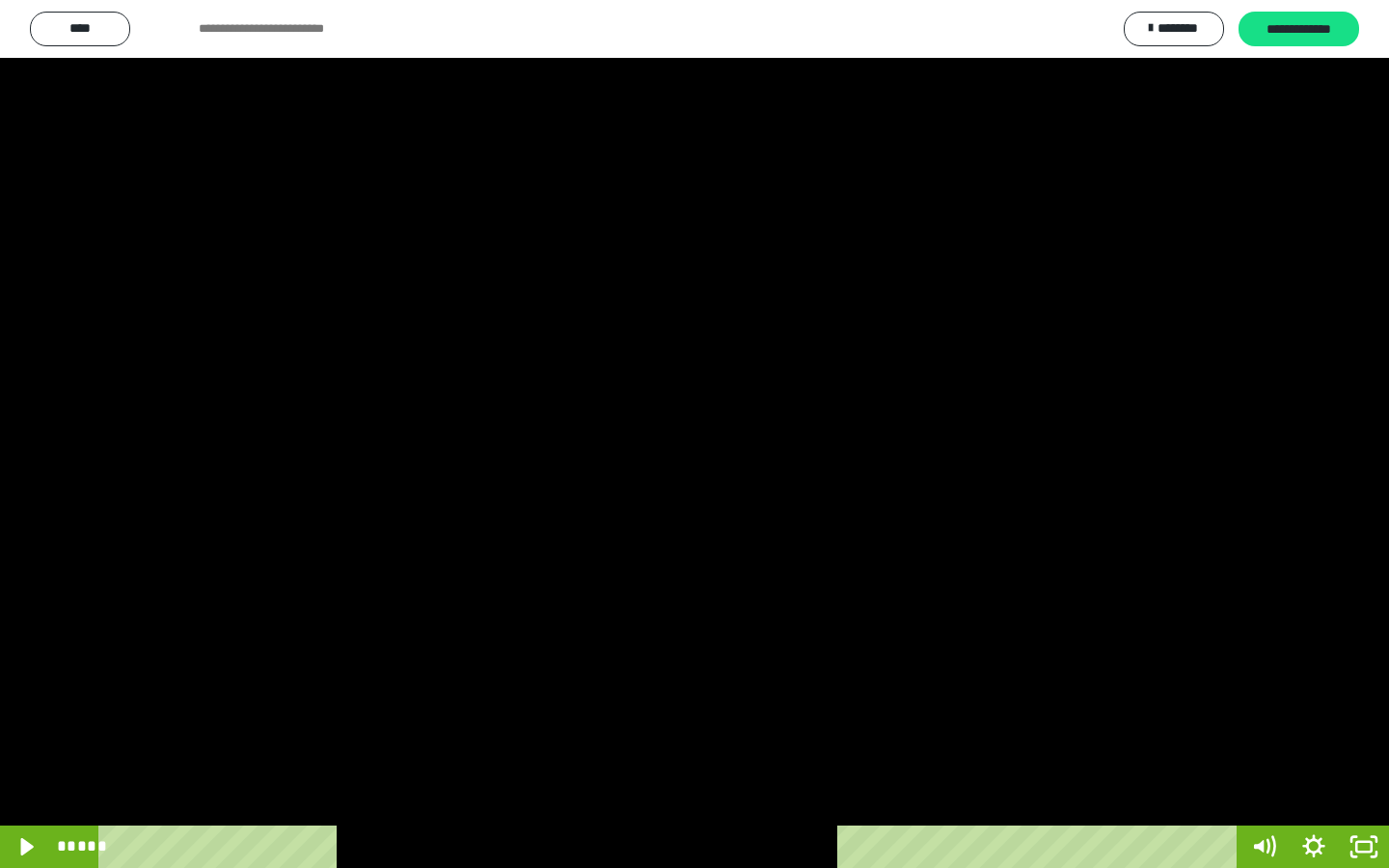 click on "****" at bounding box center (671, 847) 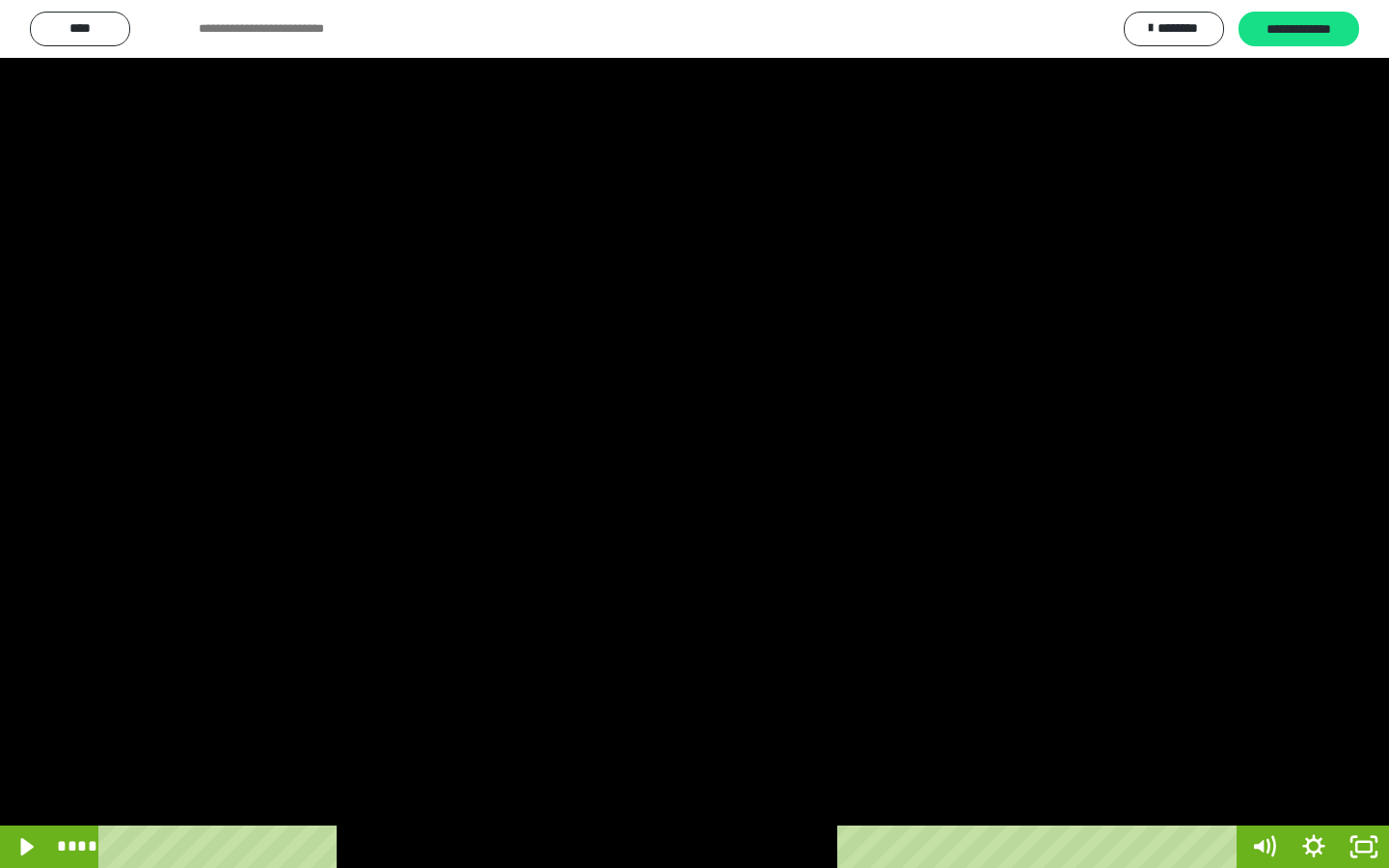 click at bounding box center [694, 434] 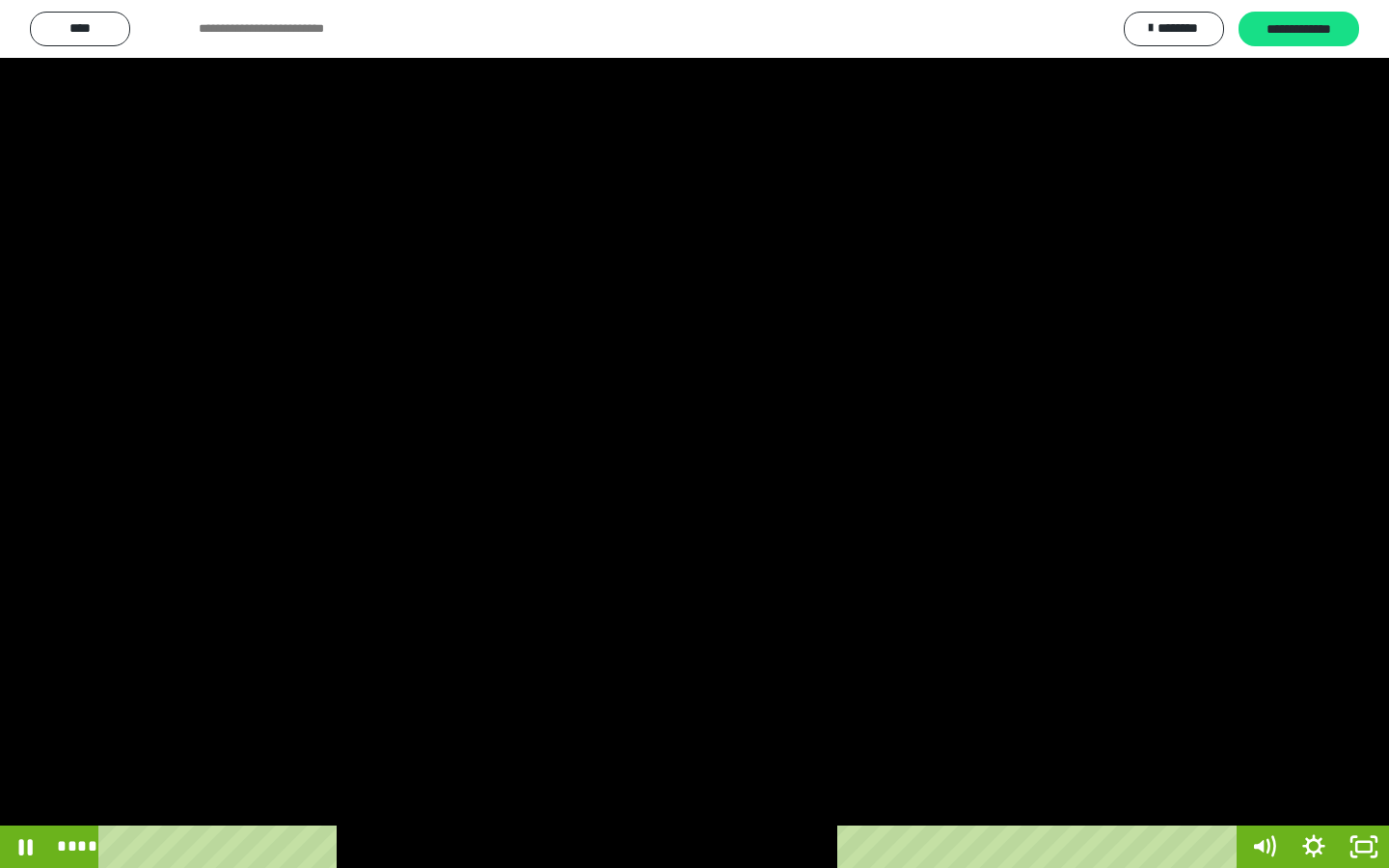 click on "****" at bounding box center [671, 847] 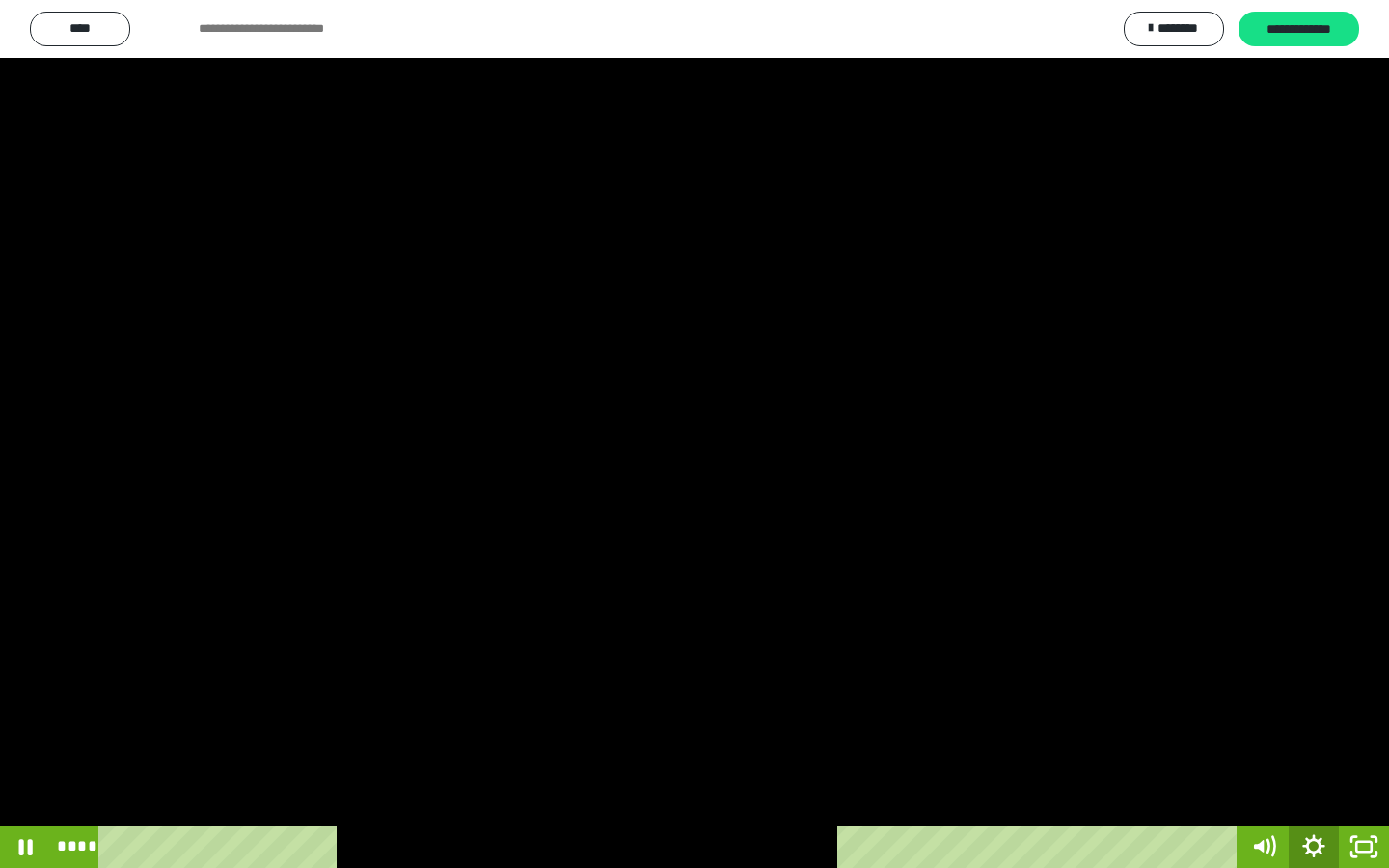click 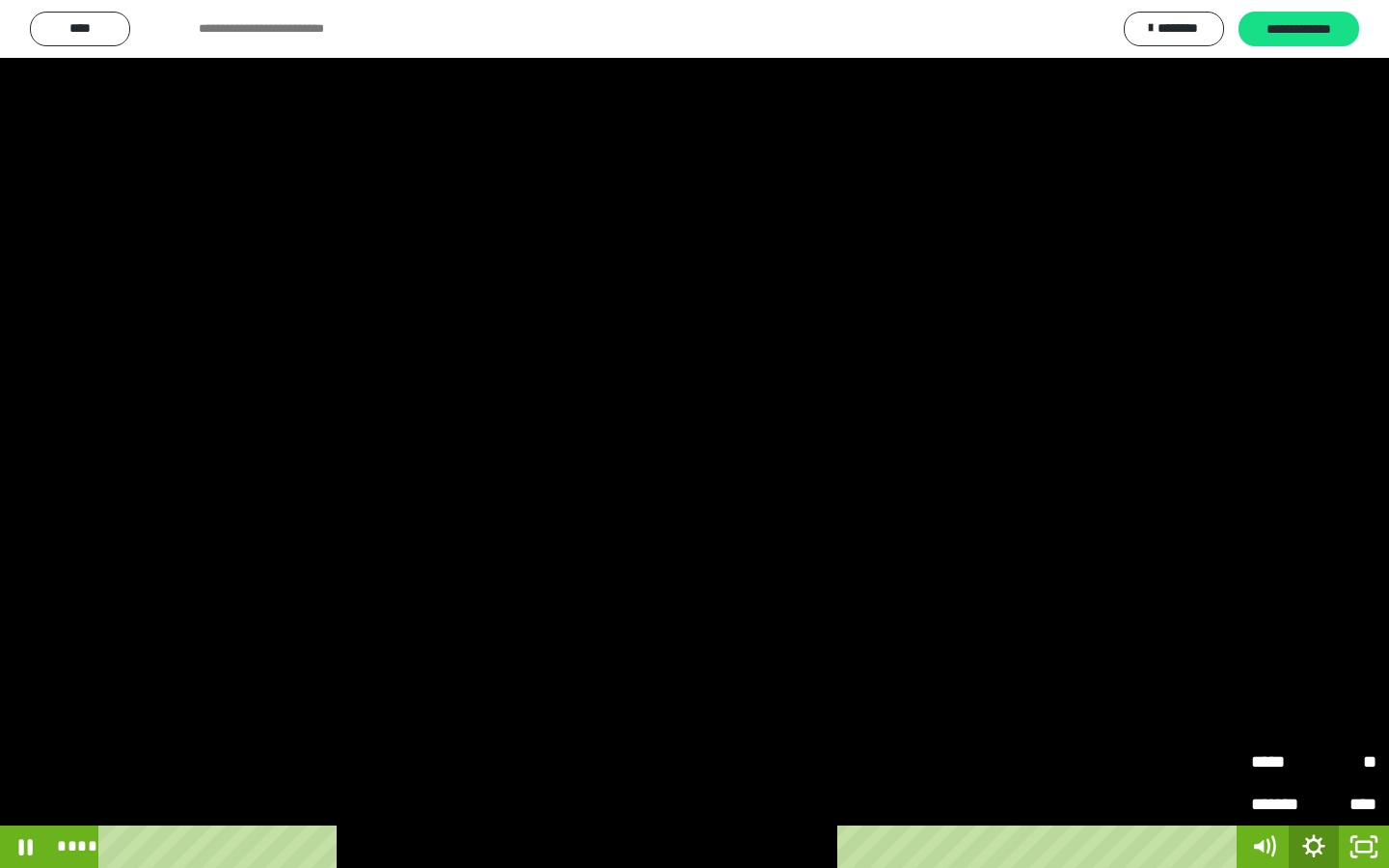radio on "****" 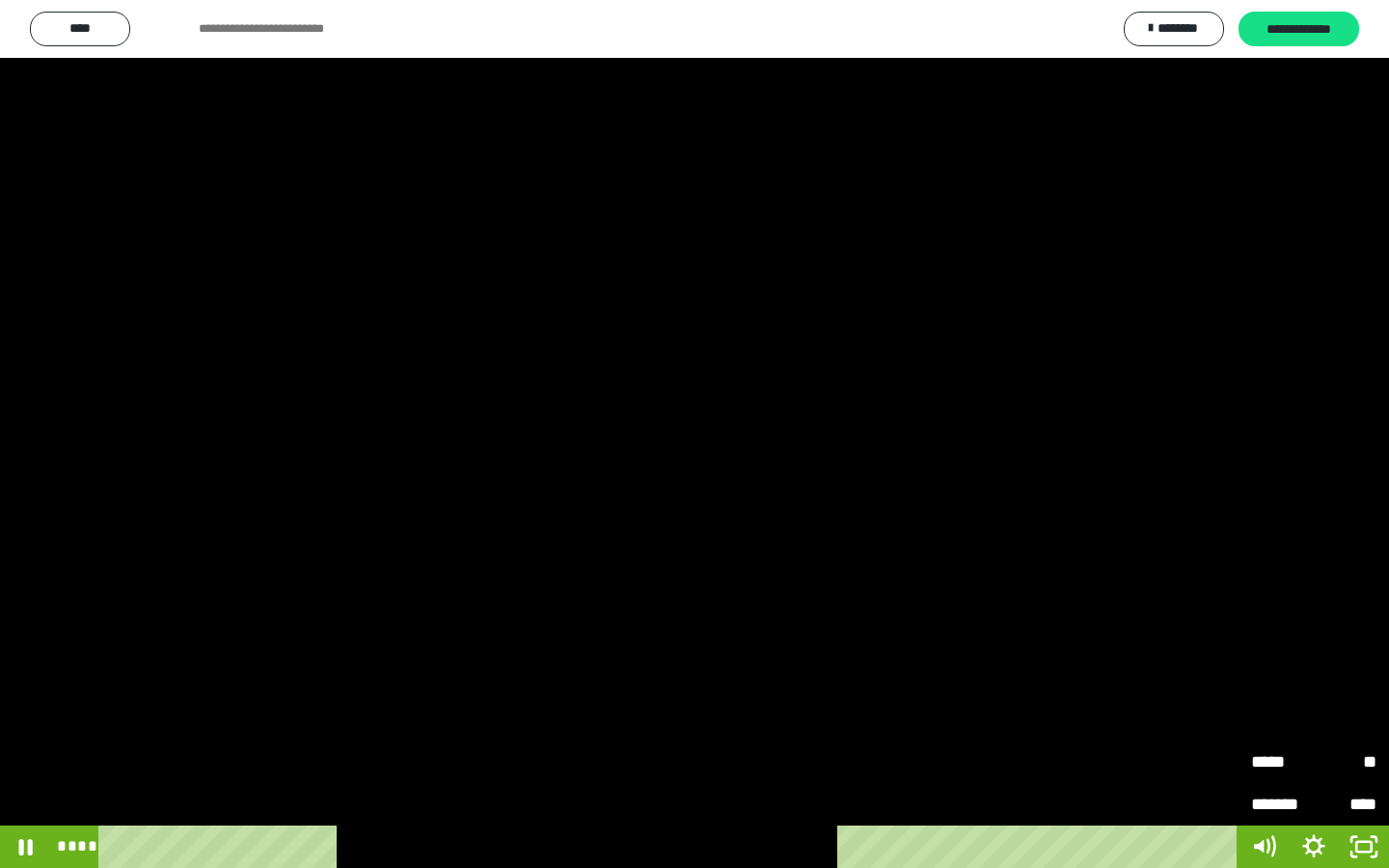 click on "*******" at bounding box center (1282, 804) 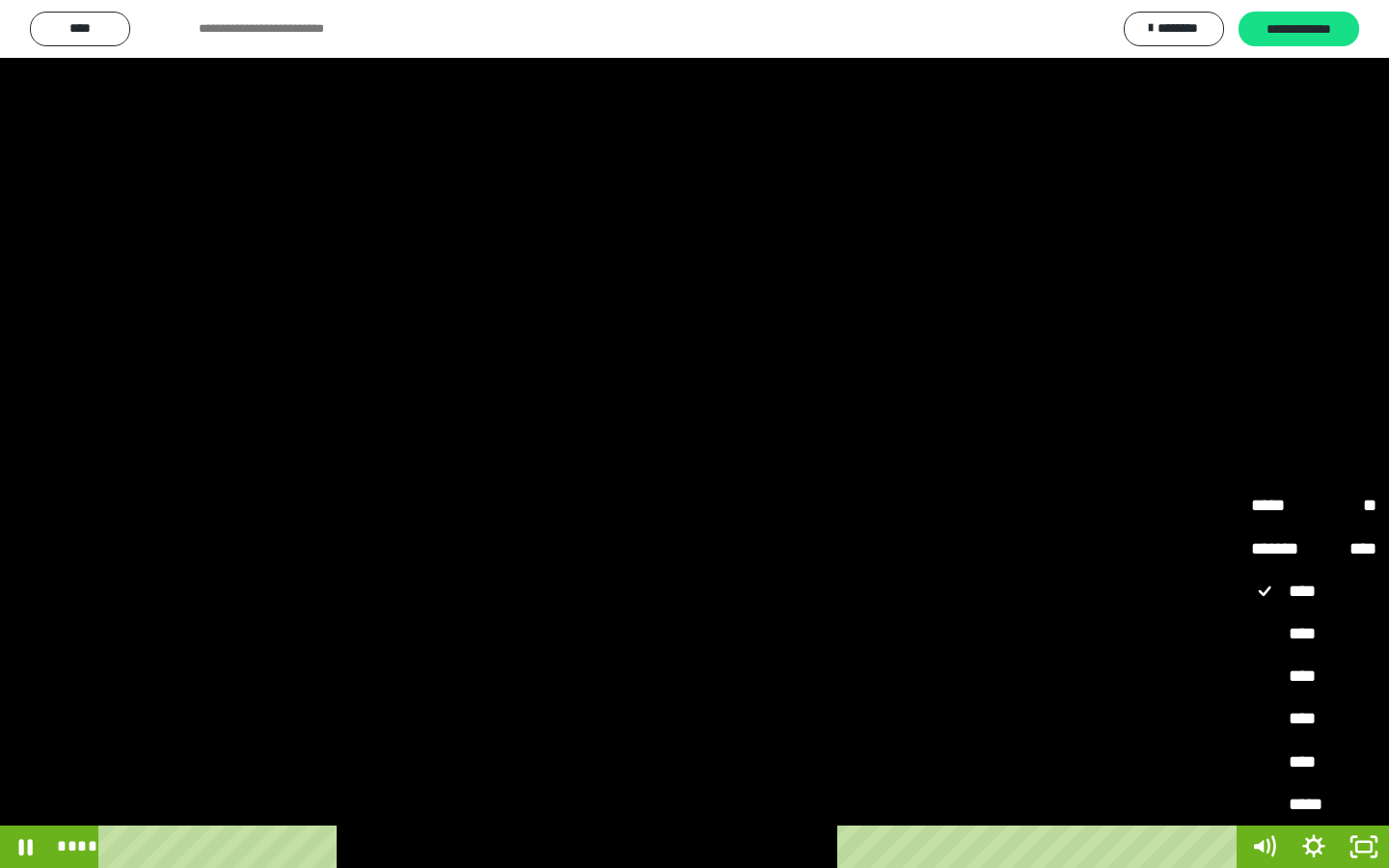 click on "*****" at bounding box center (1314, 805) 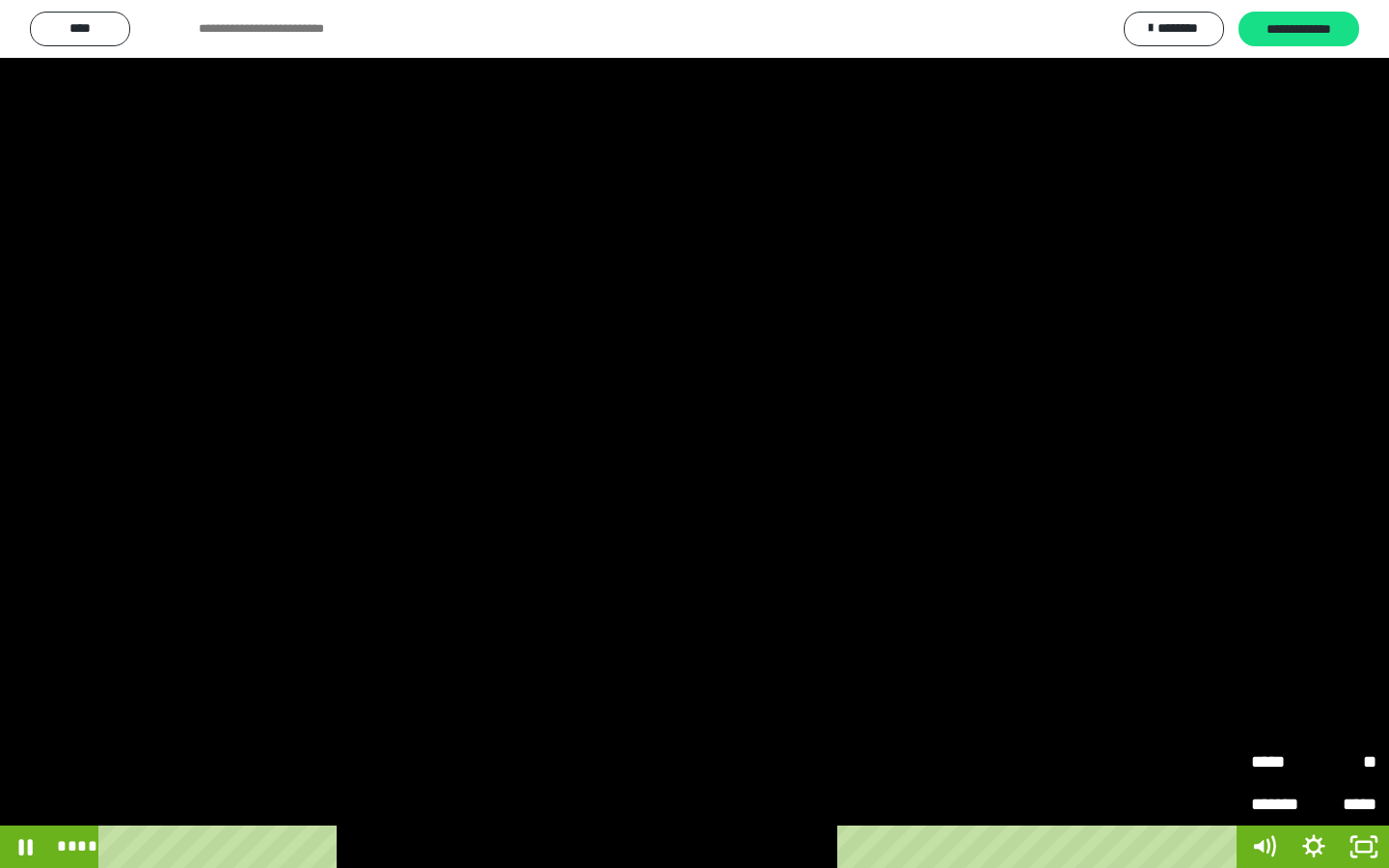 click at bounding box center [694, 434] 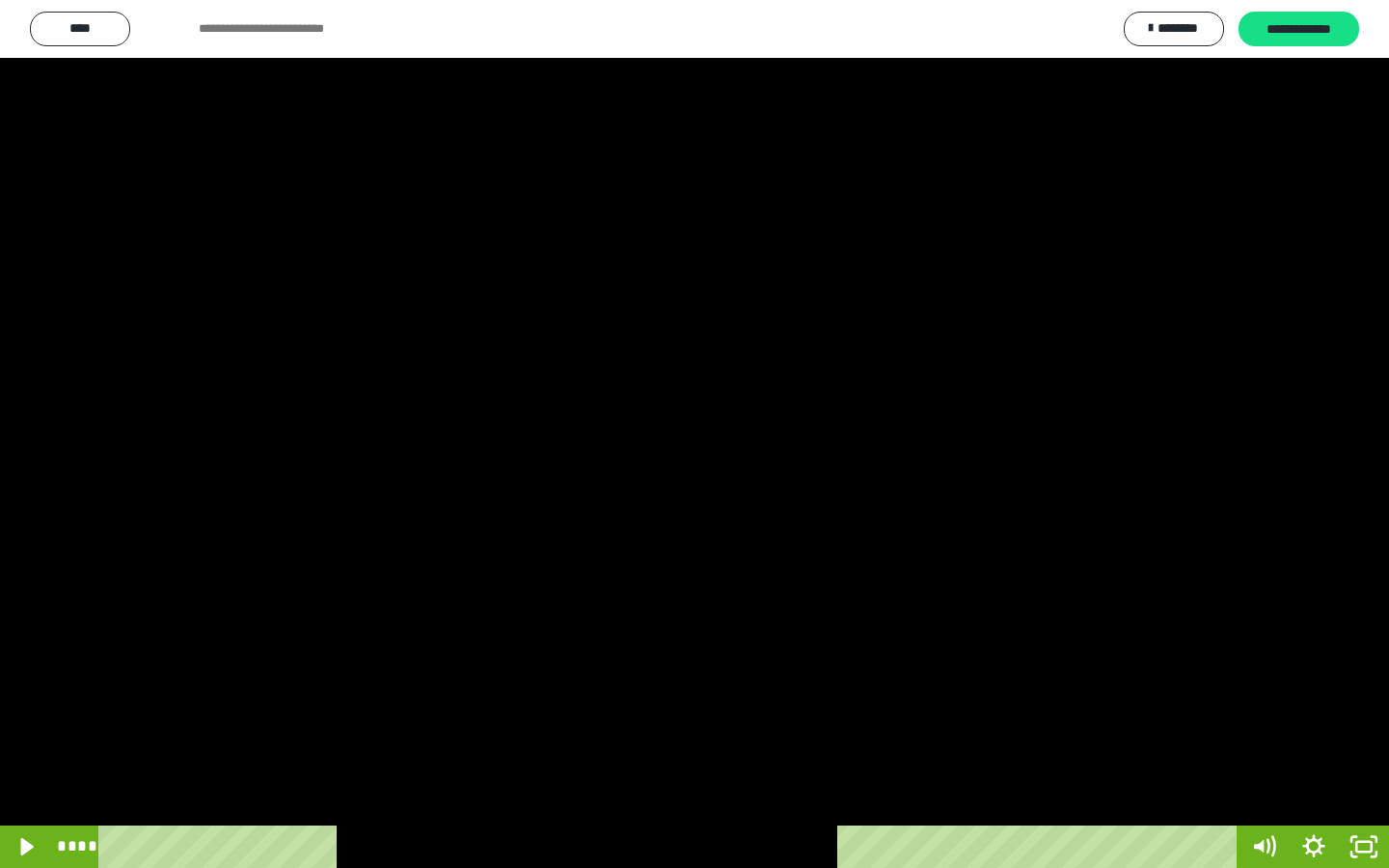 click at bounding box center [694, 434] 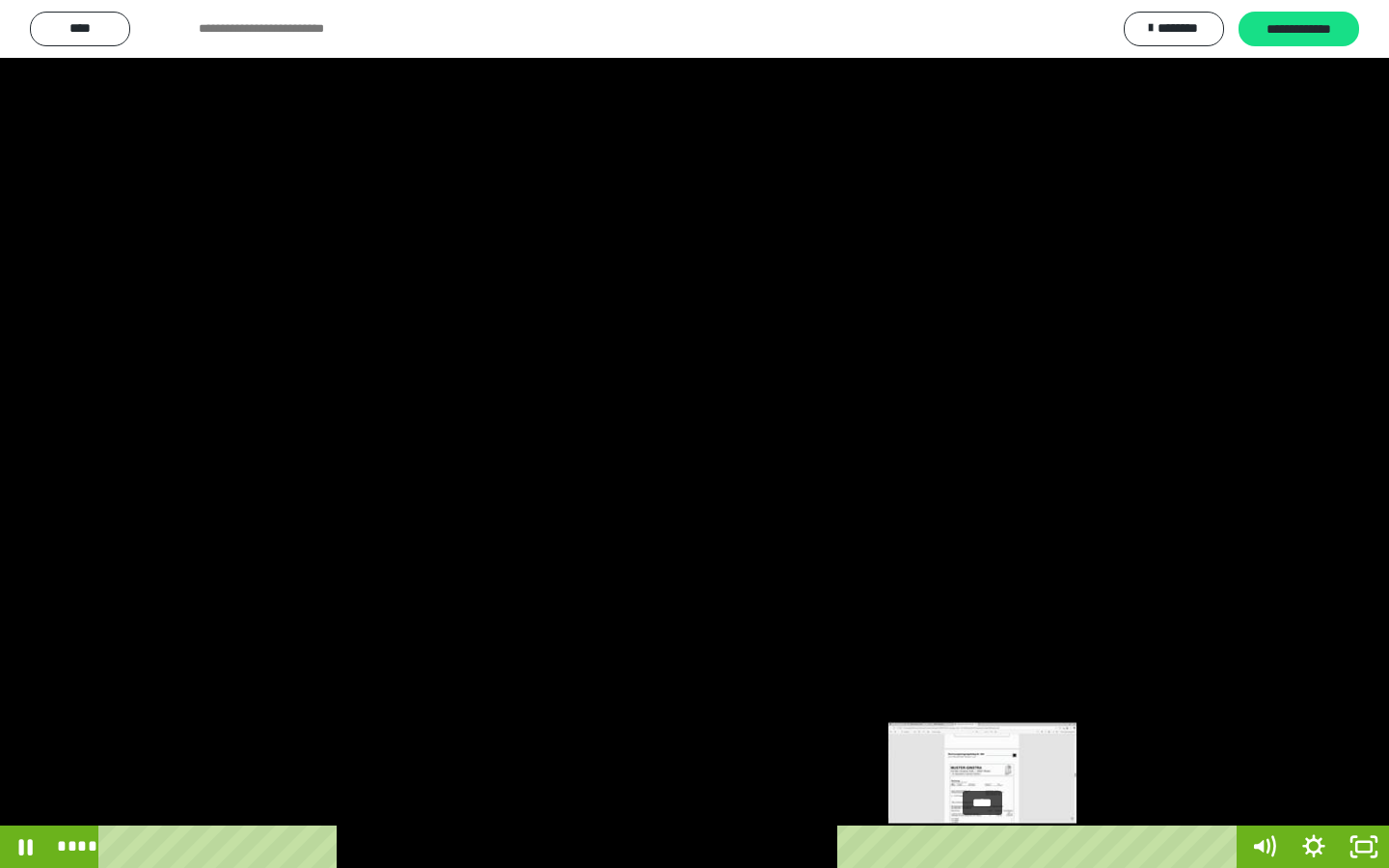 click on "****" at bounding box center (671, 847) 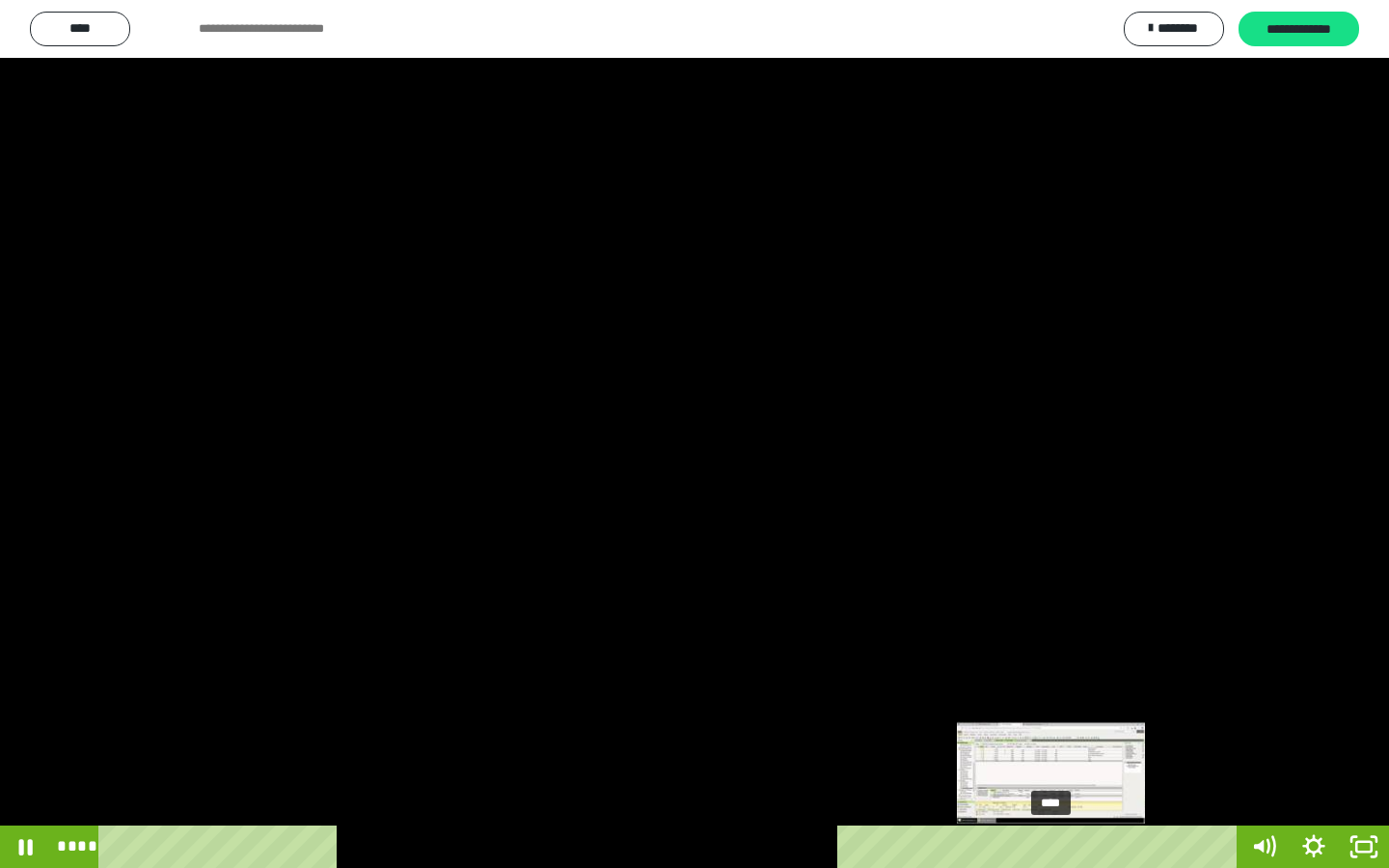 click on "****" at bounding box center (671, 847) 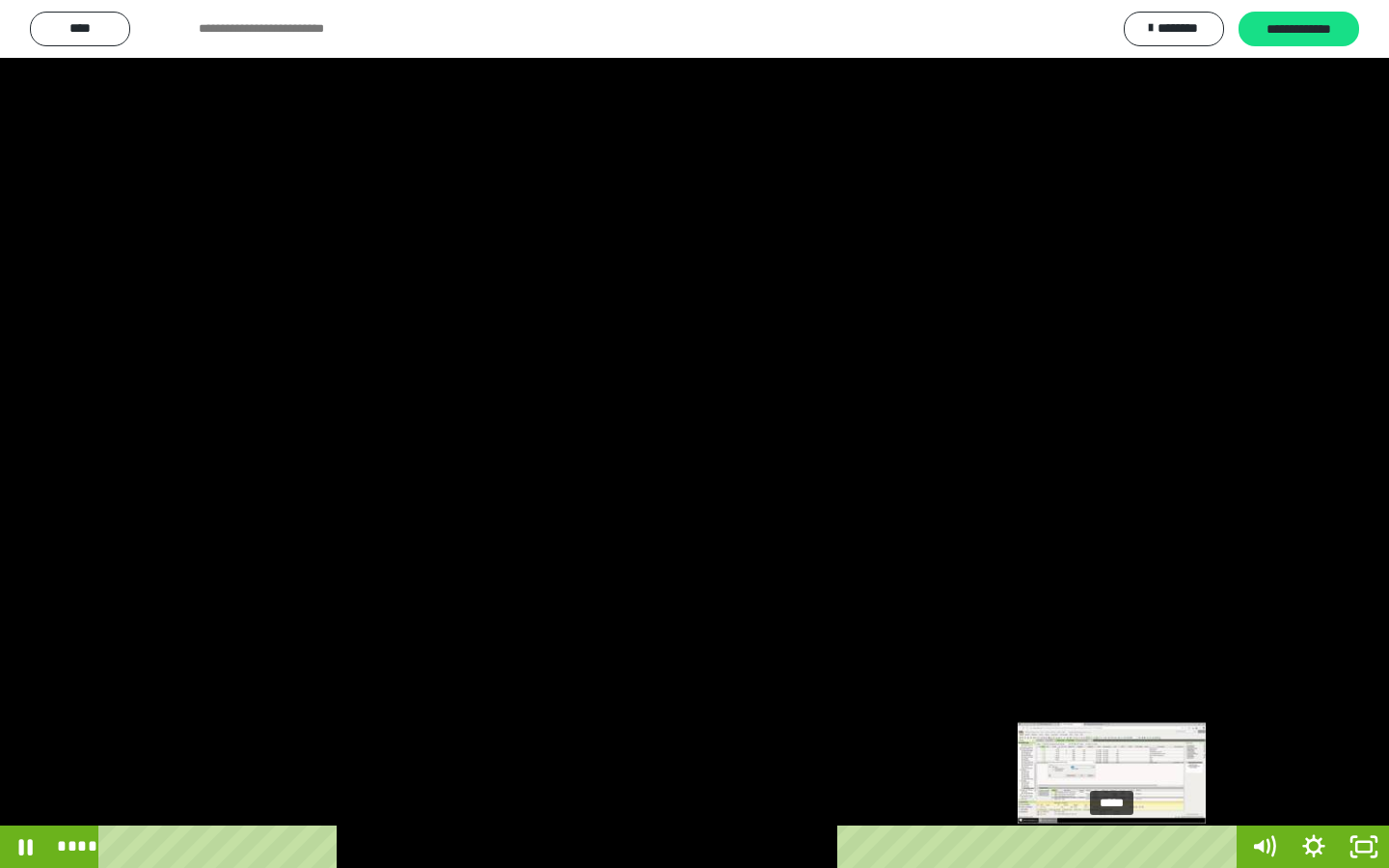 click on "*****" at bounding box center [671, 847] 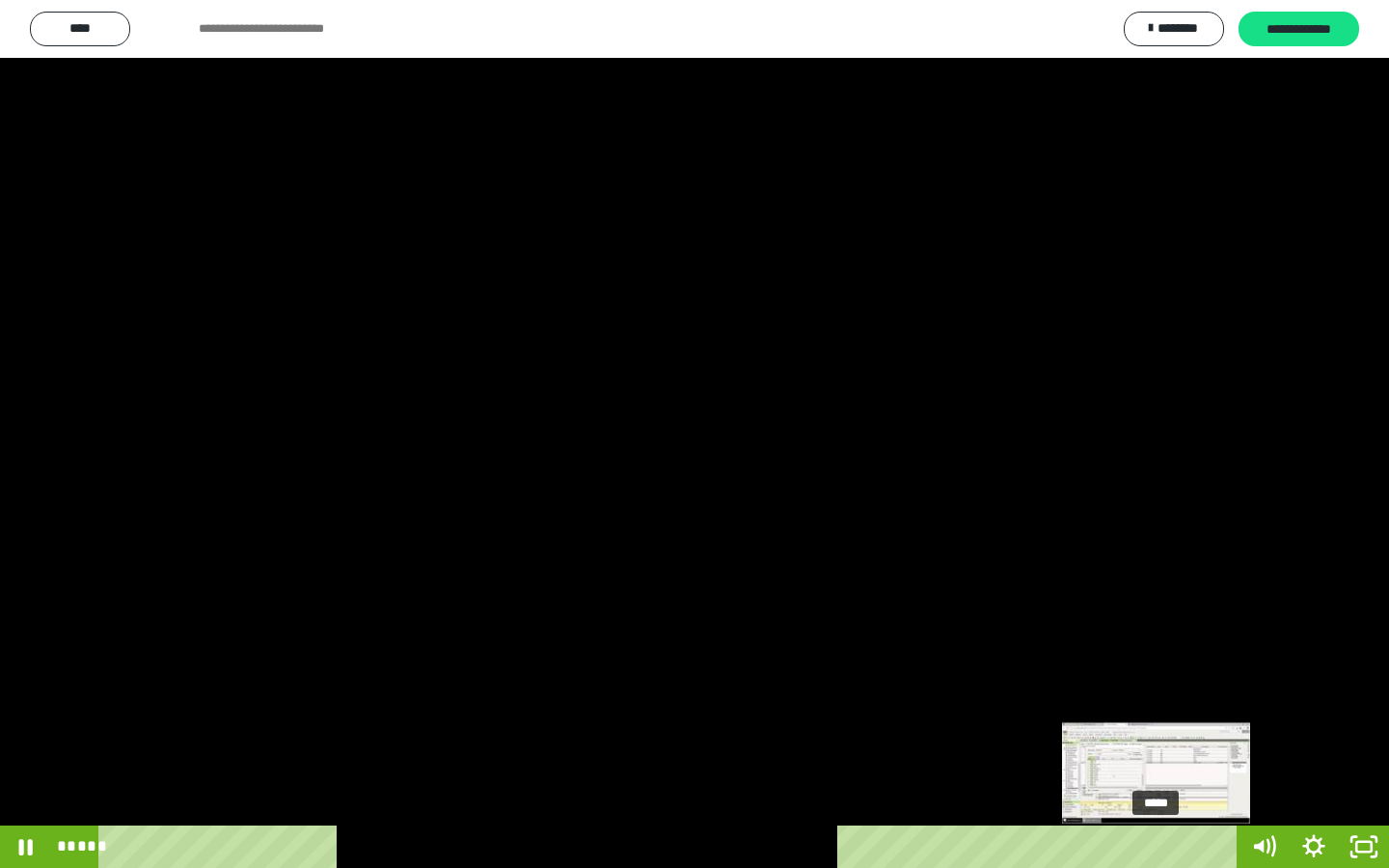 click on "*****" at bounding box center [671, 847] 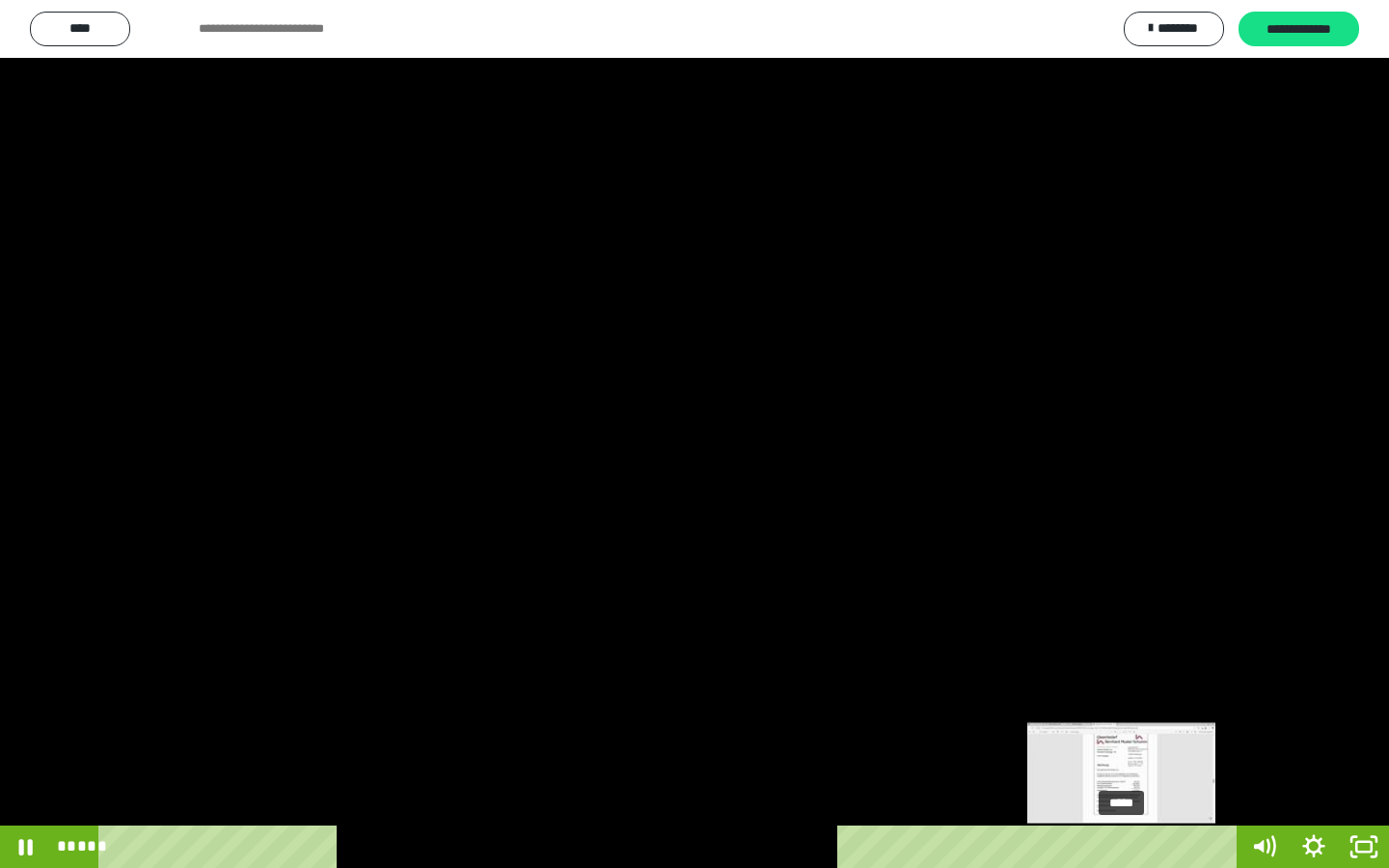 click on "*****" at bounding box center [671, 847] 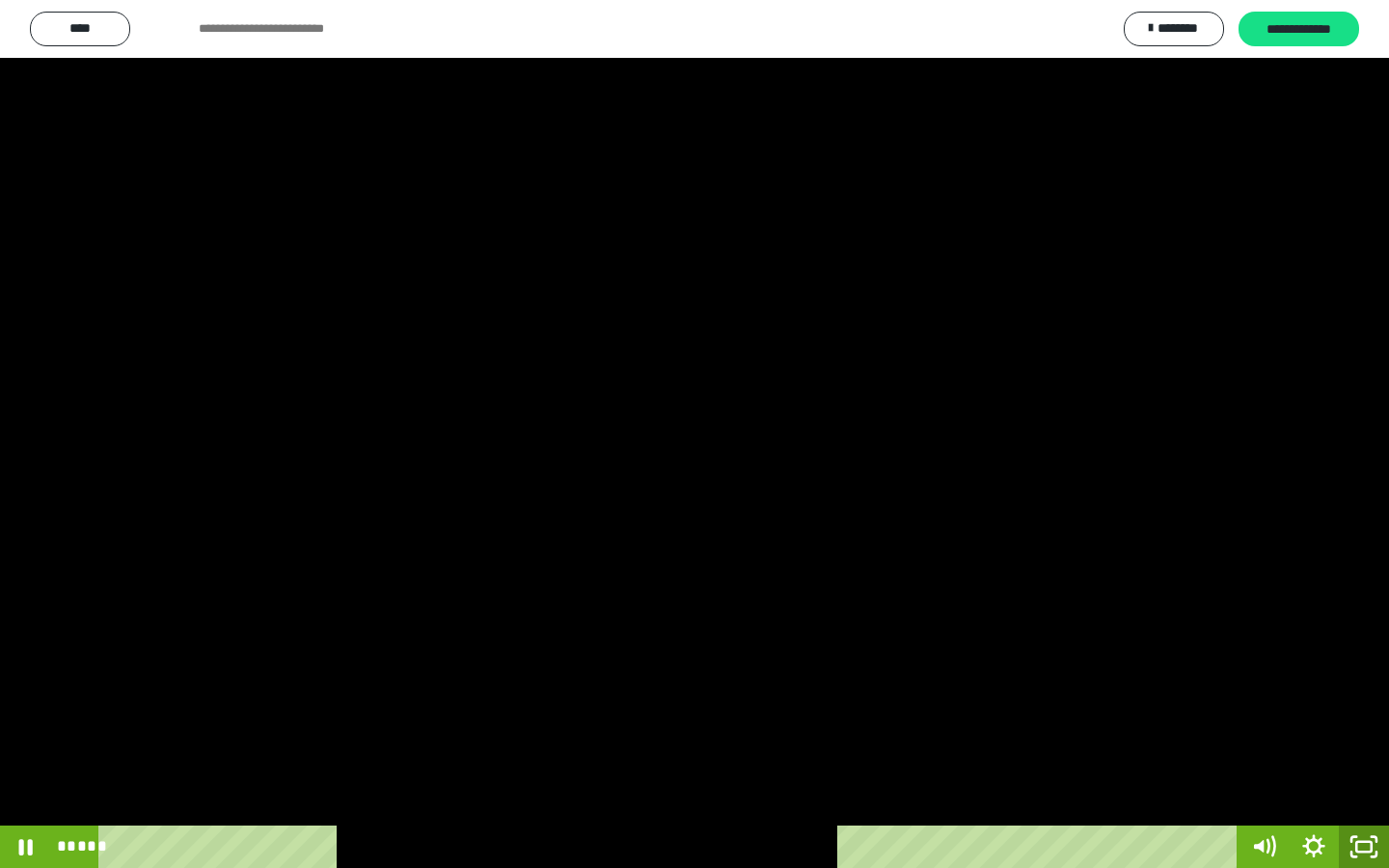click 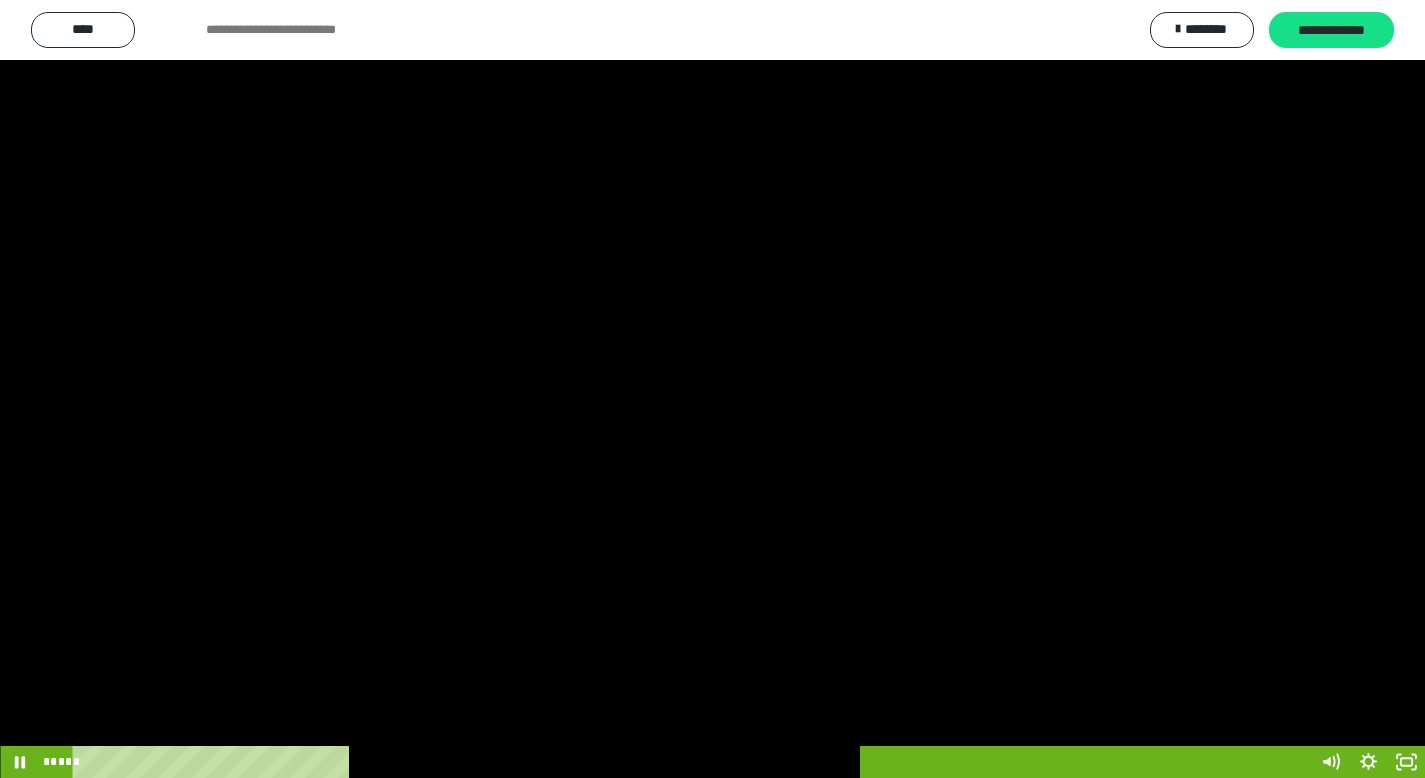 scroll, scrollTop: 0, scrollLeft: 0, axis: both 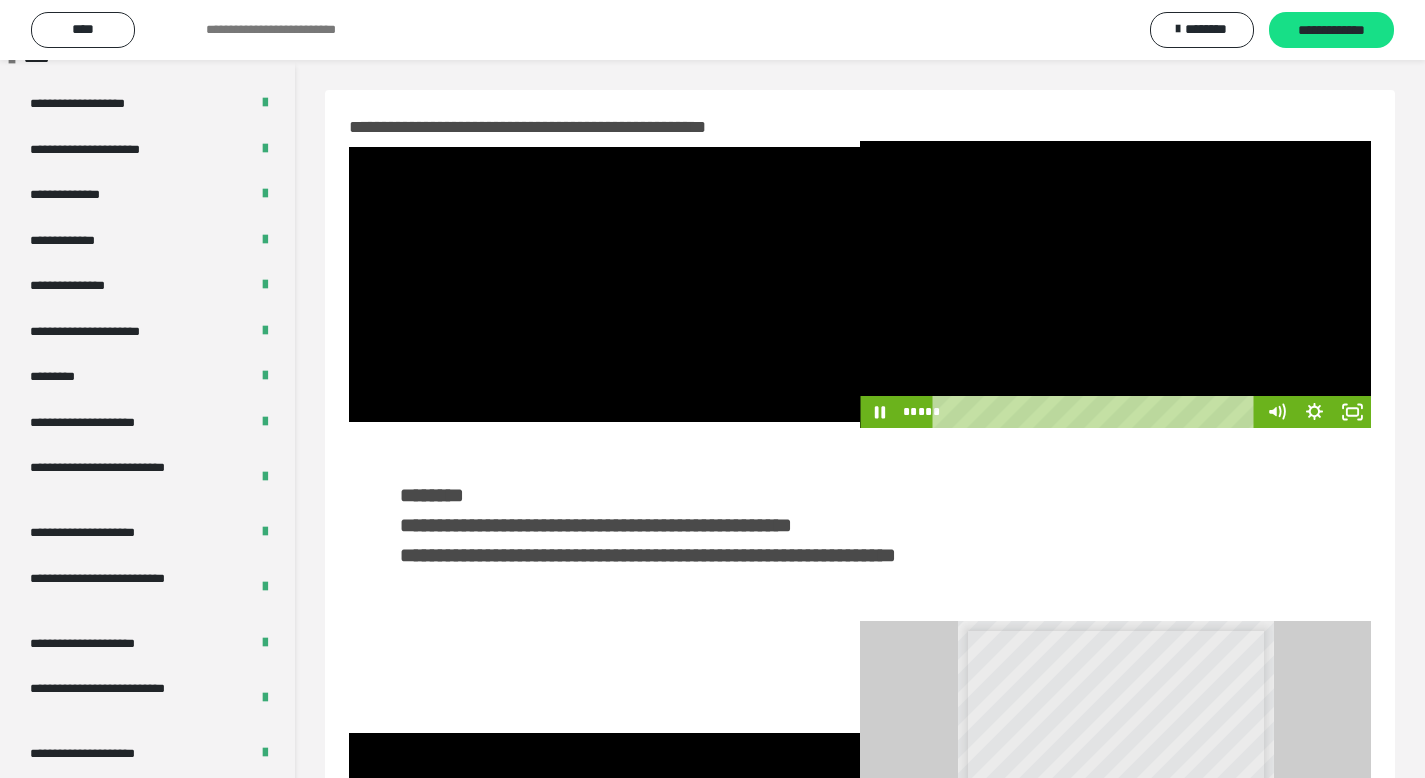 click at bounding box center (1115, 284) 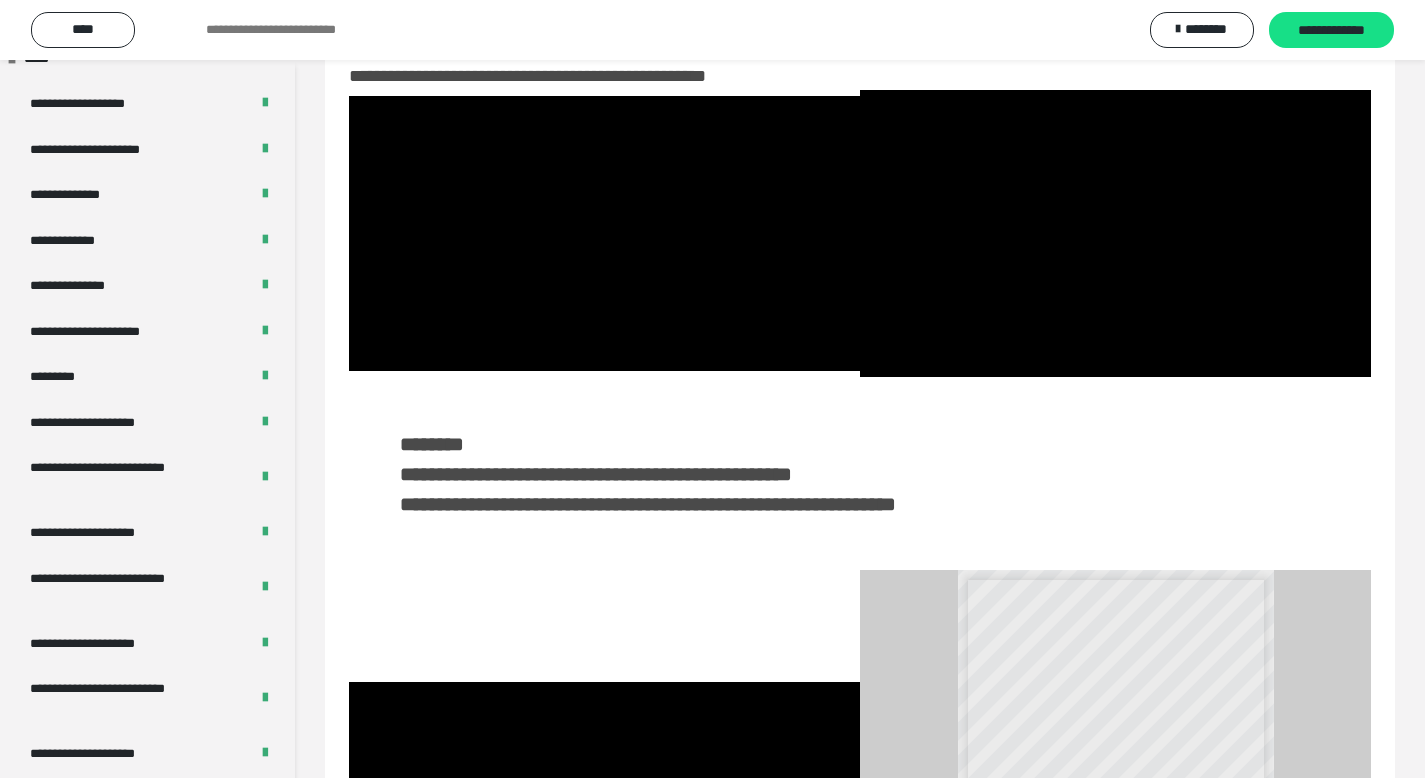 scroll, scrollTop: 80, scrollLeft: 0, axis: vertical 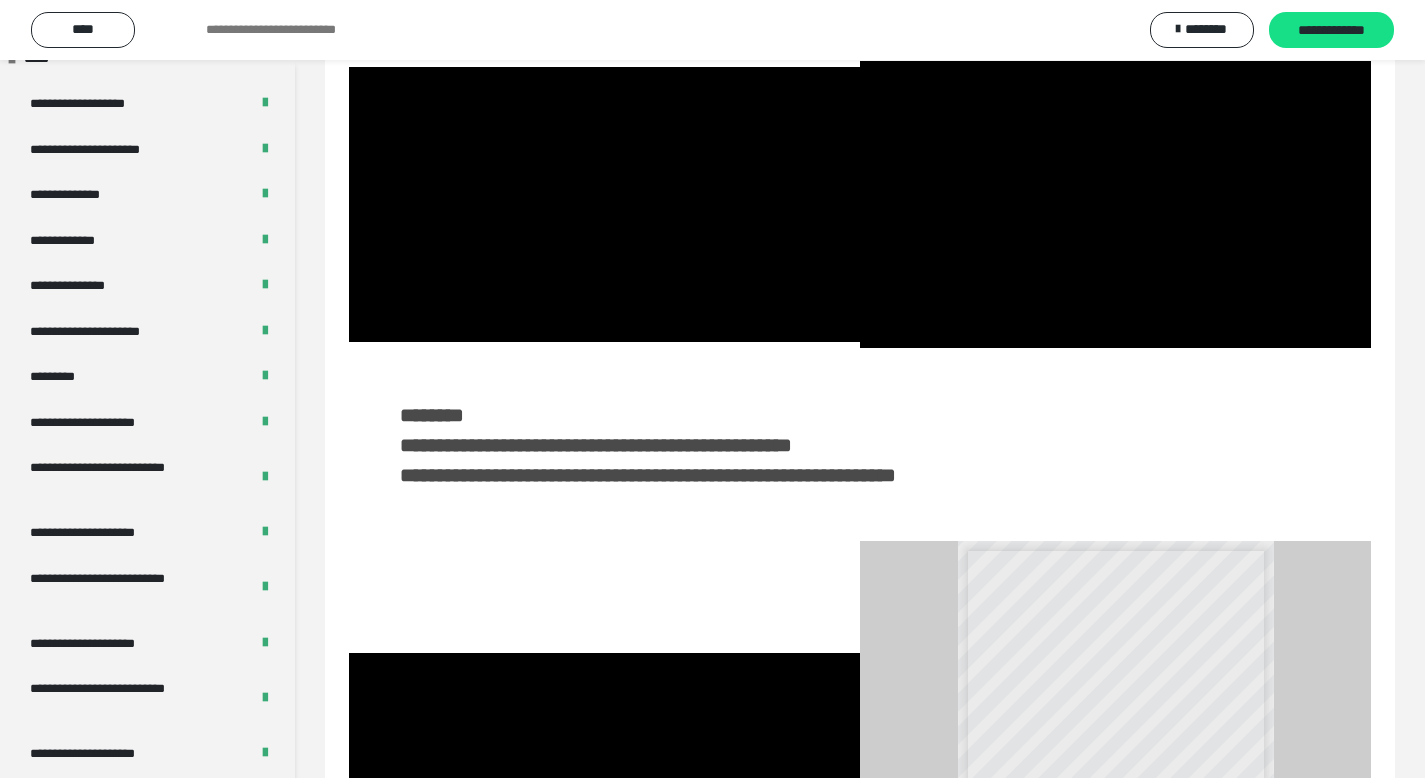 click at bounding box center (604, 791) 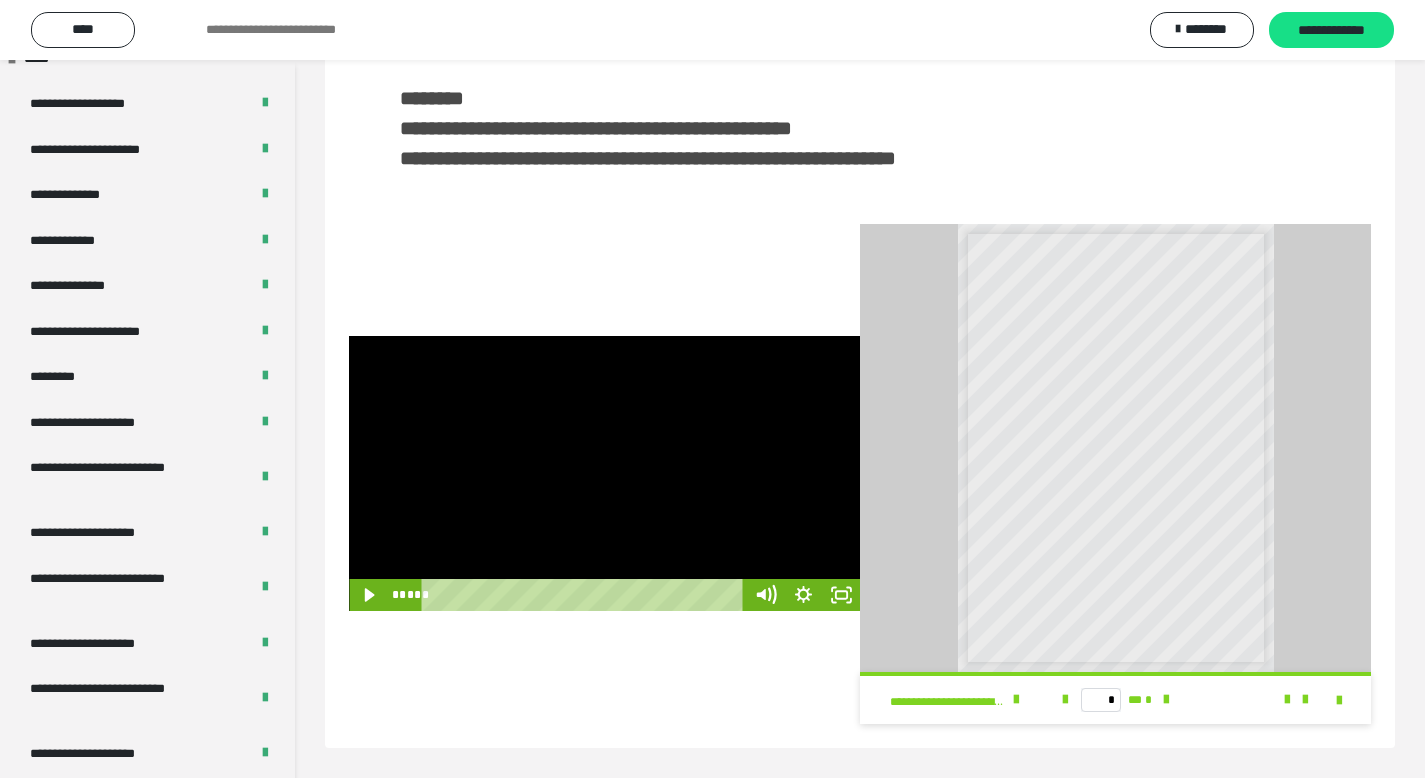 click at bounding box center (604, 473) 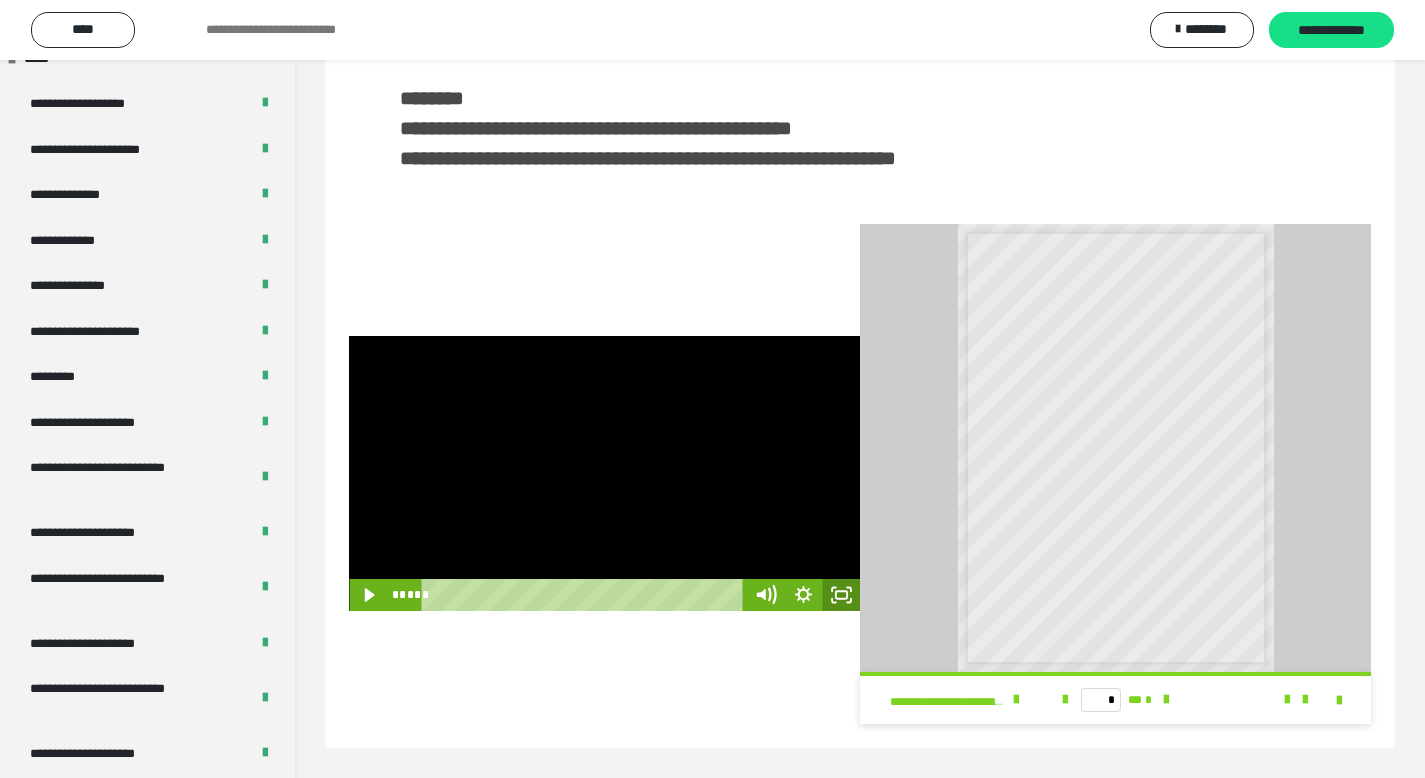 click 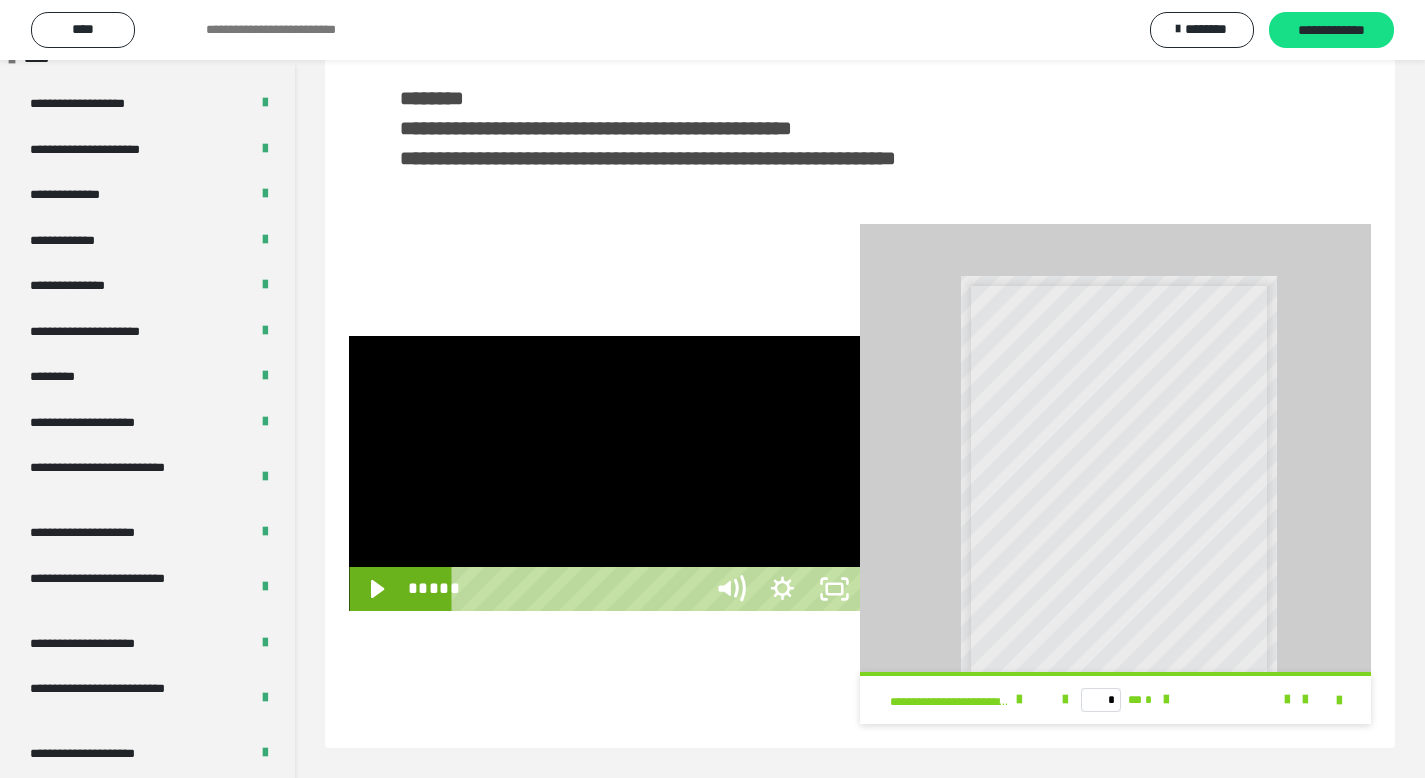 scroll, scrollTop: 275, scrollLeft: 0, axis: vertical 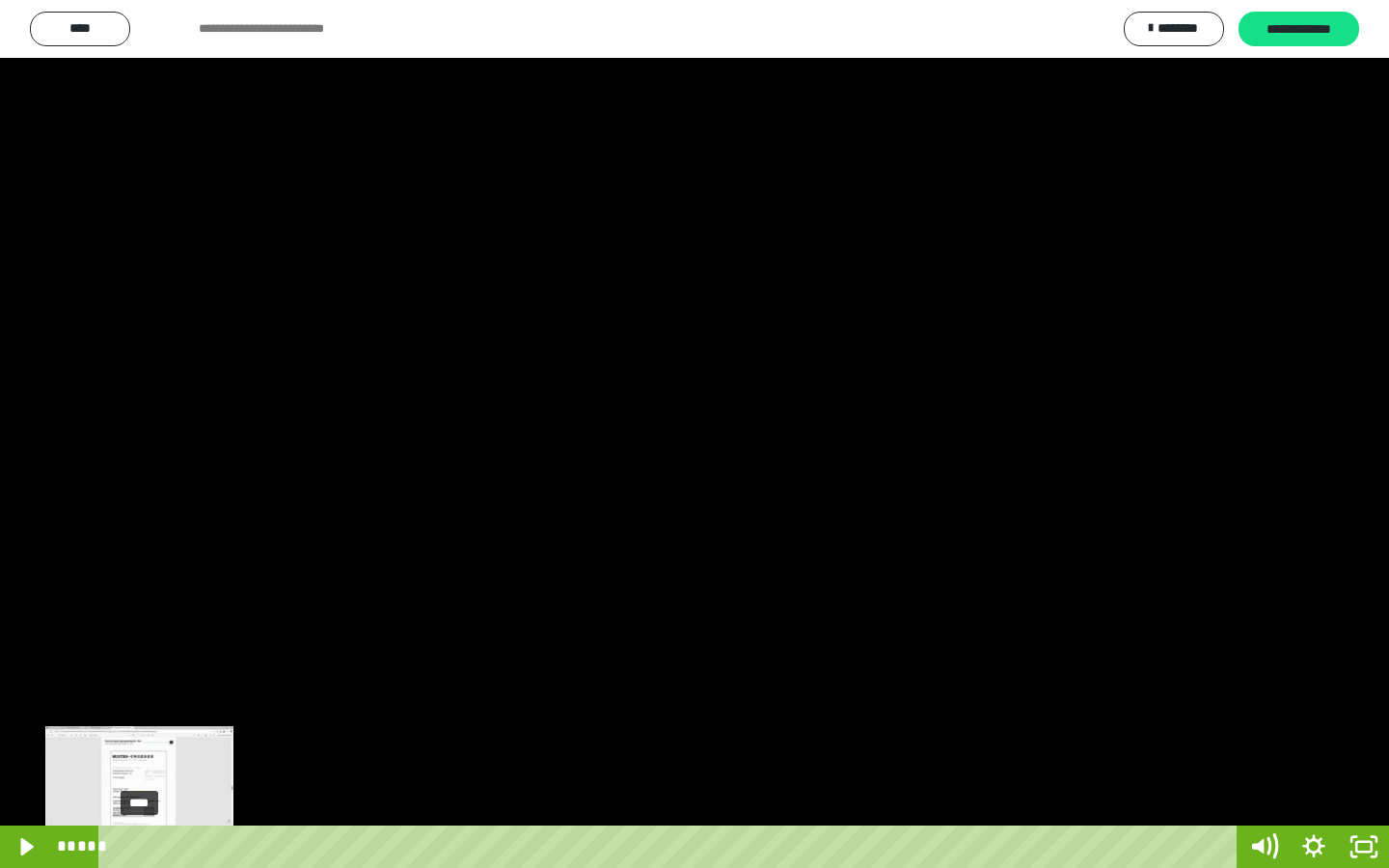 click on "****" at bounding box center (671, 847) 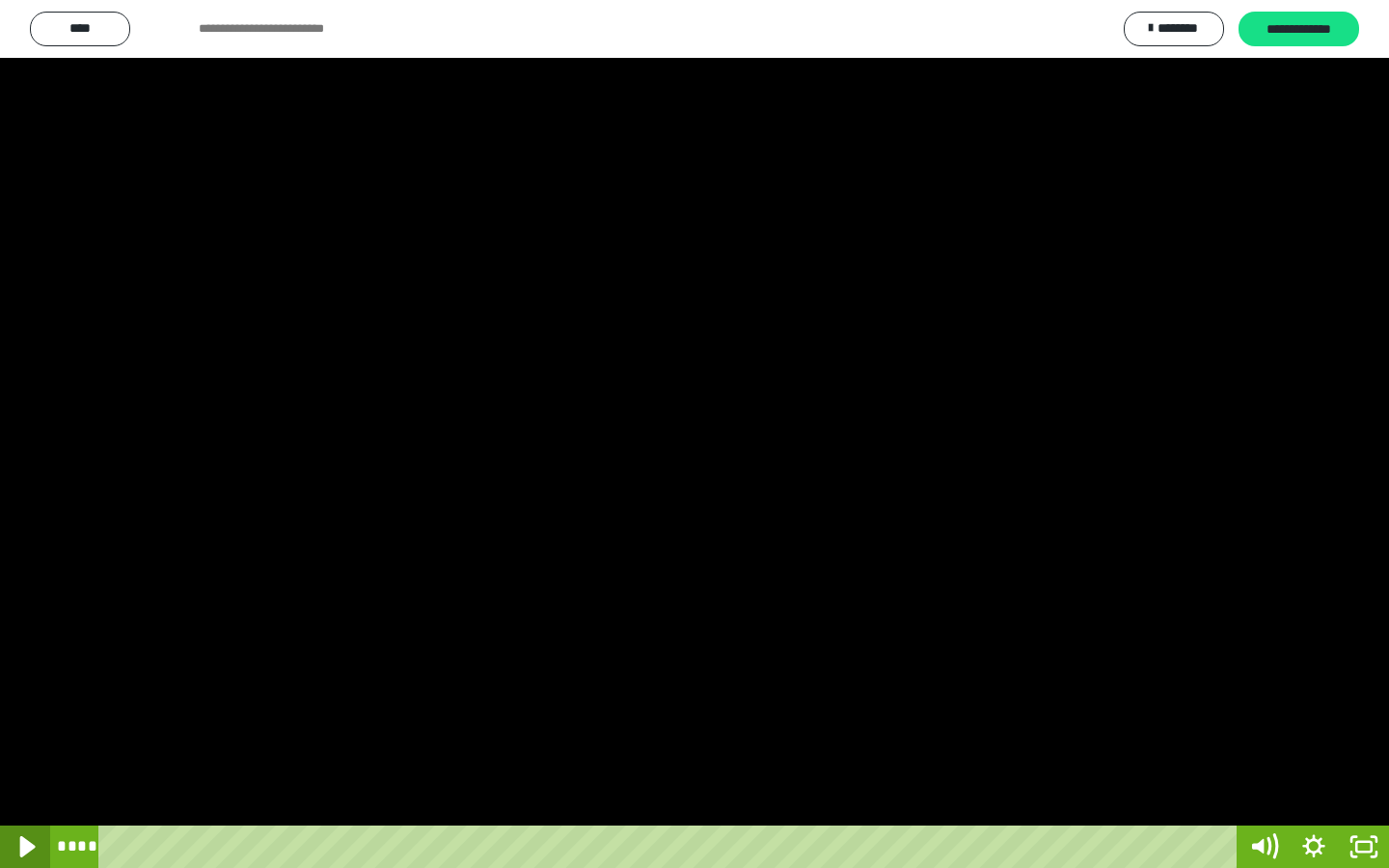 click 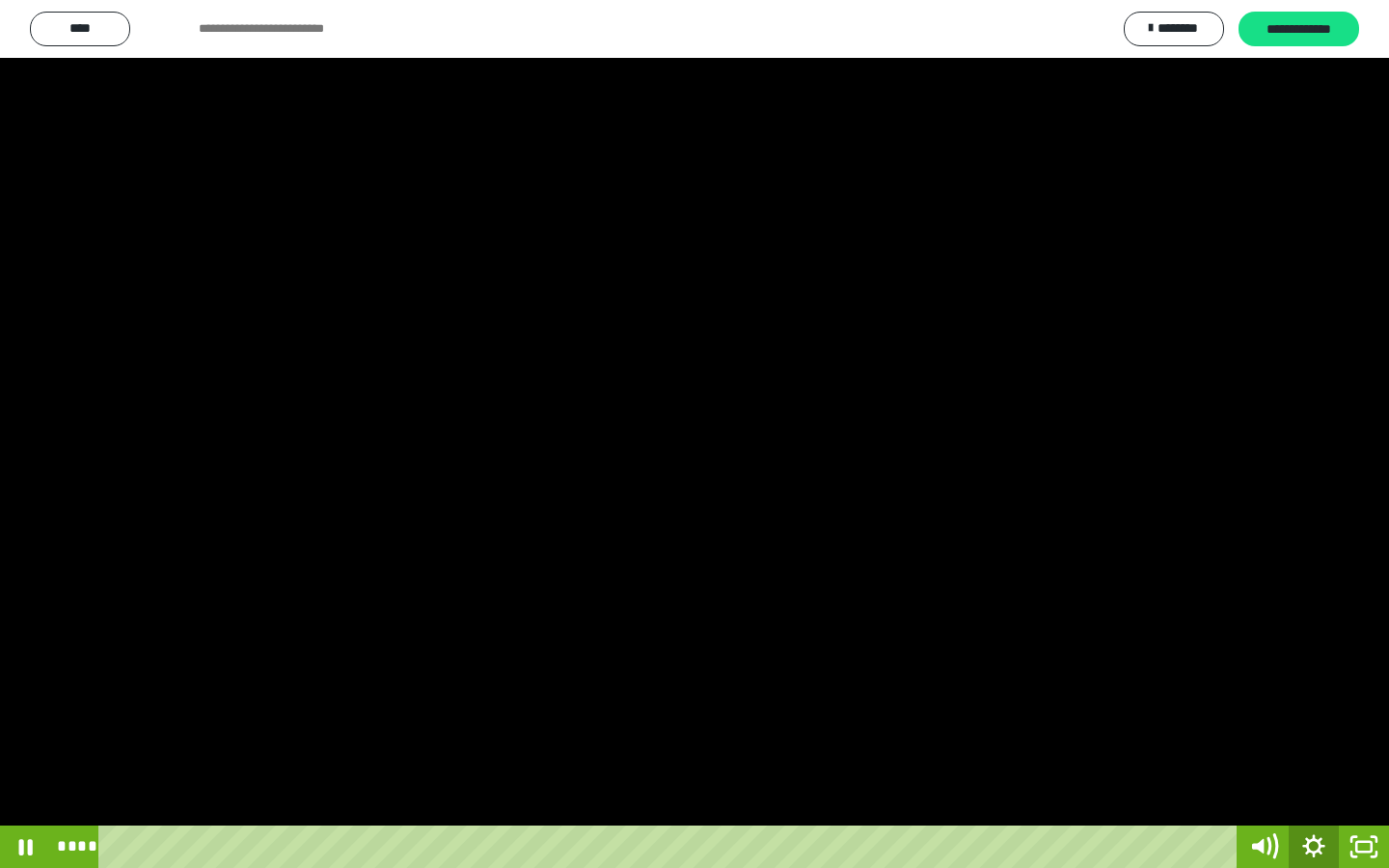 click 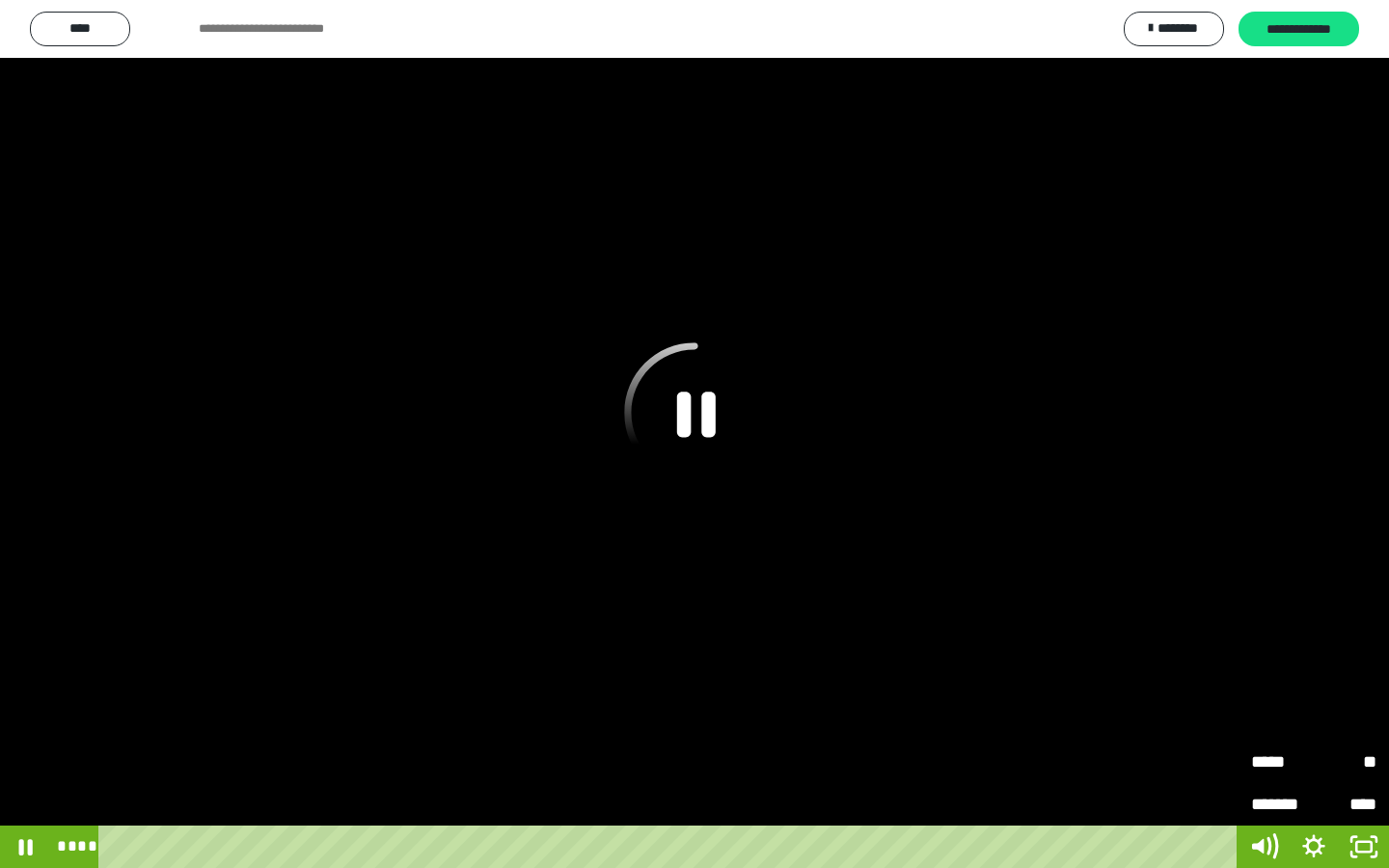 click on "*****" at bounding box center (1282, 762) 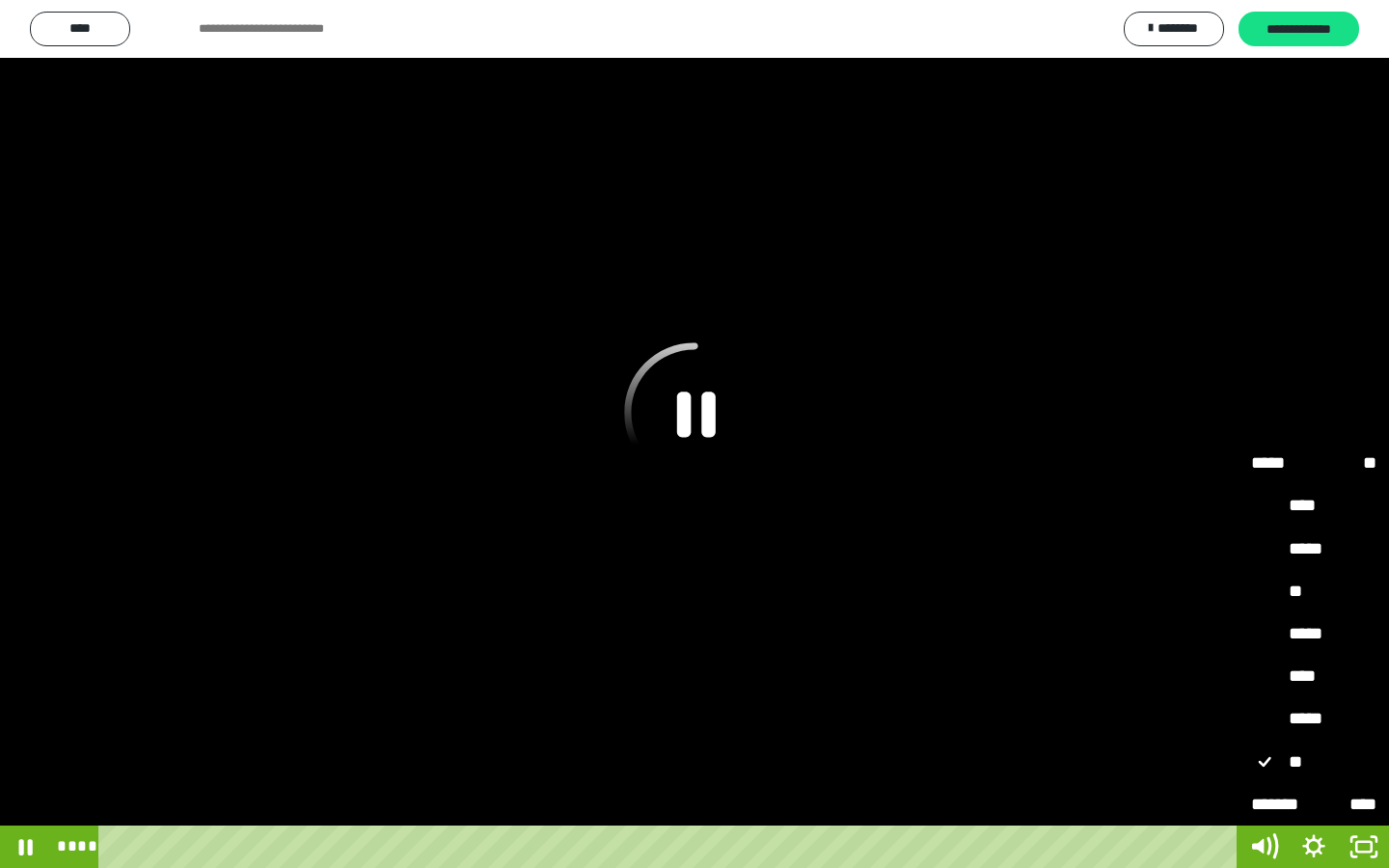 click on "****" at bounding box center (1345, 804) 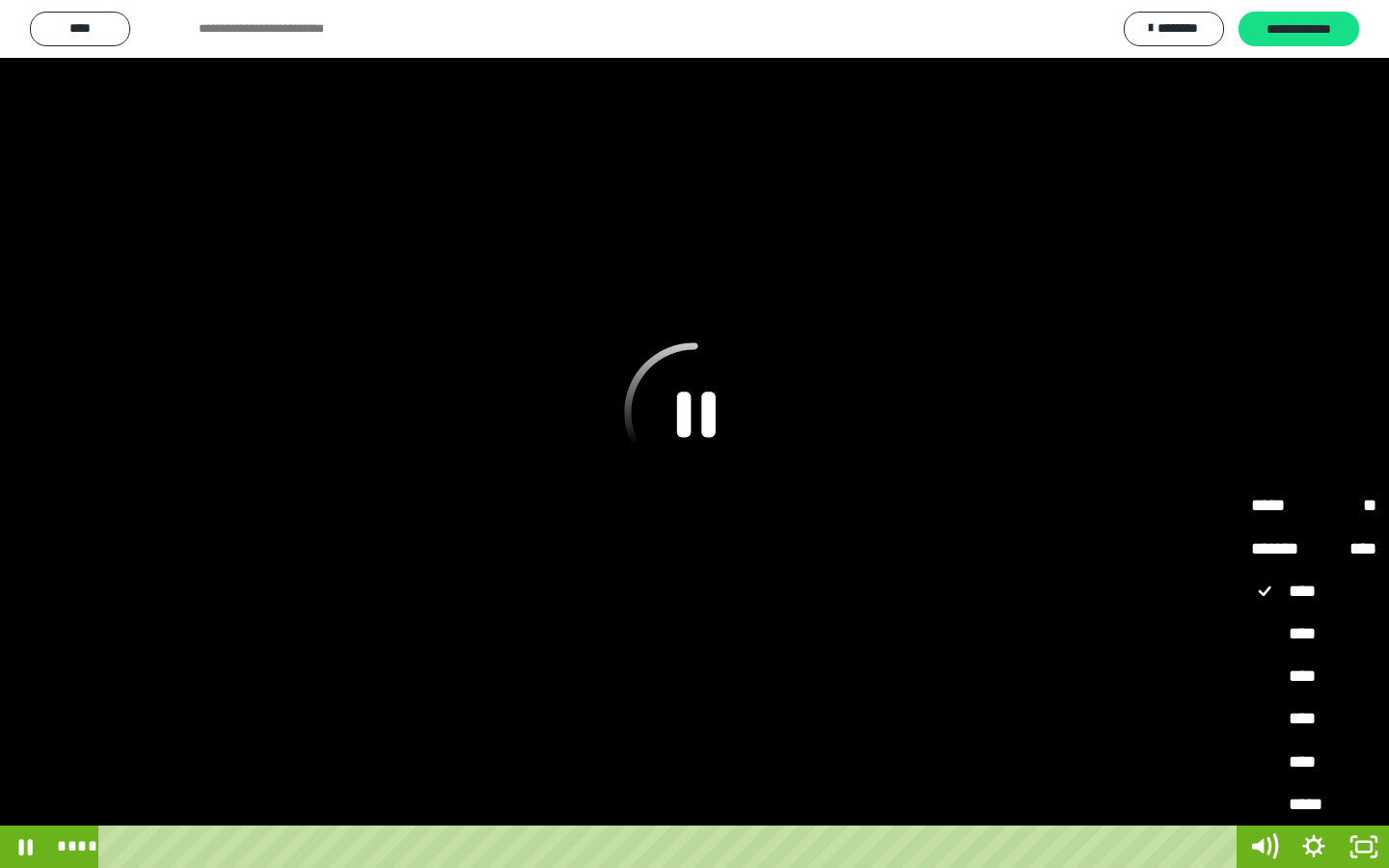 click on "****" at bounding box center [1314, 763] 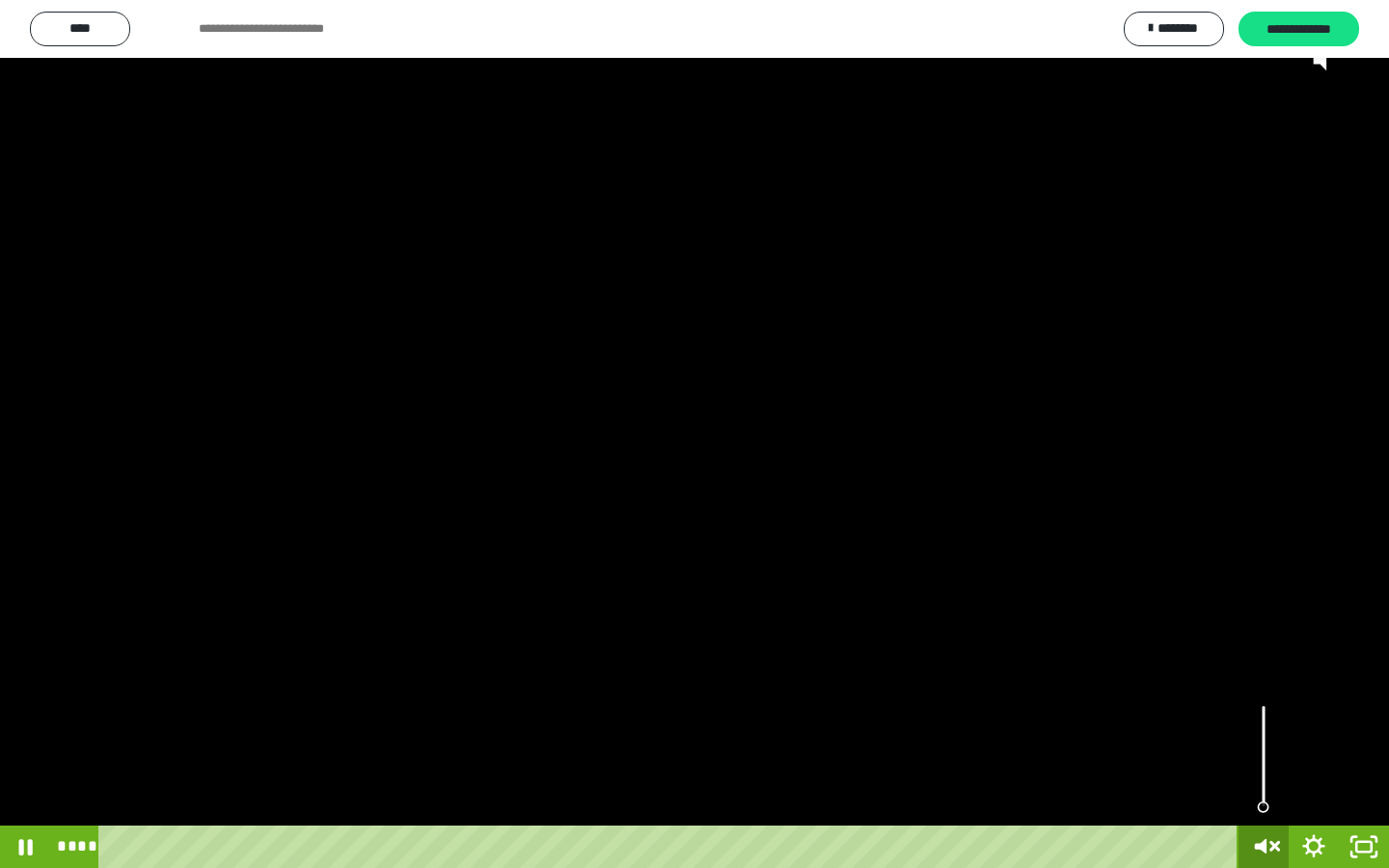 click 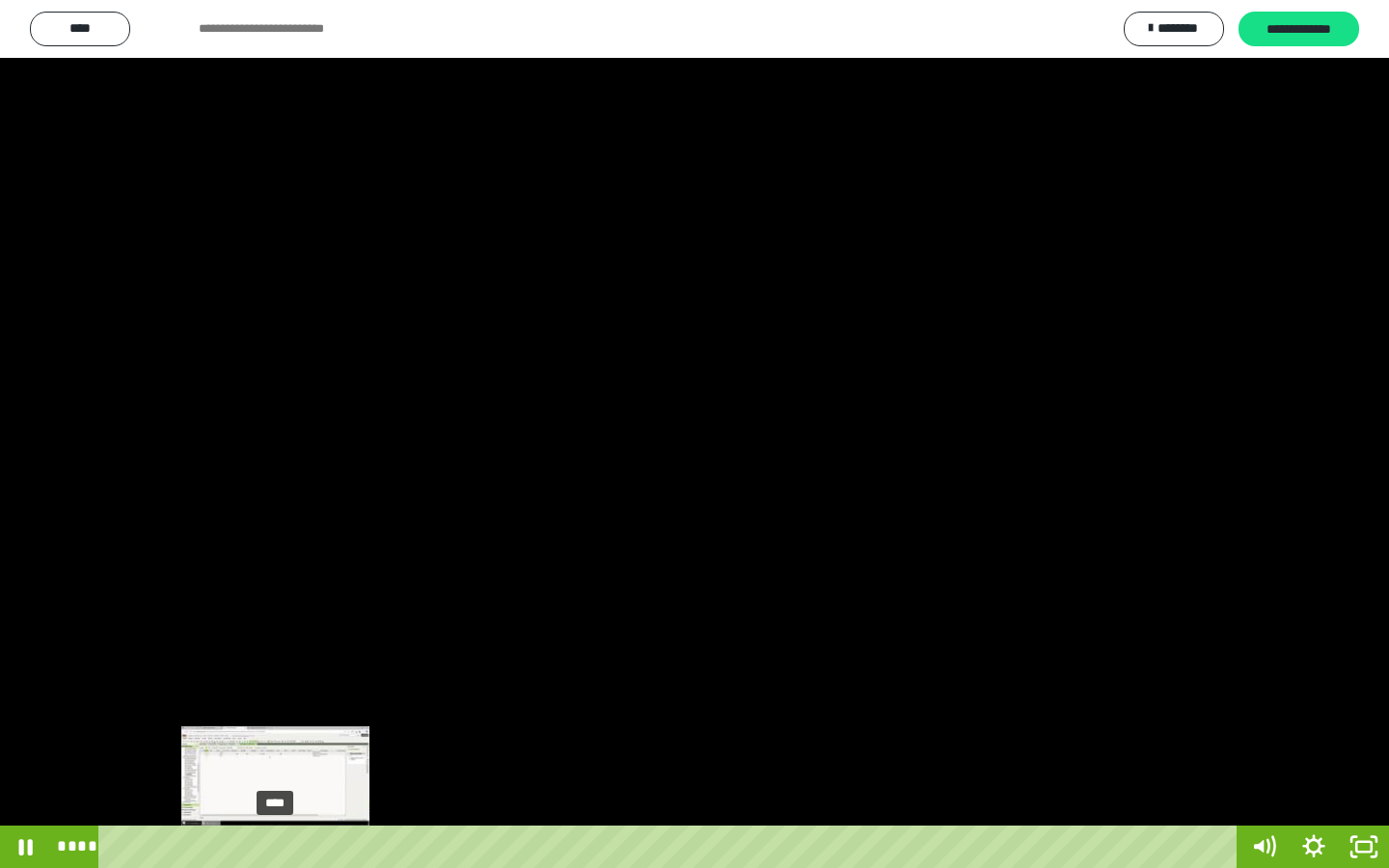 click on "****" at bounding box center (671, 847) 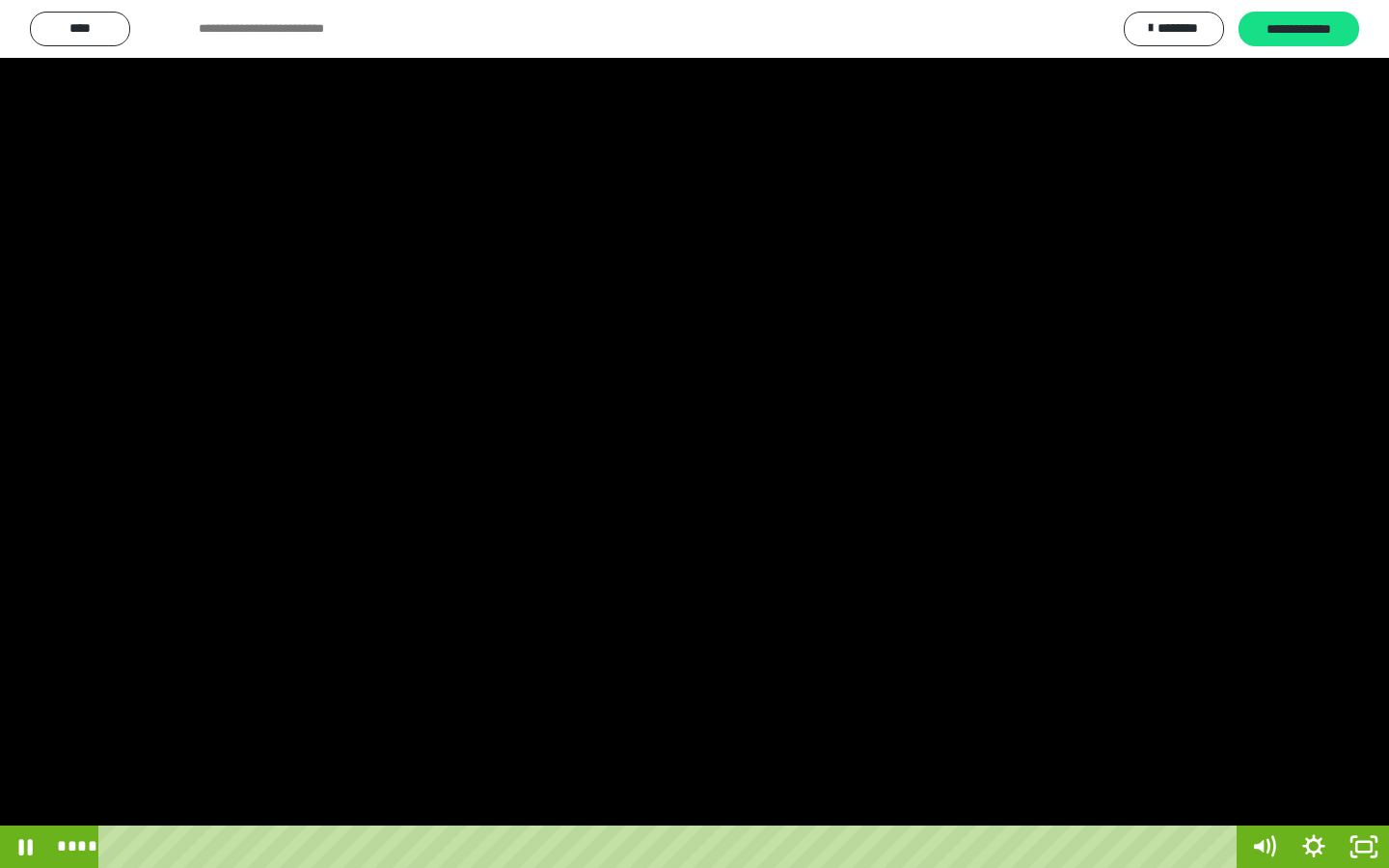click at bounding box center [694, 434] 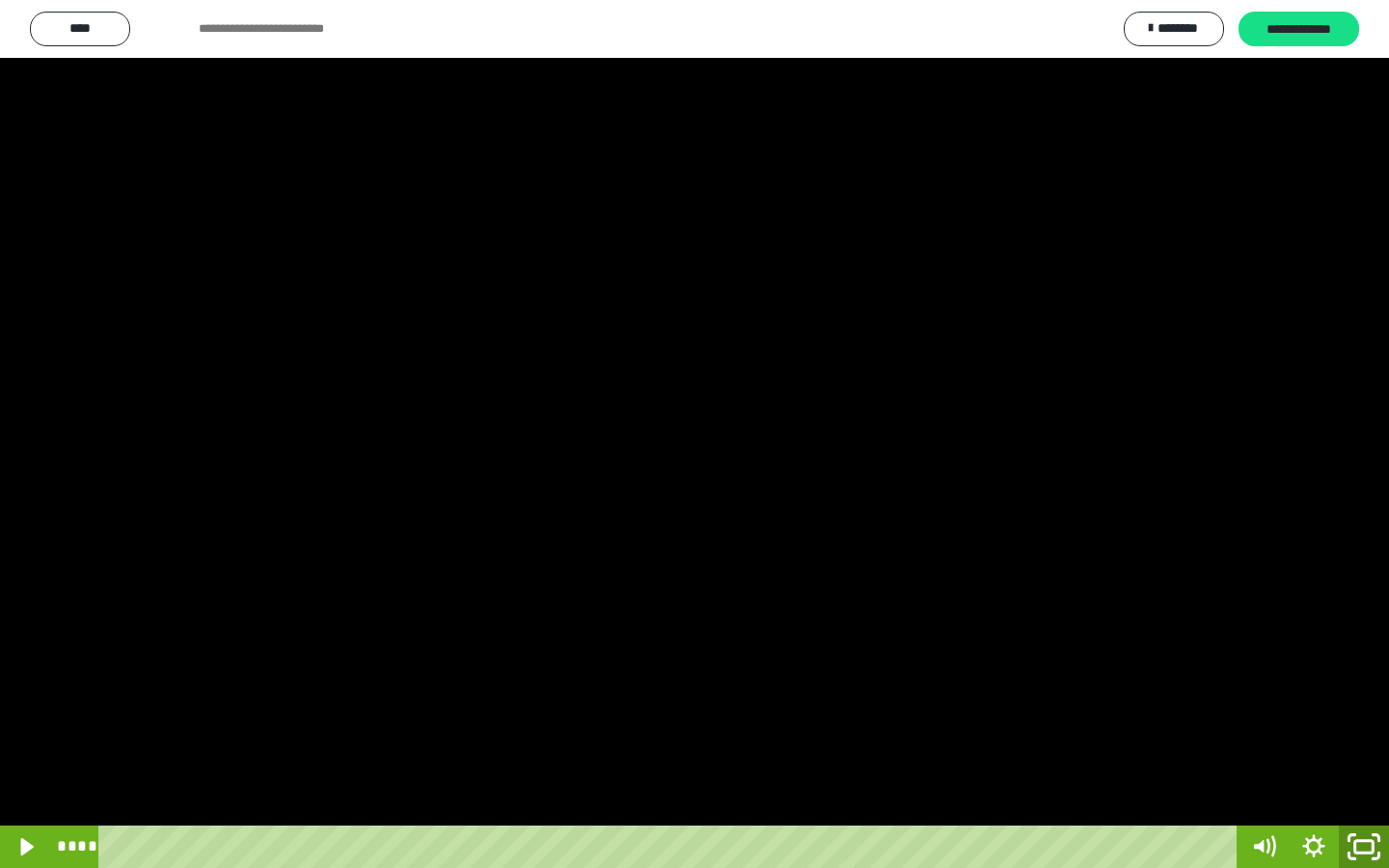 click 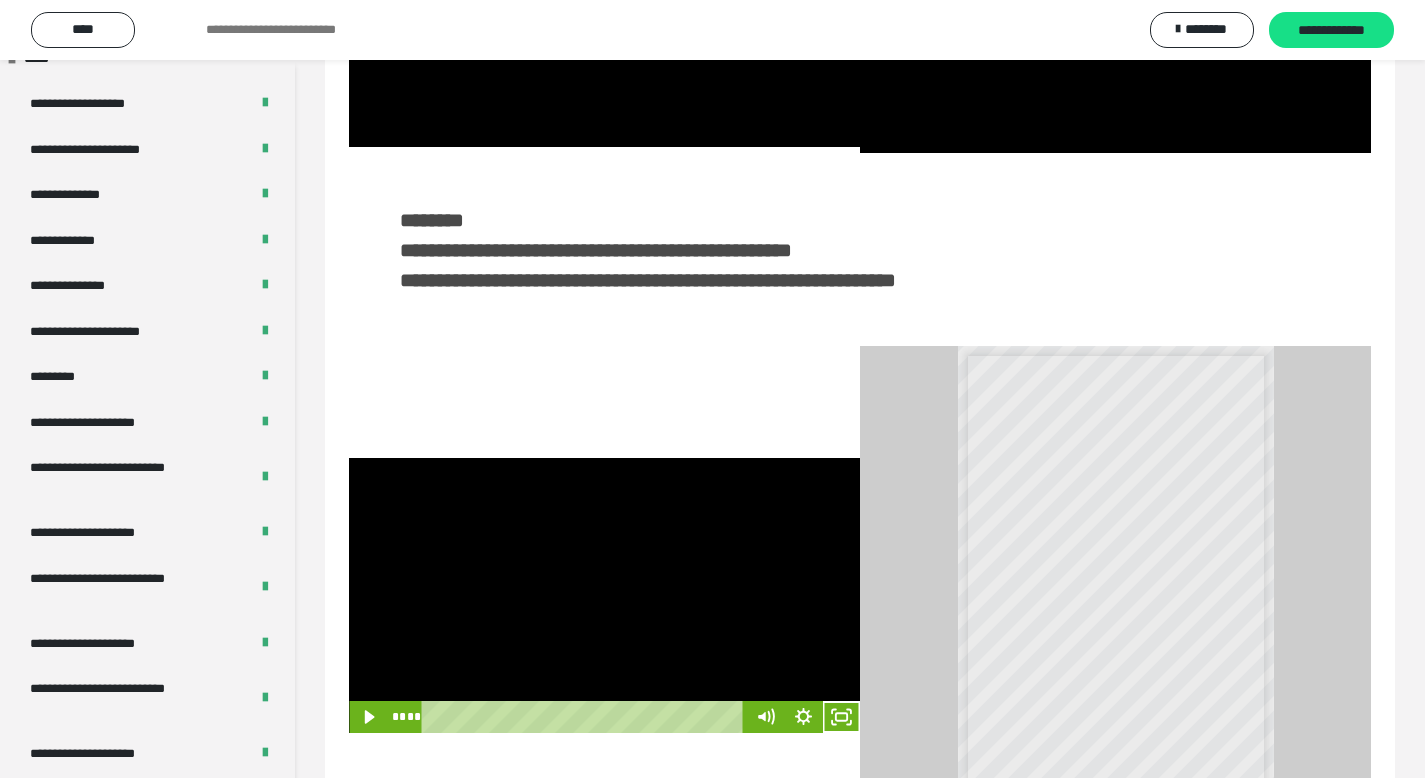 click at bounding box center [604, 596] 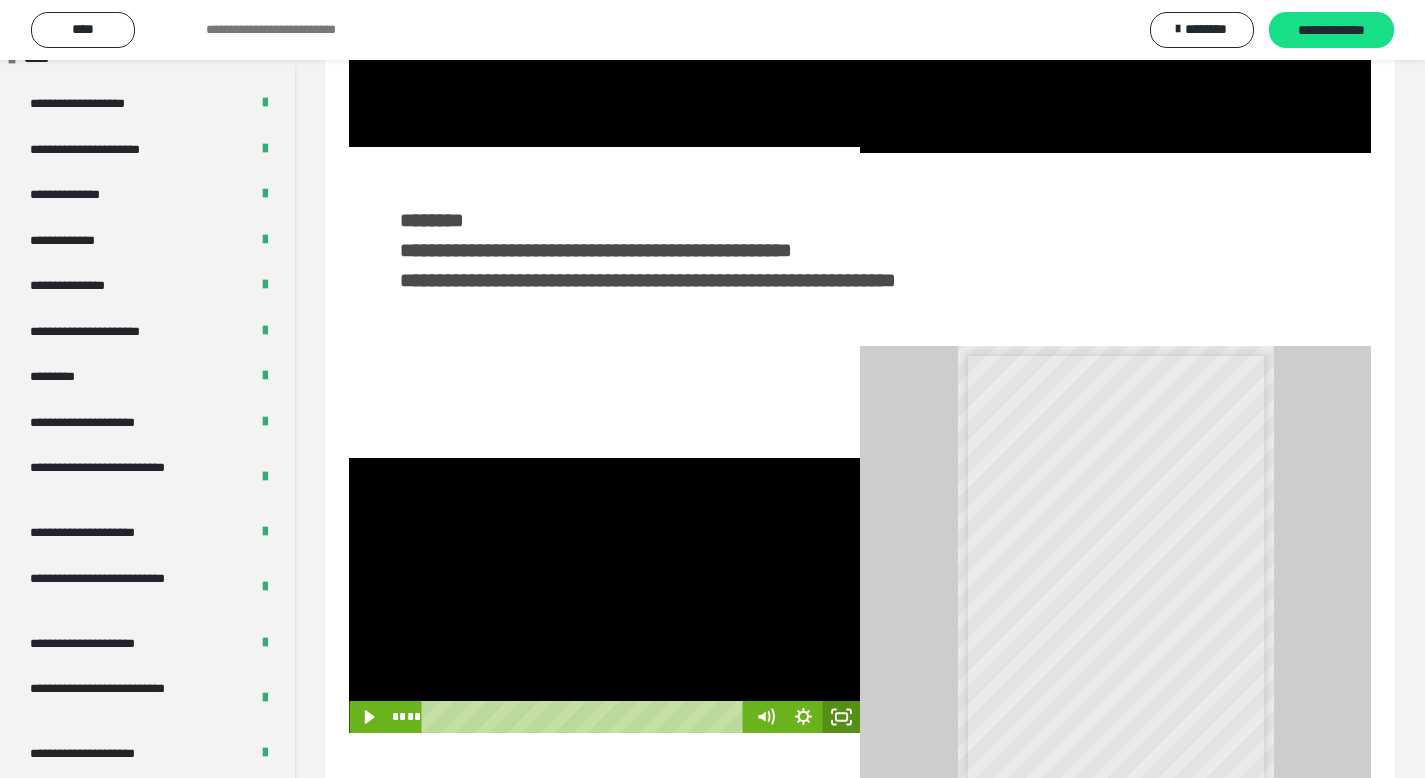 click 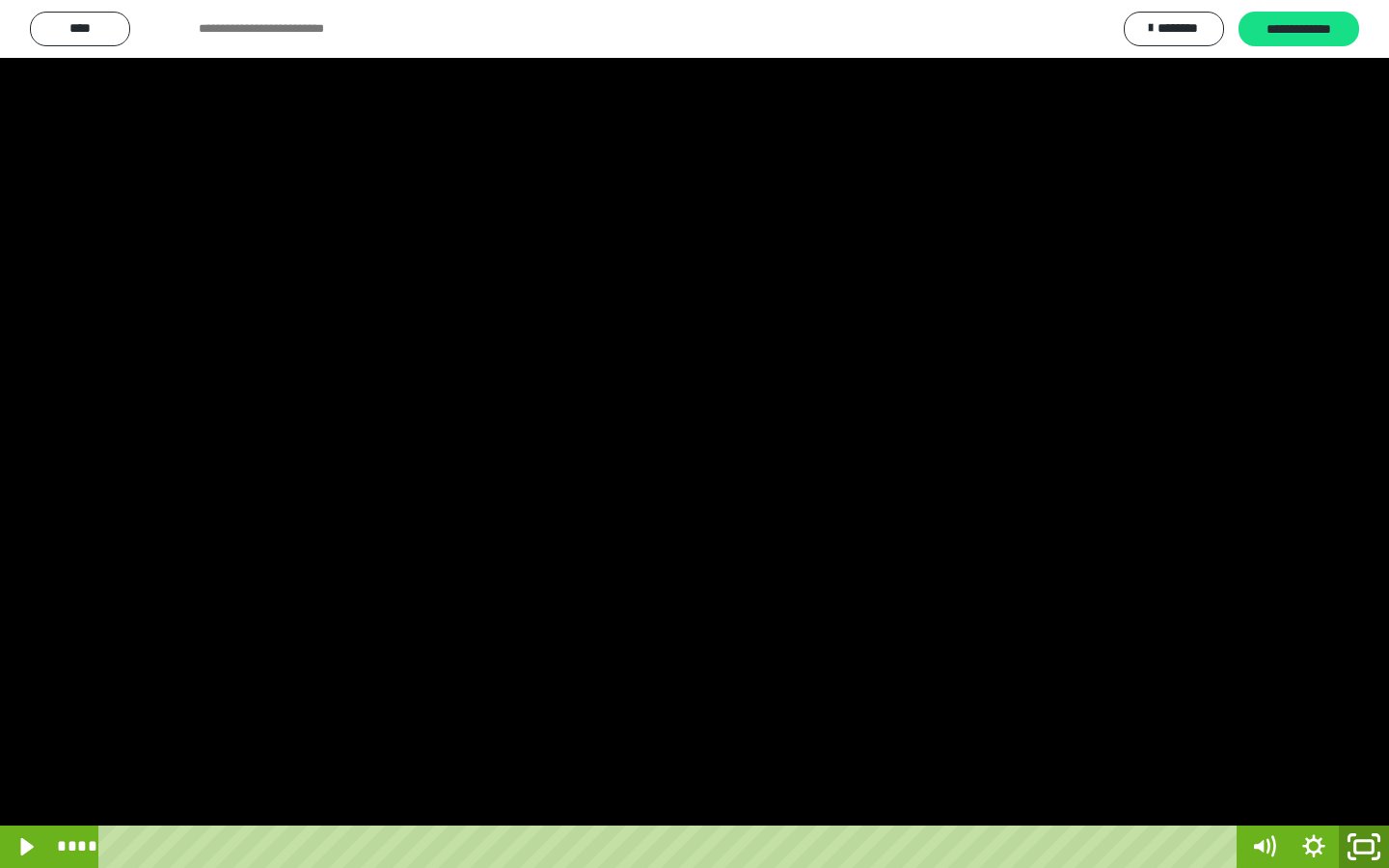 click 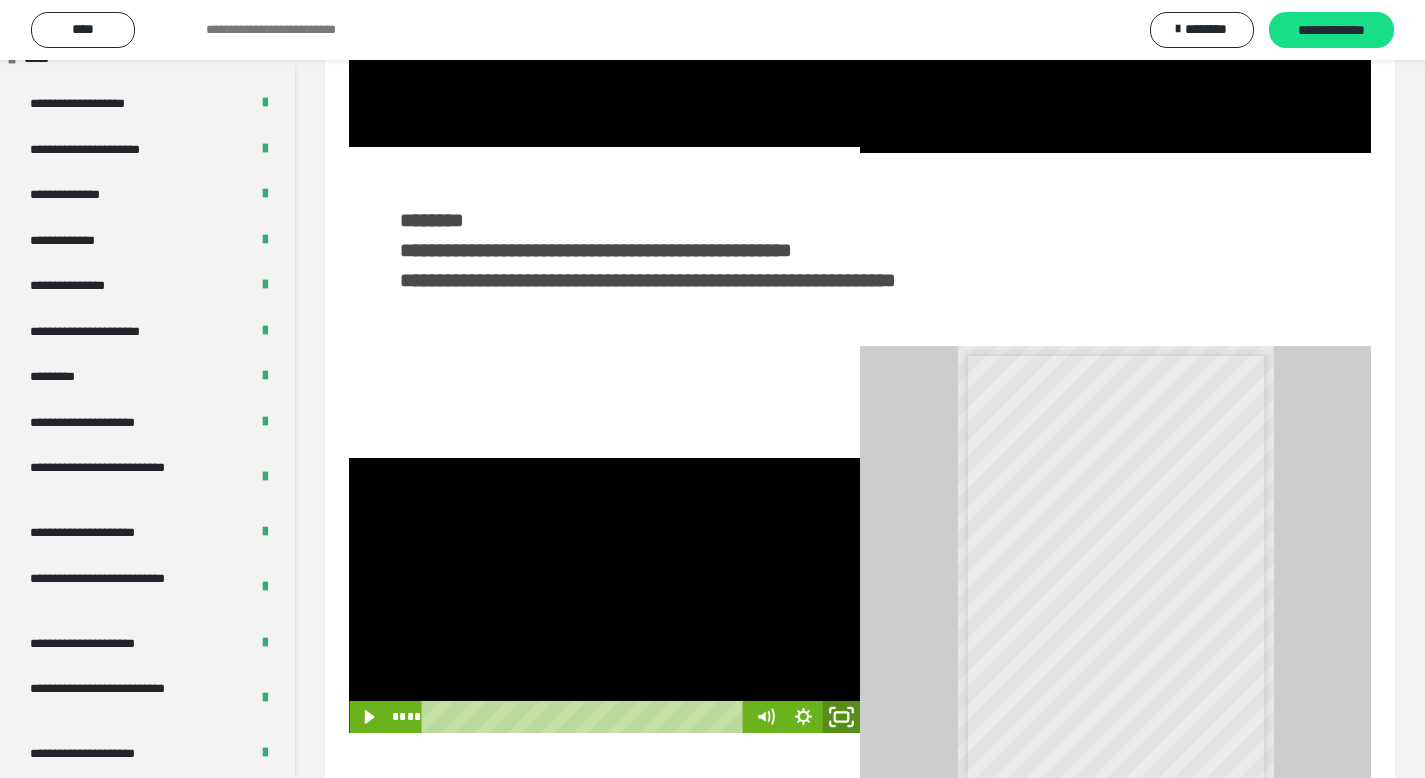 click 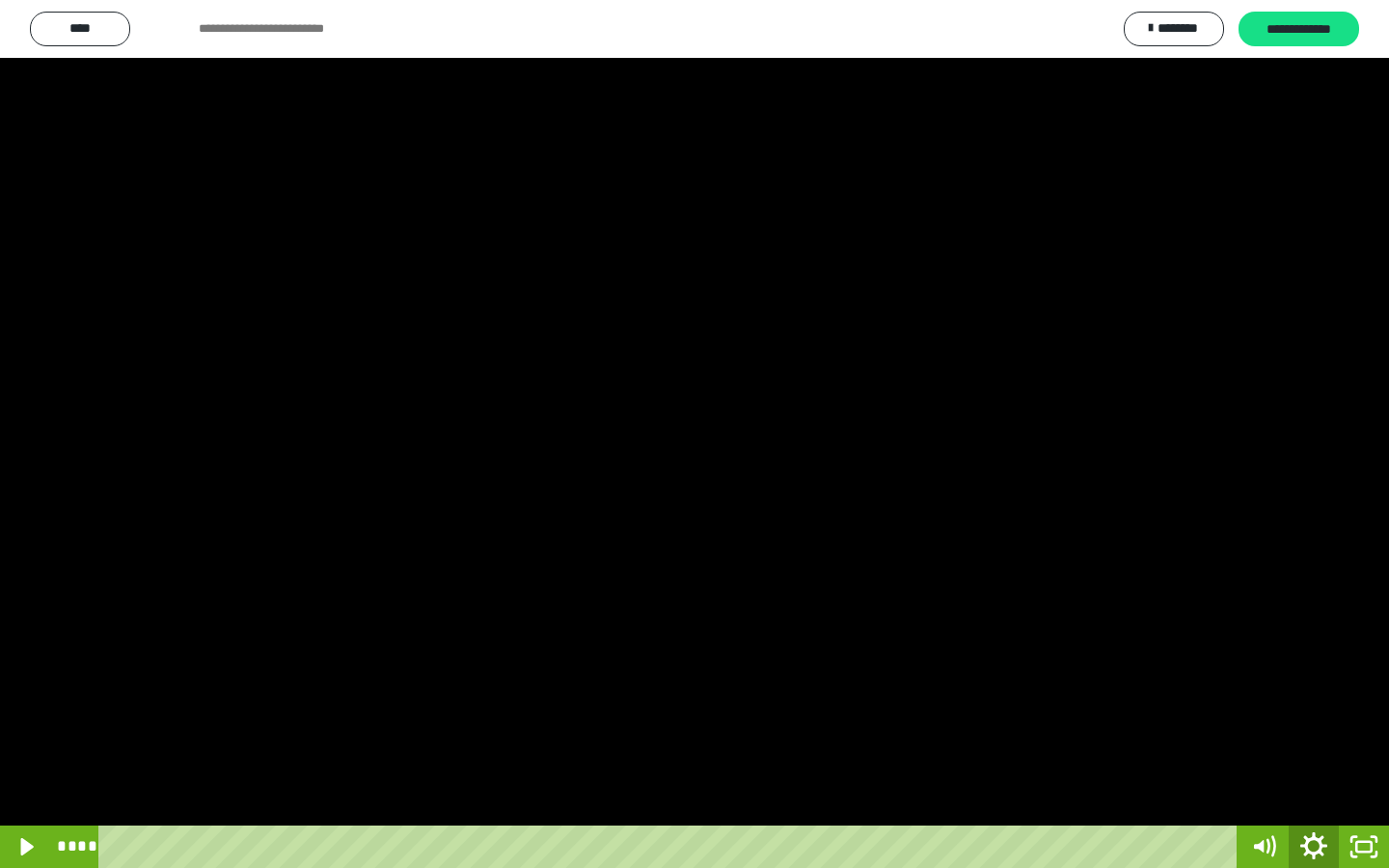 click 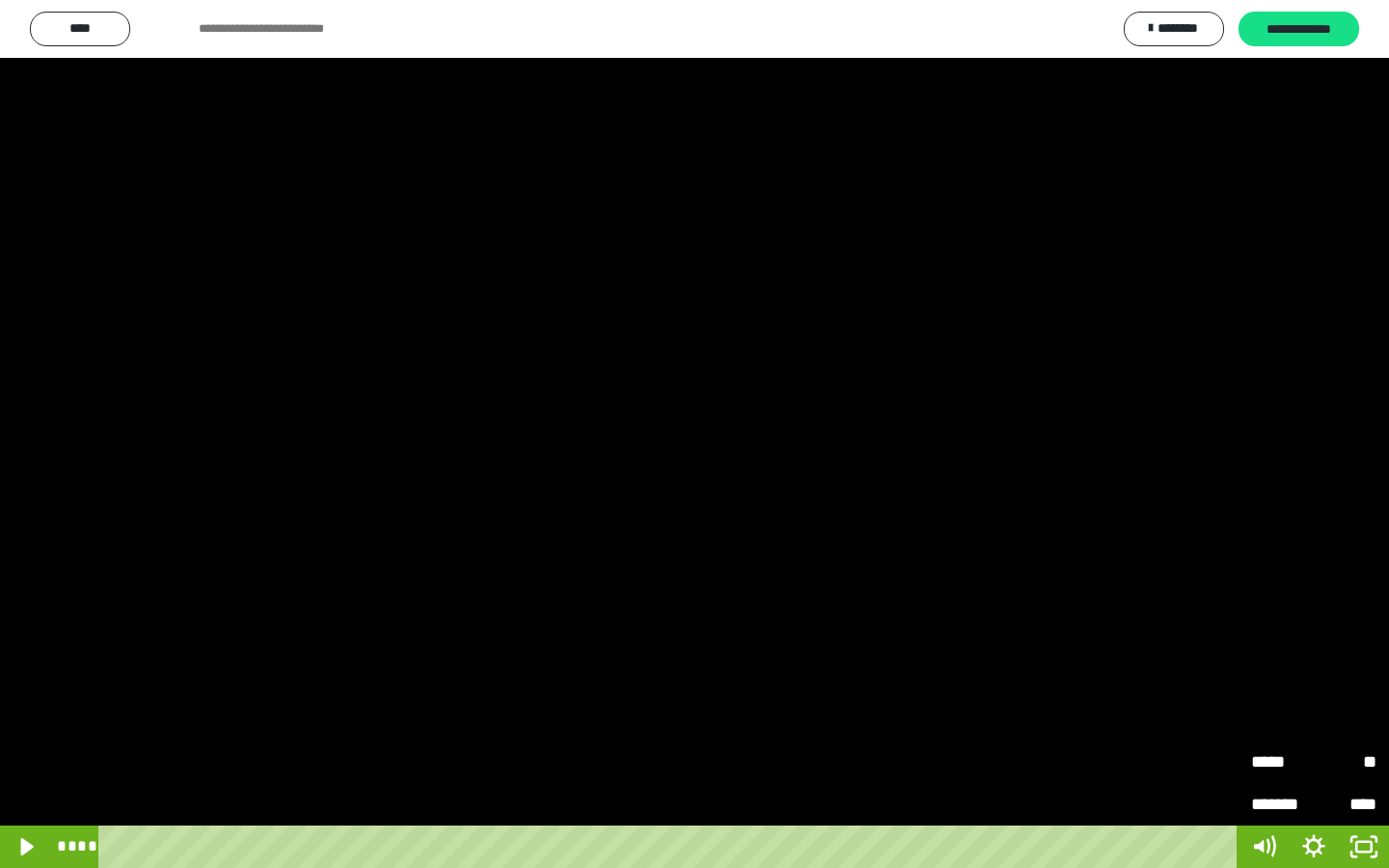 click on "*******" at bounding box center (1282, 804) 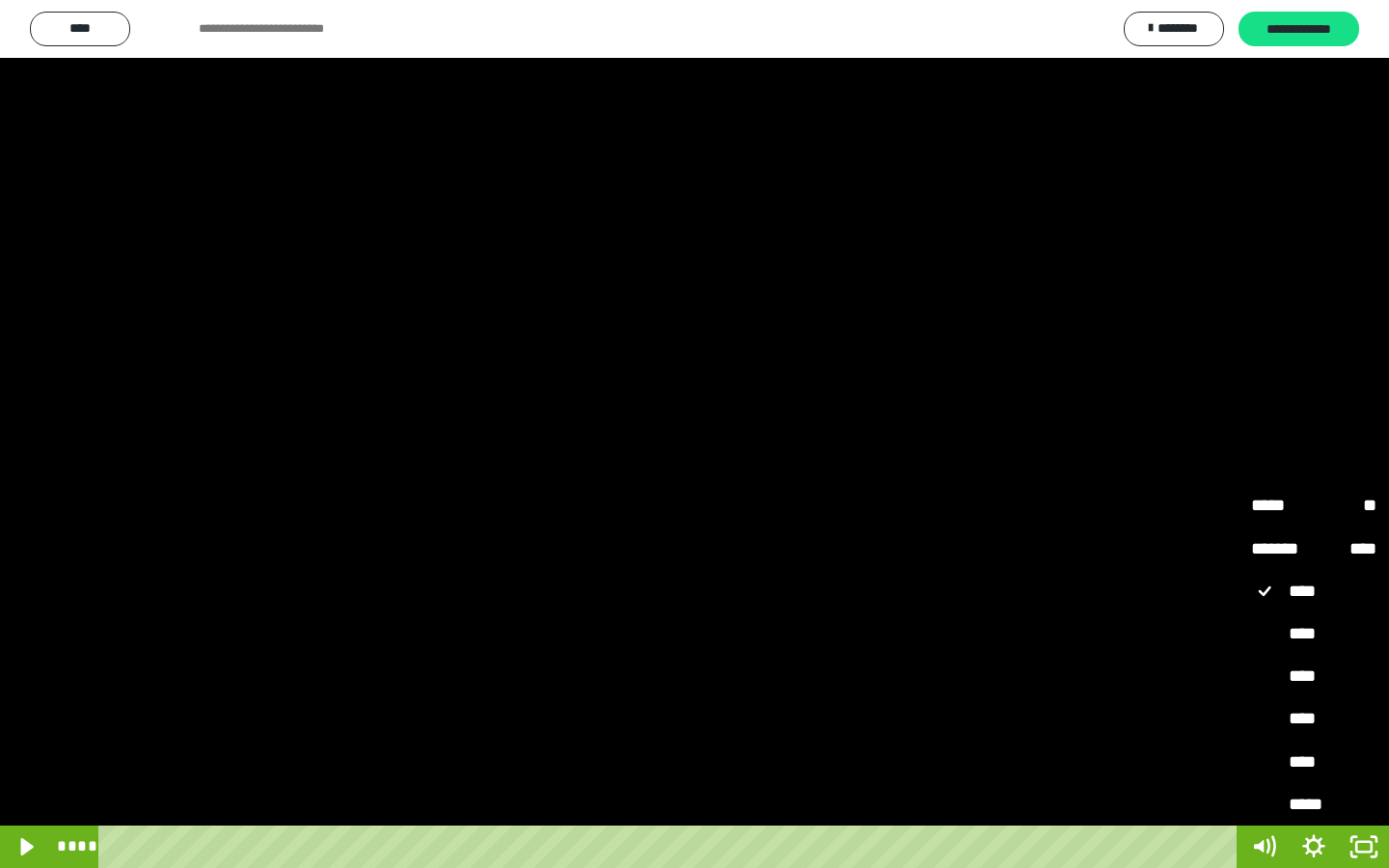 click on "*****" at bounding box center [1314, 805] 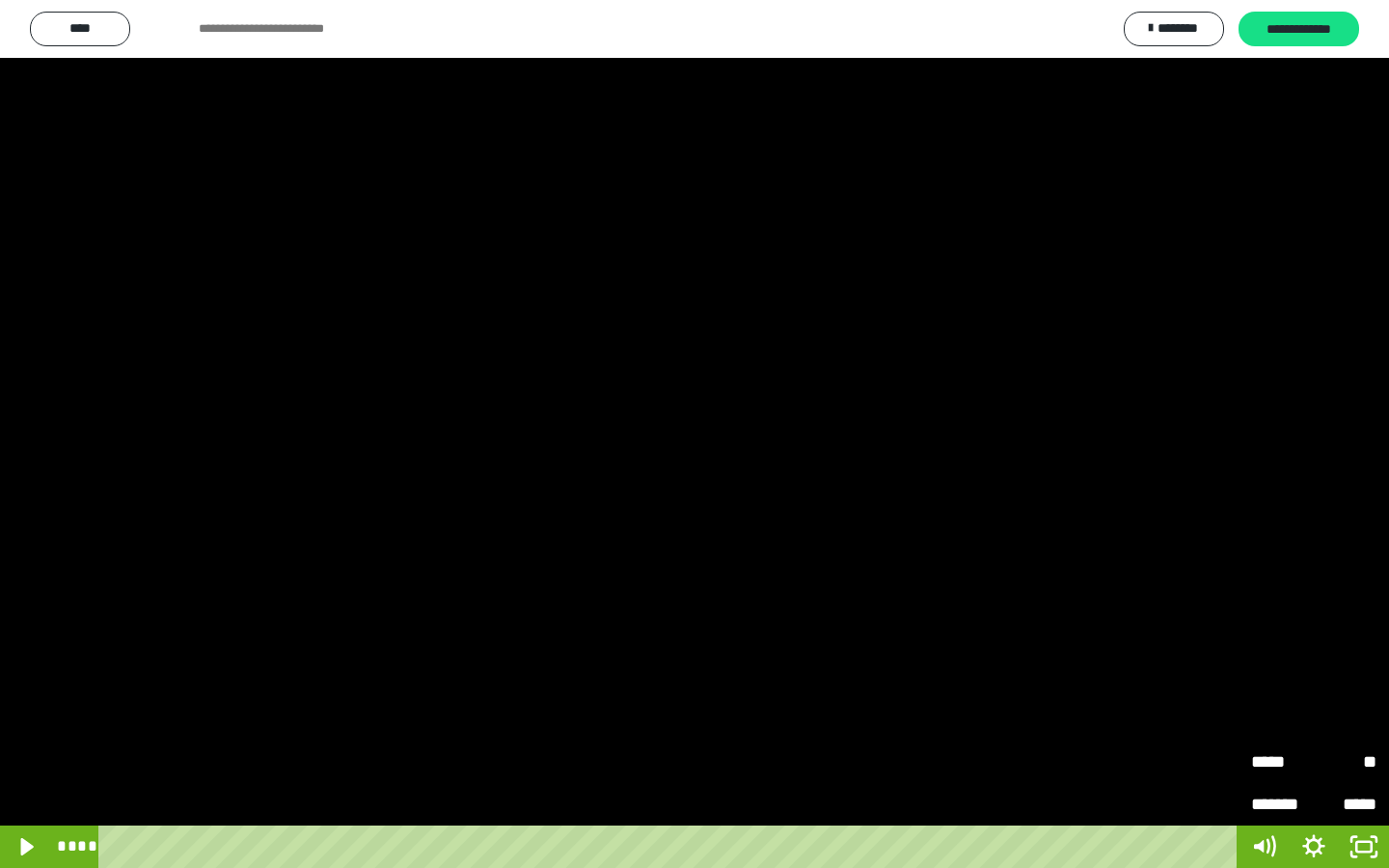 click on "*****" at bounding box center (1282, 762) 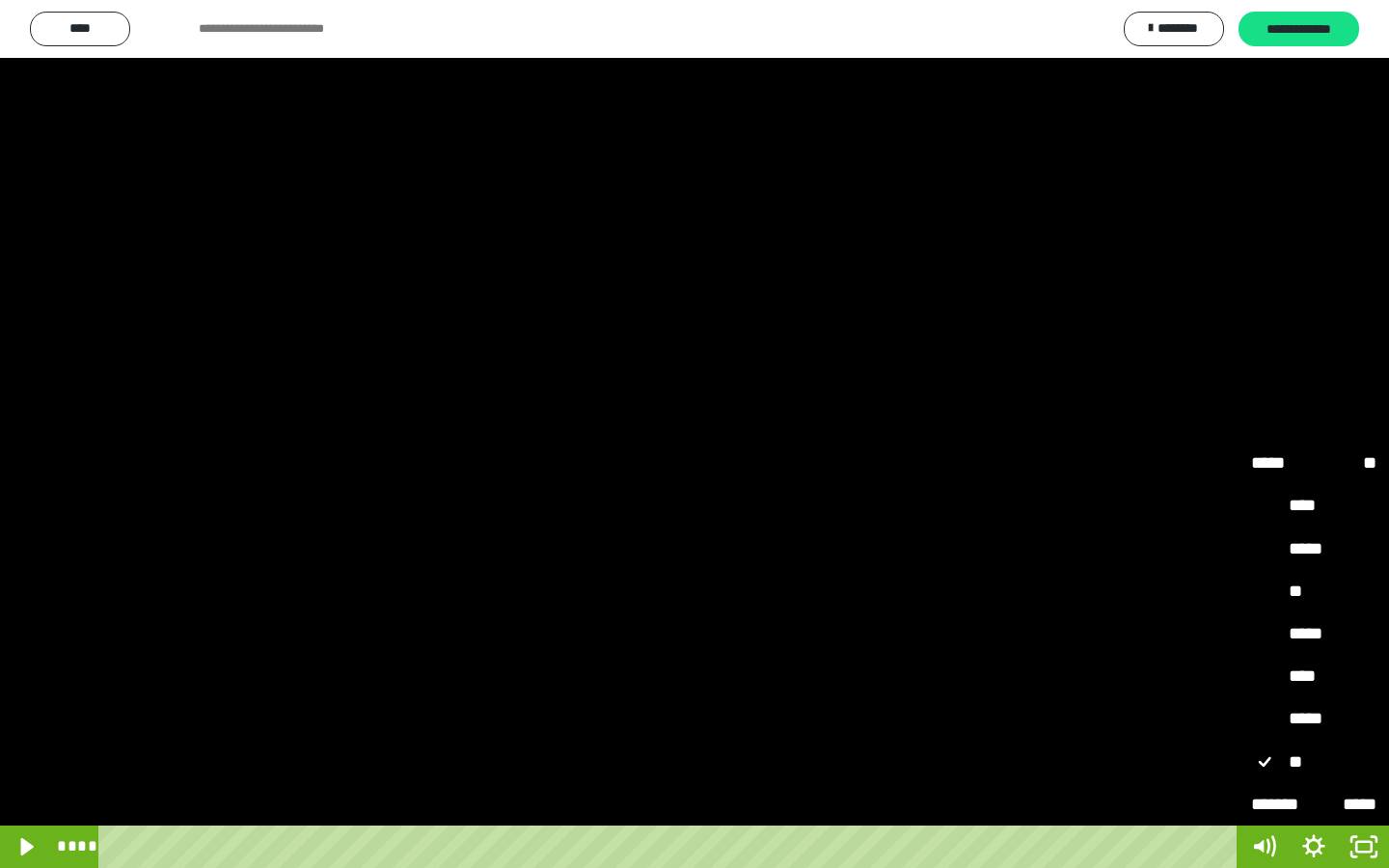 click on "**" at bounding box center (1314, 592) 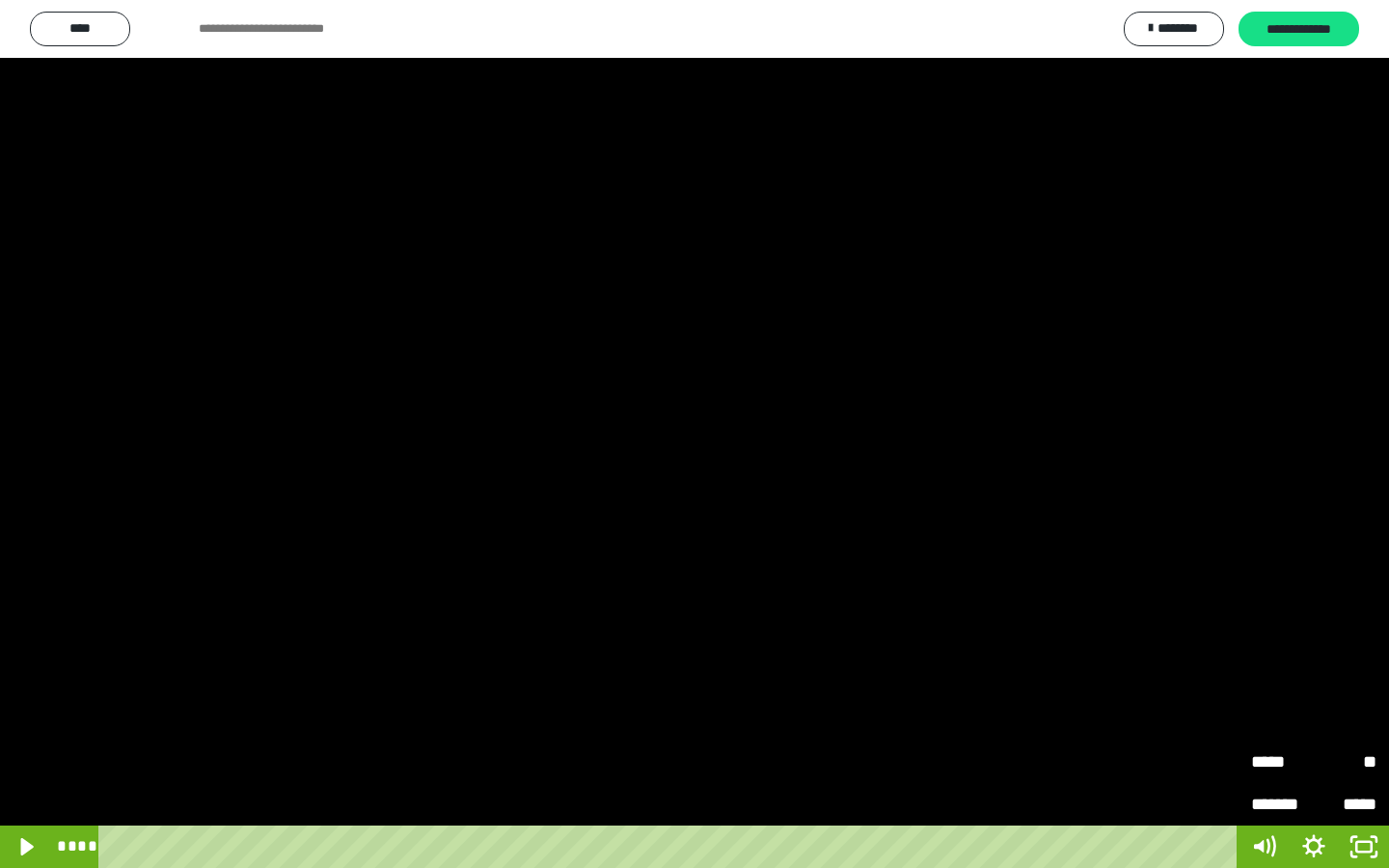 click at bounding box center (694, 434) 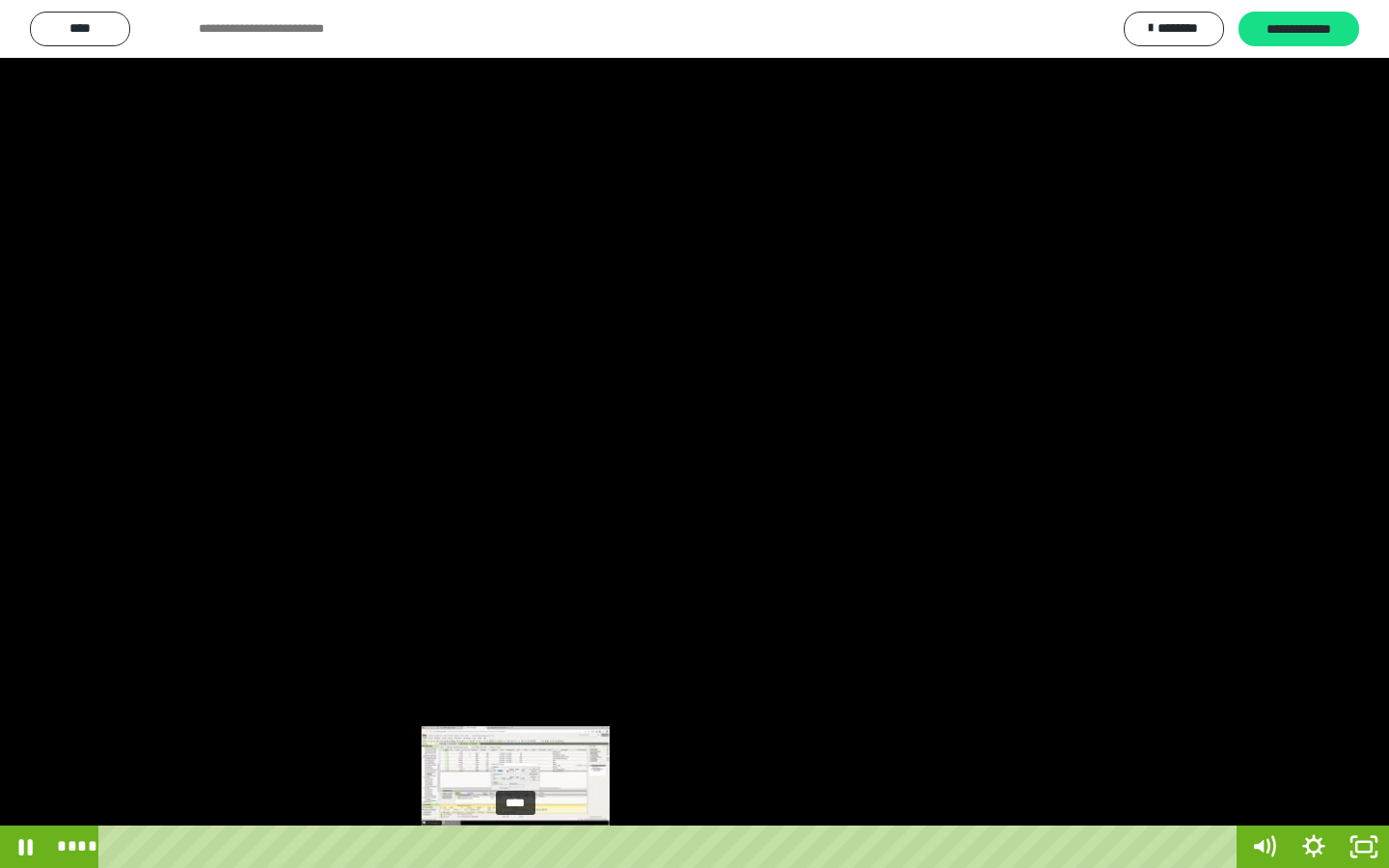 click on "****" at bounding box center [671, 847] 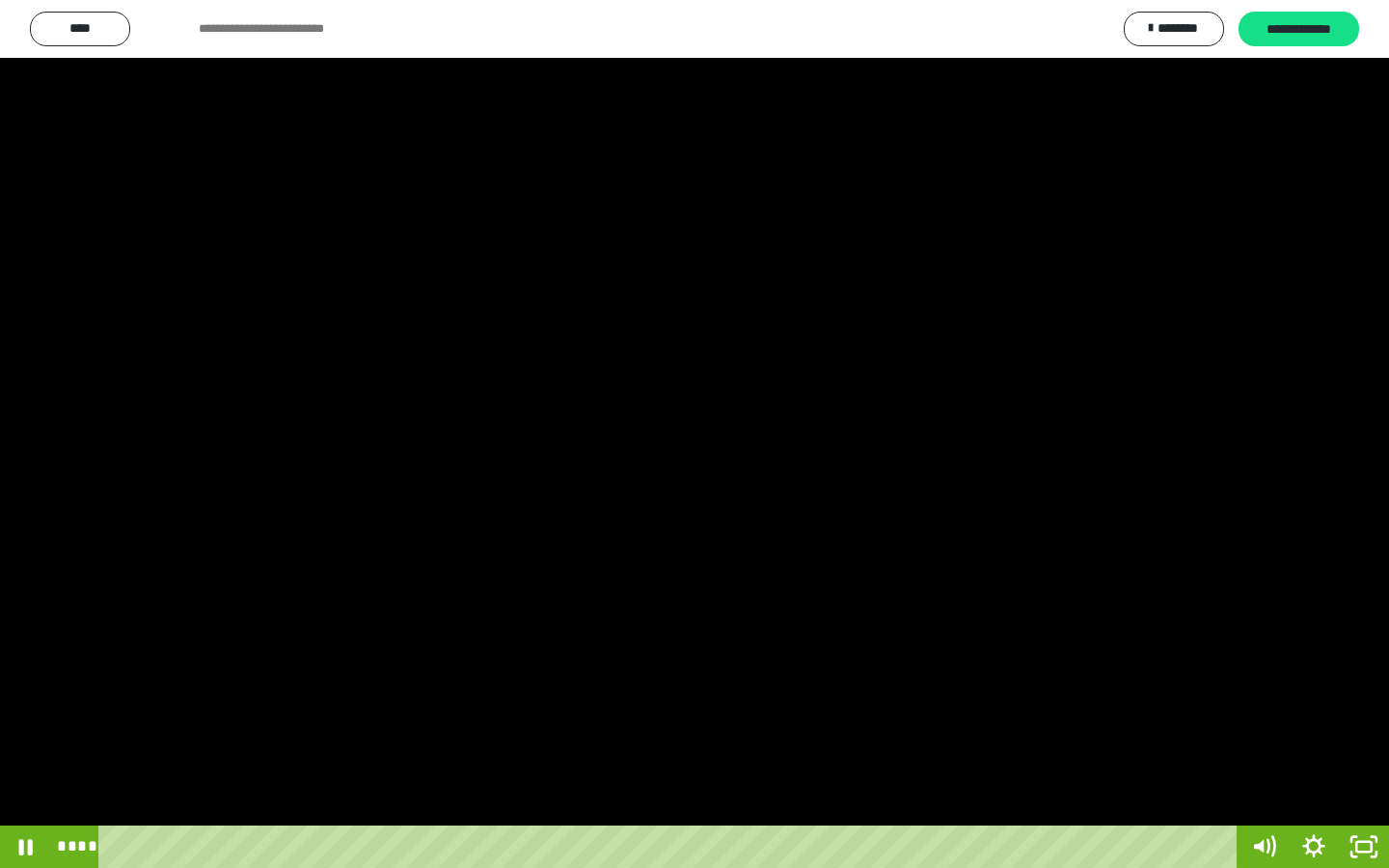 click at bounding box center [694, 434] 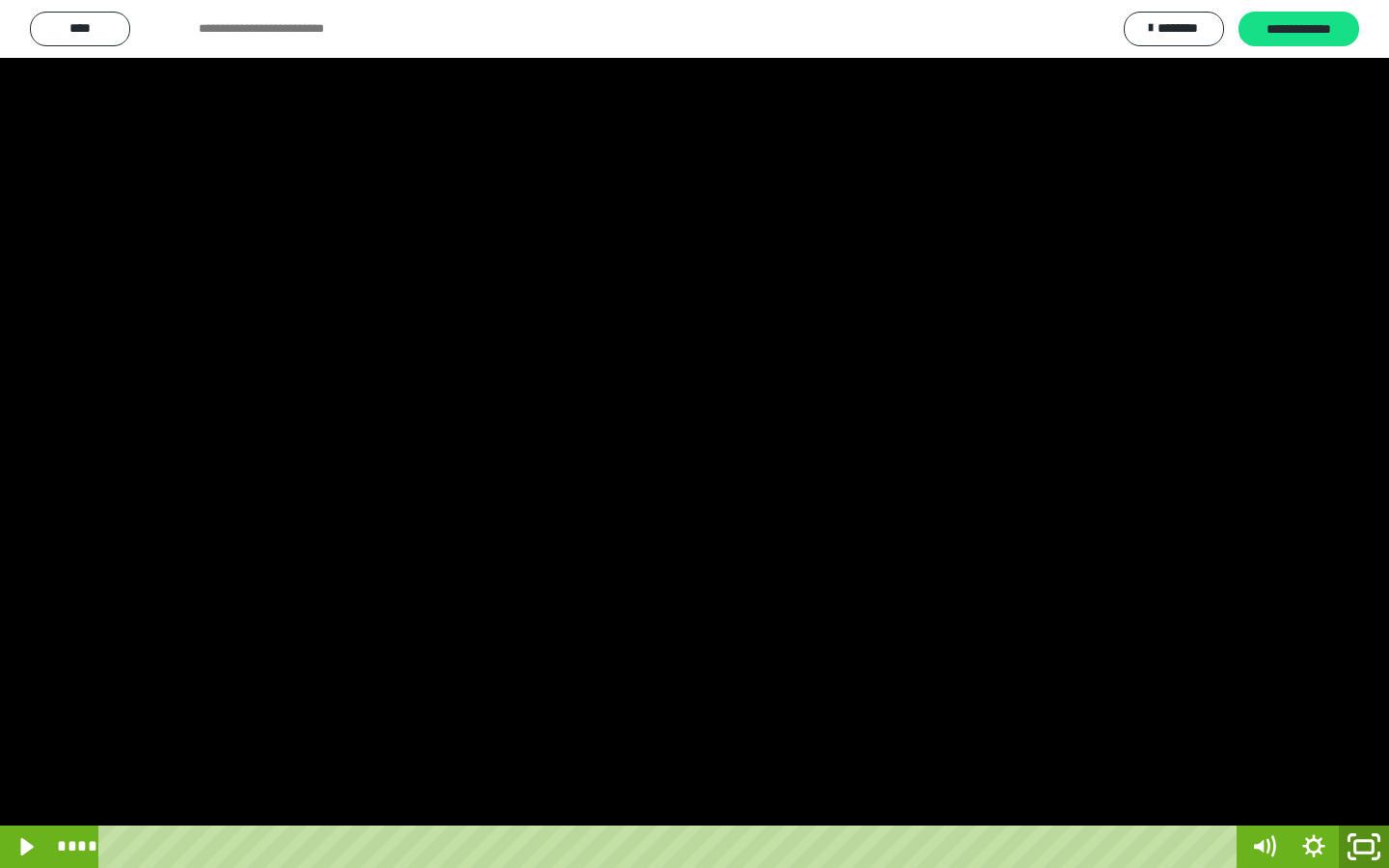 click 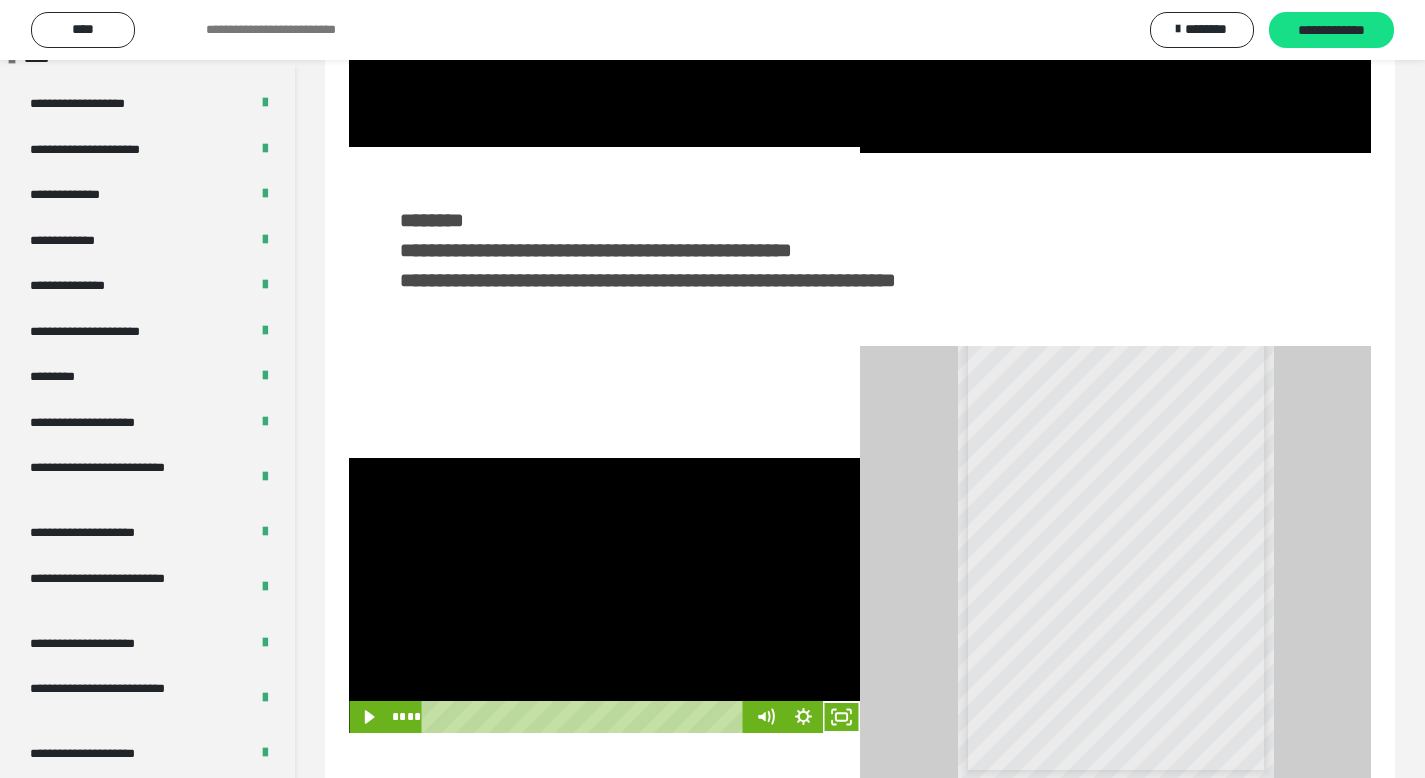 scroll, scrollTop: 26, scrollLeft: 0, axis: vertical 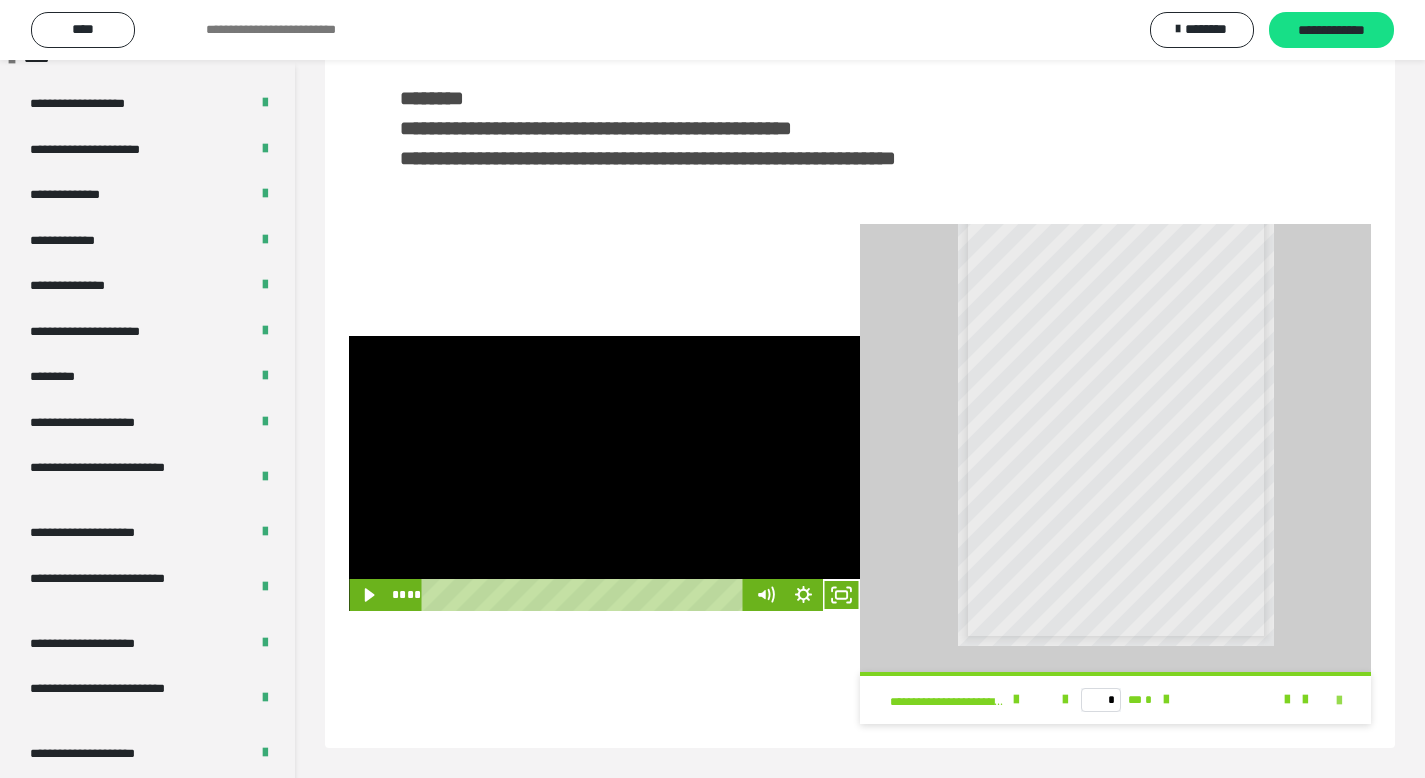 click at bounding box center [1339, 701] 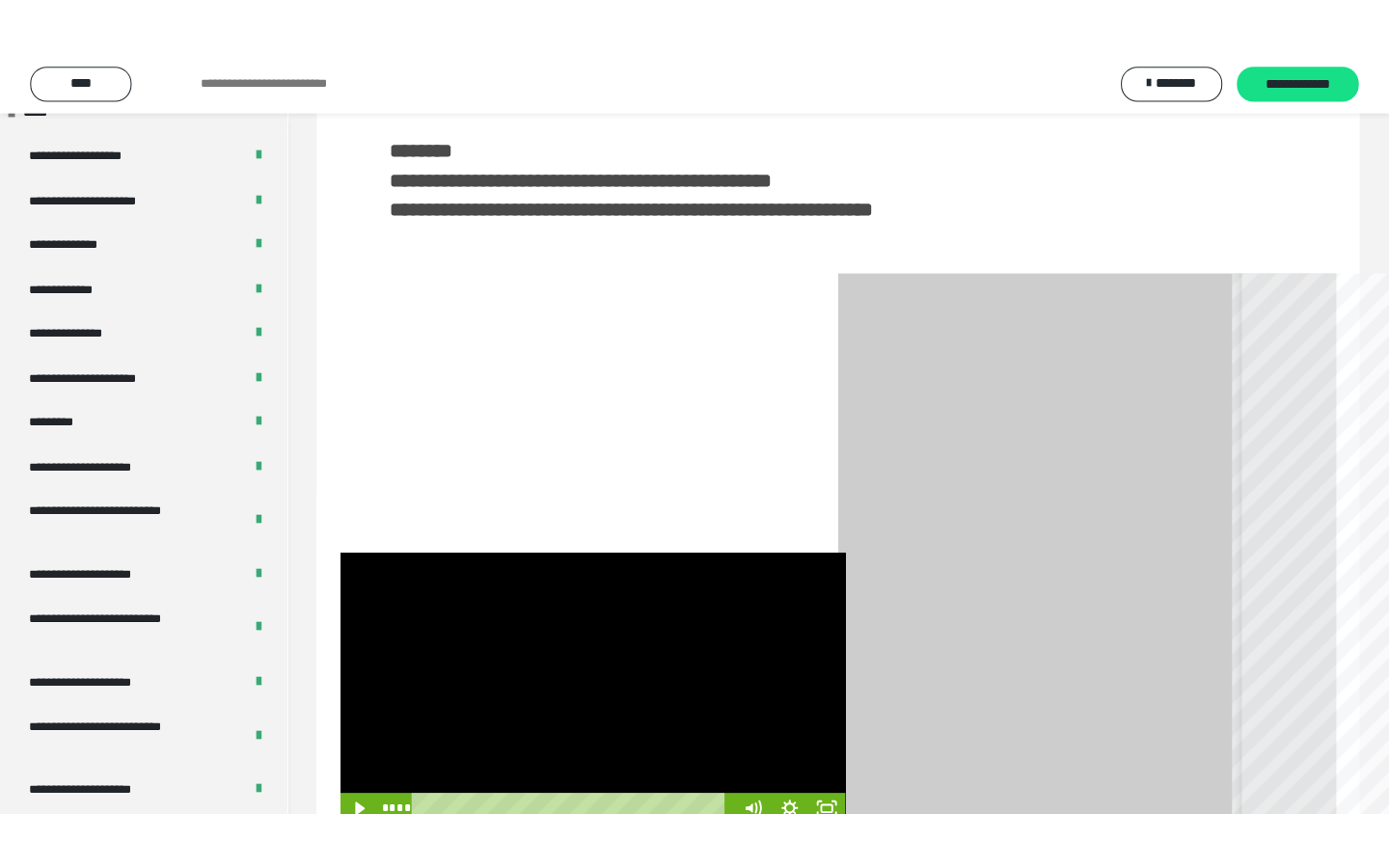 scroll, scrollTop: 265, scrollLeft: 0, axis: vertical 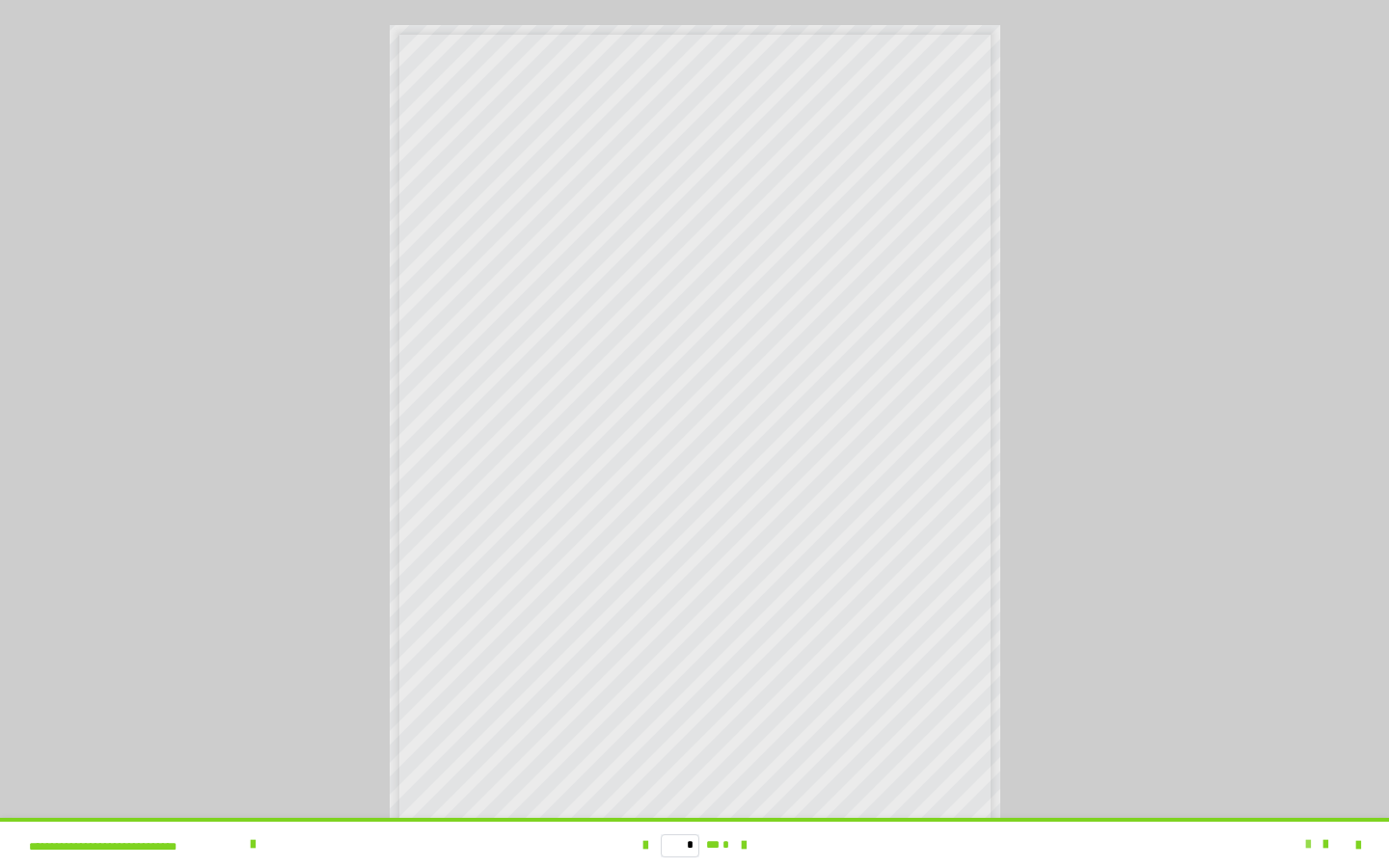 click at bounding box center (1308, 845) 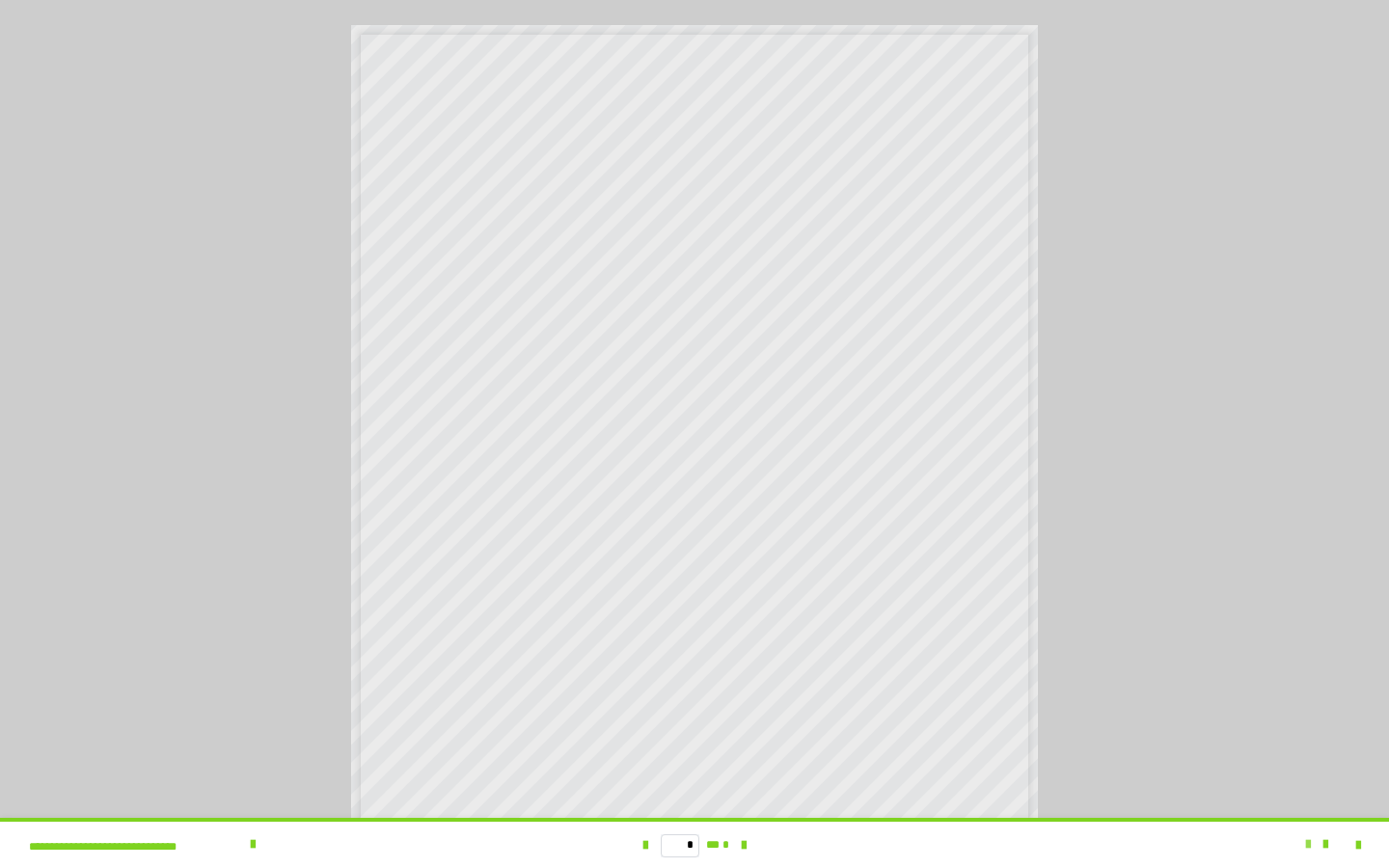 click at bounding box center (1308, 845) 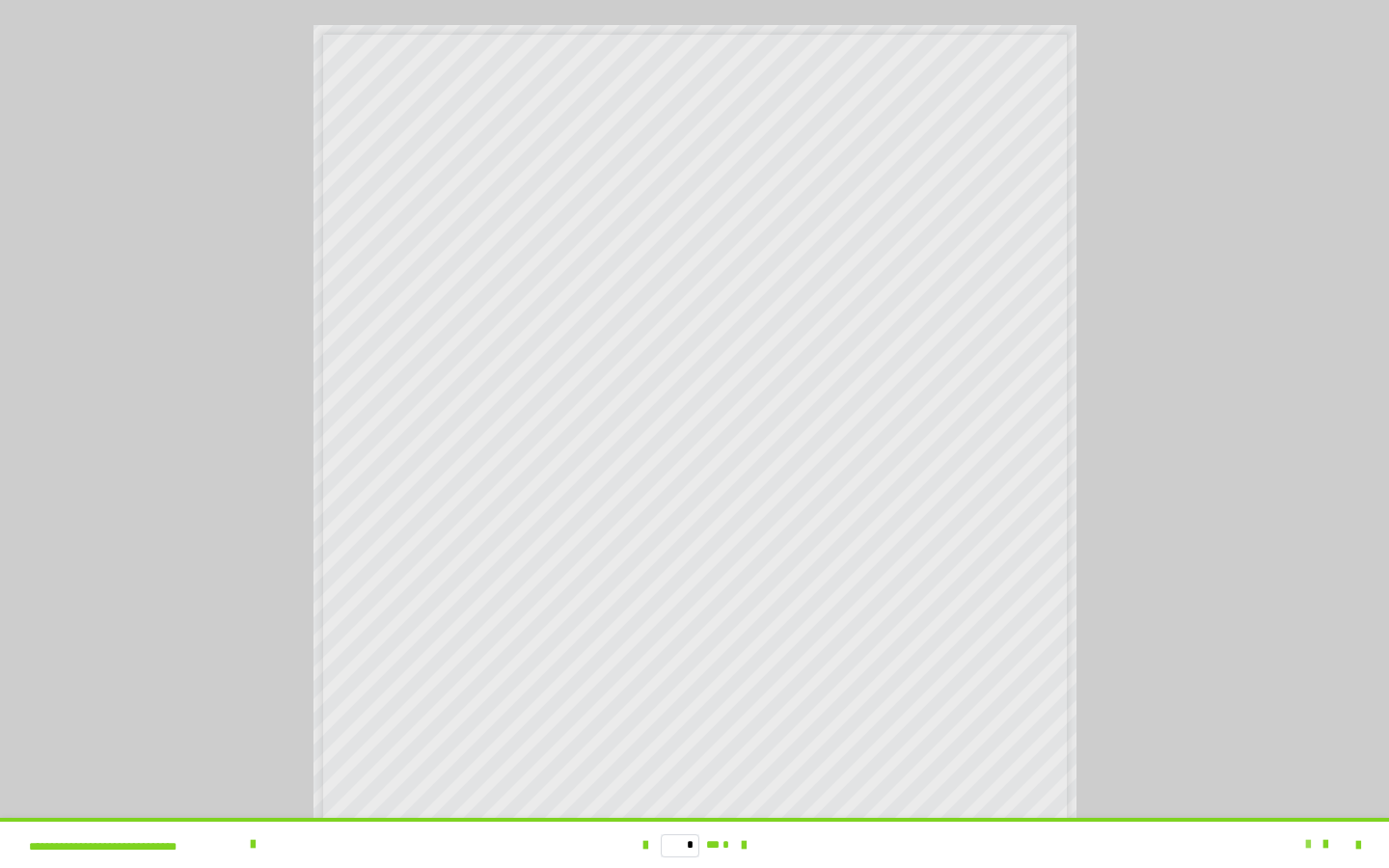 click at bounding box center [1308, 845] 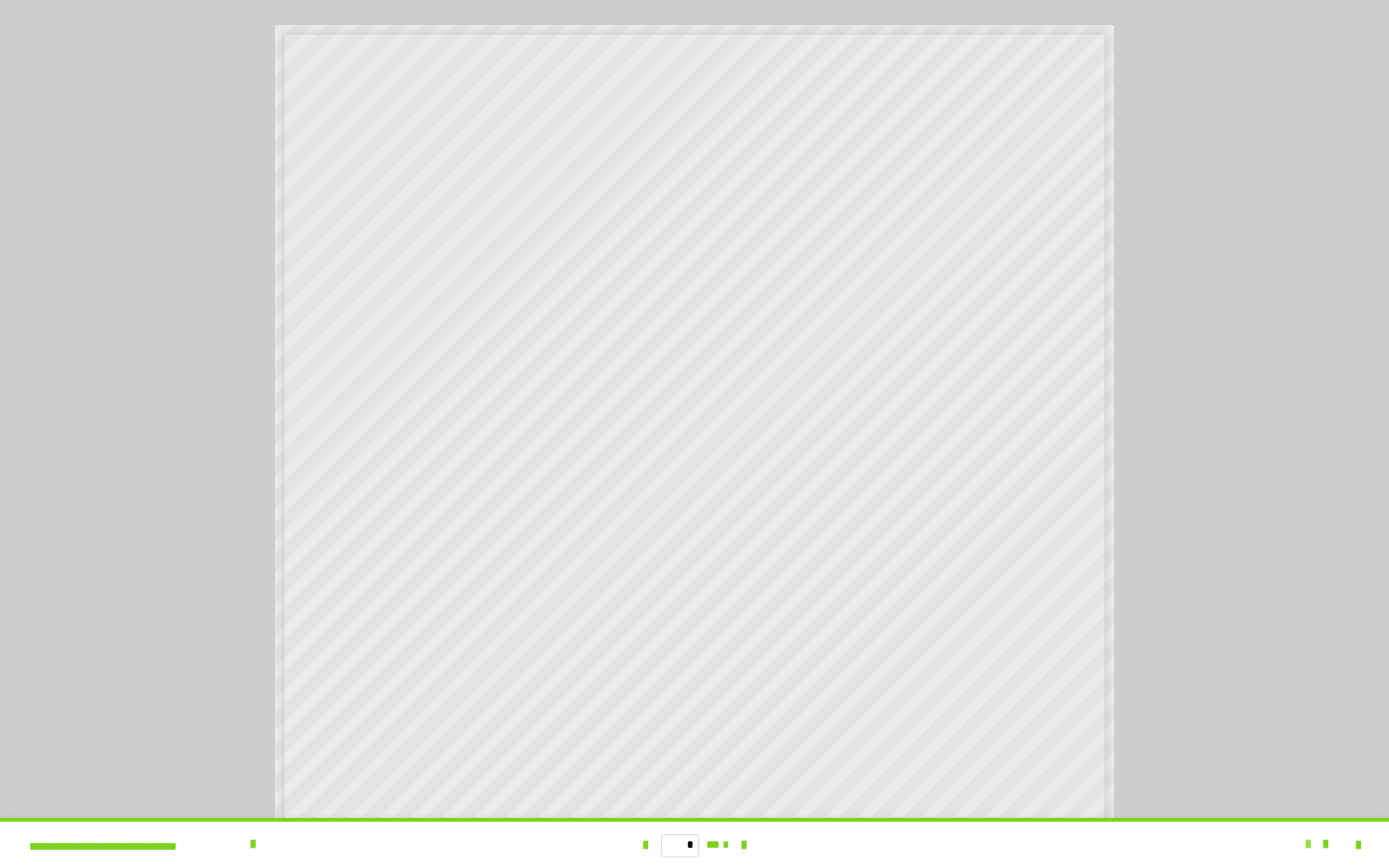 click at bounding box center [1308, 845] 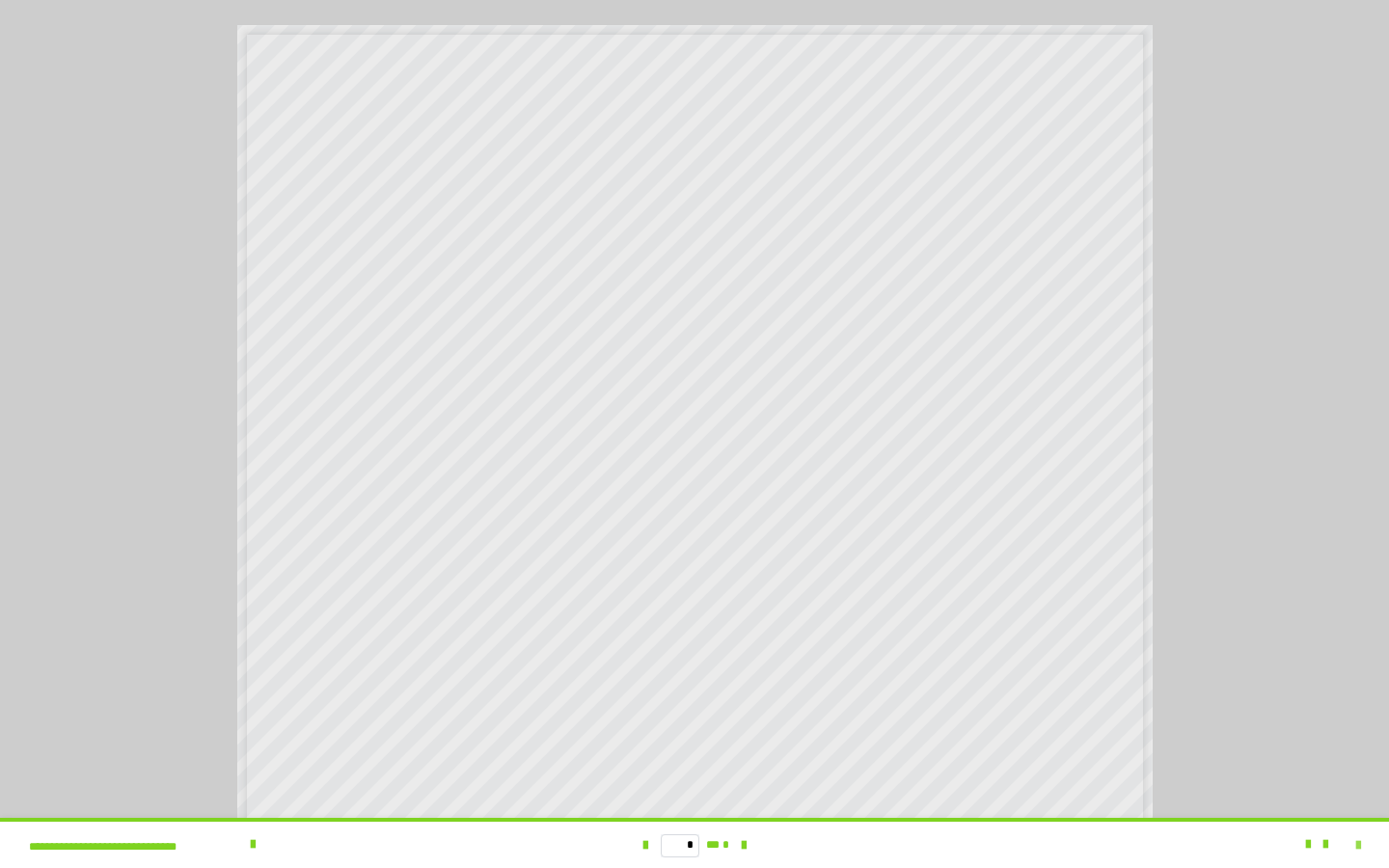 click at bounding box center (1358, 846) 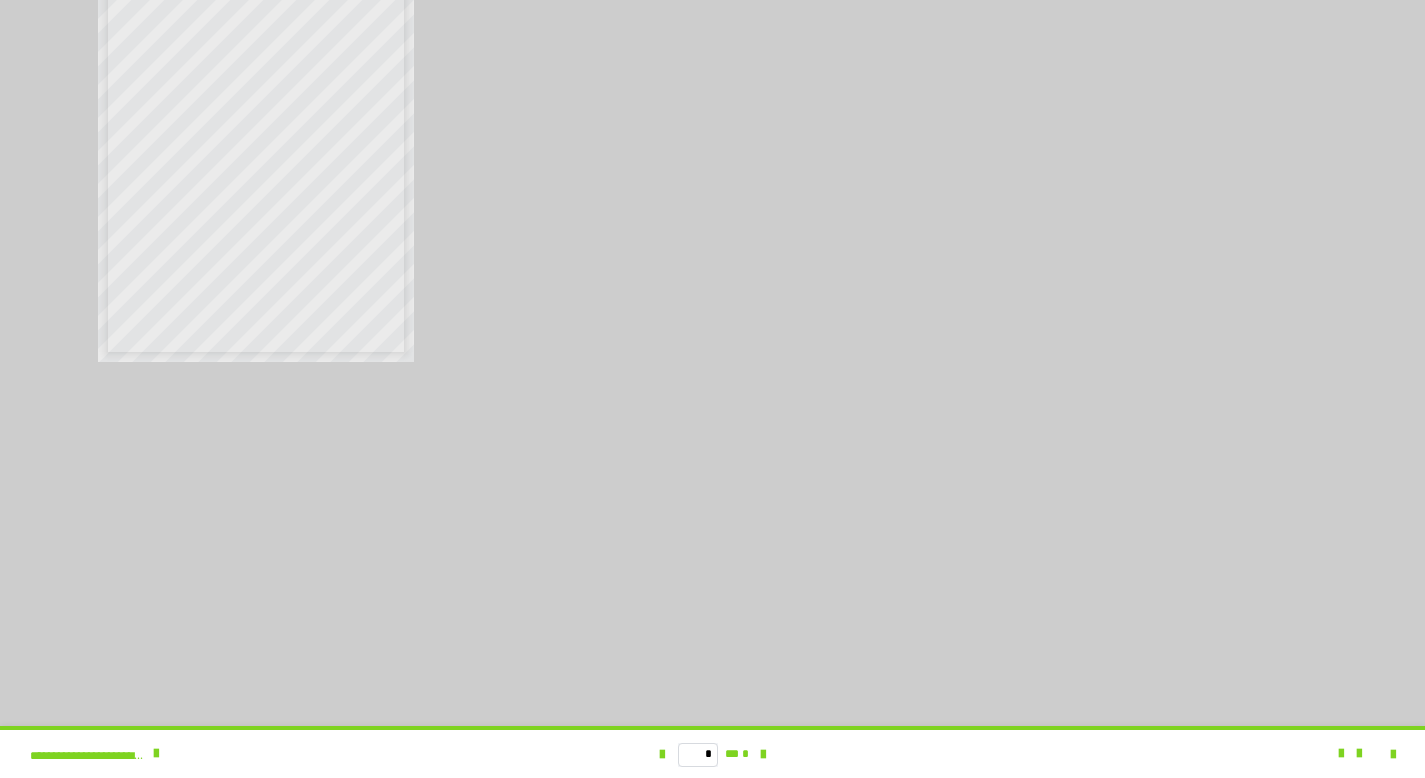 scroll, scrollTop: 189, scrollLeft: 0, axis: vertical 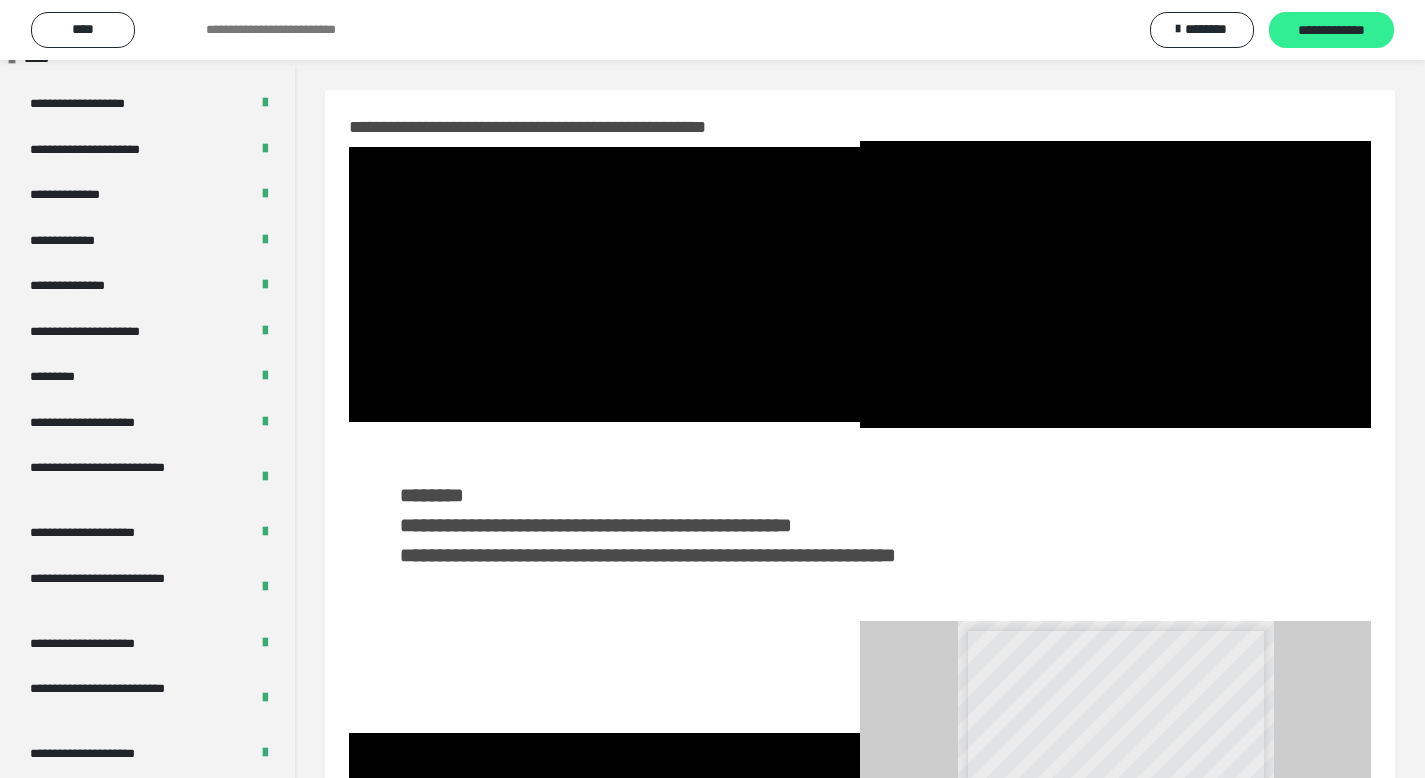 click on "**********" at bounding box center (1331, 31) 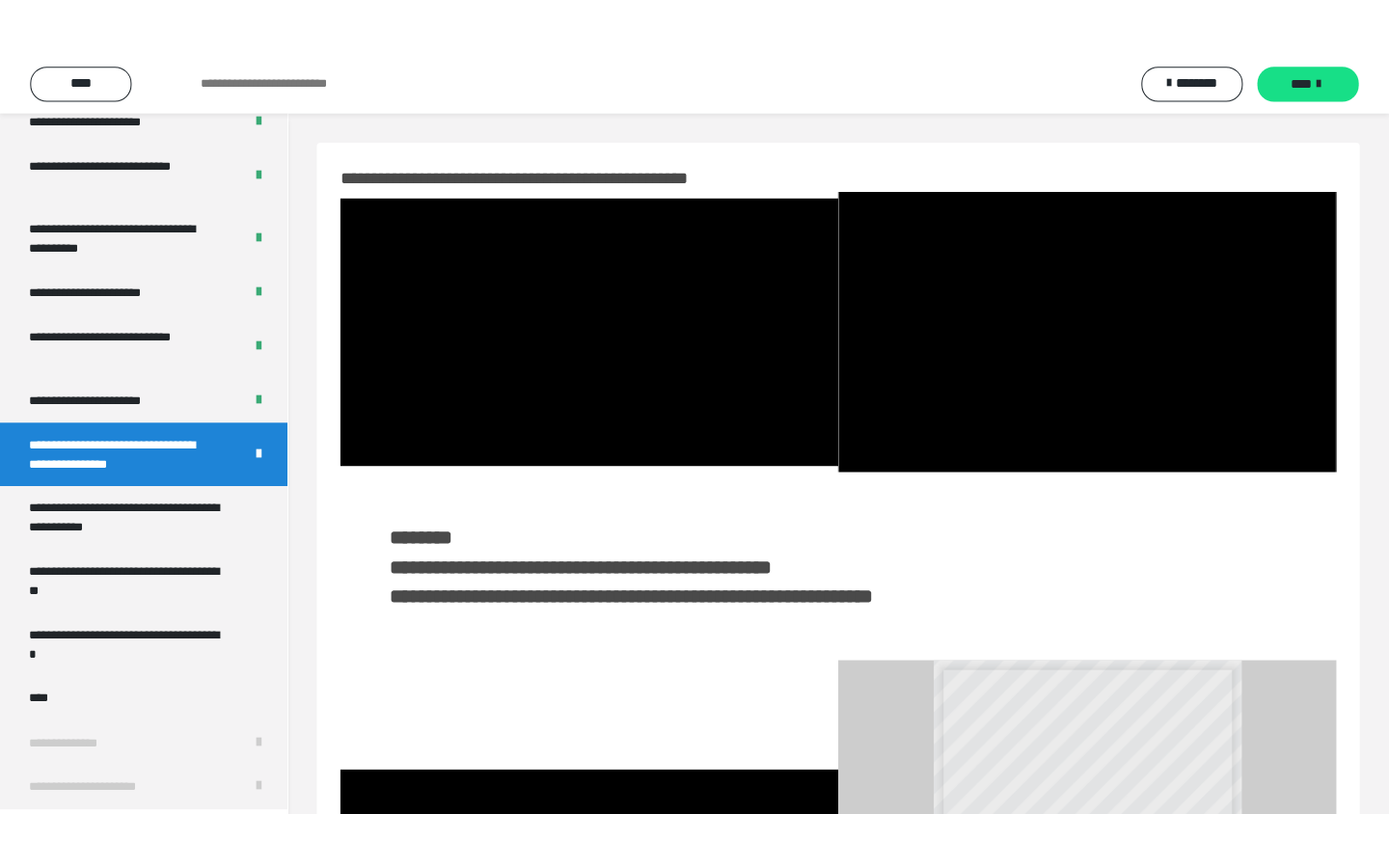 scroll, scrollTop: 4028, scrollLeft: 0, axis: vertical 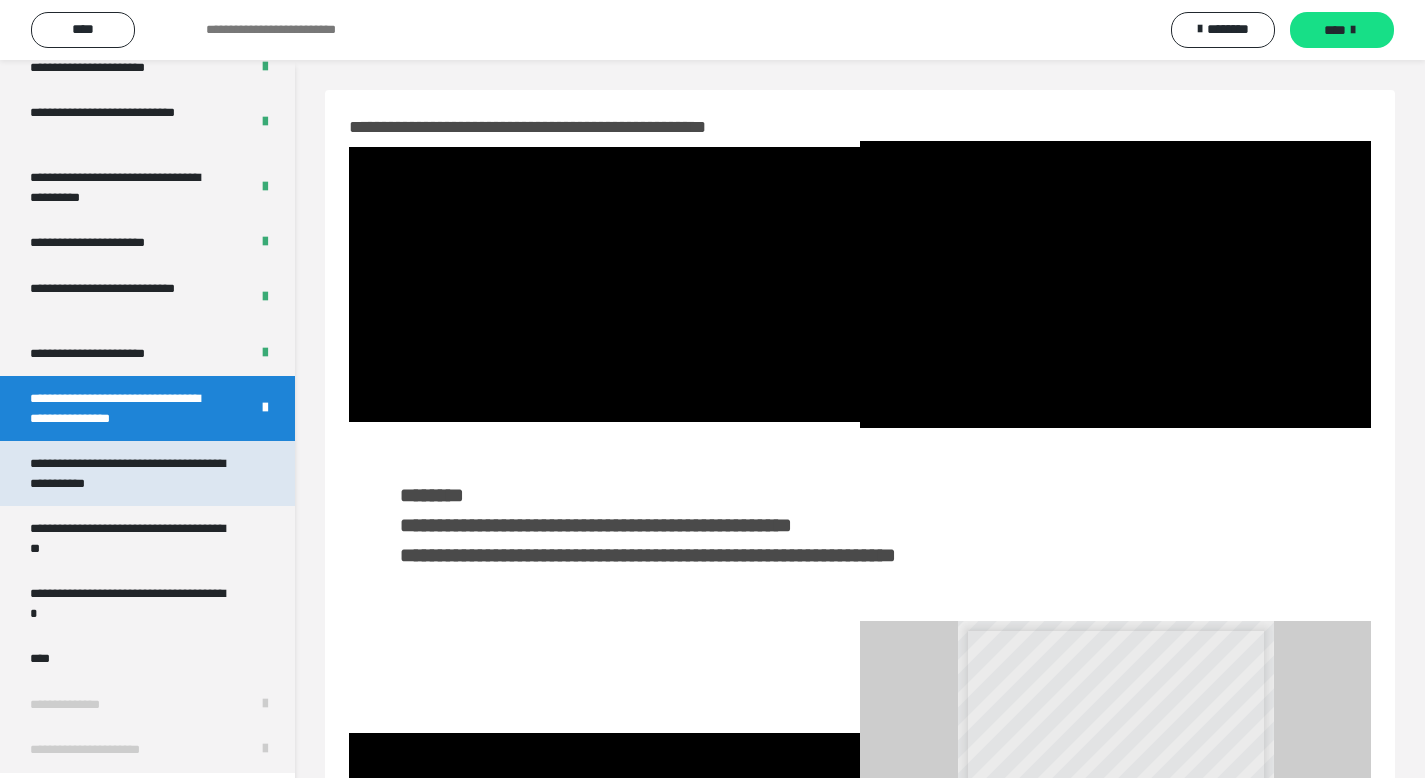 click on "**********" at bounding box center (132, 473) 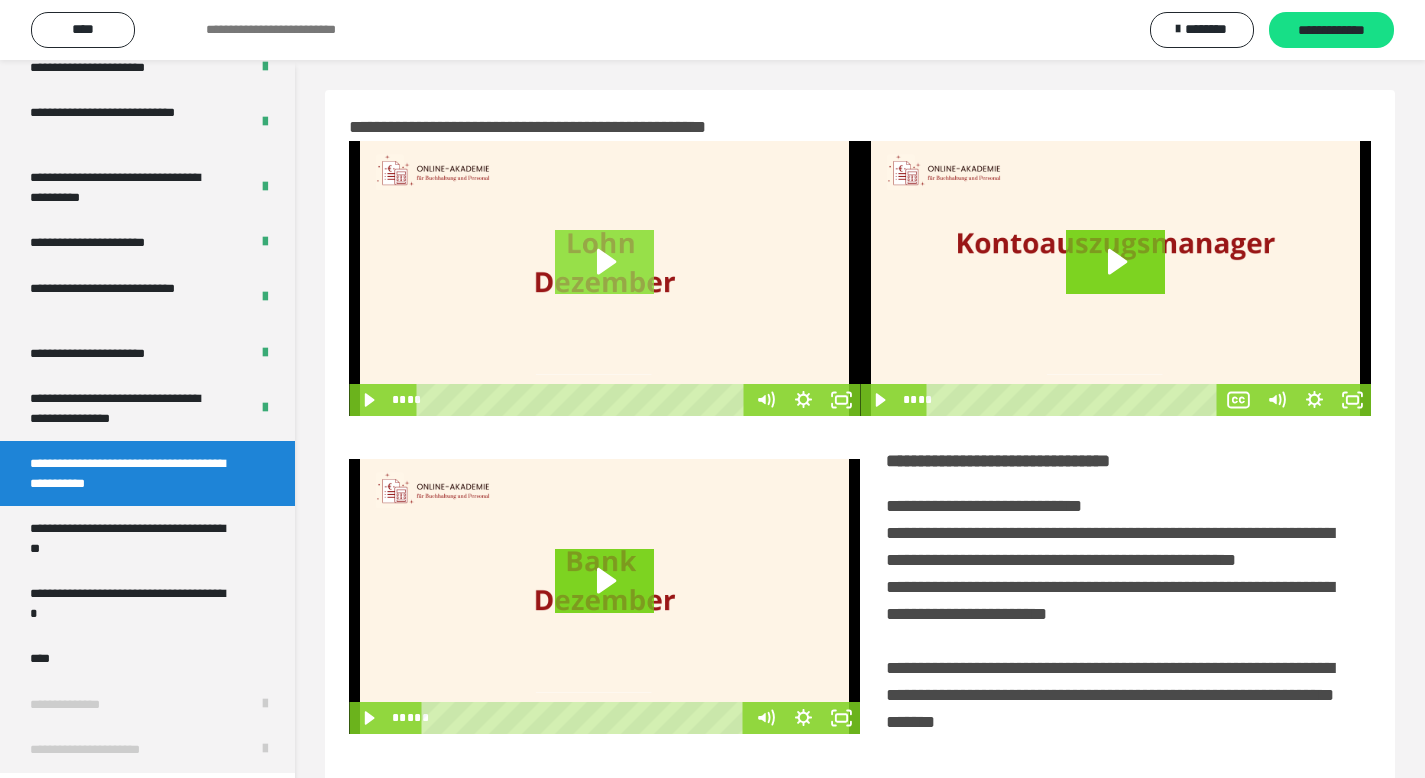 click 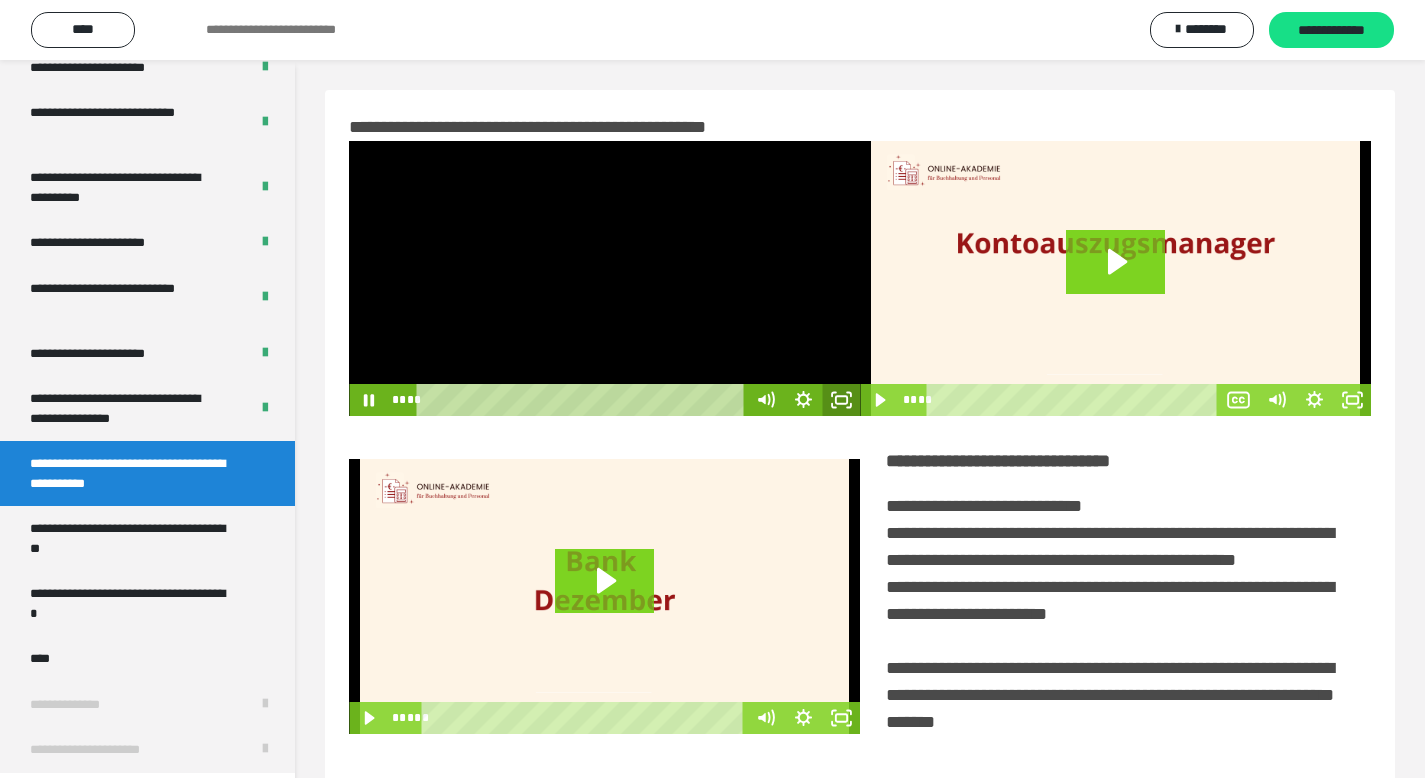 click 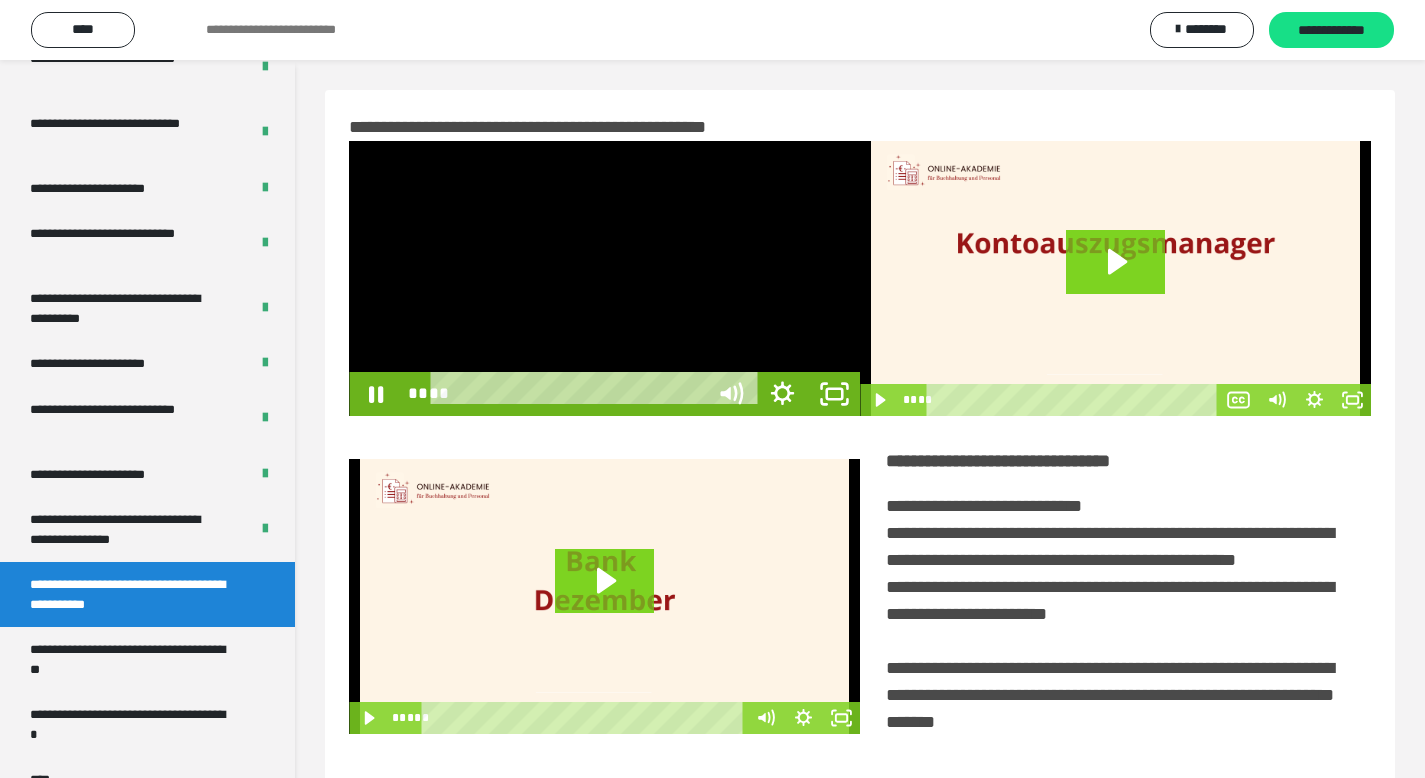 scroll, scrollTop: 4055, scrollLeft: 0, axis: vertical 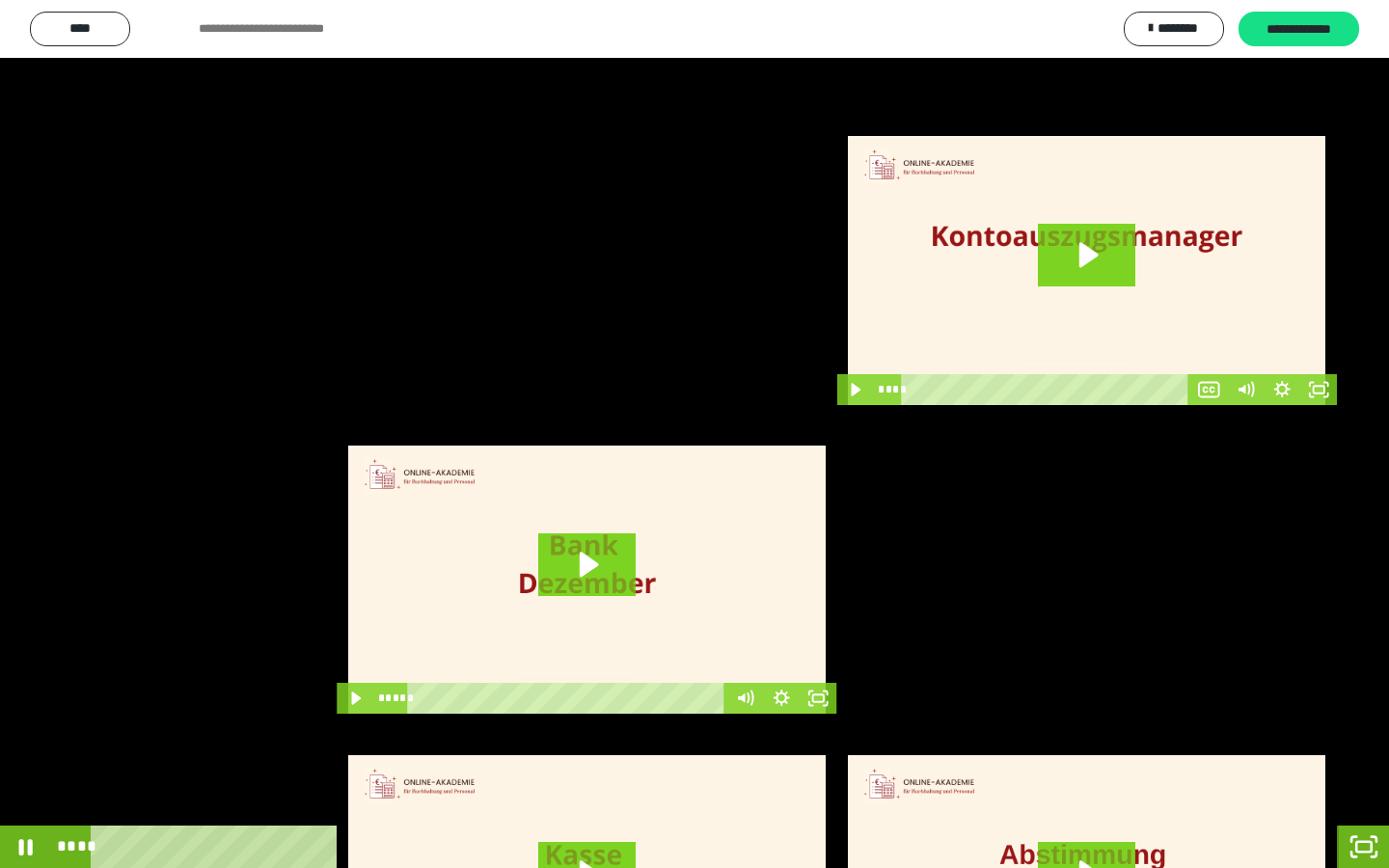 click 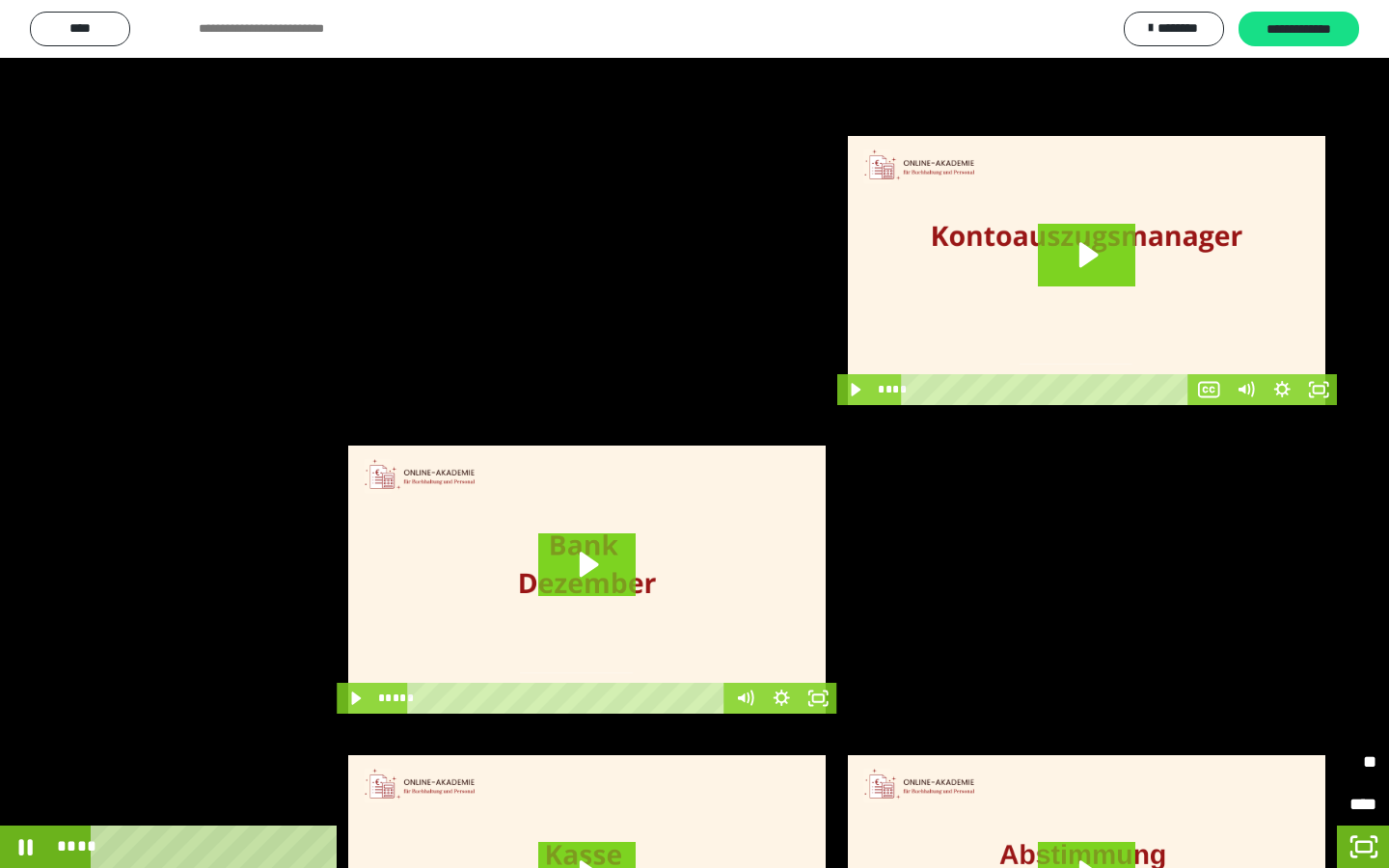 click on "*****" at bounding box center (1282, 762) 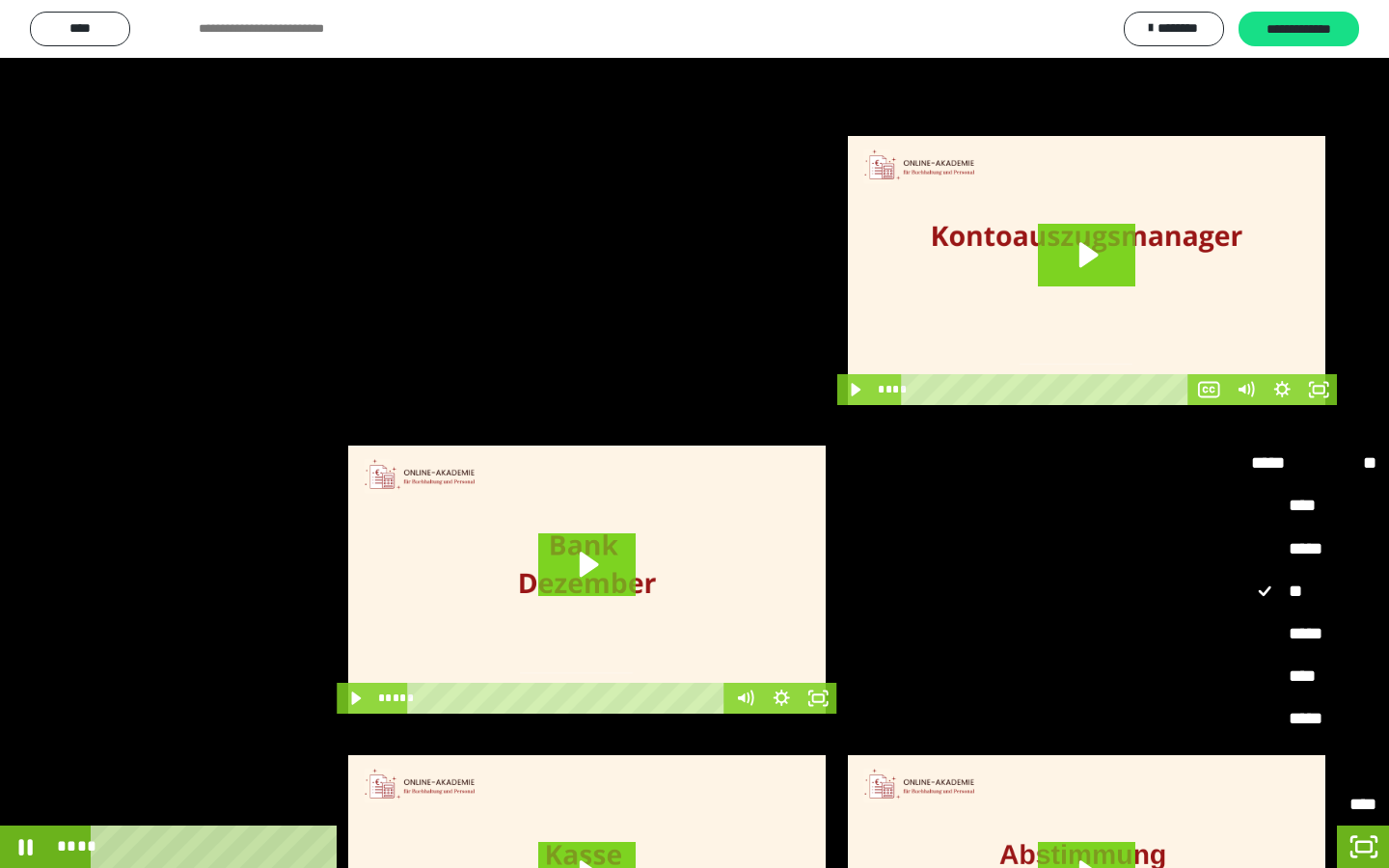 click on "****" at bounding box center [1314, 677] 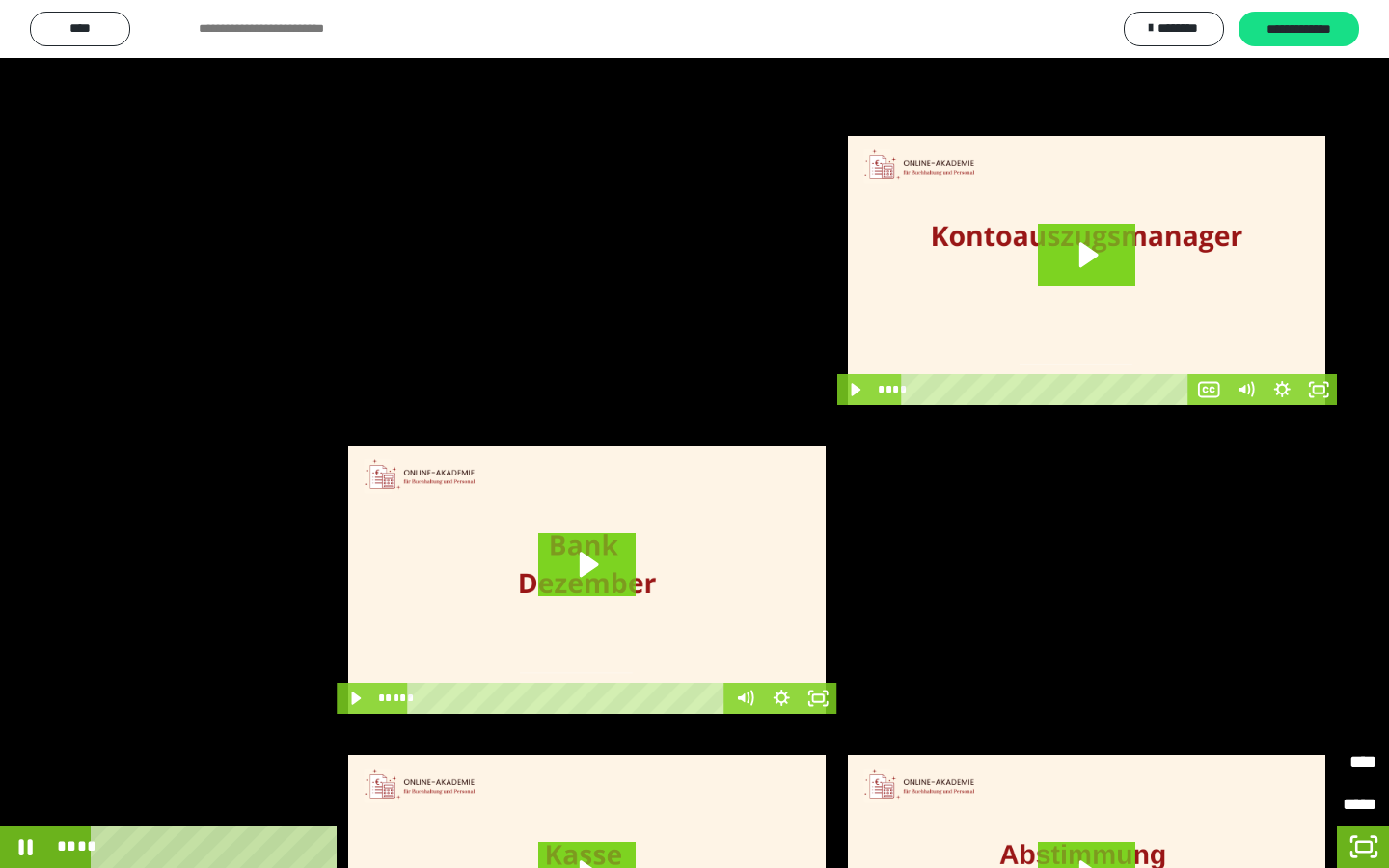 click on "*****" at bounding box center (1345, 804) 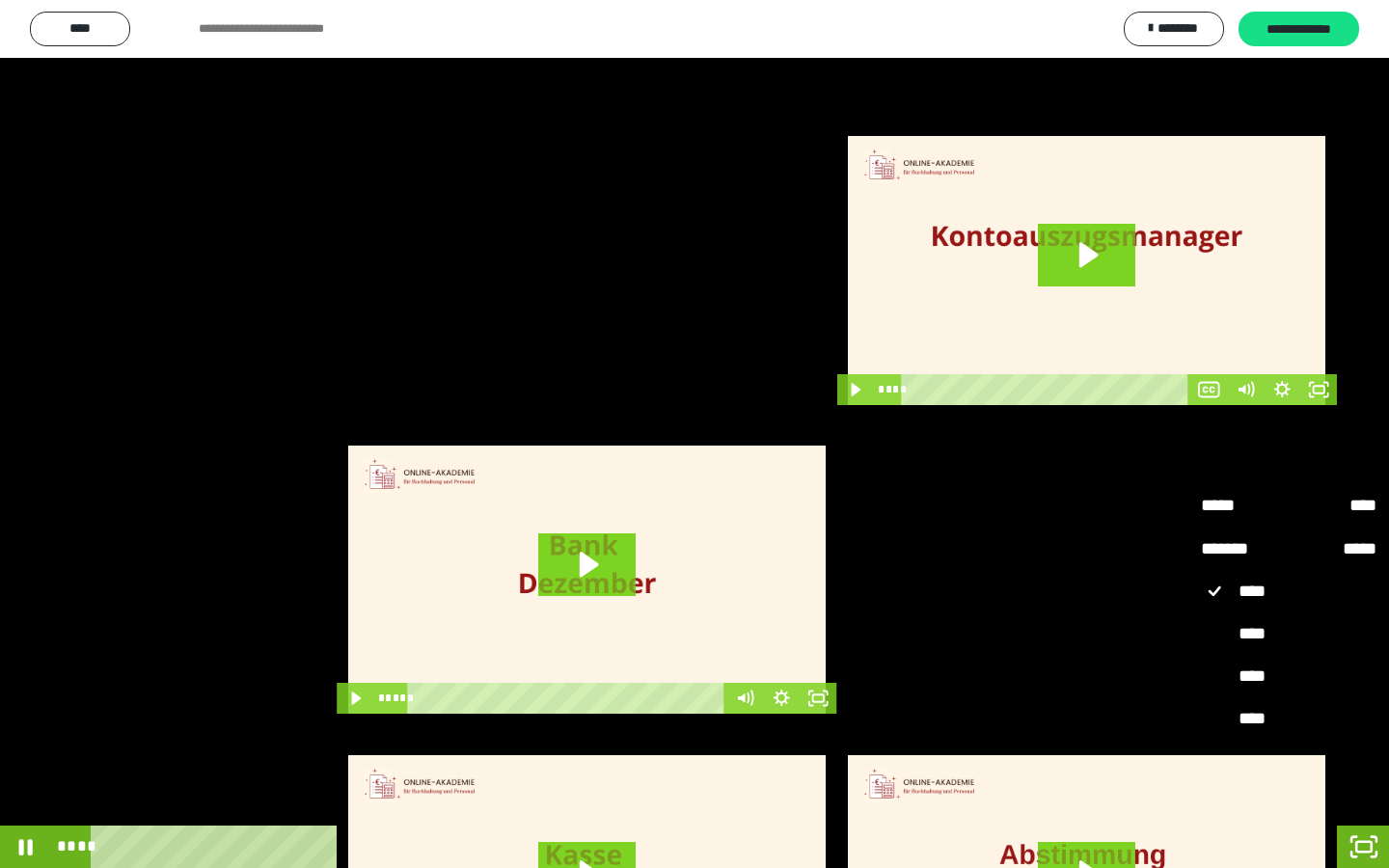 click at bounding box center [694, 434] 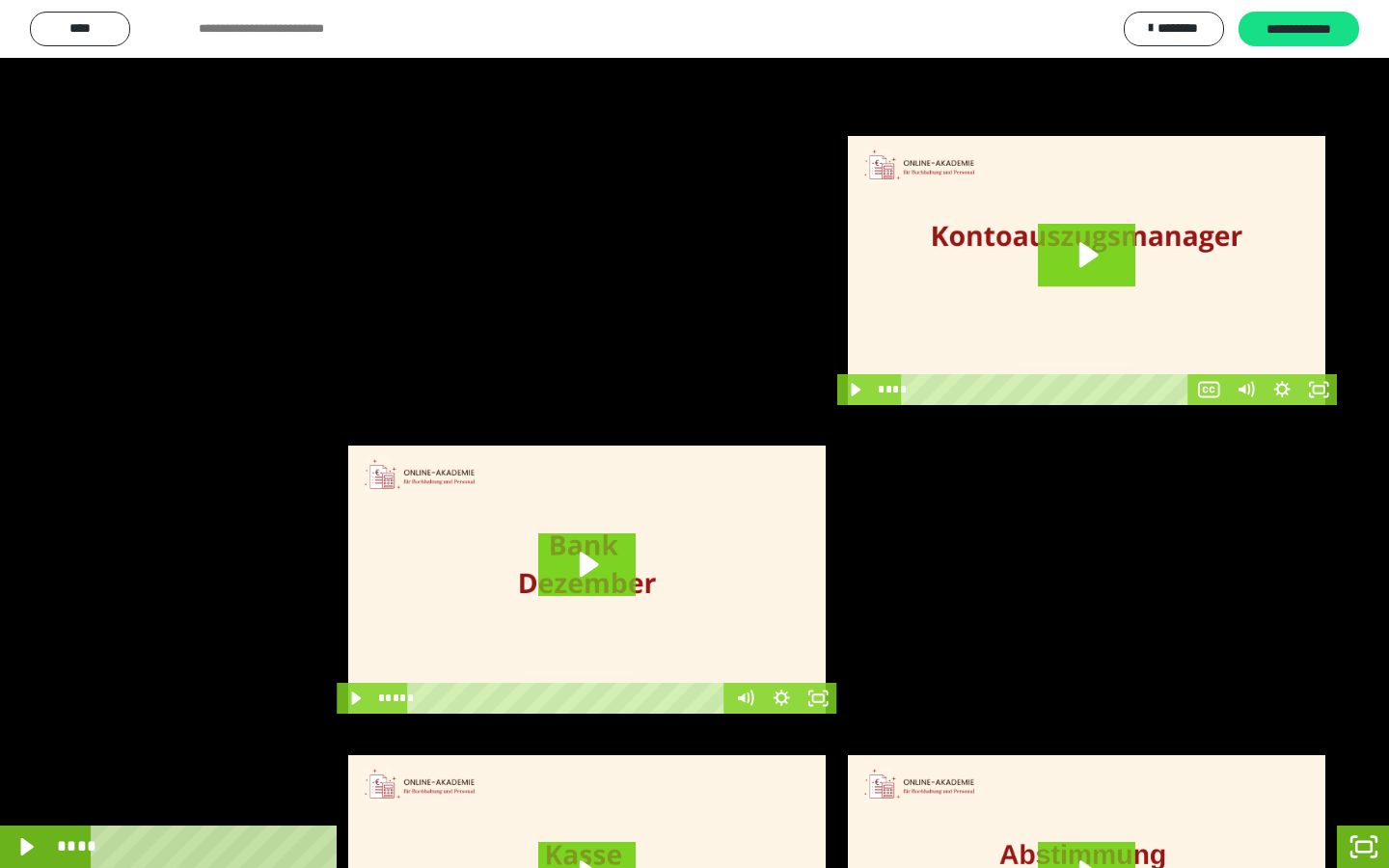 click at bounding box center (694, 434) 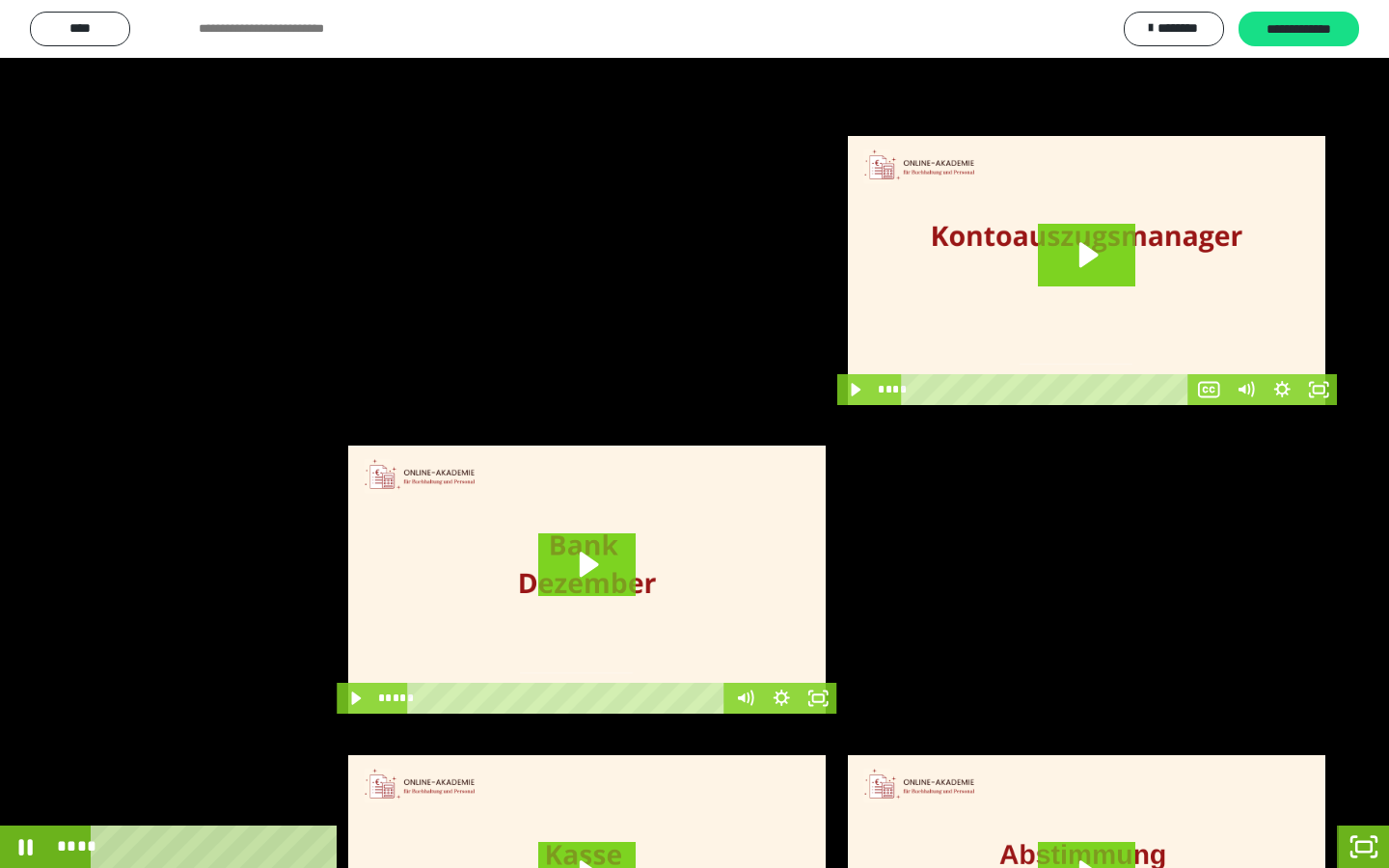 click 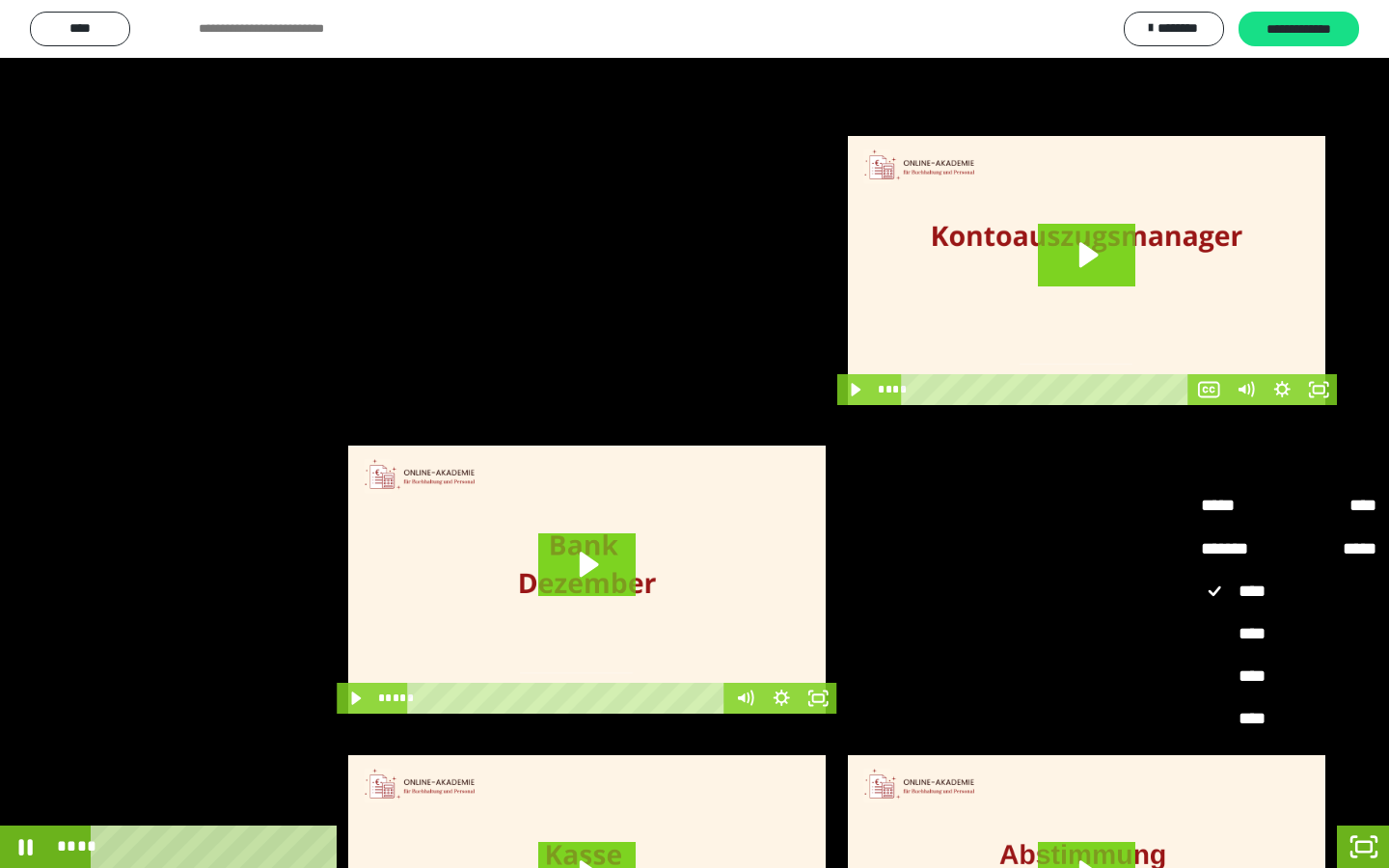 click on "*****" at bounding box center [1244, 497] 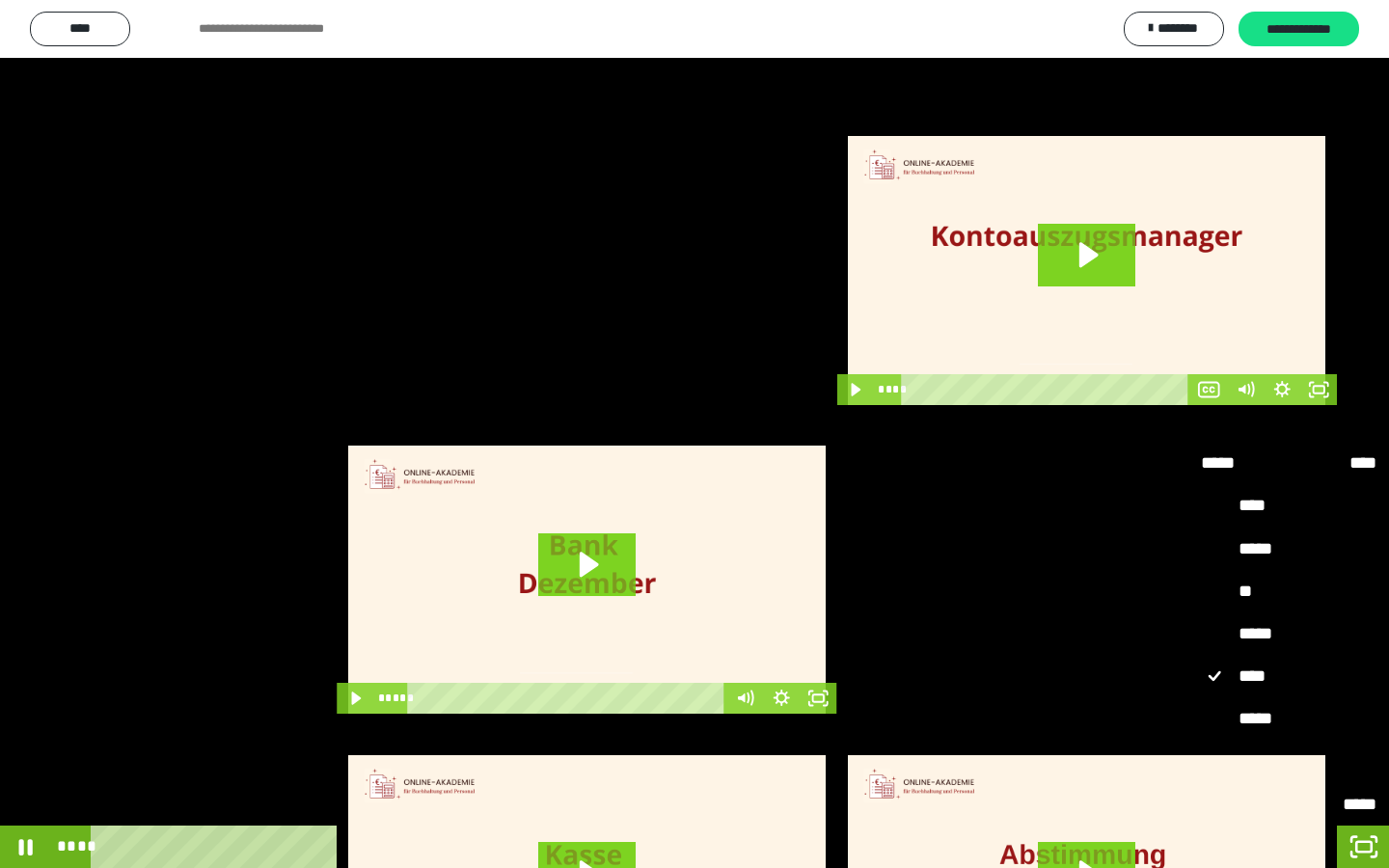 click on "**" at bounding box center (1289, 763) 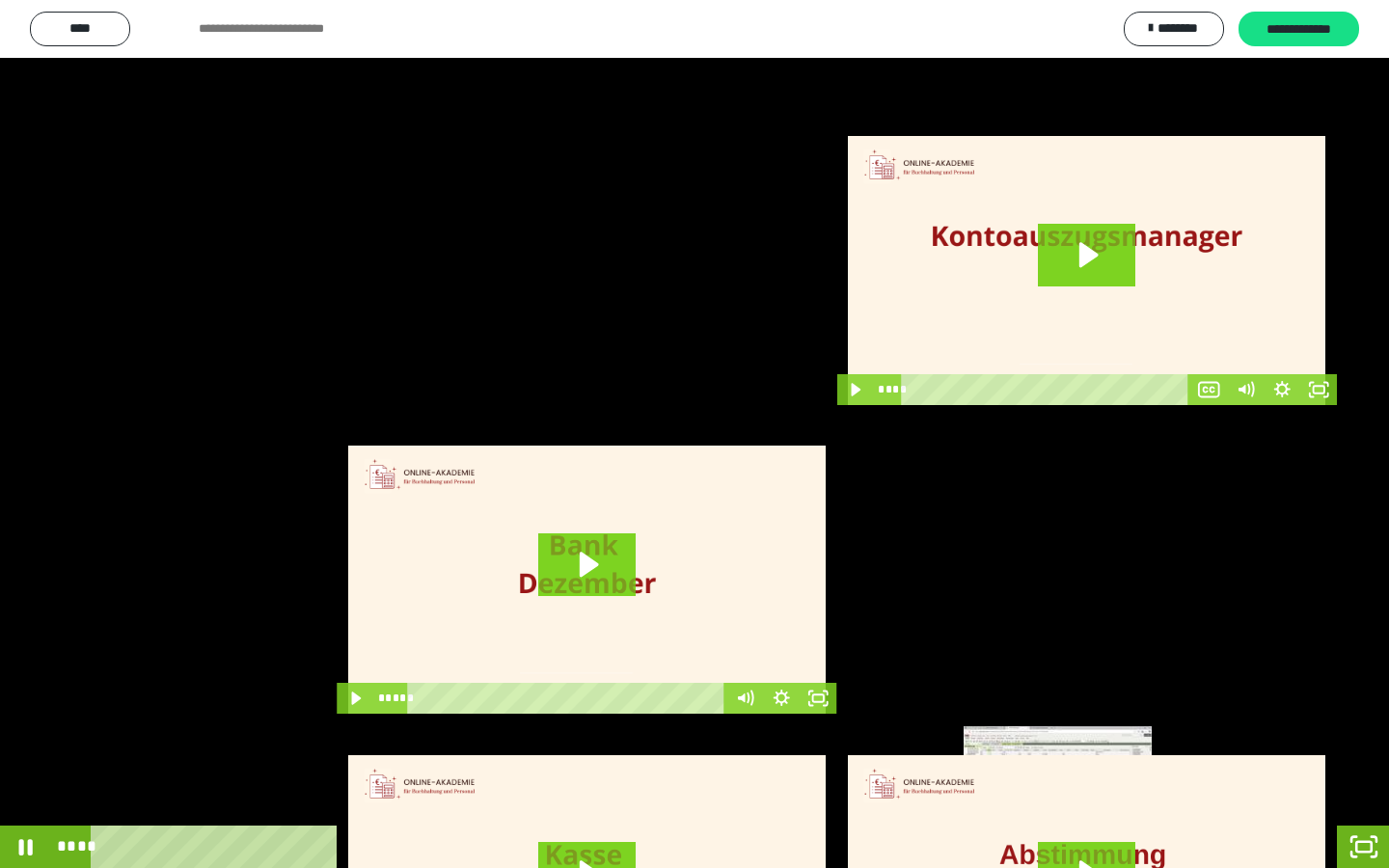 click on "****" at bounding box center [667, 847] 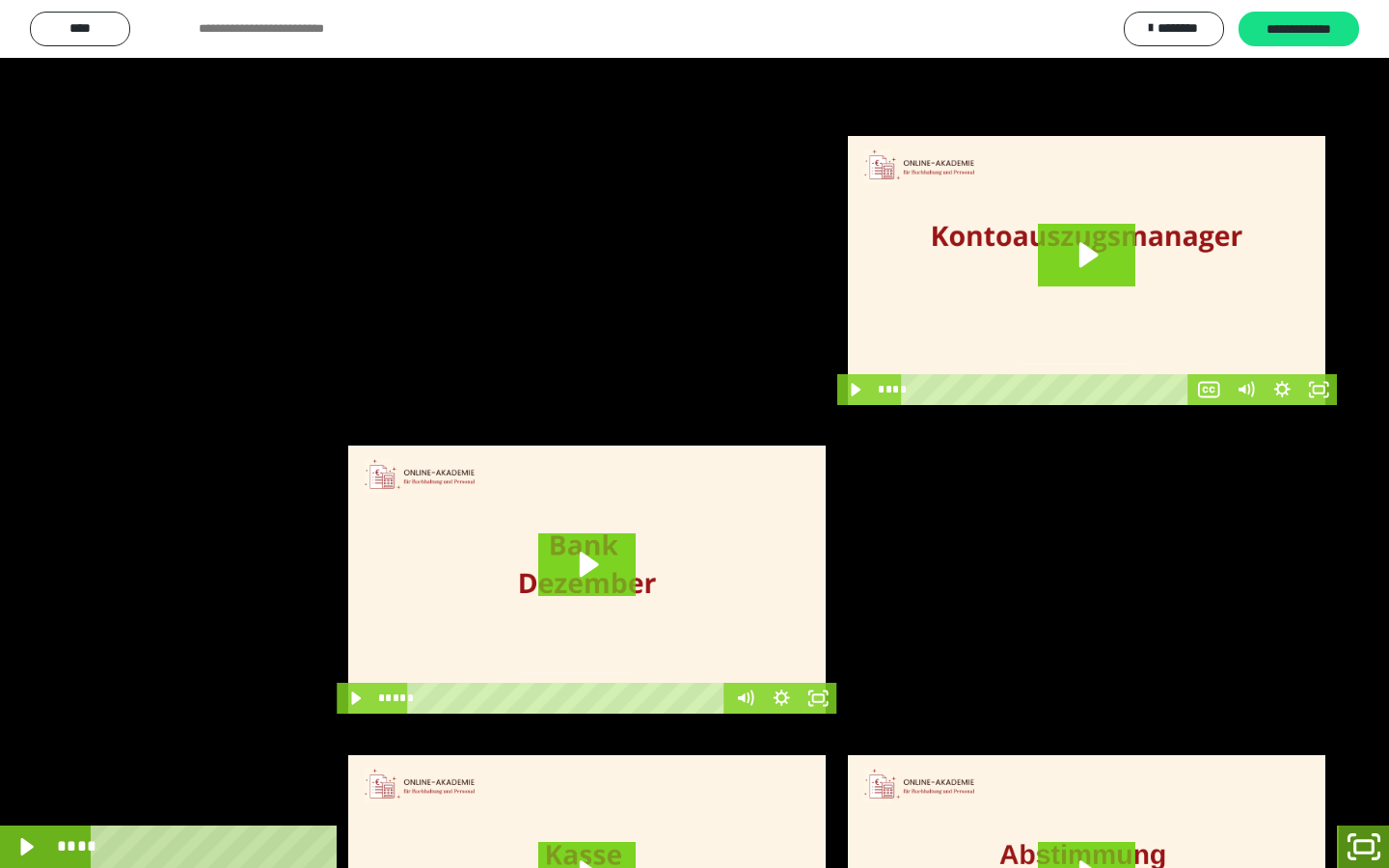 click 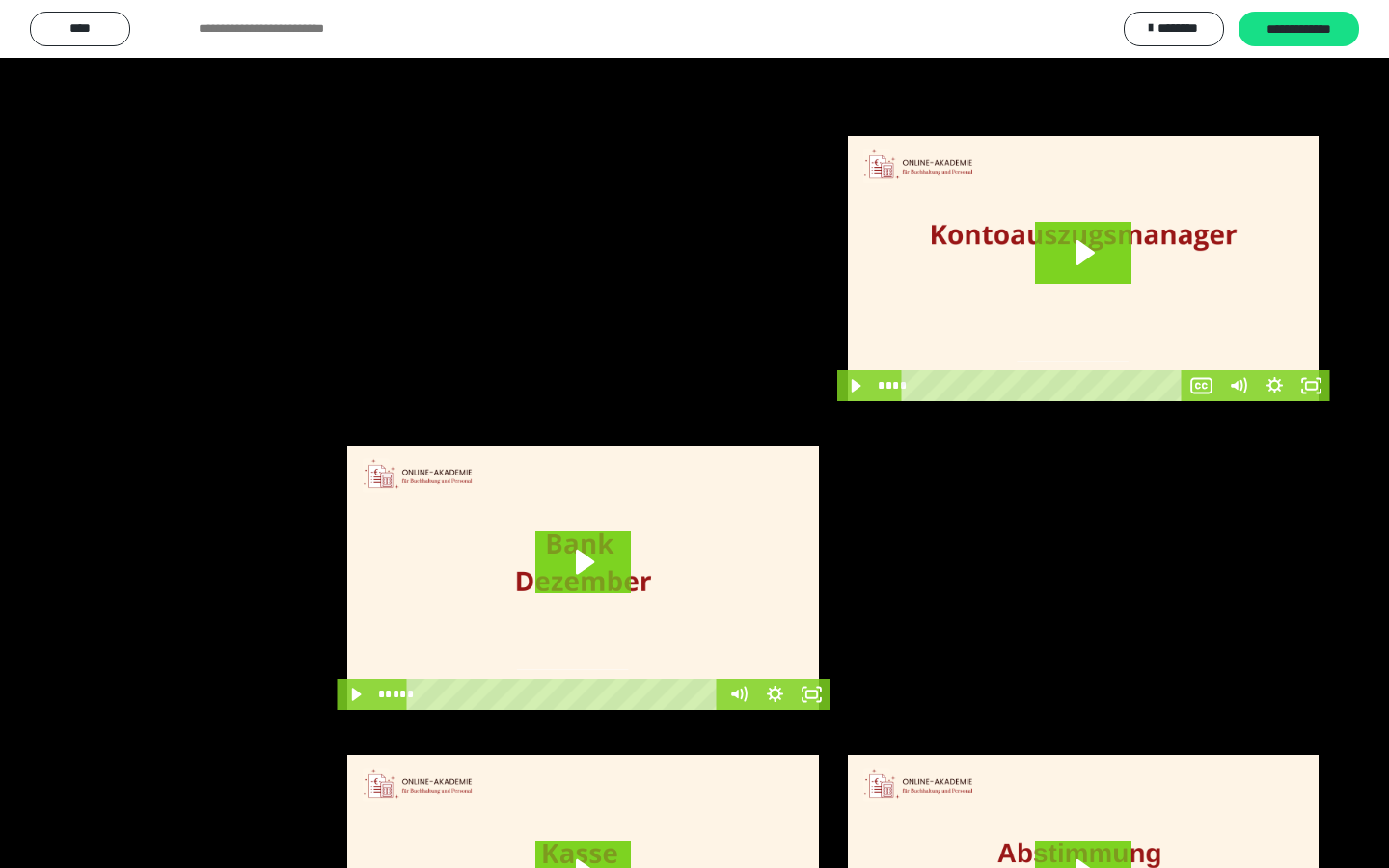 scroll, scrollTop: 4028, scrollLeft: 0, axis: vertical 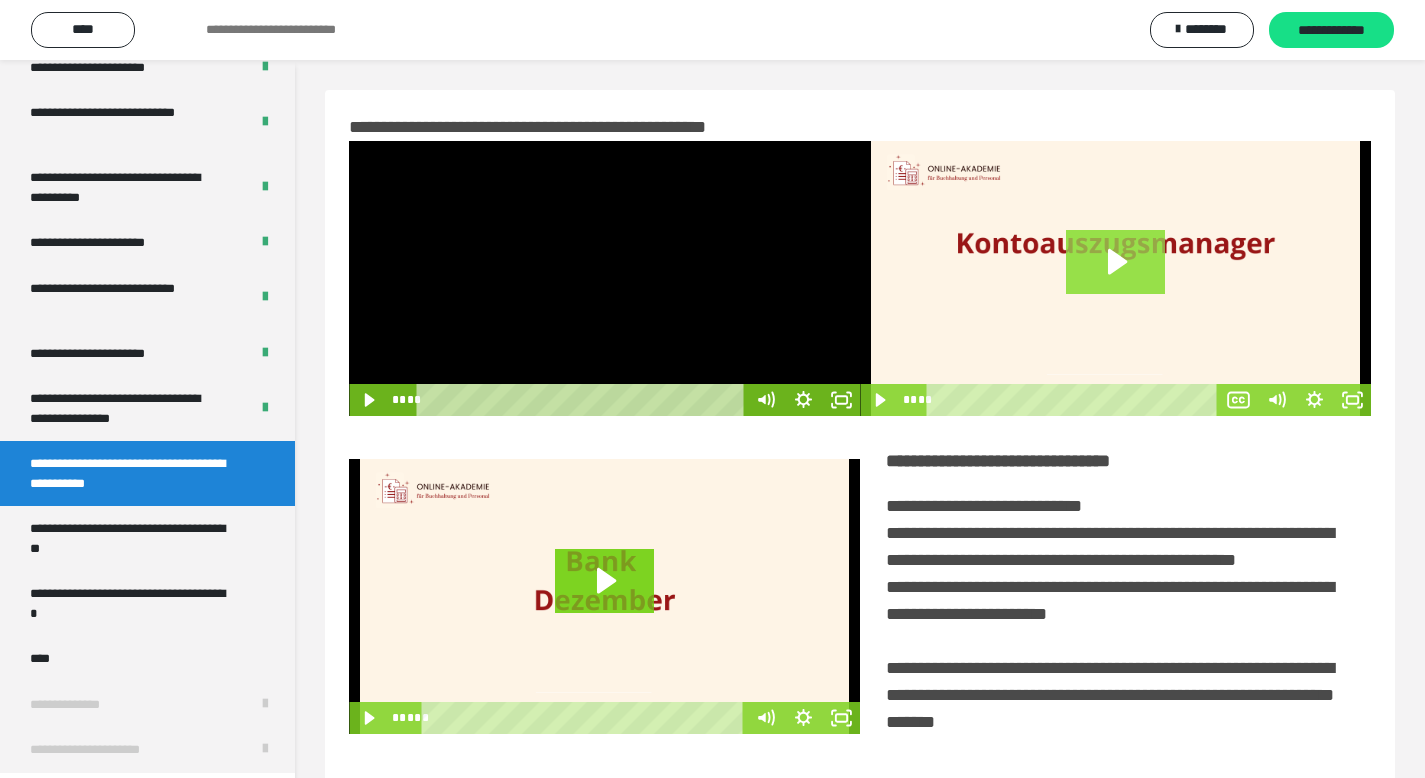 click 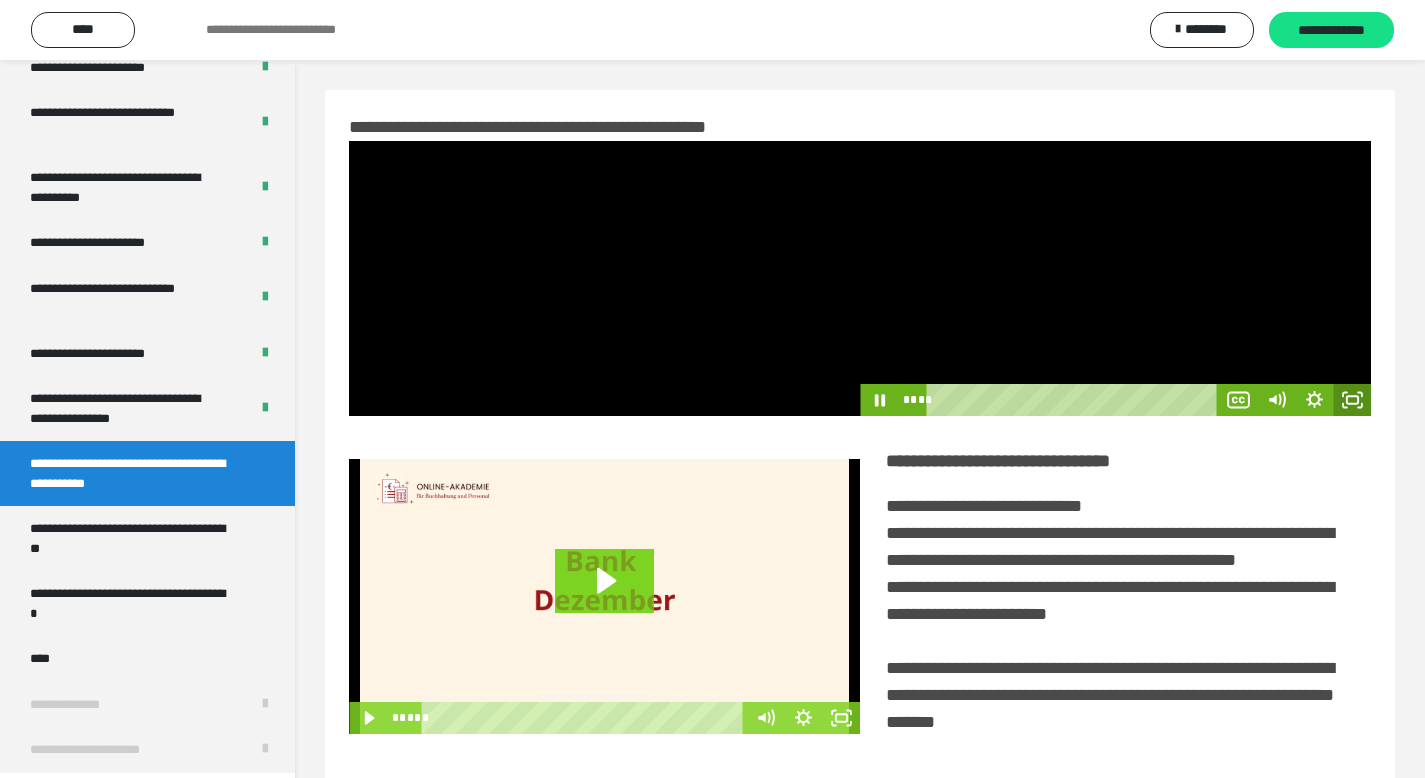 click 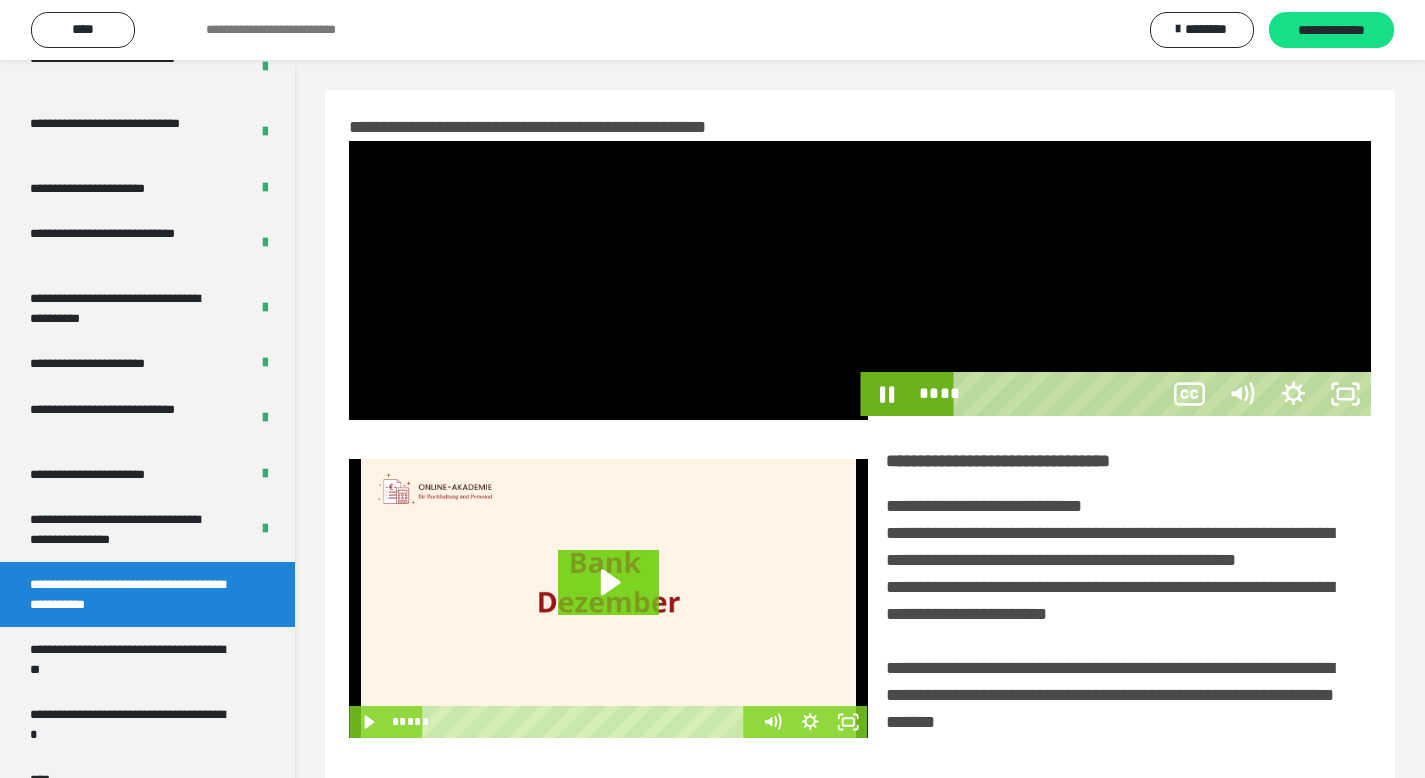 scroll, scrollTop: 4055, scrollLeft: 0, axis: vertical 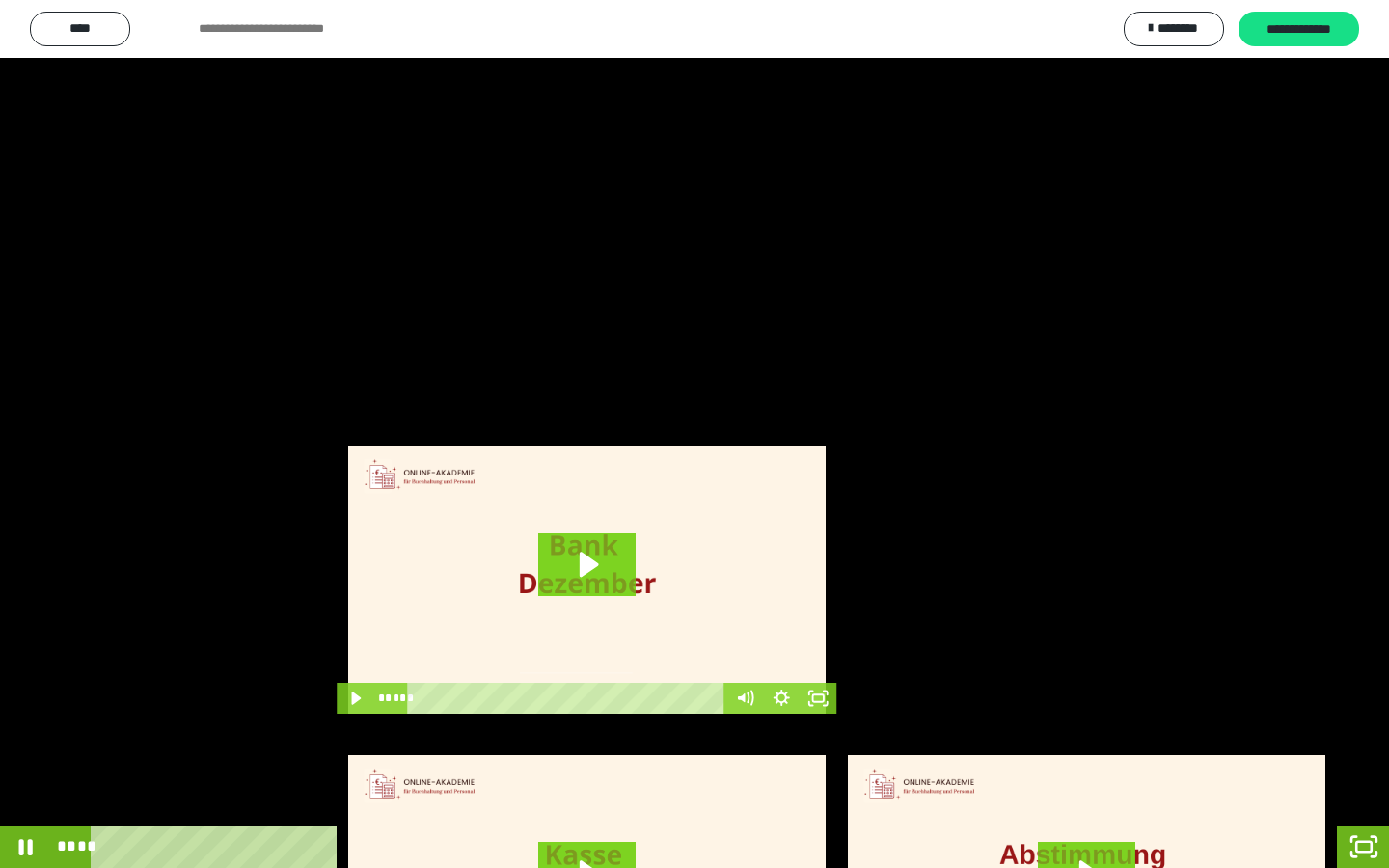click at bounding box center [694, 434] 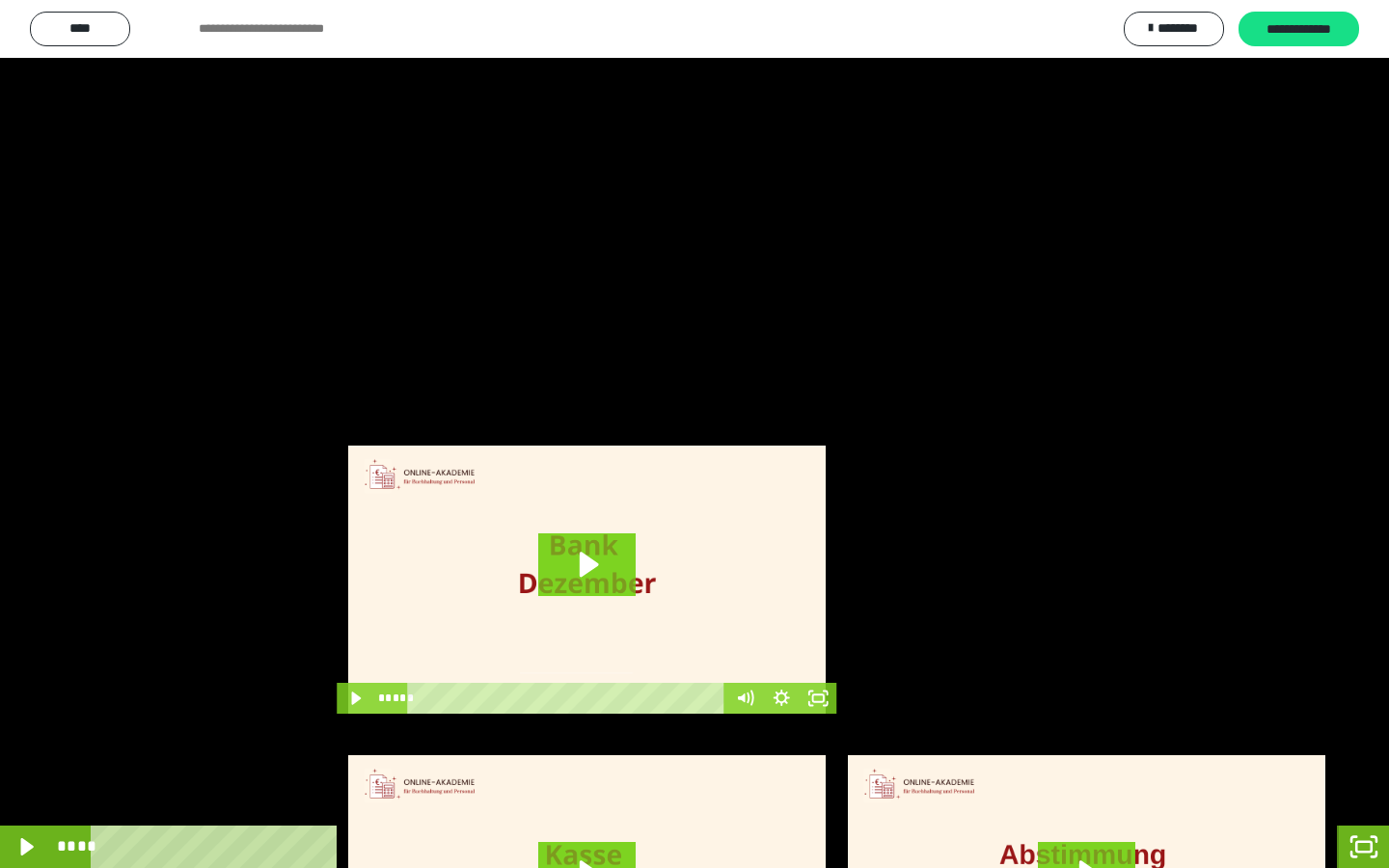 click 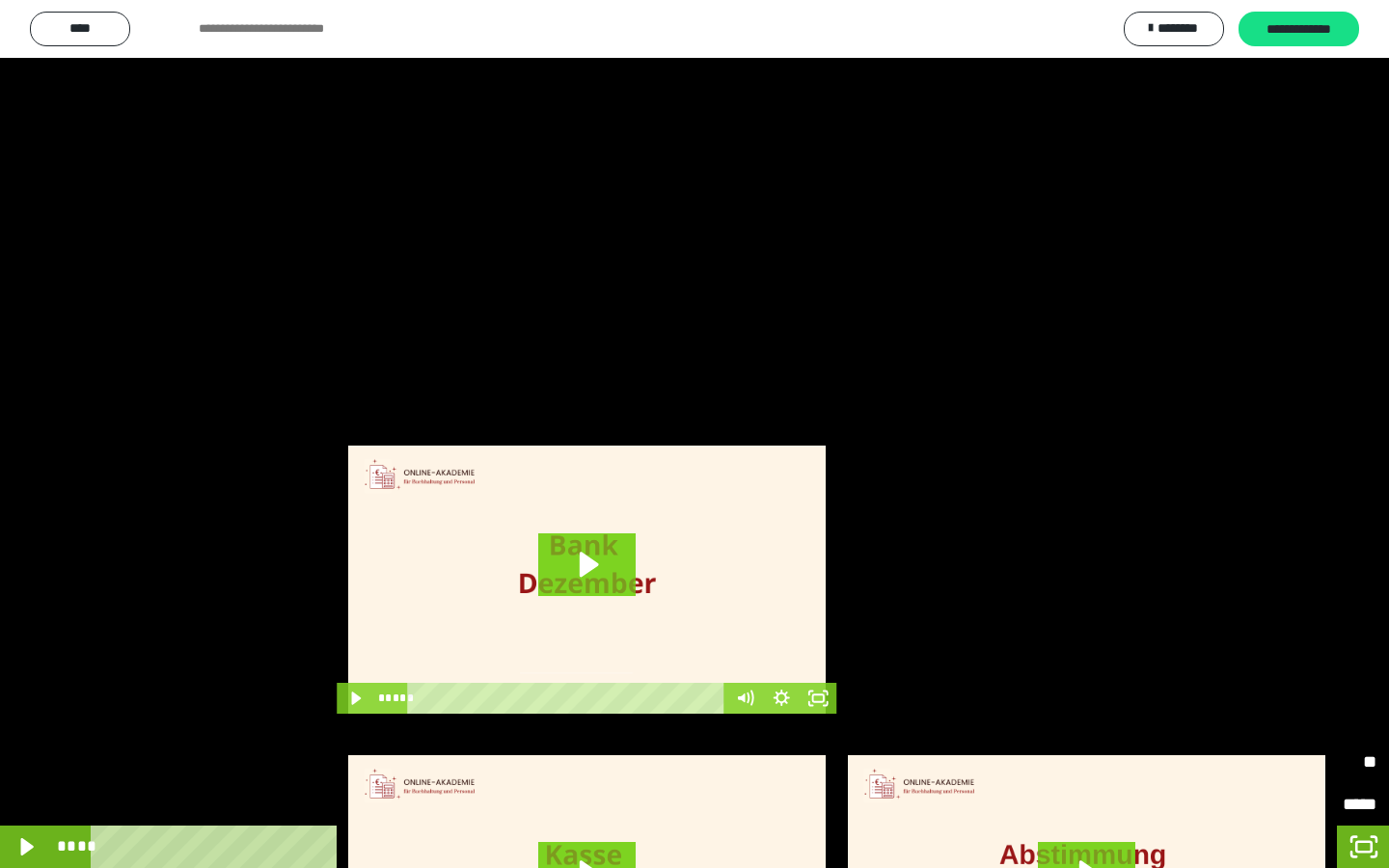 click on "**" at bounding box center (1332, 762) 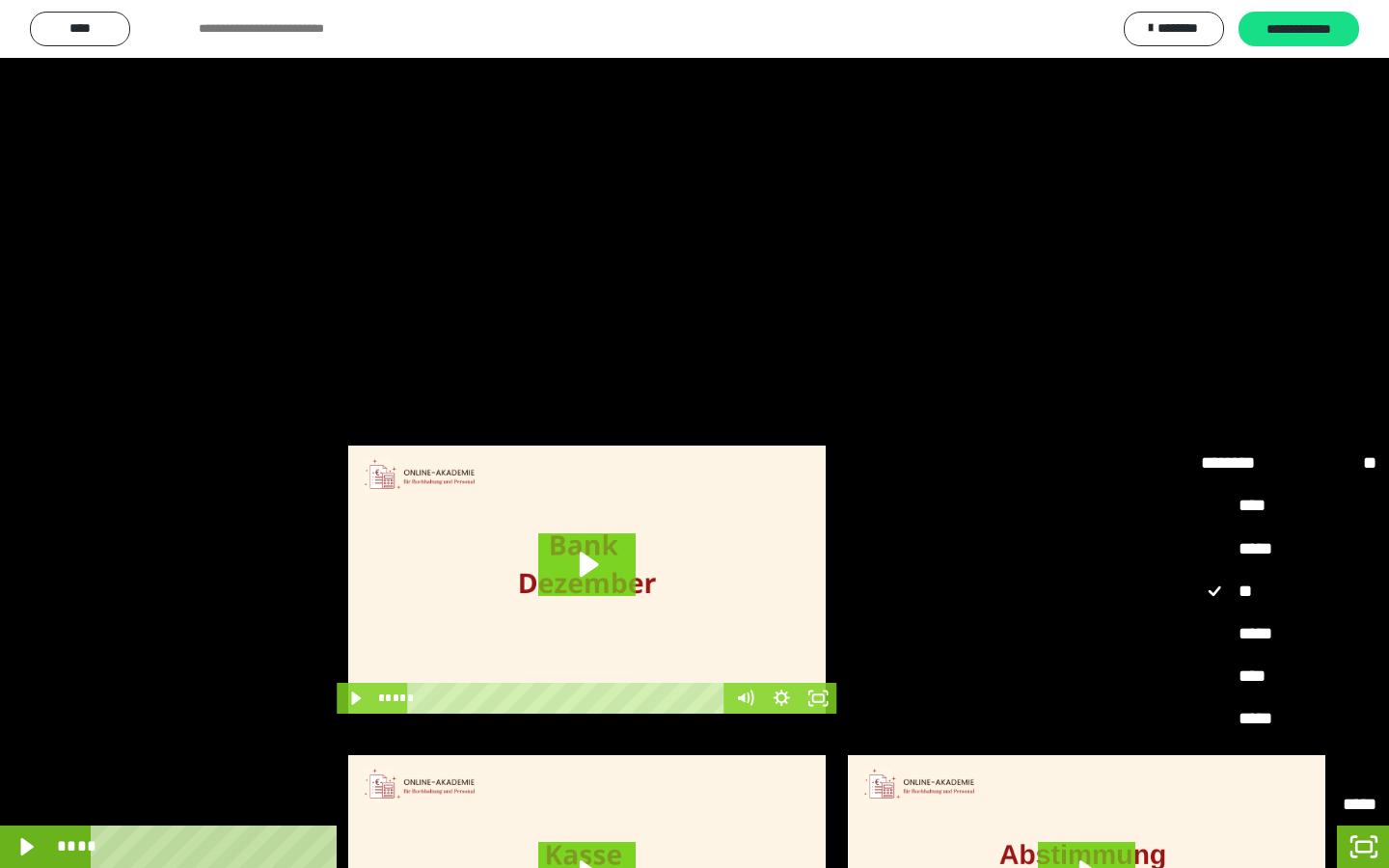 click on "****" at bounding box center [1289, 677] 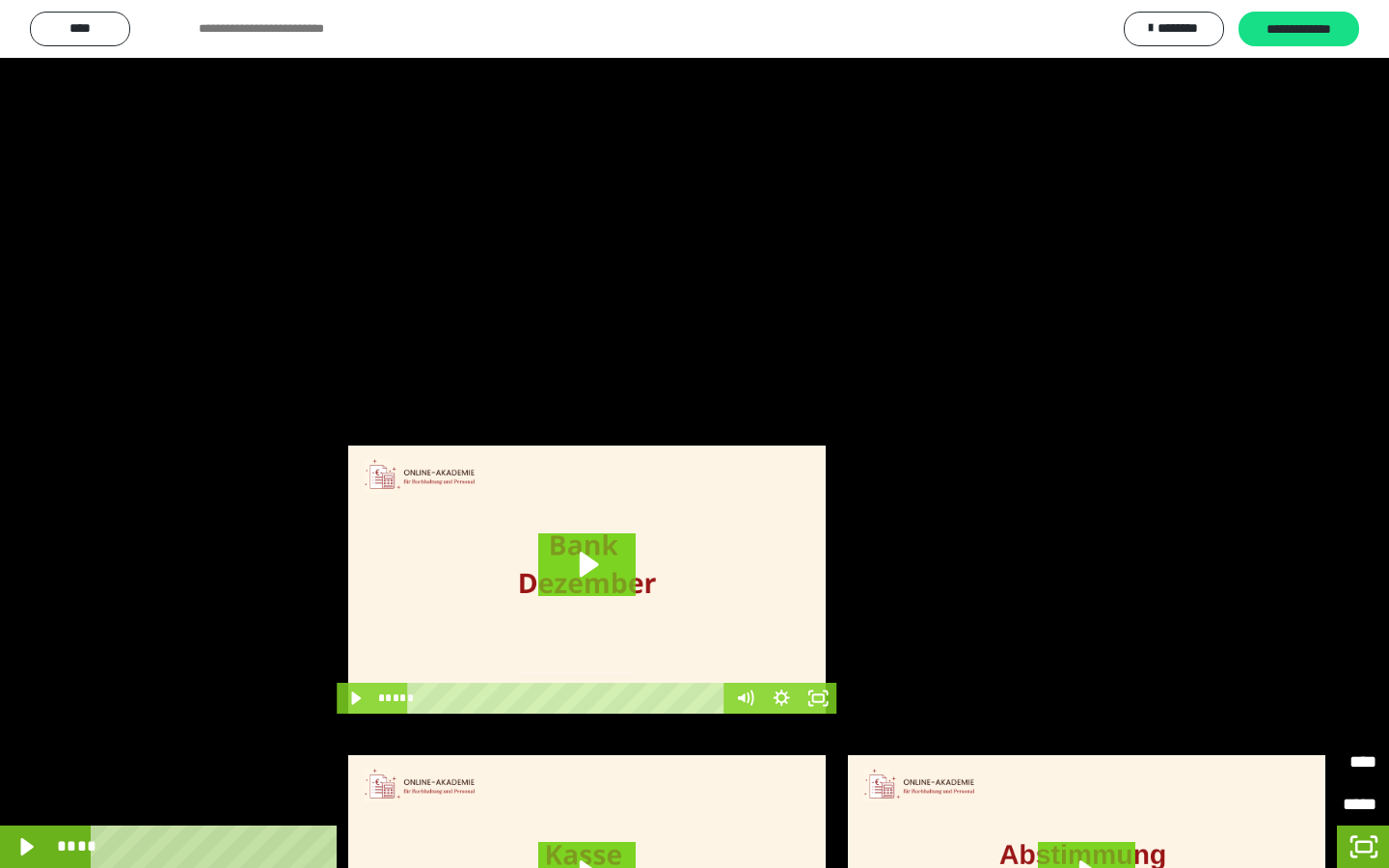 click at bounding box center (694, 434) 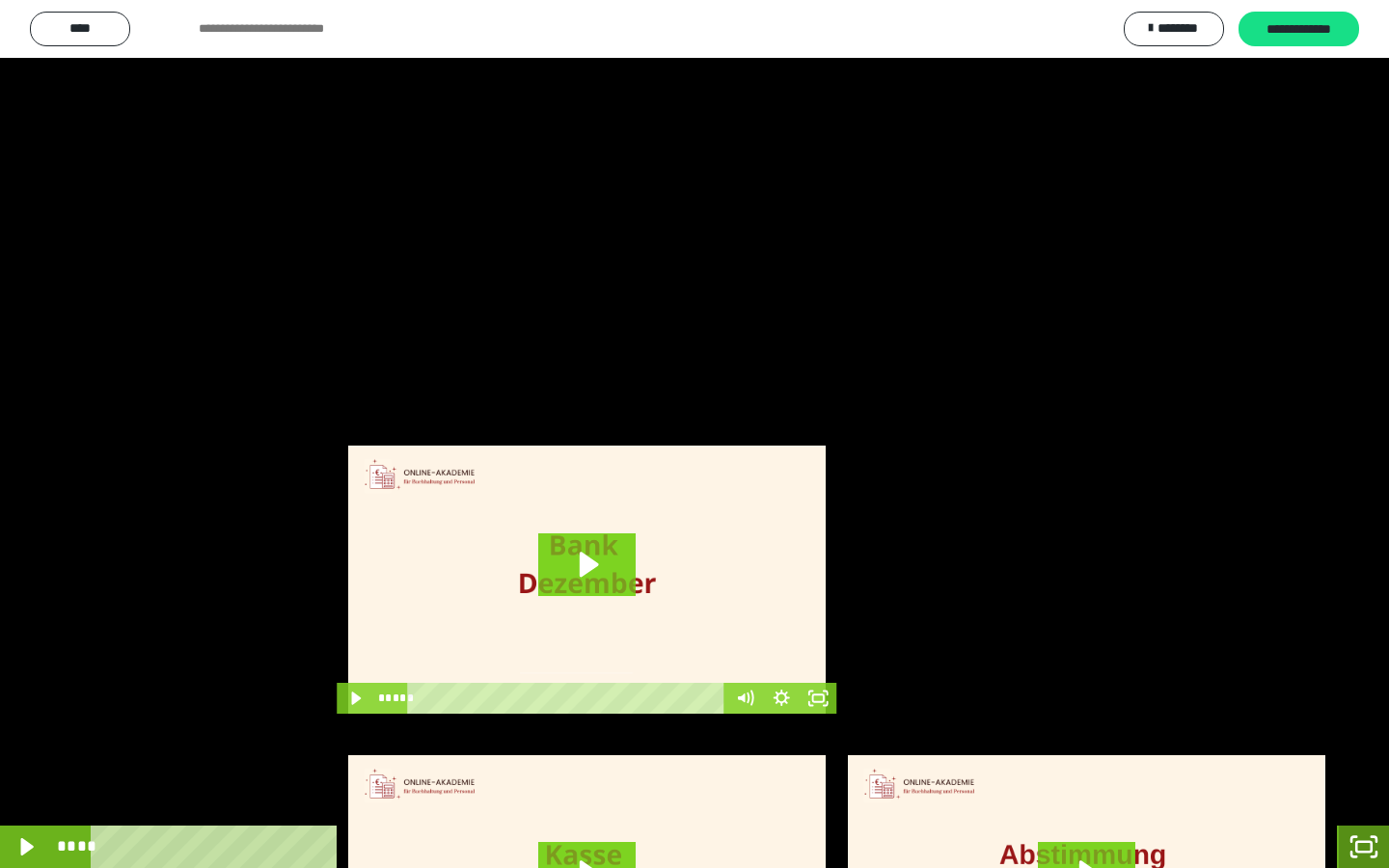 click 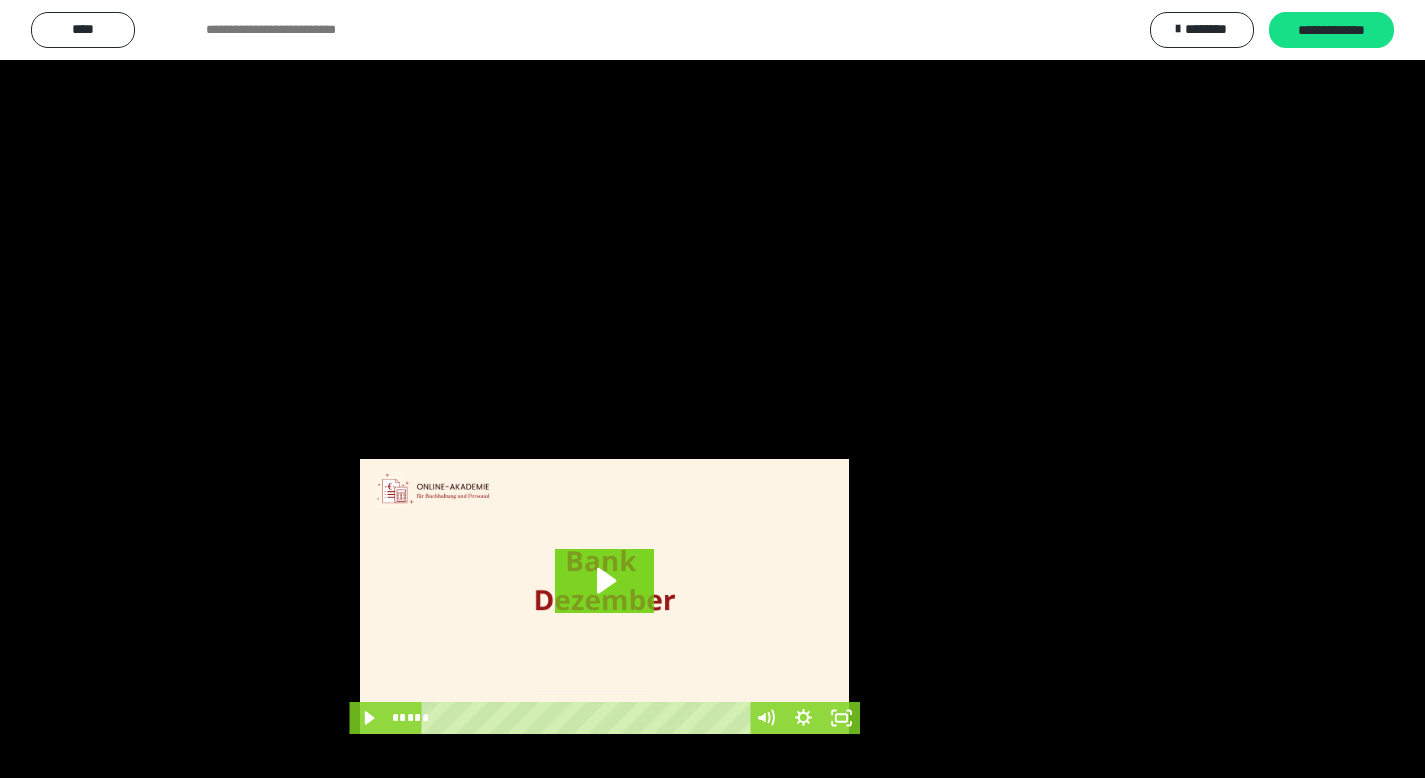 scroll, scrollTop: 4177, scrollLeft: 0, axis: vertical 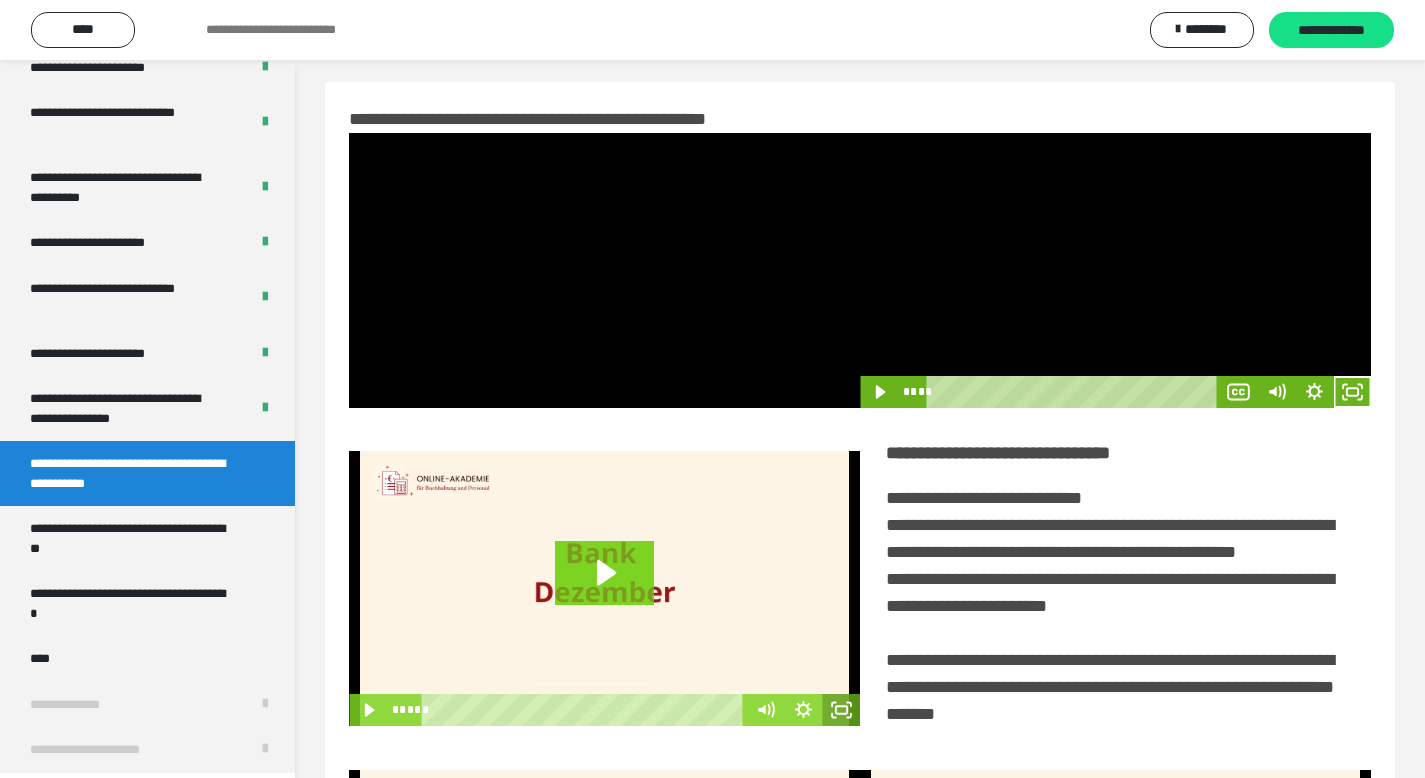 click 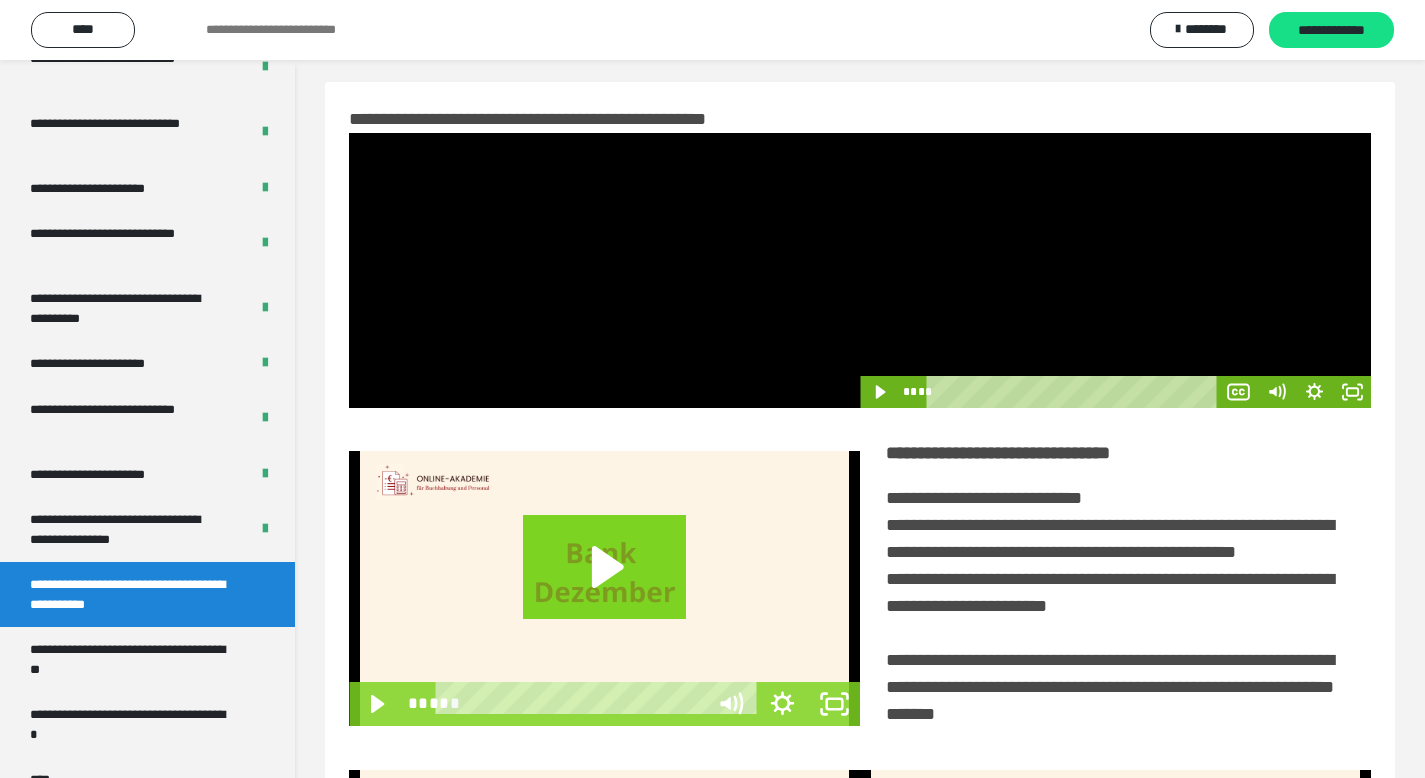 scroll, scrollTop: 4055, scrollLeft: 0, axis: vertical 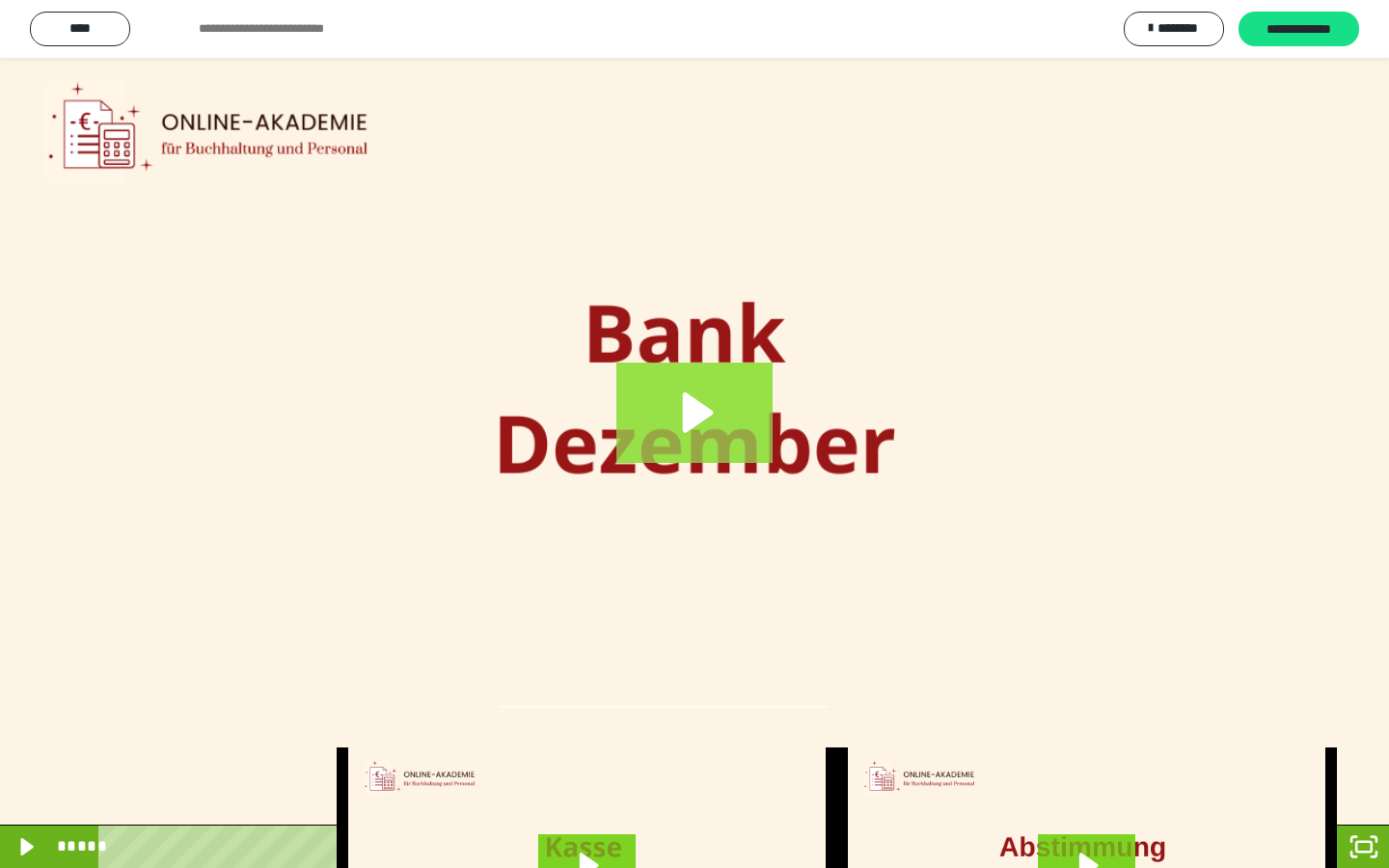 click 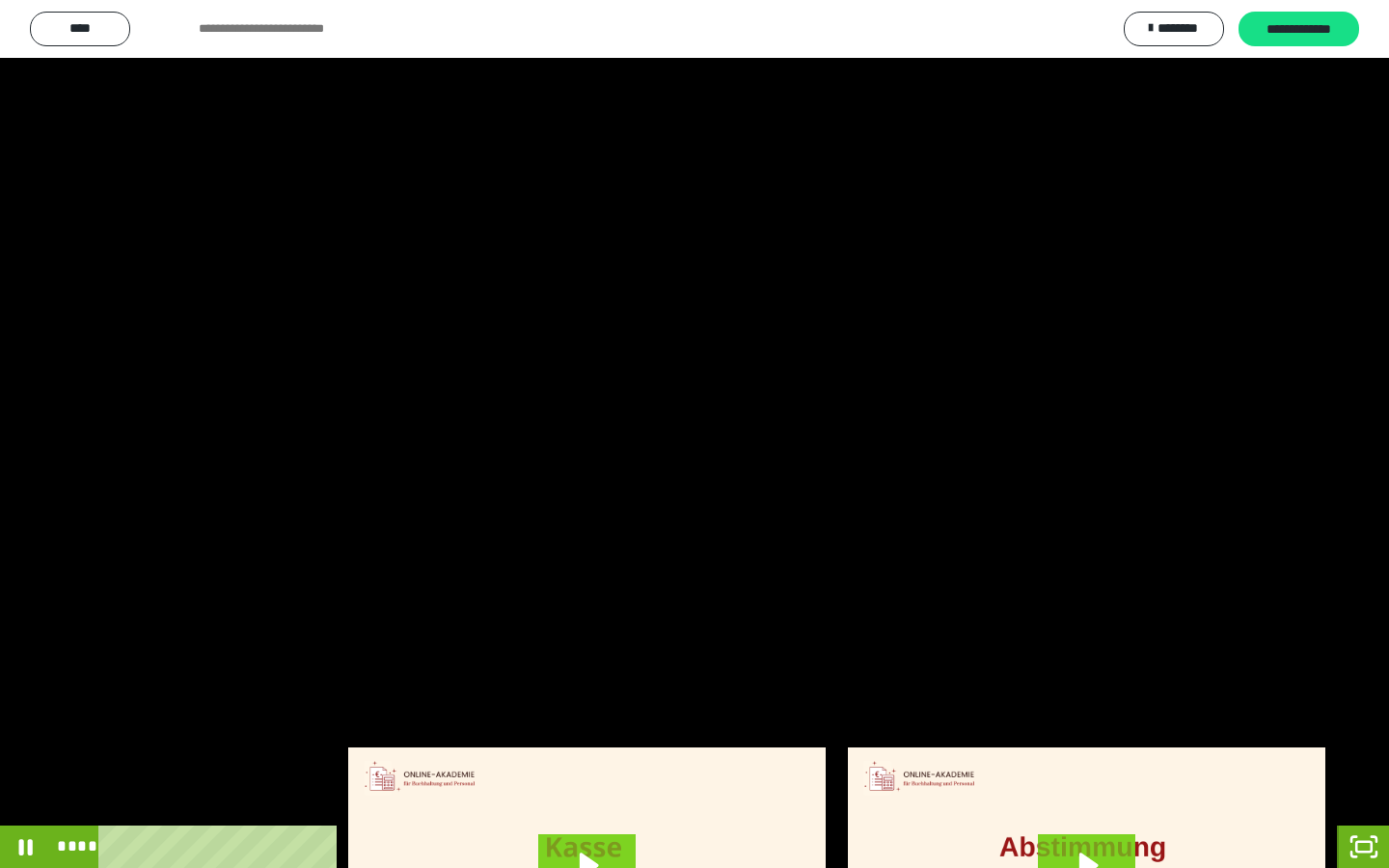 click 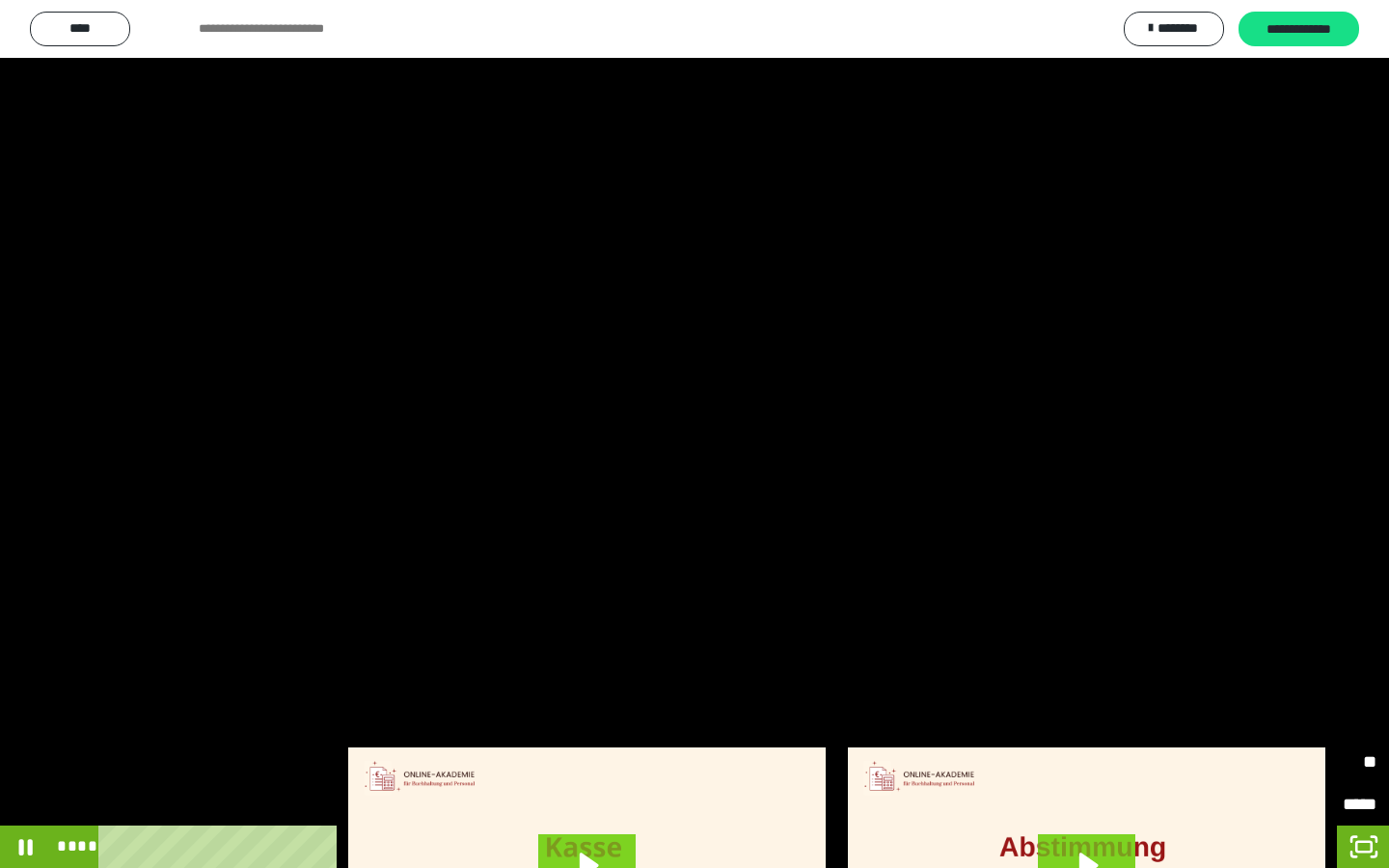 click on "**" at bounding box center [1332, 762] 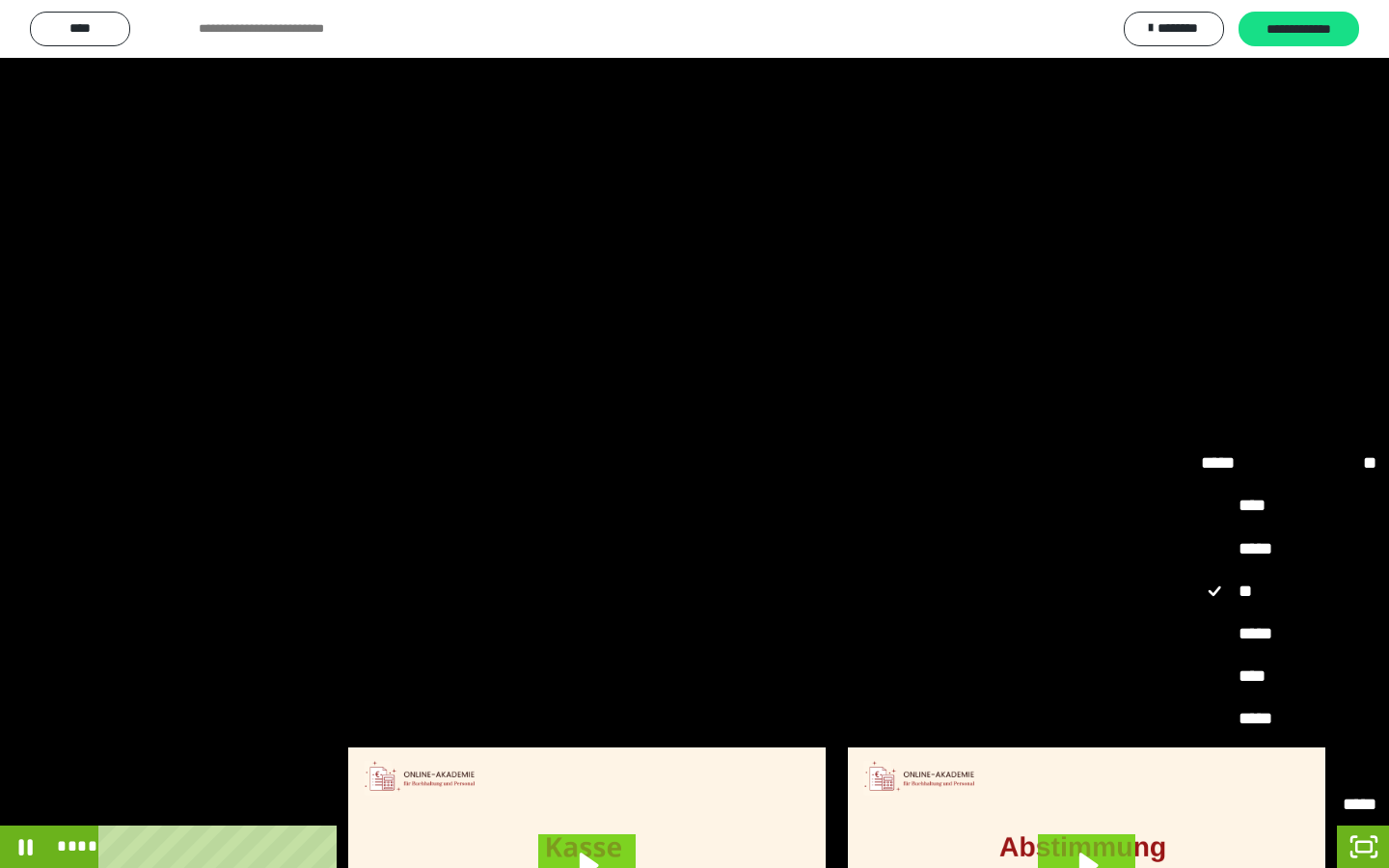 click on "****" at bounding box center (1289, 677) 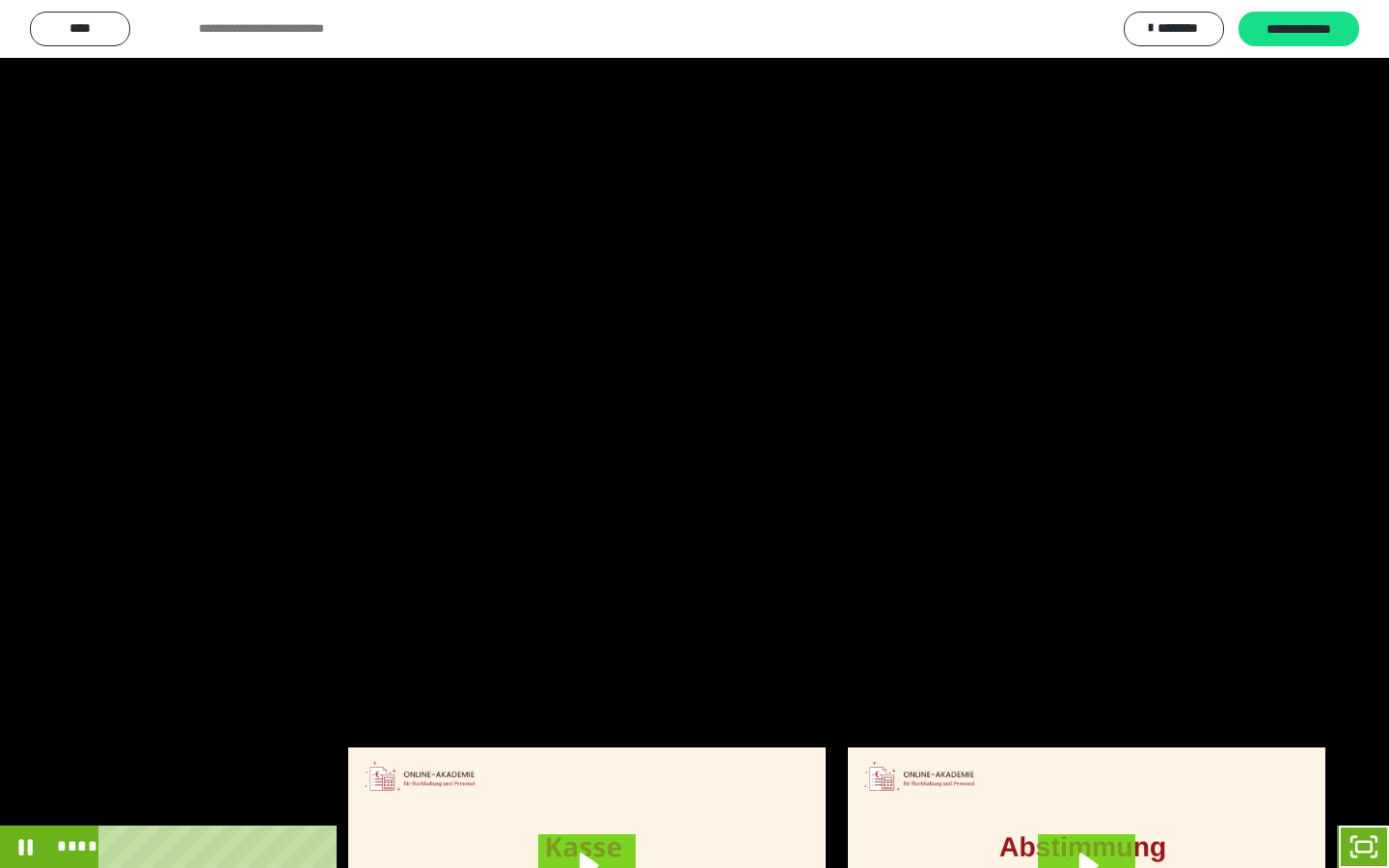click 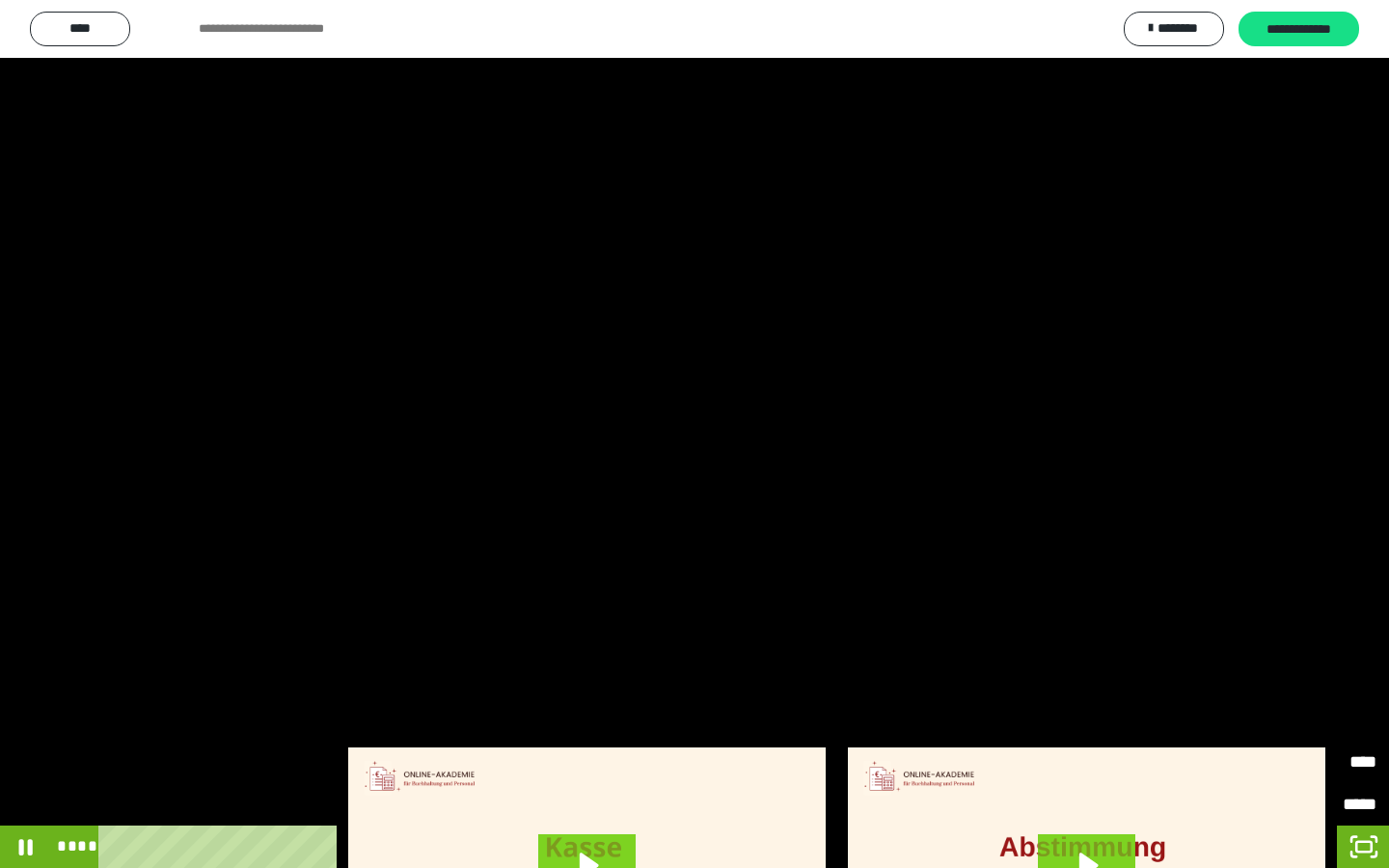 click on "*****" at bounding box center [1282, 753] 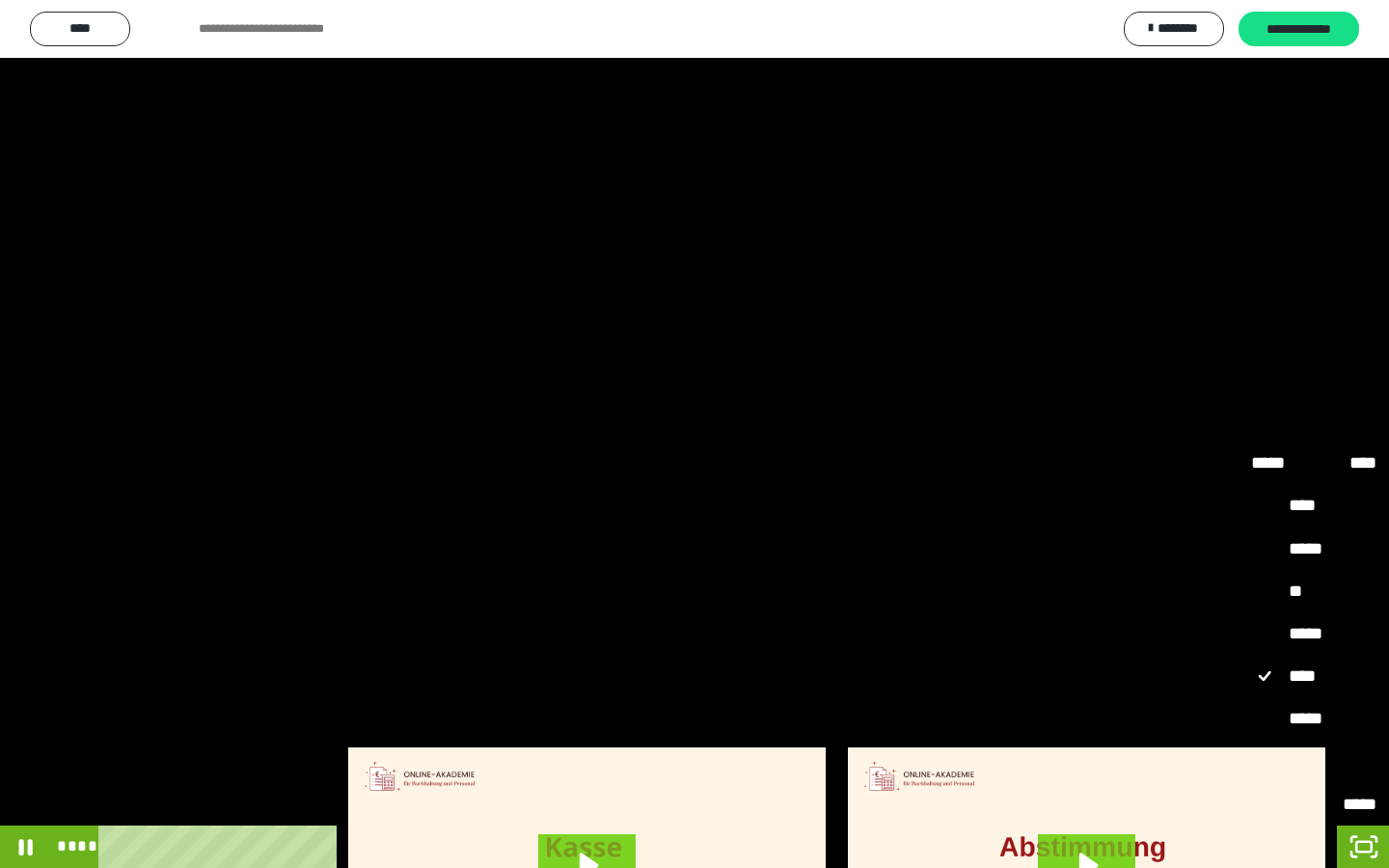 click on "**" at bounding box center (1314, 763) 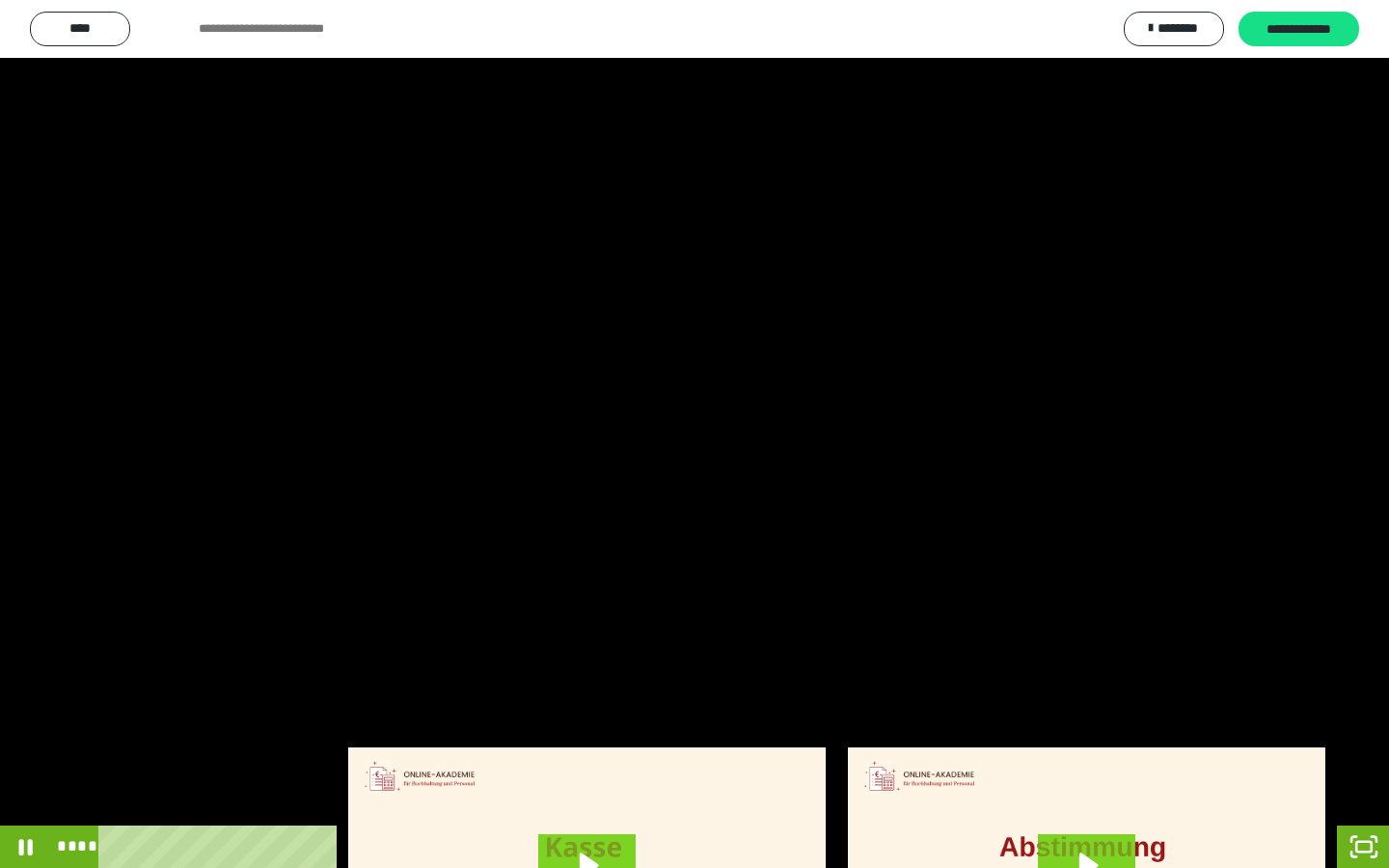 click at bounding box center (694, 434) 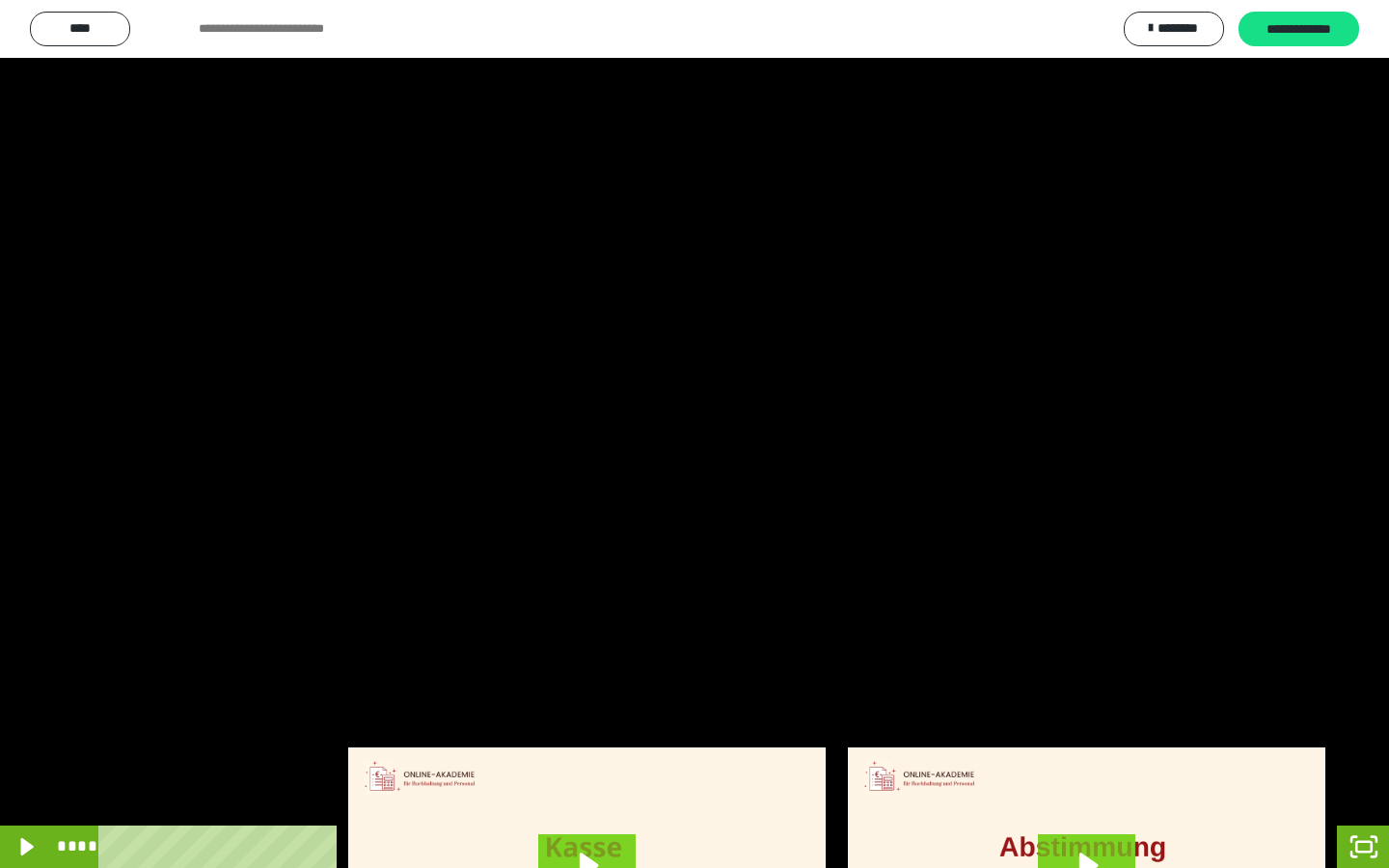 click at bounding box center [694, 434] 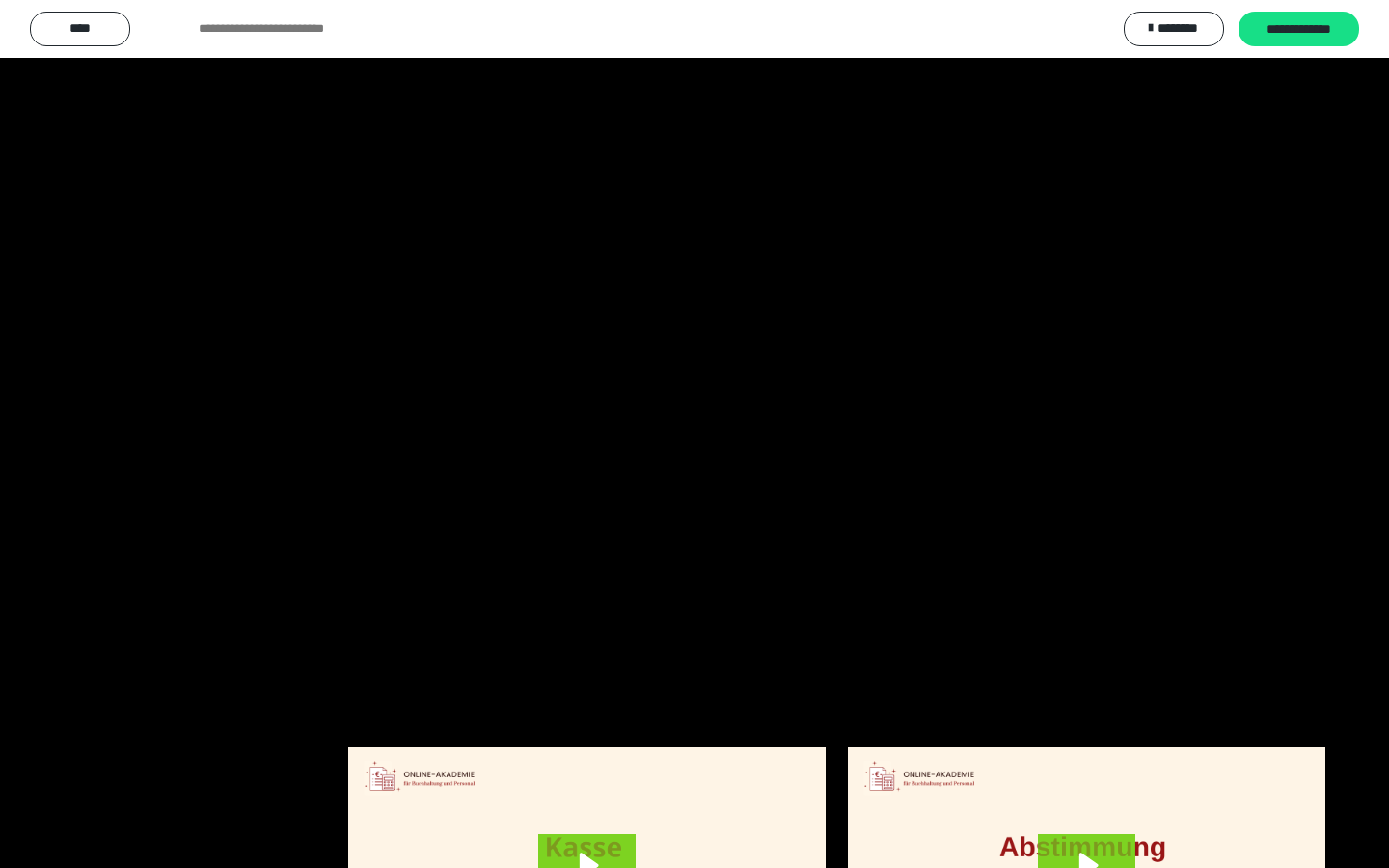 type 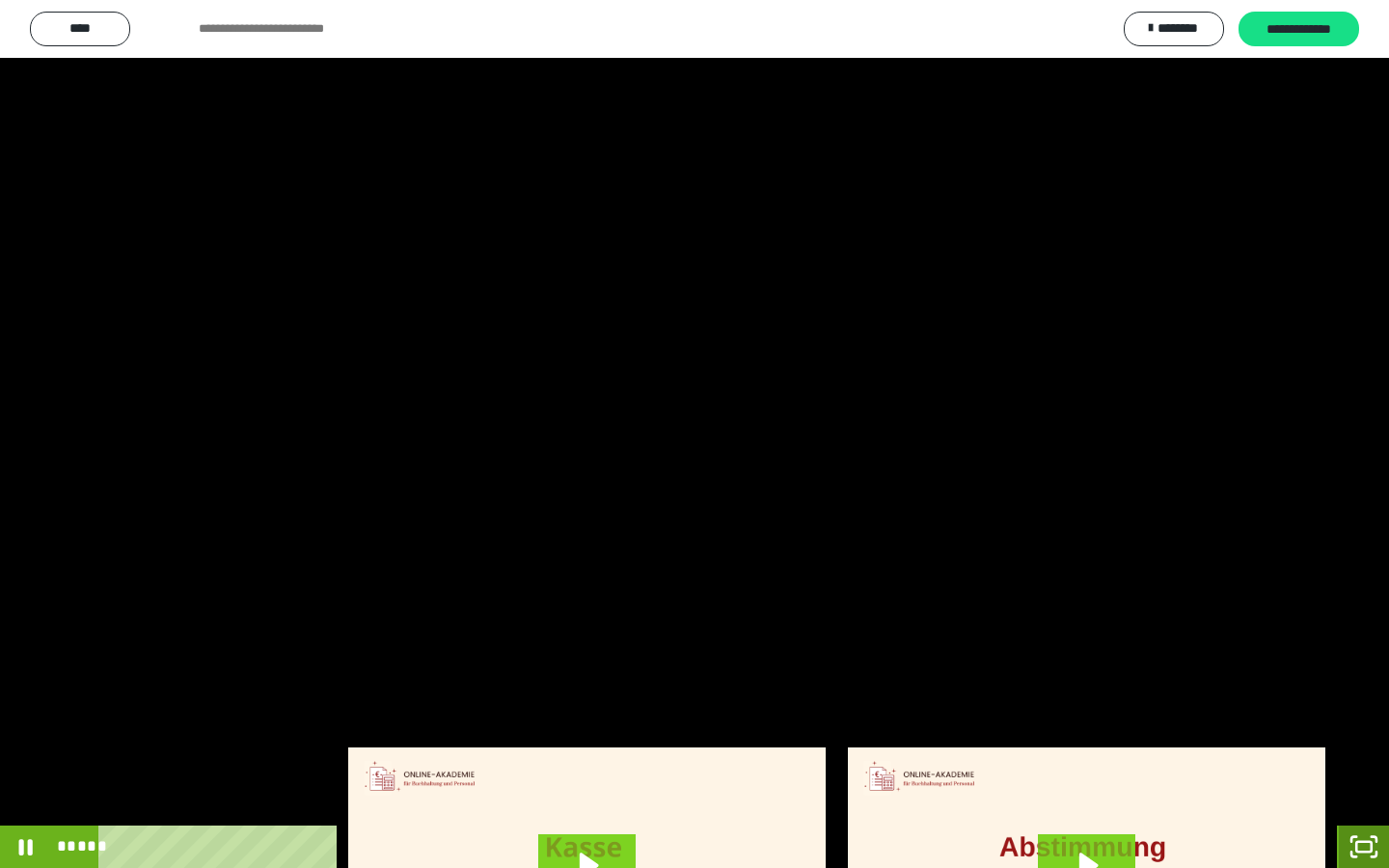 click 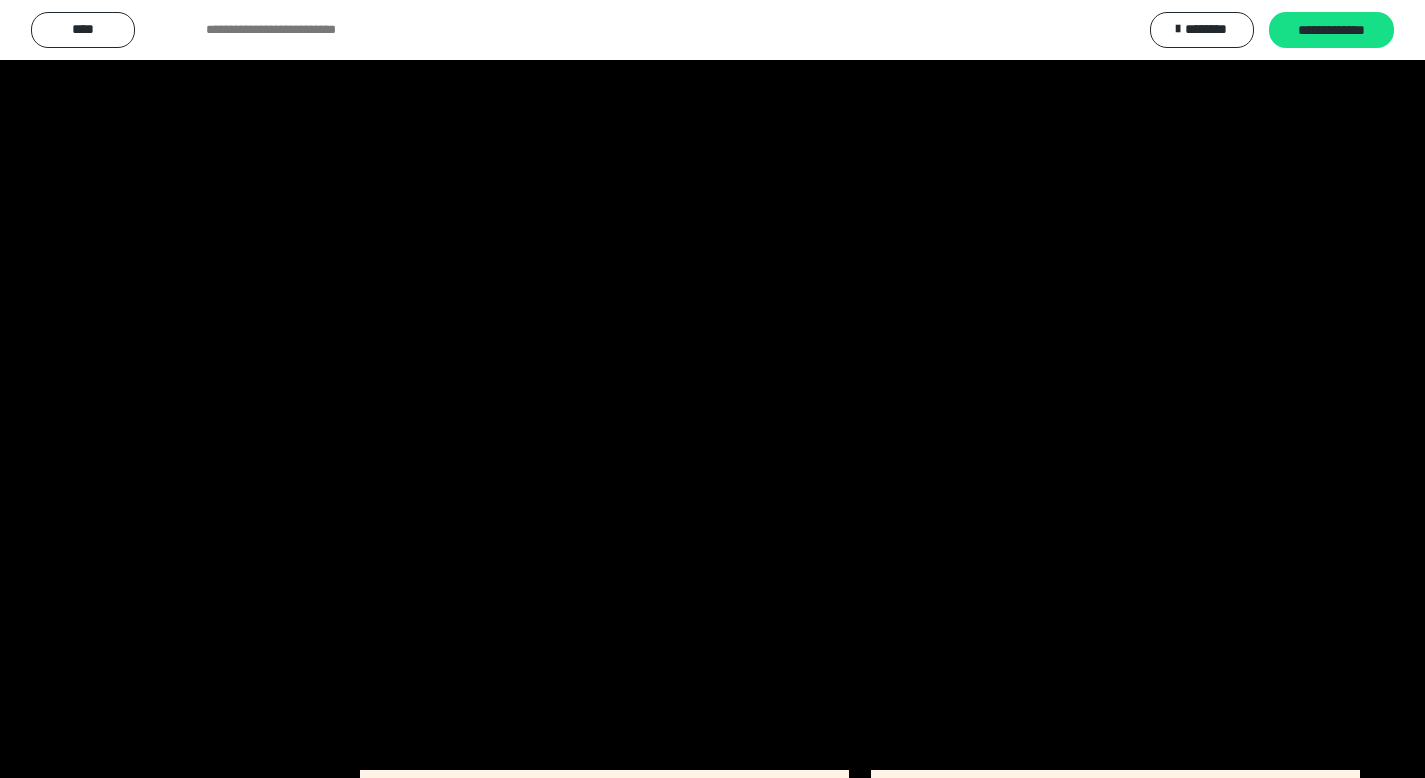 scroll, scrollTop: 4177, scrollLeft: 0, axis: vertical 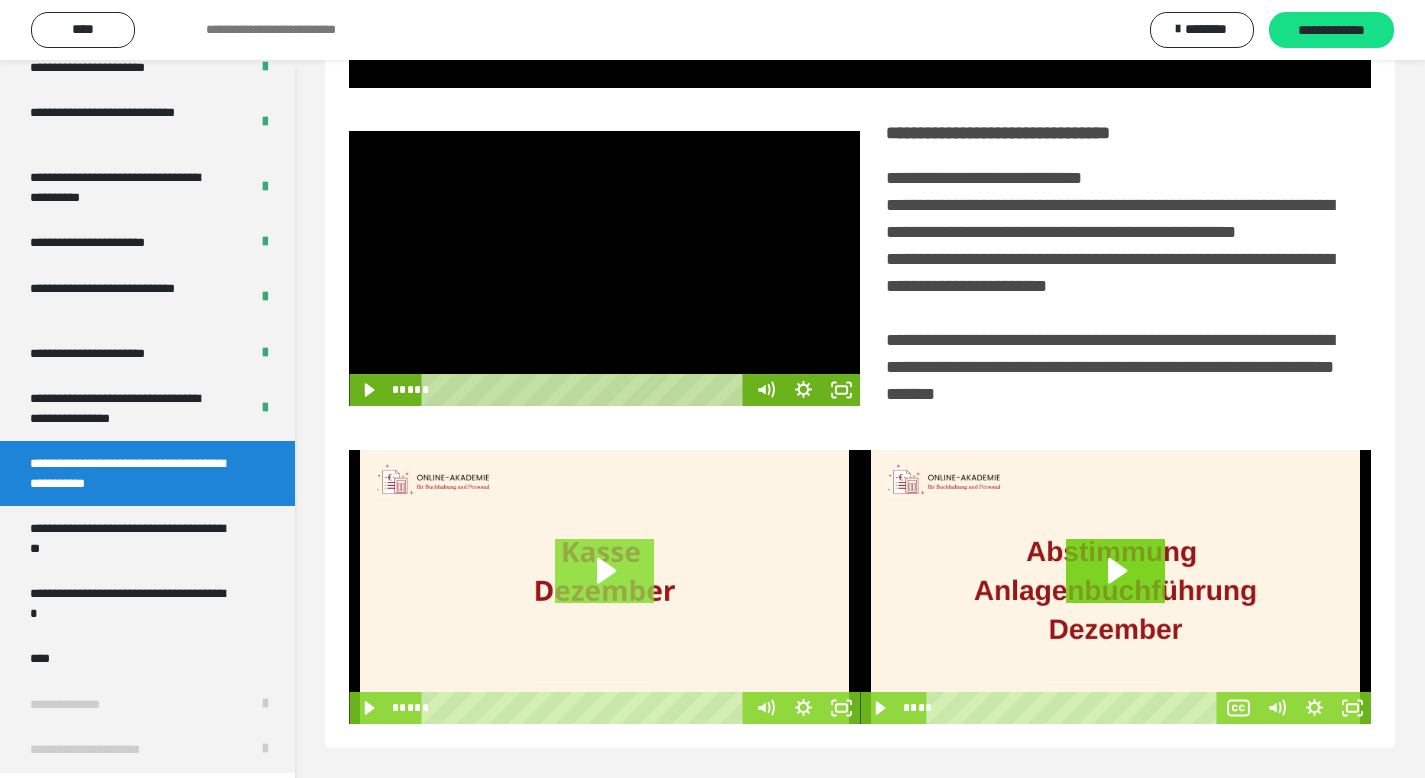 click 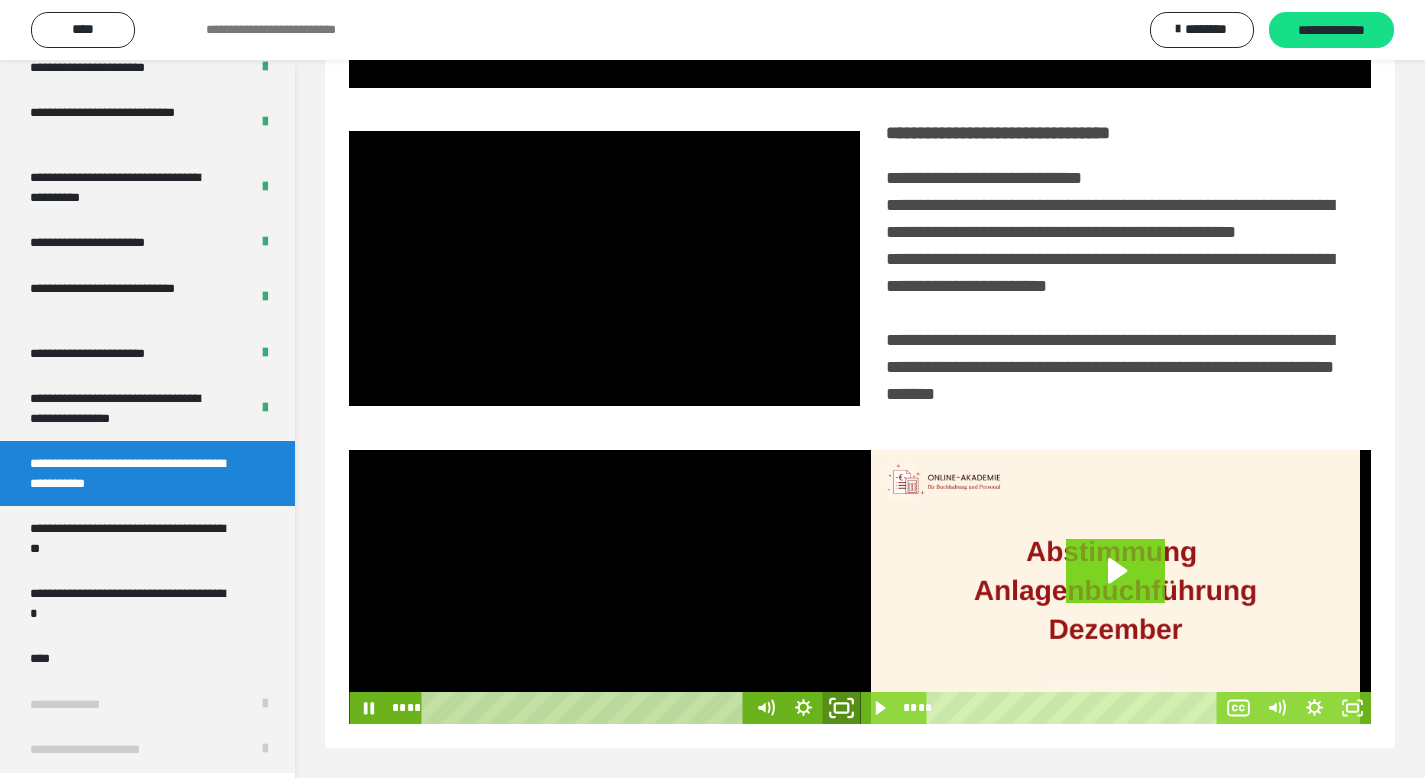 click 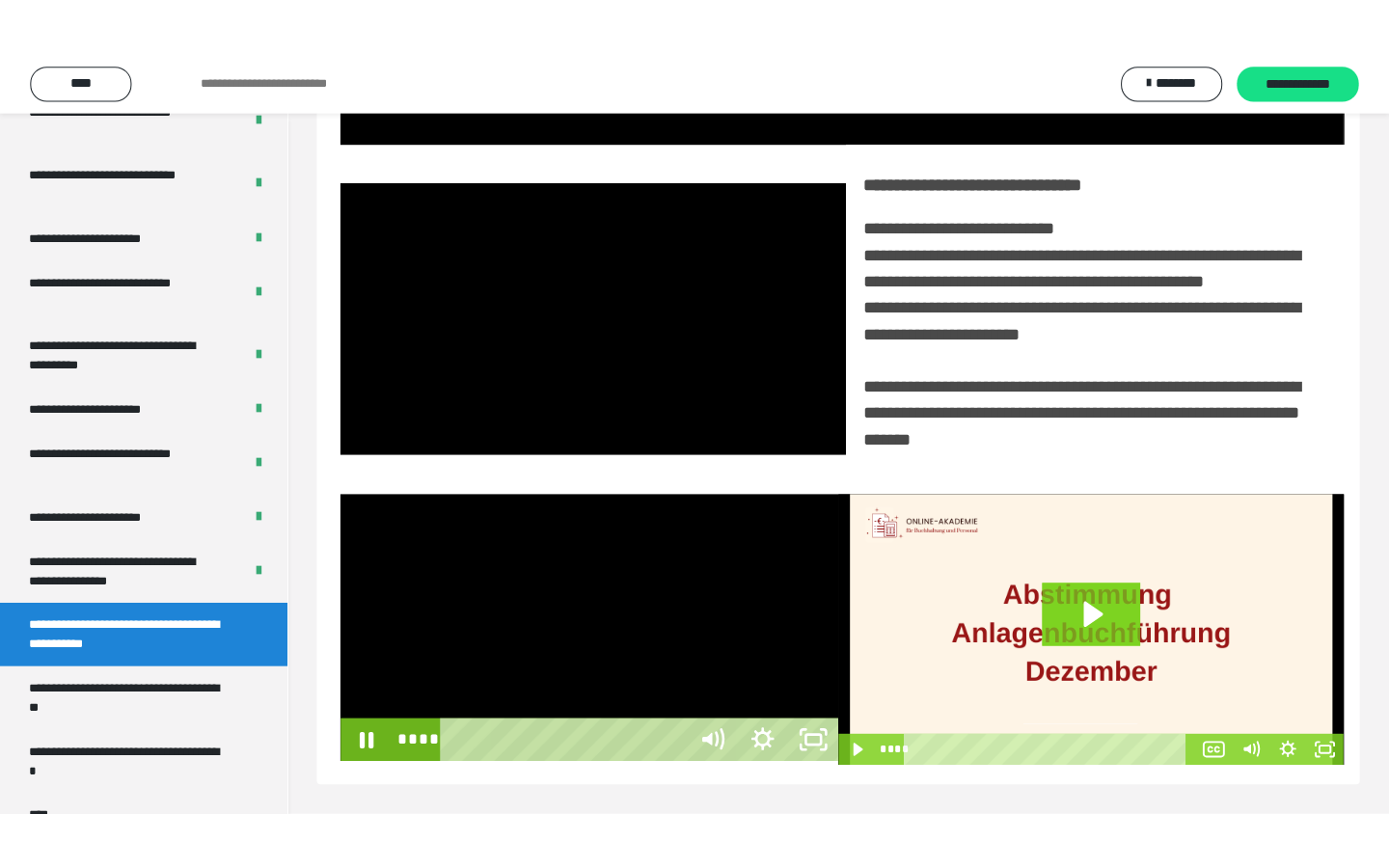 scroll, scrollTop: 225, scrollLeft: 0, axis: vertical 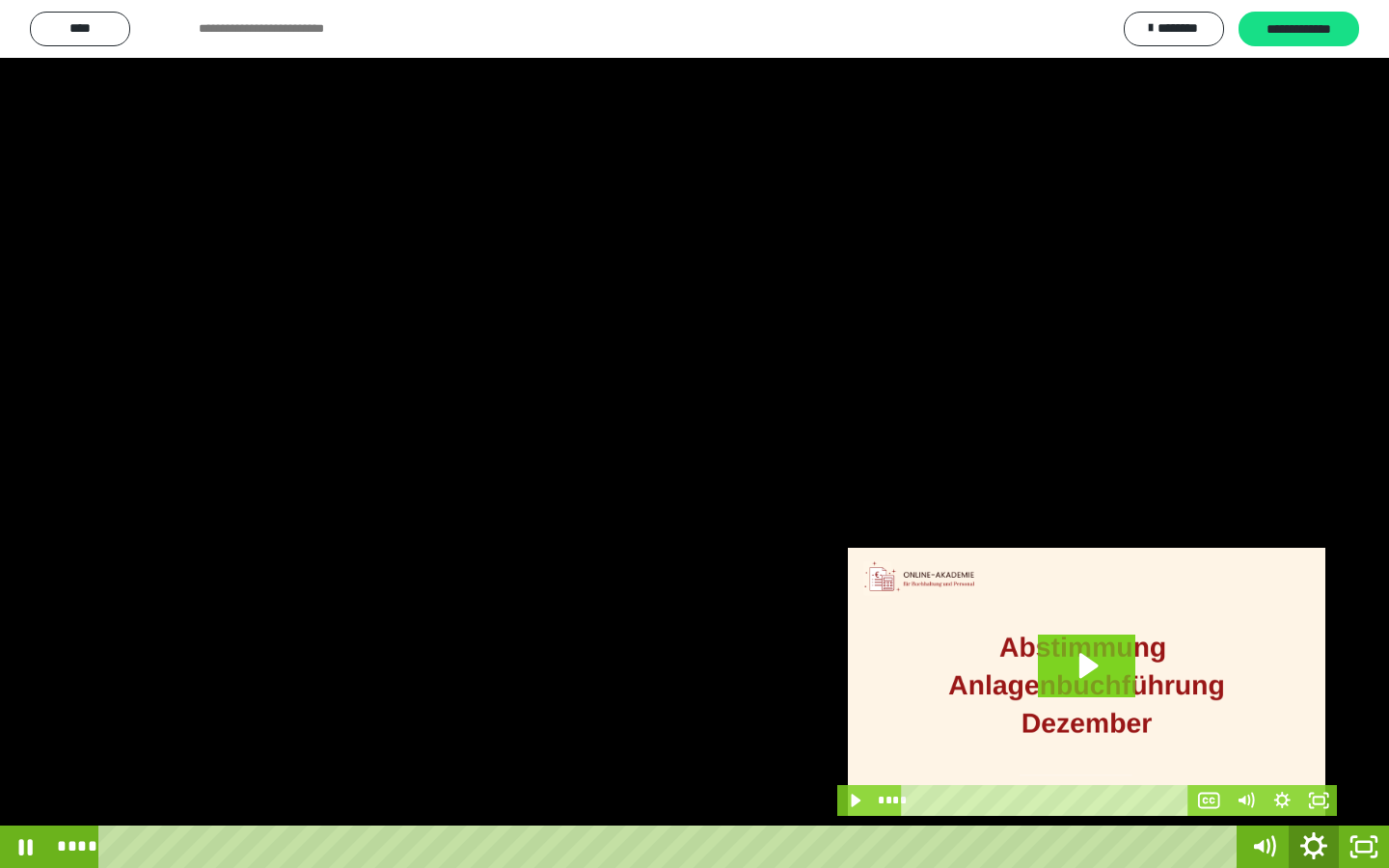 click 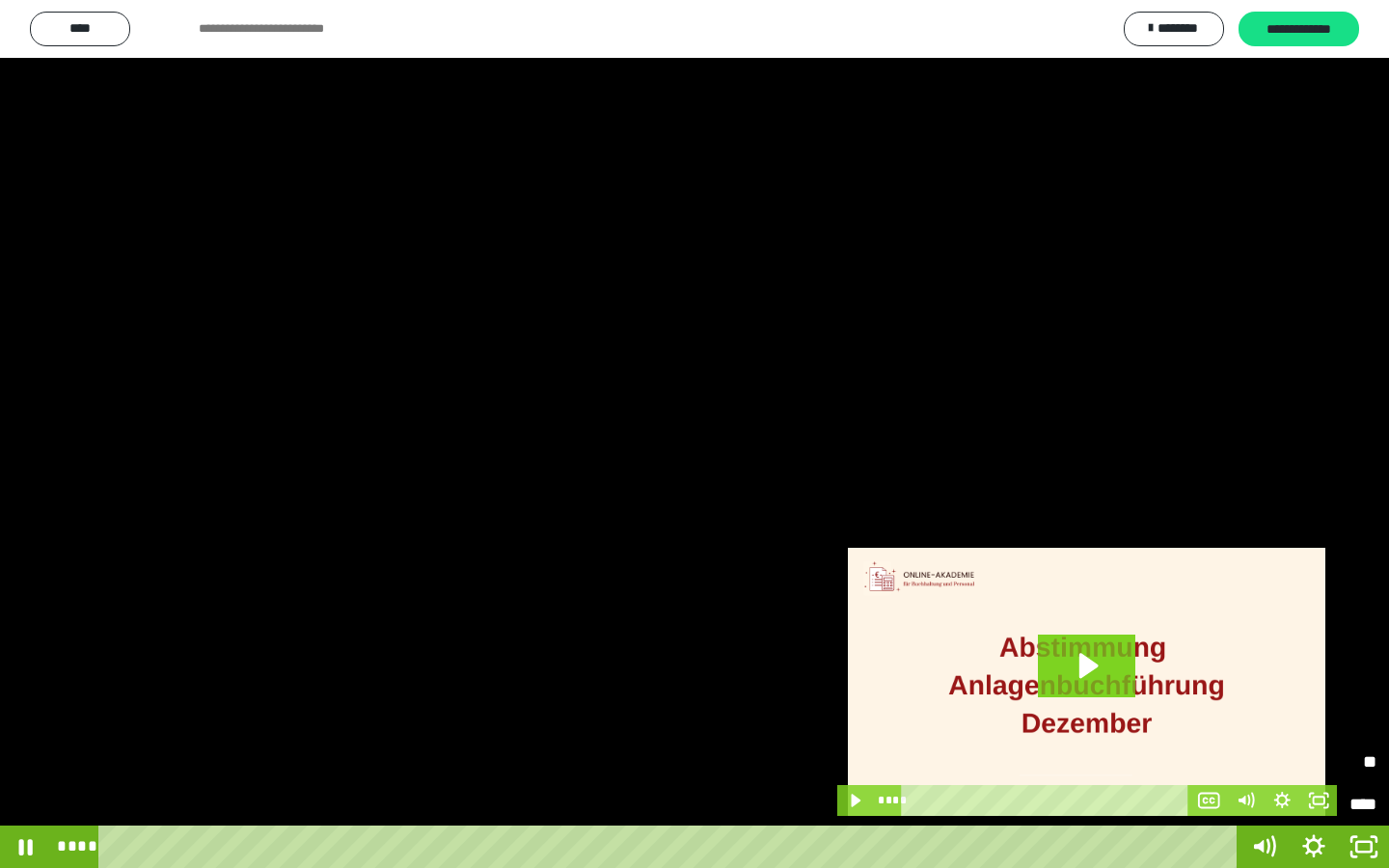 click on "*****" at bounding box center [1282, 762] 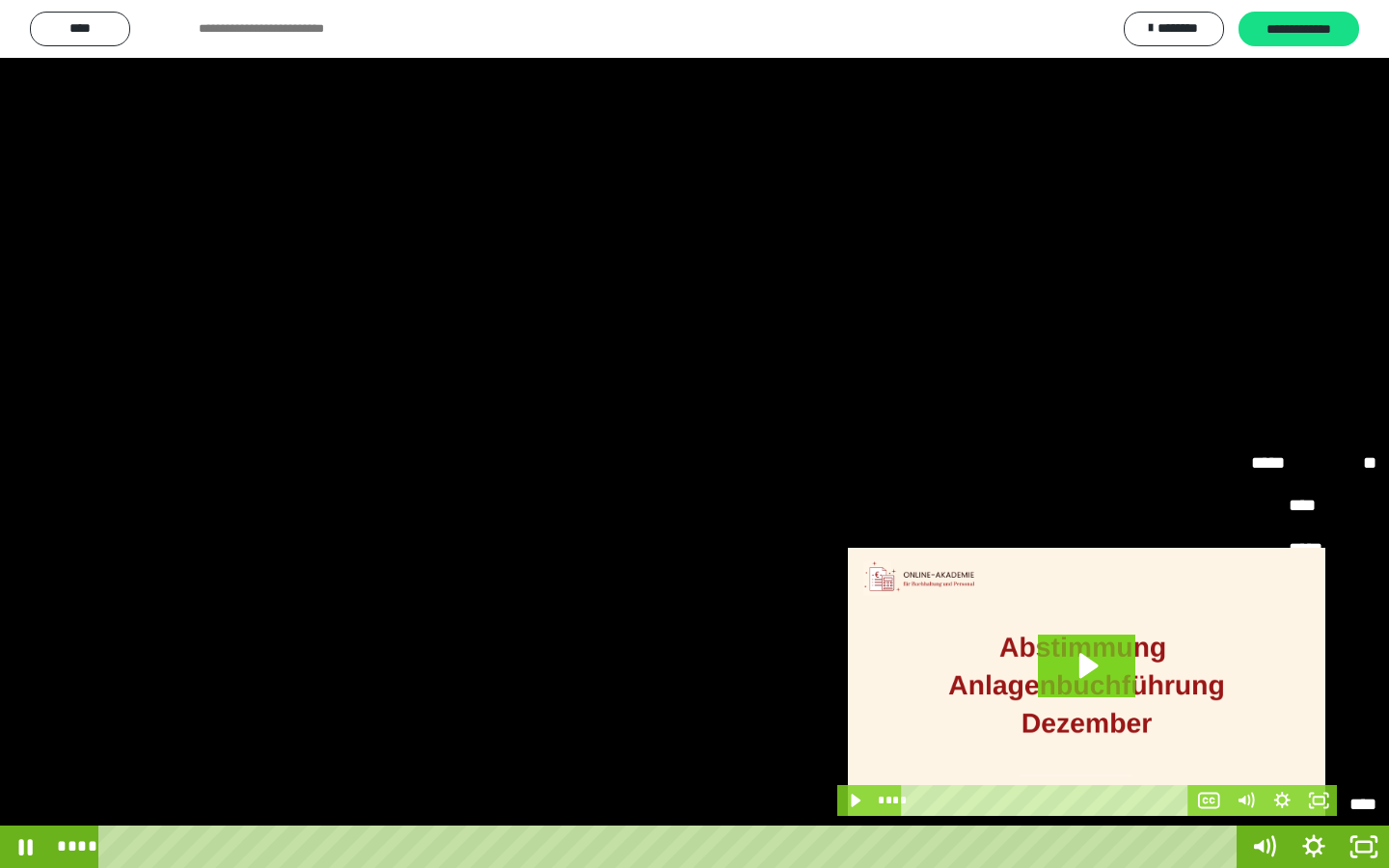 click on "*****" at bounding box center (1314, 719) 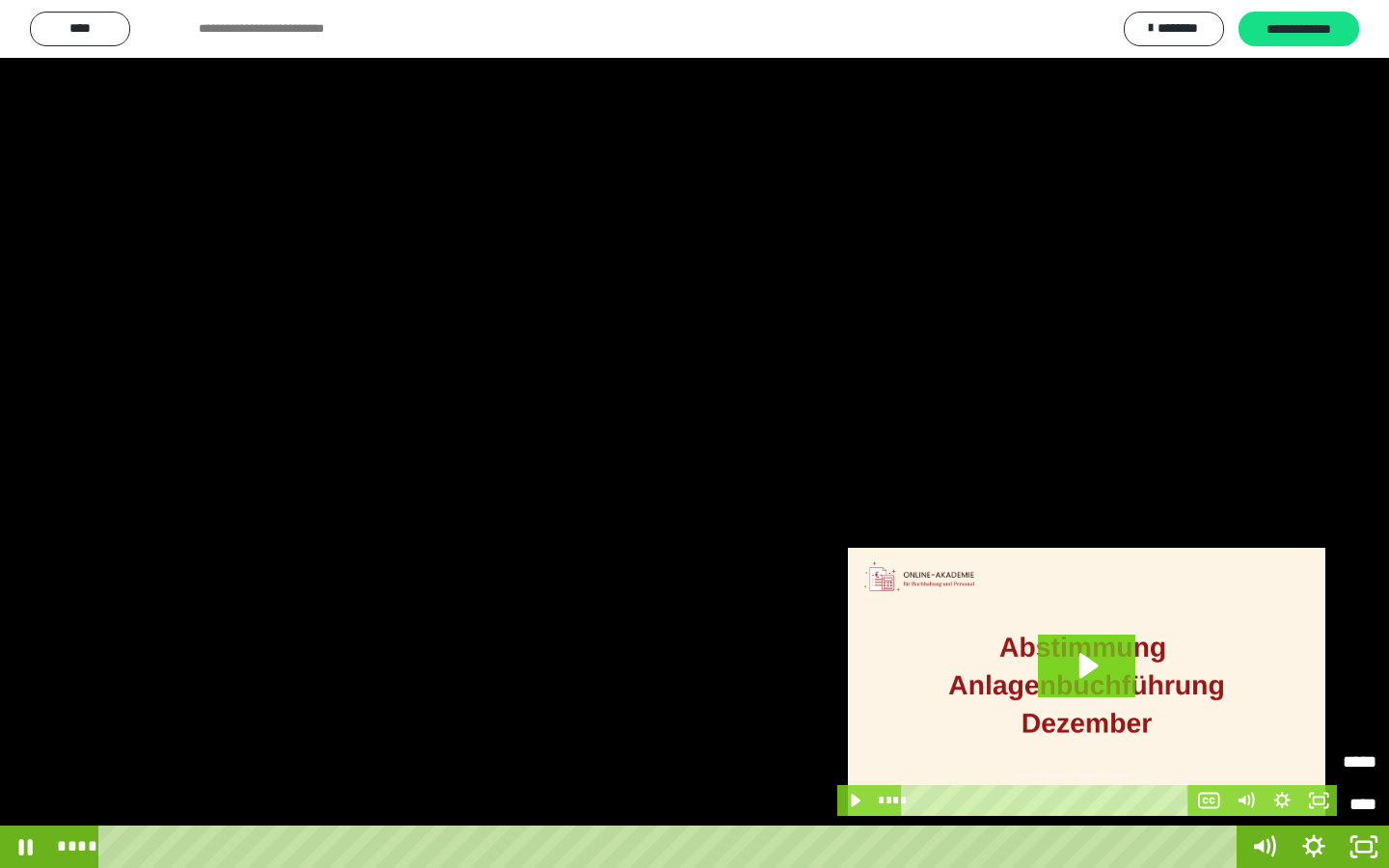 click on "*******" at bounding box center (1282, 804) 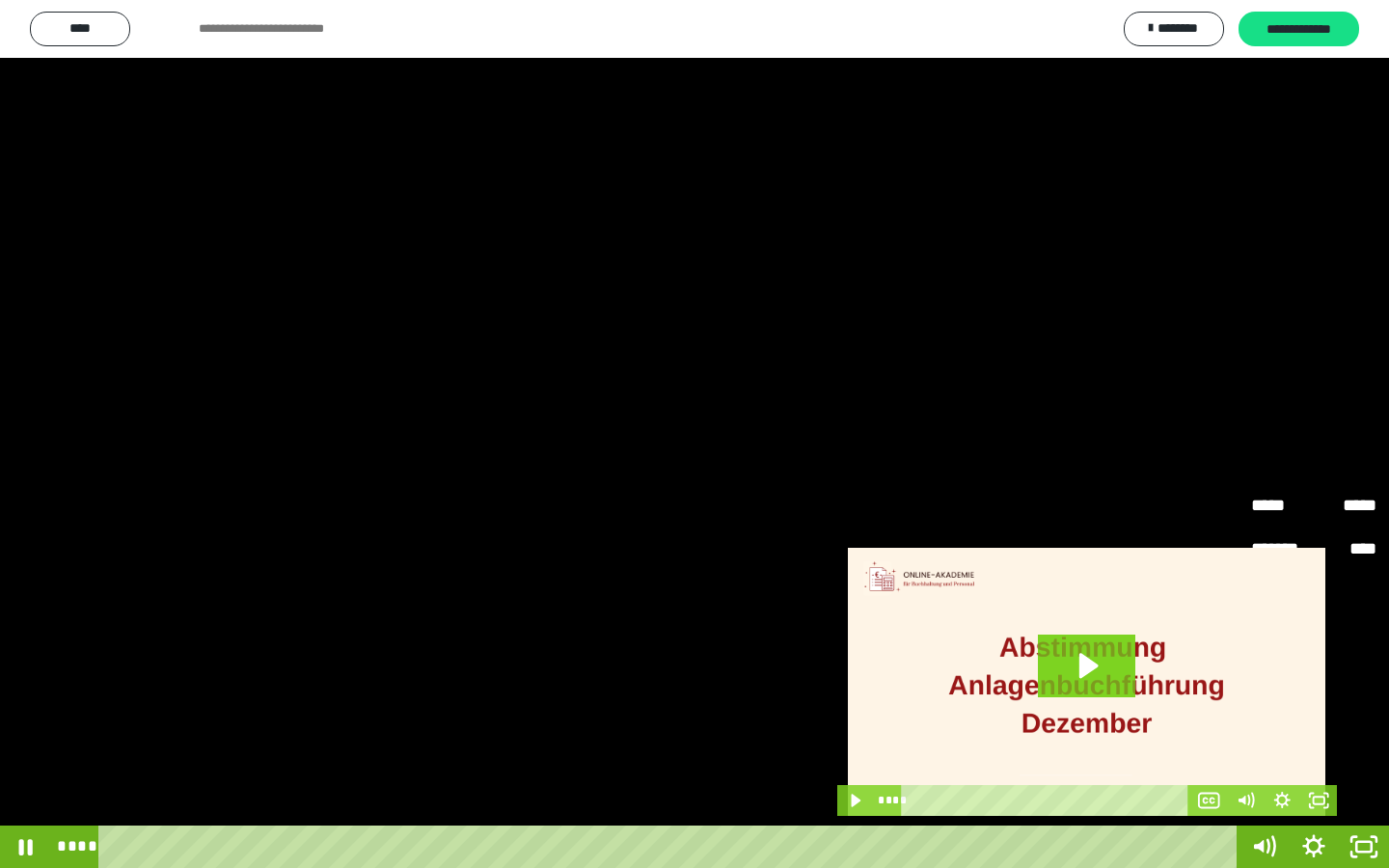 click on "*****" at bounding box center (1314, 805) 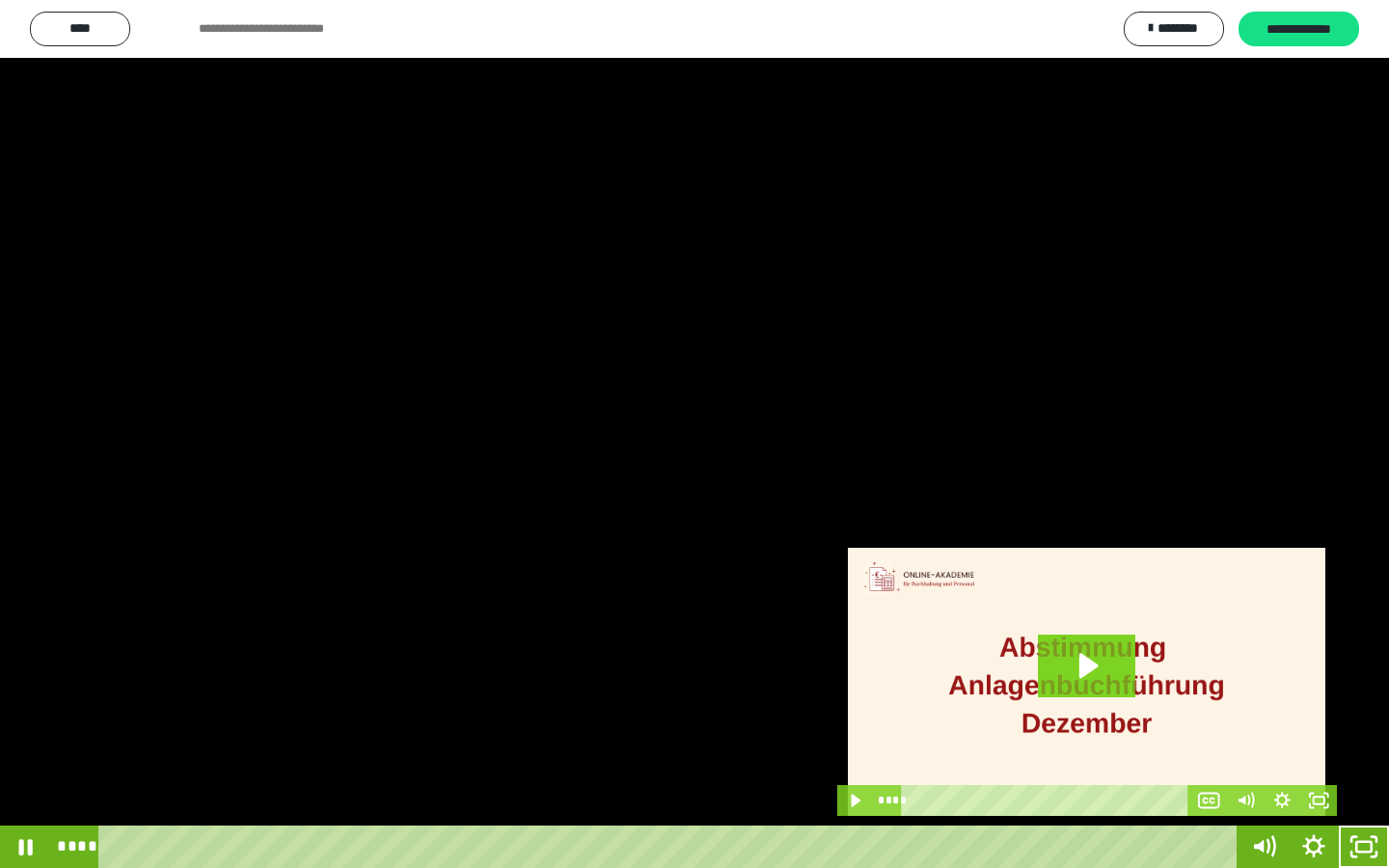 click at bounding box center [694, 434] 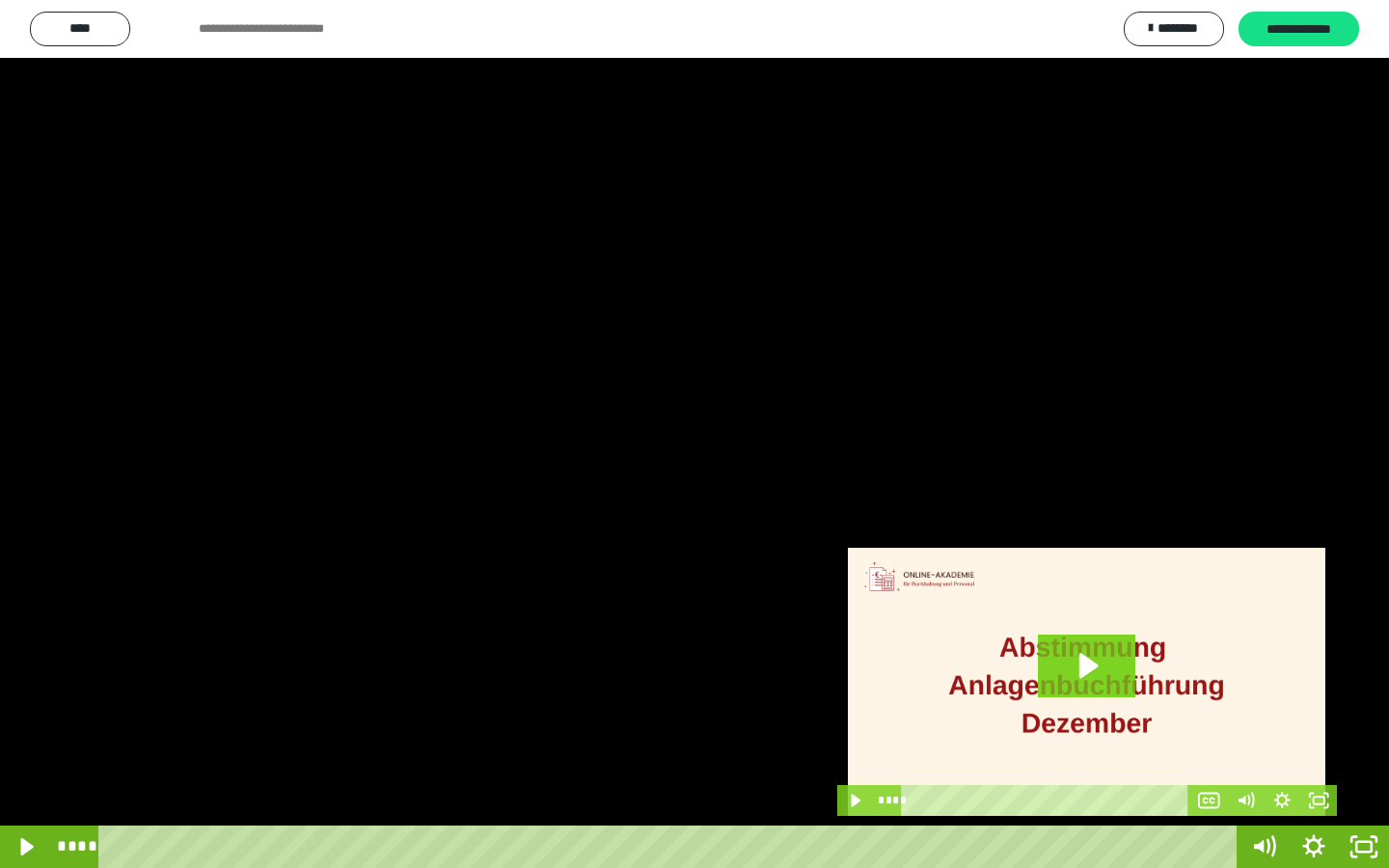 click at bounding box center (694, 434) 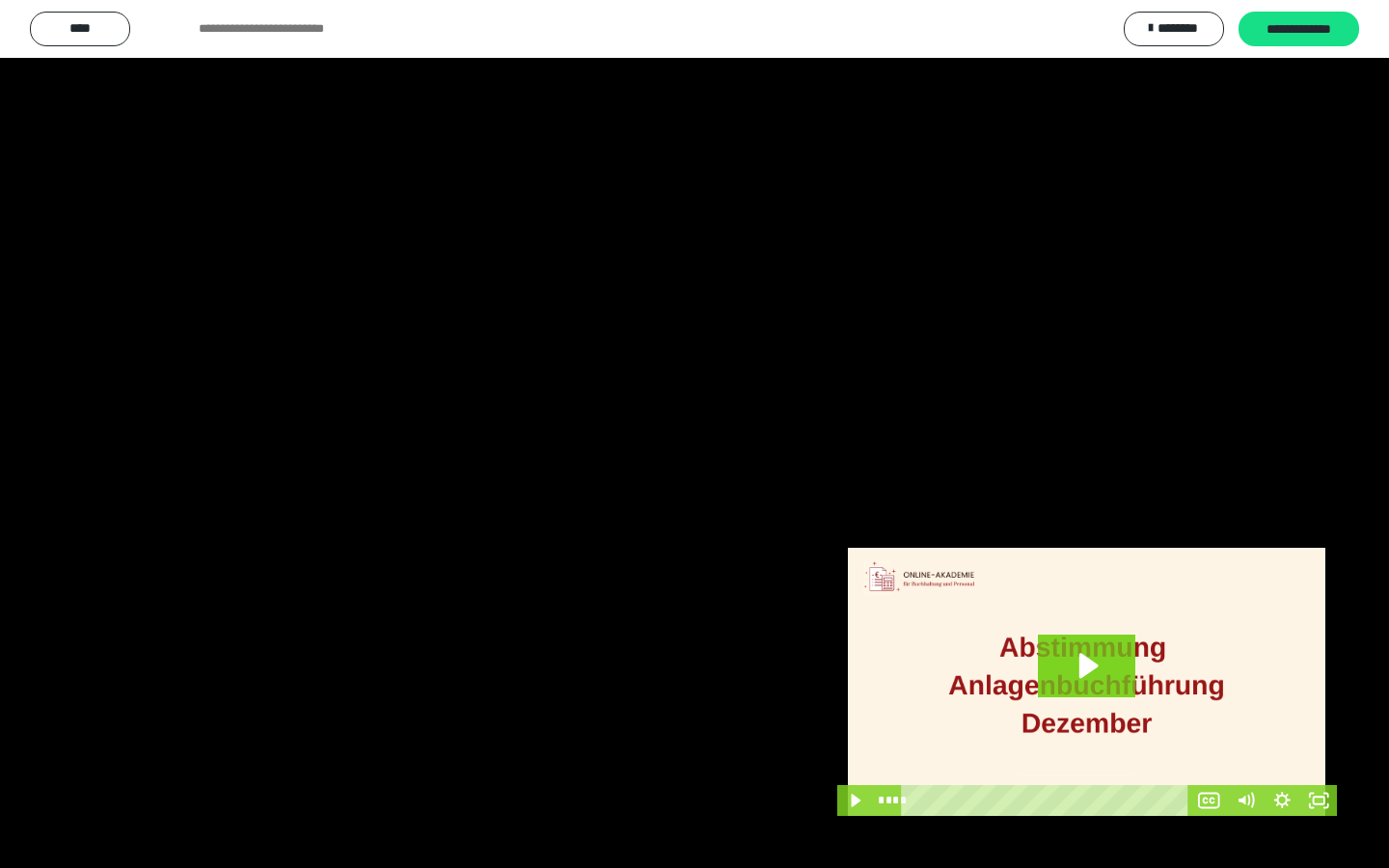 type 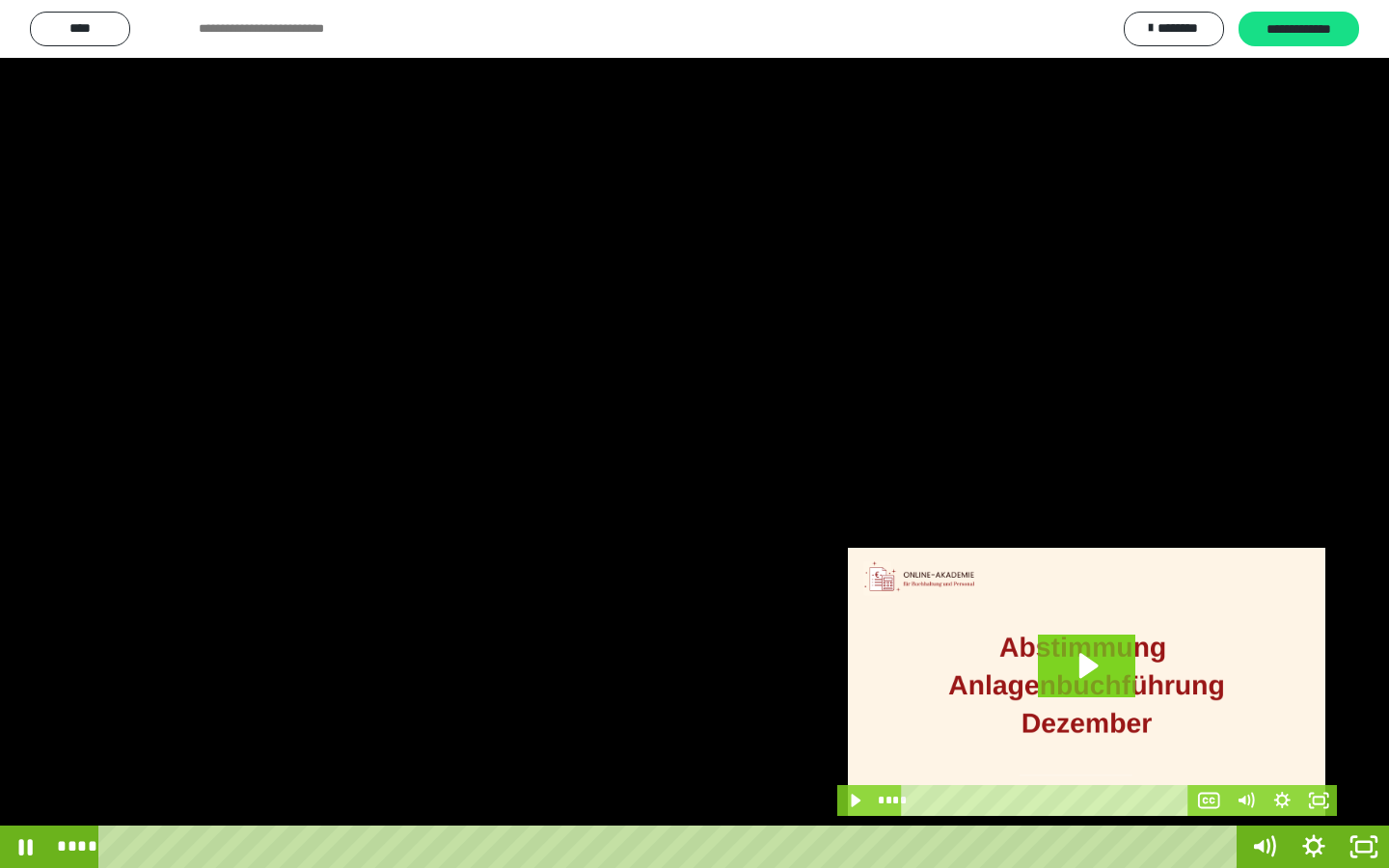 click at bounding box center [694, 434] 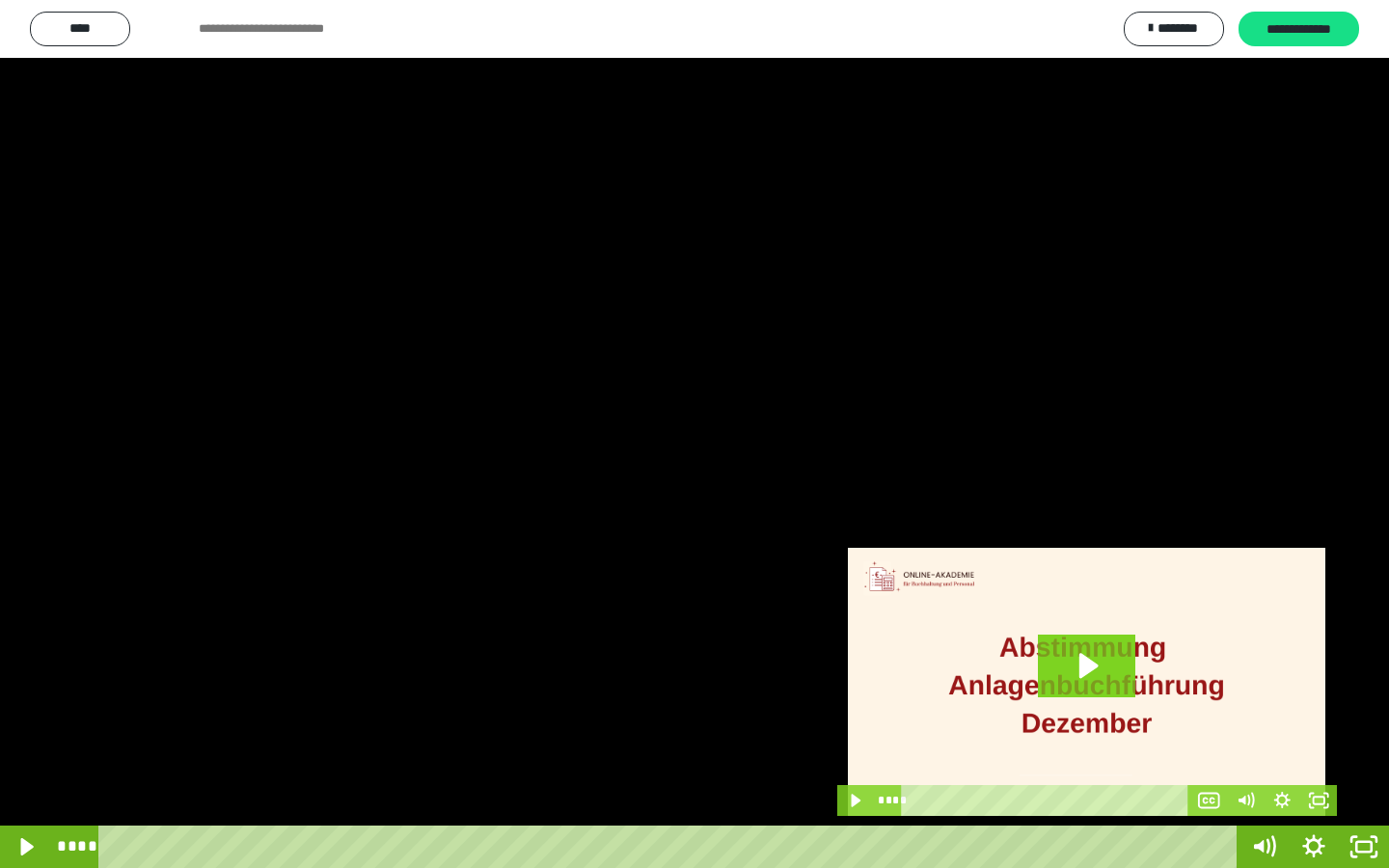 click at bounding box center (694, 434) 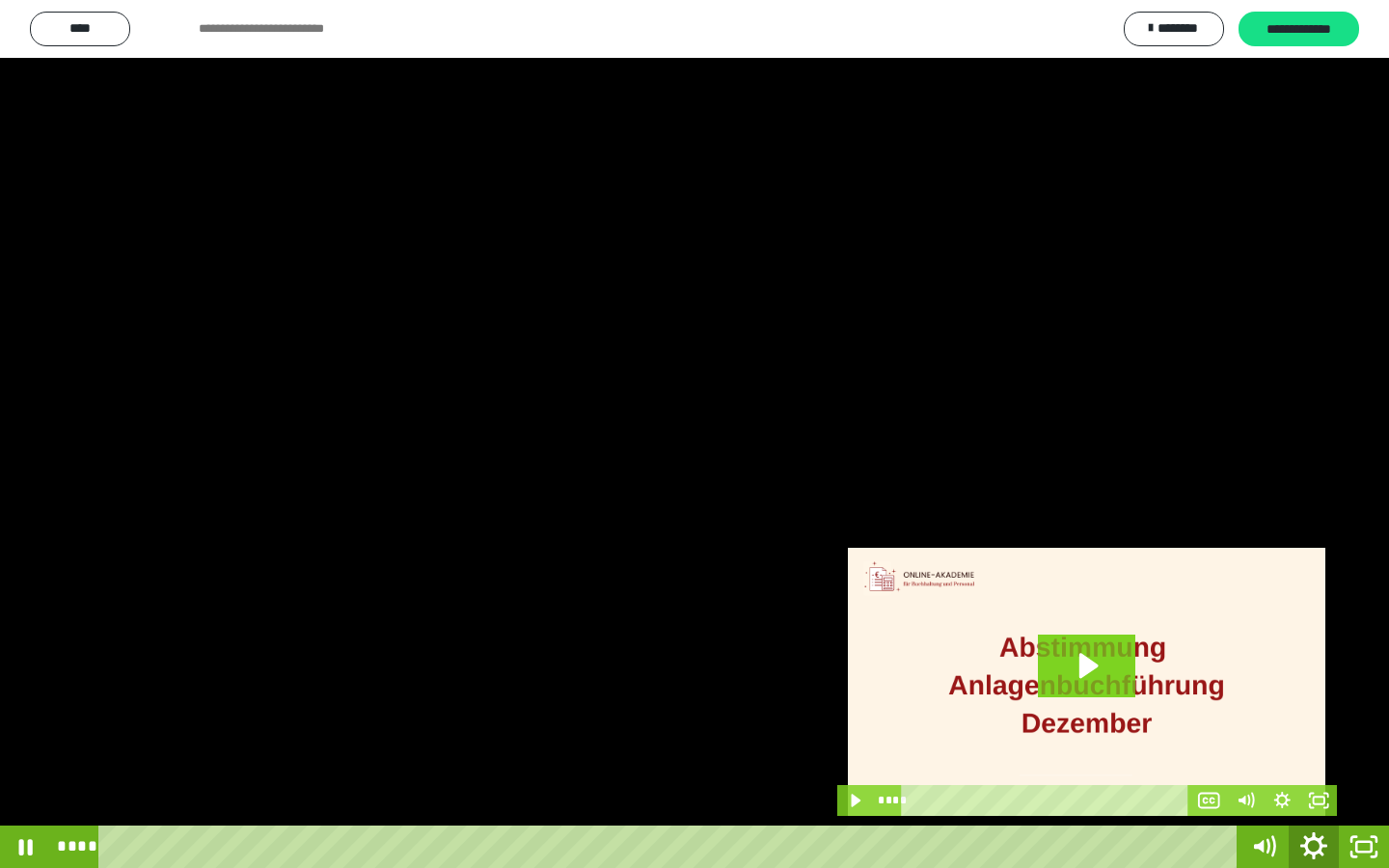 click 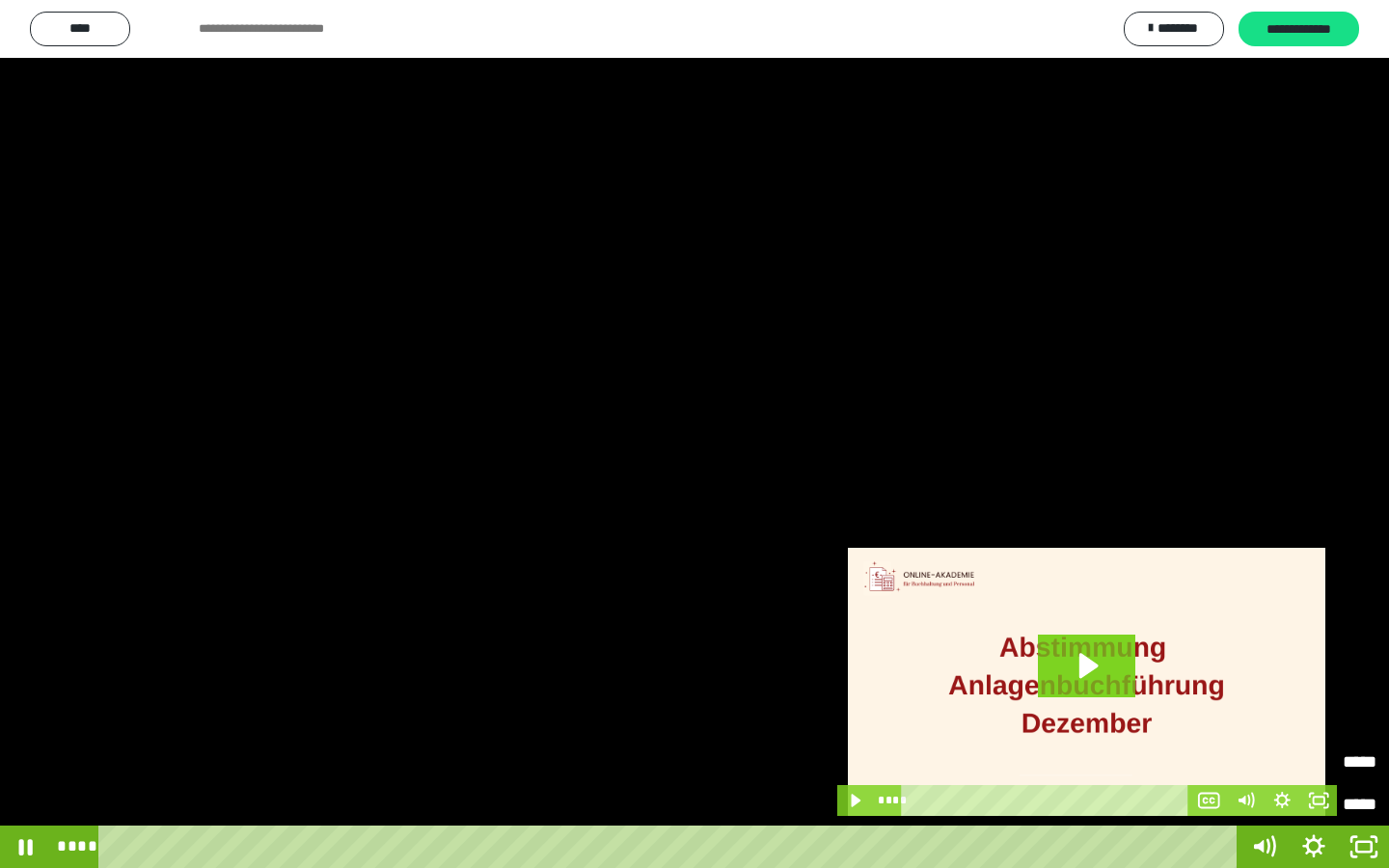 click on "*****" at bounding box center (1282, 762) 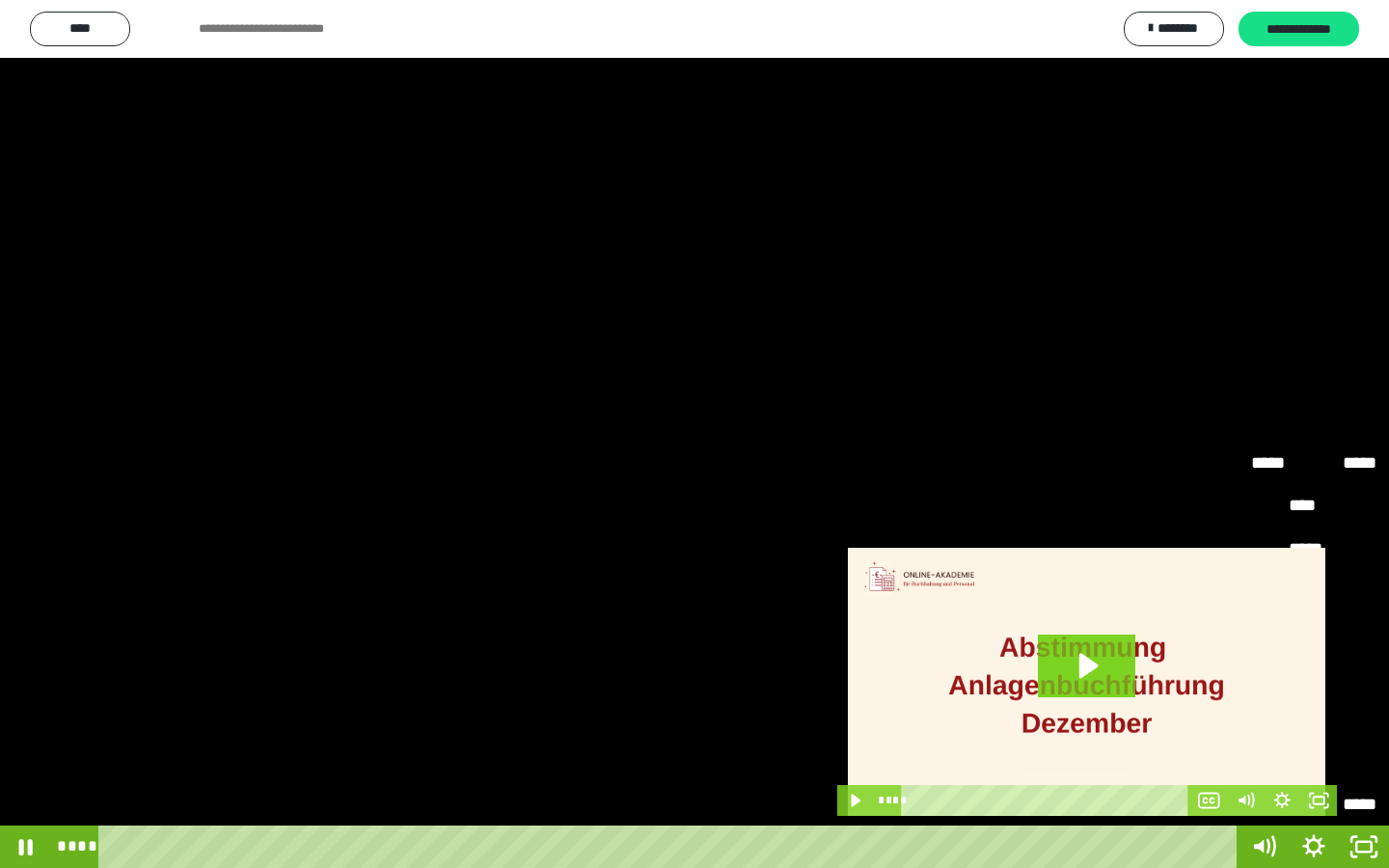 click on "**" at bounding box center (1314, 763) 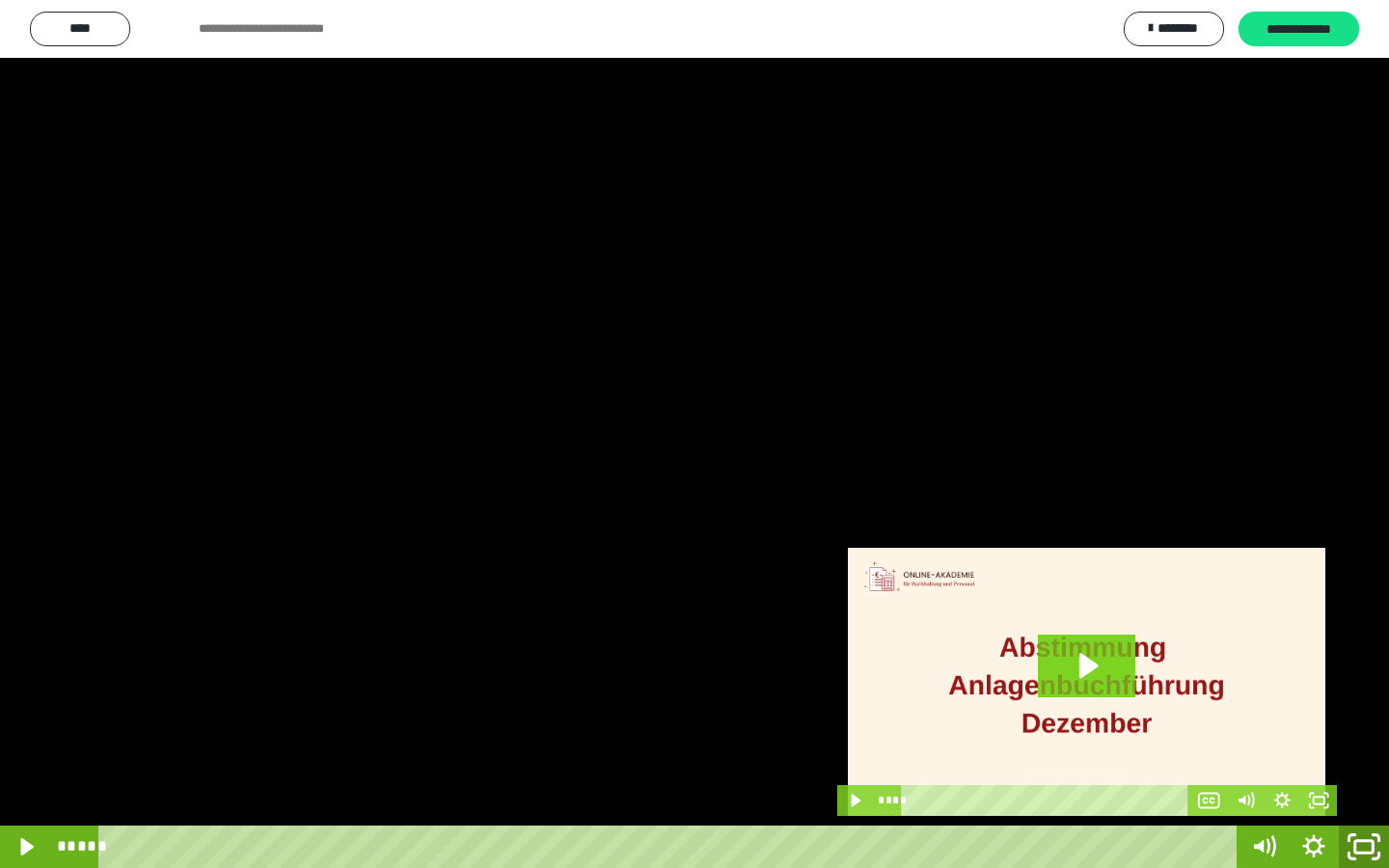 click 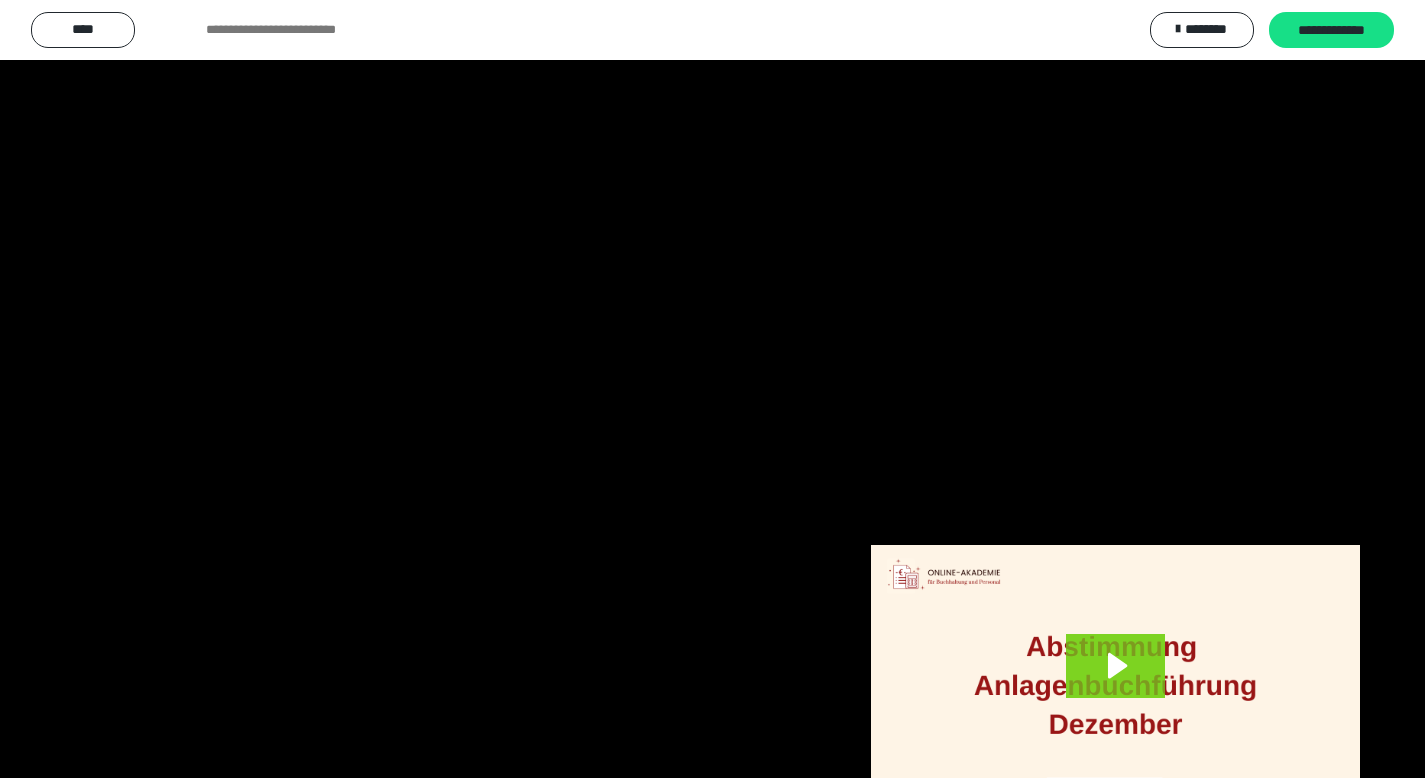 scroll, scrollTop: 4177, scrollLeft: 0, axis: vertical 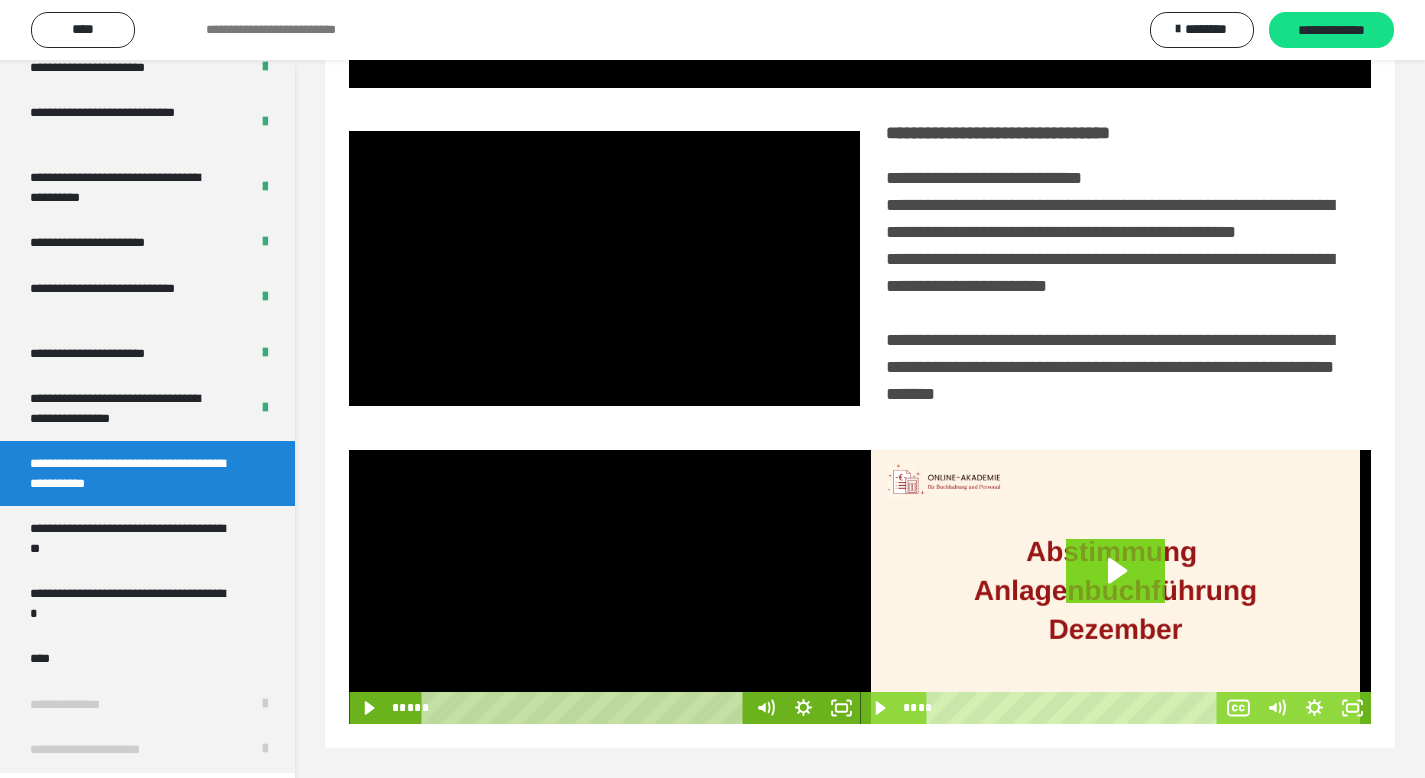 click at bounding box center [604, 587] 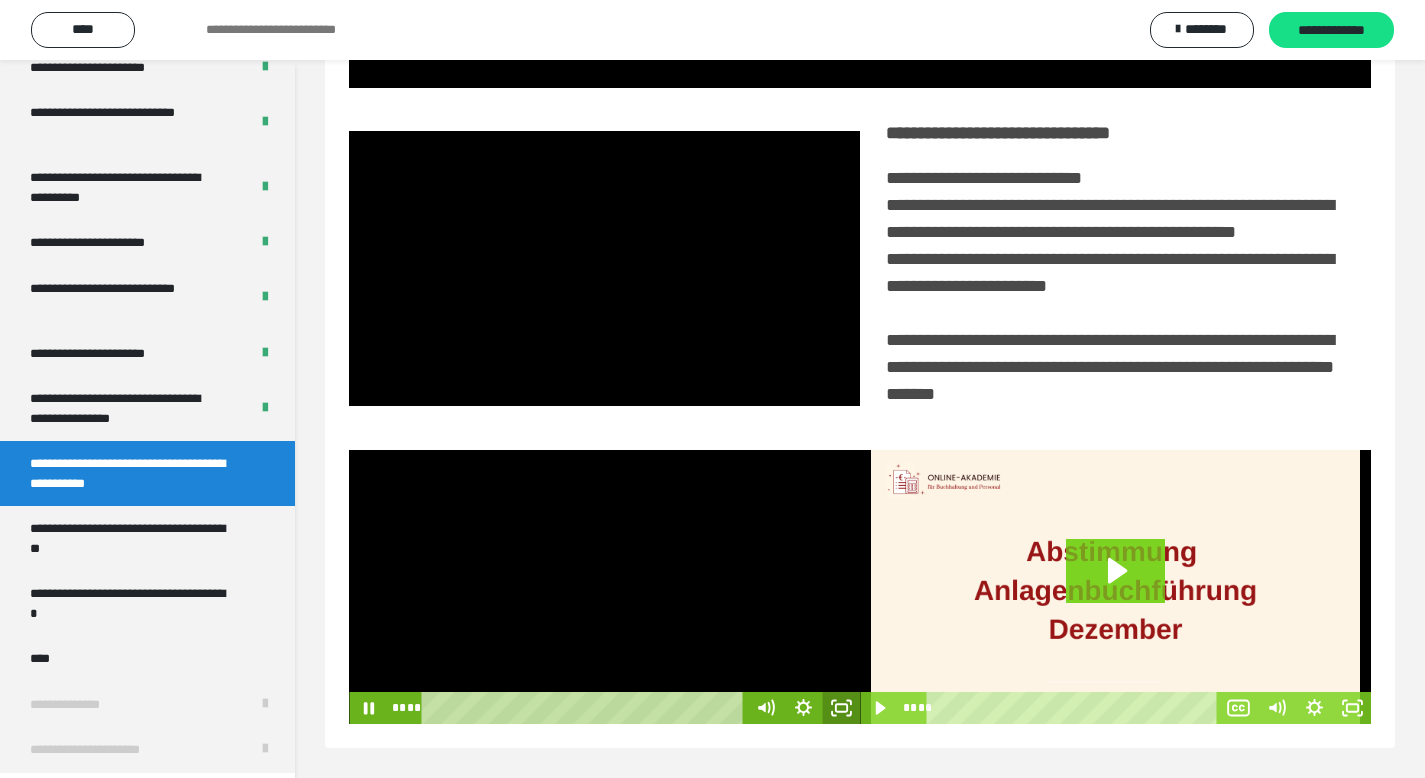 click 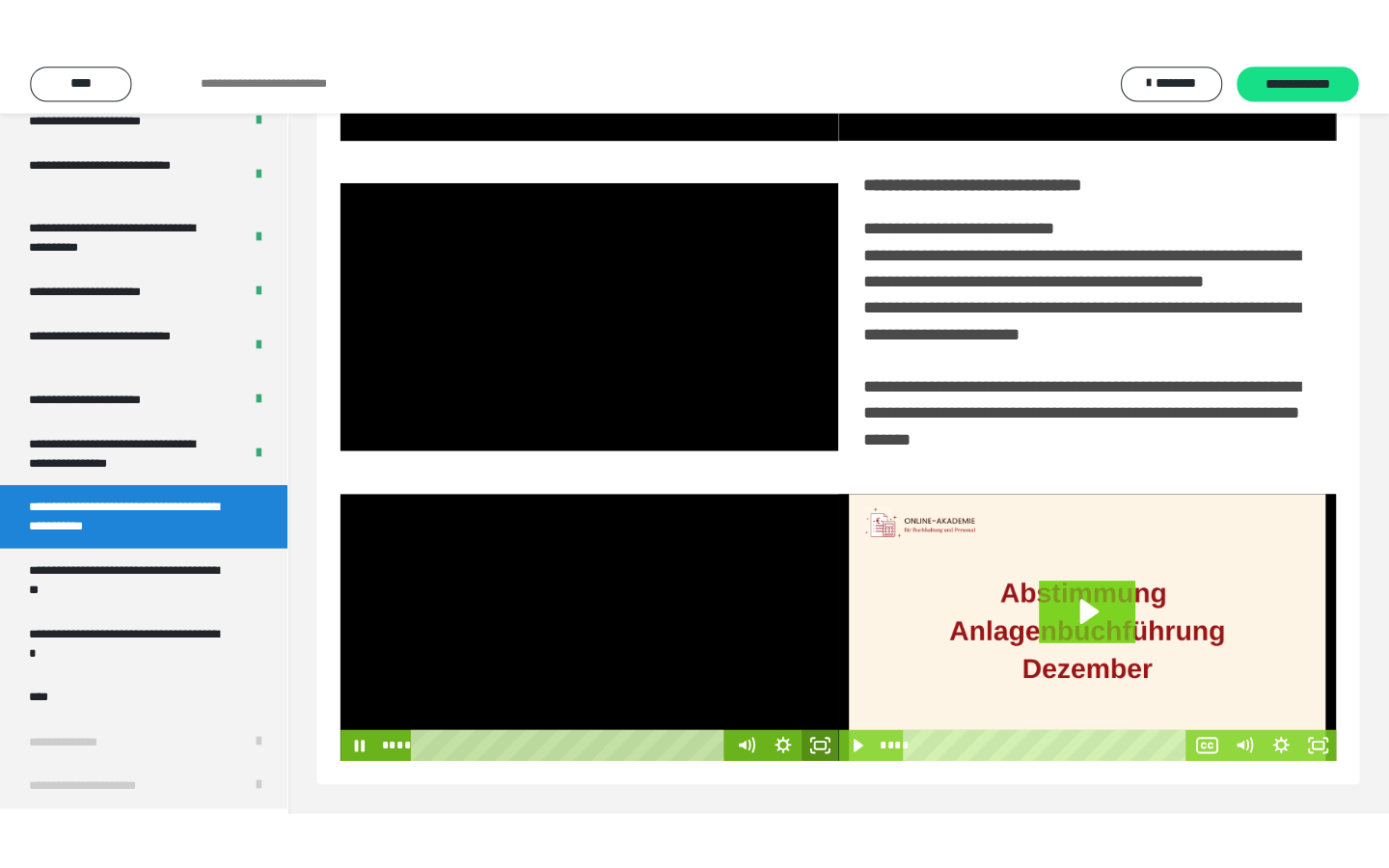 scroll, scrollTop: 225, scrollLeft: 0, axis: vertical 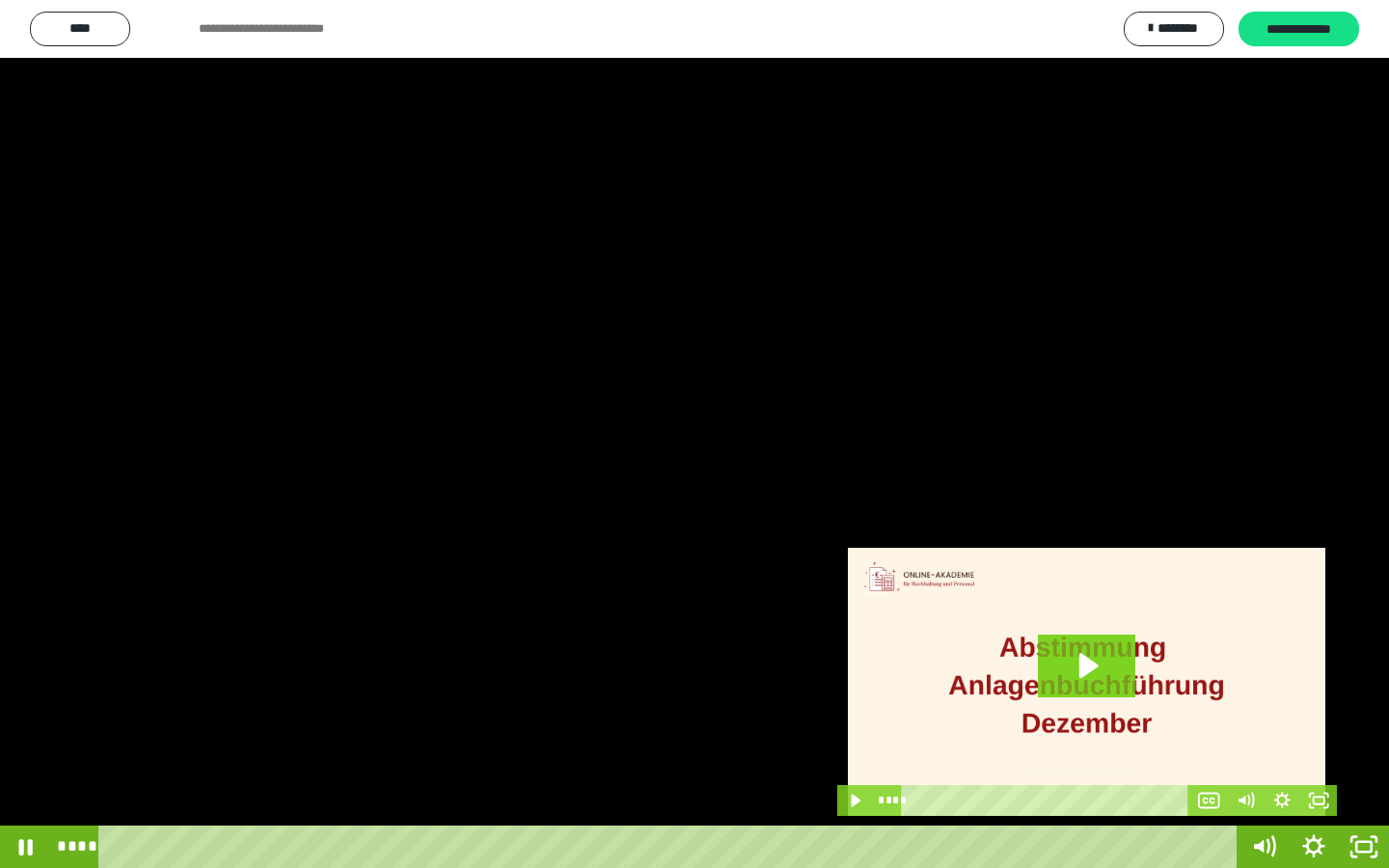 click at bounding box center [694, 434] 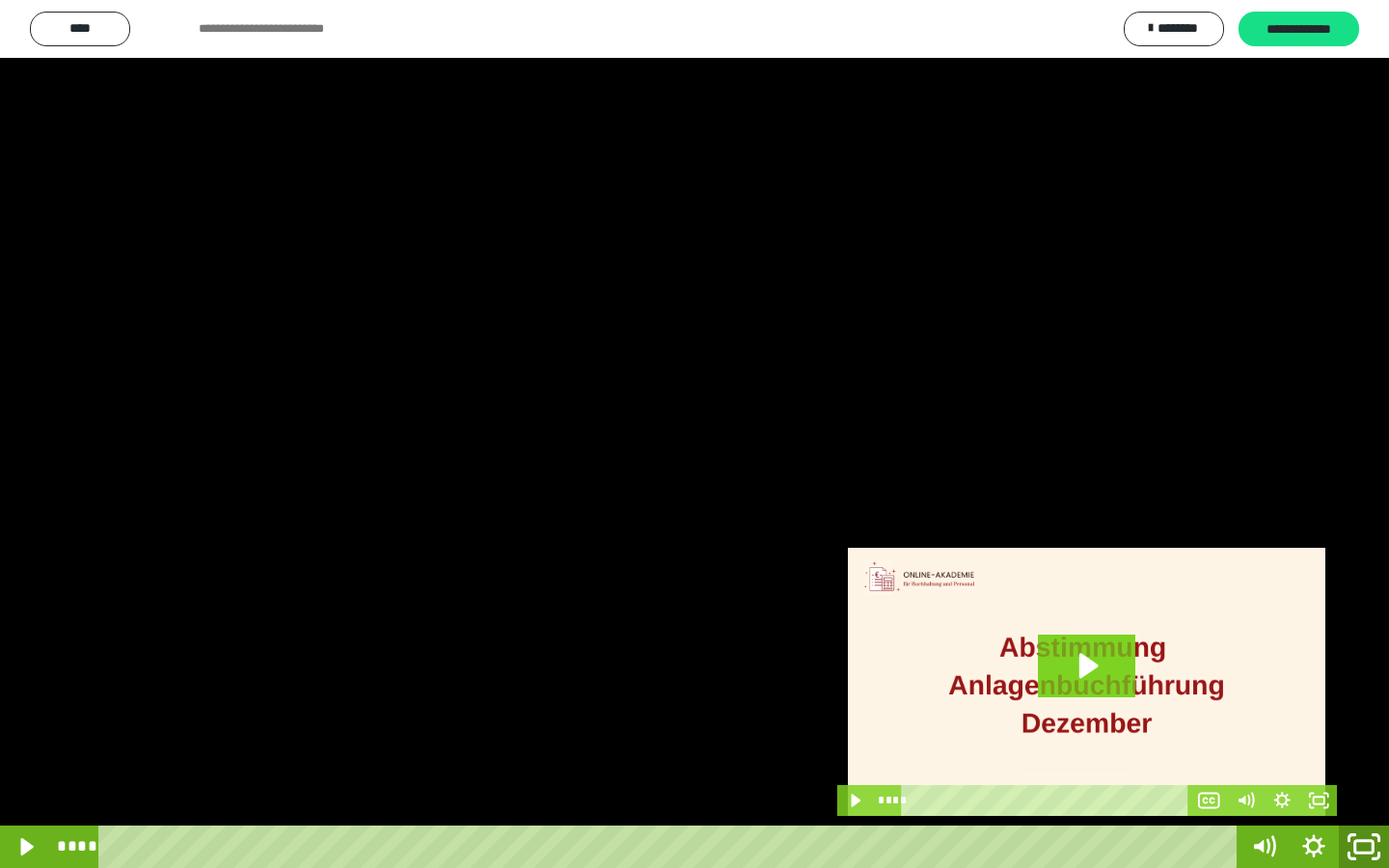 click 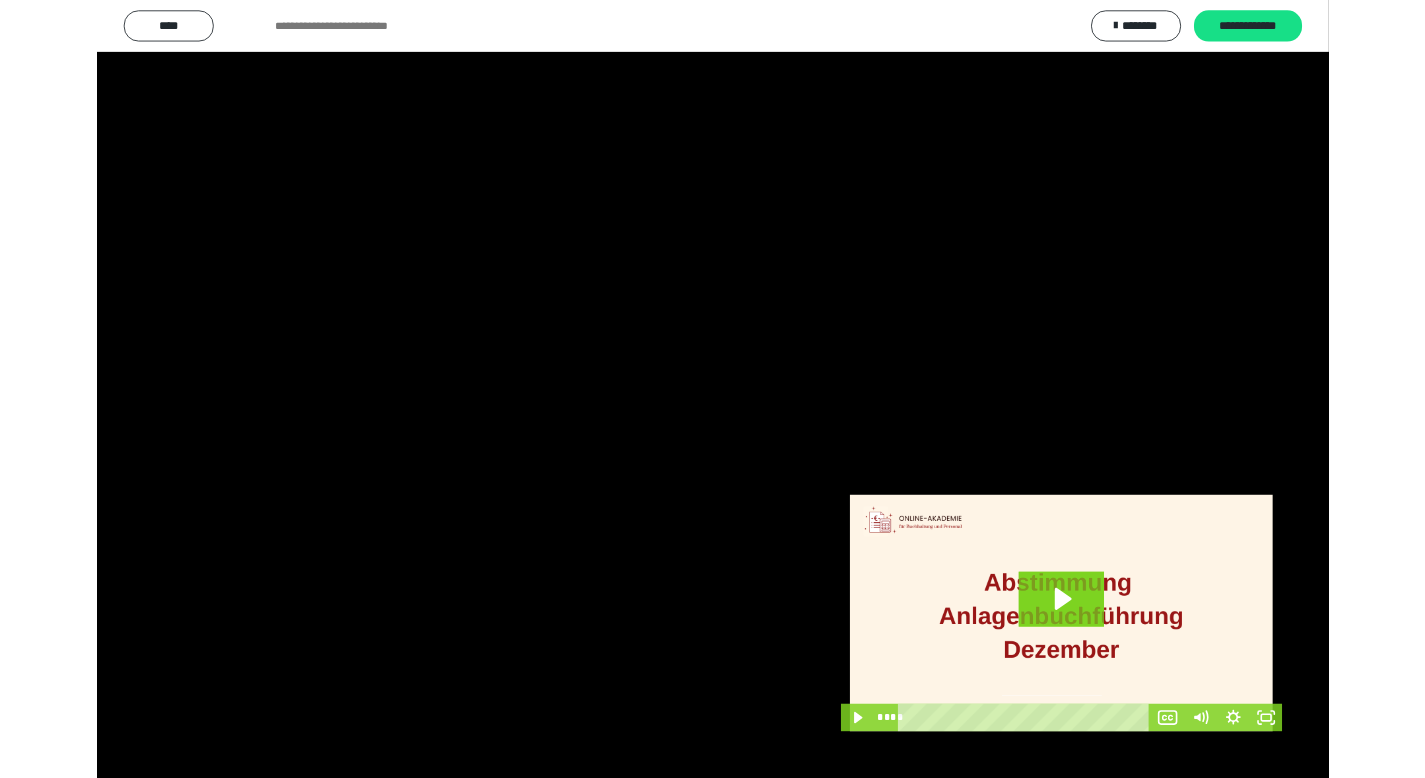 scroll, scrollTop: 4177, scrollLeft: 0, axis: vertical 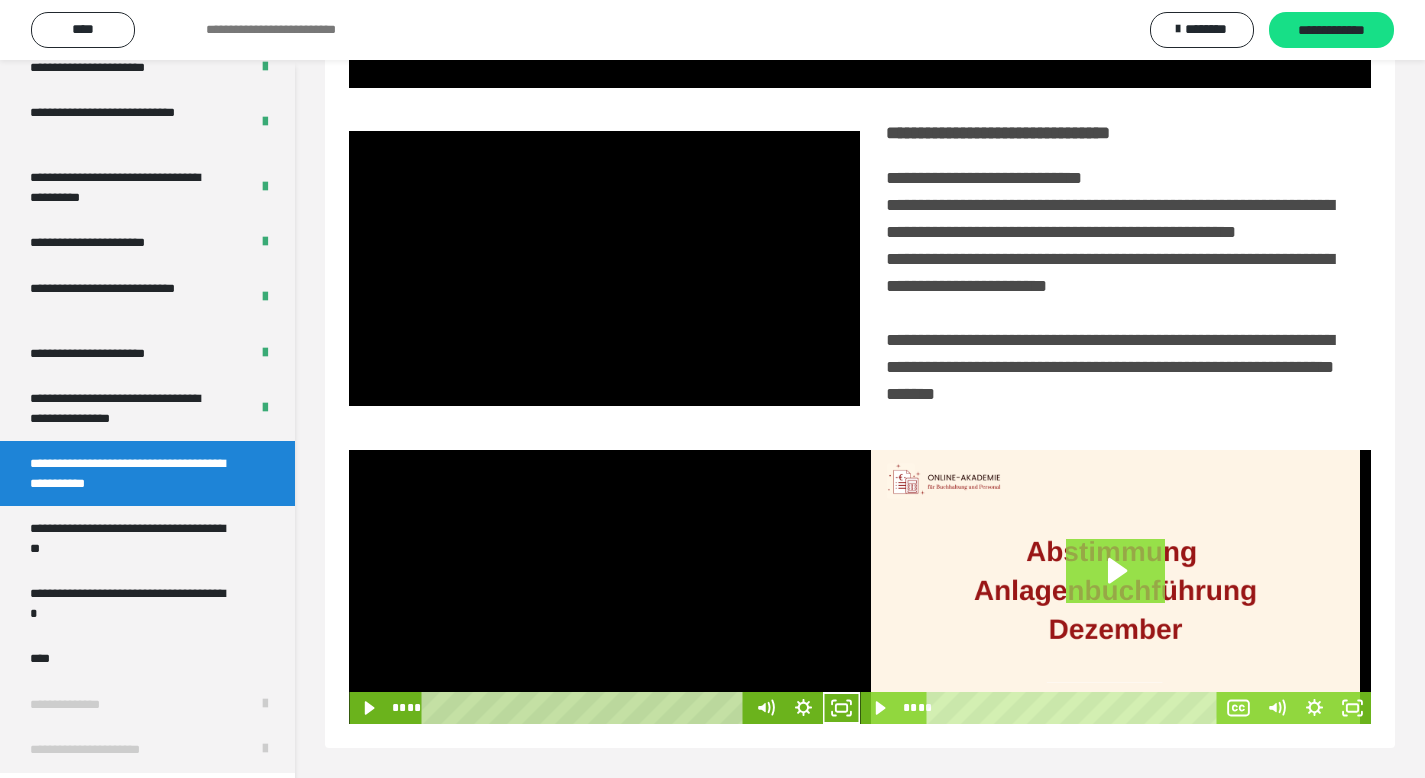 click 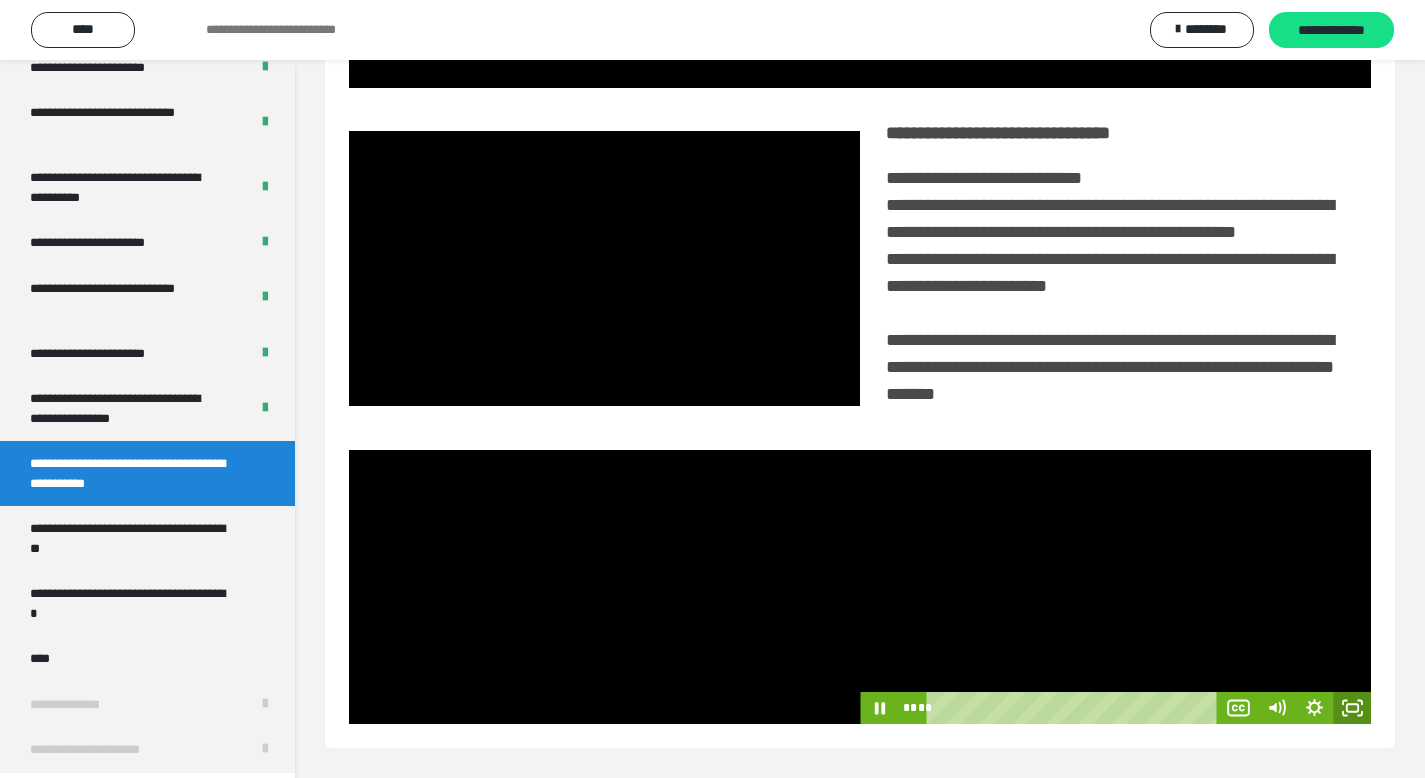 click 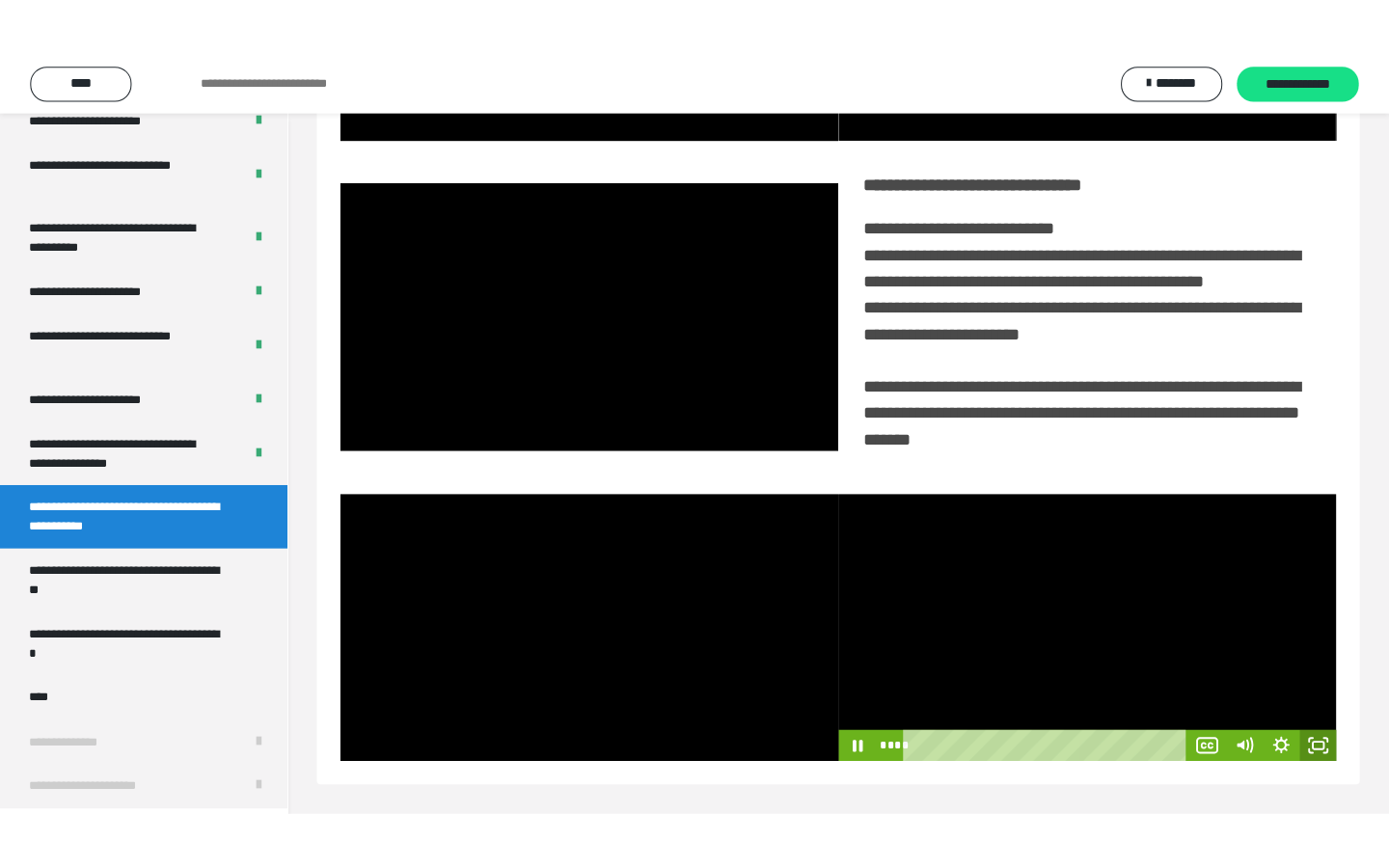 scroll, scrollTop: 225, scrollLeft: 0, axis: vertical 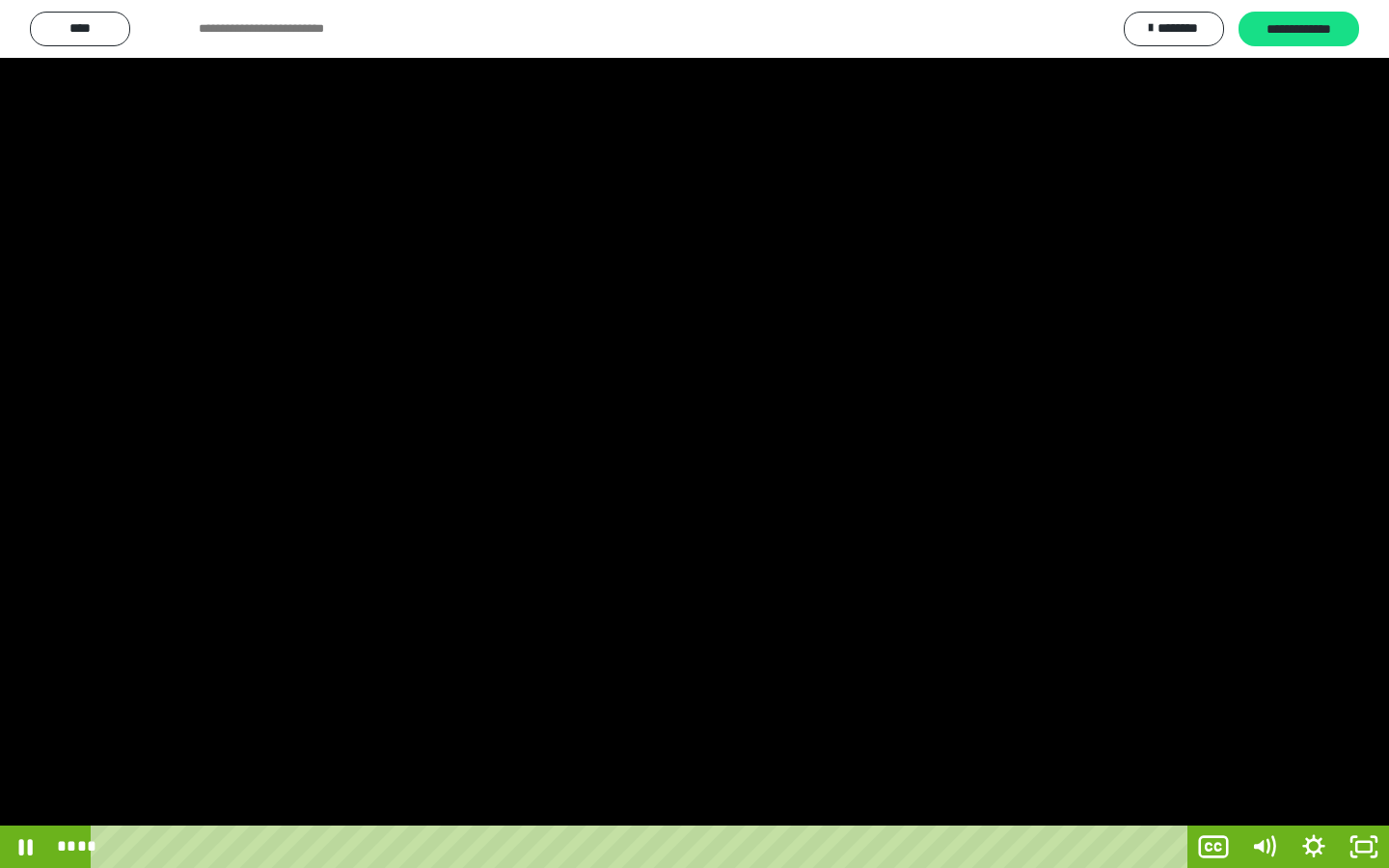 type 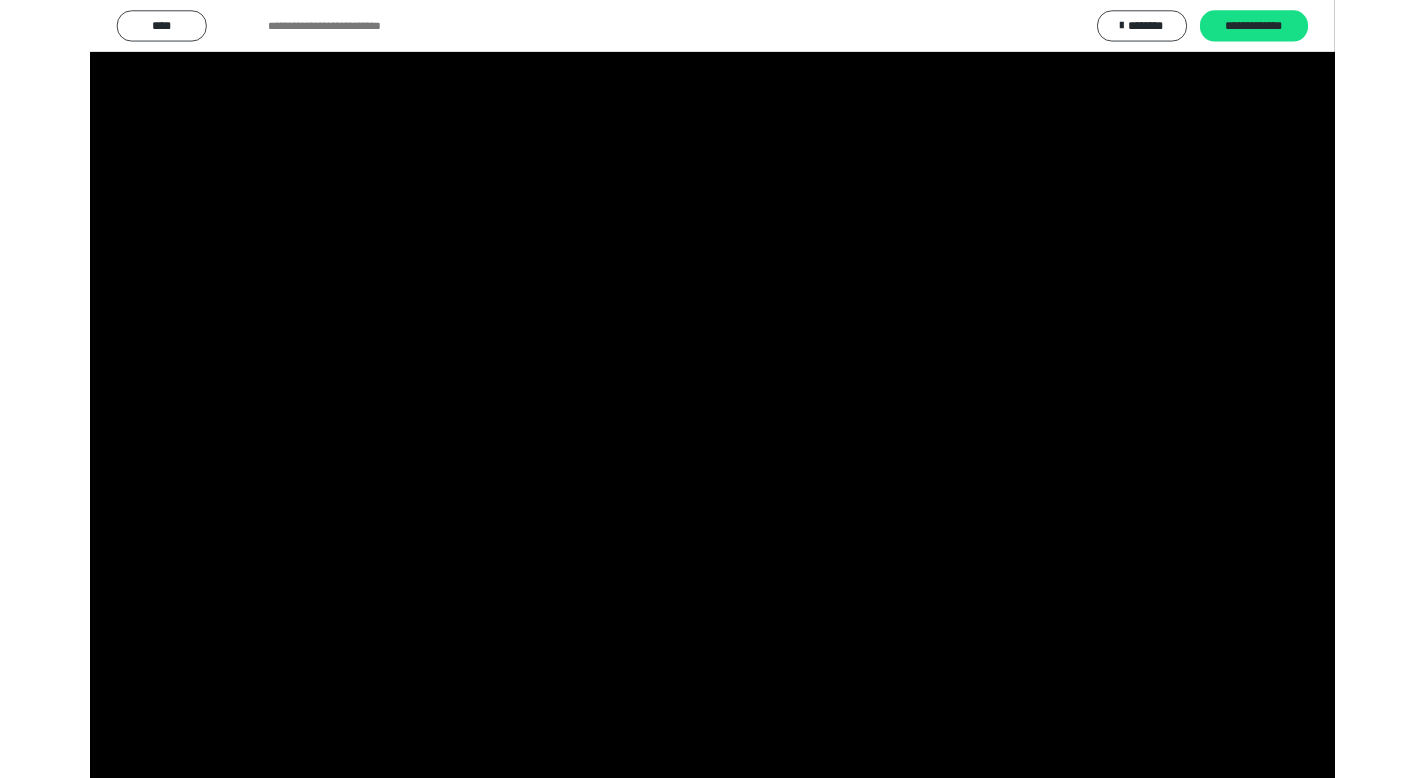 scroll, scrollTop: 4177, scrollLeft: 0, axis: vertical 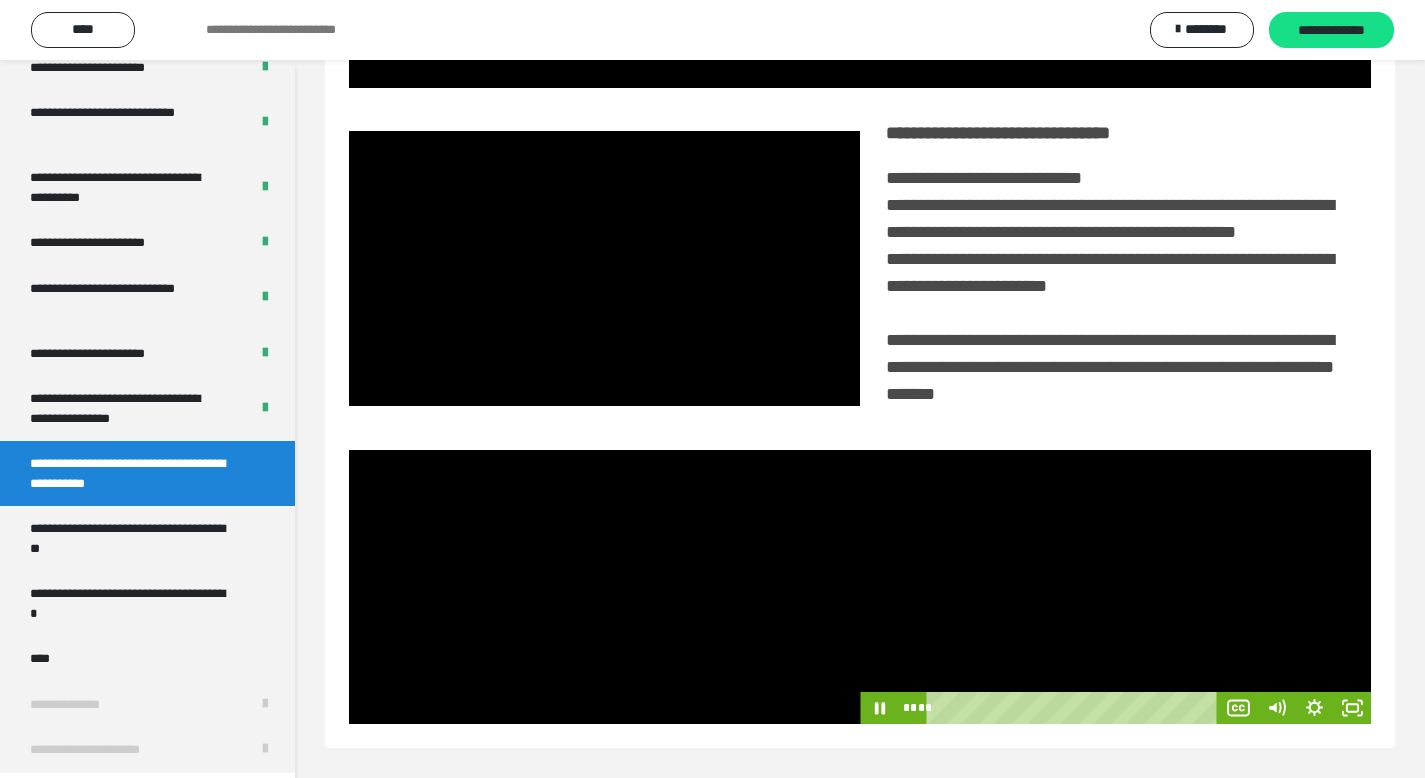 click at bounding box center (1115, 587) 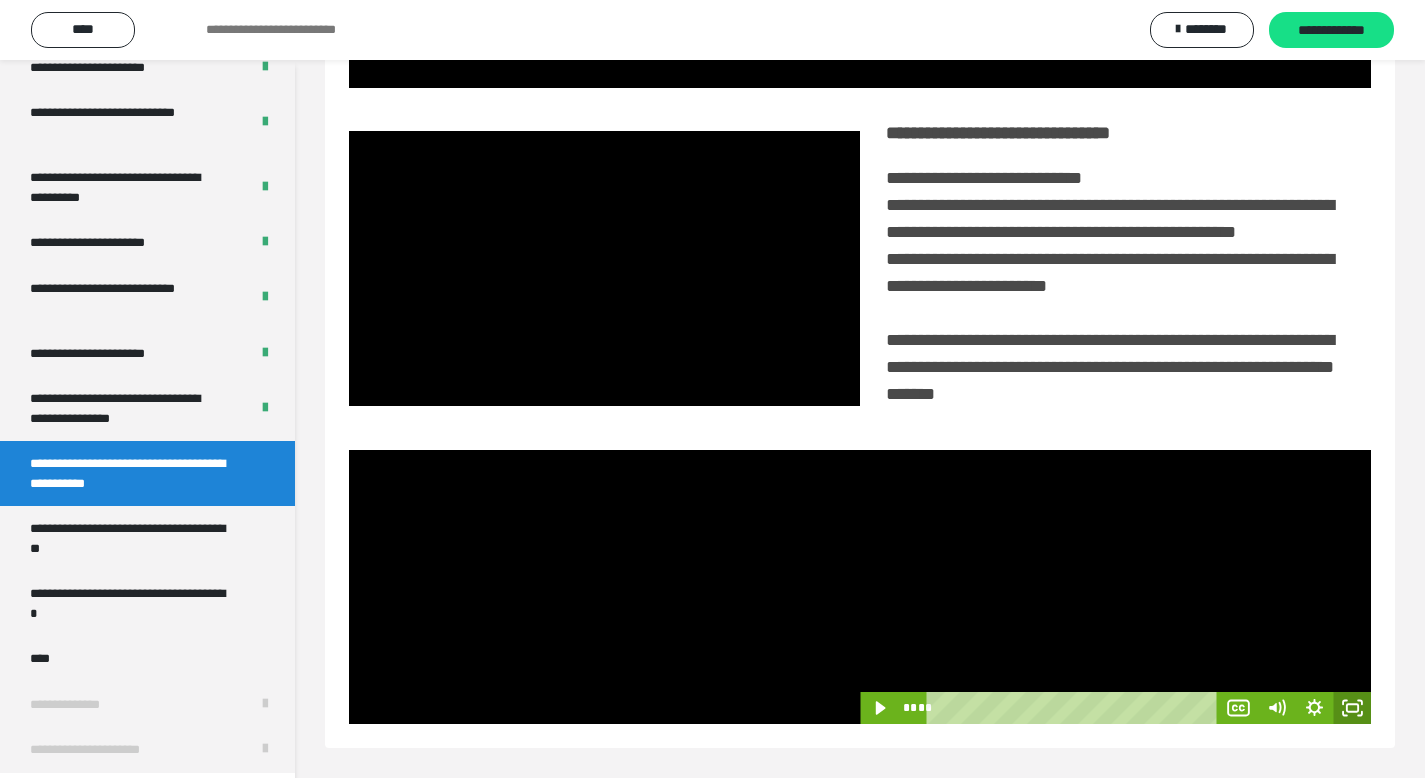 click 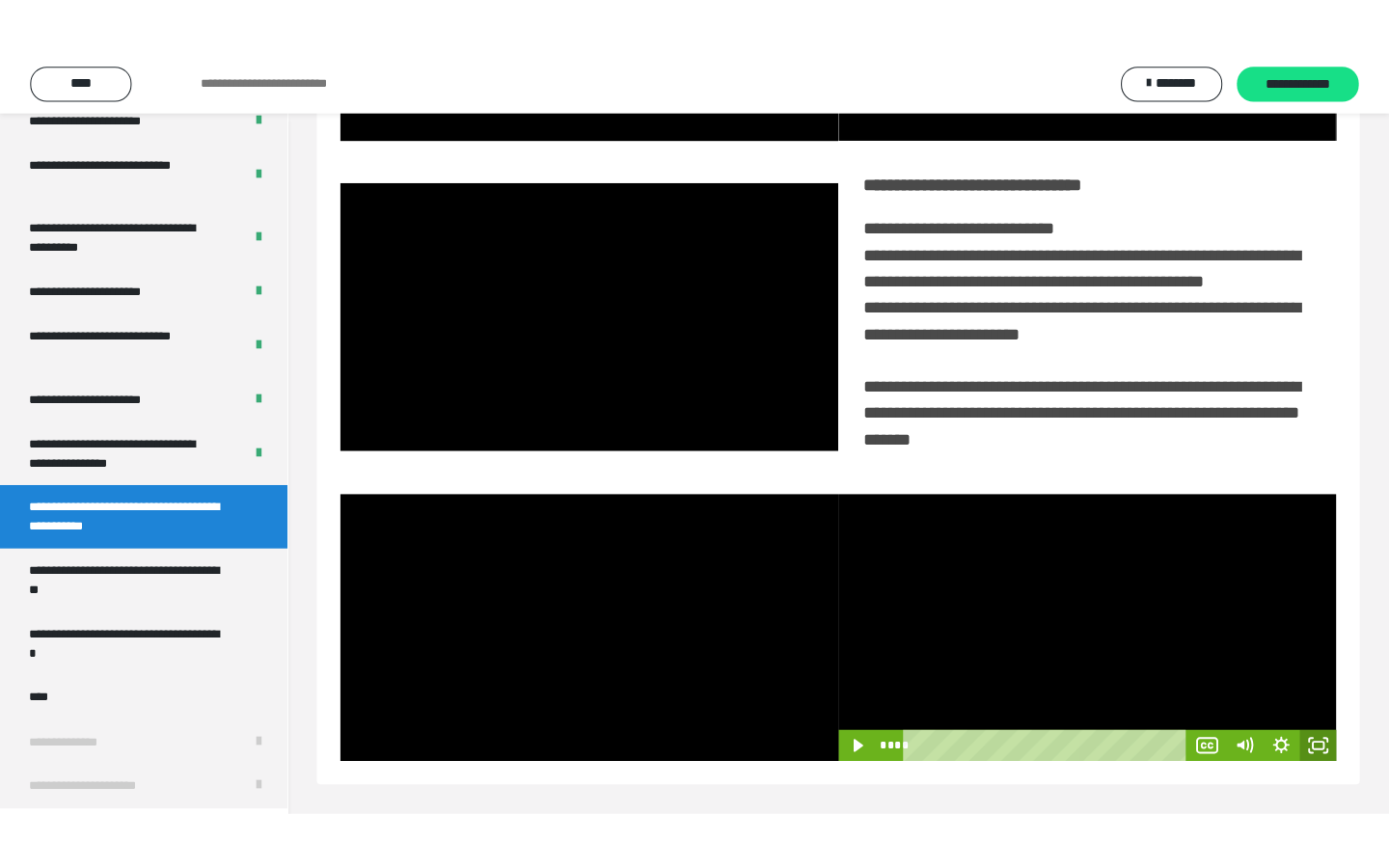 scroll, scrollTop: 225, scrollLeft: 0, axis: vertical 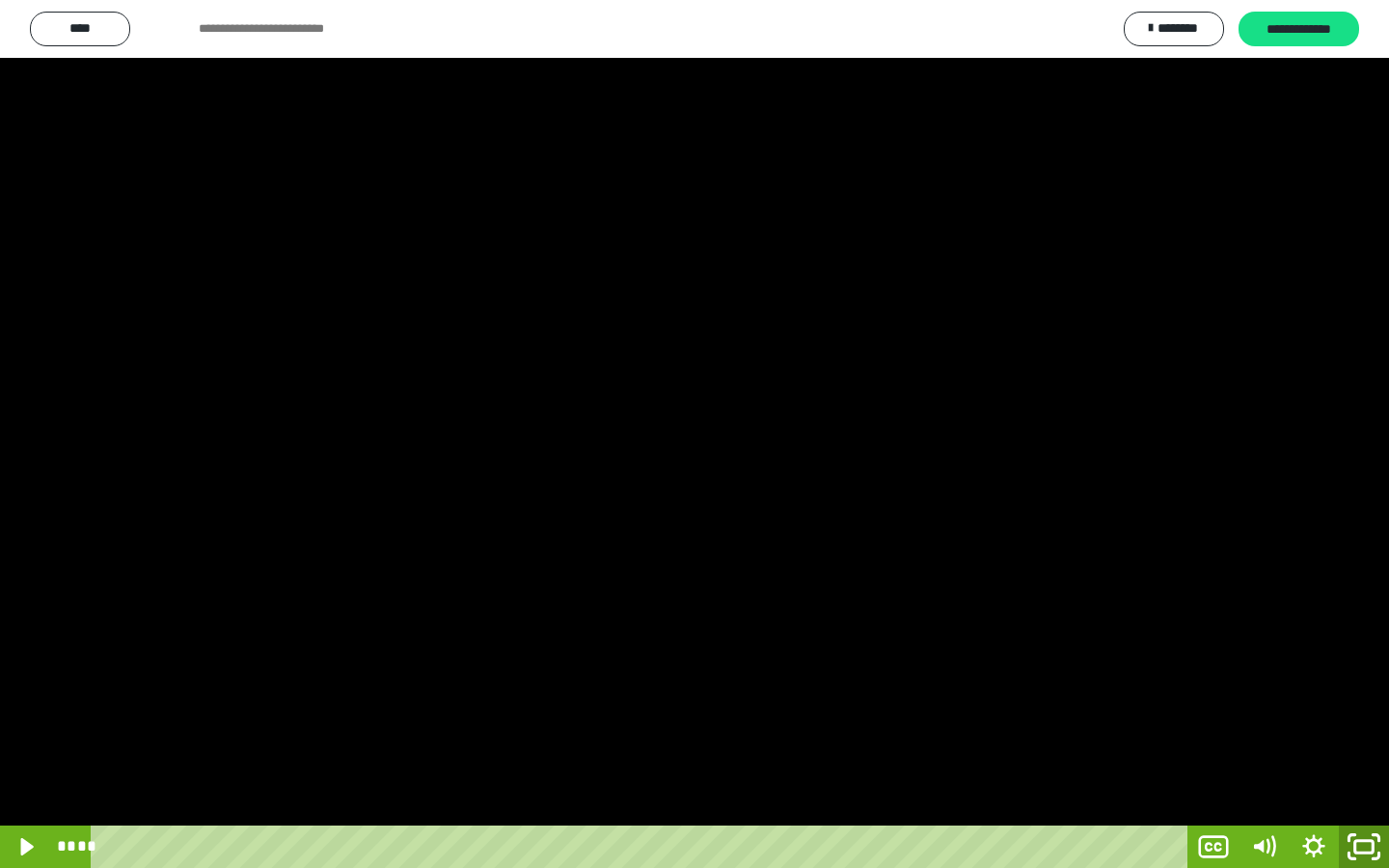 click 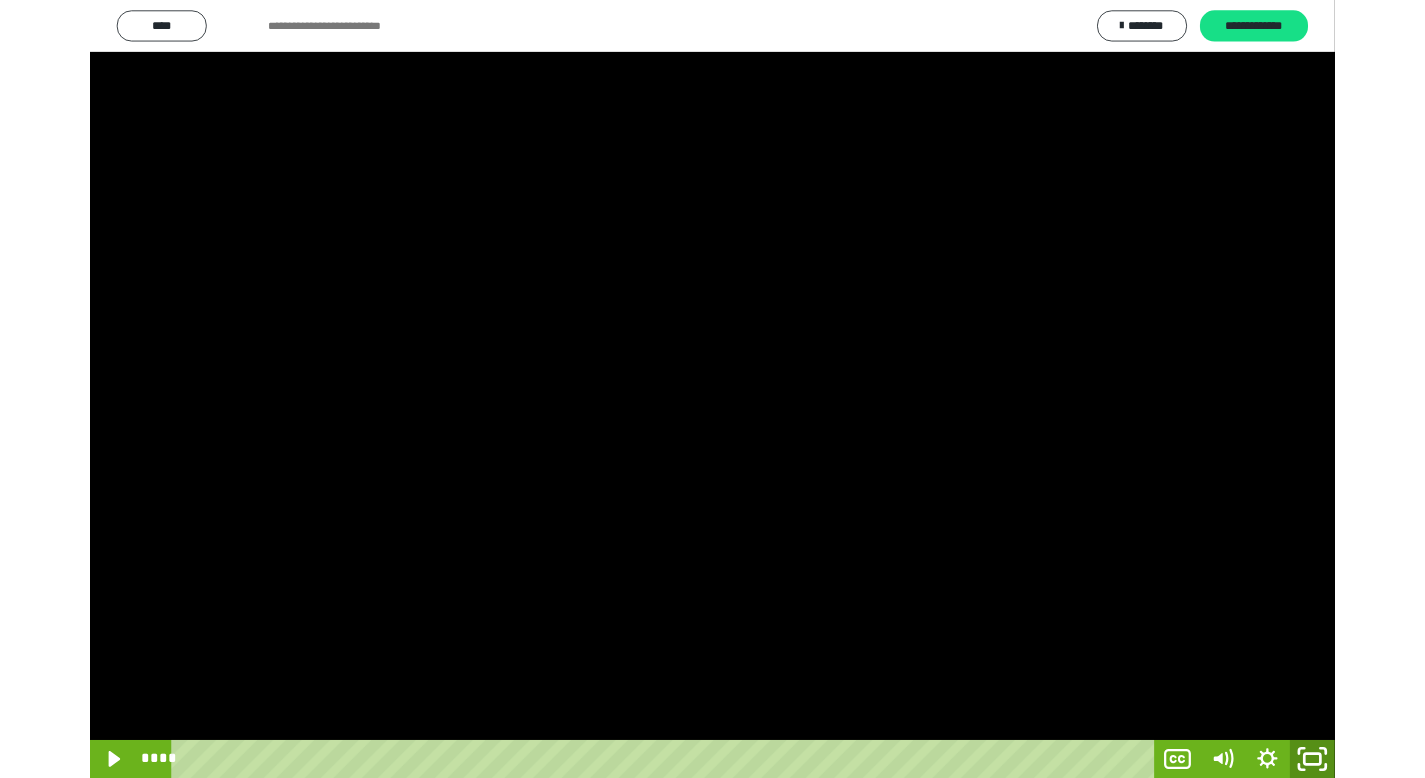 scroll, scrollTop: 4177, scrollLeft: 0, axis: vertical 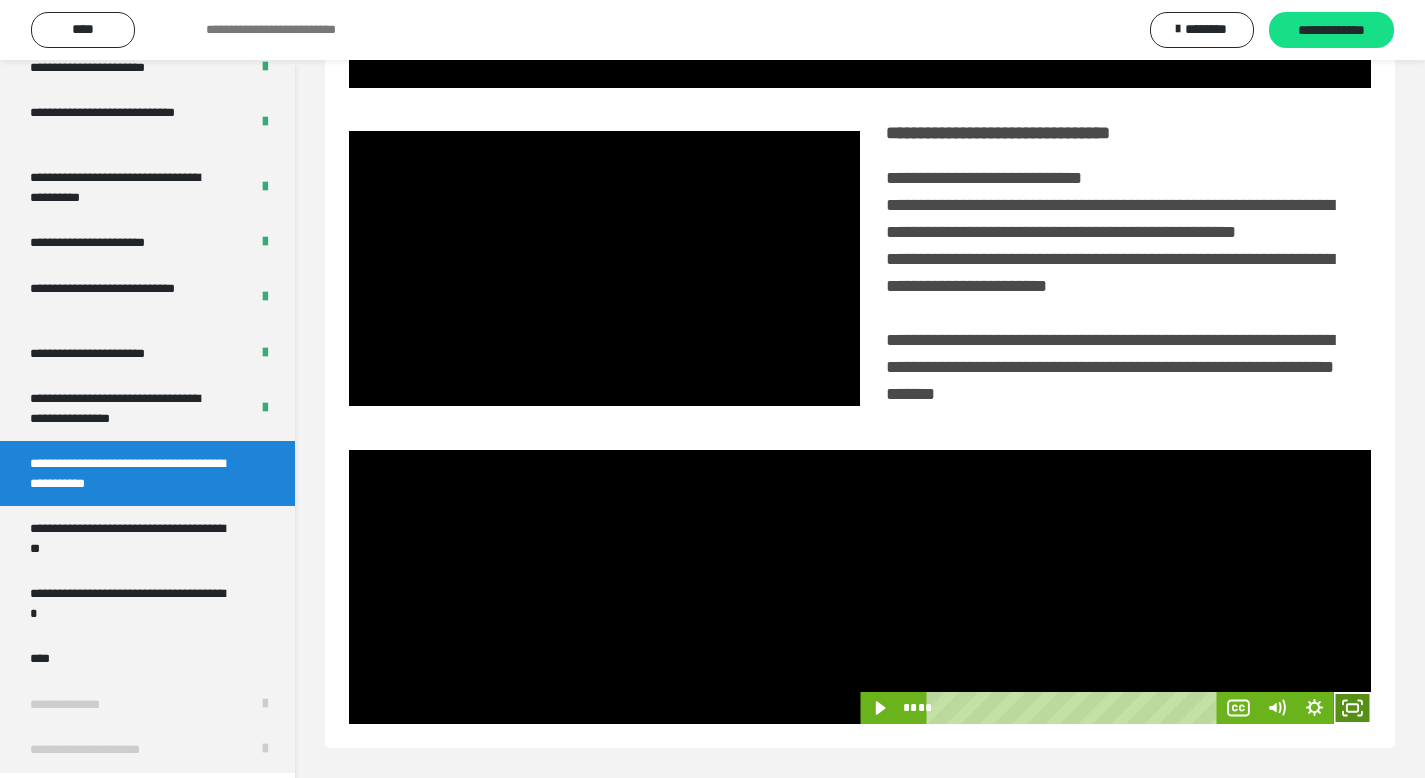 click 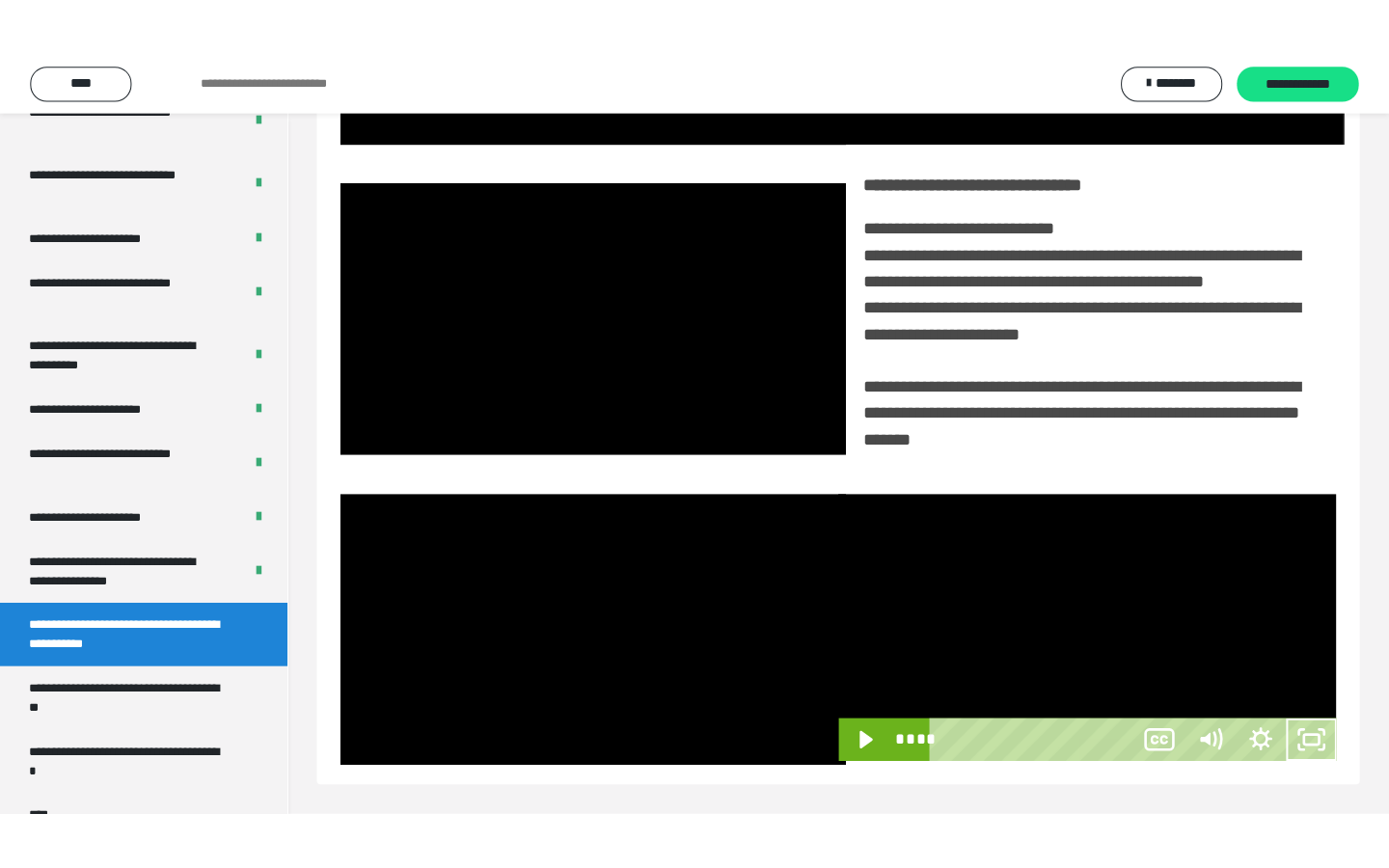 scroll, scrollTop: 225, scrollLeft: 0, axis: vertical 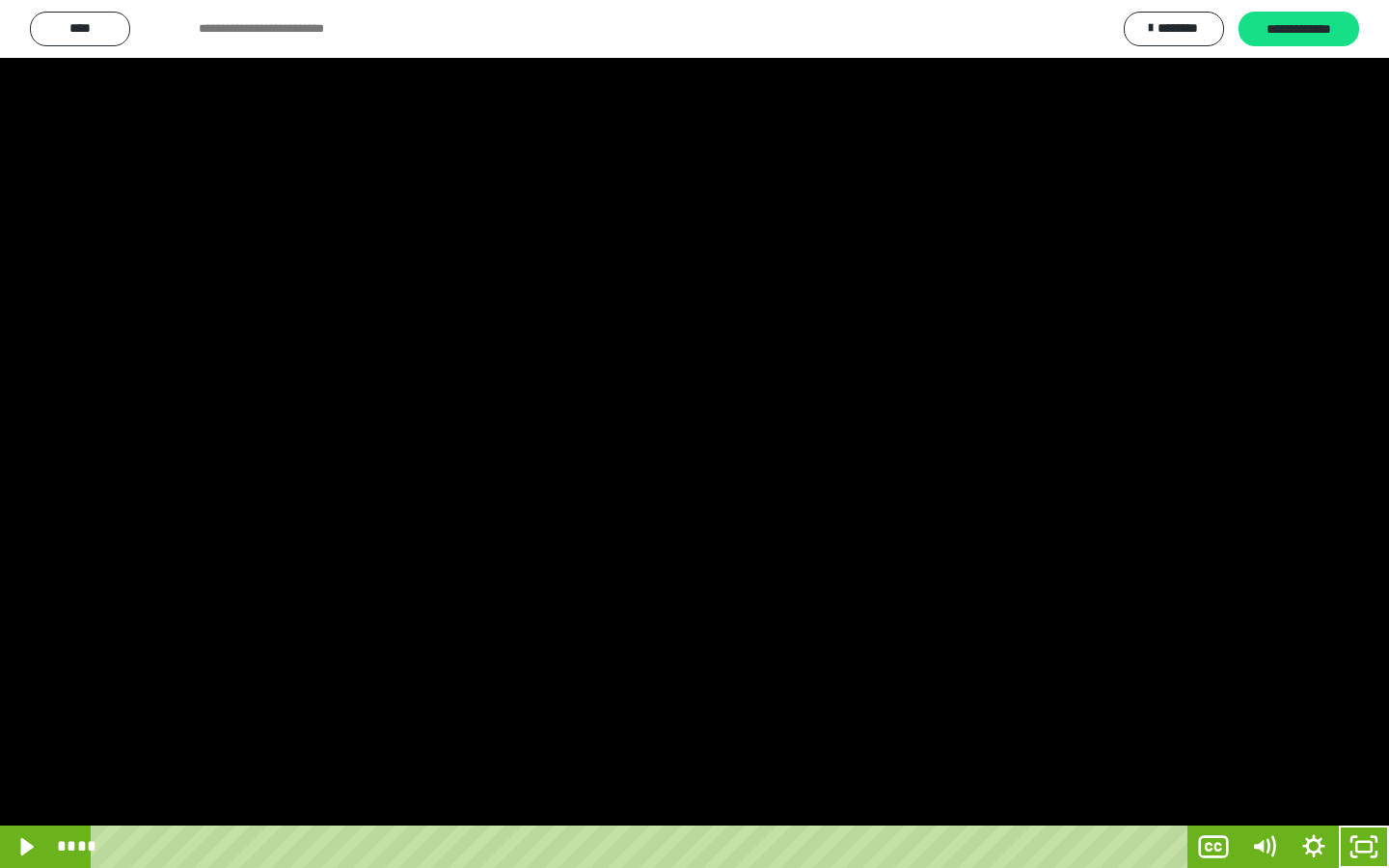 click at bounding box center (694, 434) 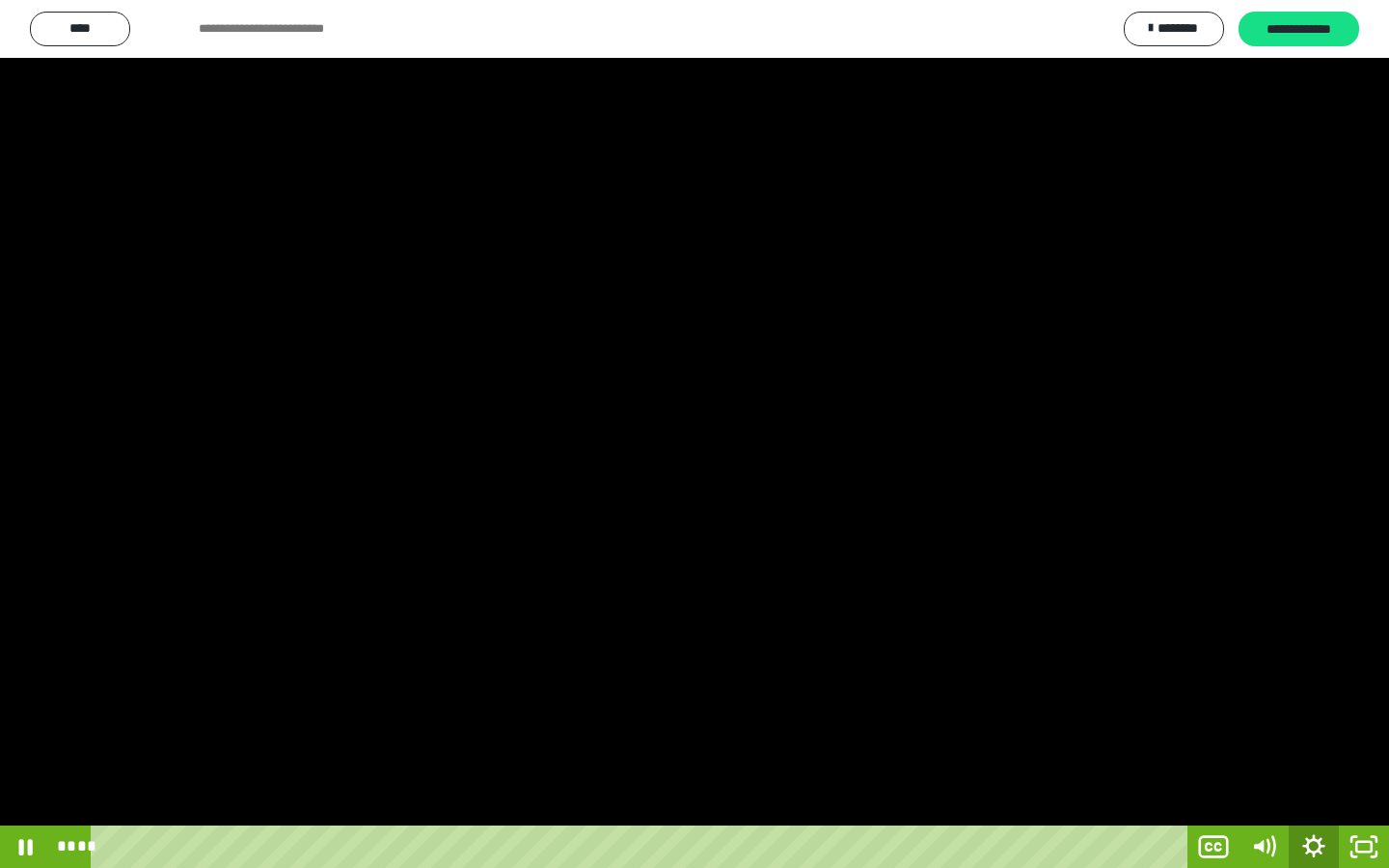 click 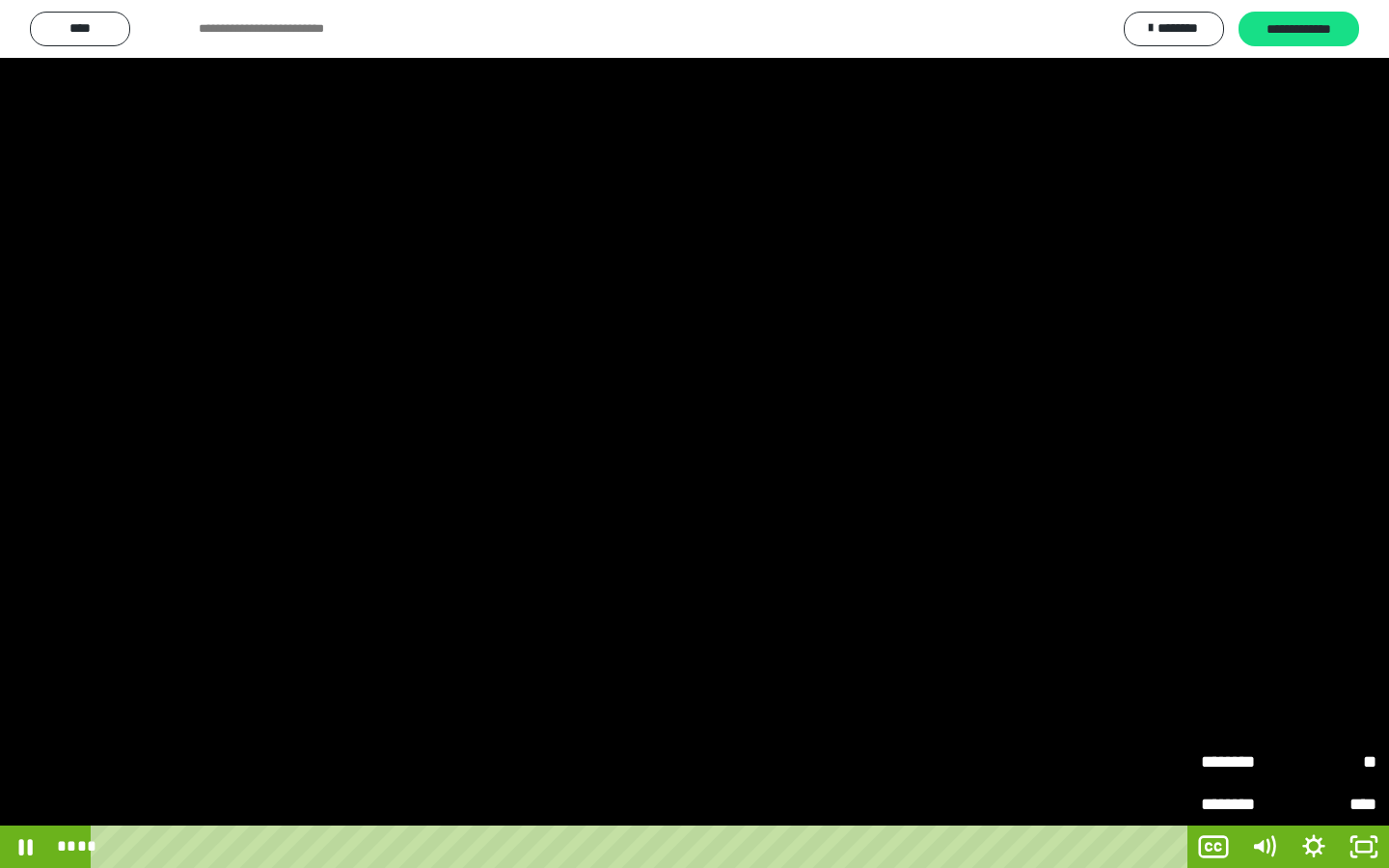 click on "********" at bounding box center (1244, 761) 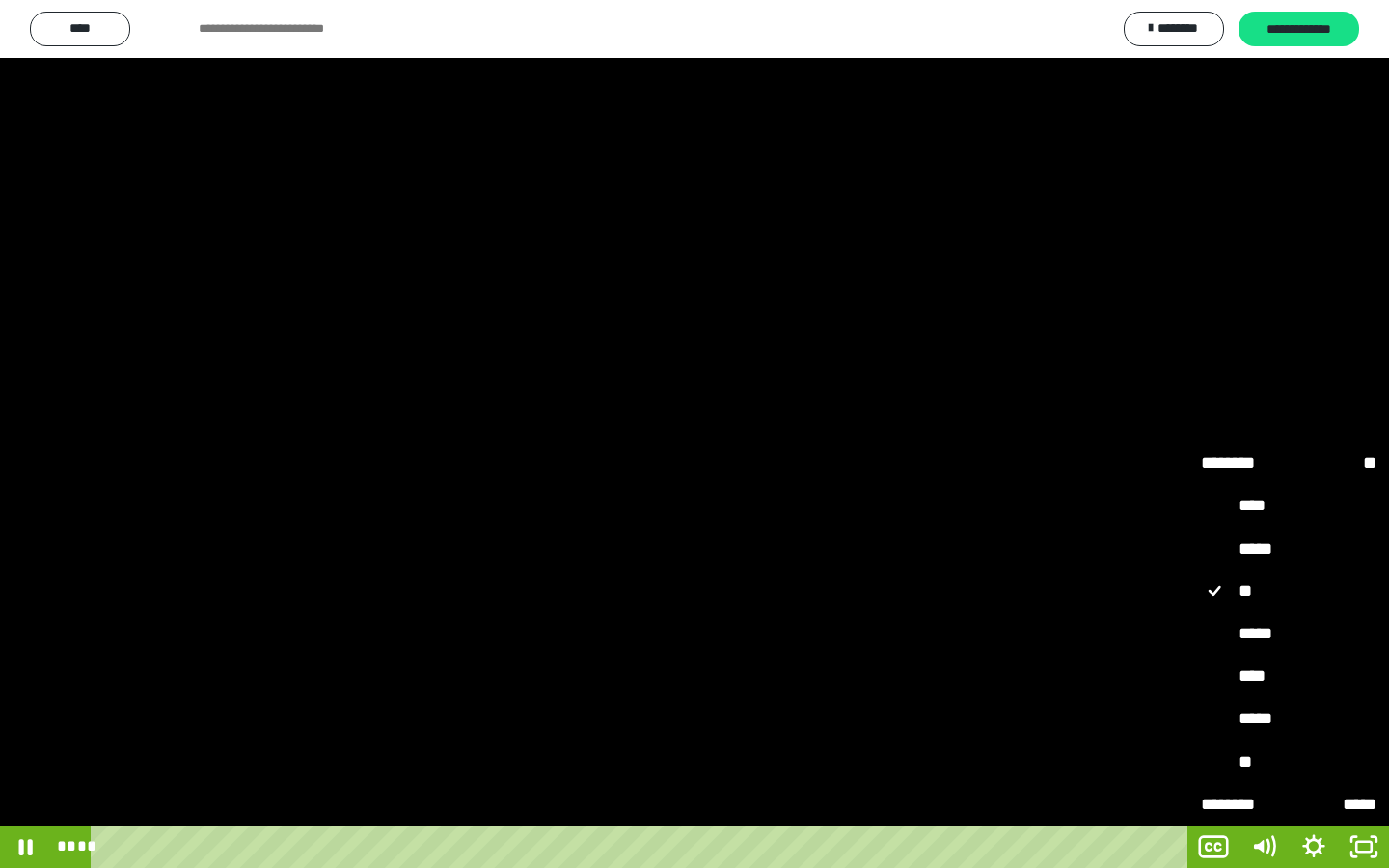 click on "****" at bounding box center (1289, 677) 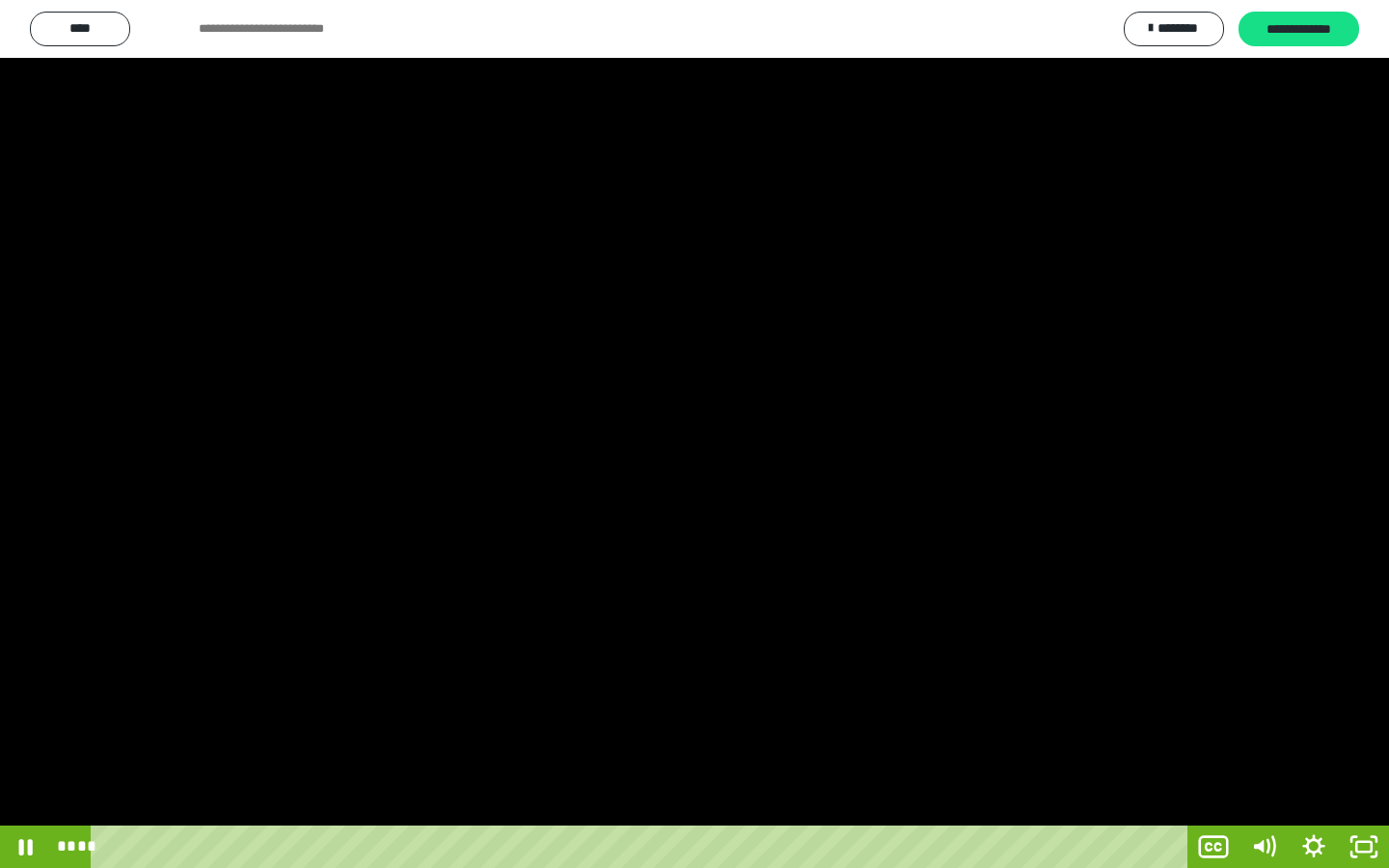 click at bounding box center [694, 434] 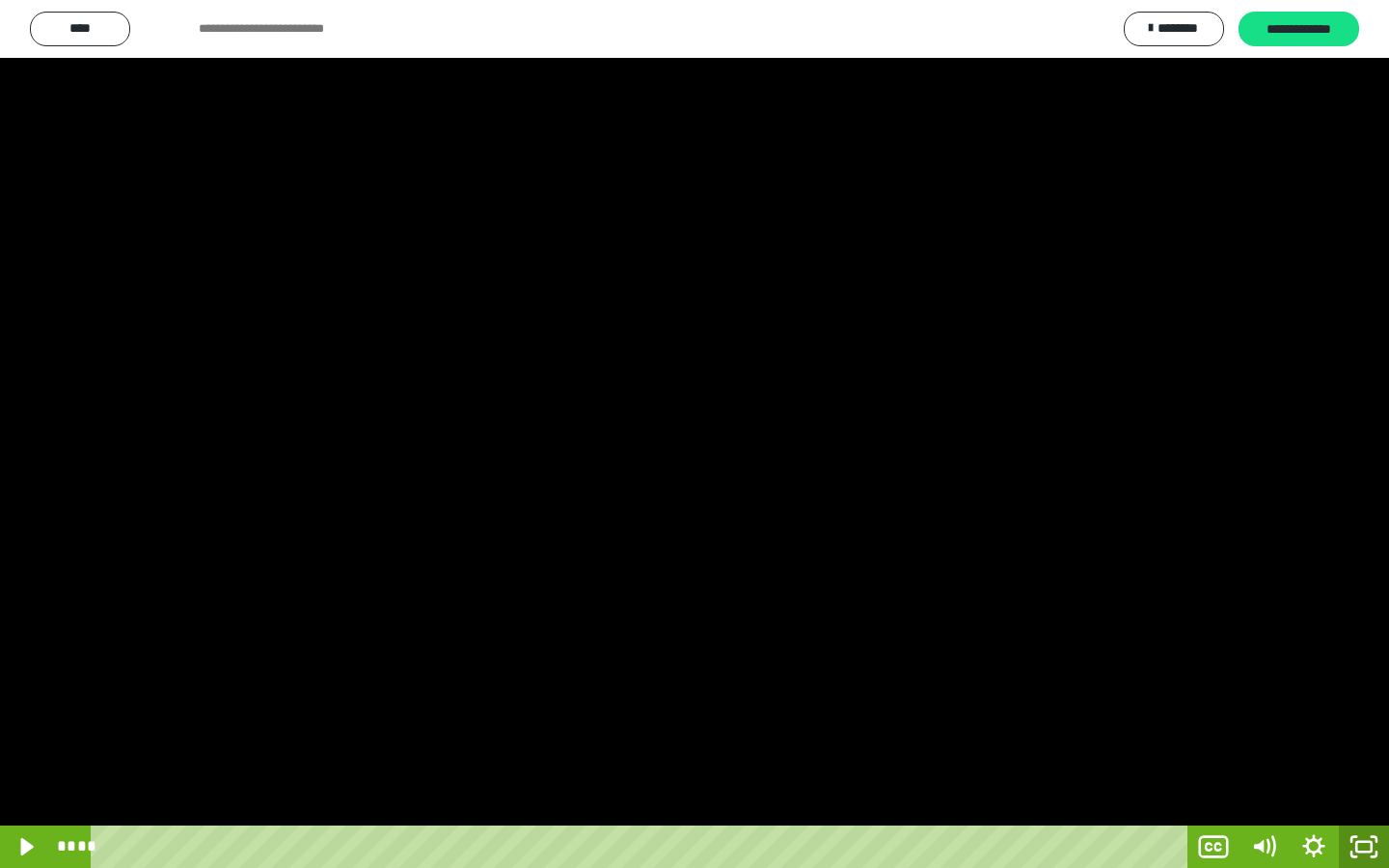 drag, startPoint x: 1357, startPoint y: 846, endPoint x: 1291, endPoint y: 604, distance: 250.83859 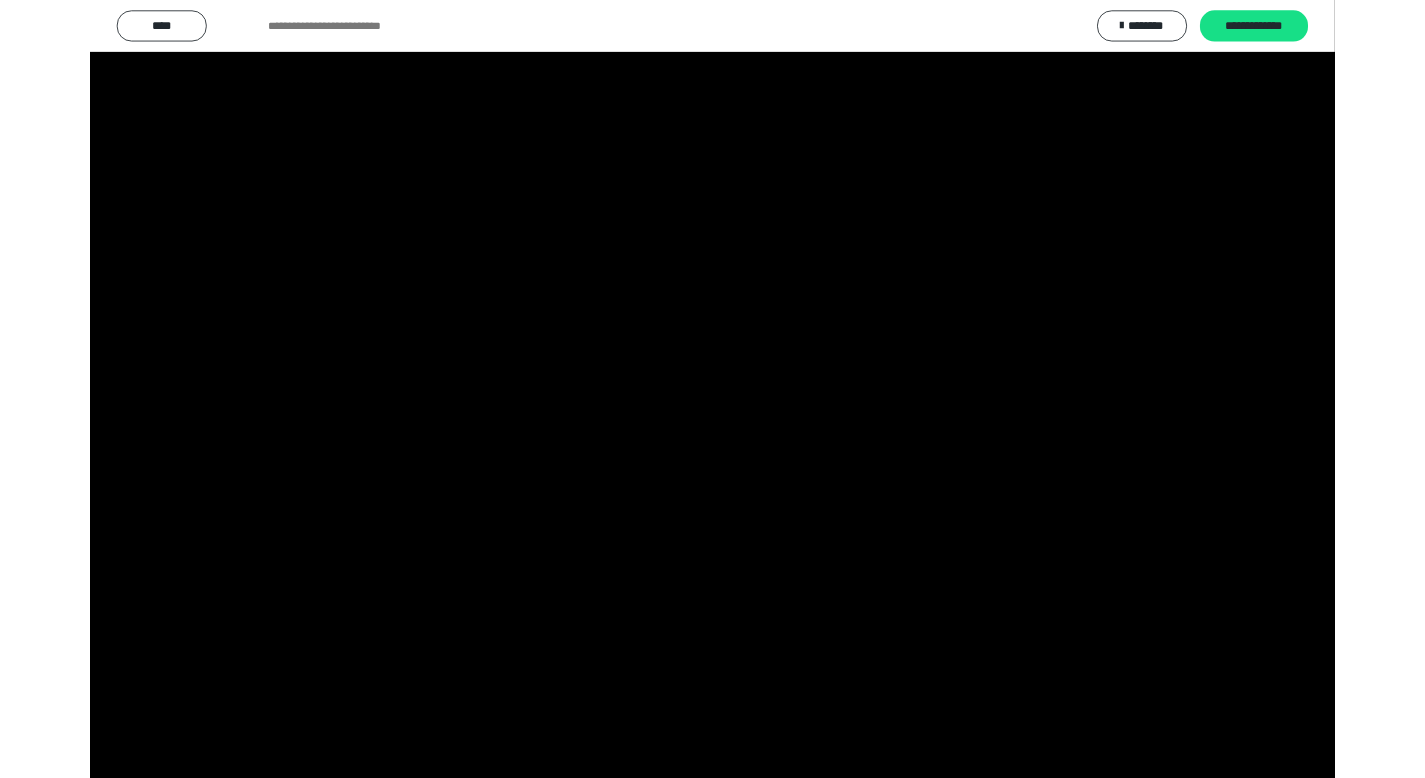 scroll, scrollTop: 4177, scrollLeft: 0, axis: vertical 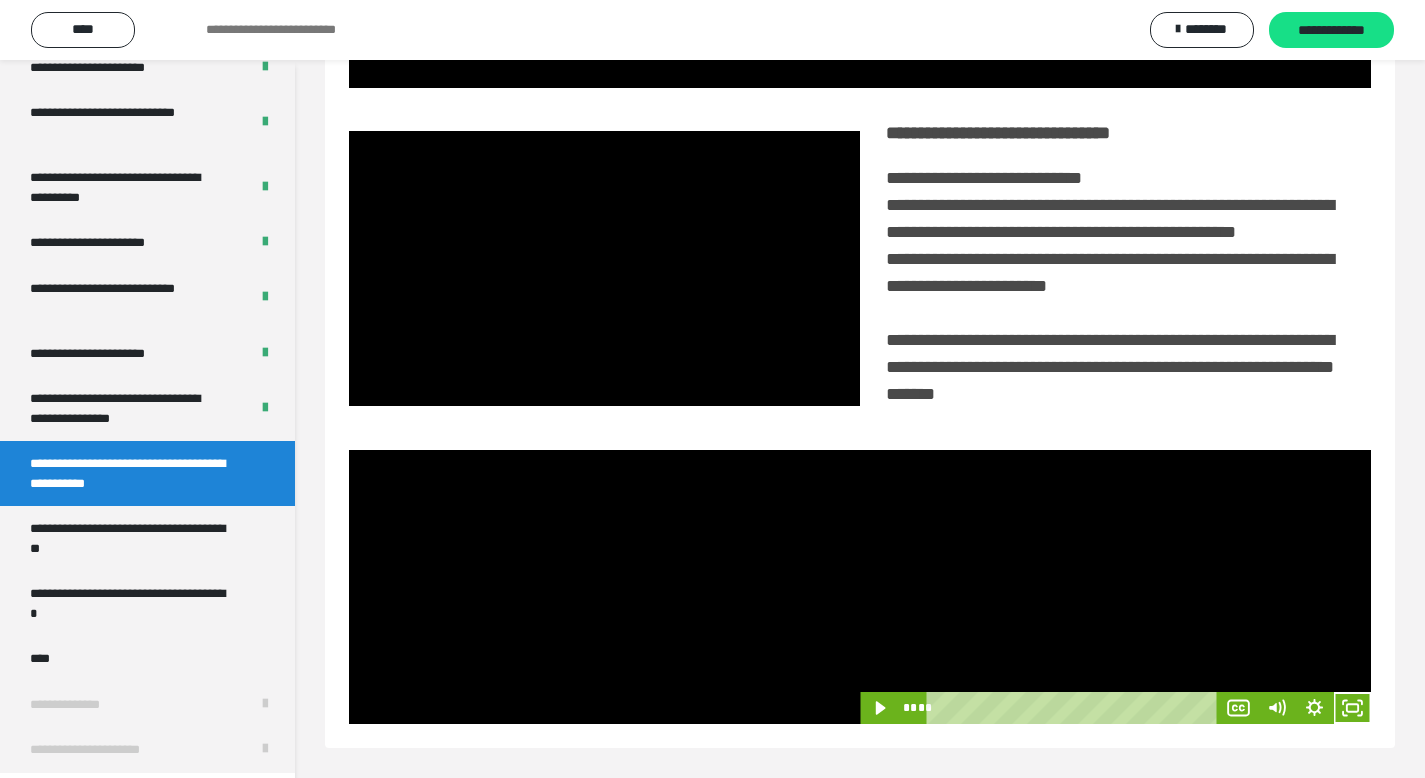 click at bounding box center [1115, 587] 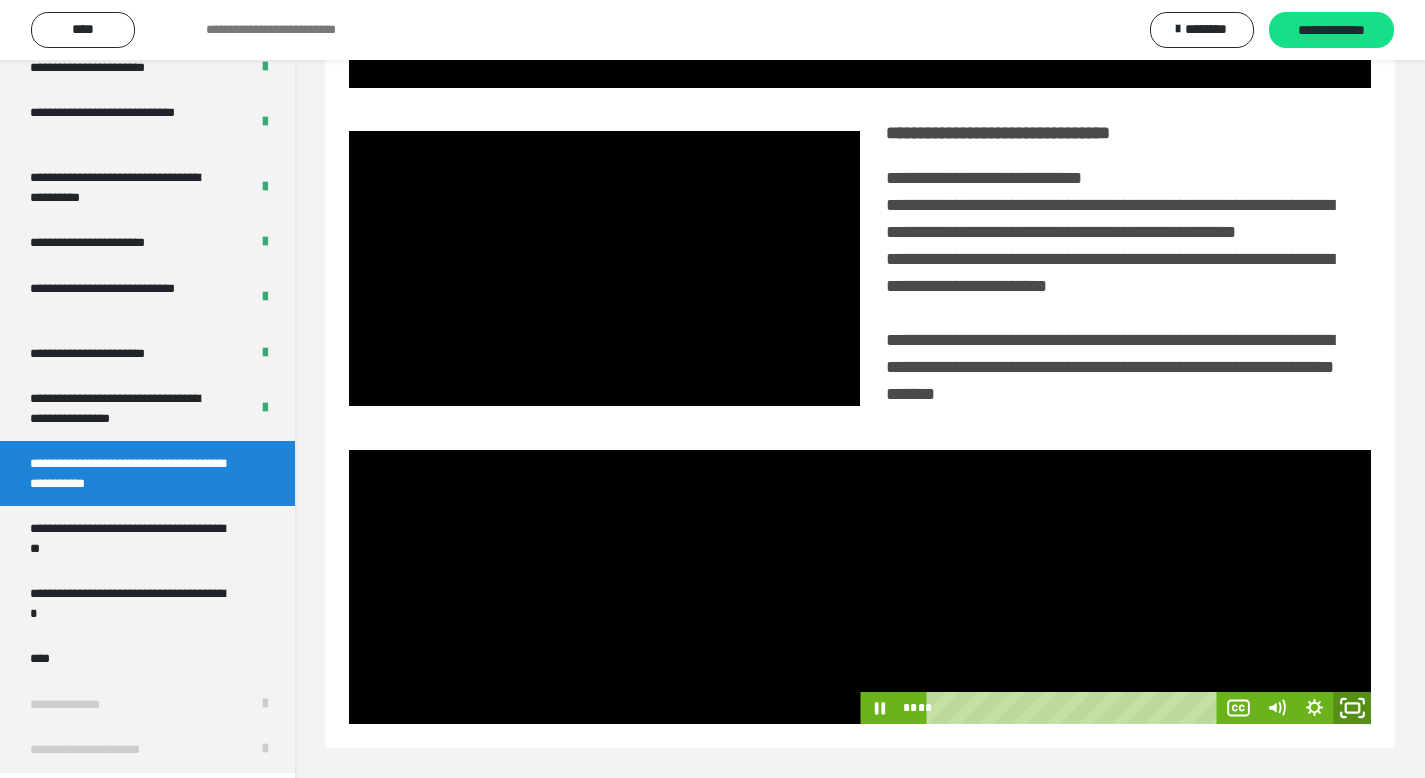 click 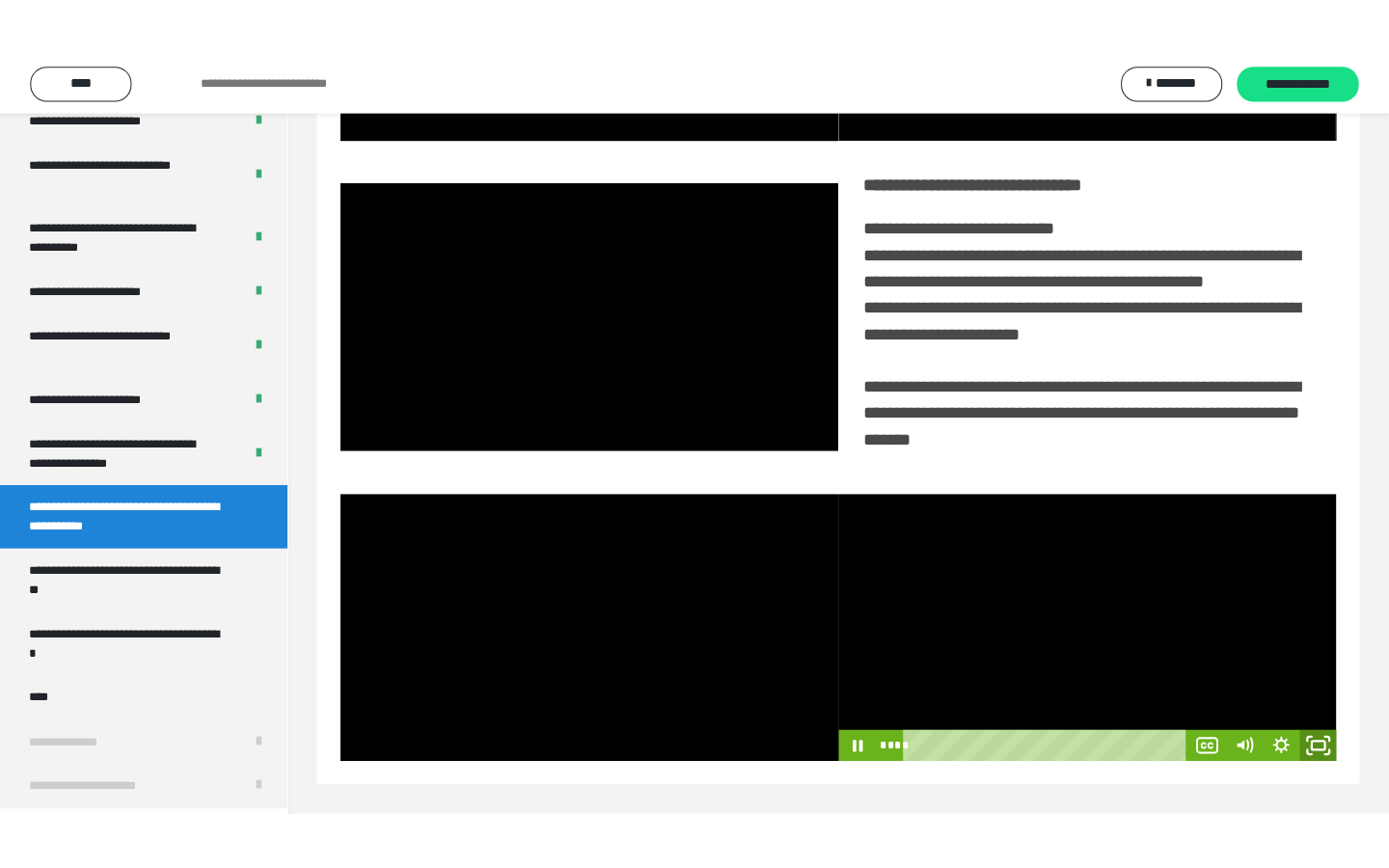scroll, scrollTop: 225, scrollLeft: 0, axis: vertical 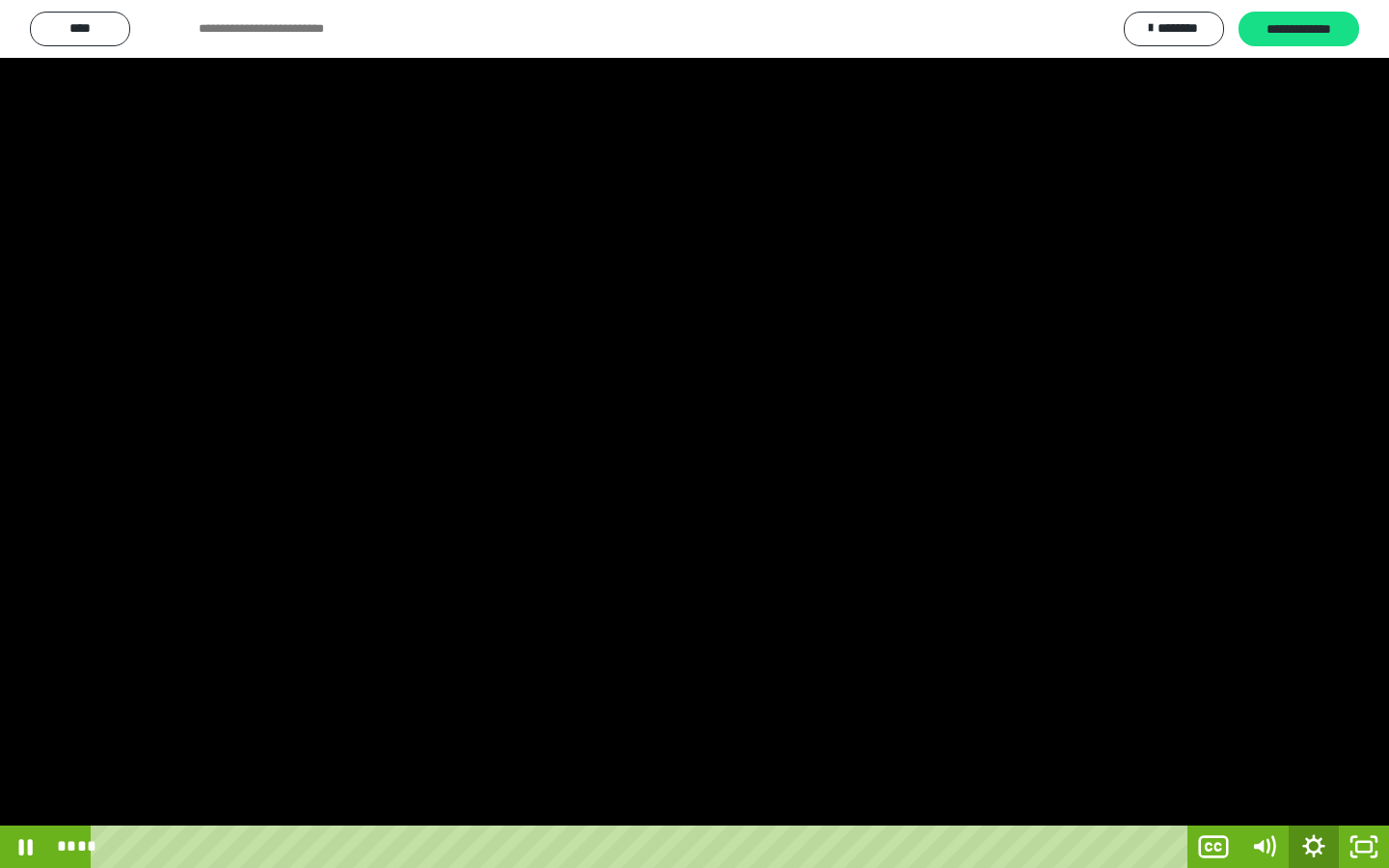 click 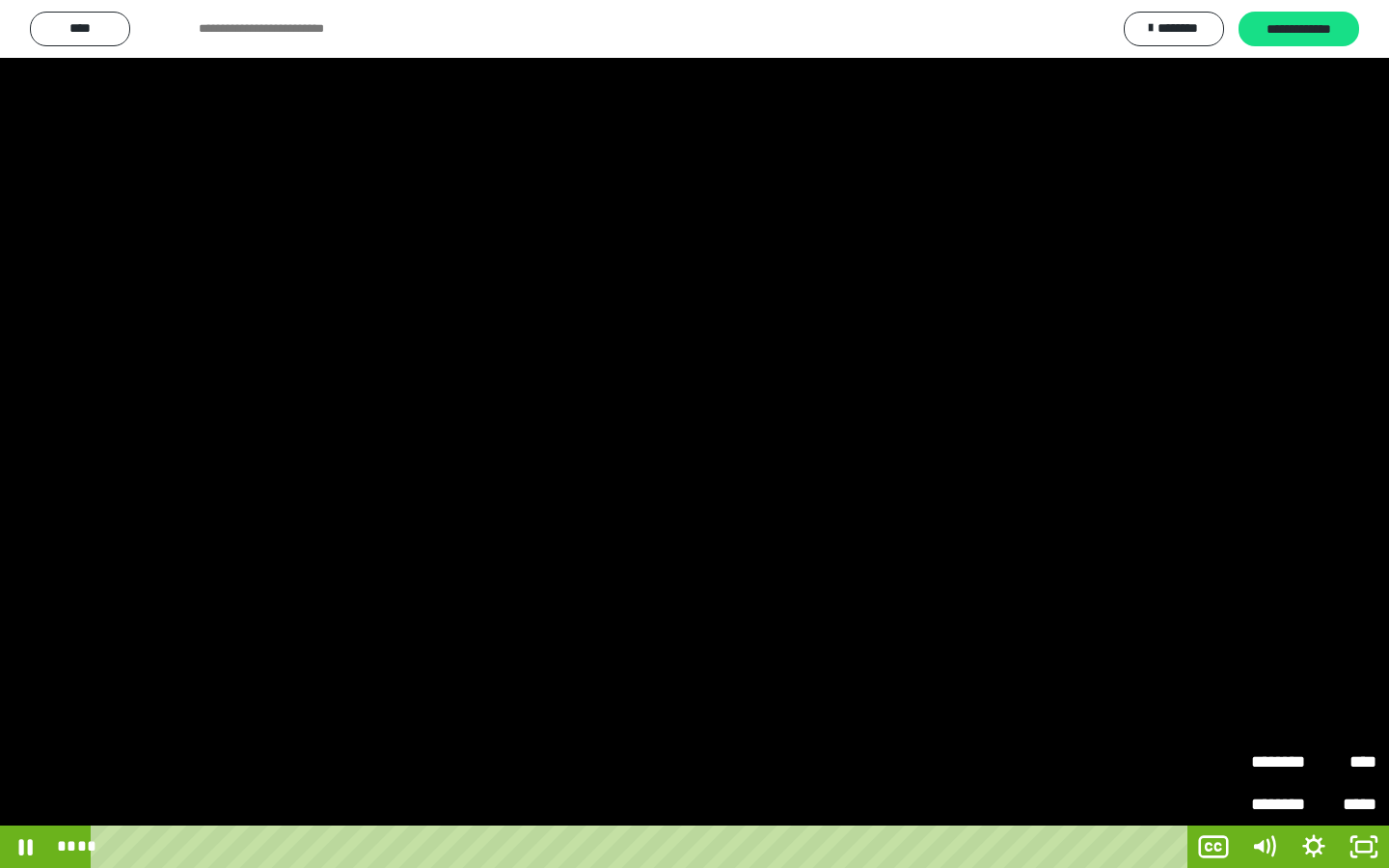 click on "********" at bounding box center [1282, 762] 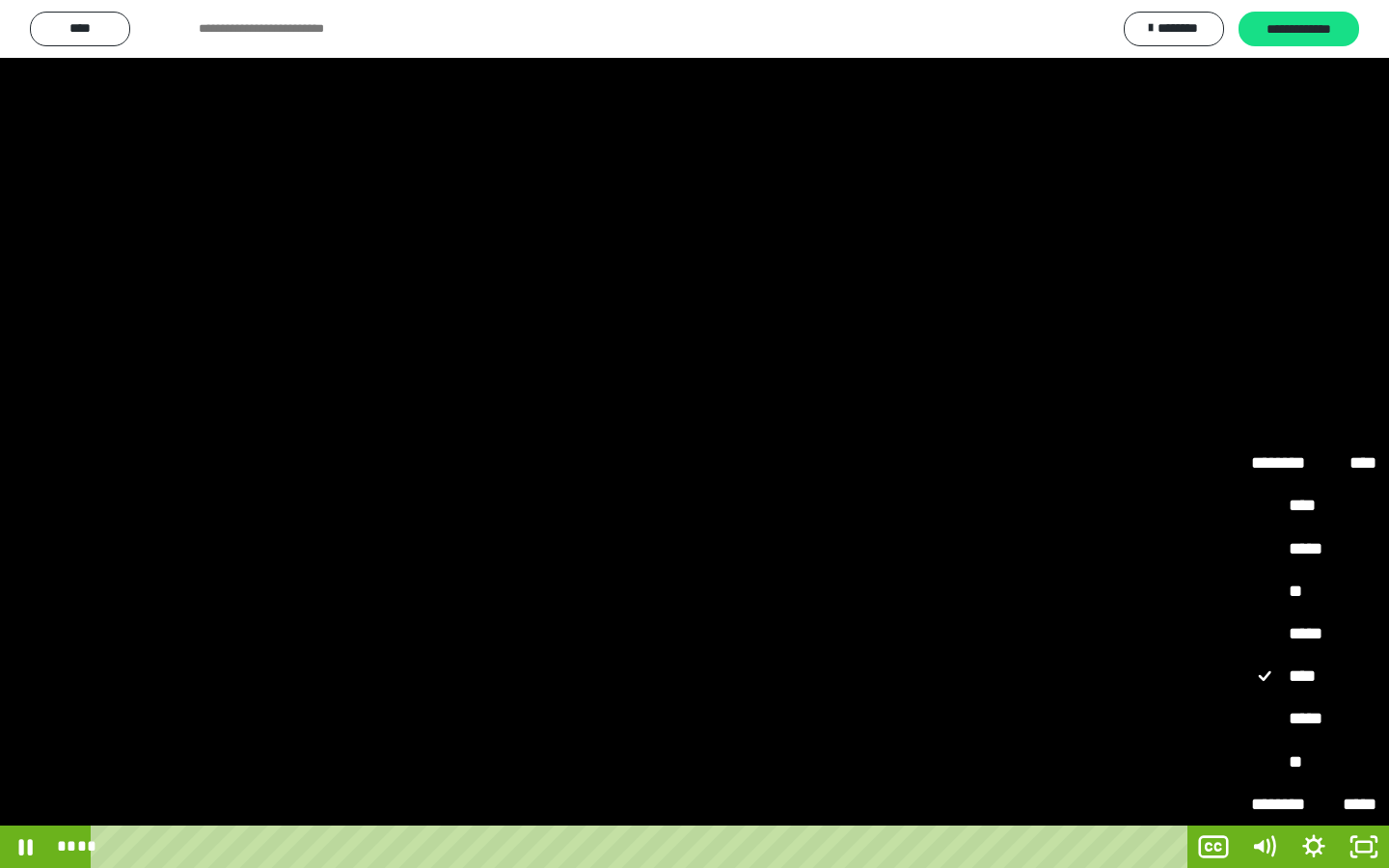 click on "**" at bounding box center (1314, 763) 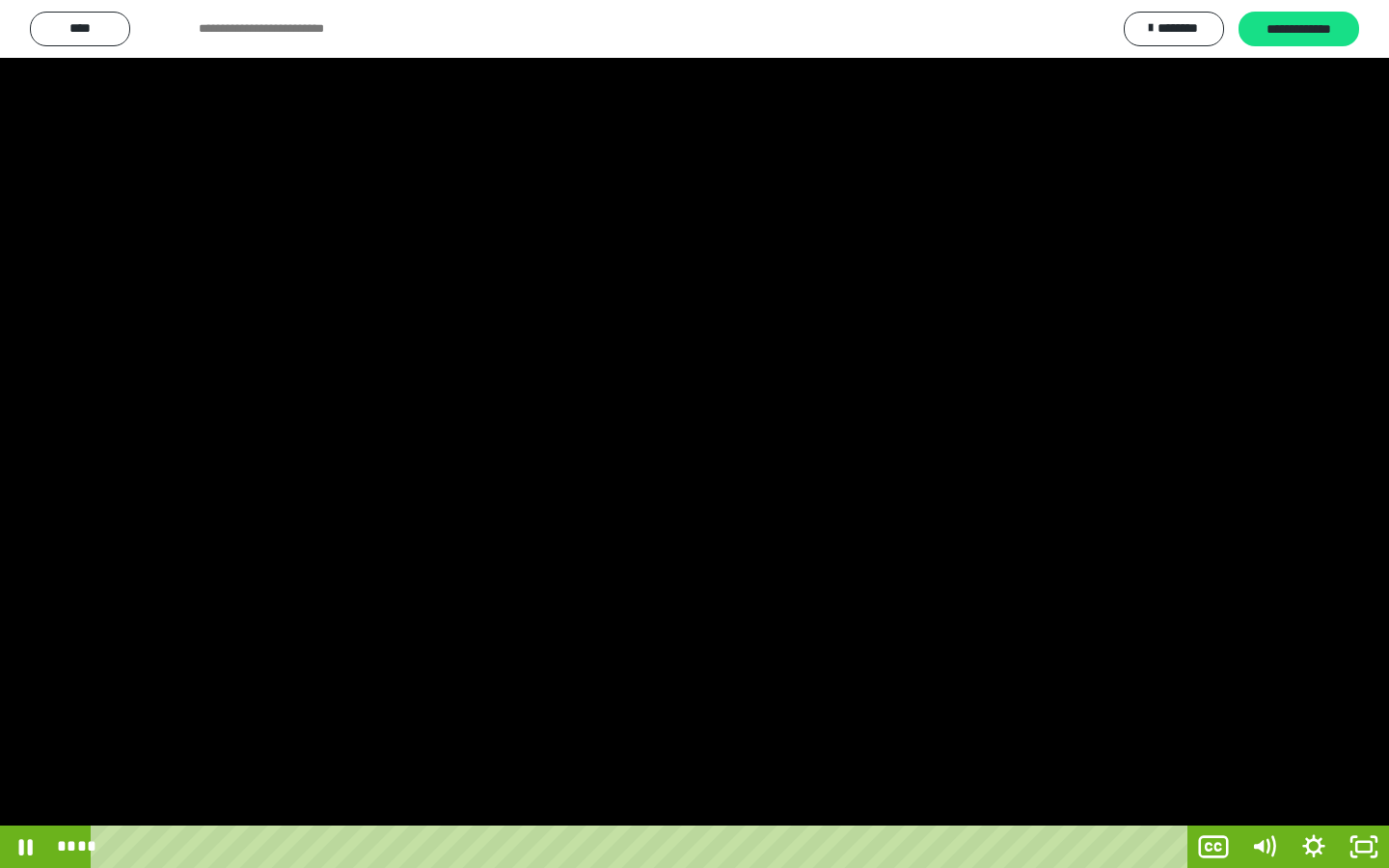 click at bounding box center [694, 434] 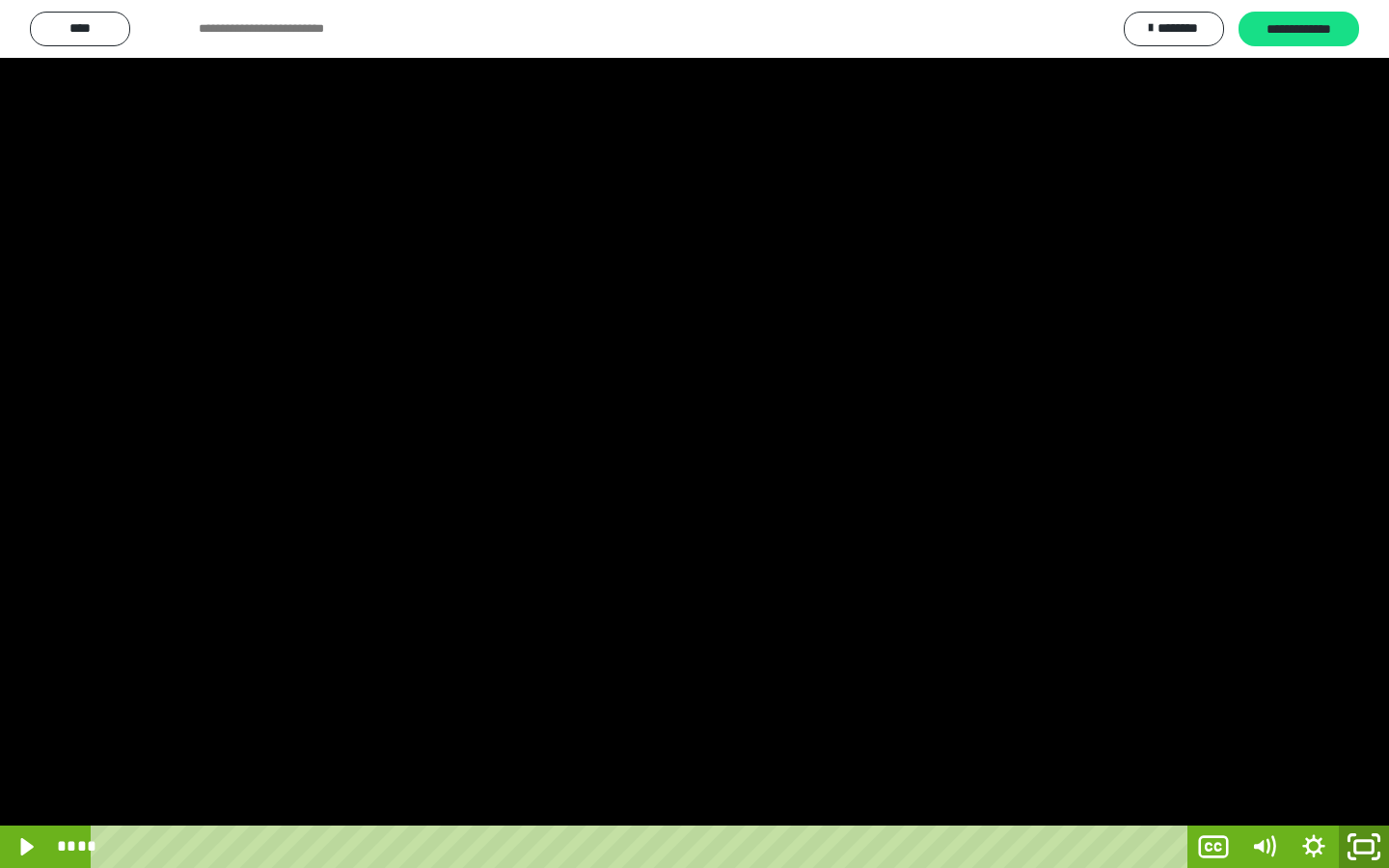 click 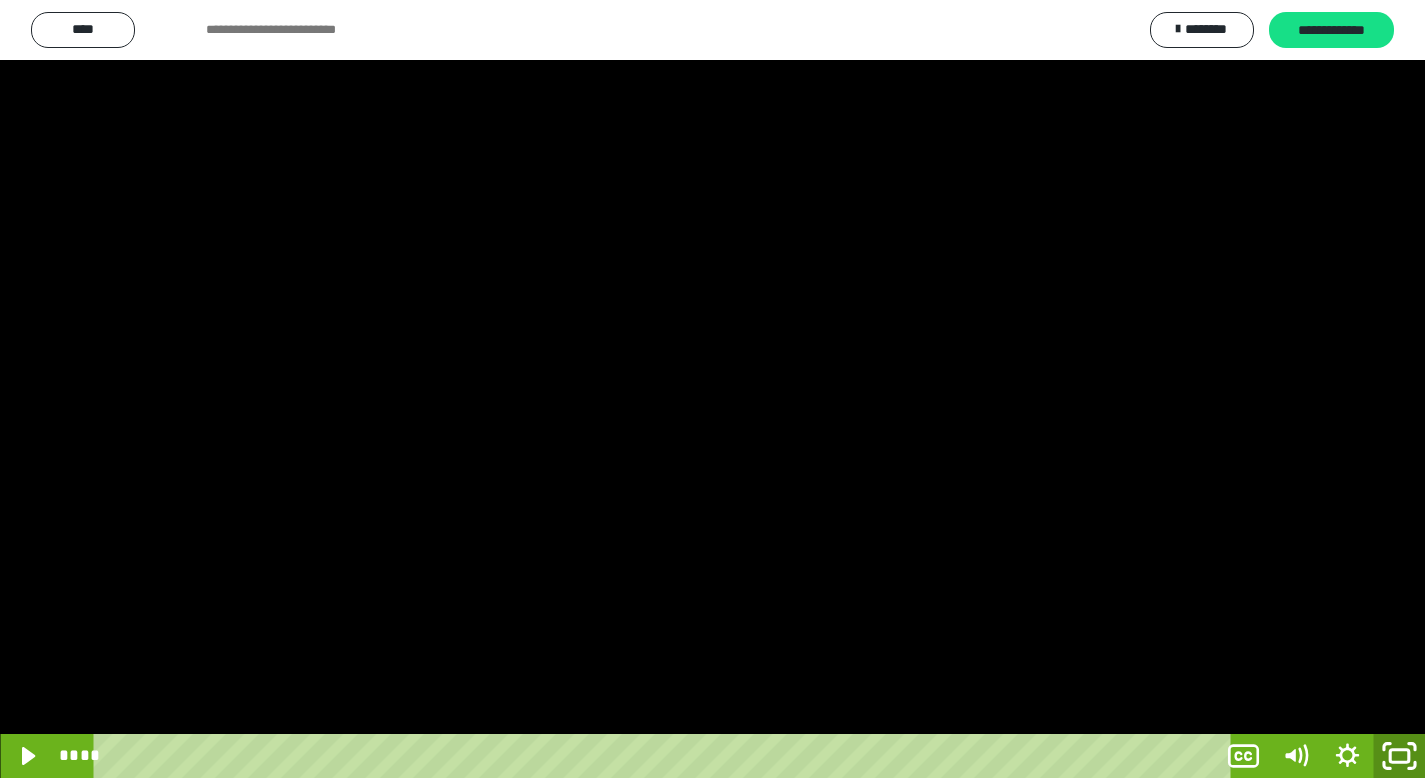 scroll, scrollTop: 4177, scrollLeft: 0, axis: vertical 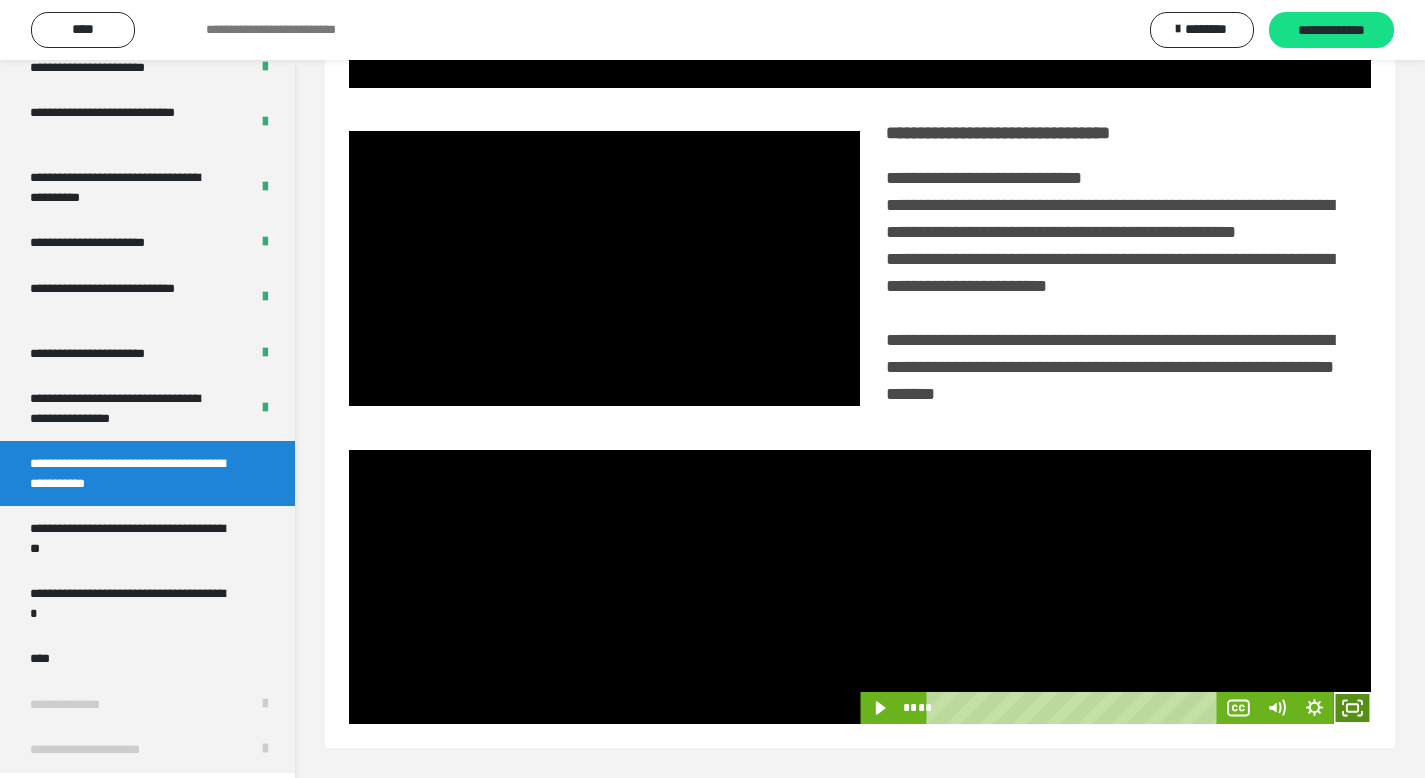 click 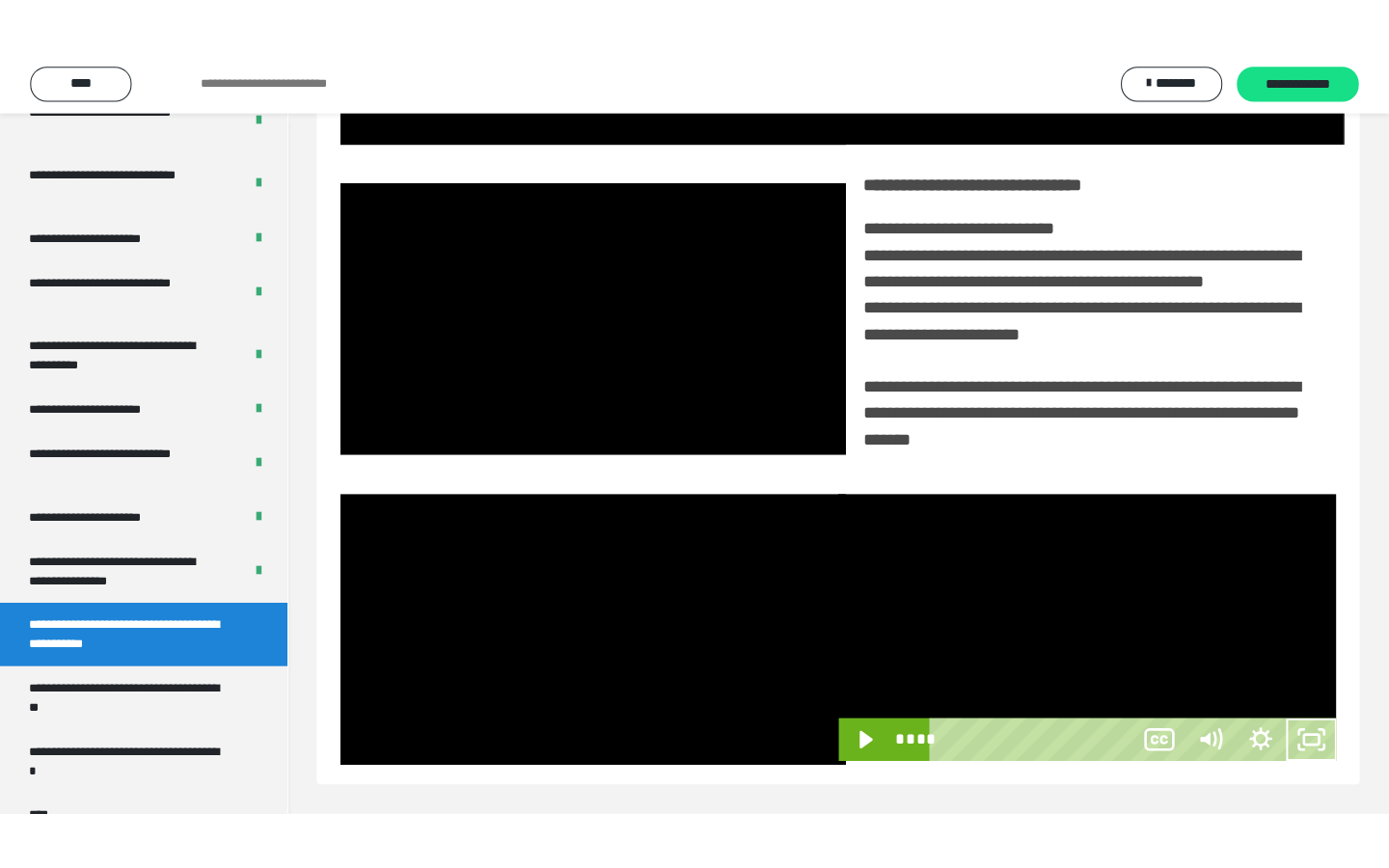 scroll, scrollTop: 225, scrollLeft: 0, axis: vertical 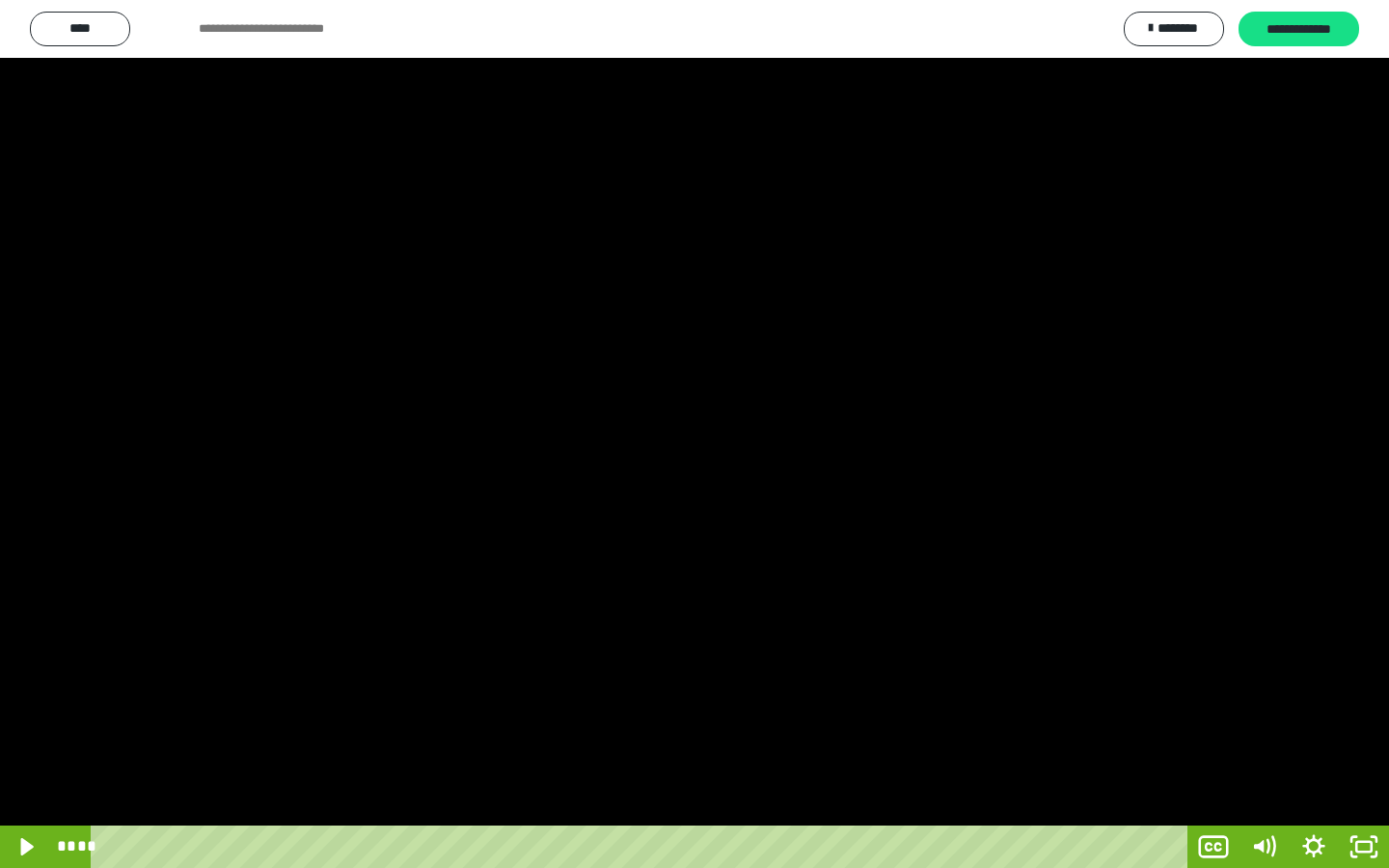 click at bounding box center [694, 434] 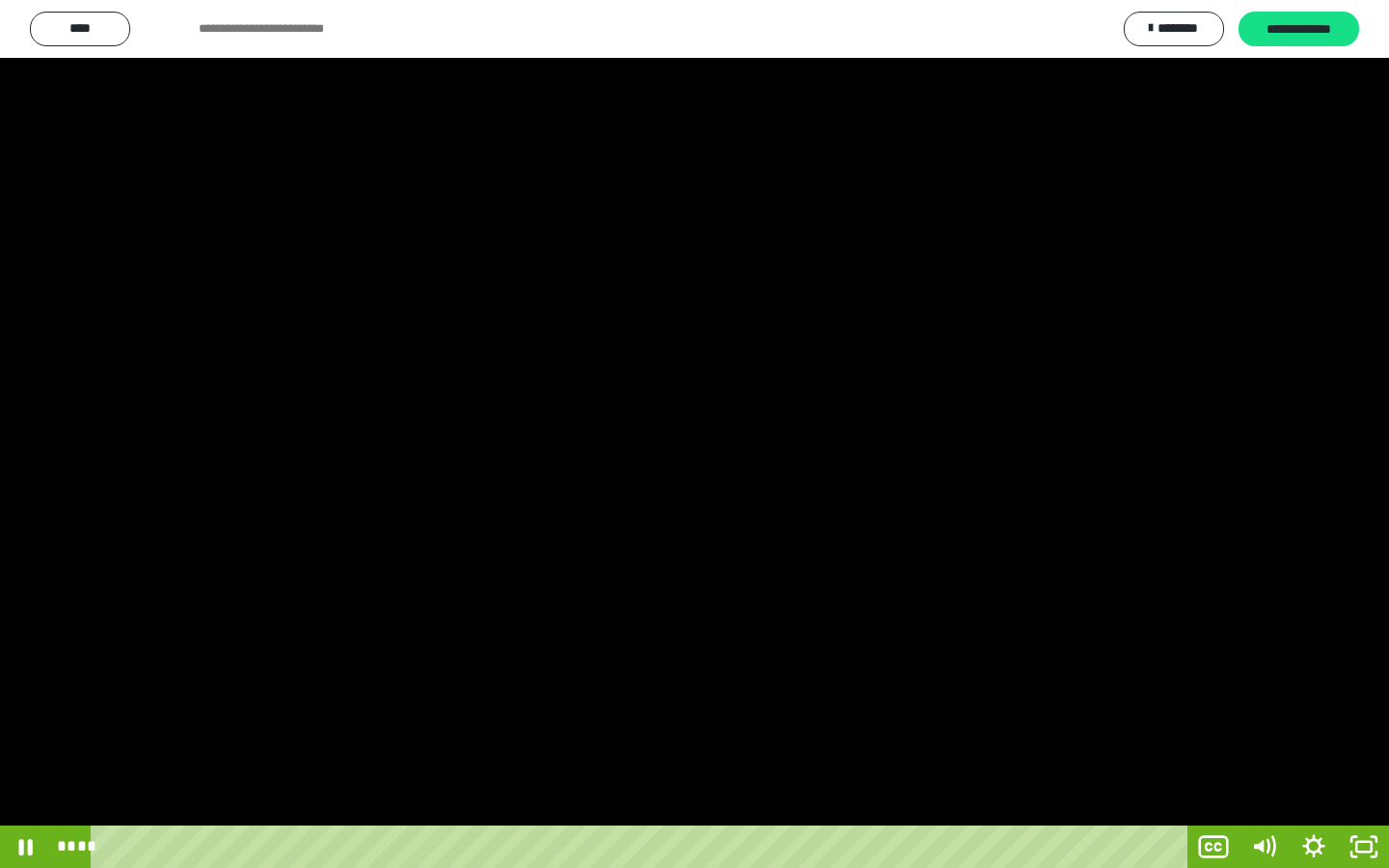 click at bounding box center [694, 434] 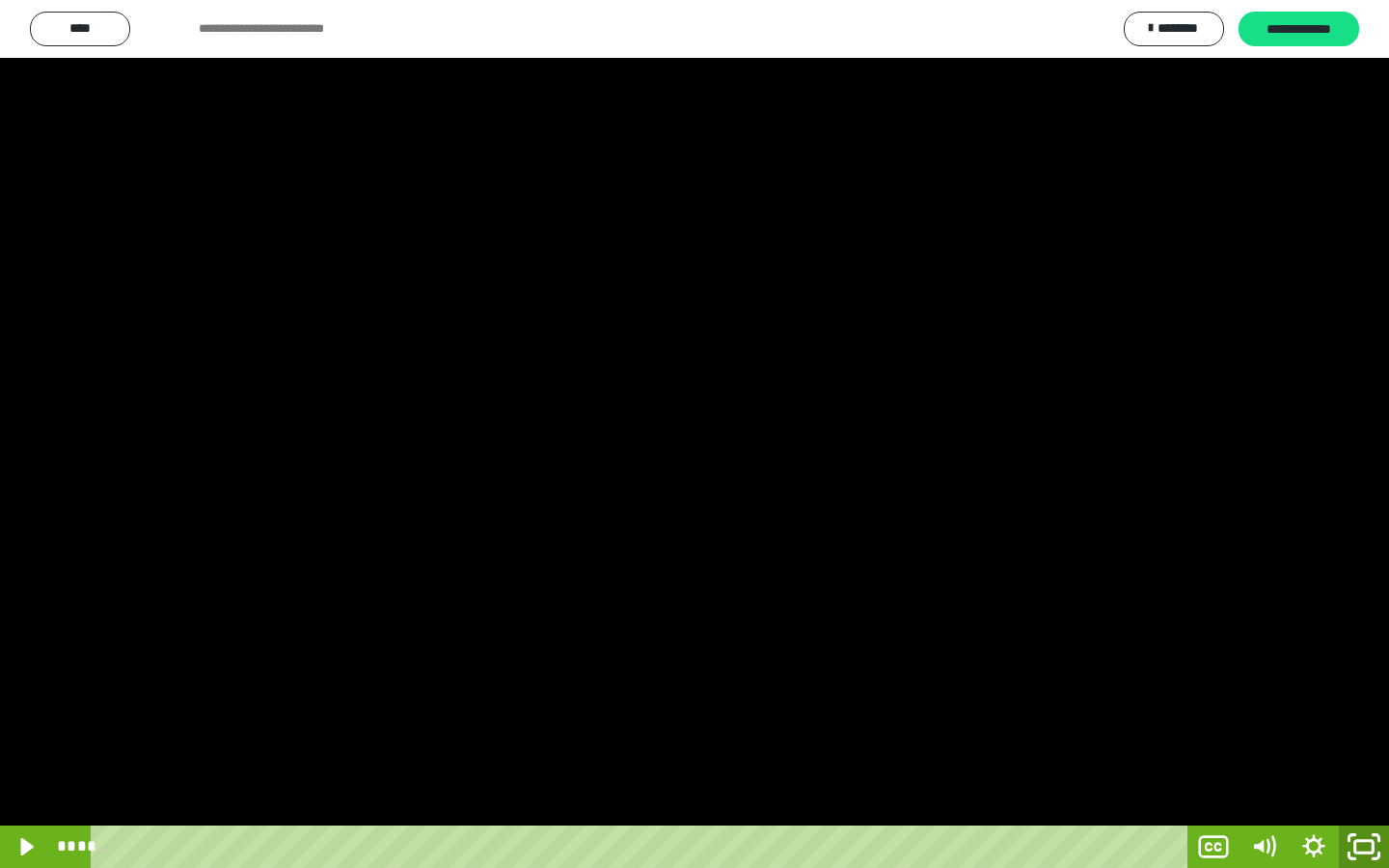 click 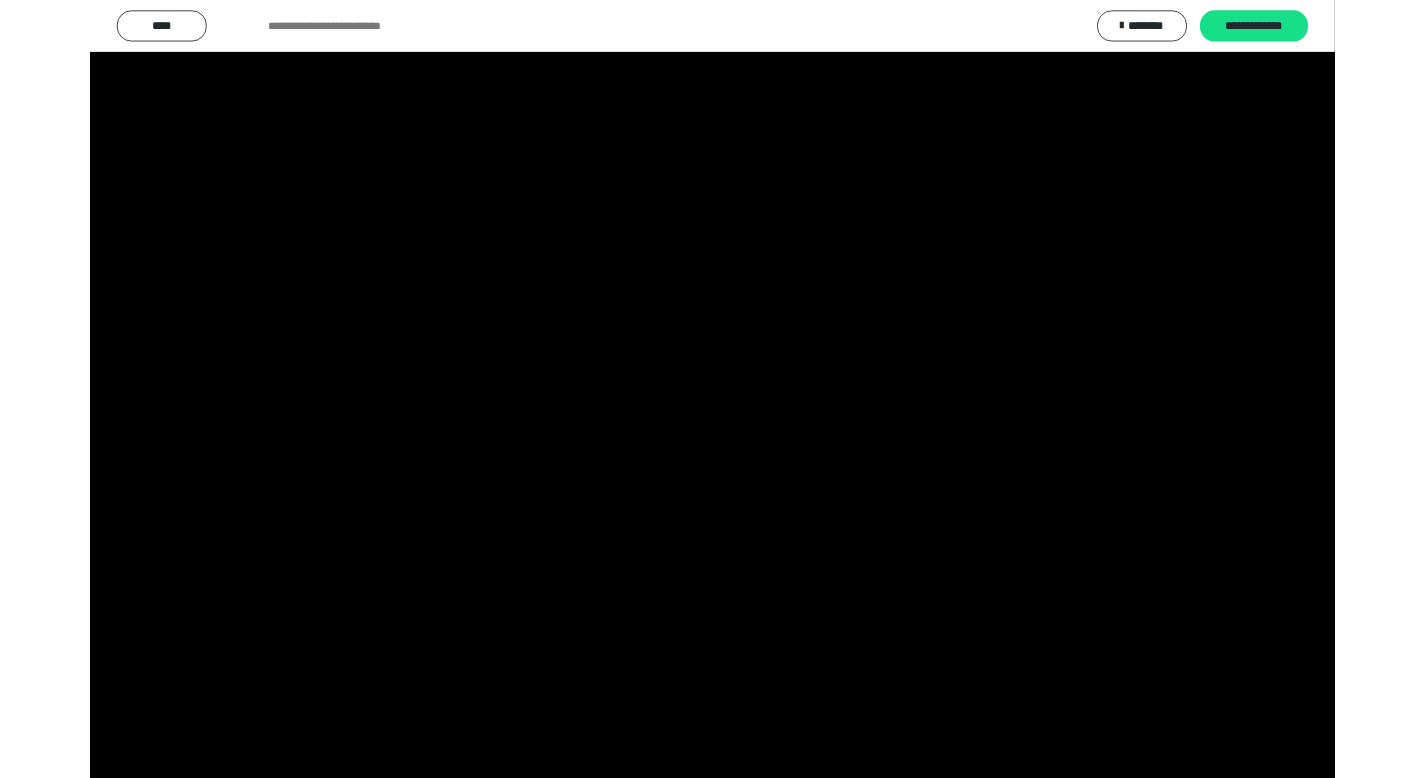 scroll, scrollTop: 4177, scrollLeft: 0, axis: vertical 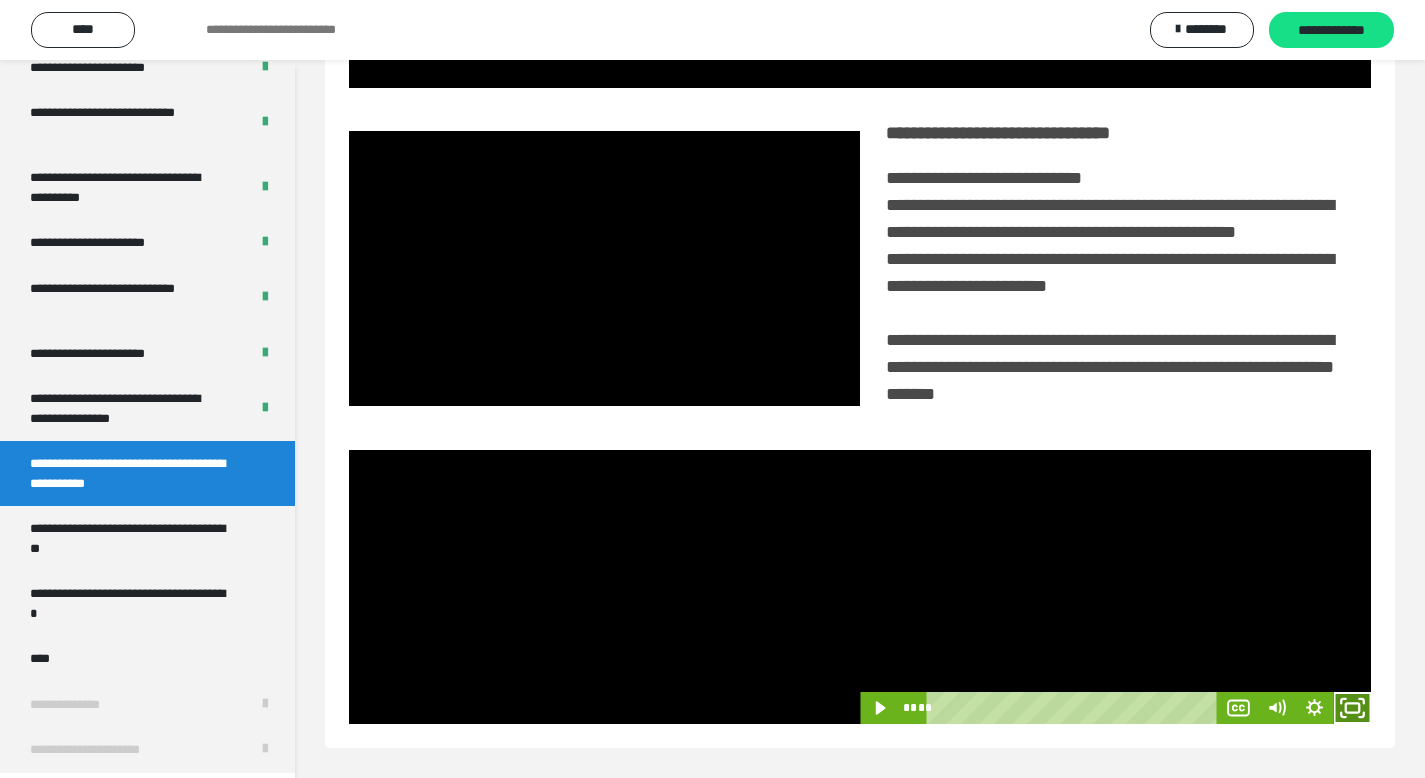 click 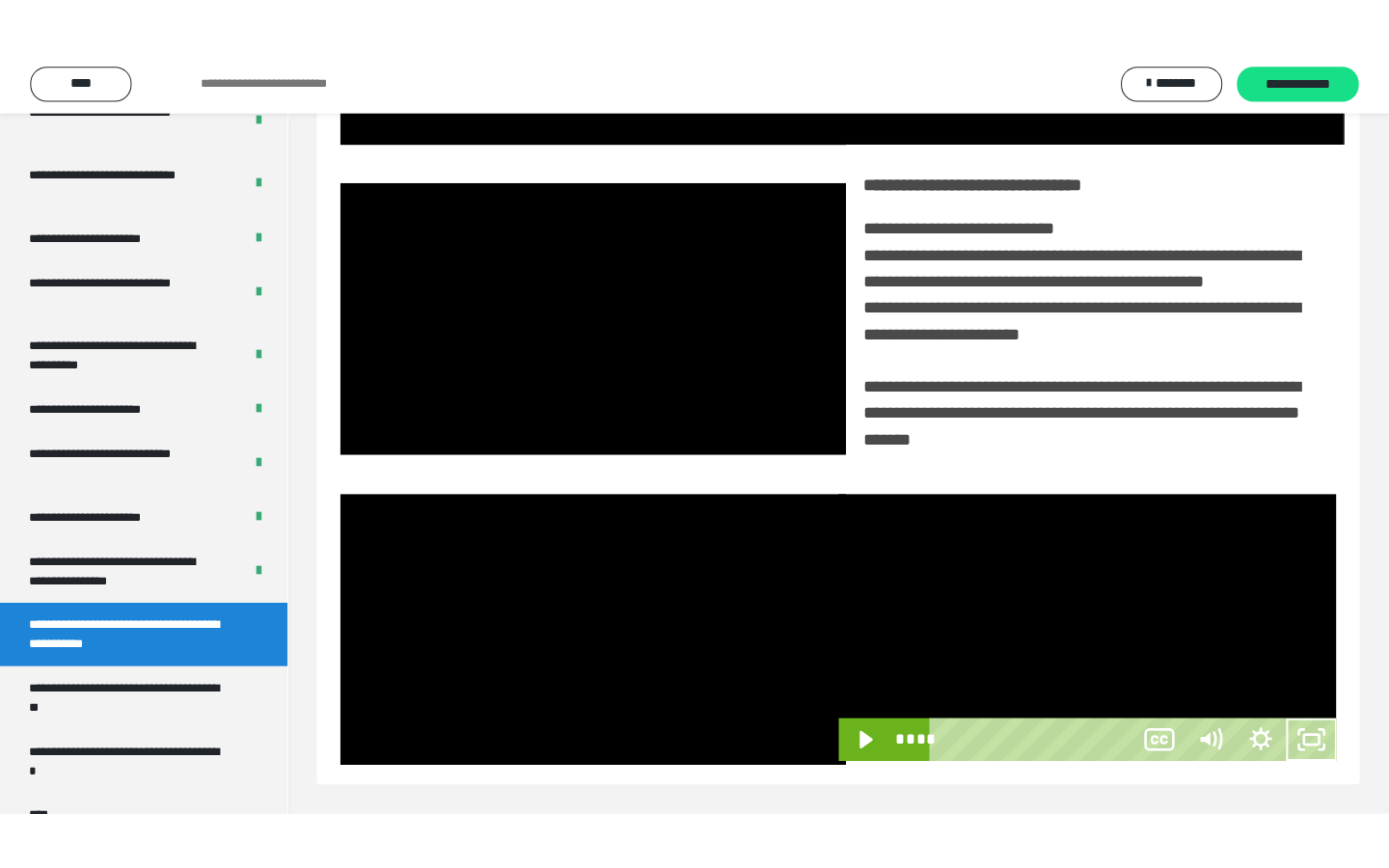 scroll, scrollTop: 225, scrollLeft: 0, axis: vertical 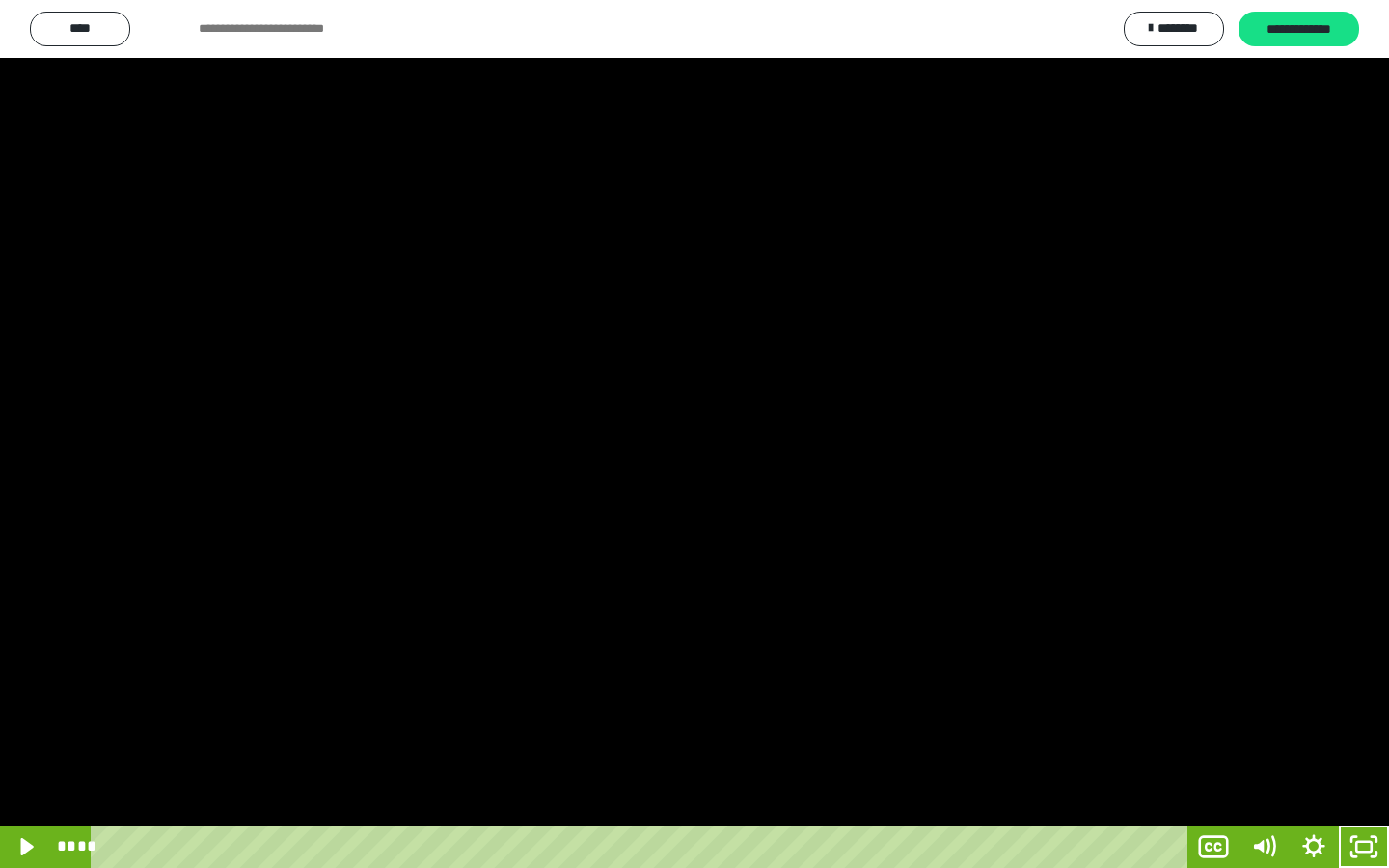 click at bounding box center (694, 434) 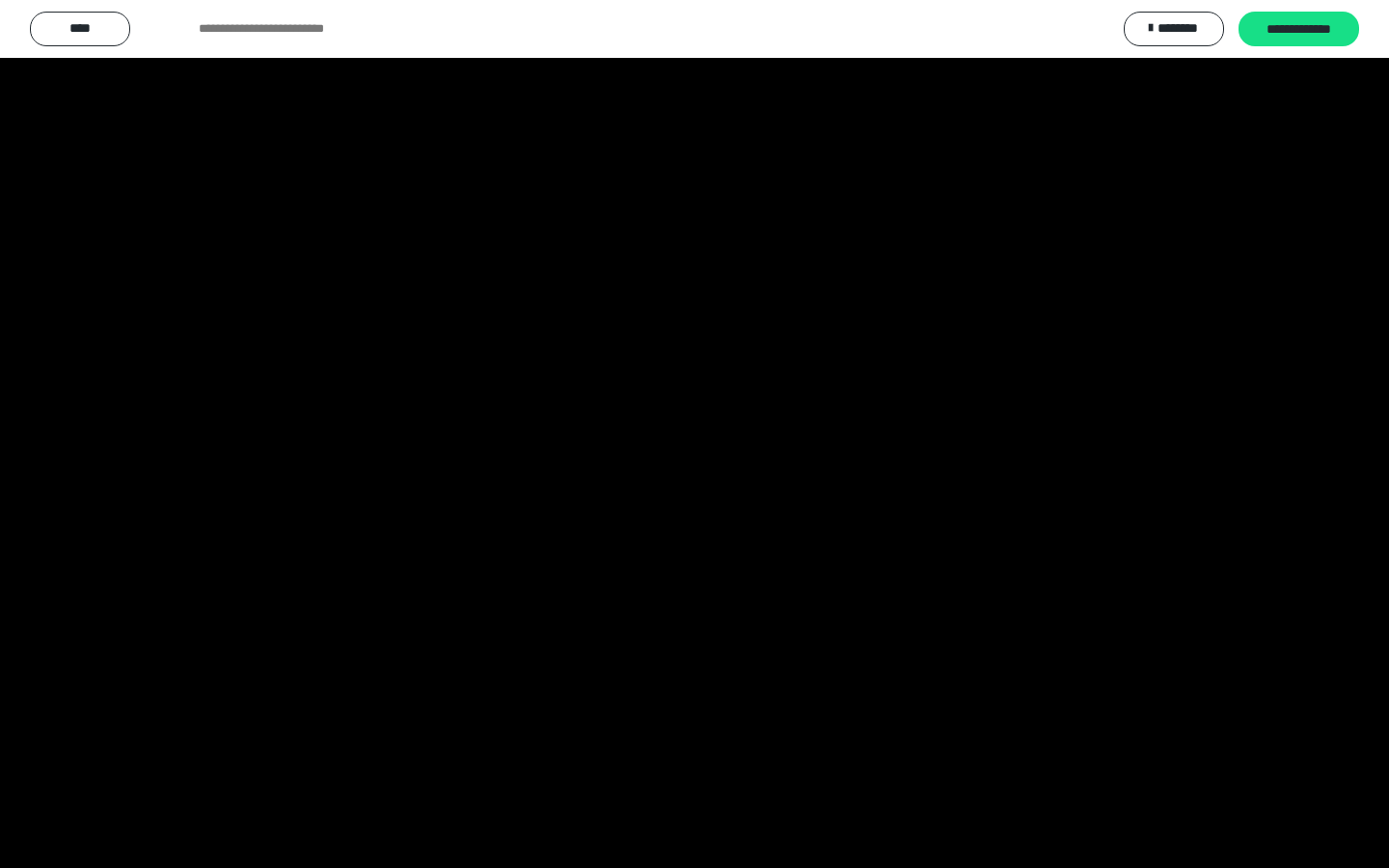 click at bounding box center [694, 434] 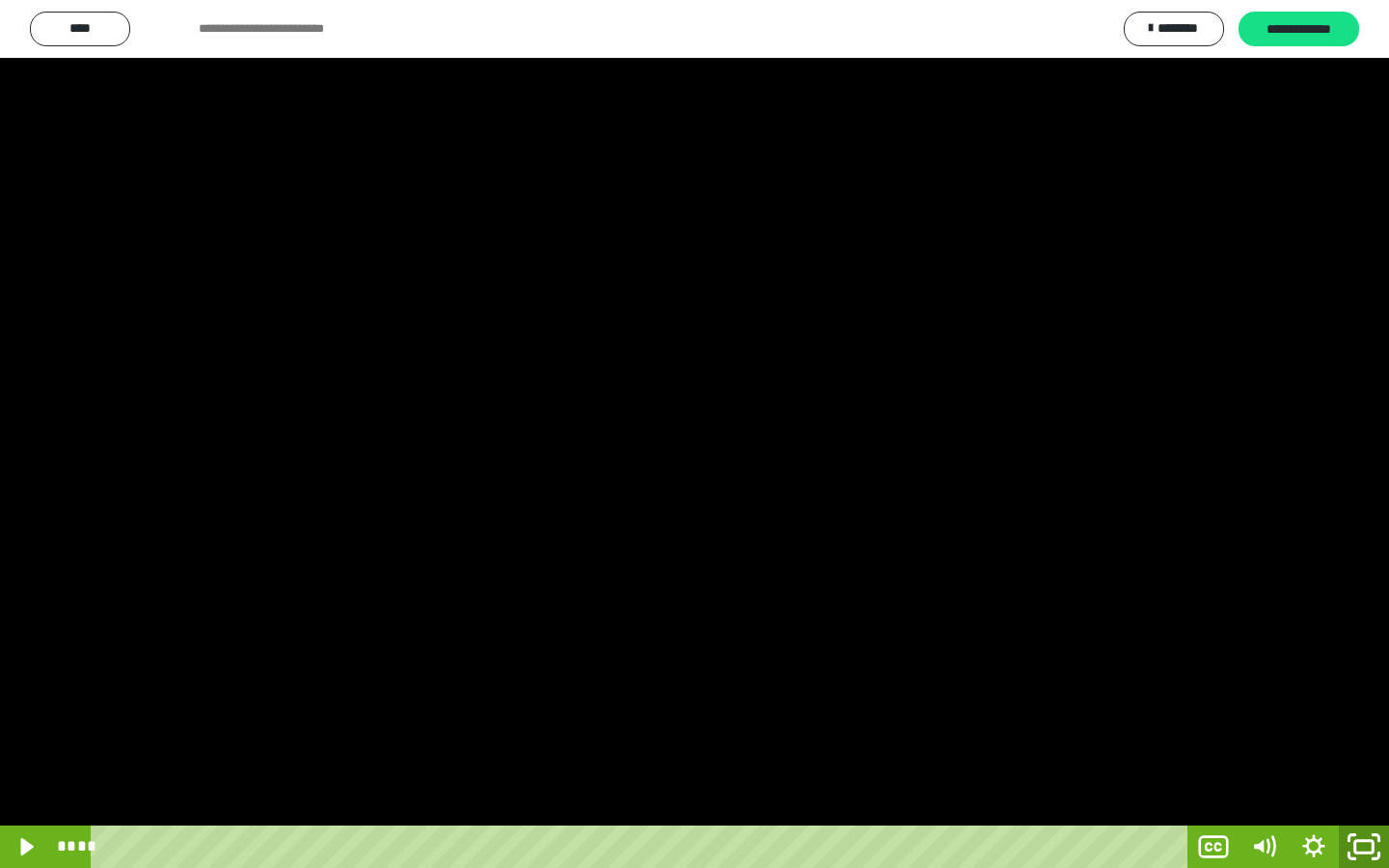 click 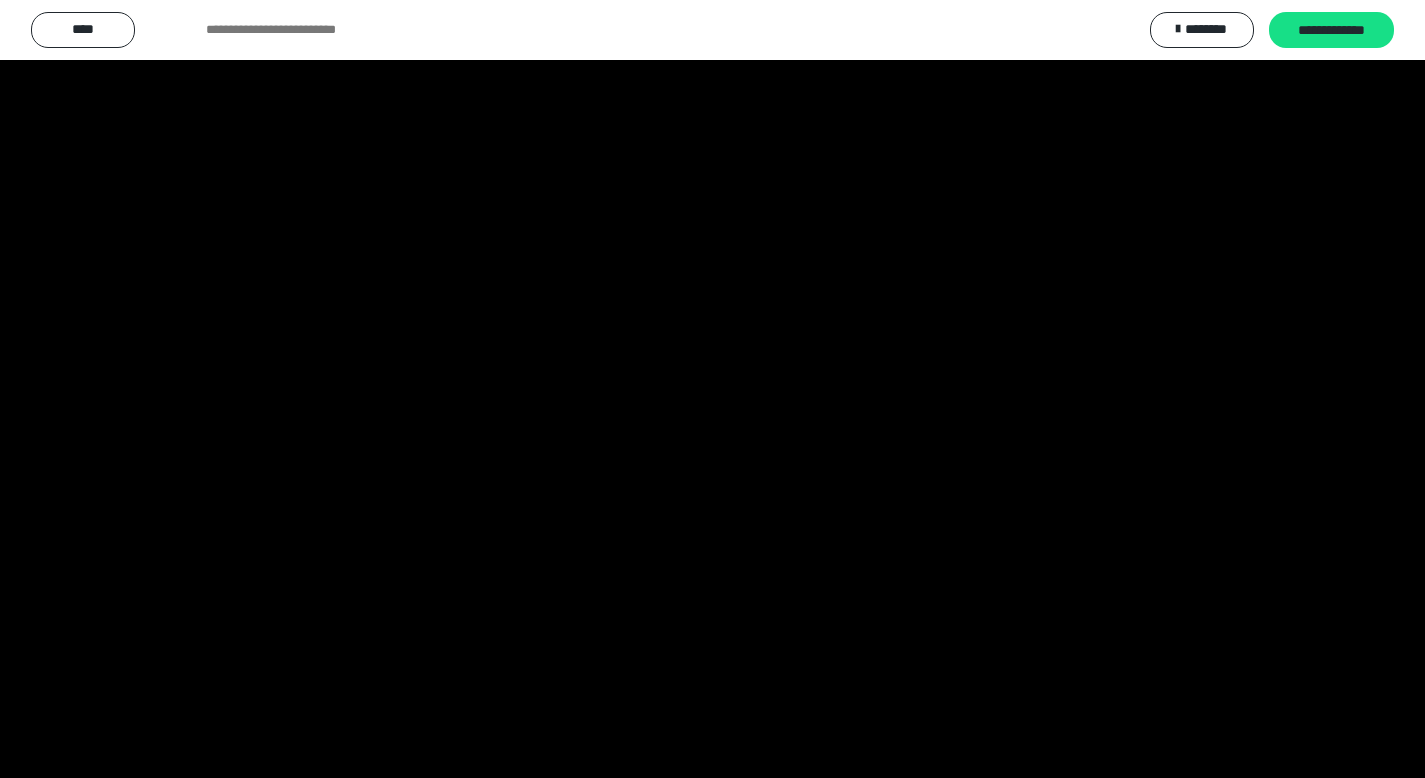 scroll, scrollTop: 4177, scrollLeft: 0, axis: vertical 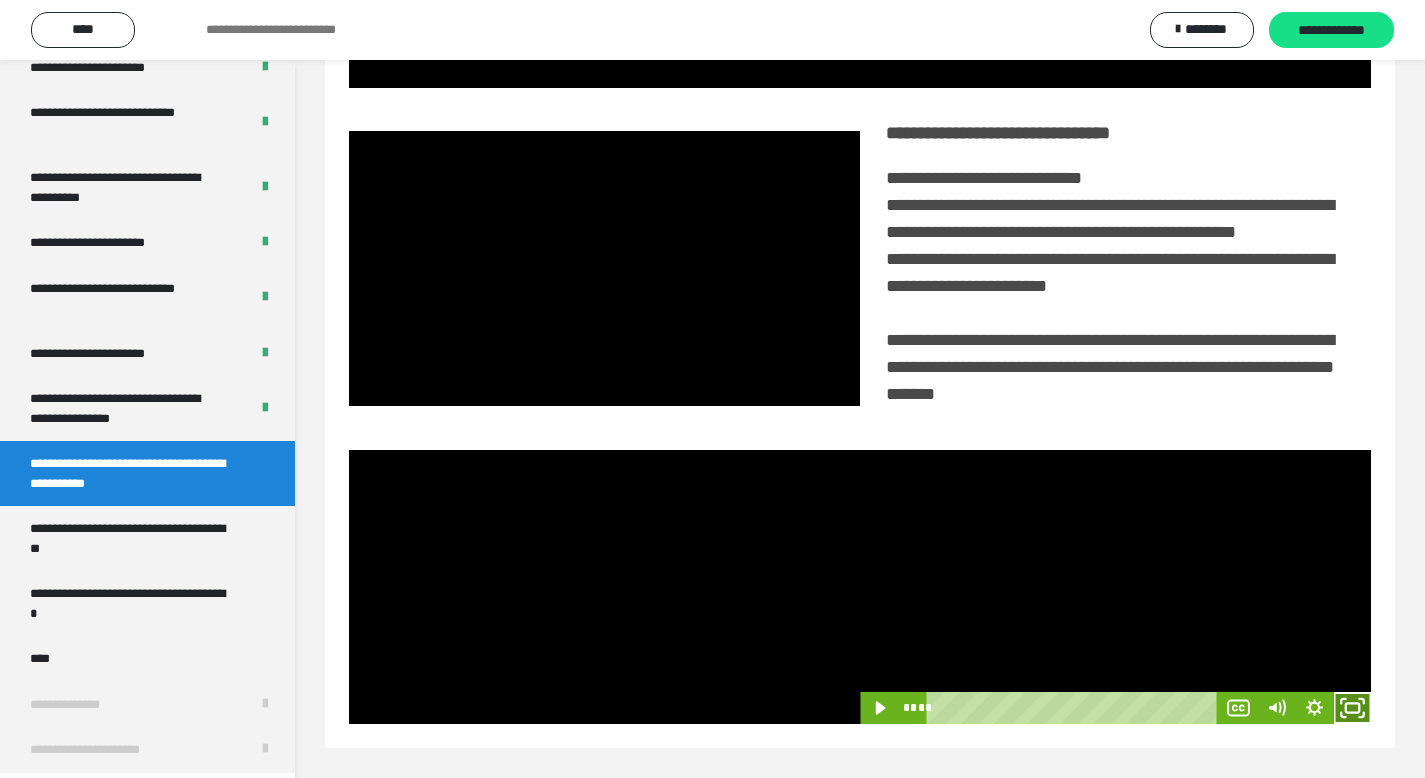 click 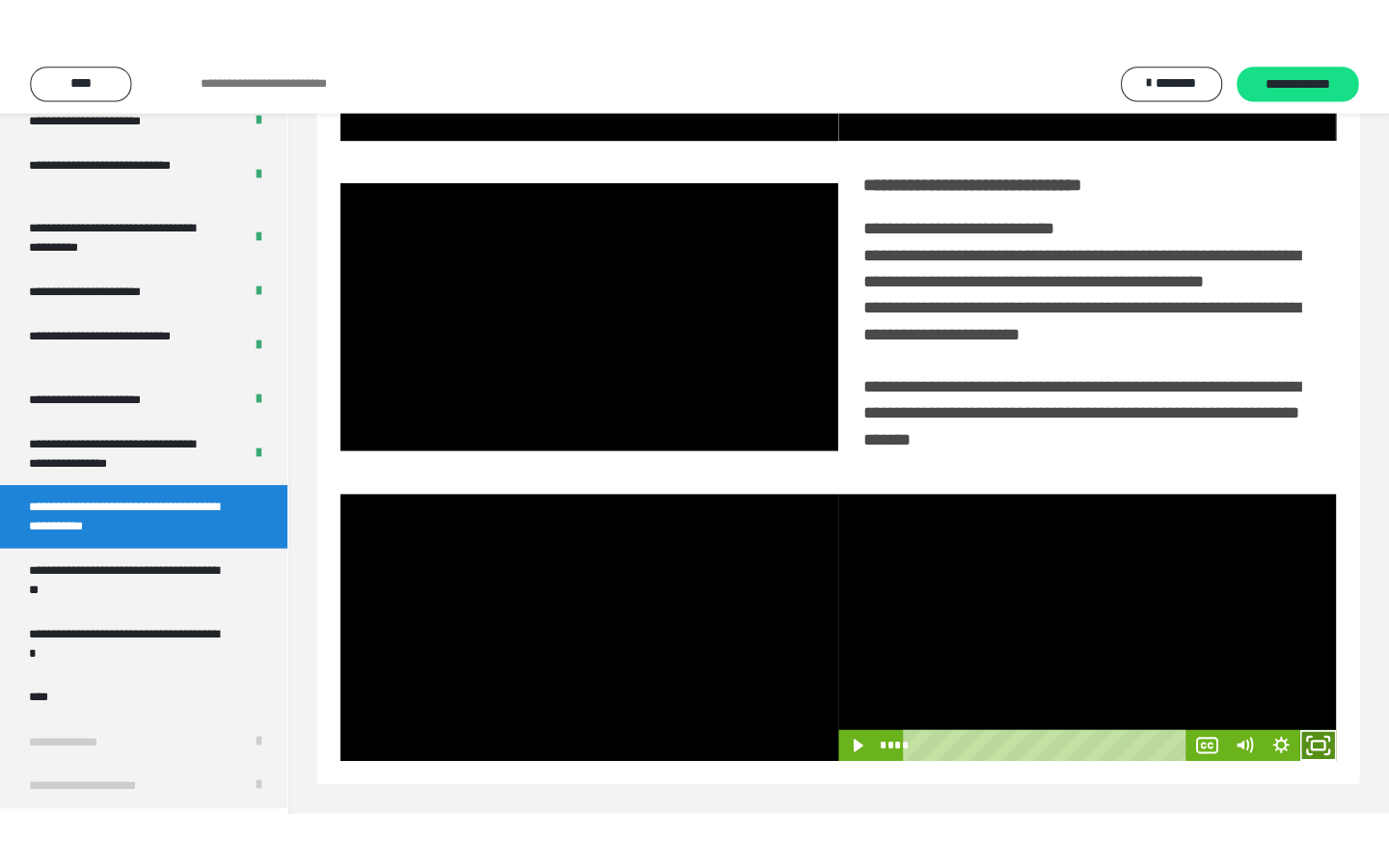 scroll, scrollTop: 225, scrollLeft: 0, axis: vertical 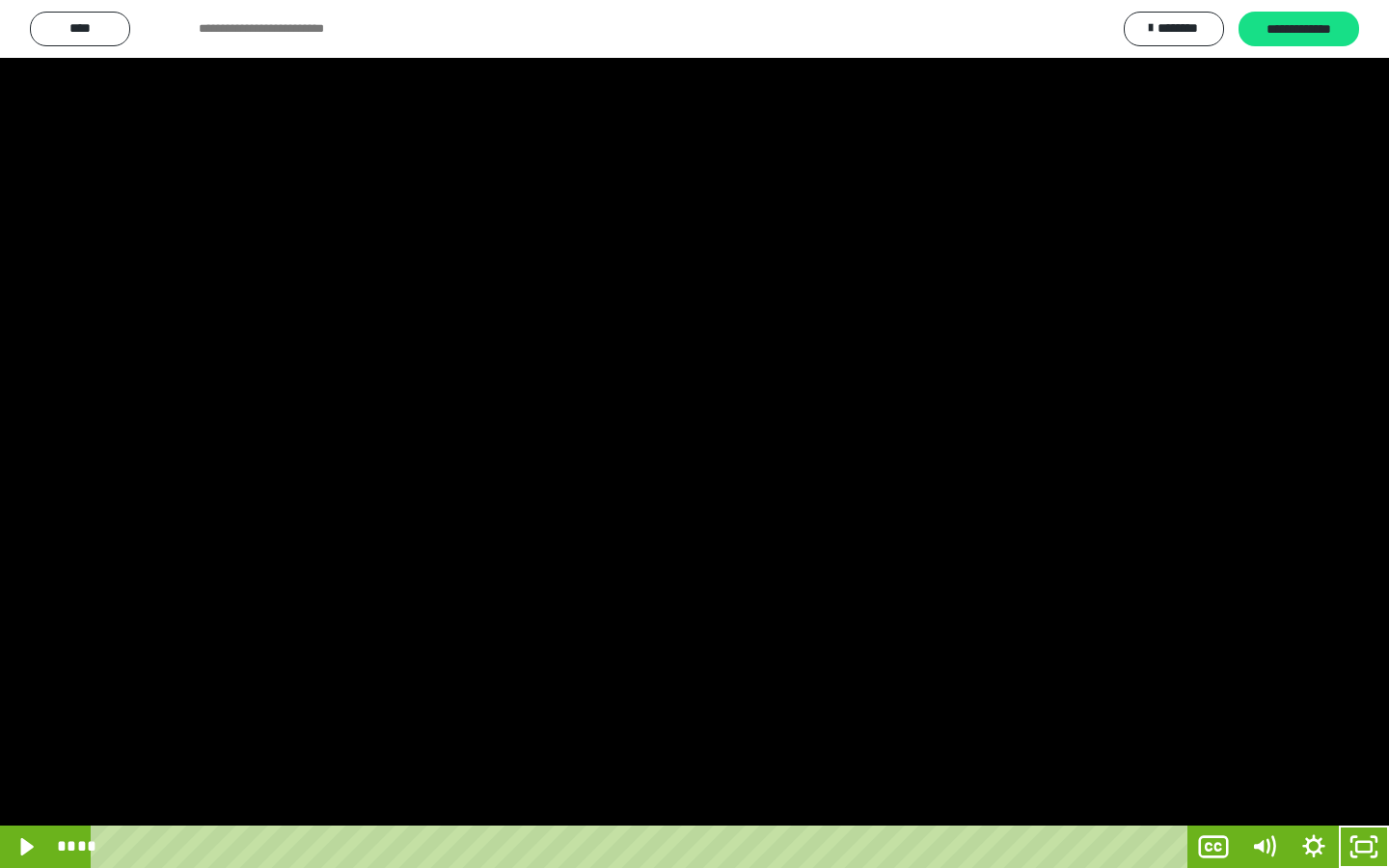 click at bounding box center [694, 434] 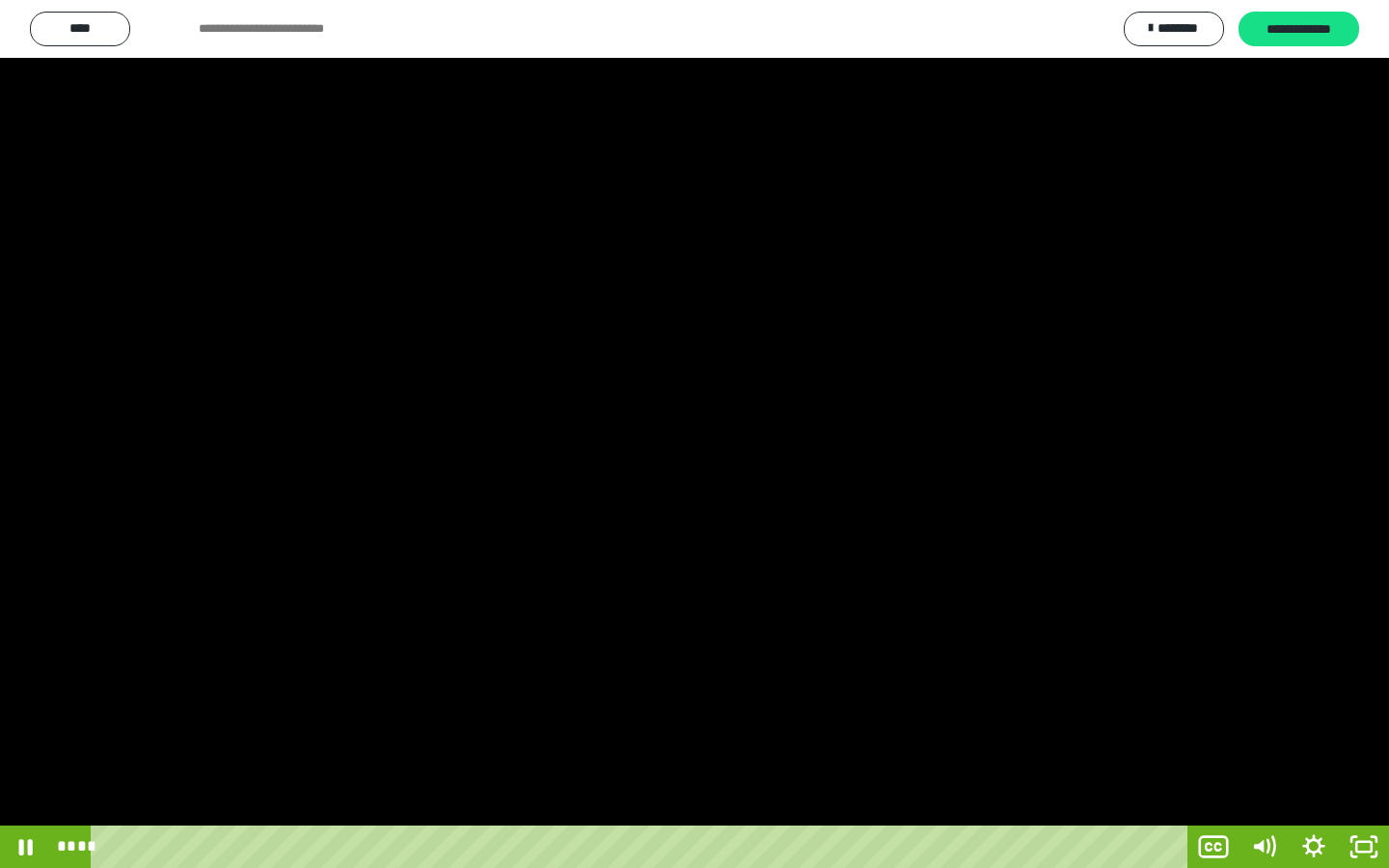 type 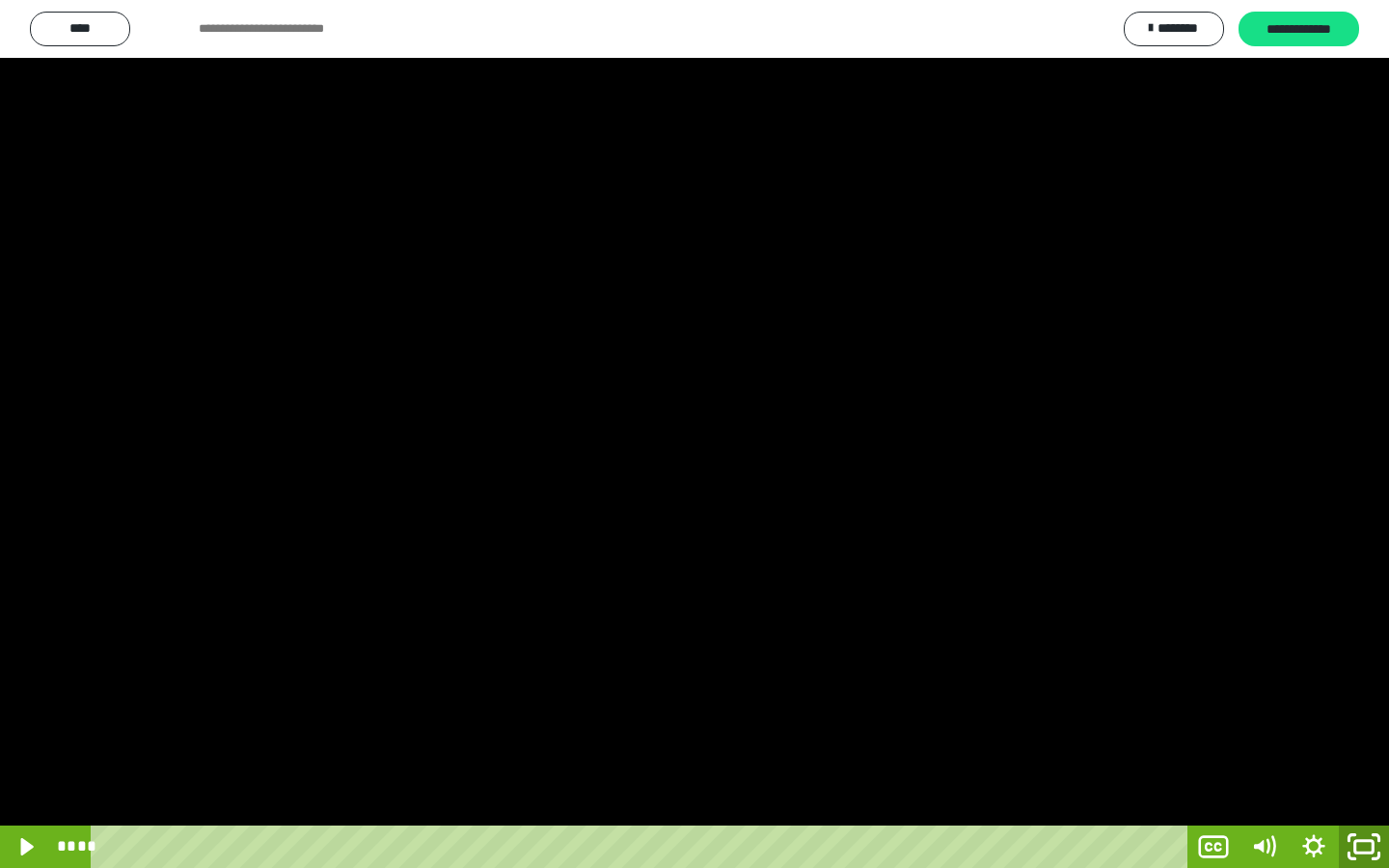 click 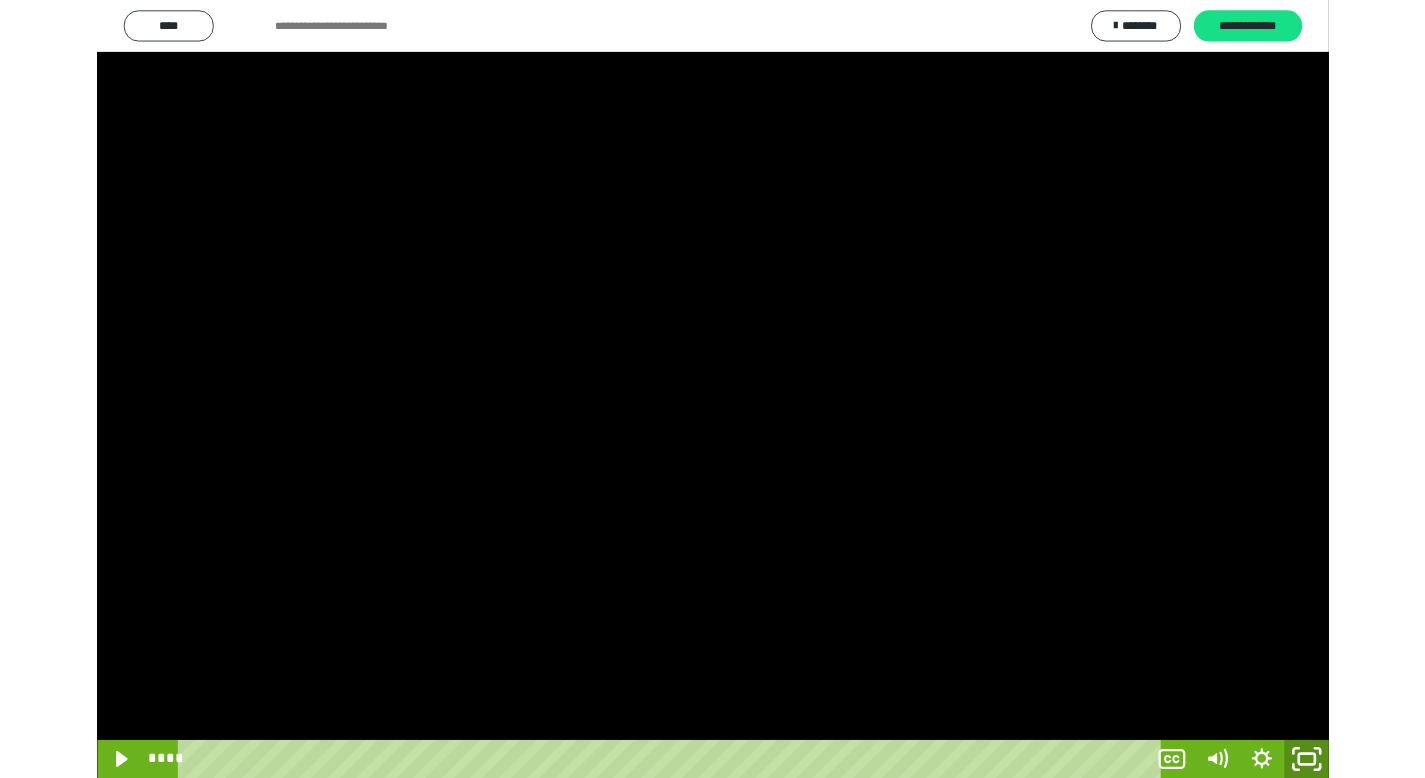 scroll, scrollTop: 4177, scrollLeft: 0, axis: vertical 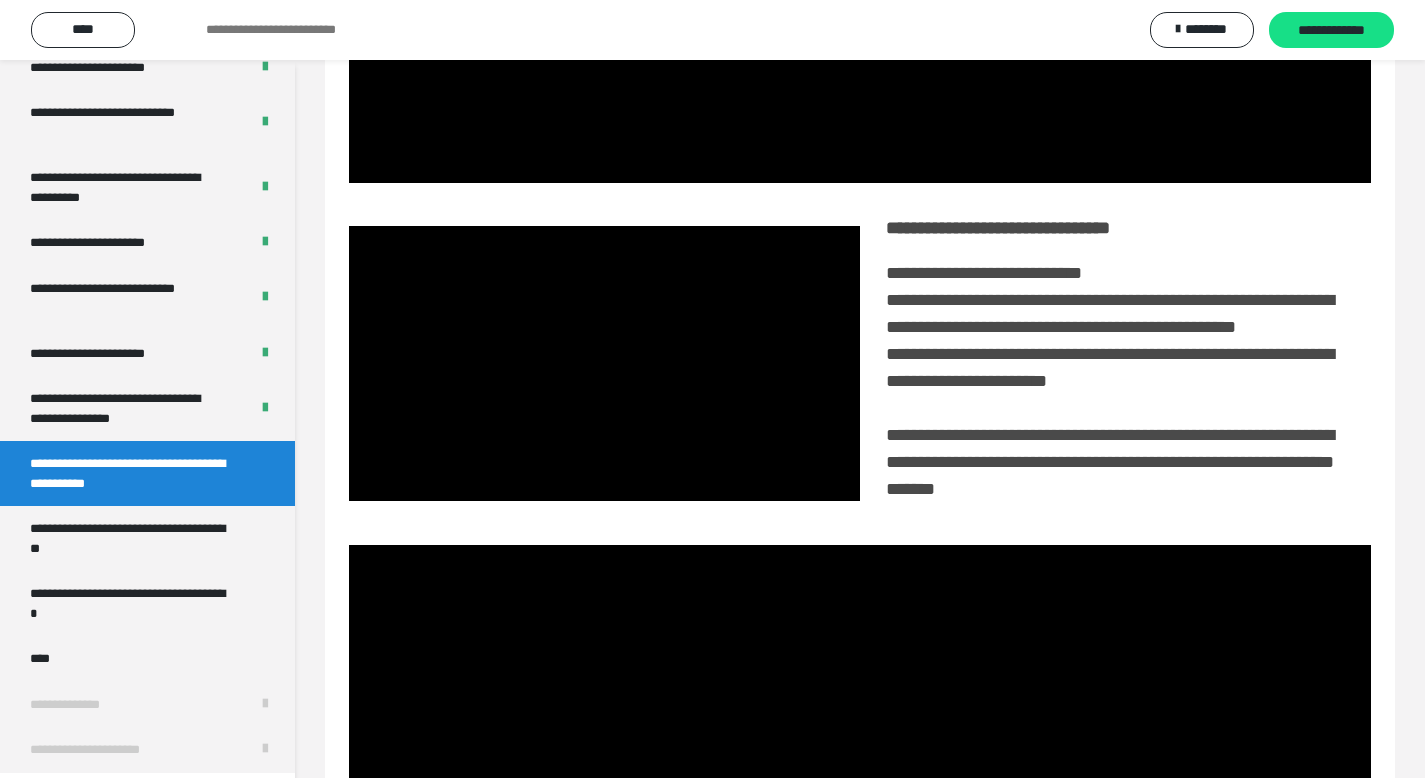 click at bounding box center [1115, 682] 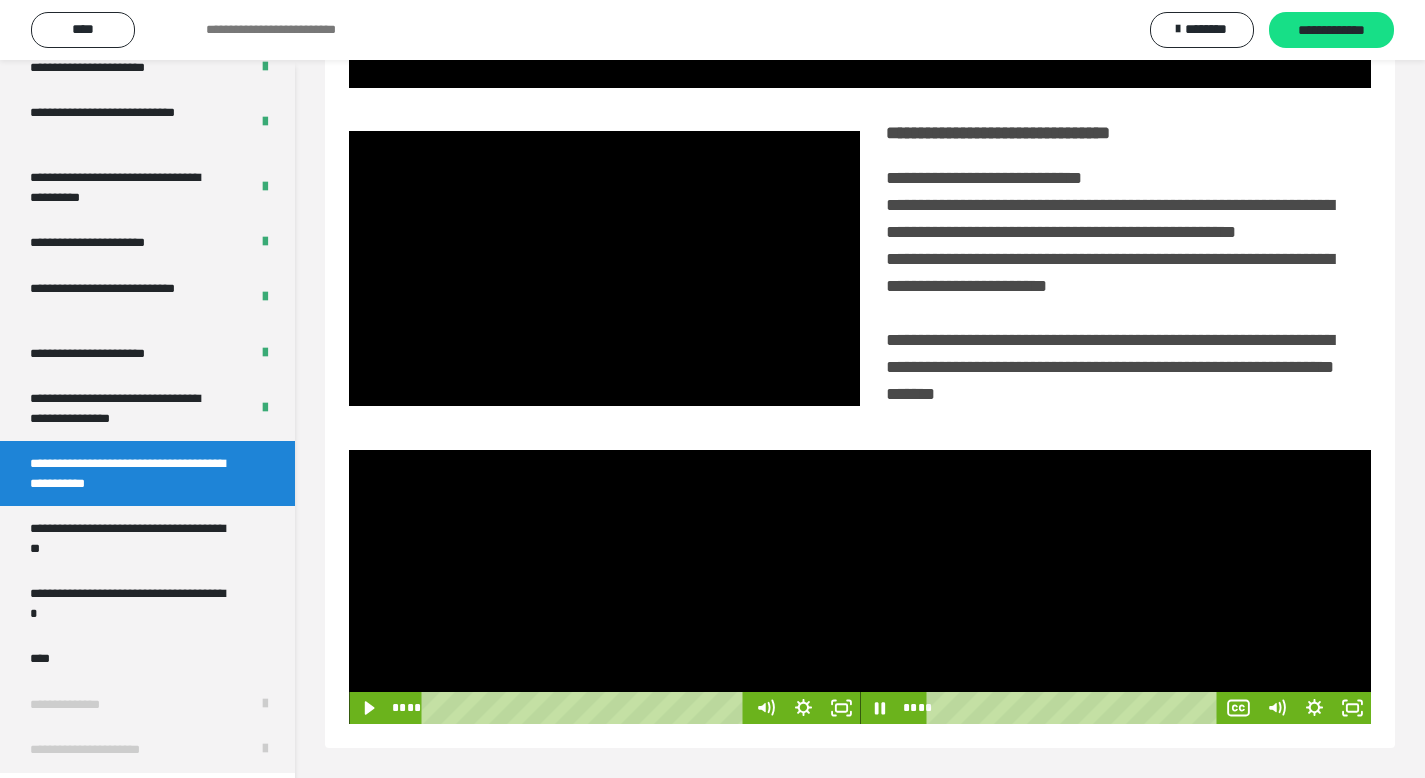scroll, scrollTop: 355, scrollLeft: 0, axis: vertical 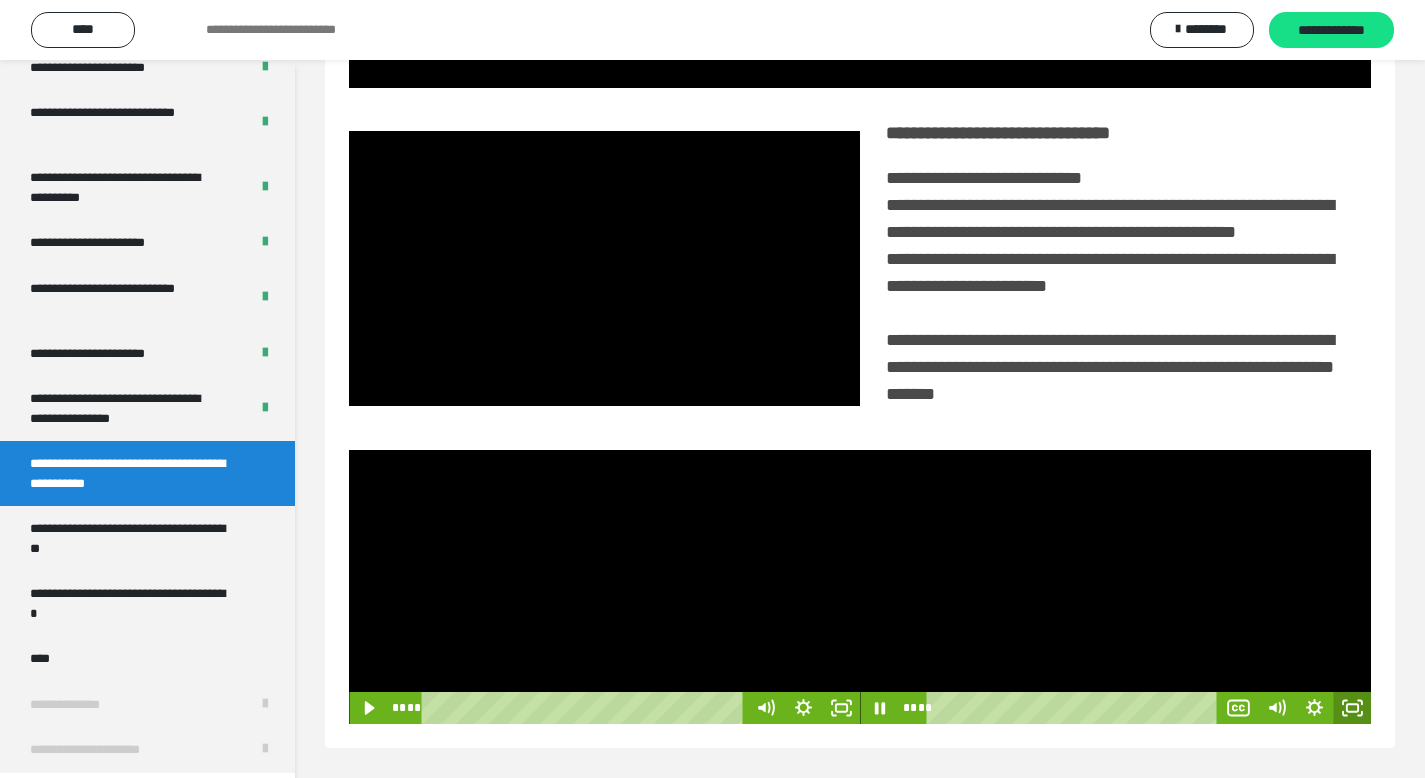 click 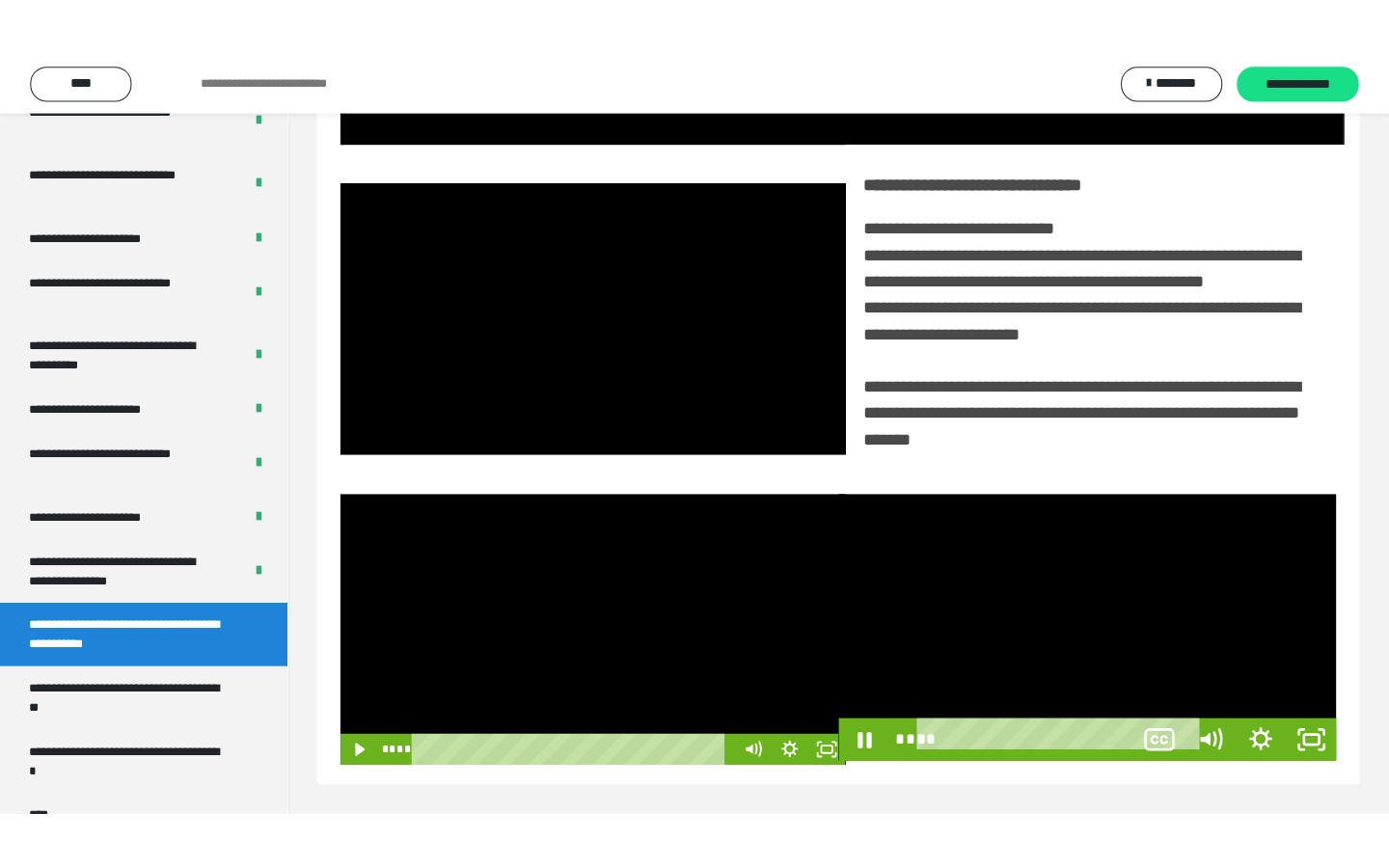 scroll, scrollTop: 225, scrollLeft: 0, axis: vertical 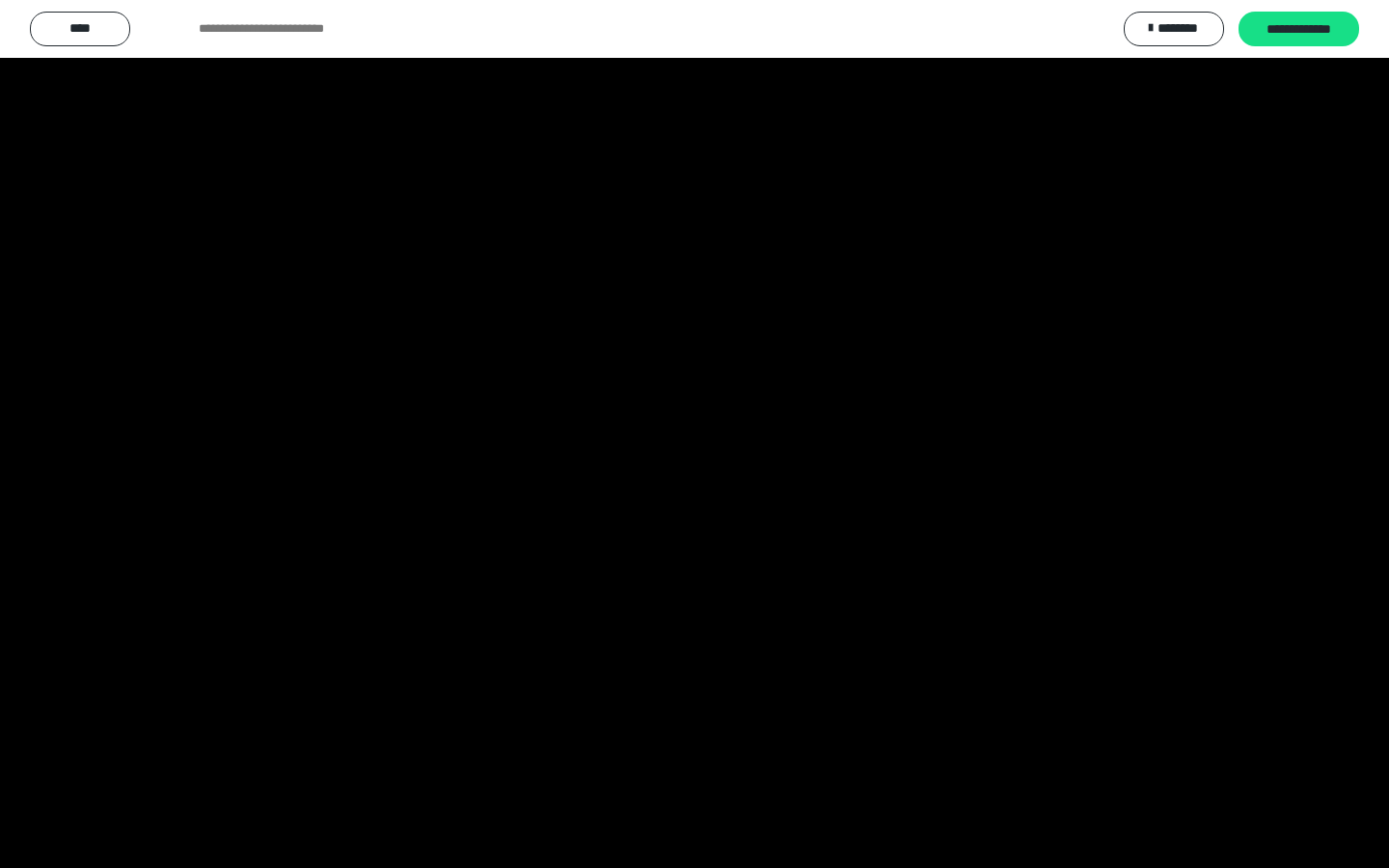 click at bounding box center (694, 434) 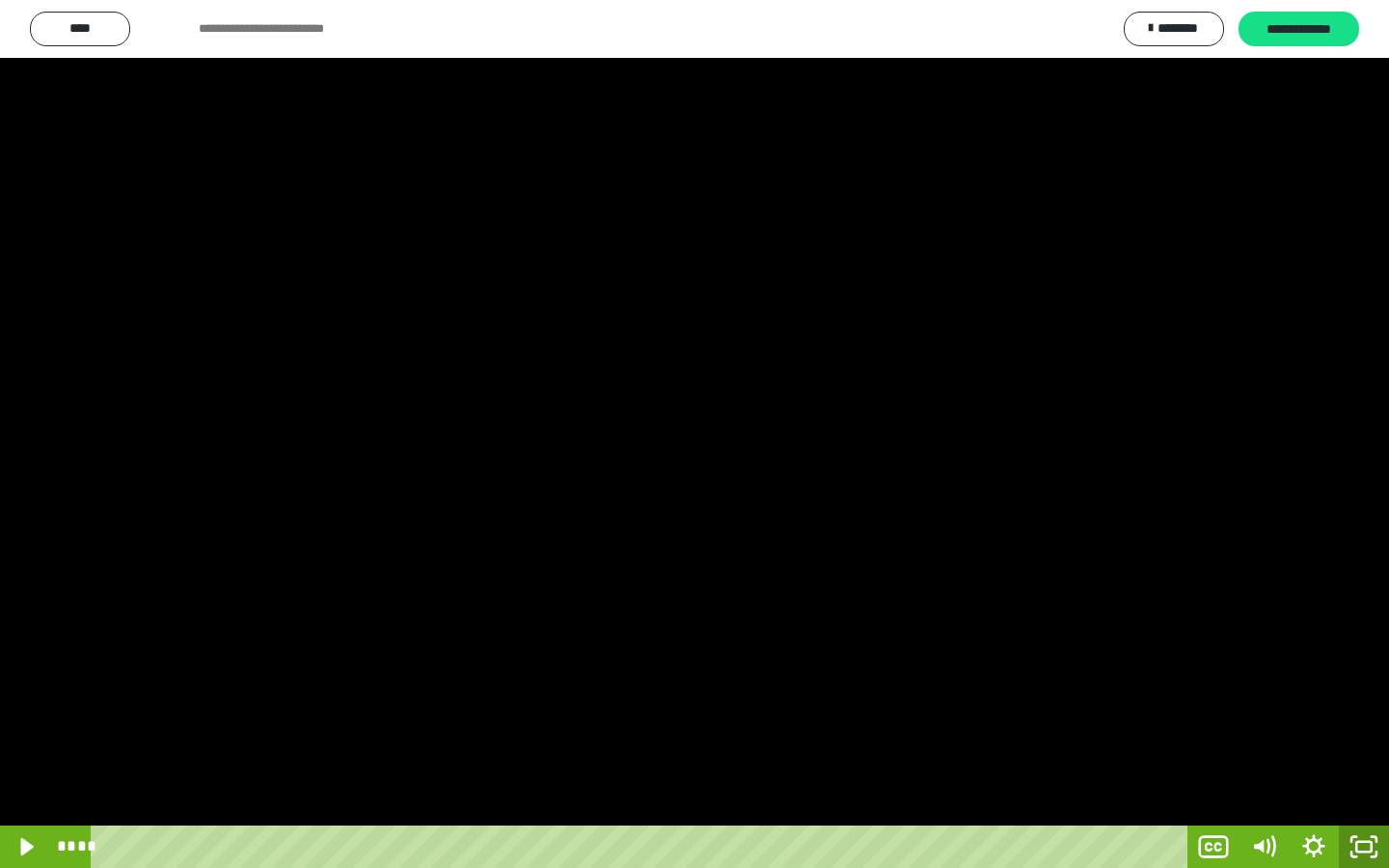 click 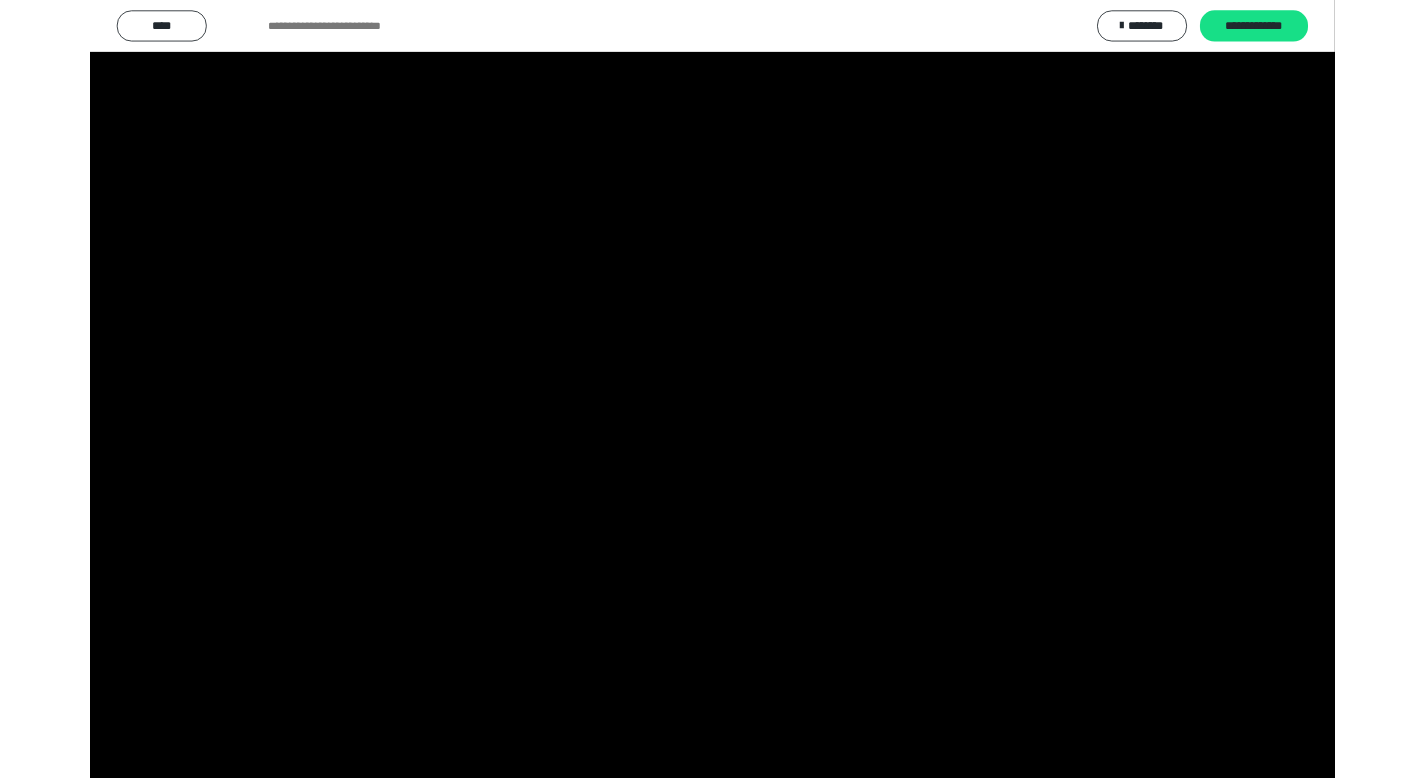 scroll, scrollTop: 4177, scrollLeft: 0, axis: vertical 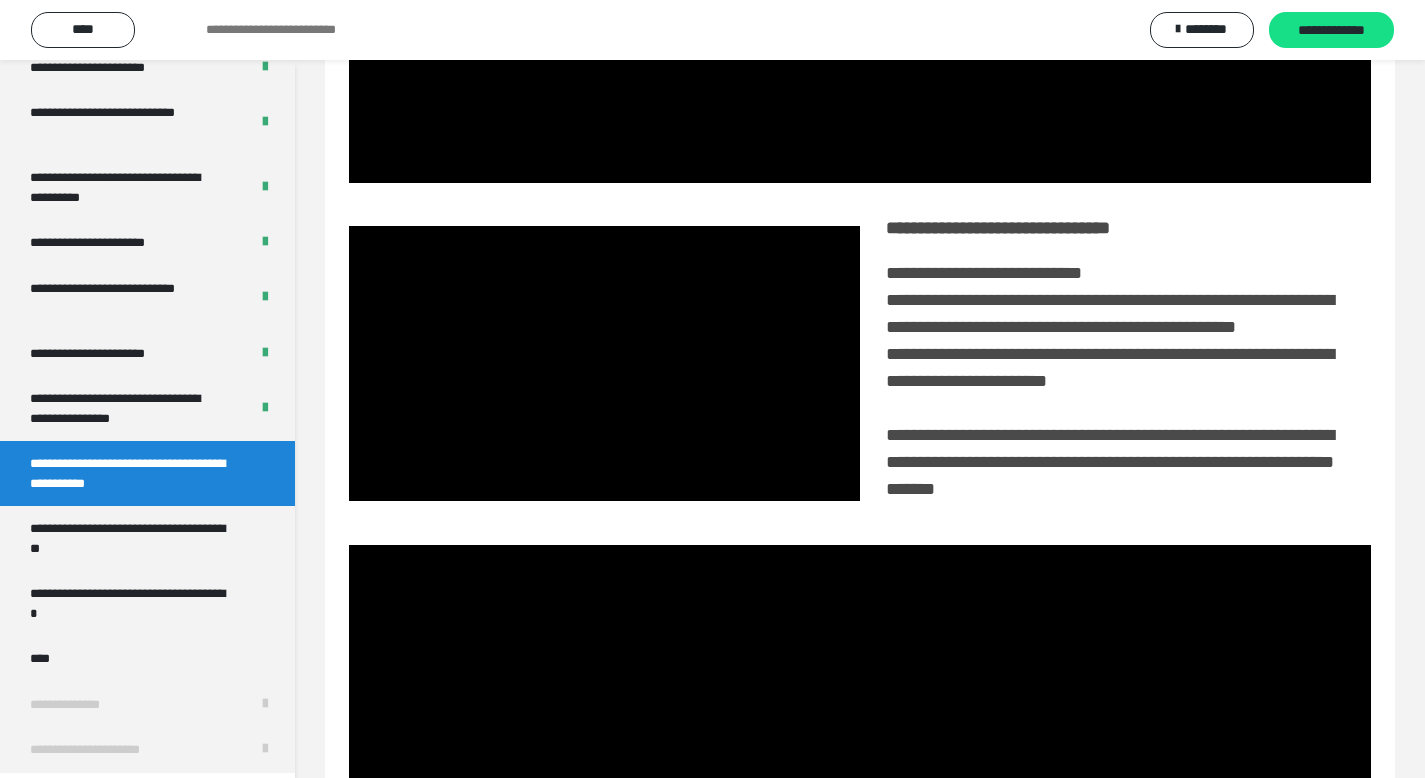 click at bounding box center [1115, 682] 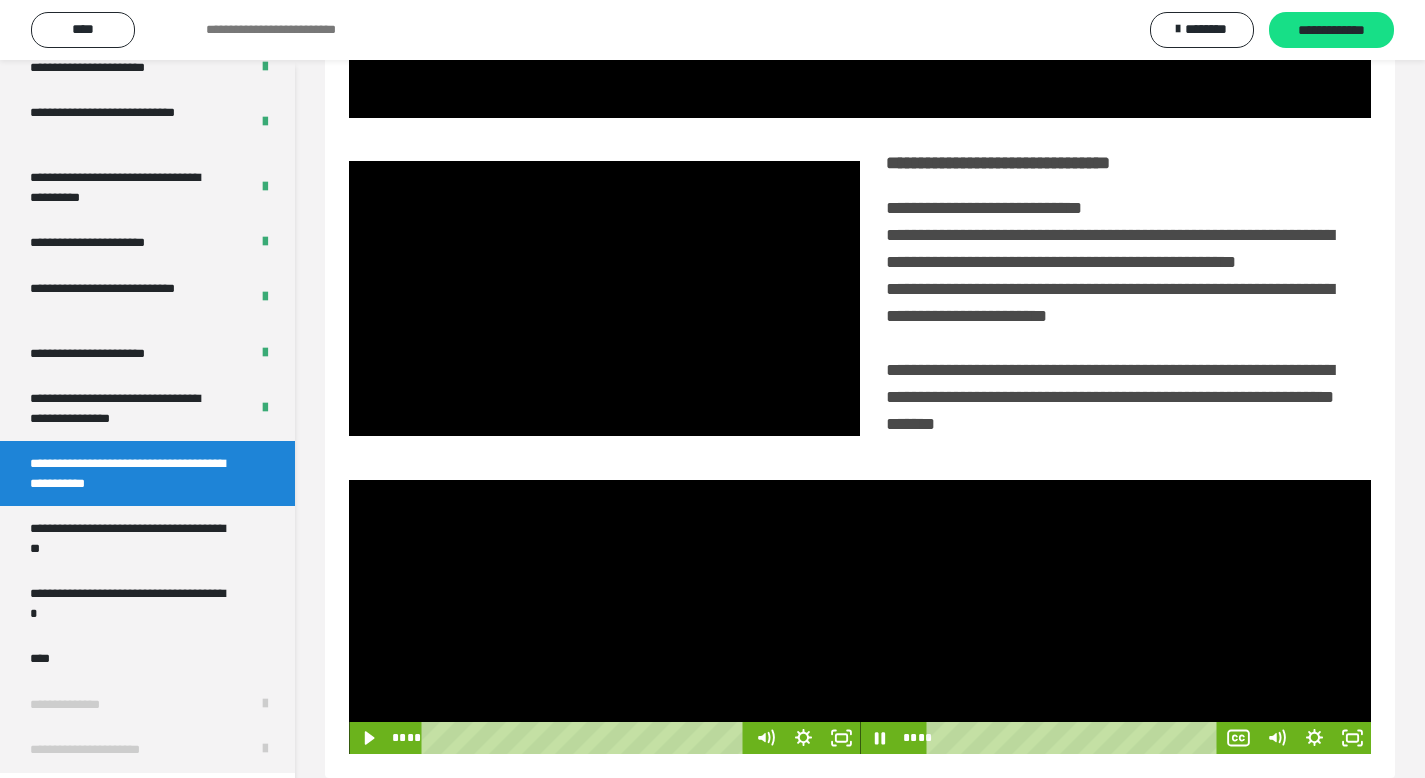 scroll, scrollTop: 355, scrollLeft: 0, axis: vertical 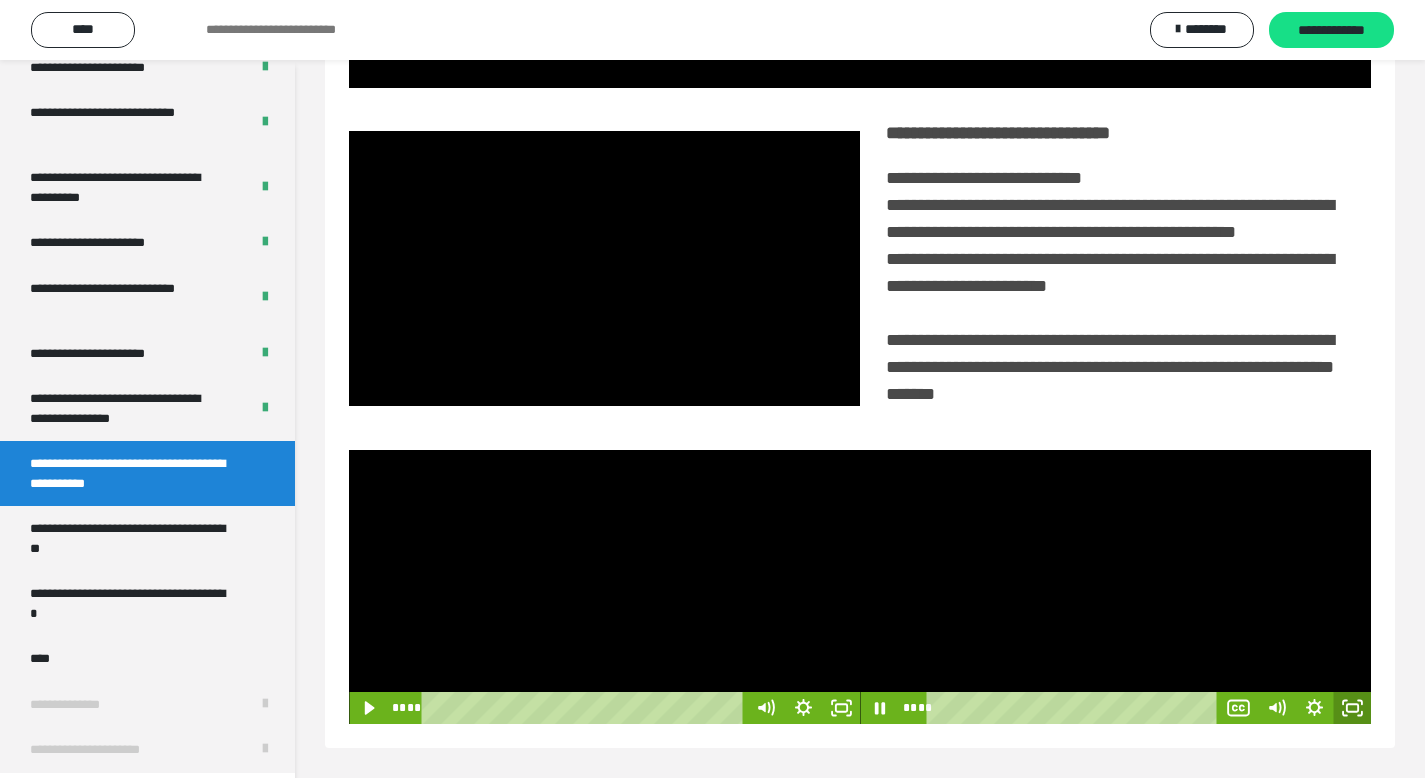 click 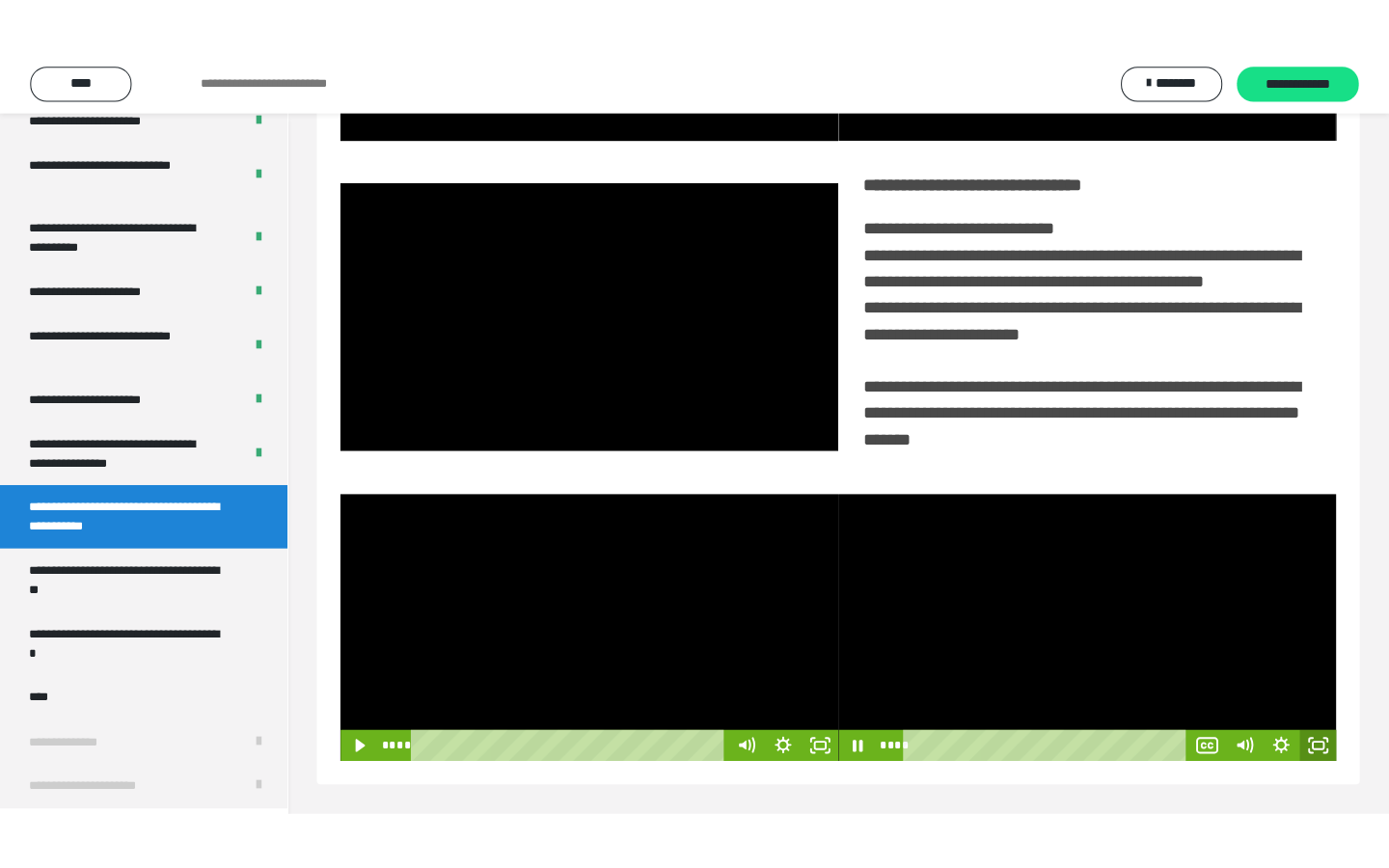scroll, scrollTop: 225, scrollLeft: 0, axis: vertical 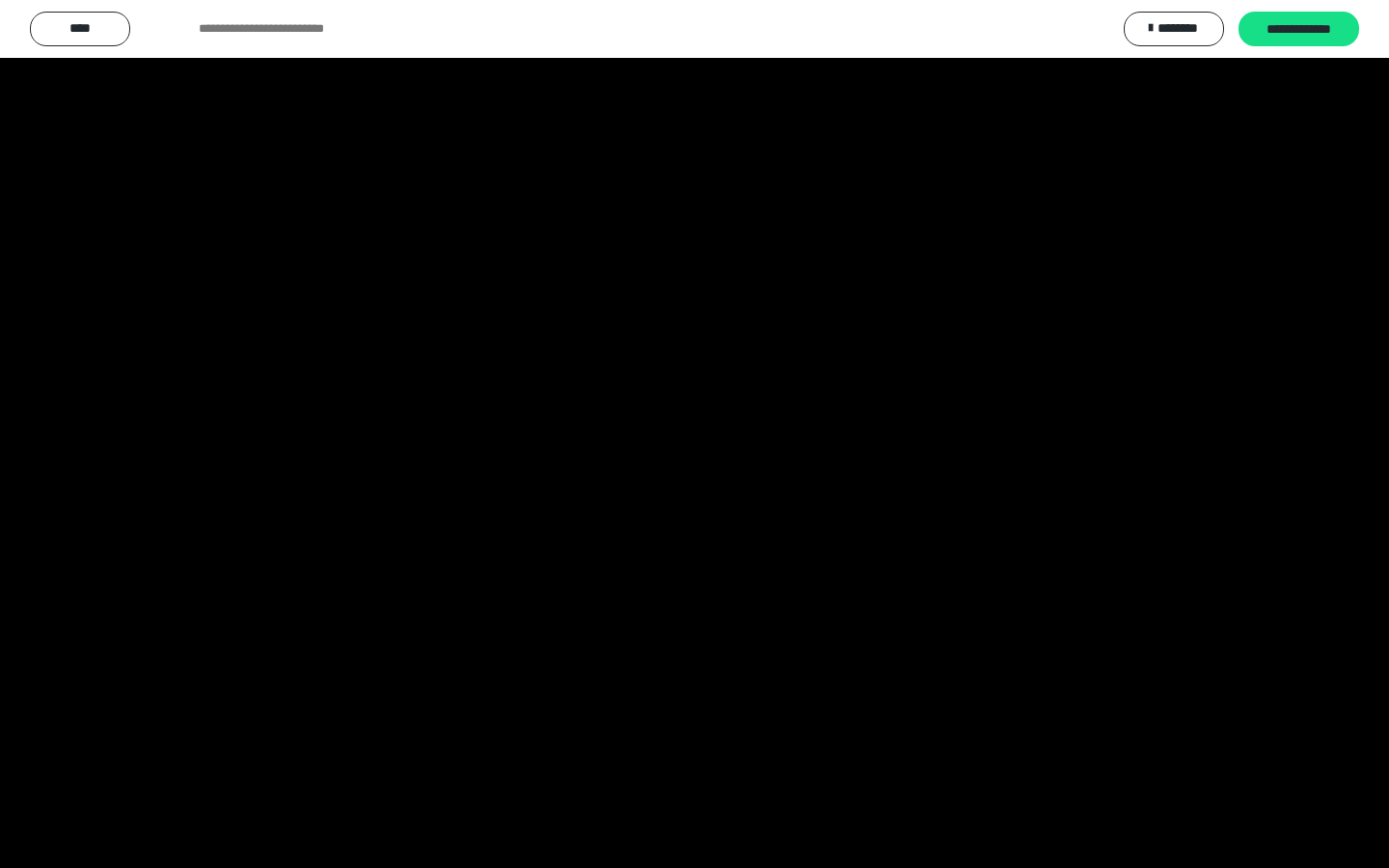 click at bounding box center (694, 434) 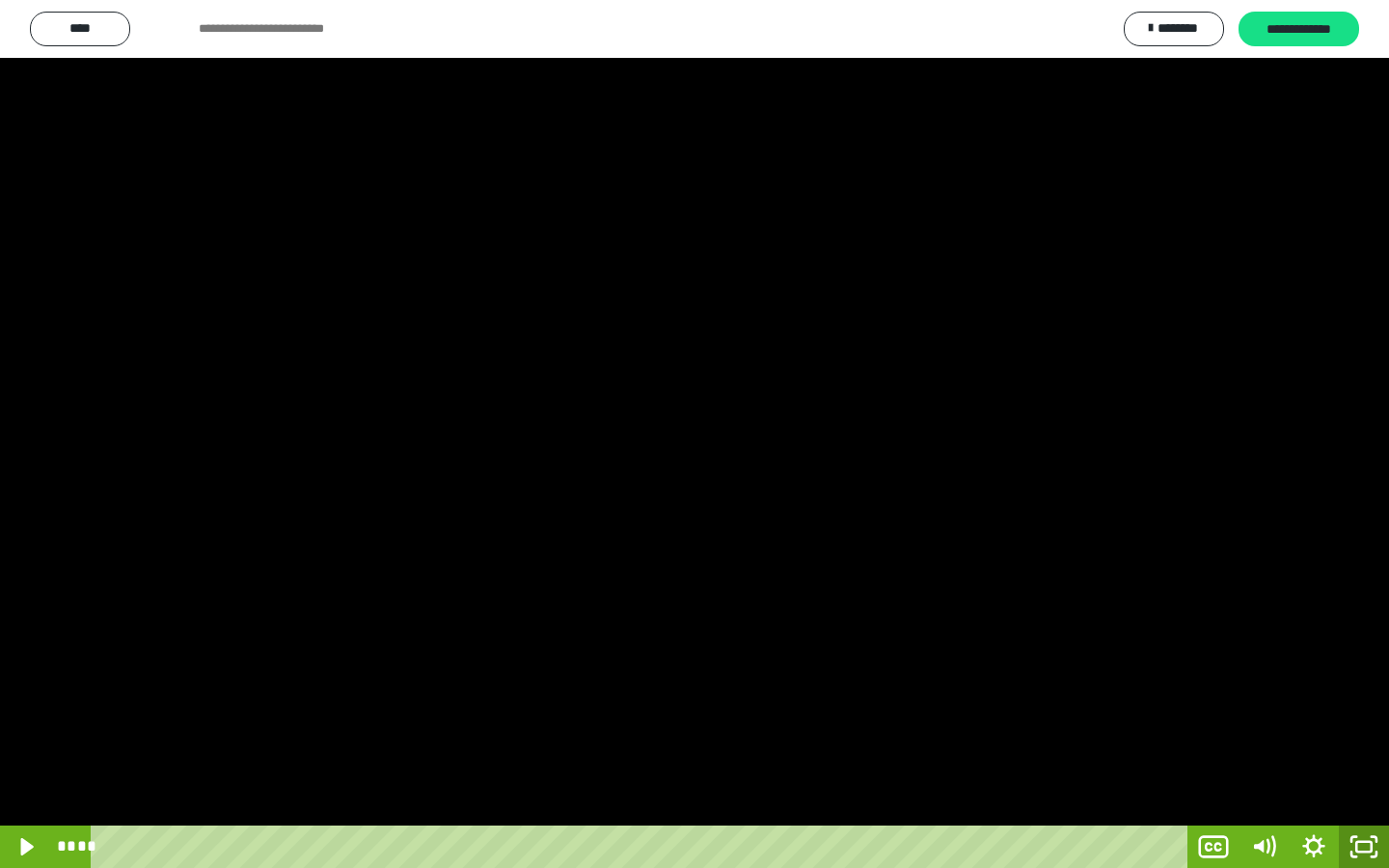 click 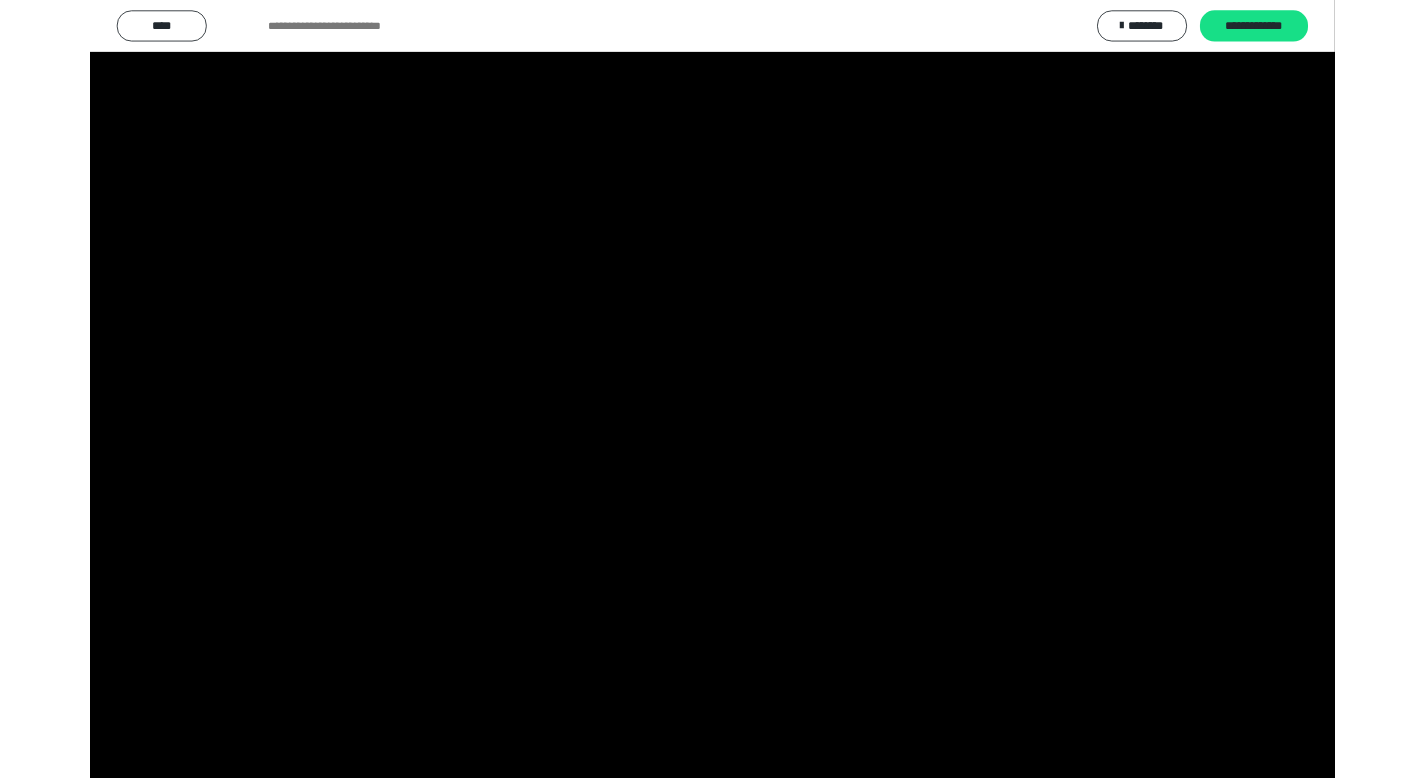 scroll, scrollTop: 4177, scrollLeft: 0, axis: vertical 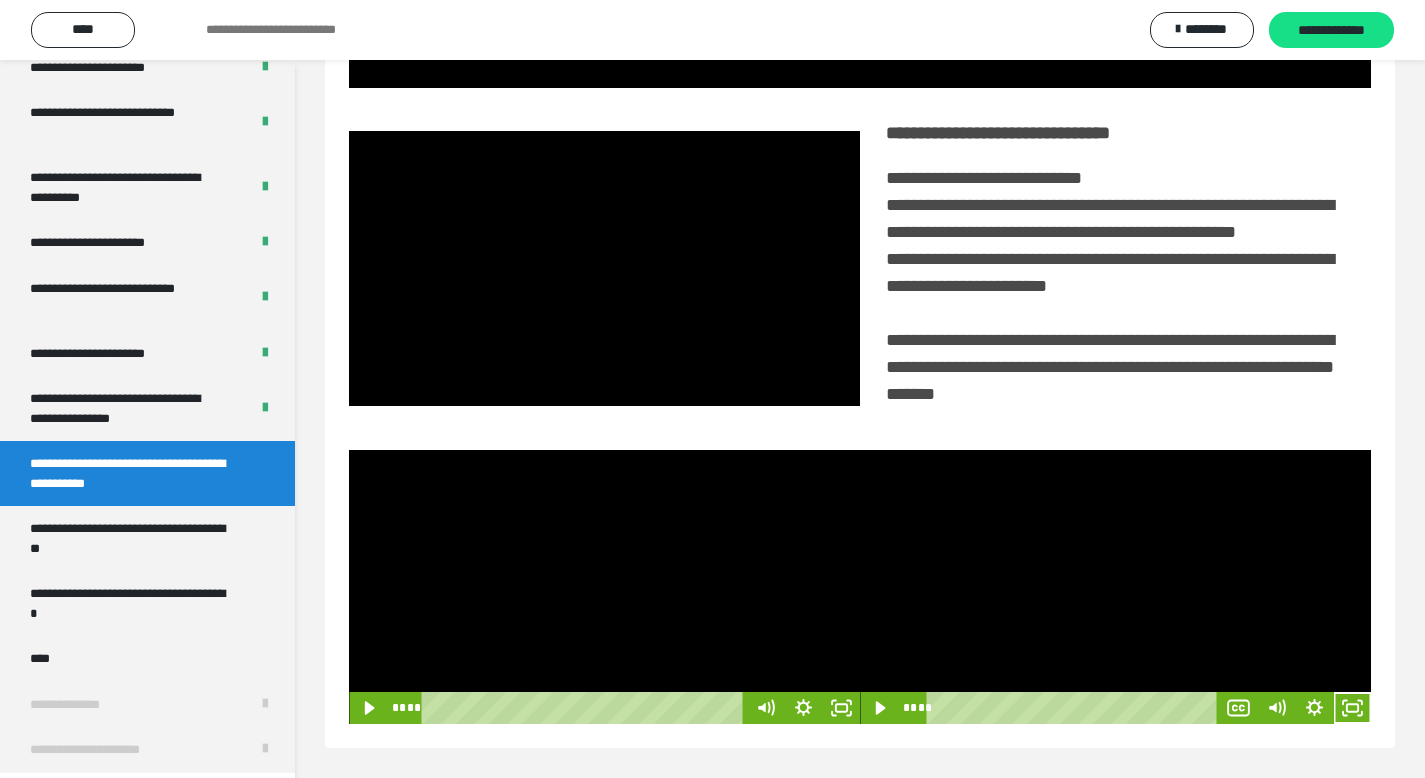 click at bounding box center [1115, 587] 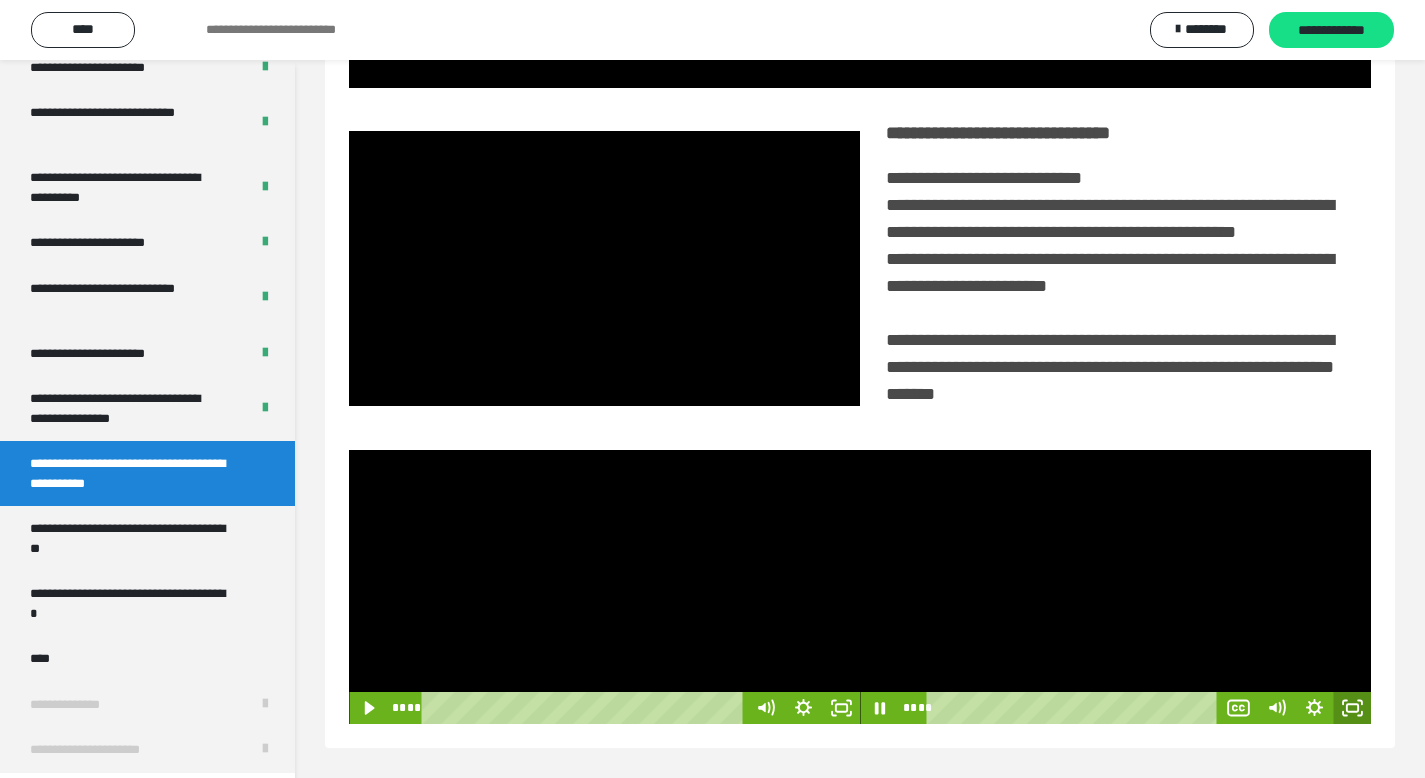 drag, startPoint x: 1358, startPoint y: 709, endPoint x: 1358, endPoint y: 832, distance: 123 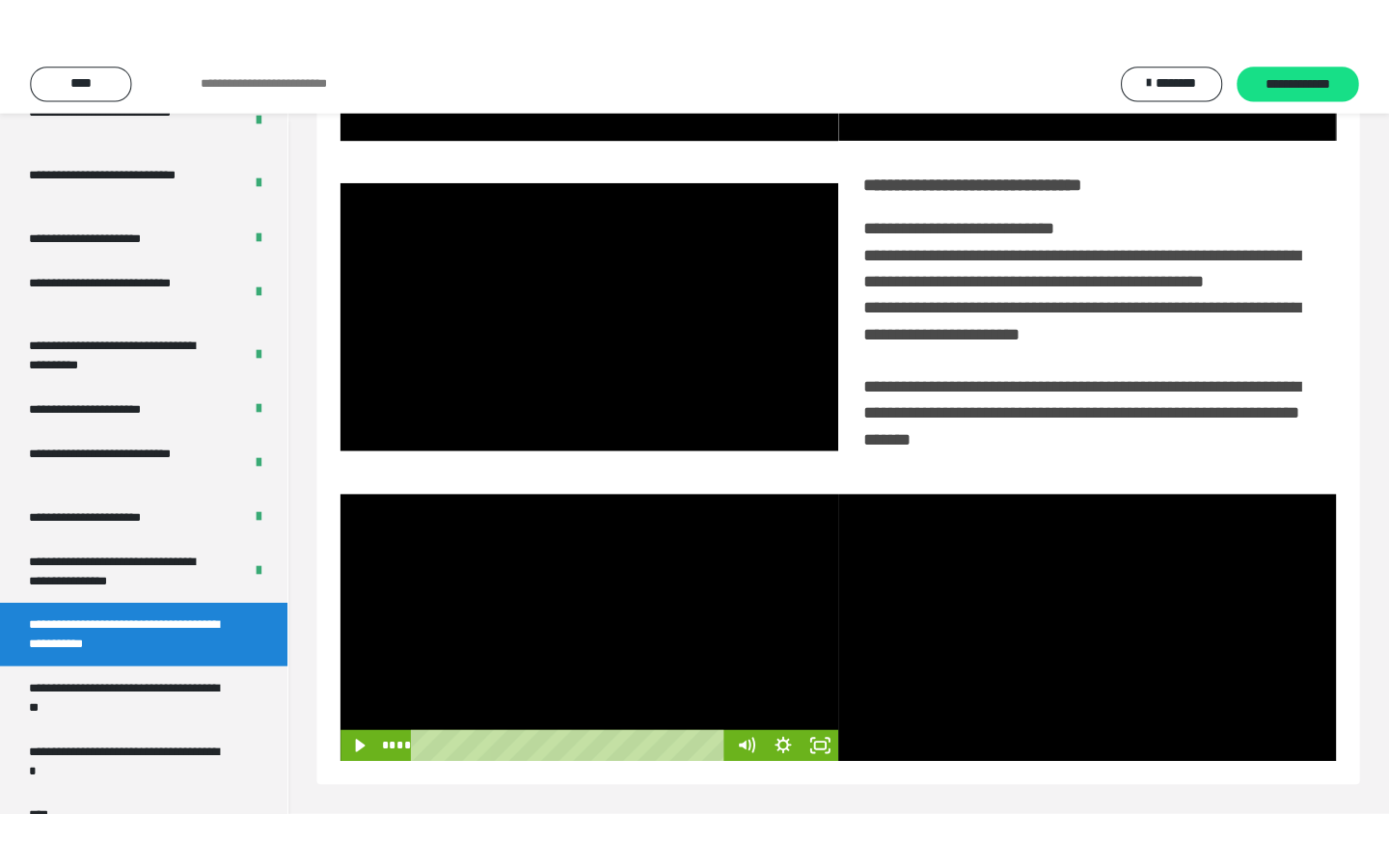 scroll, scrollTop: 225, scrollLeft: 0, axis: vertical 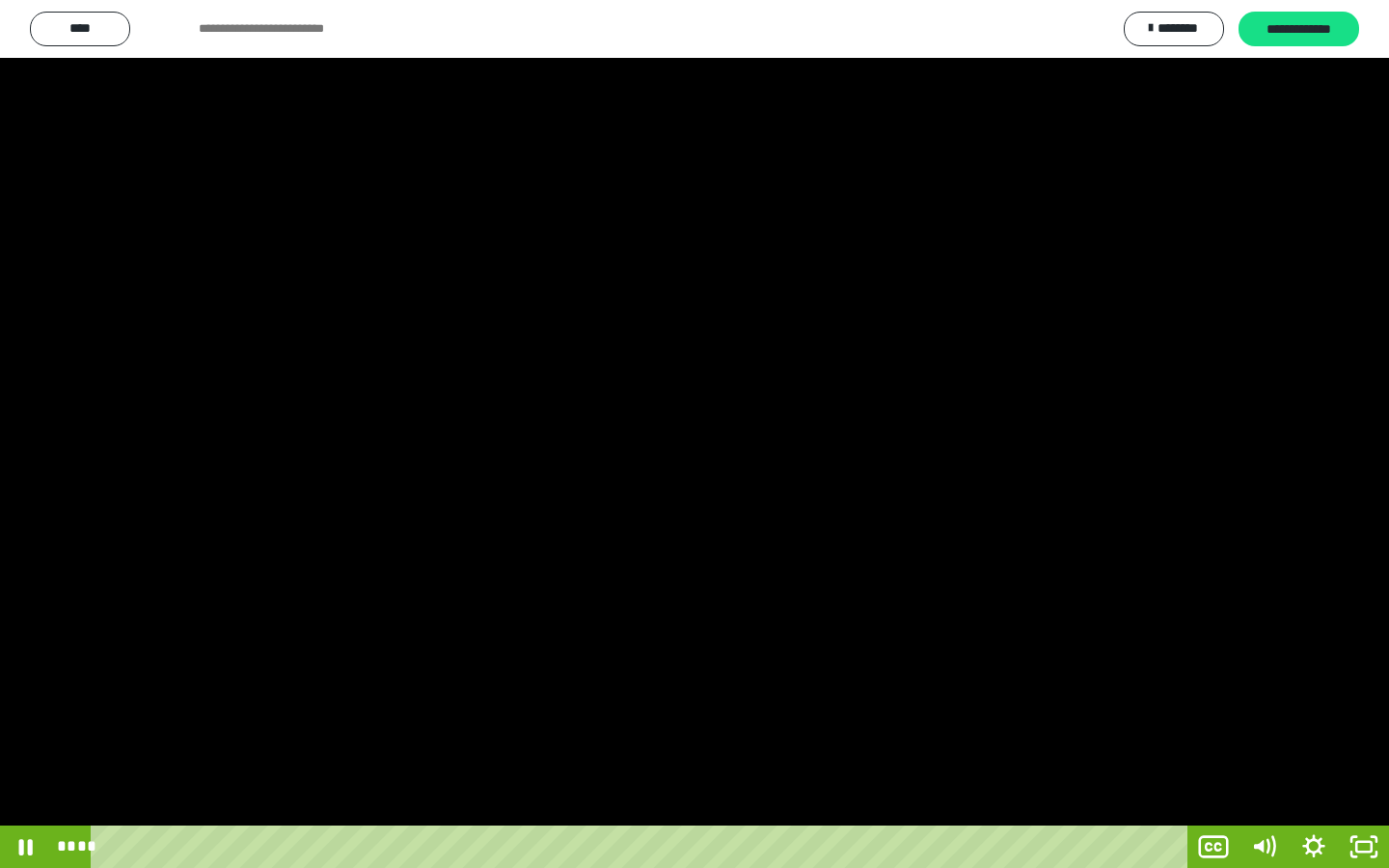 click at bounding box center [694, 434] 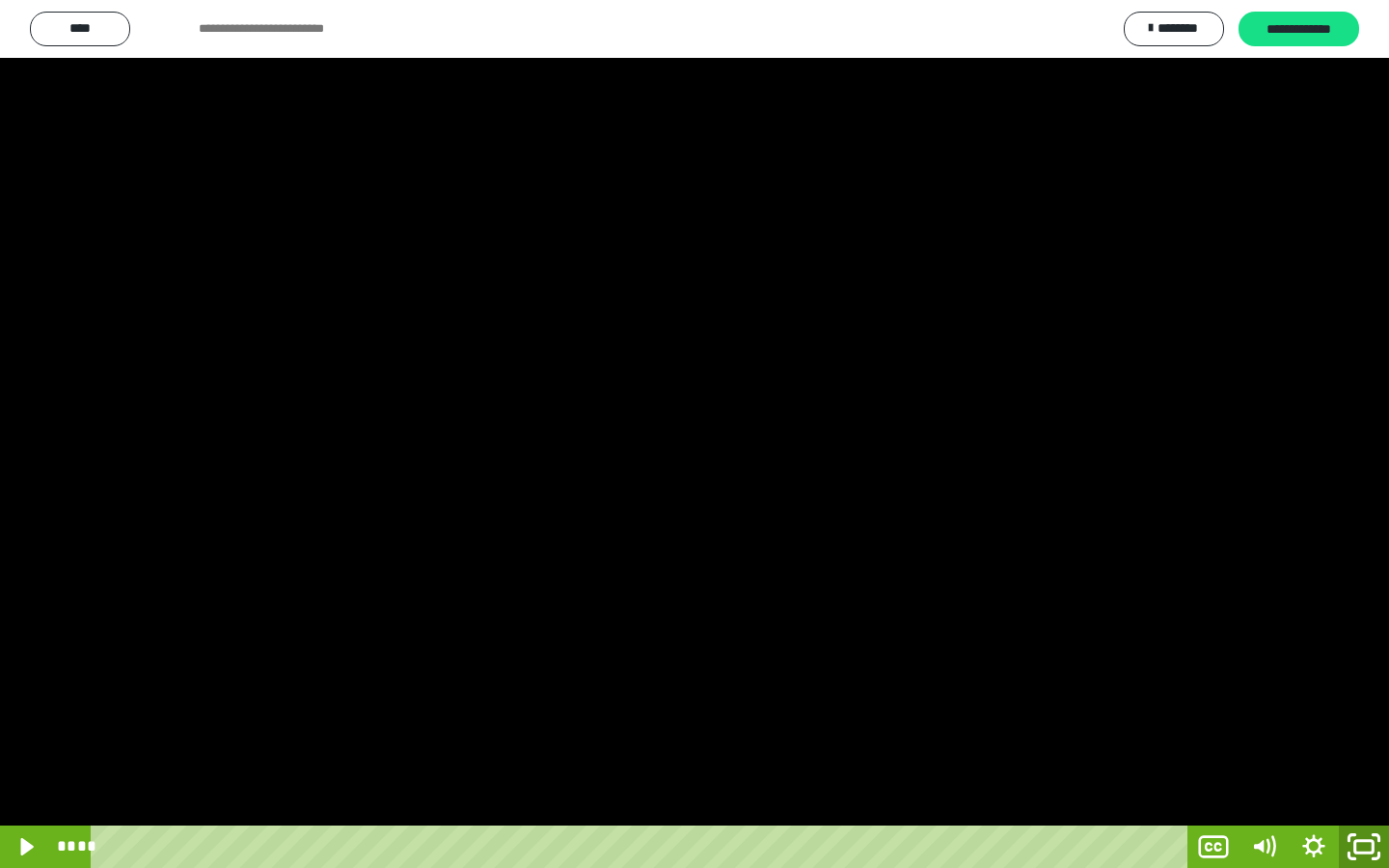 click 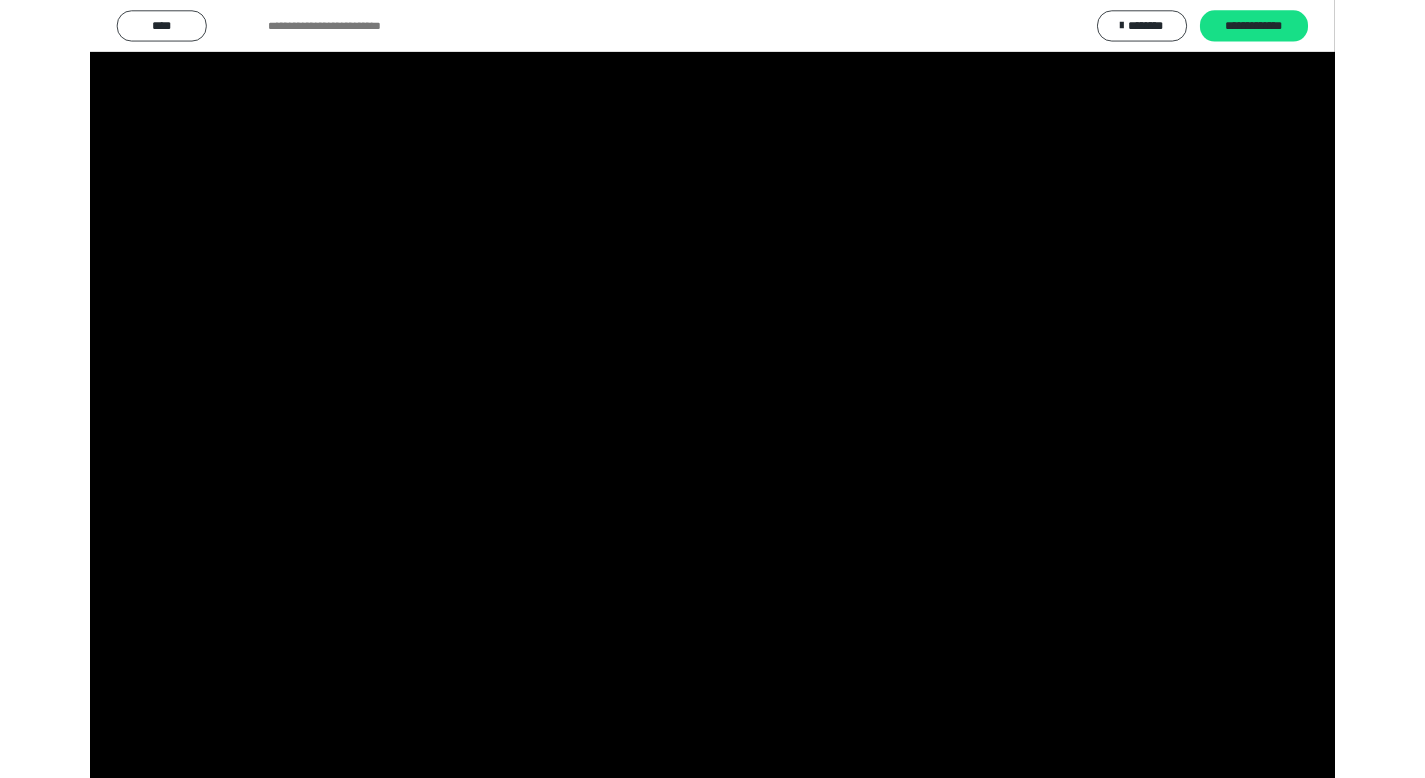 scroll, scrollTop: 4177, scrollLeft: 0, axis: vertical 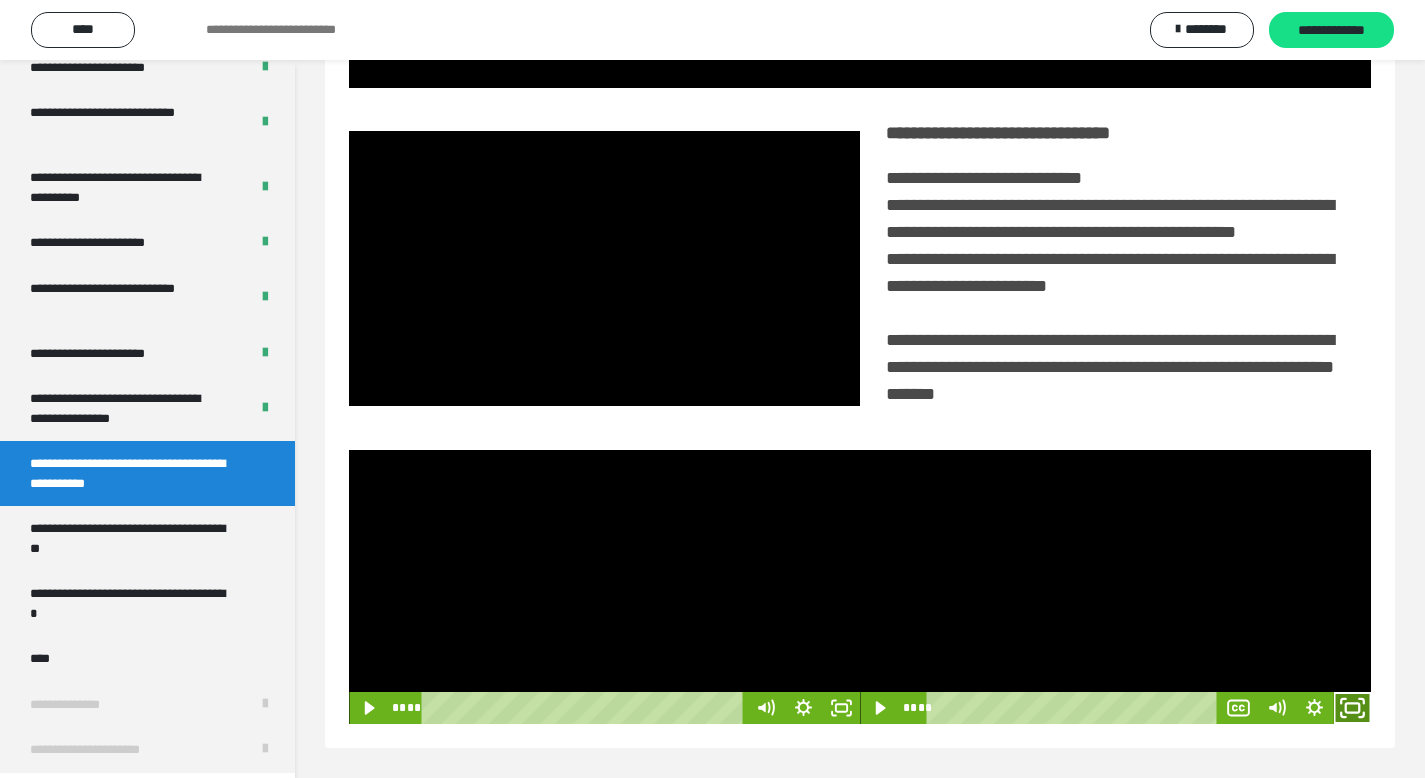 click 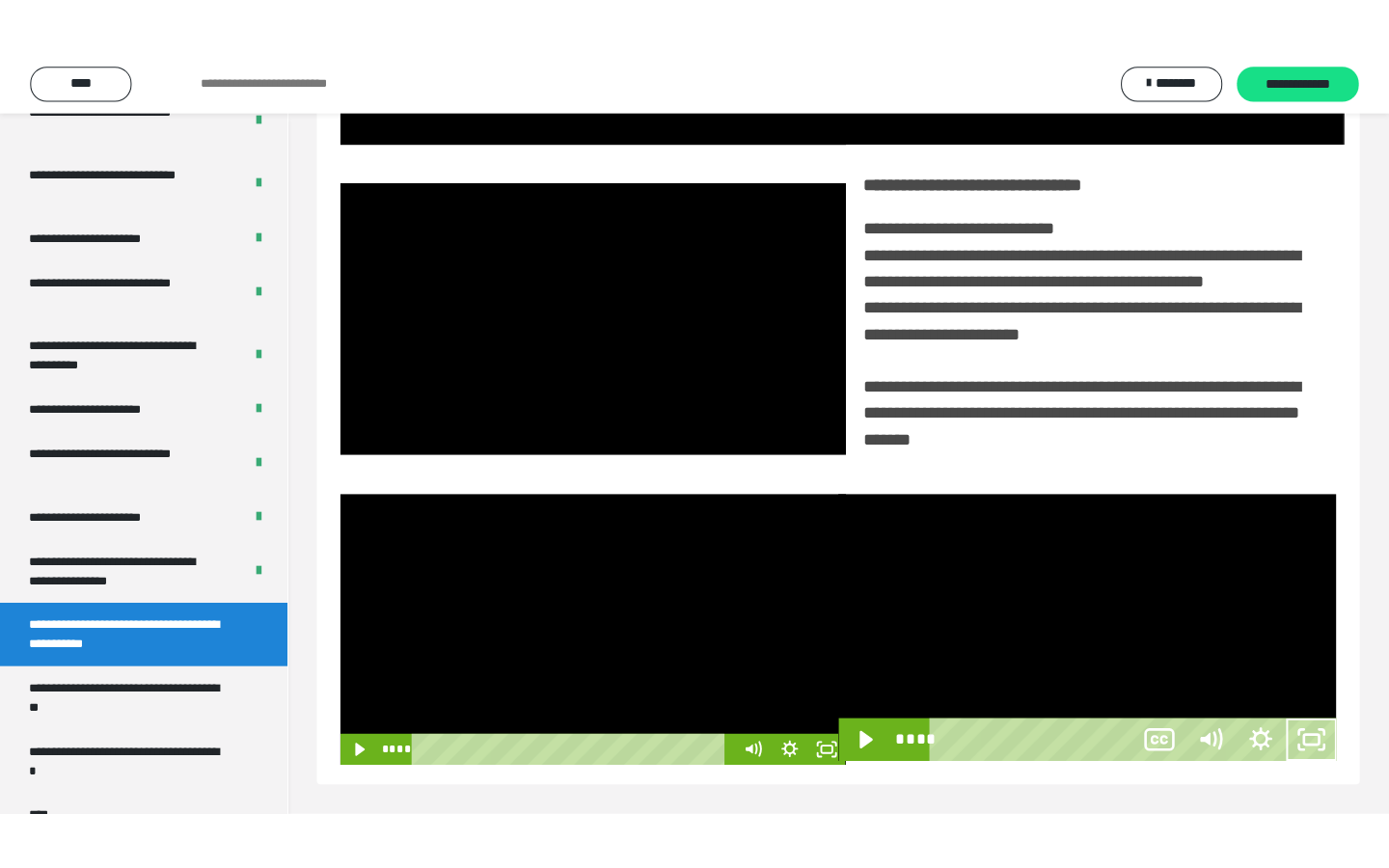 scroll, scrollTop: 225, scrollLeft: 0, axis: vertical 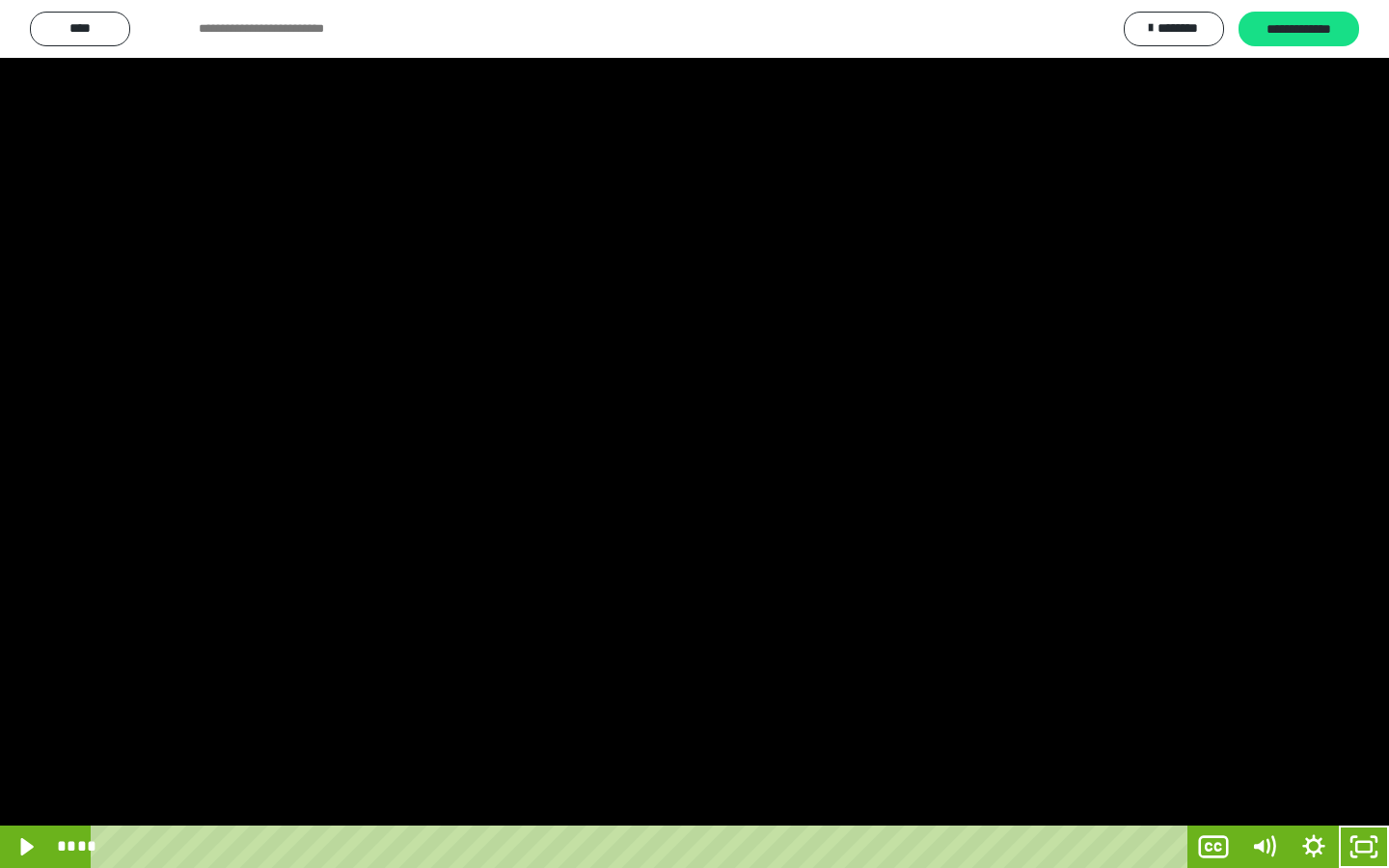 click at bounding box center (694, 434) 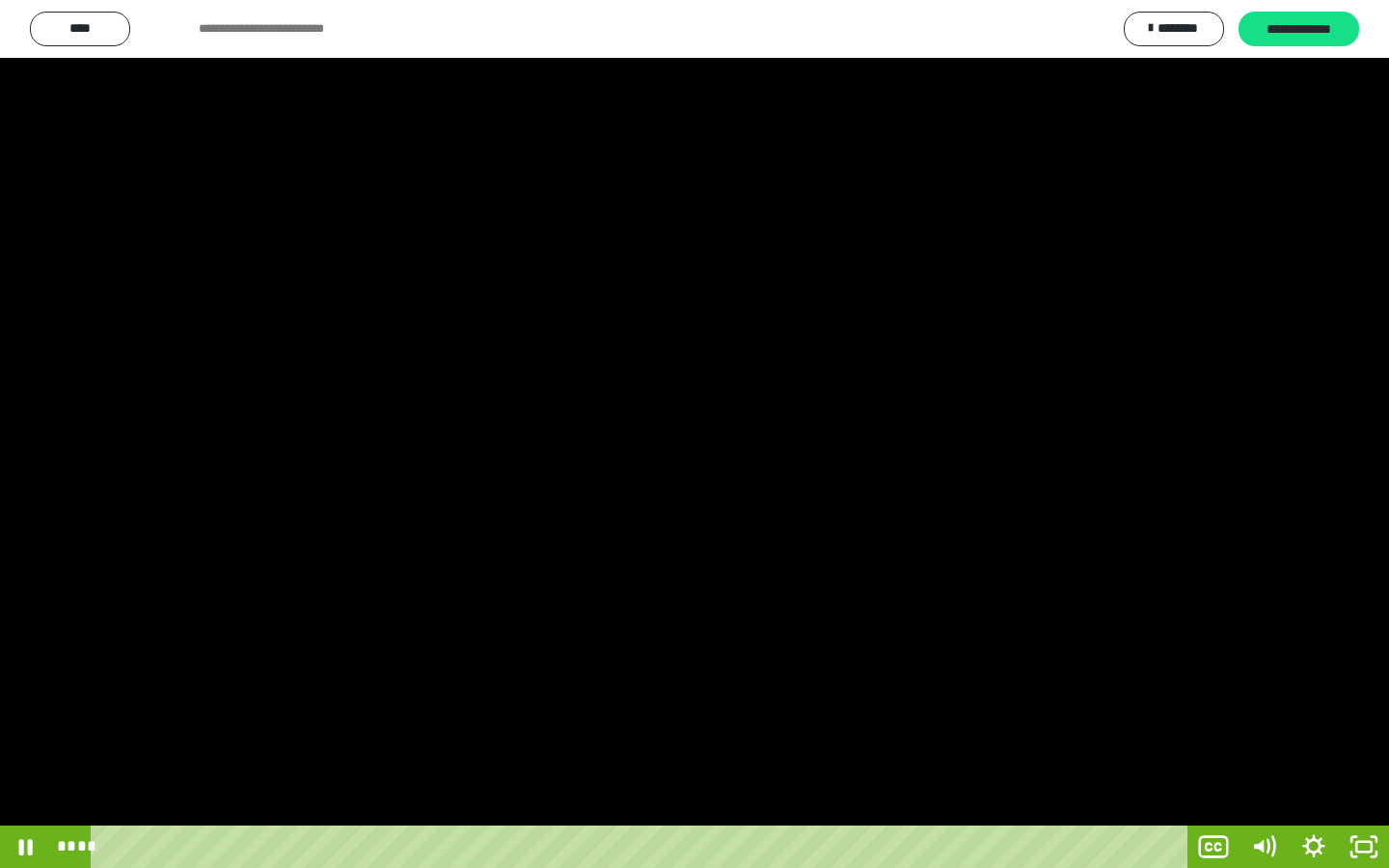 click at bounding box center (694, 434) 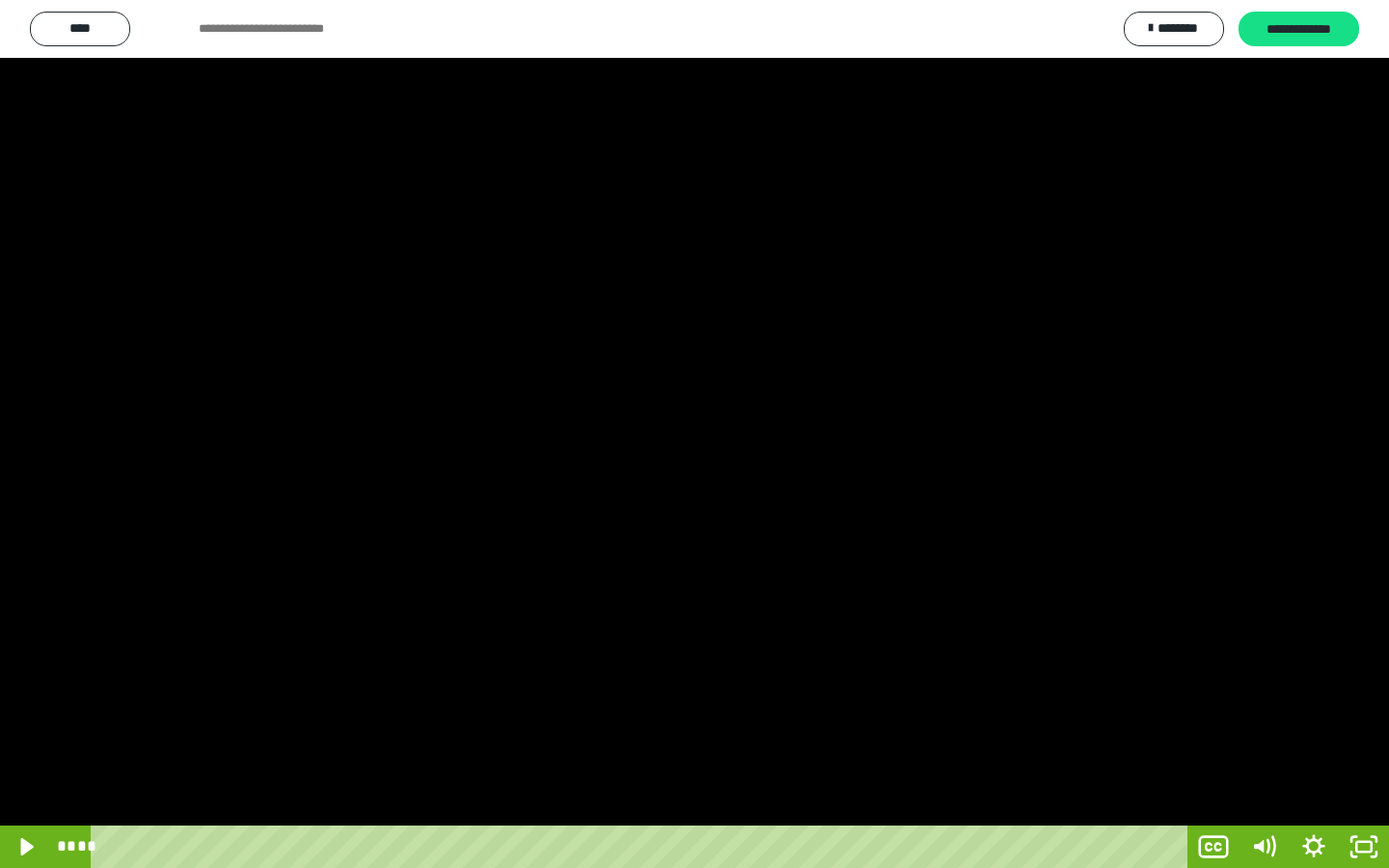 click at bounding box center [694, 434] 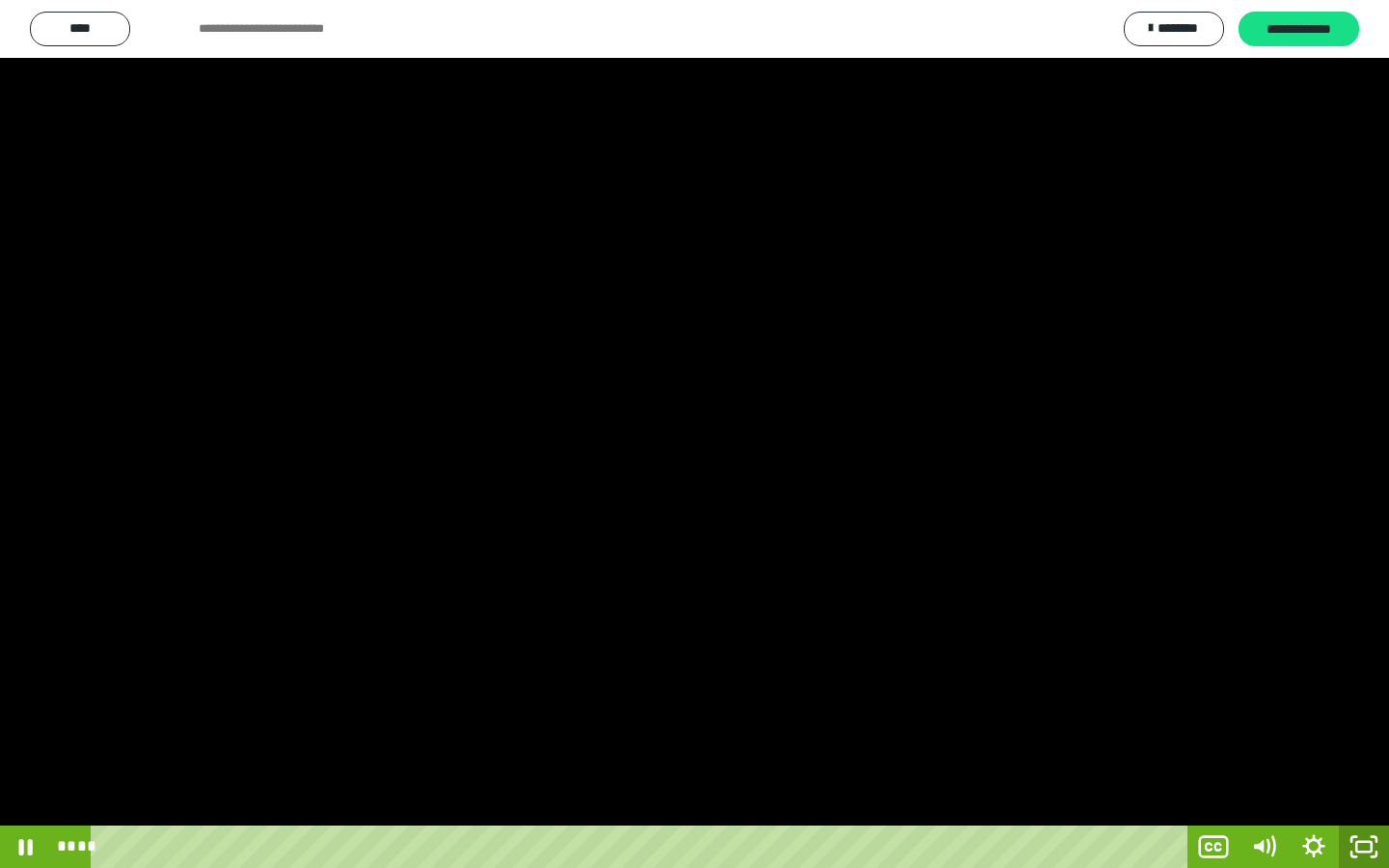 click 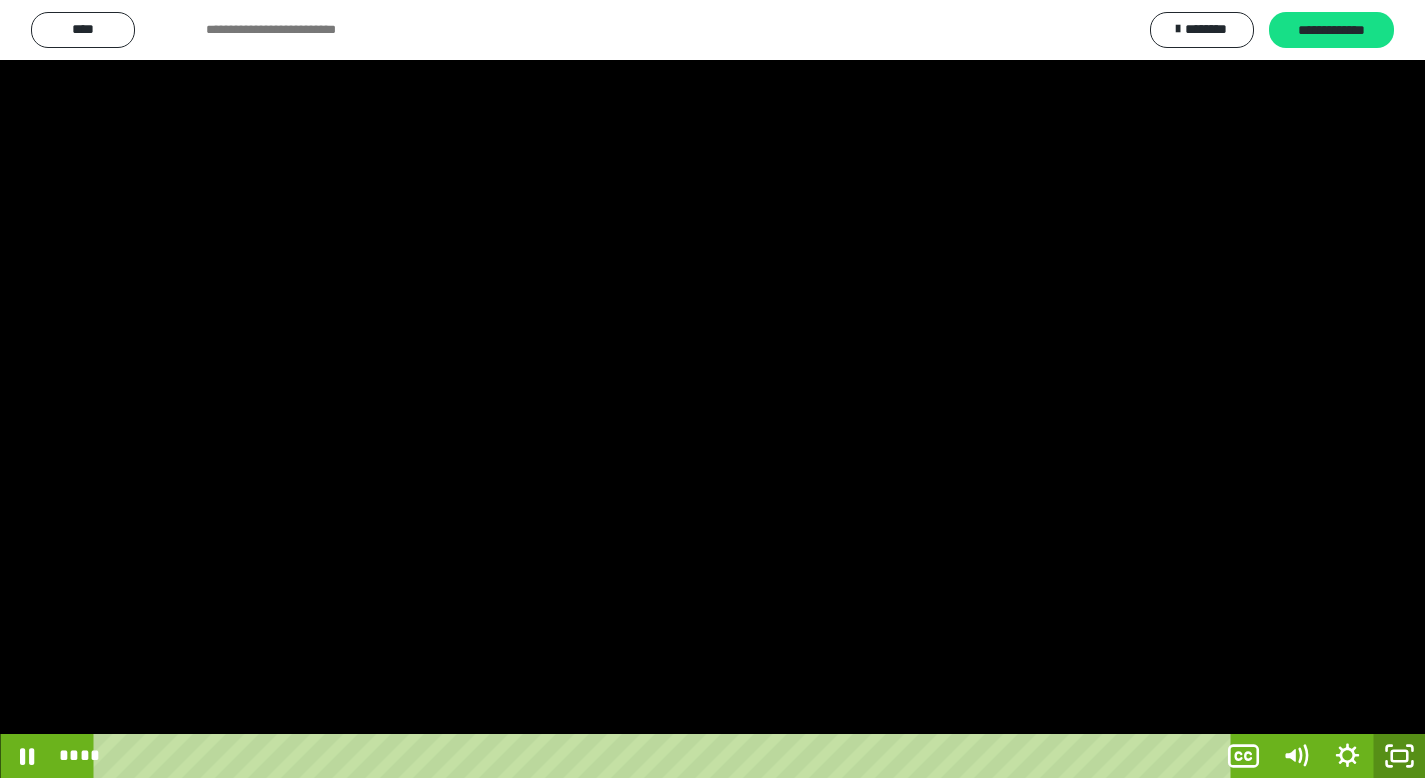 scroll, scrollTop: 4177, scrollLeft: 0, axis: vertical 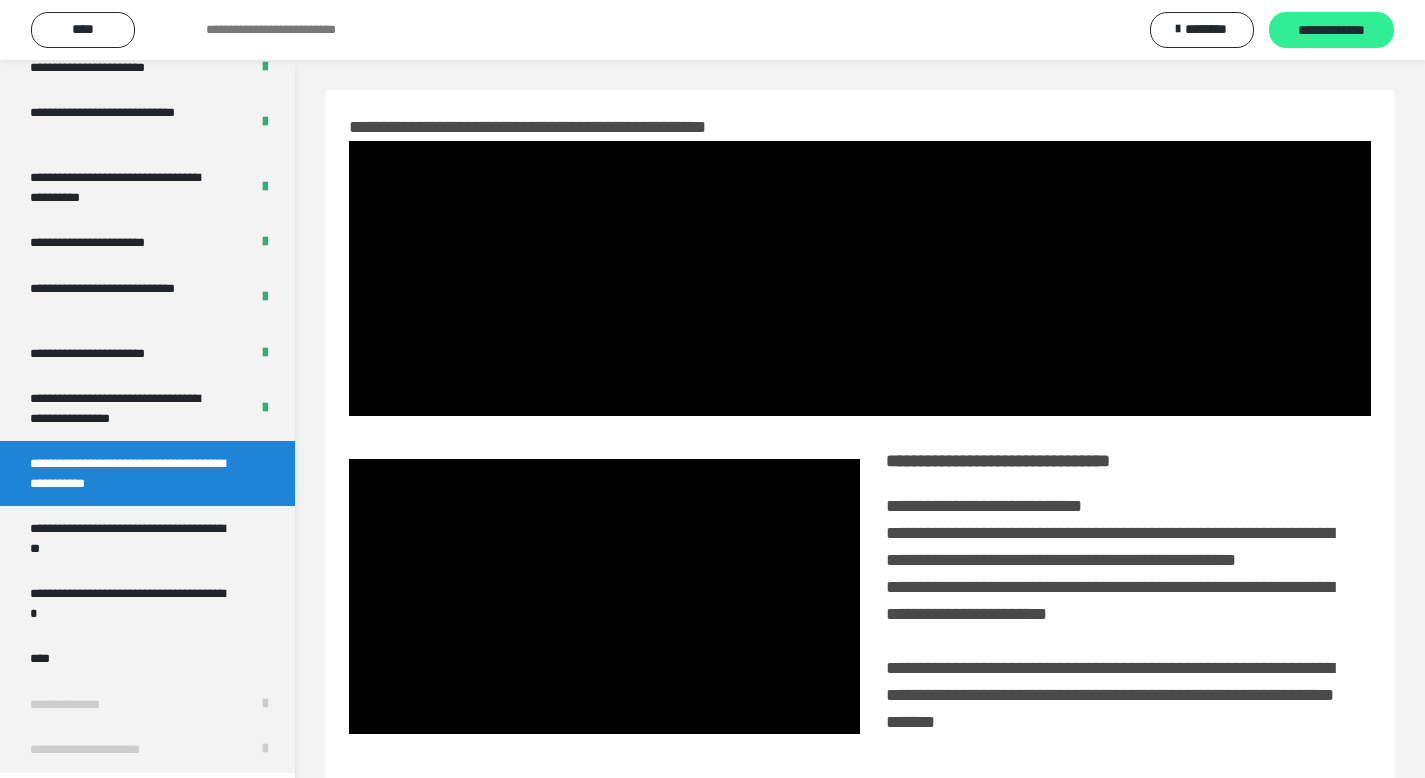 click on "**********" at bounding box center (1331, 31) 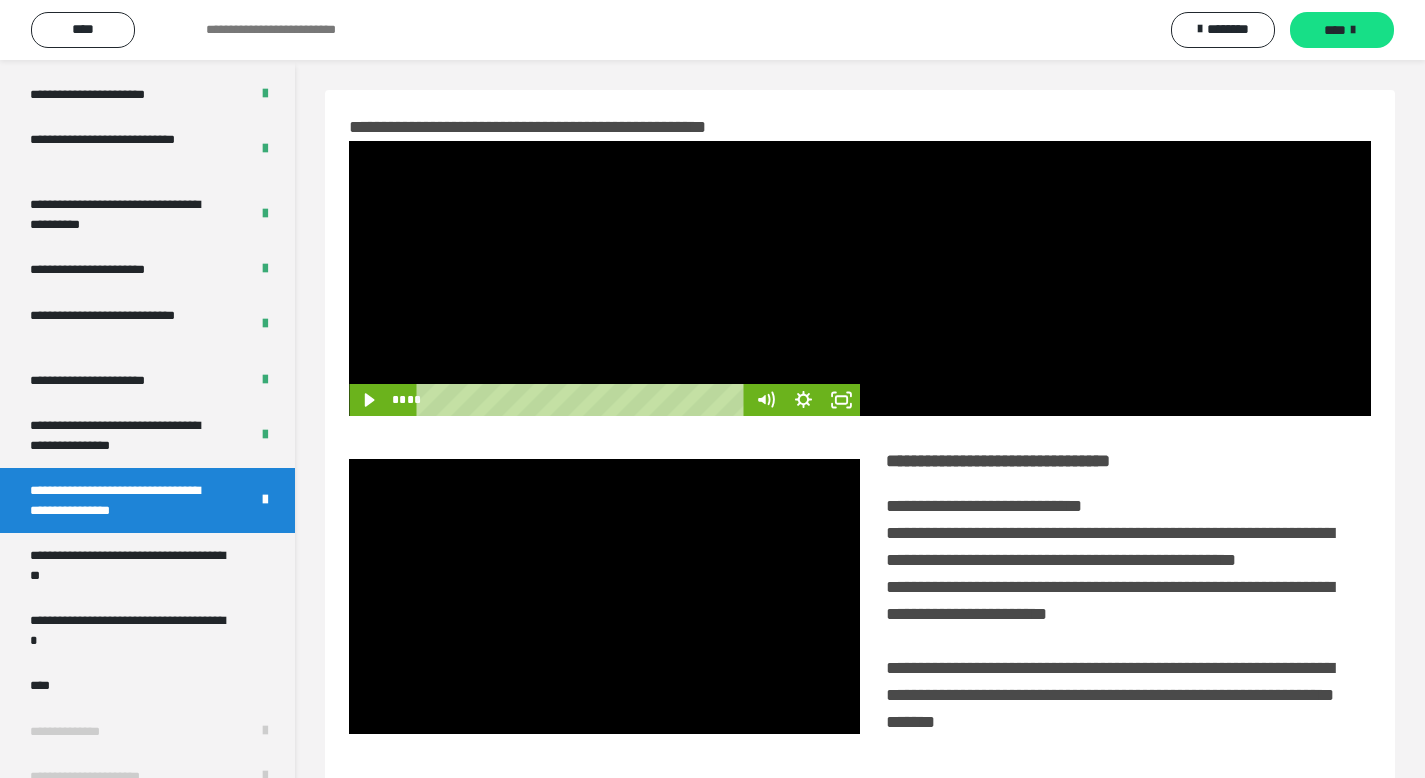scroll, scrollTop: 4177, scrollLeft: 0, axis: vertical 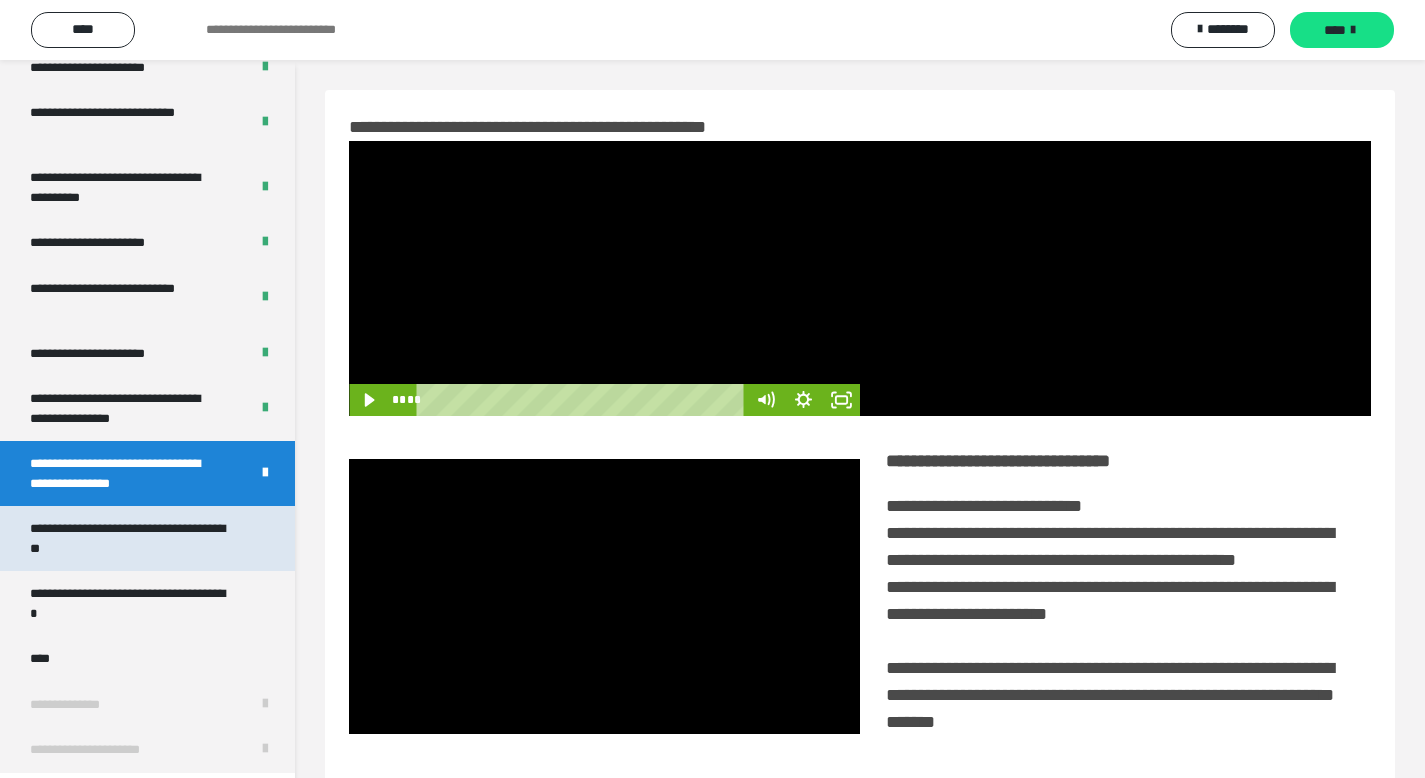 click on "**********" at bounding box center (132, 538) 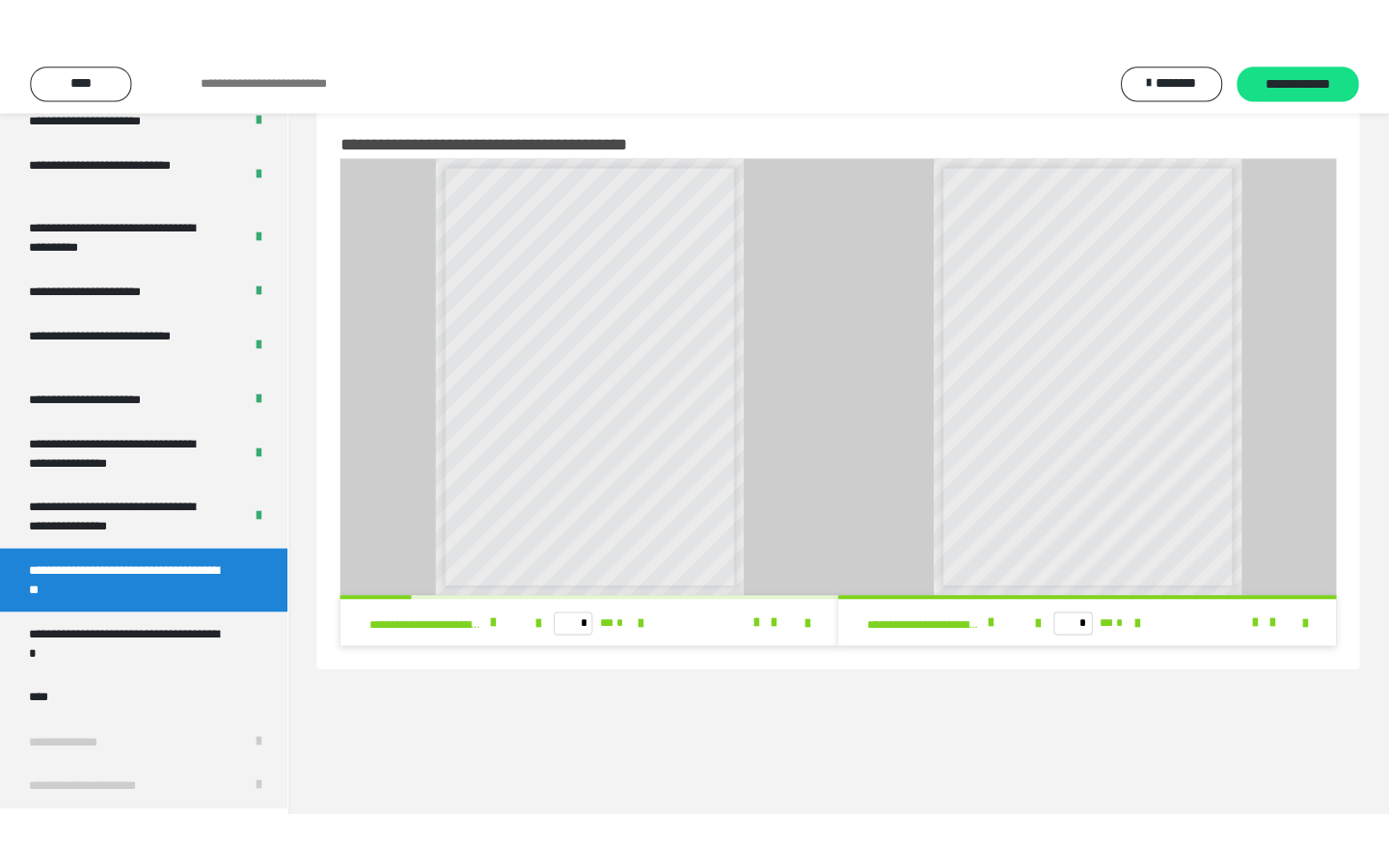 scroll, scrollTop: 58, scrollLeft: 0, axis: vertical 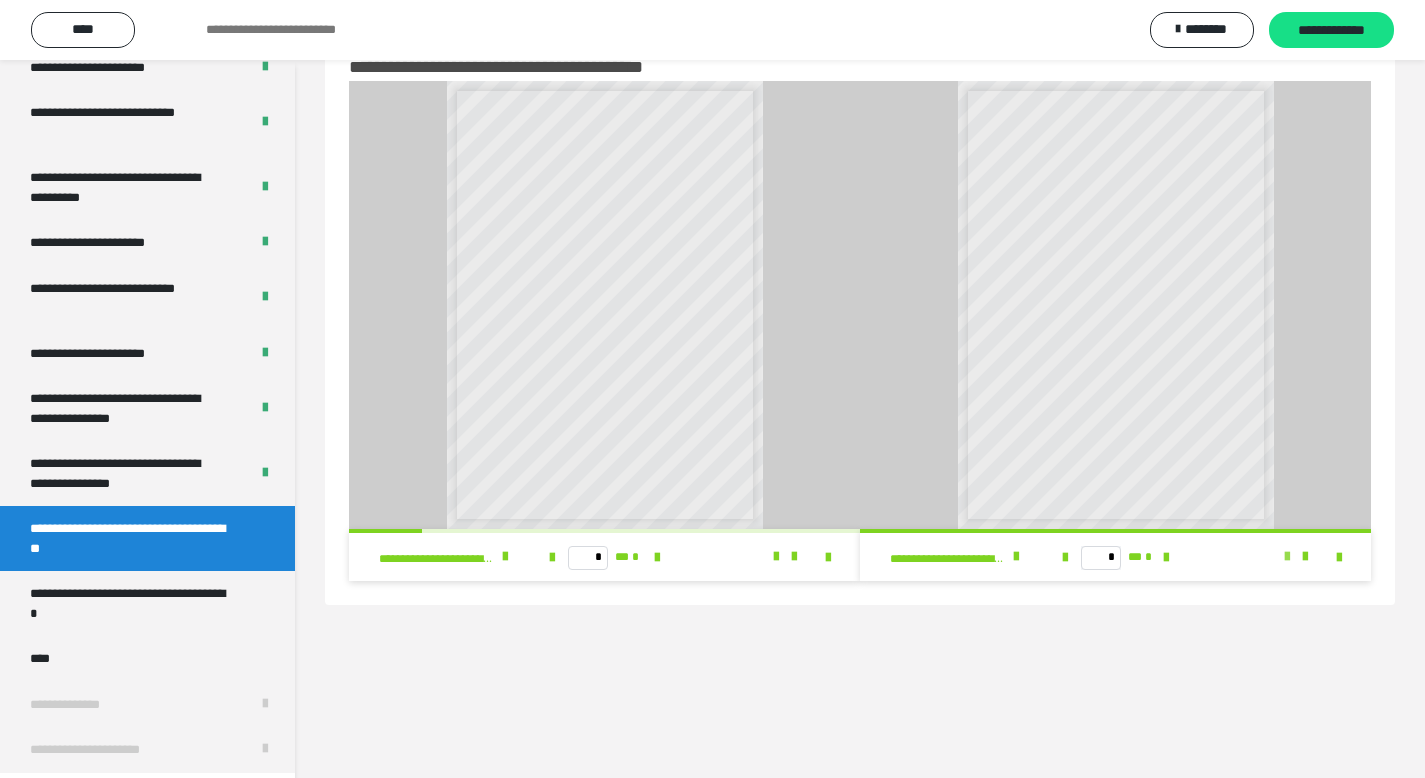 click at bounding box center (1287, 557) 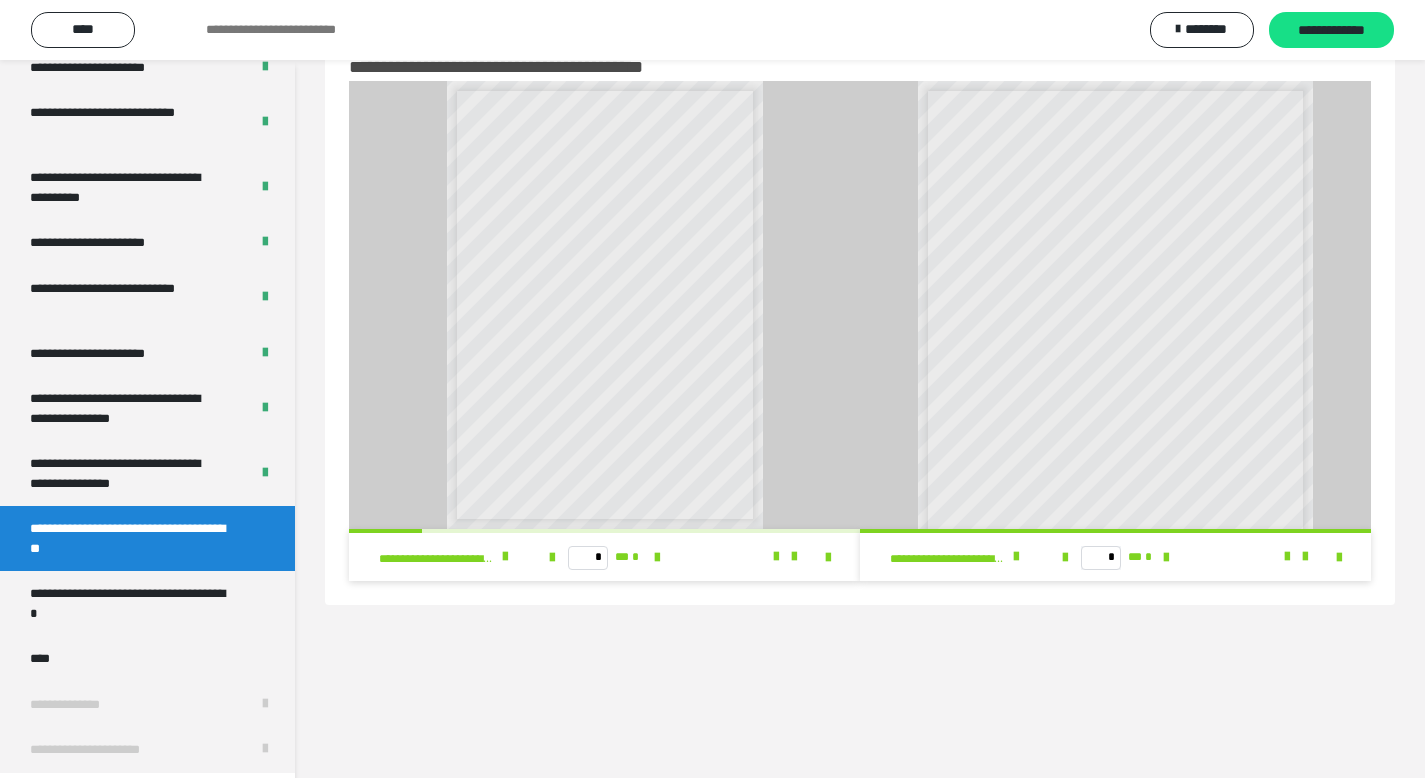 click on "* ** *" at bounding box center (1115, 557) 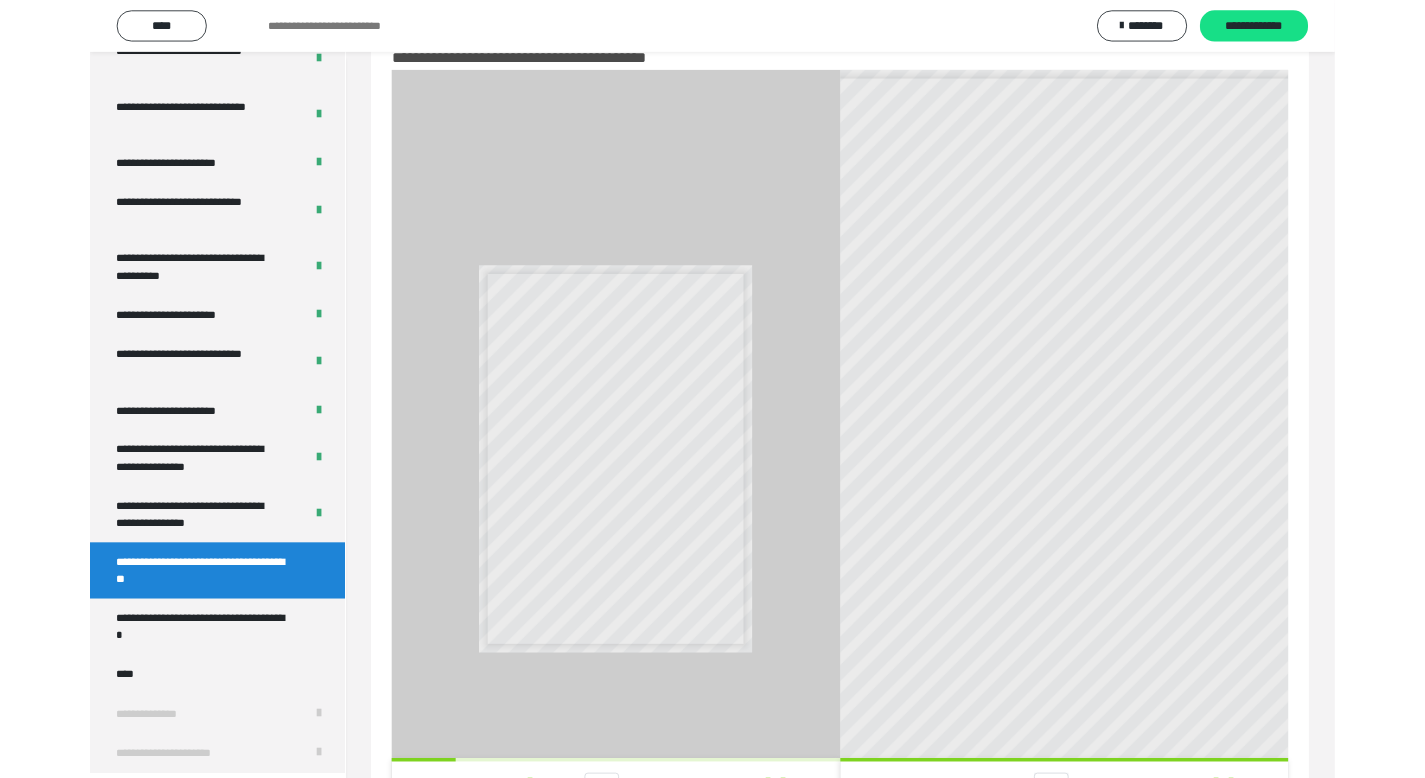 scroll, scrollTop: 4055, scrollLeft: 0, axis: vertical 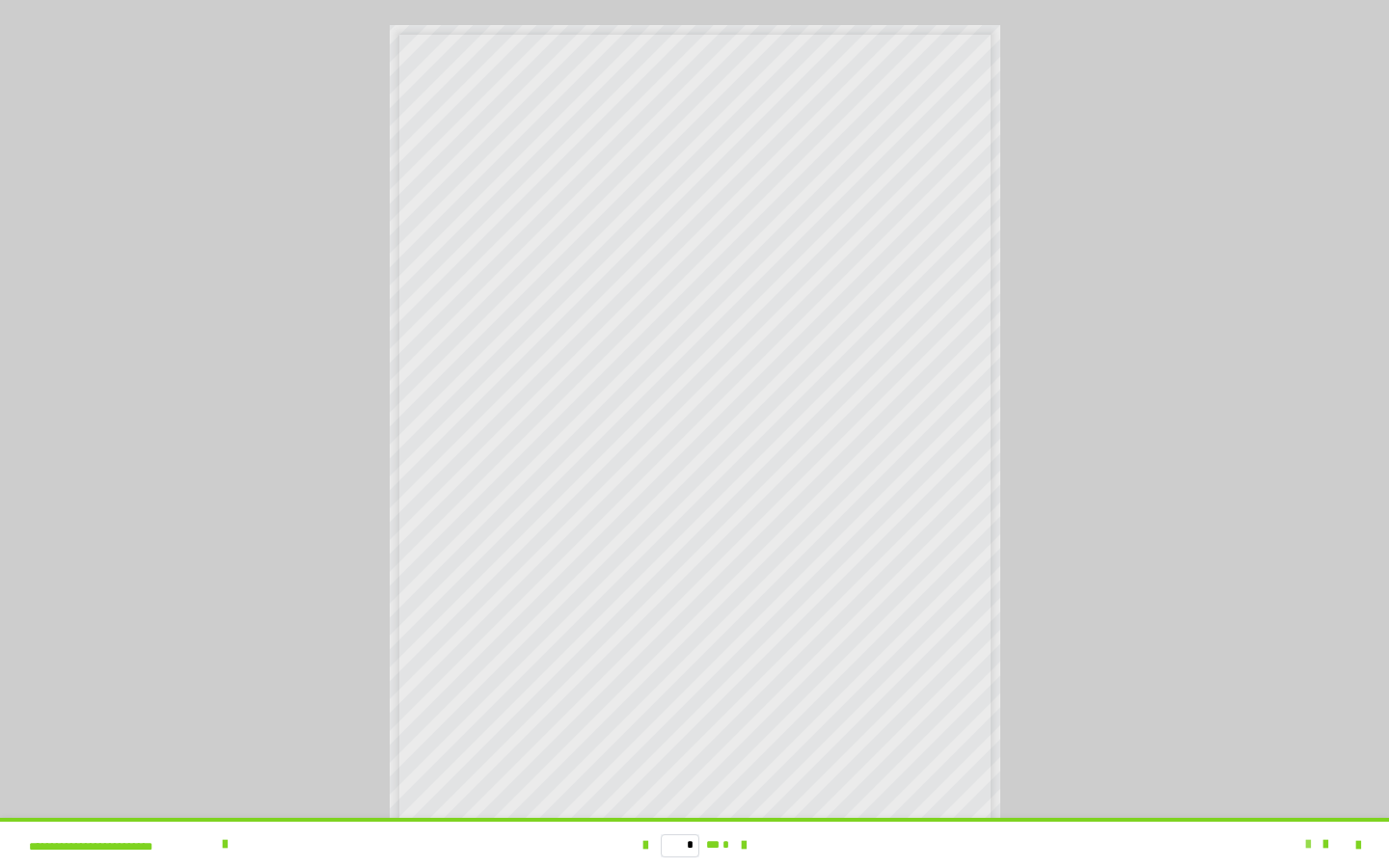 click at bounding box center (1308, 845) 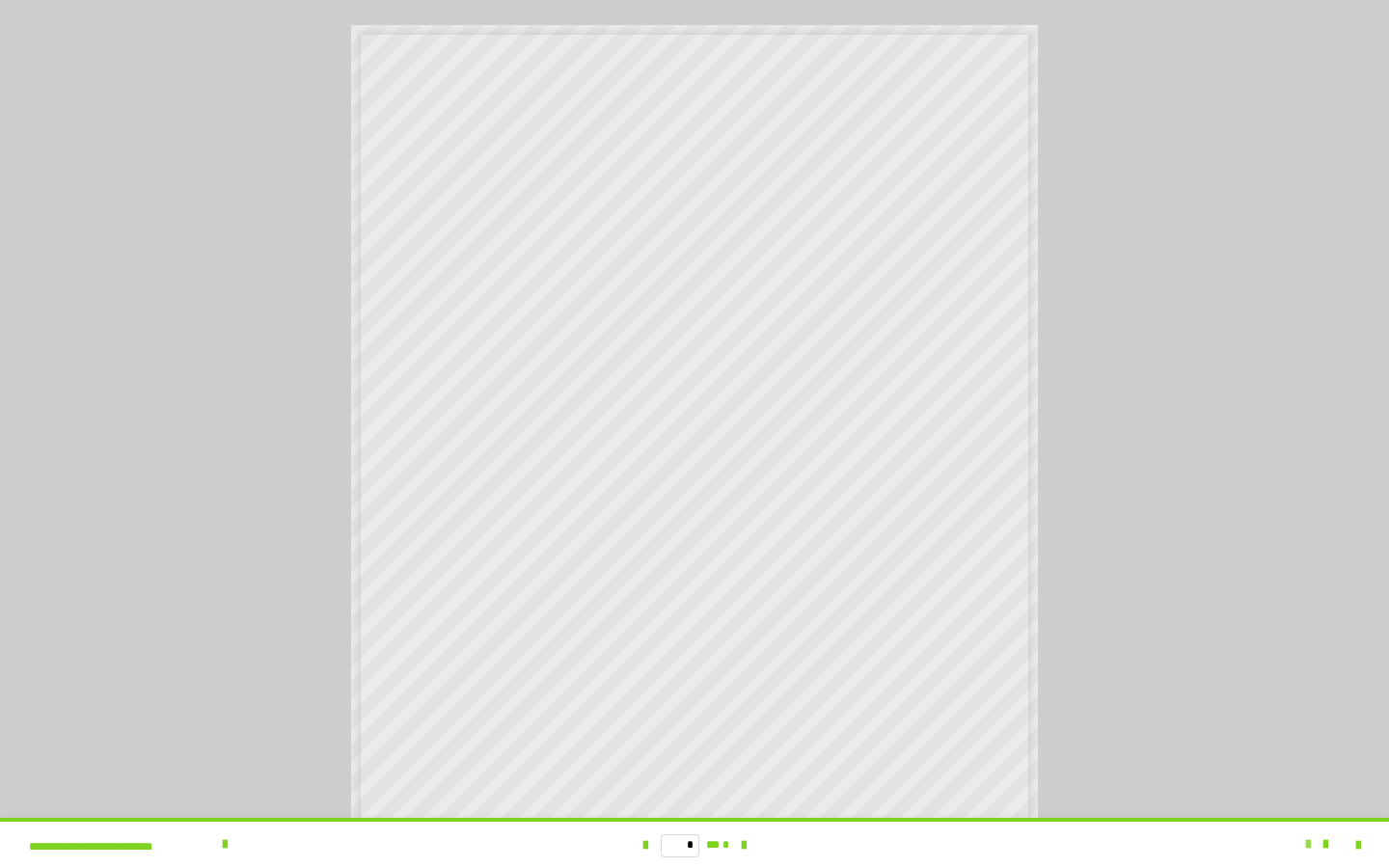 click at bounding box center (1308, 845) 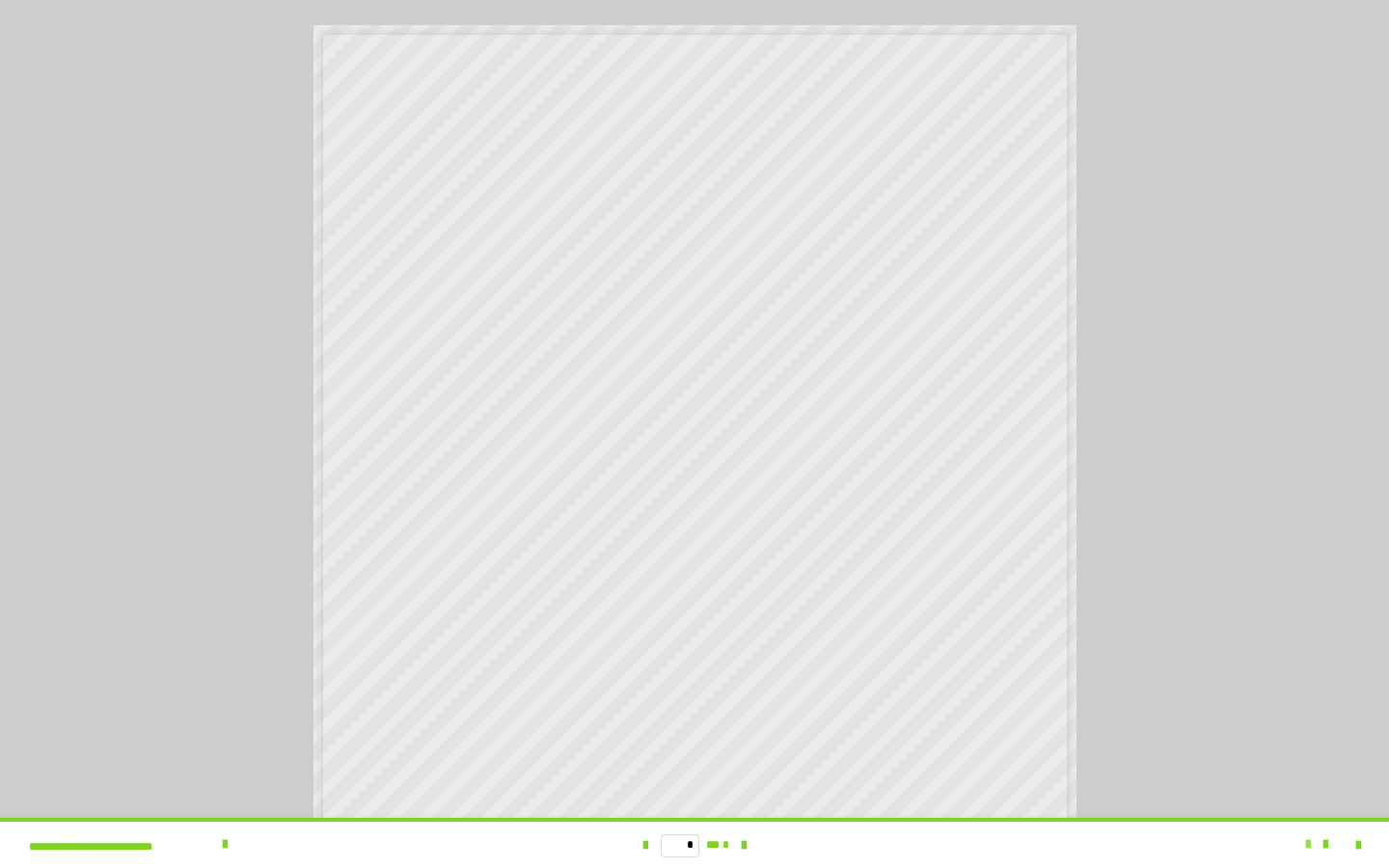 click at bounding box center [1308, 845] 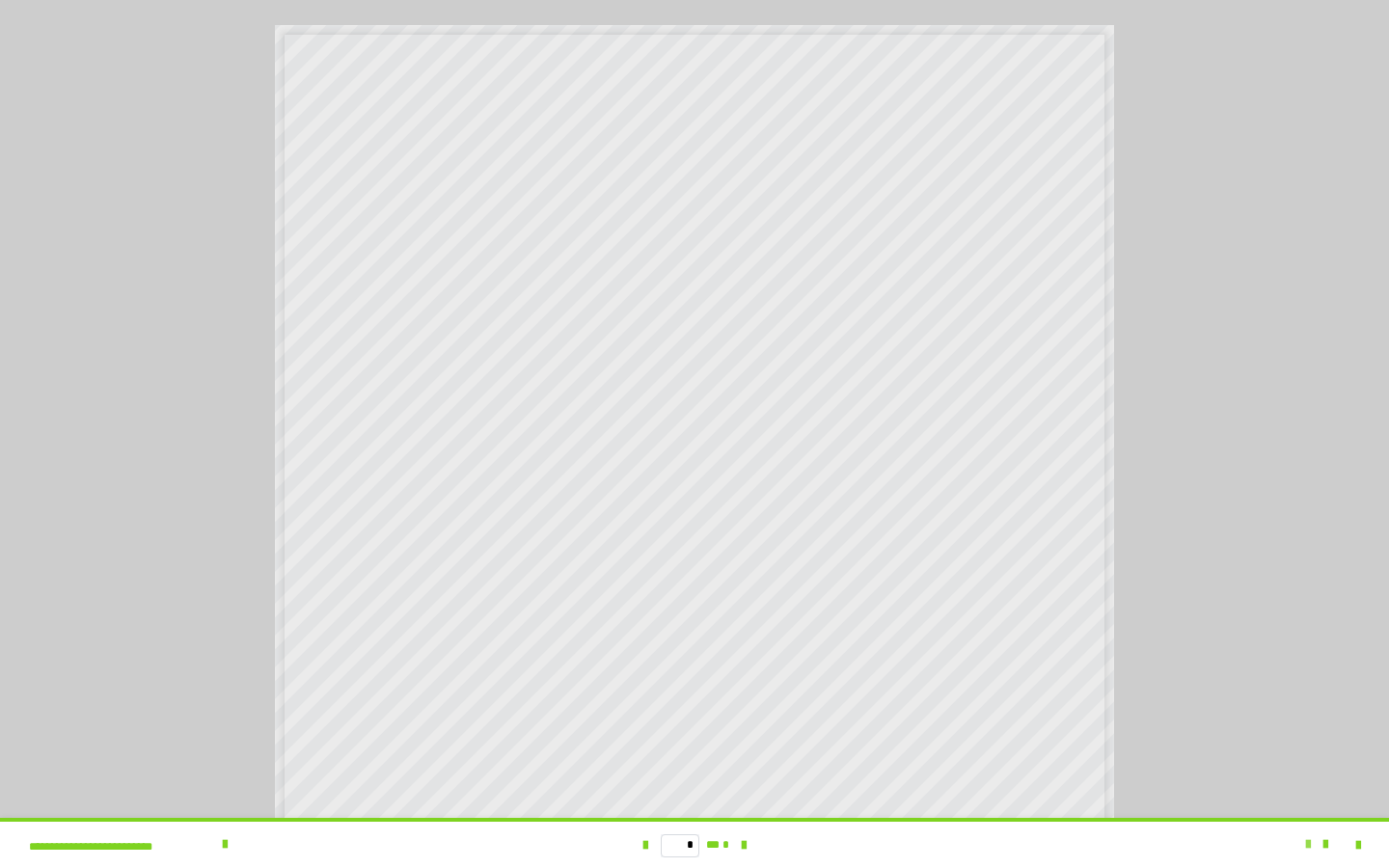 click at bounding box center [1308, 845] 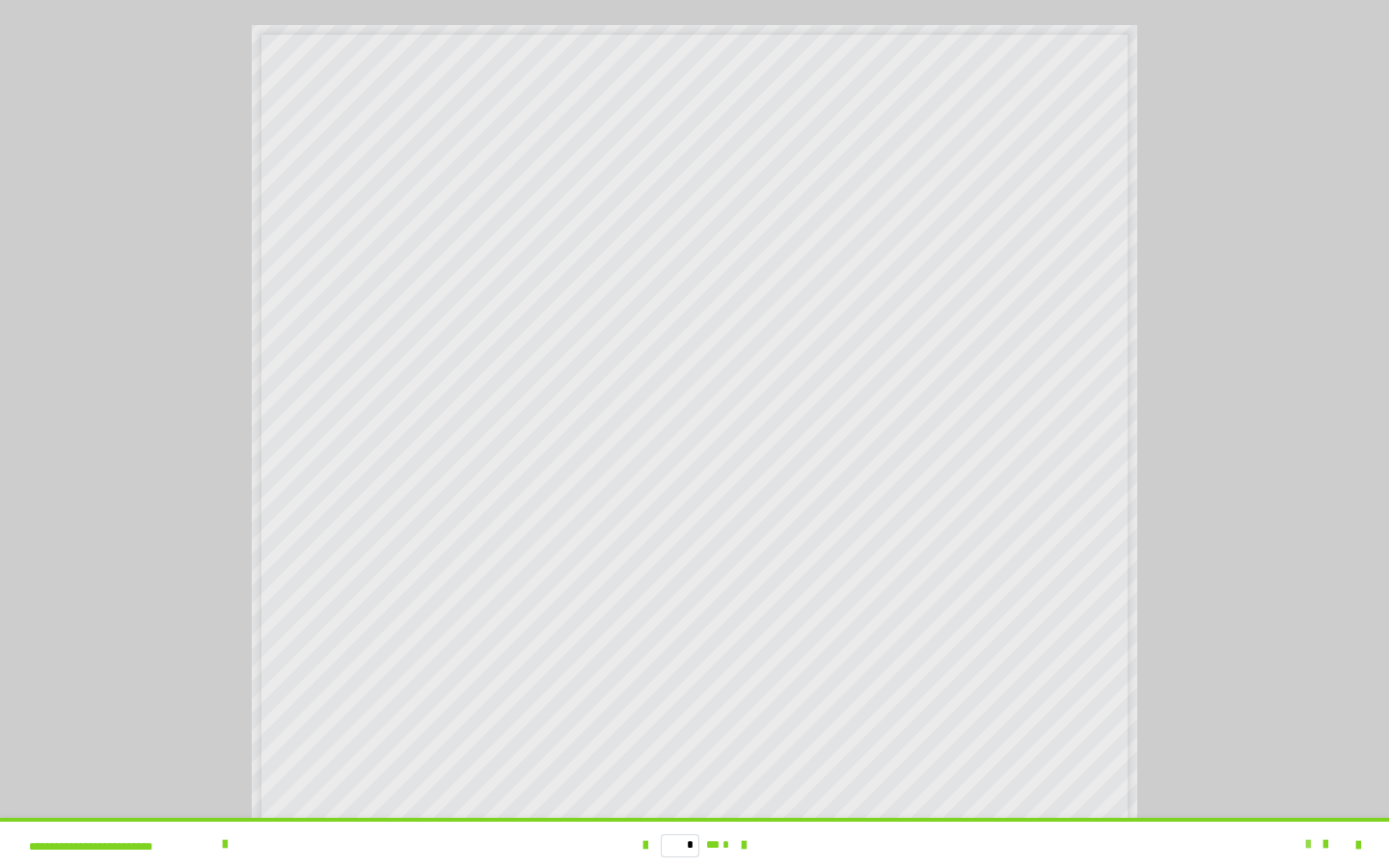click at bounding box center (1308, 845) 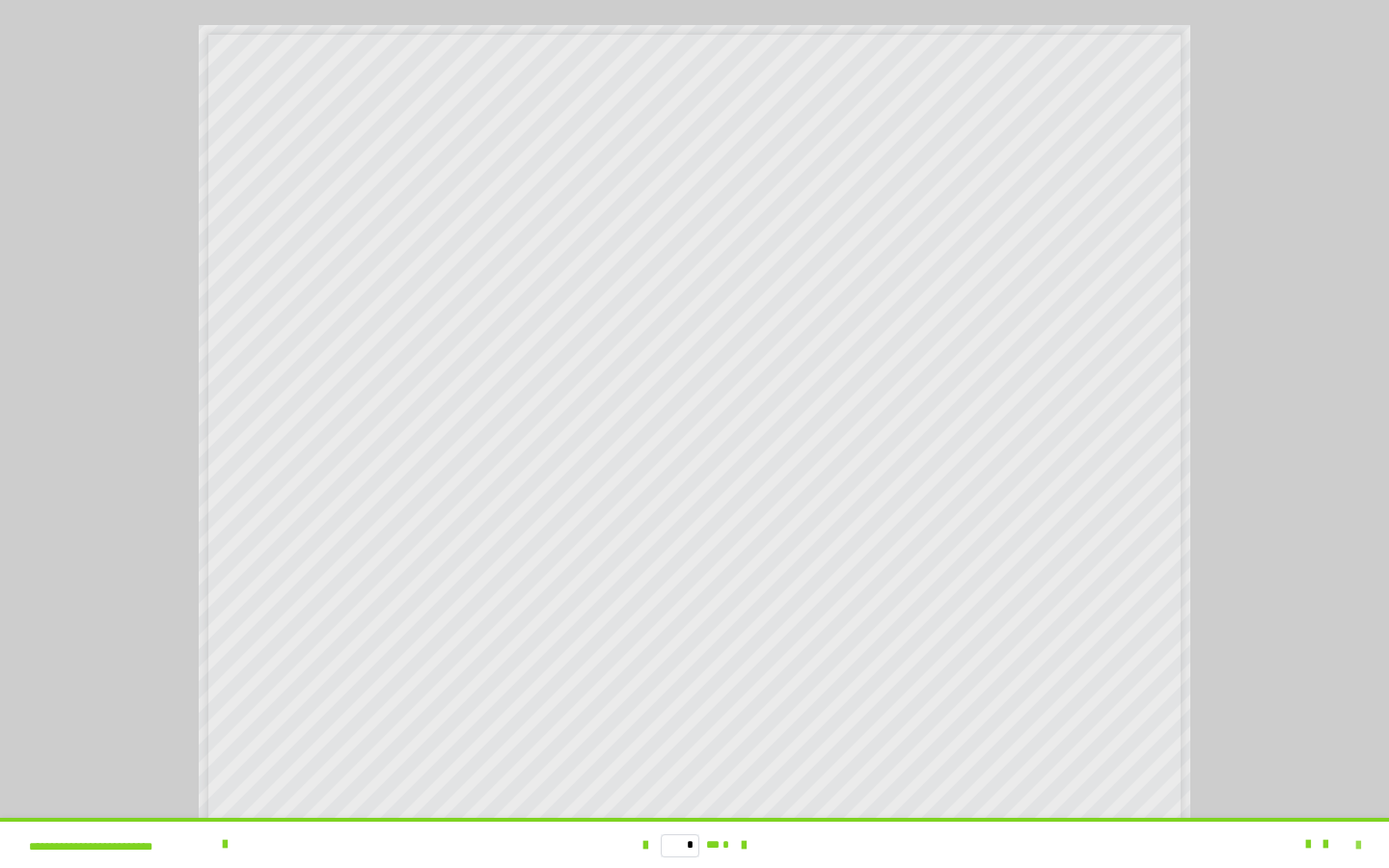 click at bounding box center (1358, 846) 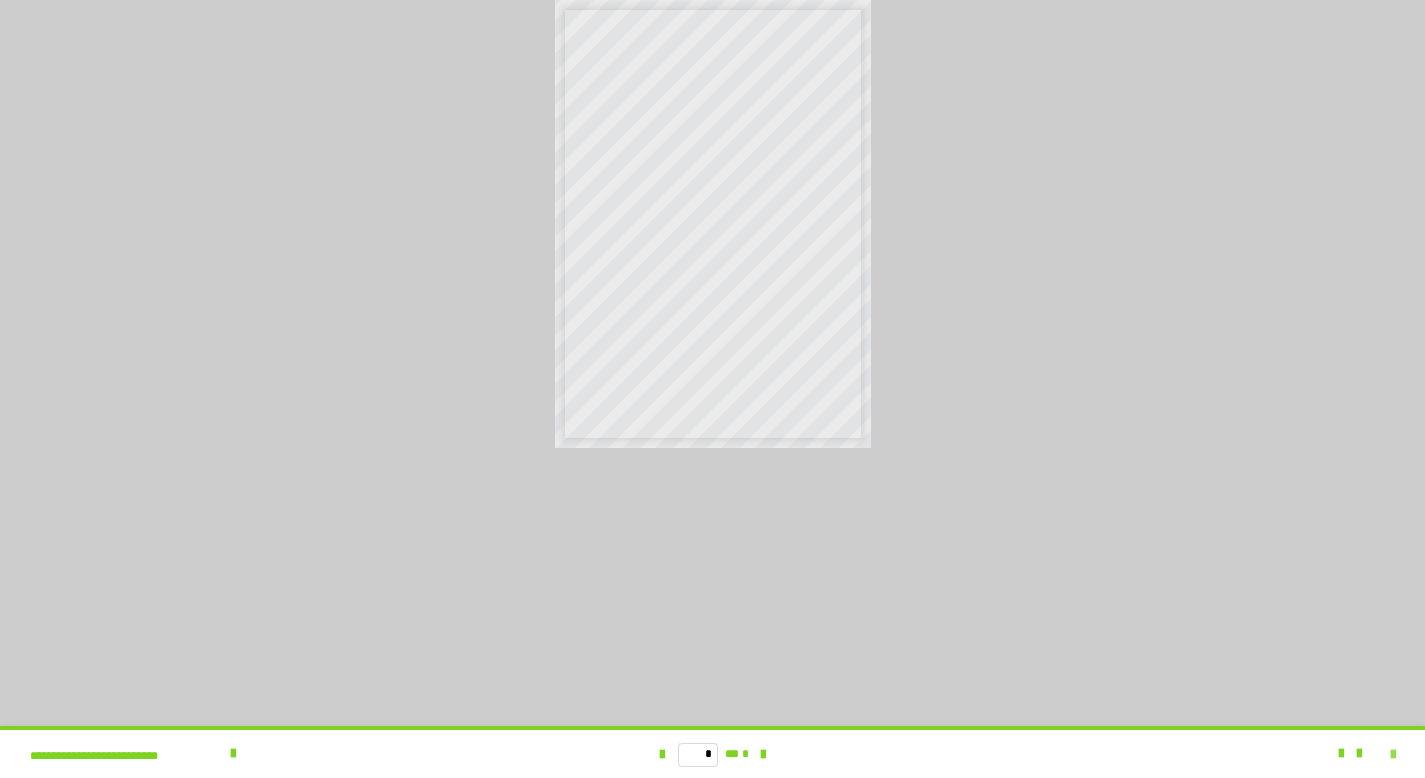 scroll, scrollTop: 4177, scrollLeft: 0, axis: vertical 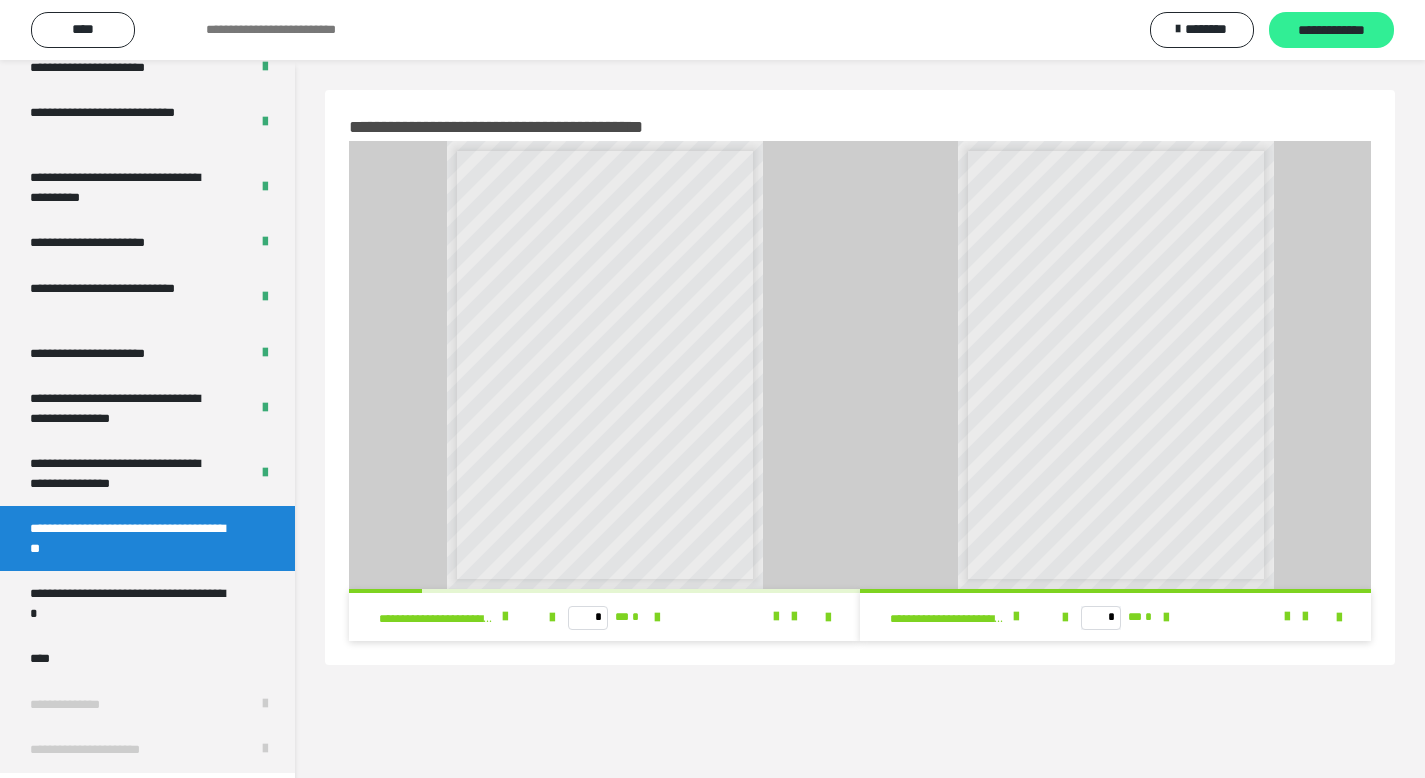 click on "**********" at bounding box center [1331, 31] 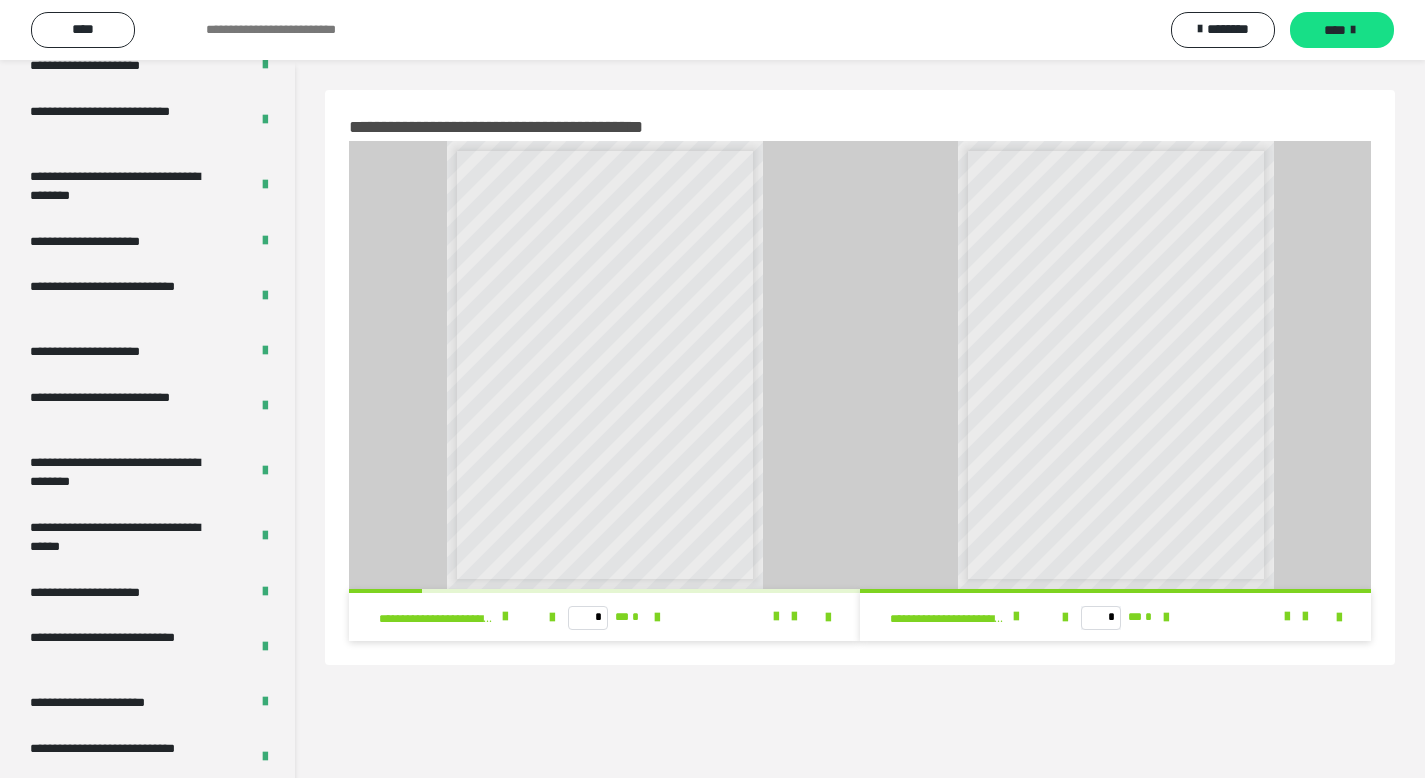scroll, scrollTop: 4177, scrollLeft: 0, axis: vertical 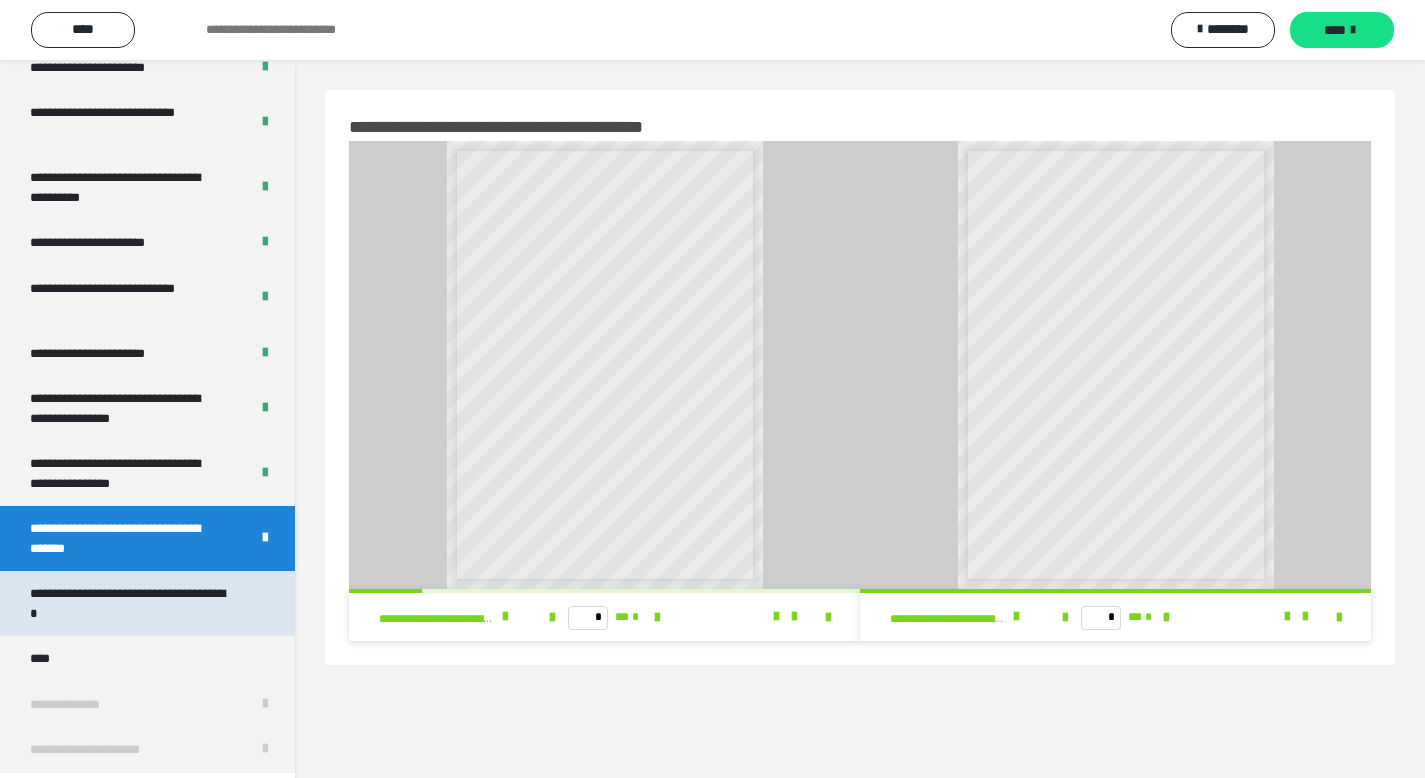 click on "**********" at bounding box center (132, 603) 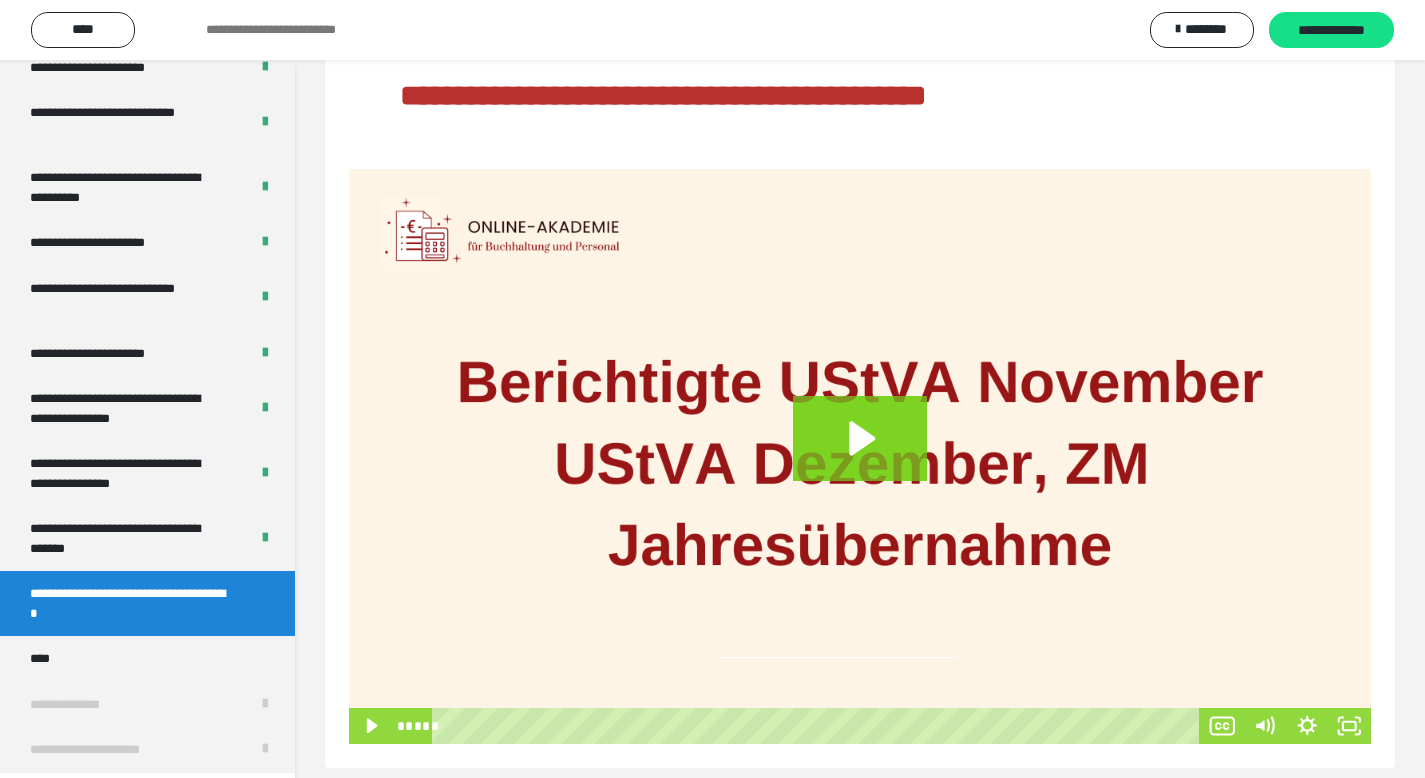 scroll, scrollTop: 200, scrollLeft: 0, axis: vertical 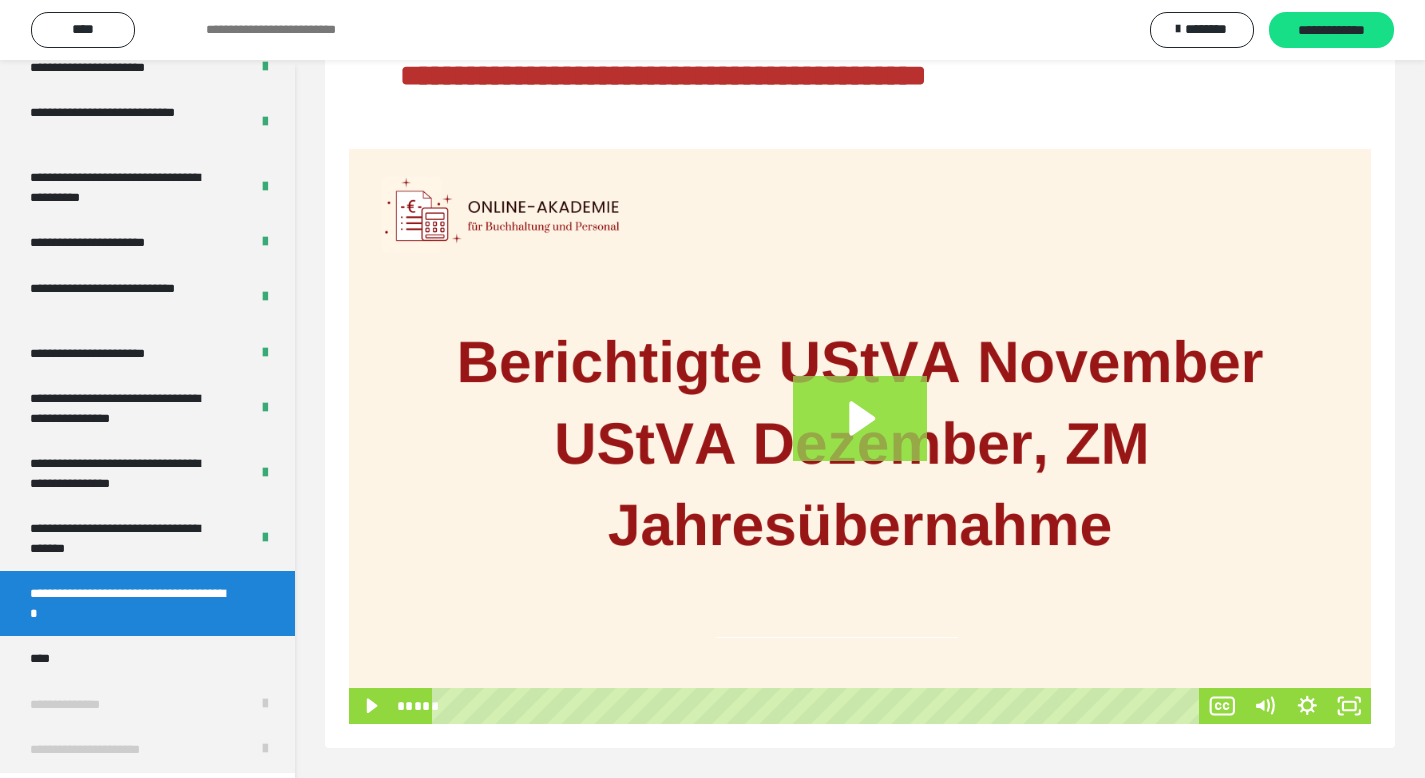 click 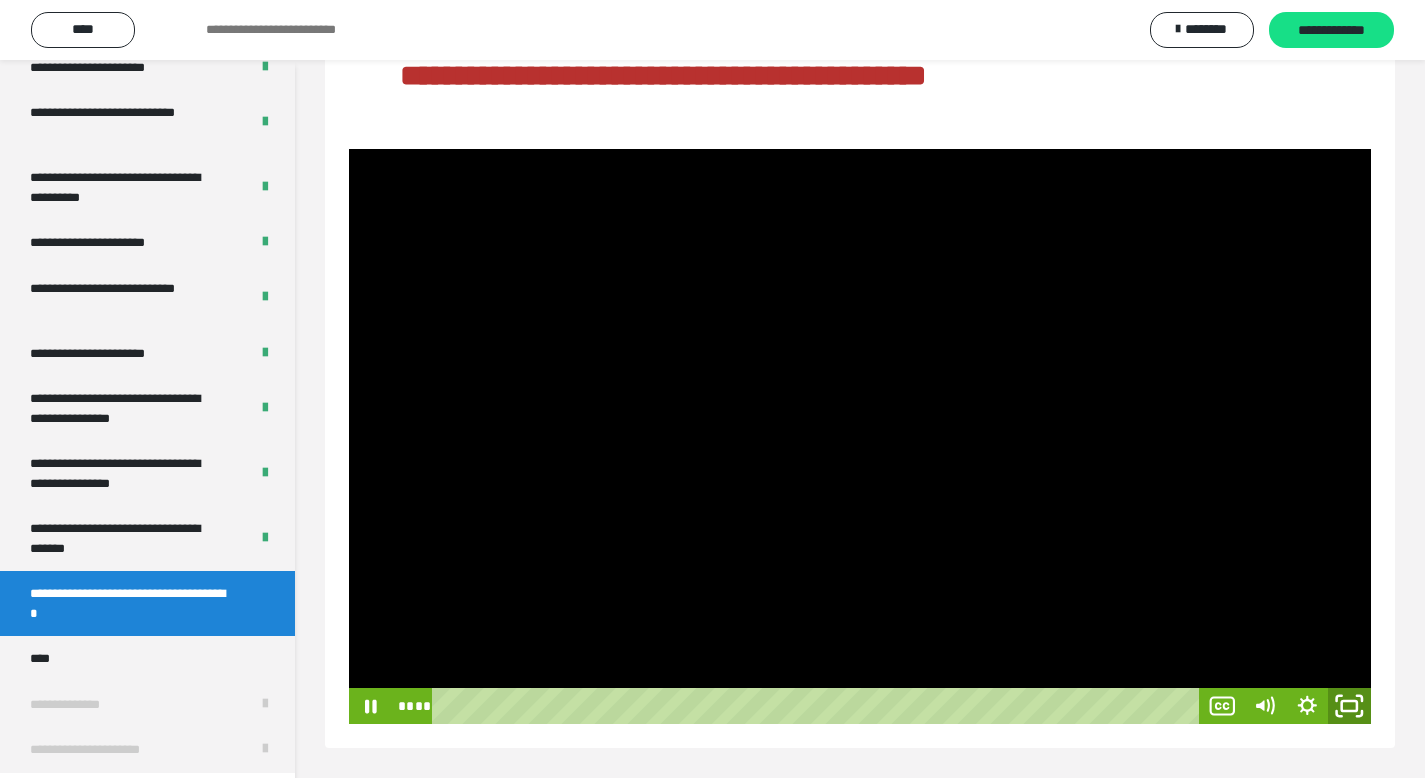 click 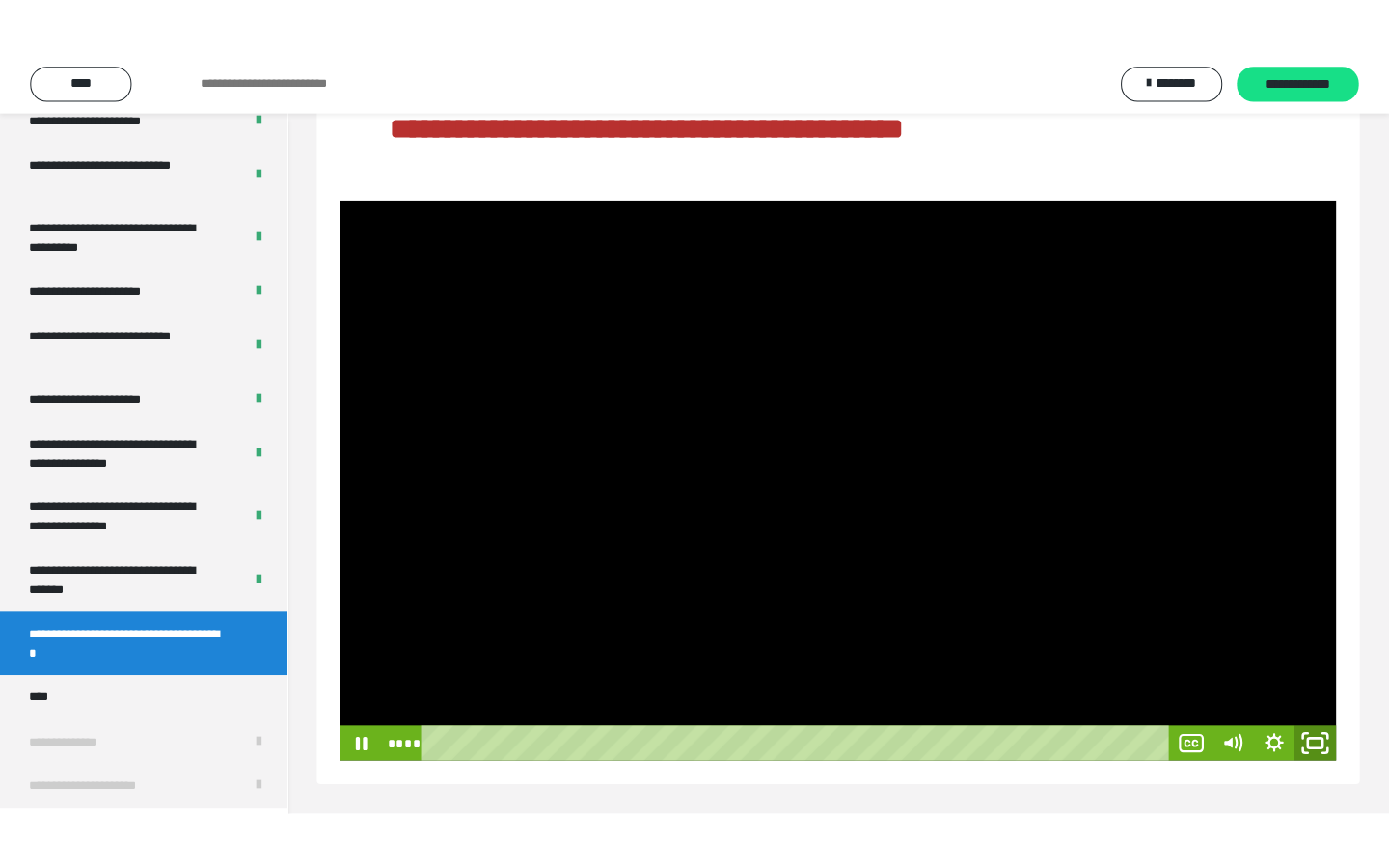 scroll, scrollTop: 75, scrollLeft: 0, axis: vertical 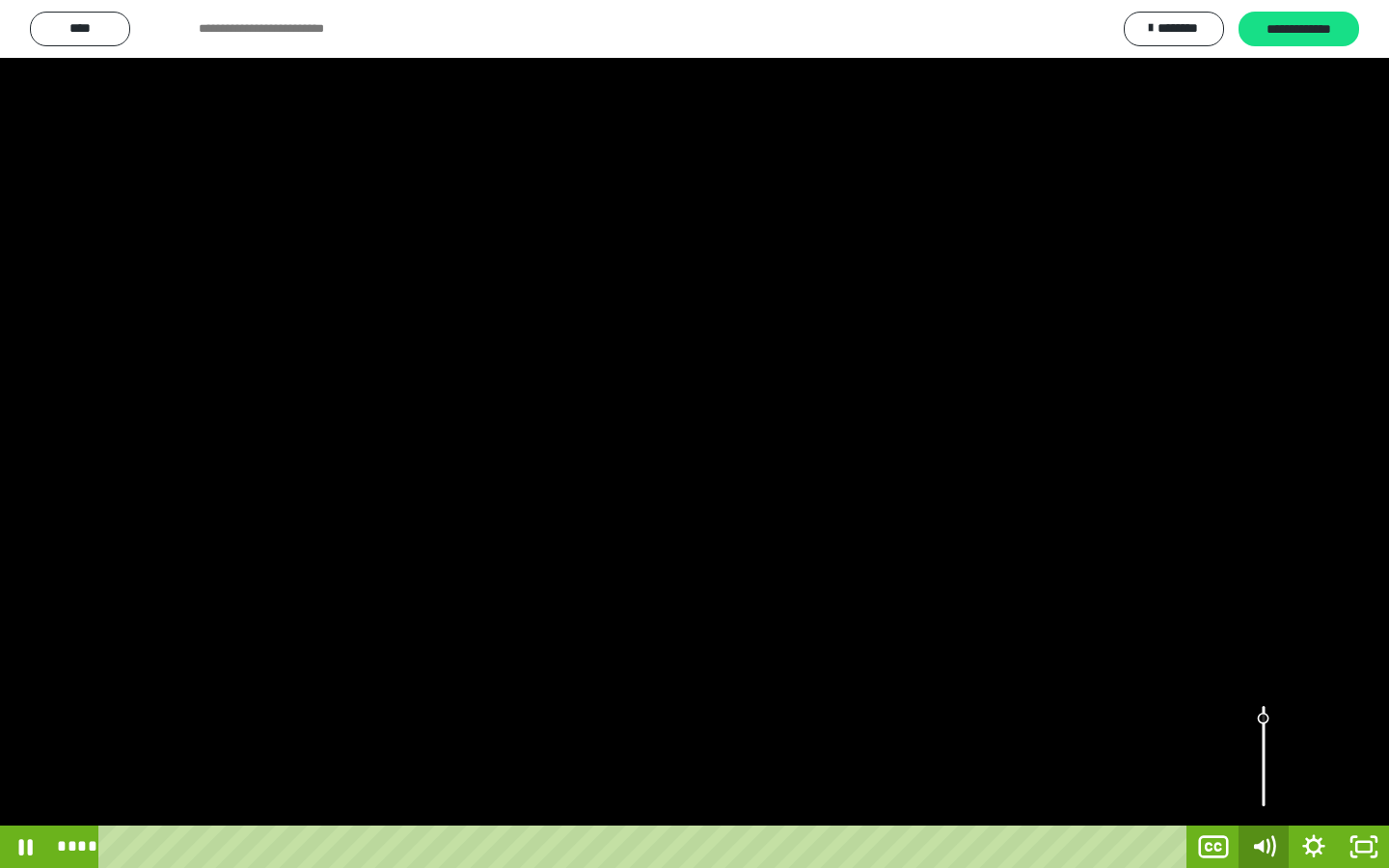 click 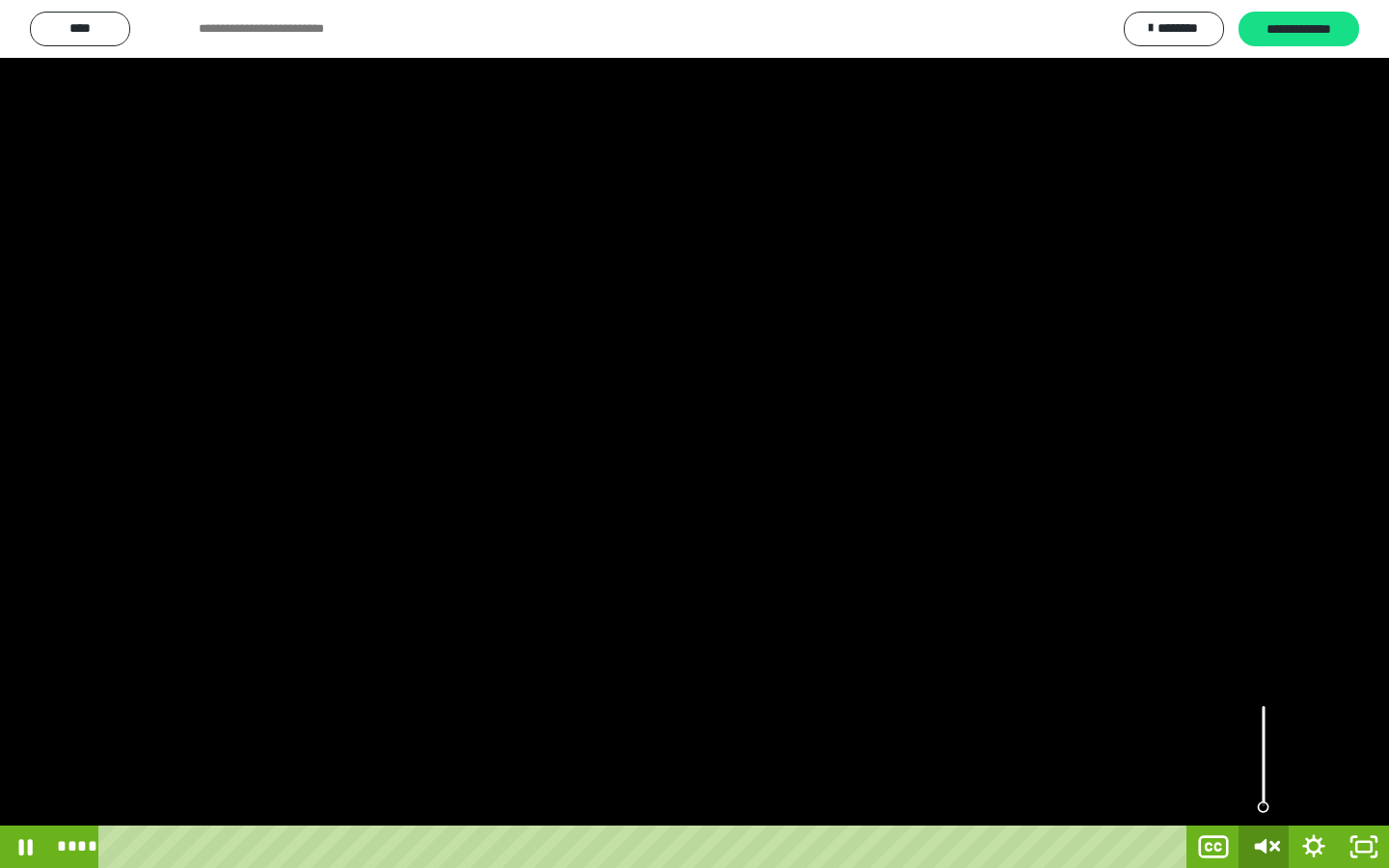 click 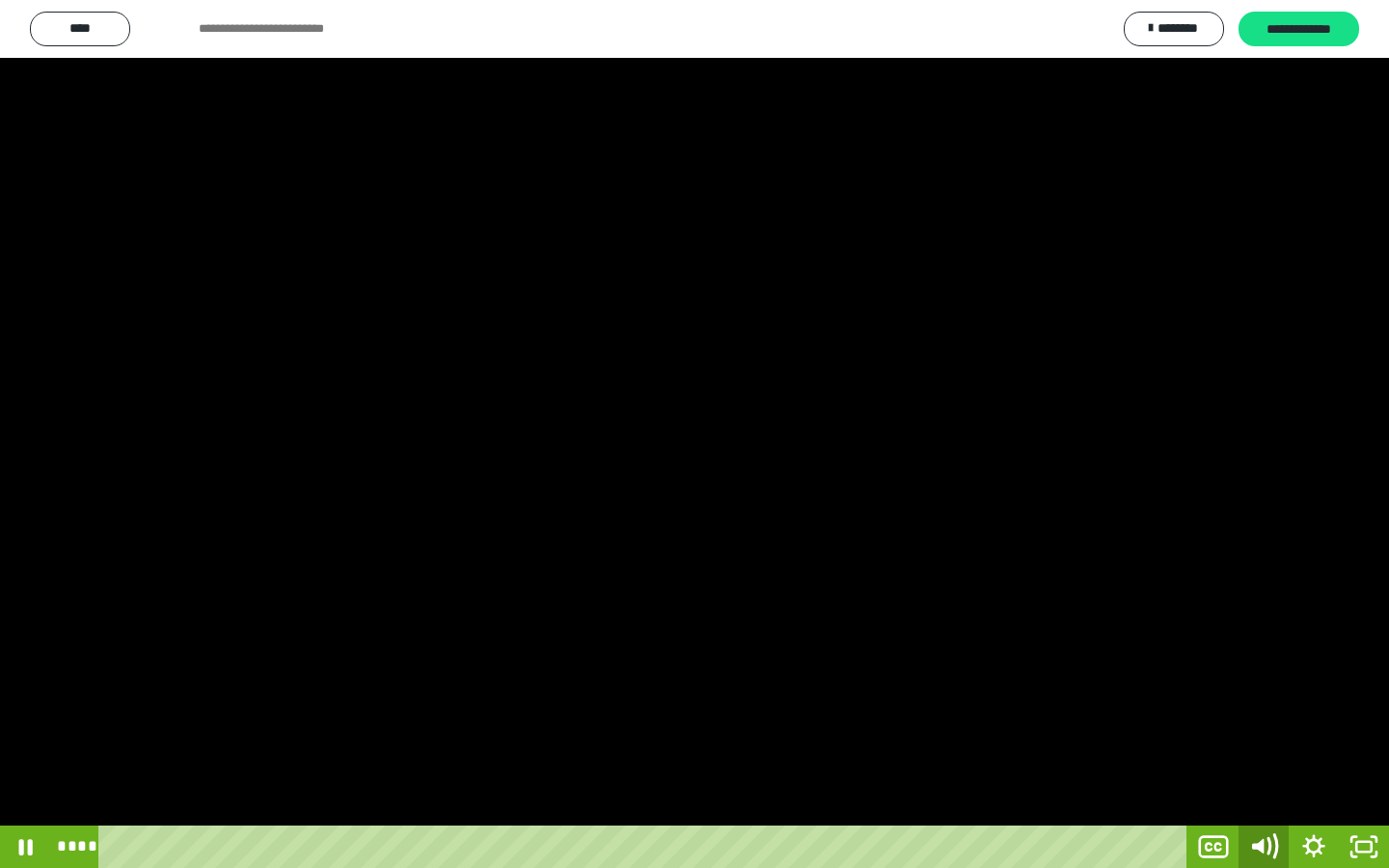 click 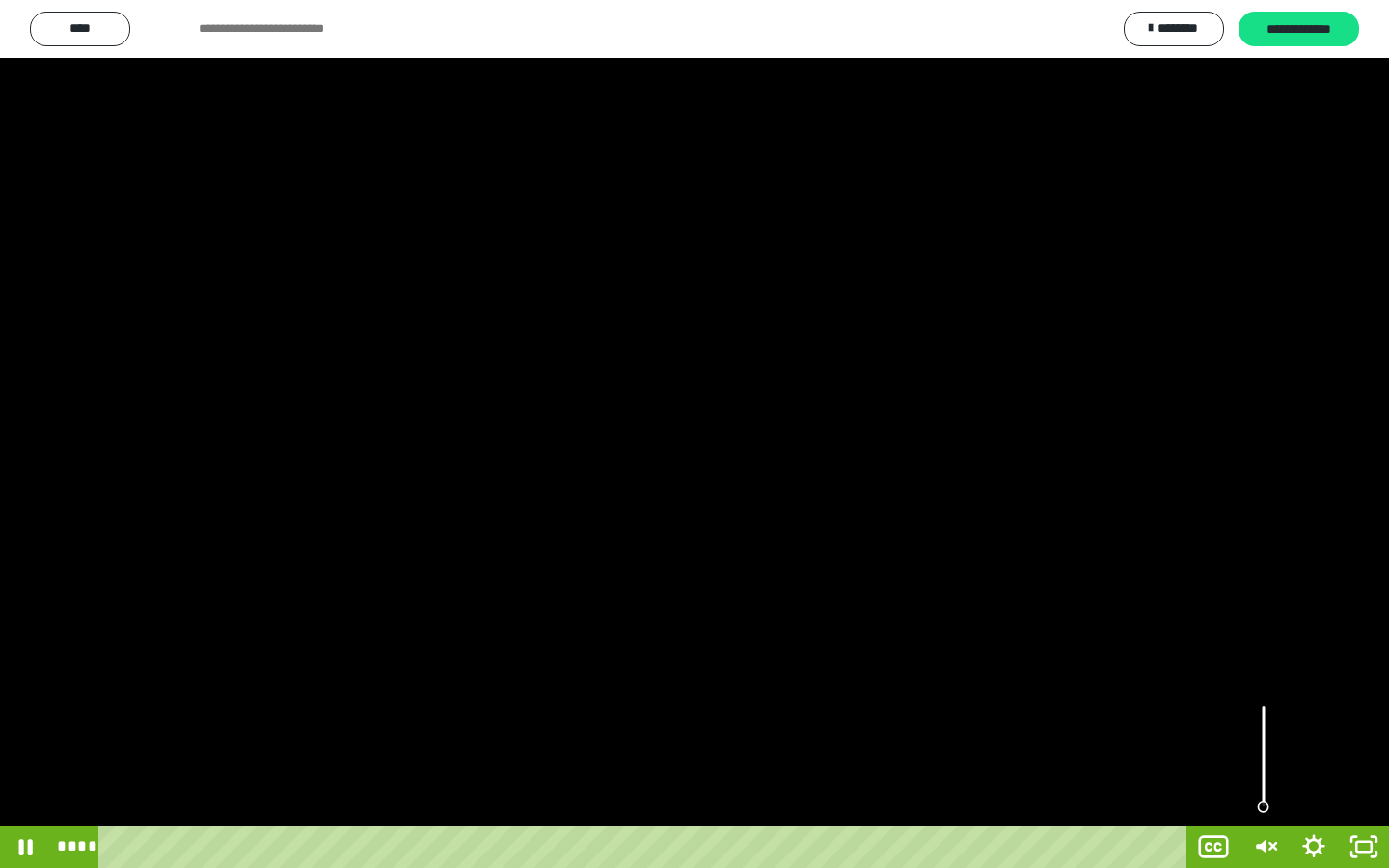 click at bounding box center (1264, 756) 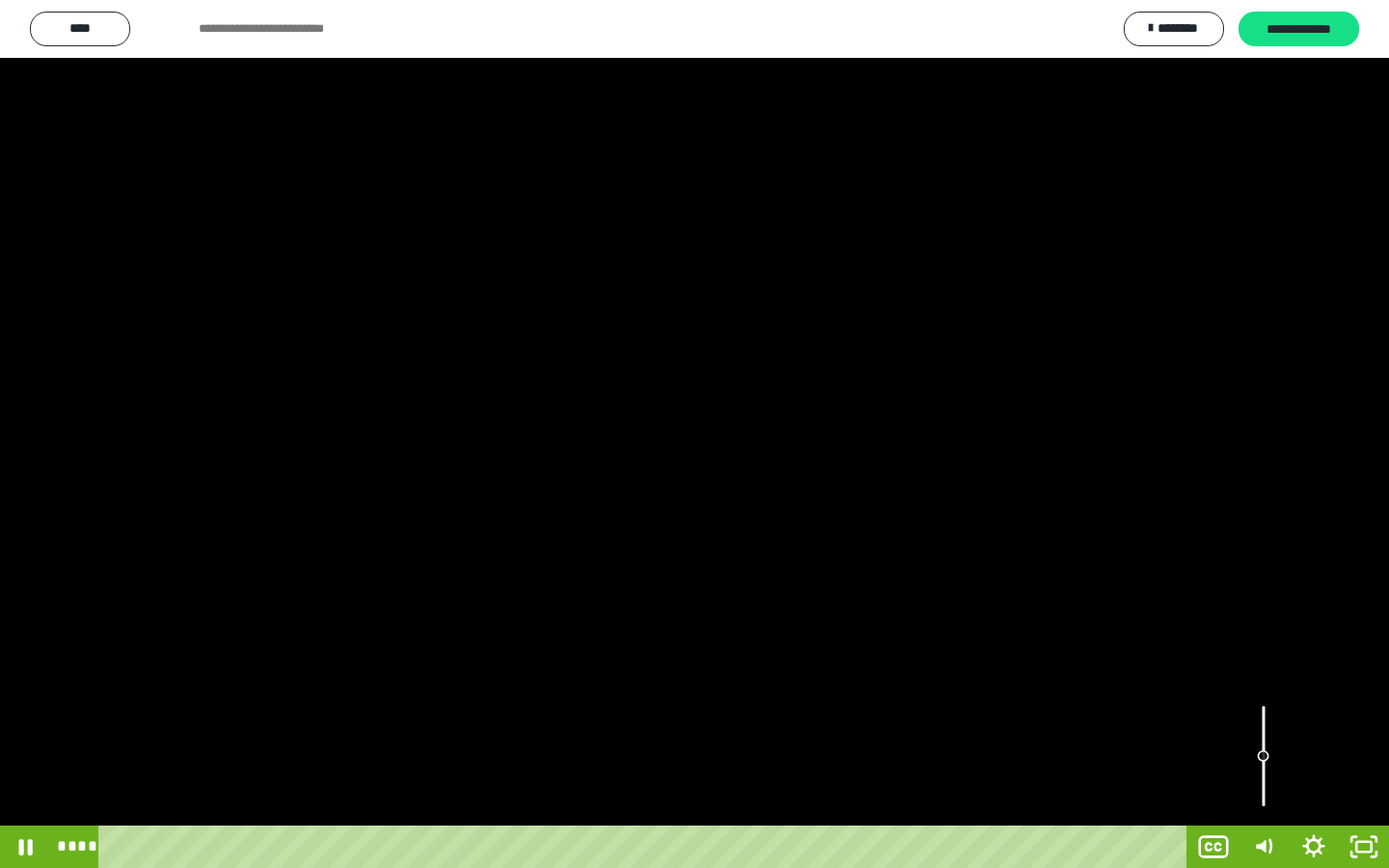 click at bounding box center (1264, 756) 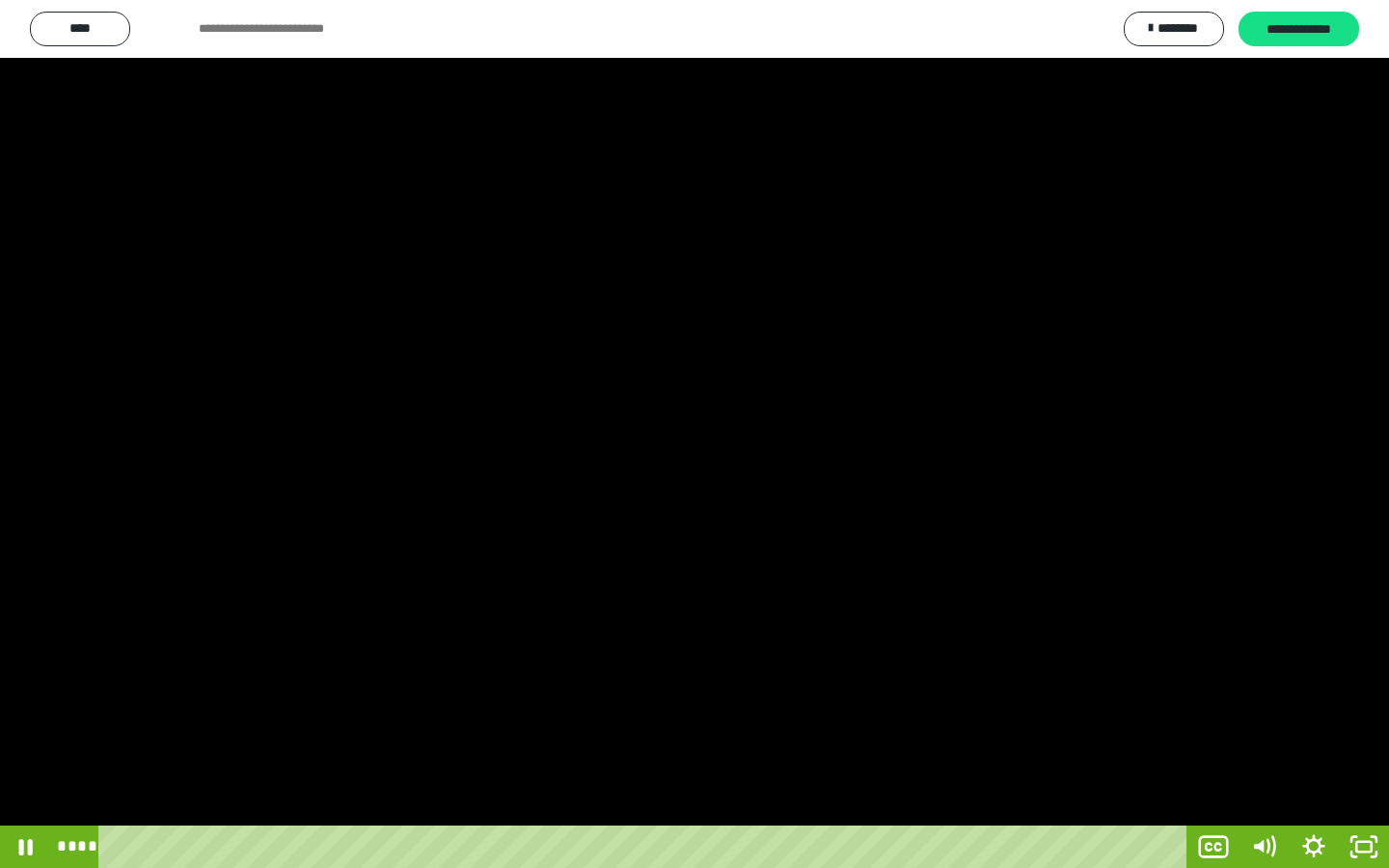 click at bounding box center (694, 434) 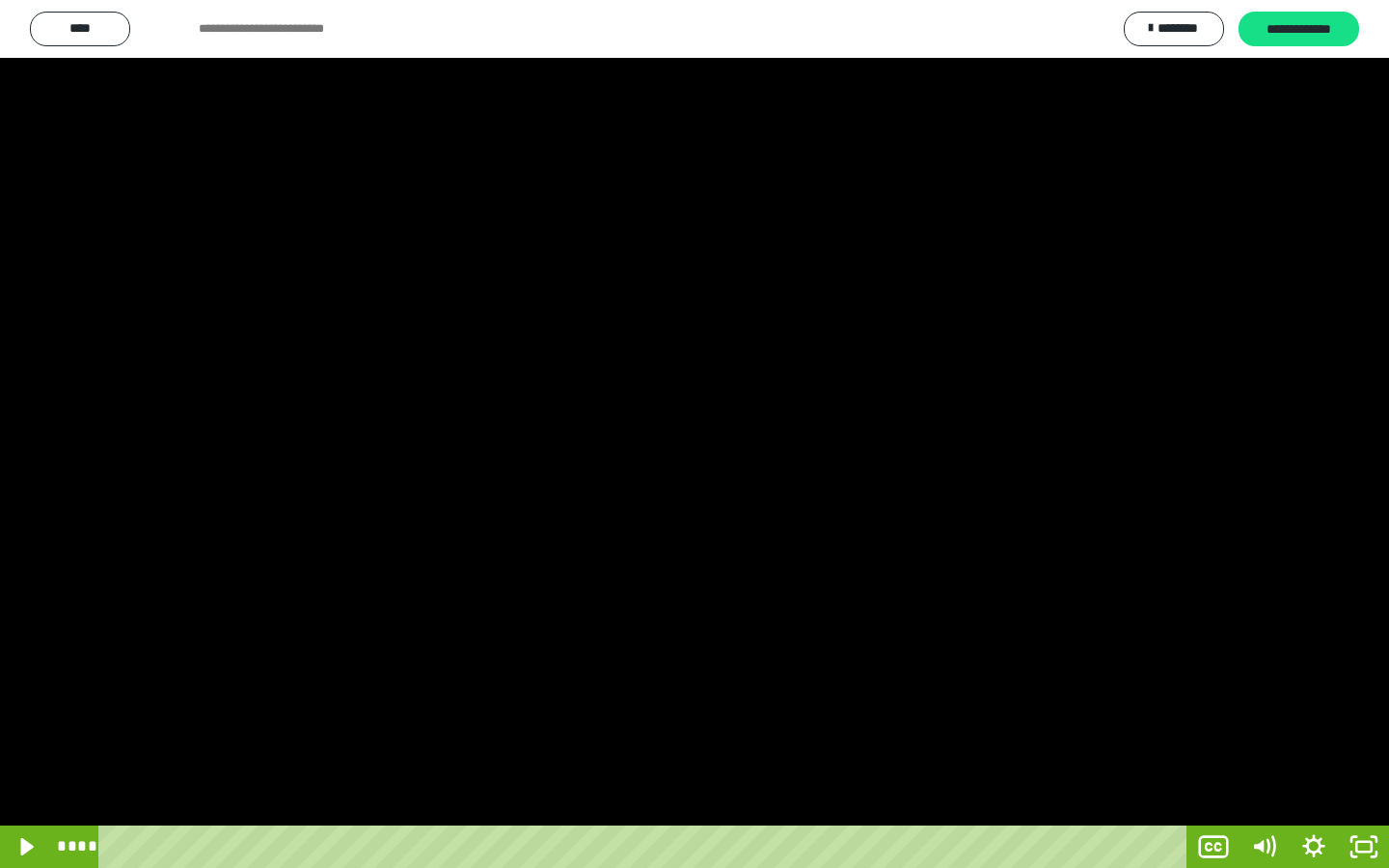 click at bounding box center [694, 434] 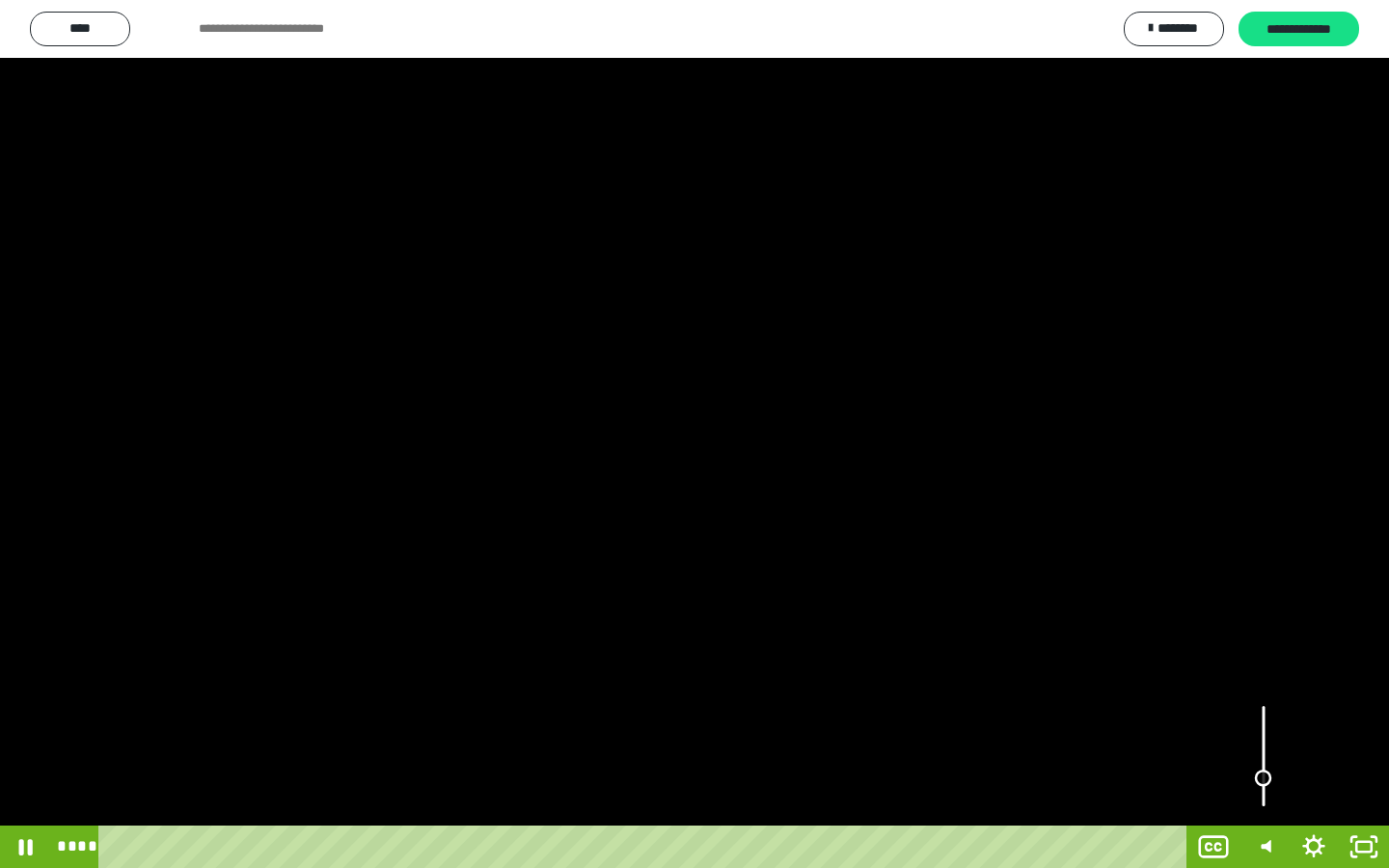 click at bounding box center [1264, 756] 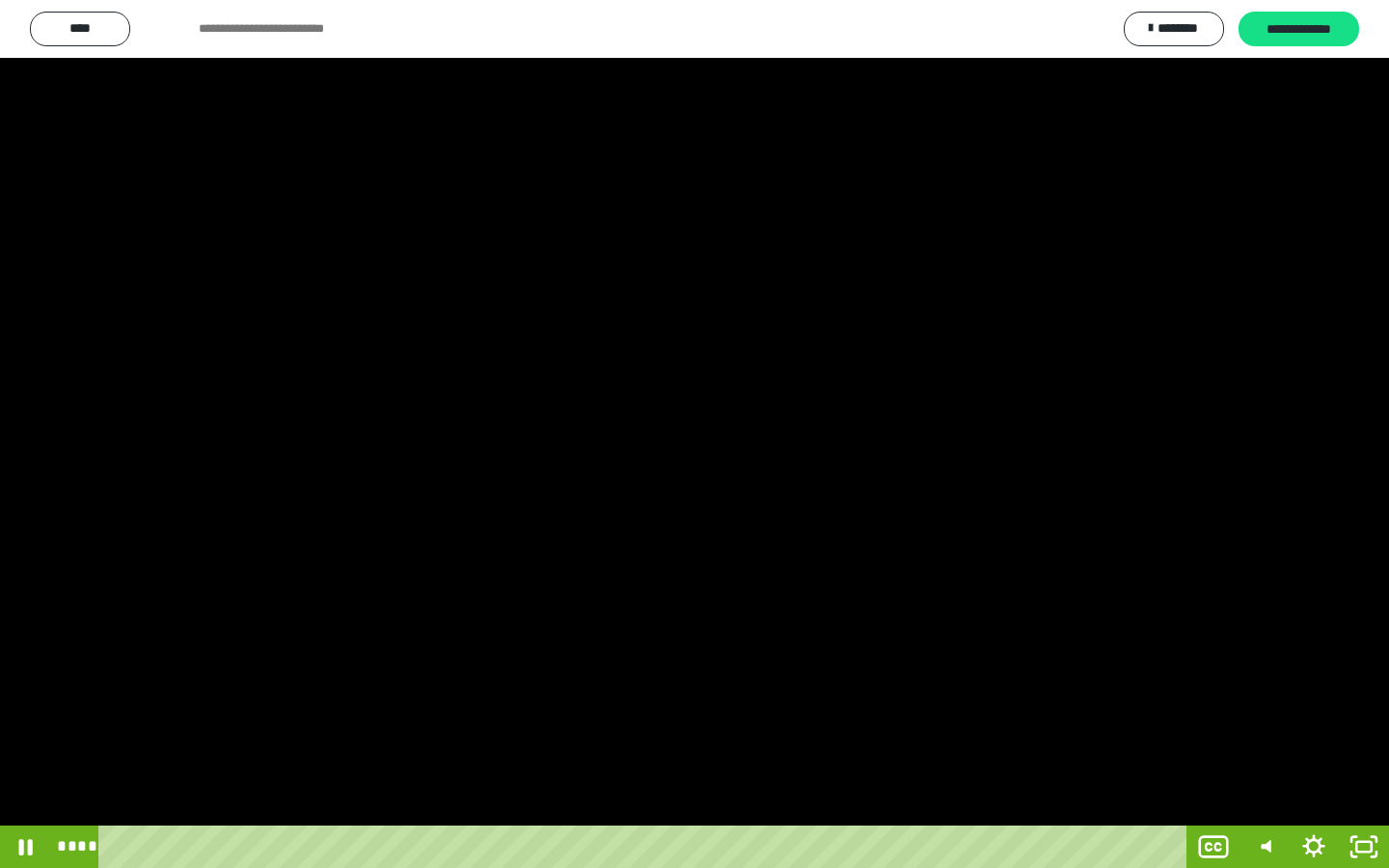 click at bounding box center [694, 434] 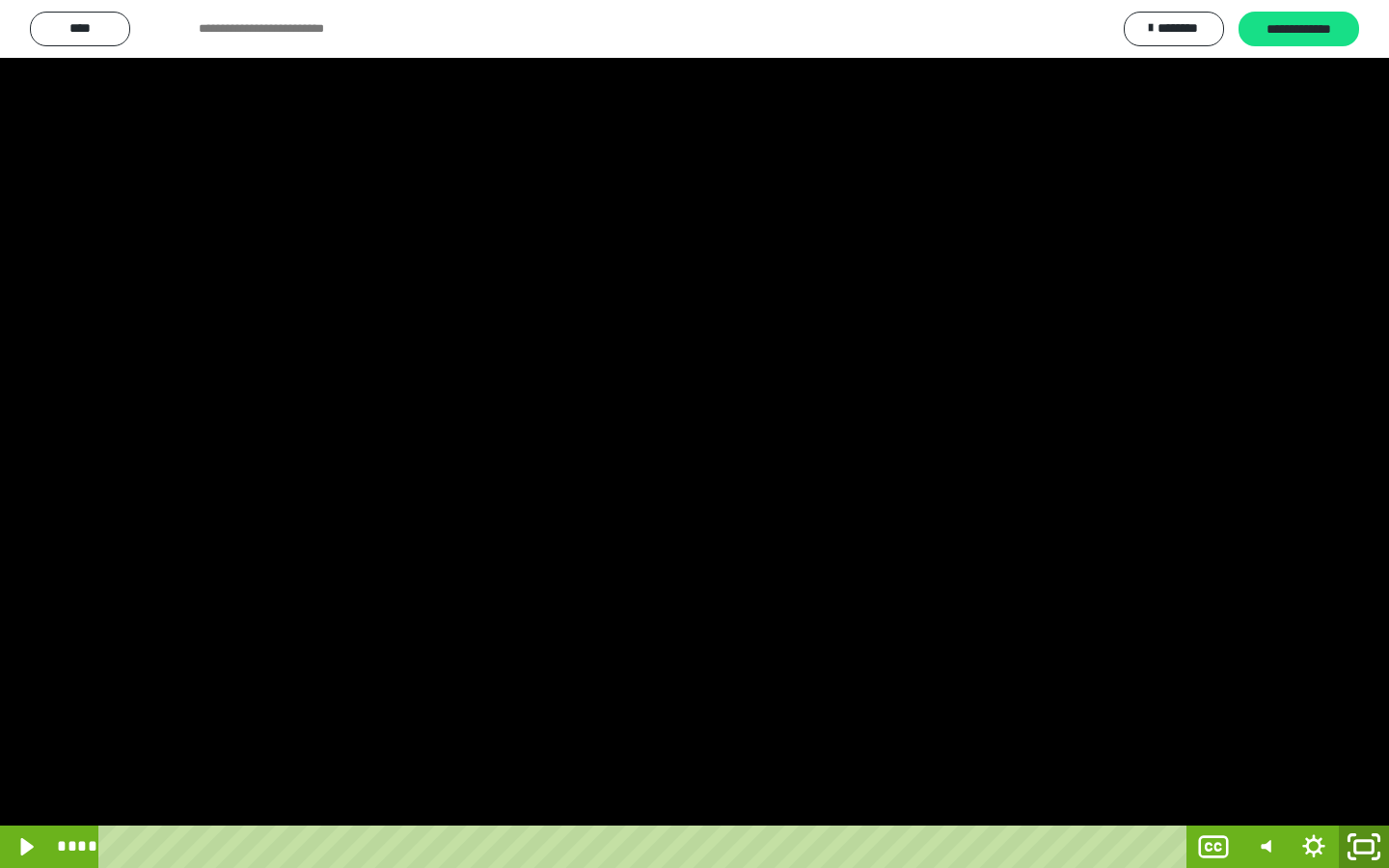 click 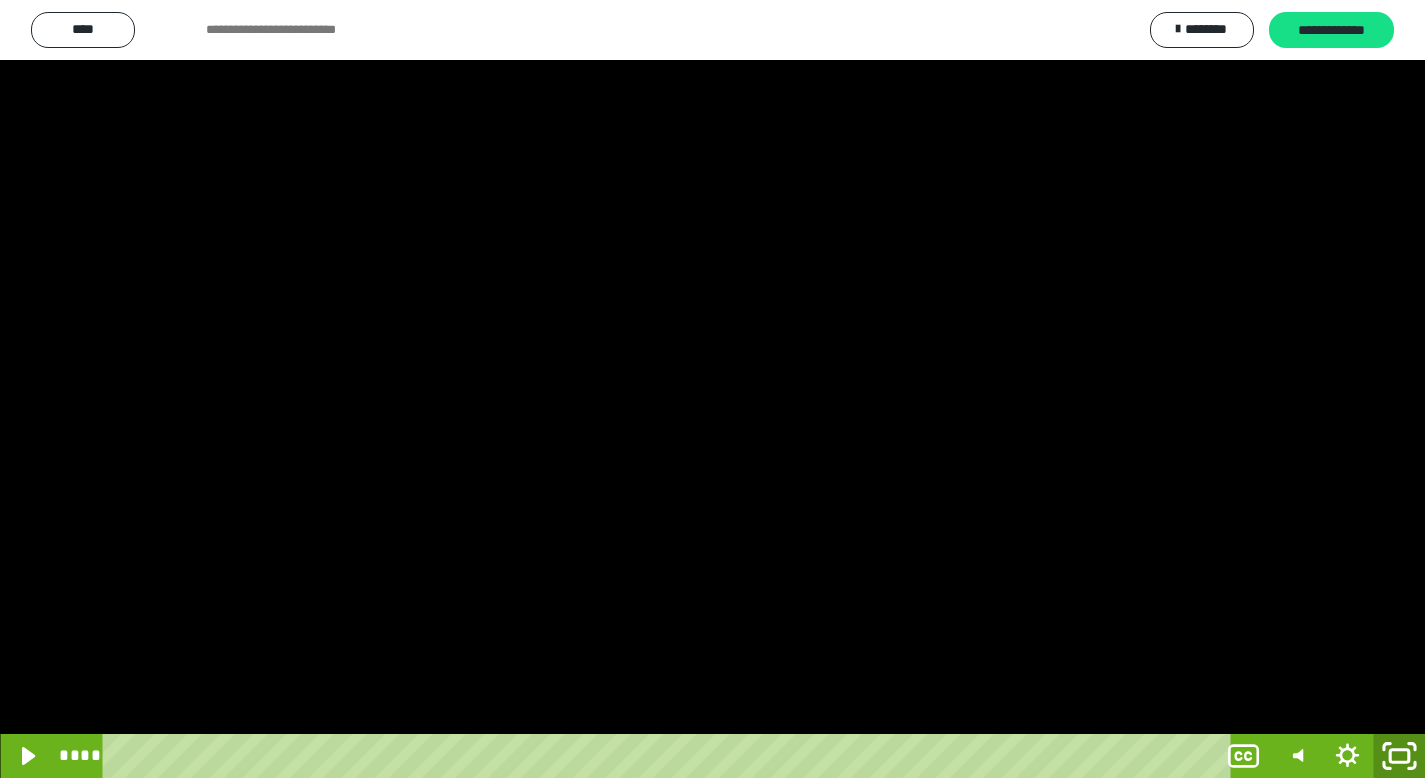 scroll, scrollTop: 4177, scrollLeft: 0, axis: vertical 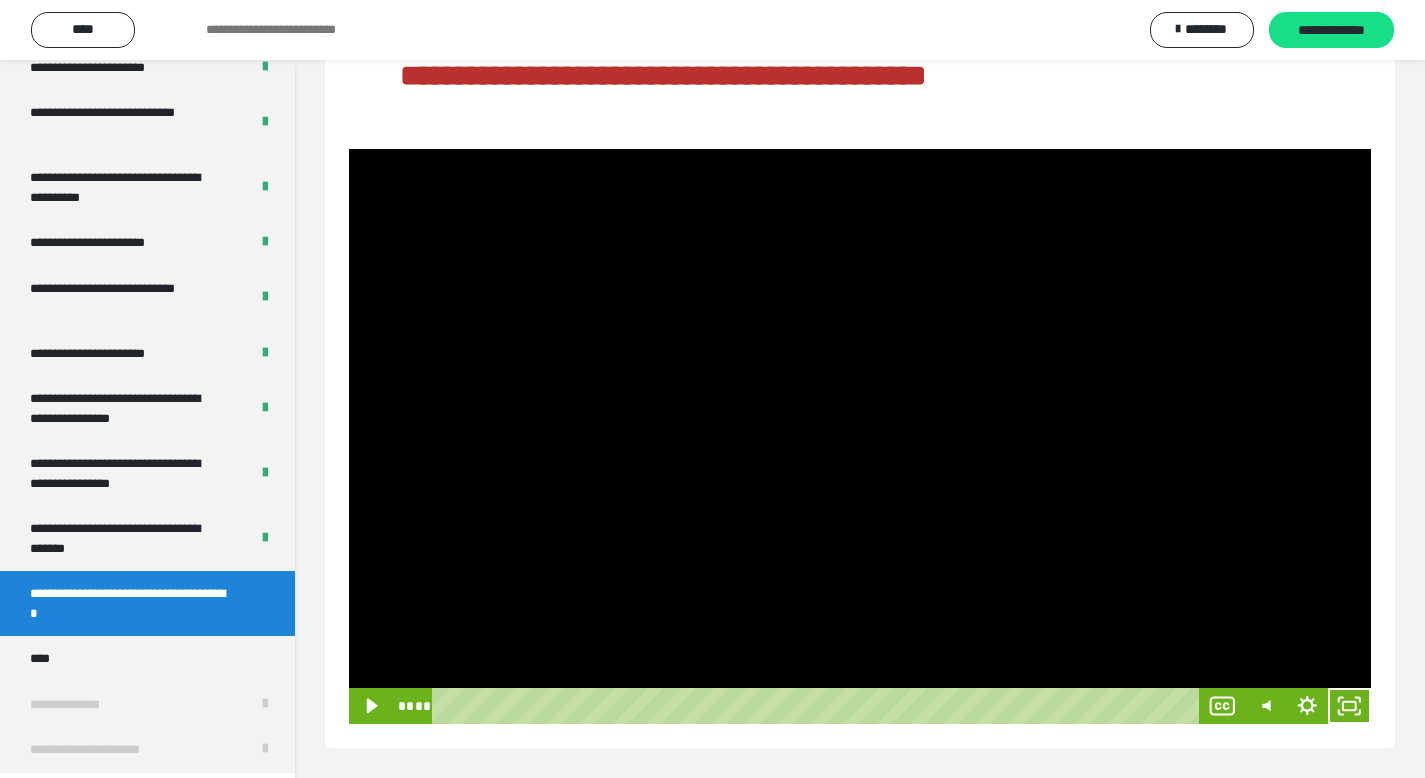 click at bounding box center (860, 436) 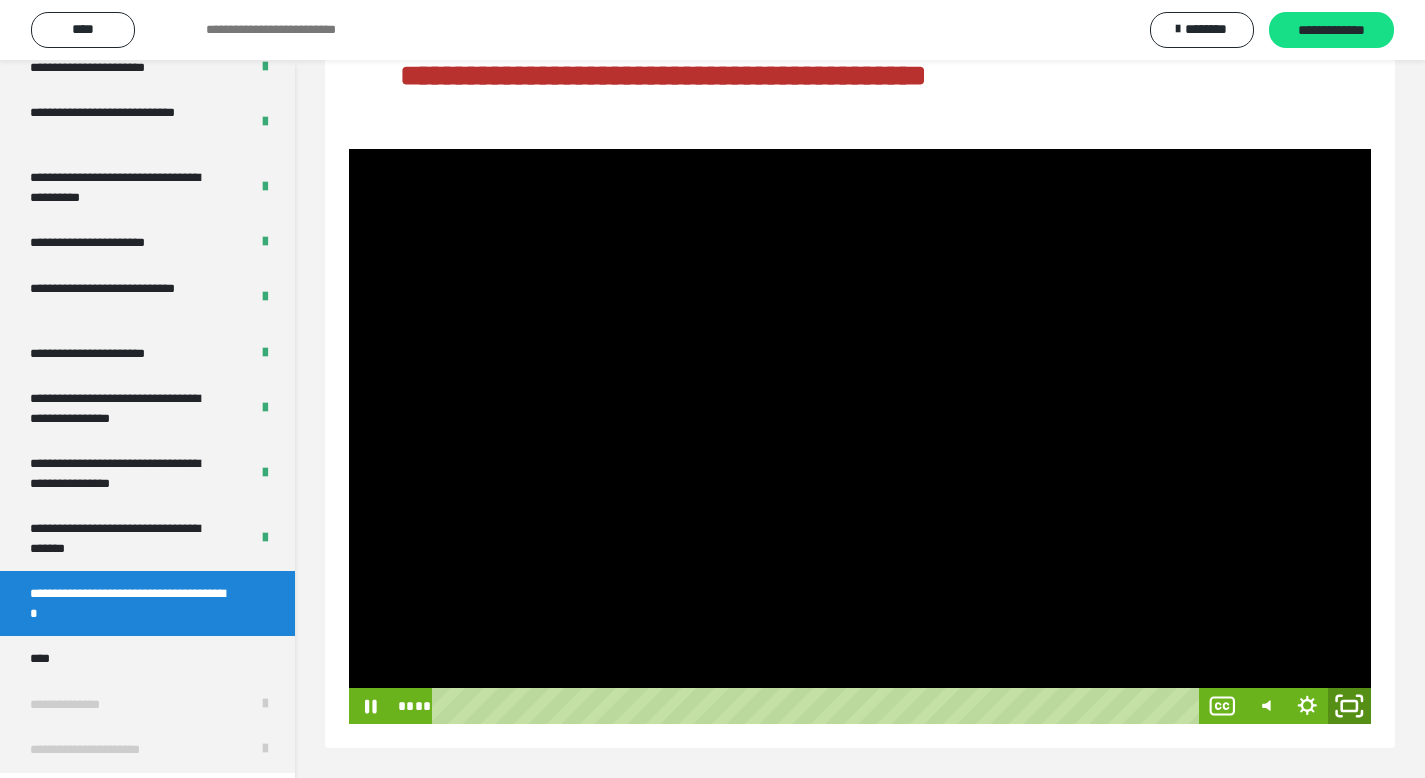 click 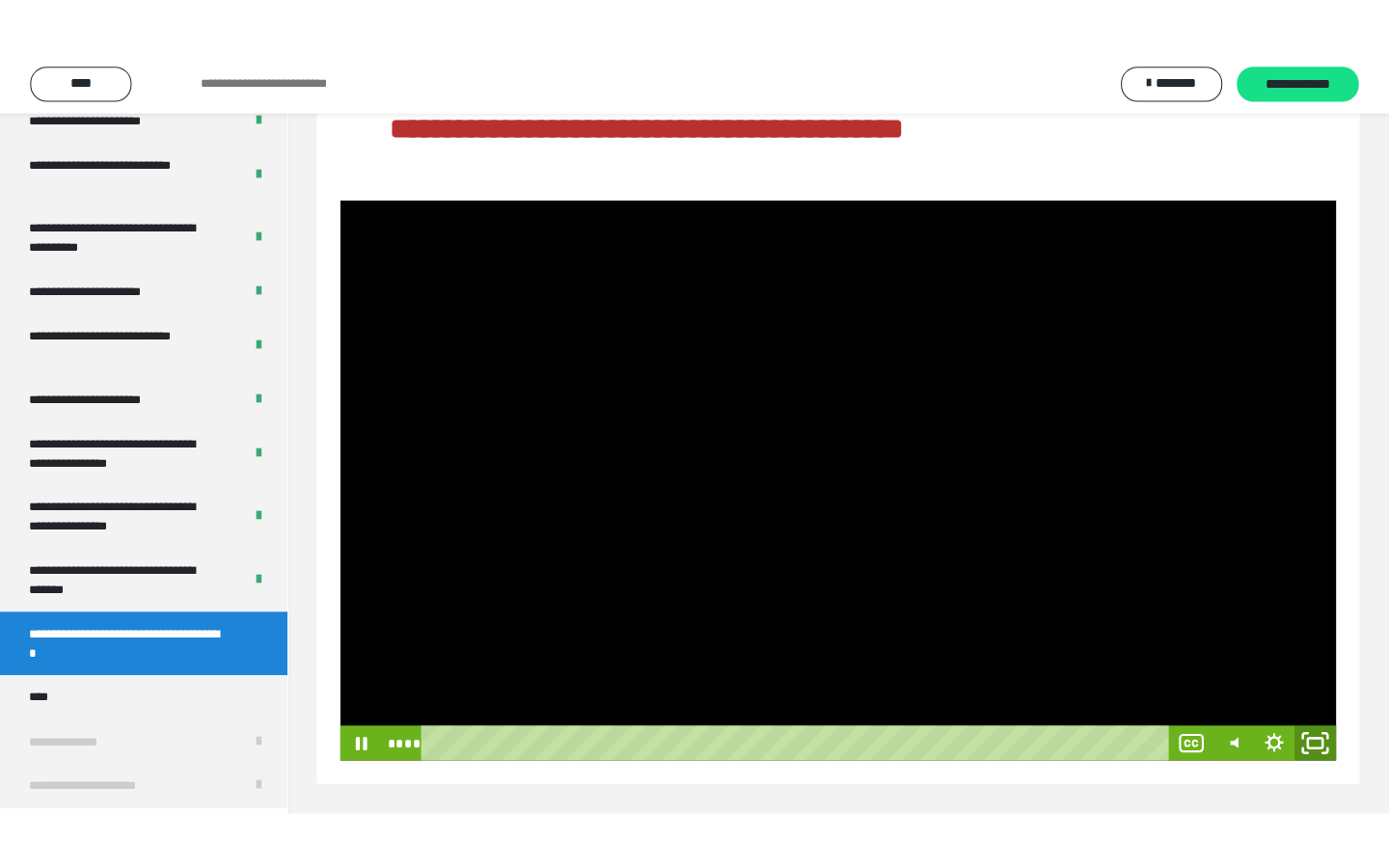 scroll, scrollTop: 75, scrollLeft: 0, axis: vertical 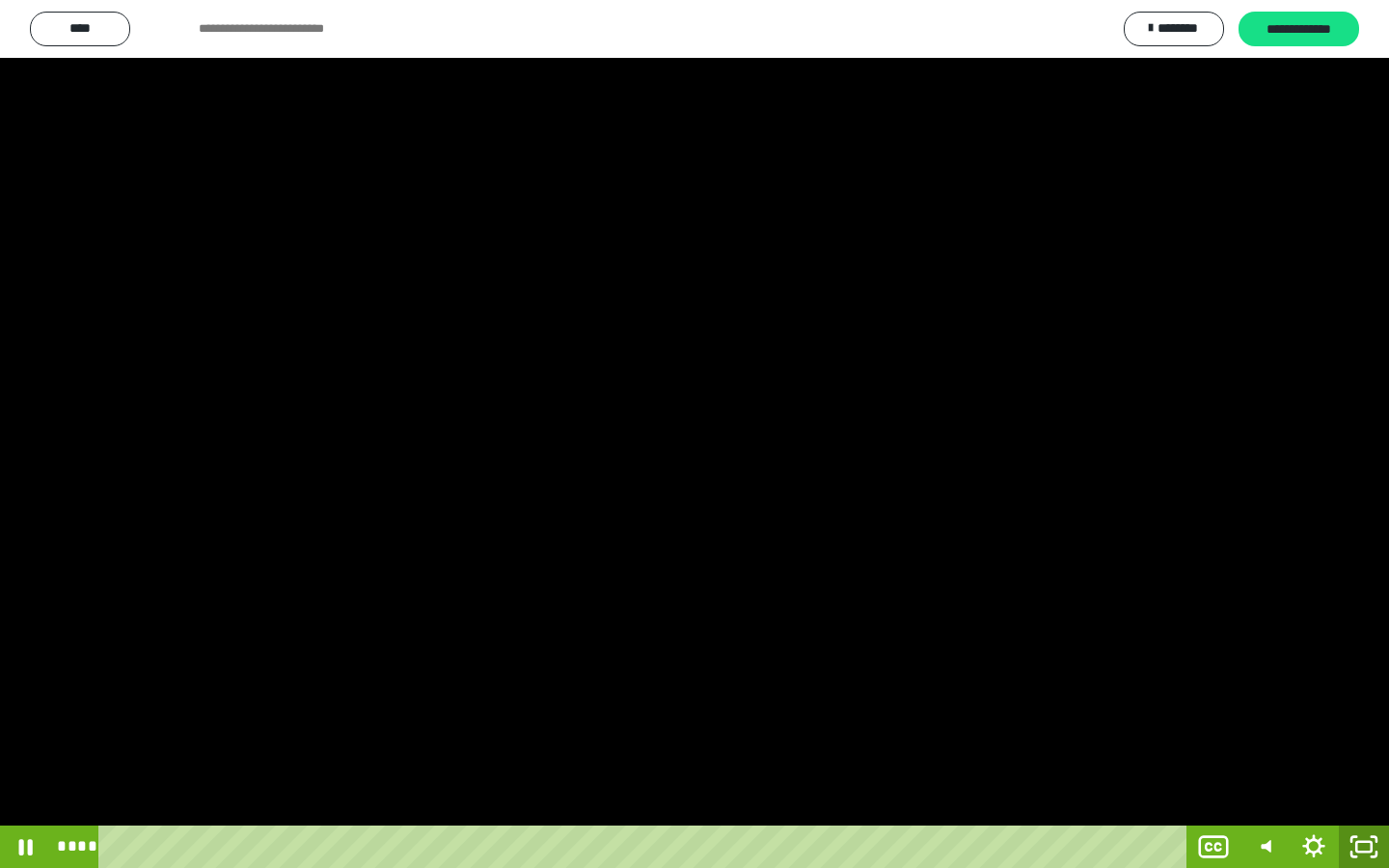 click 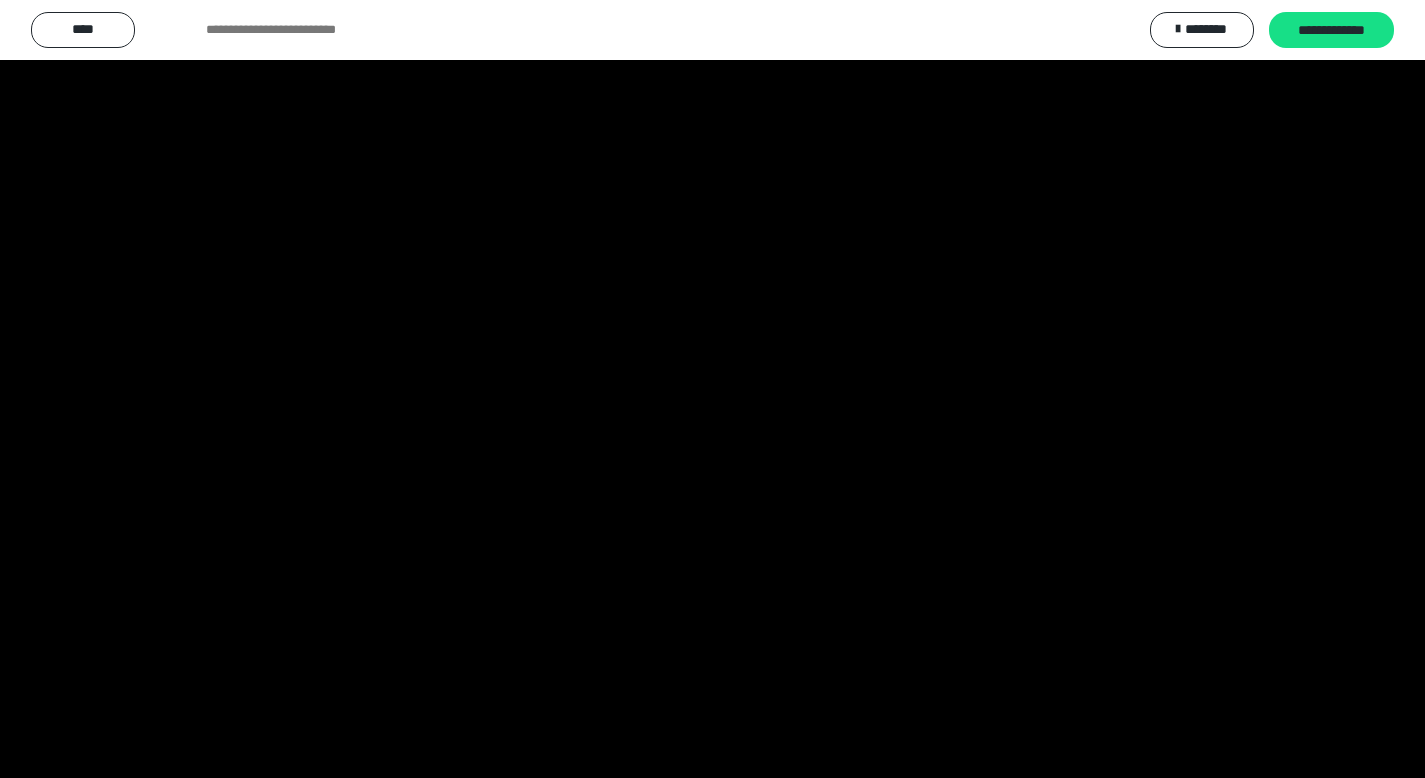 scroll, scrollTop: 4177, scrollLeft: 0, axis: vertical 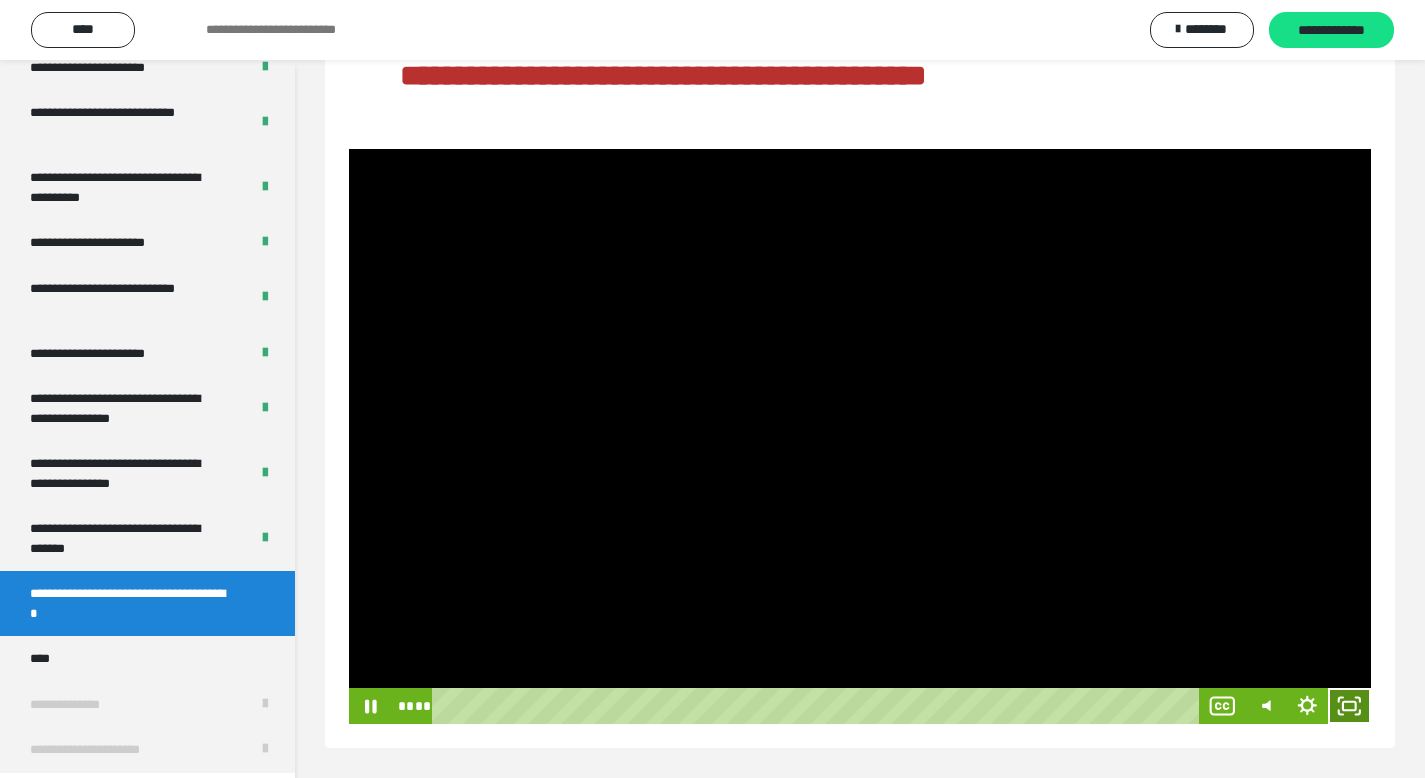 click 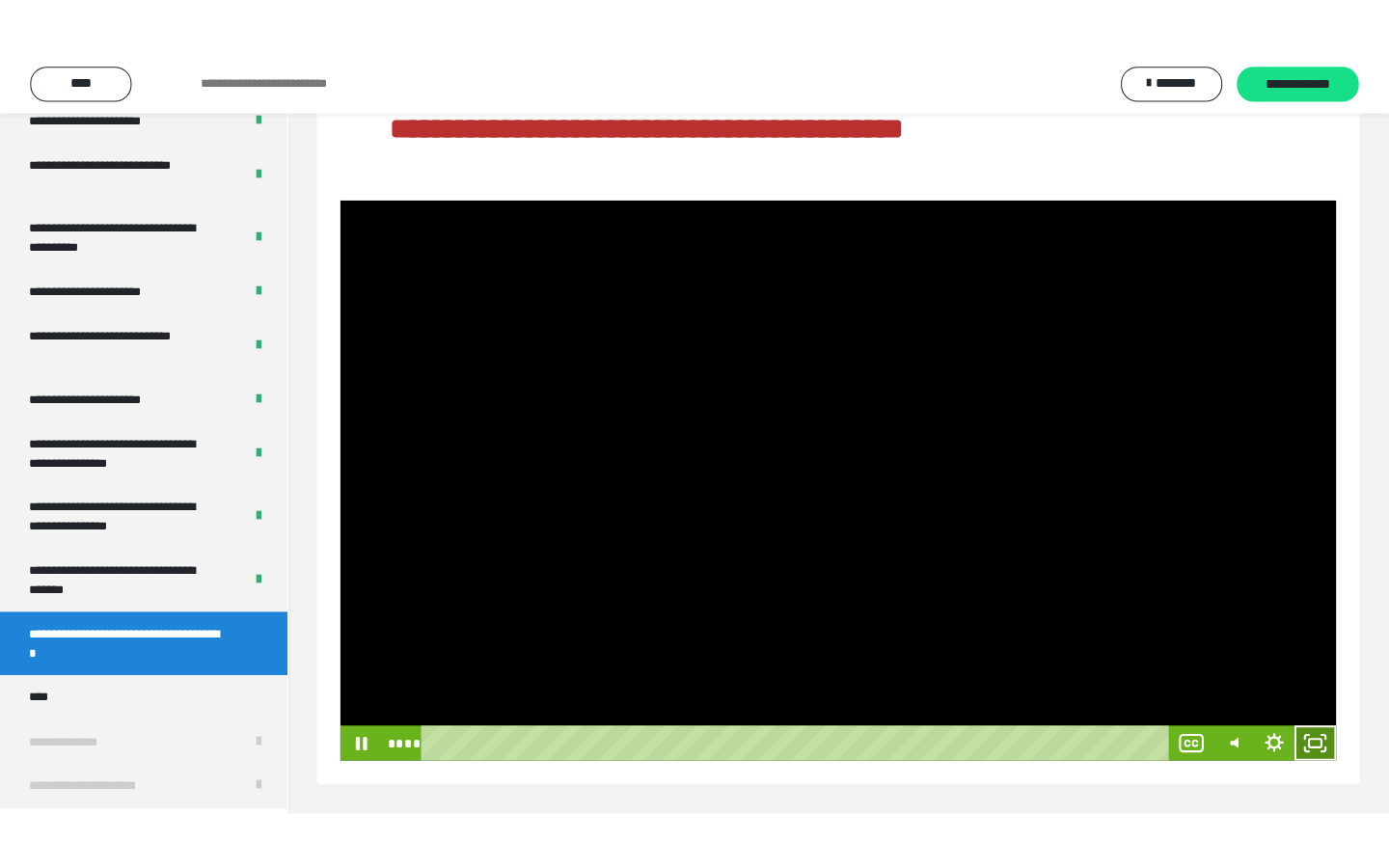 scroll, scrollTop: 75, scrollLeft: 0, axis: vertical 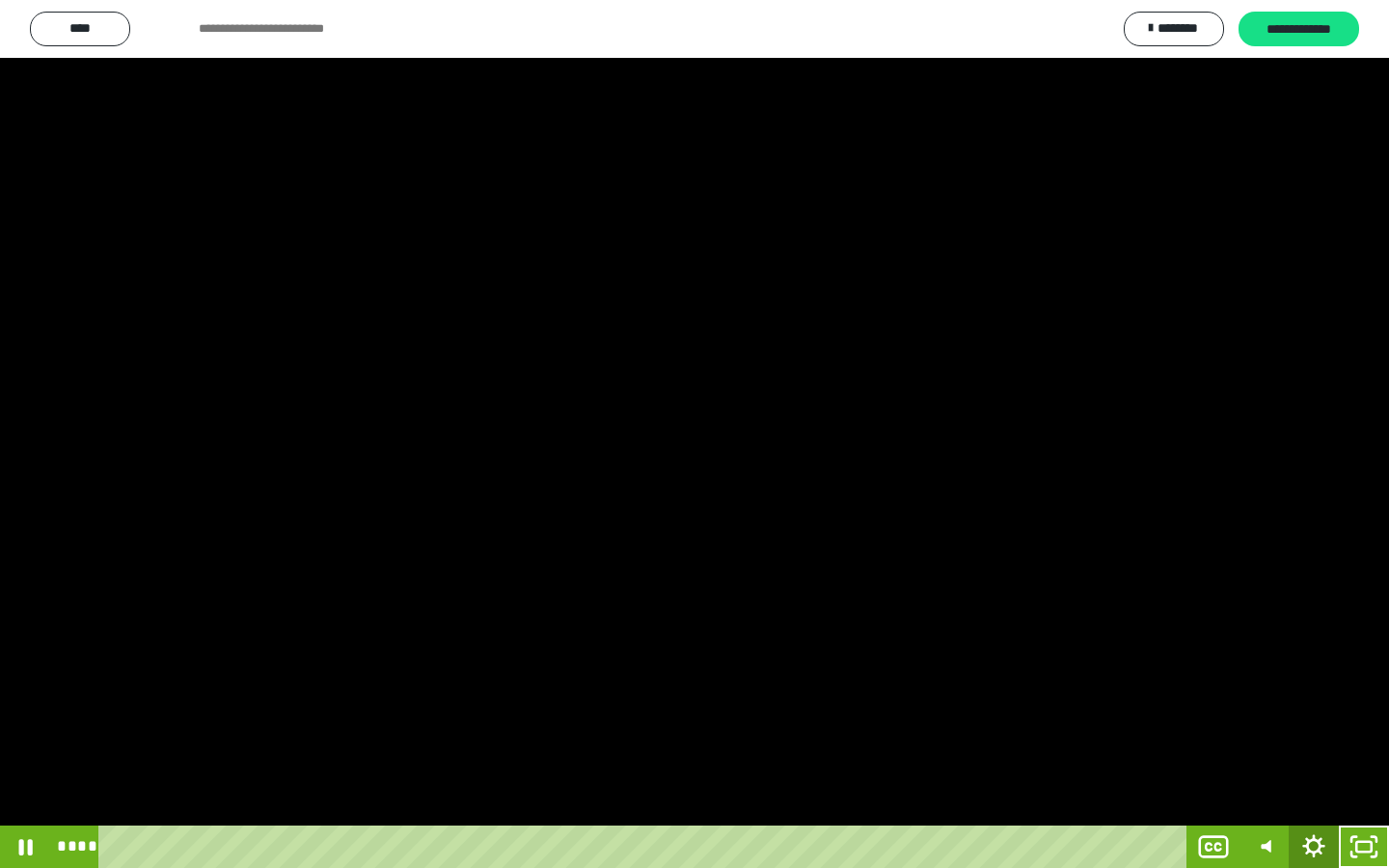 click 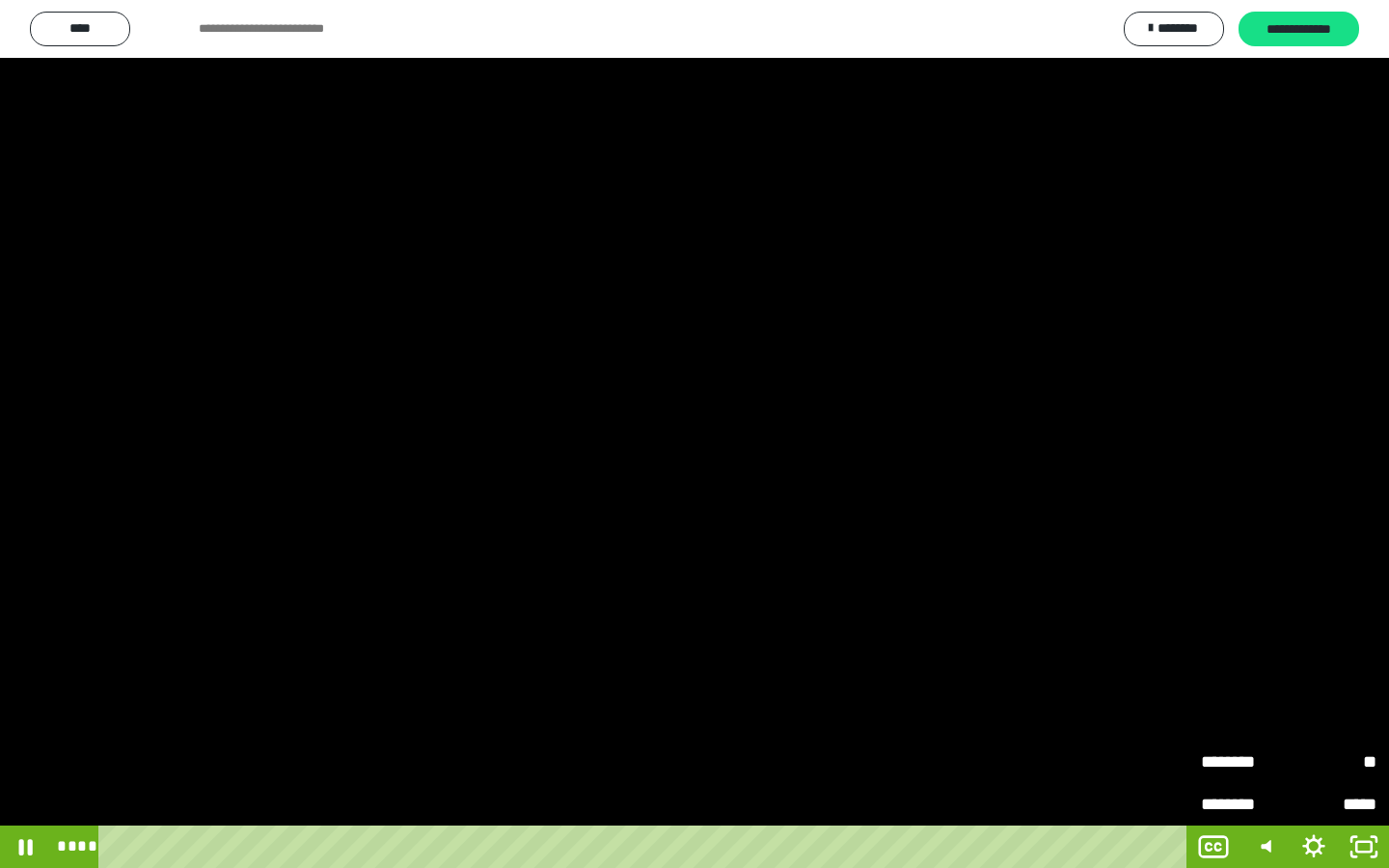 click on "**" at bounding box center (1332, 762) 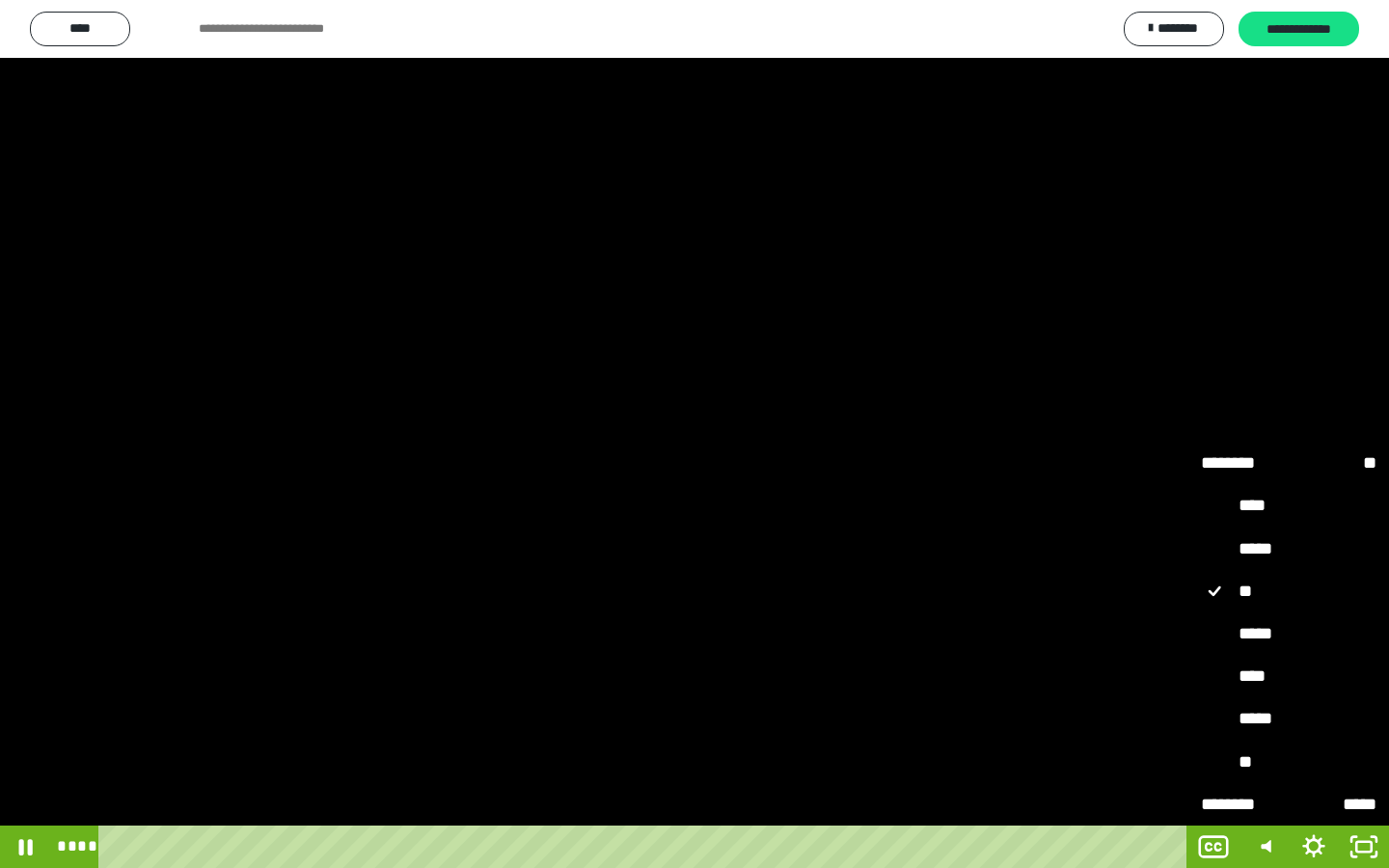 click on "**" at bounding box center (1289, 763) 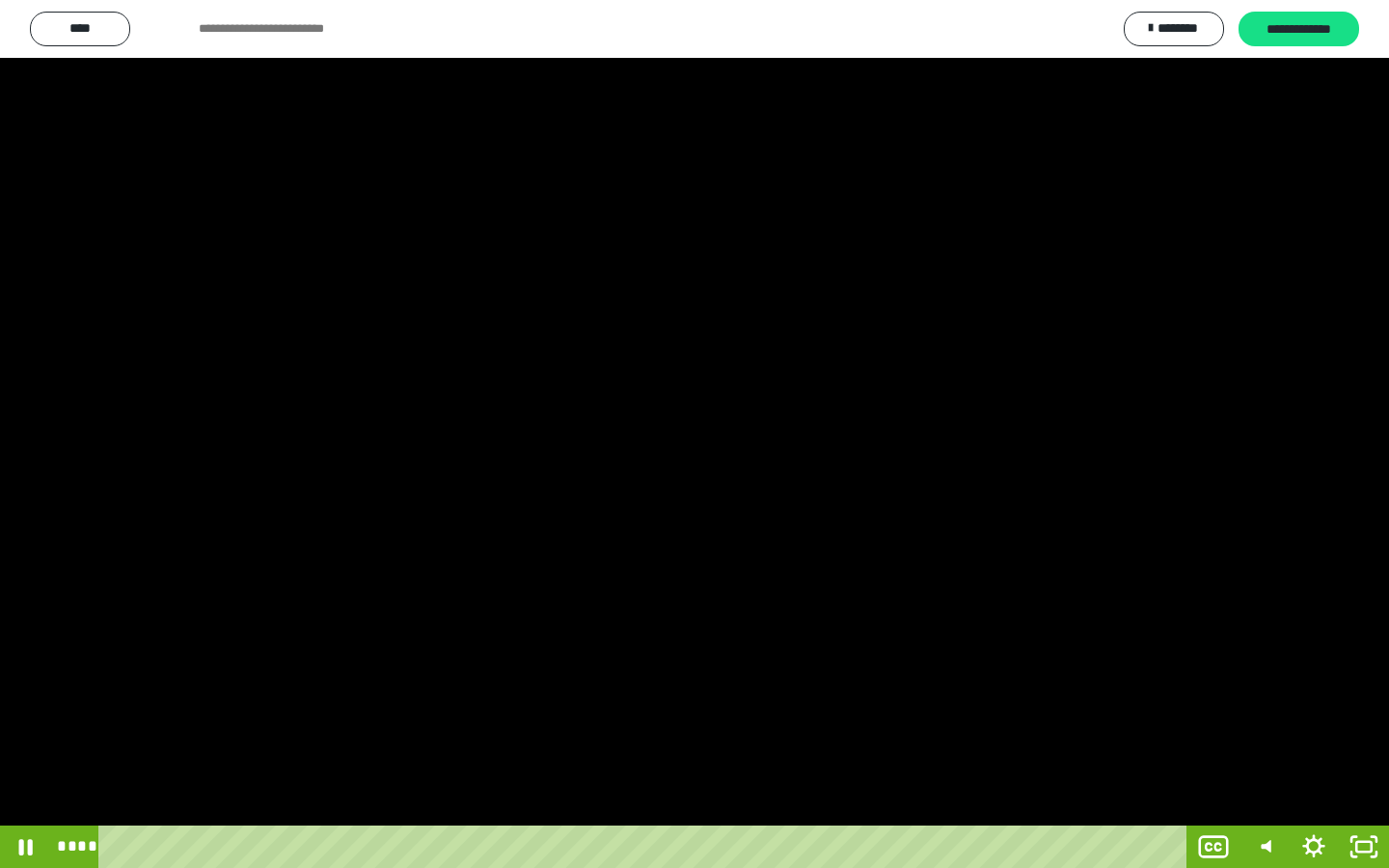 click at bounding box center (694, 434) 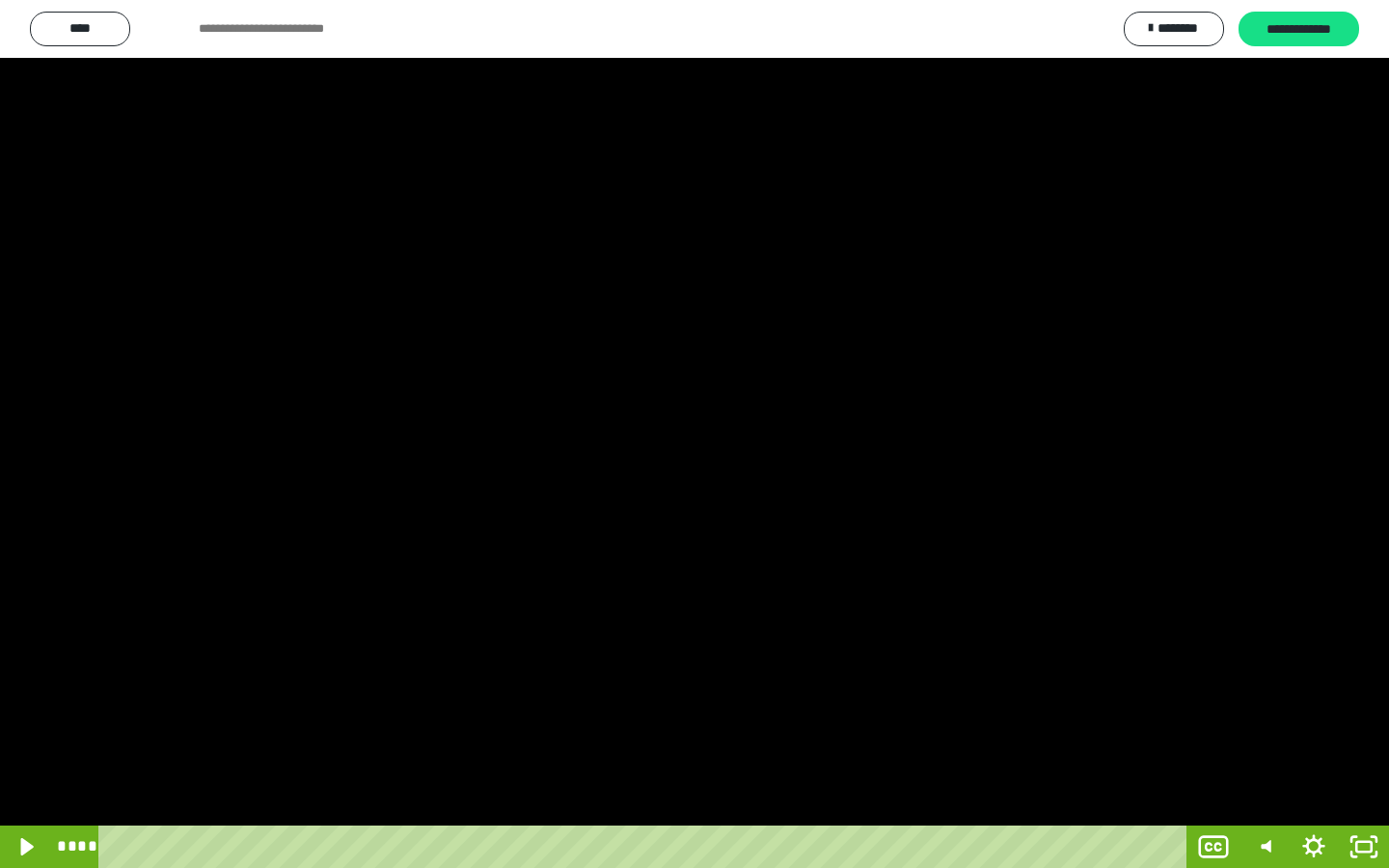 click at bounding box center (694, 434) 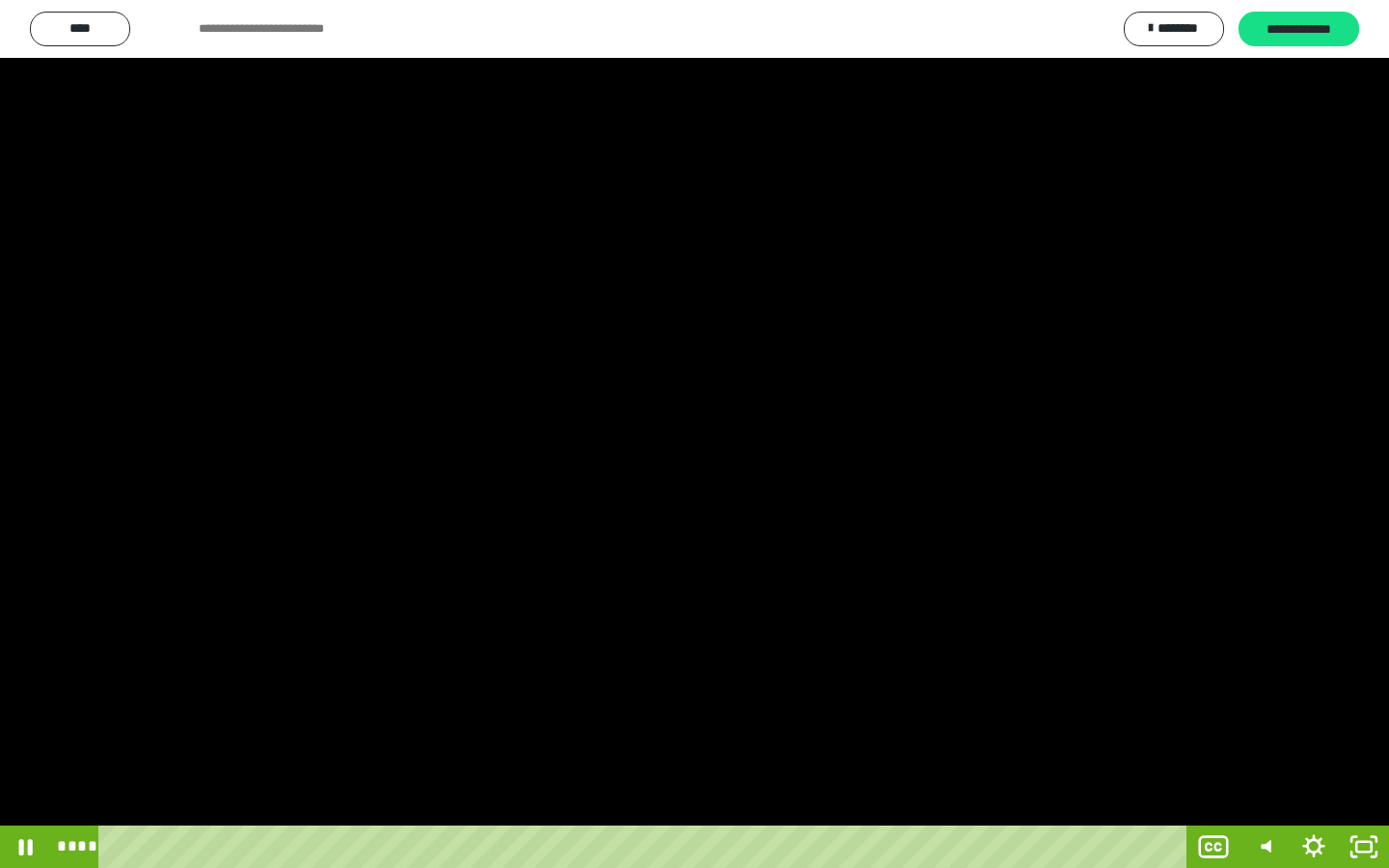 type 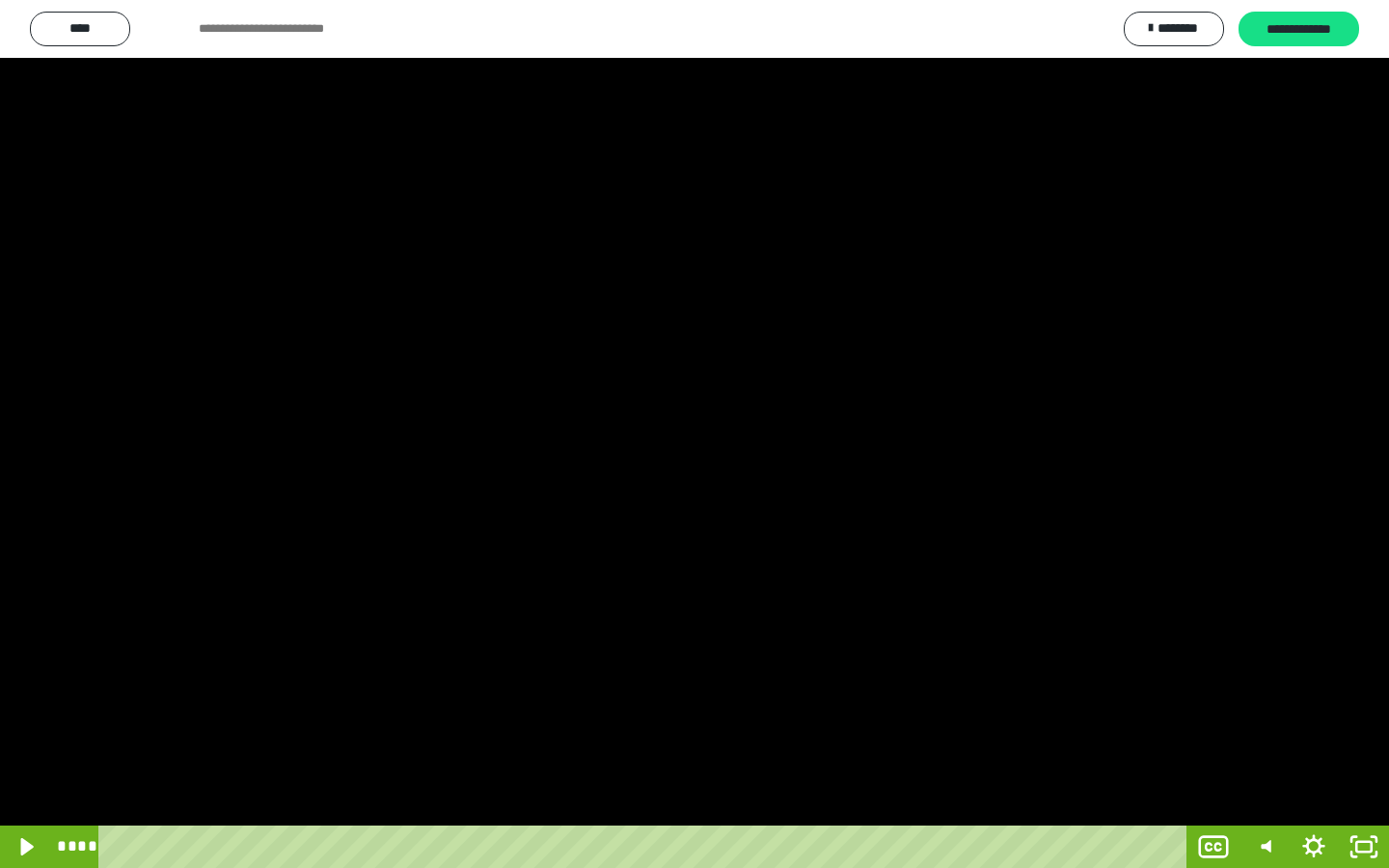 click at bounding box center (694, 434) 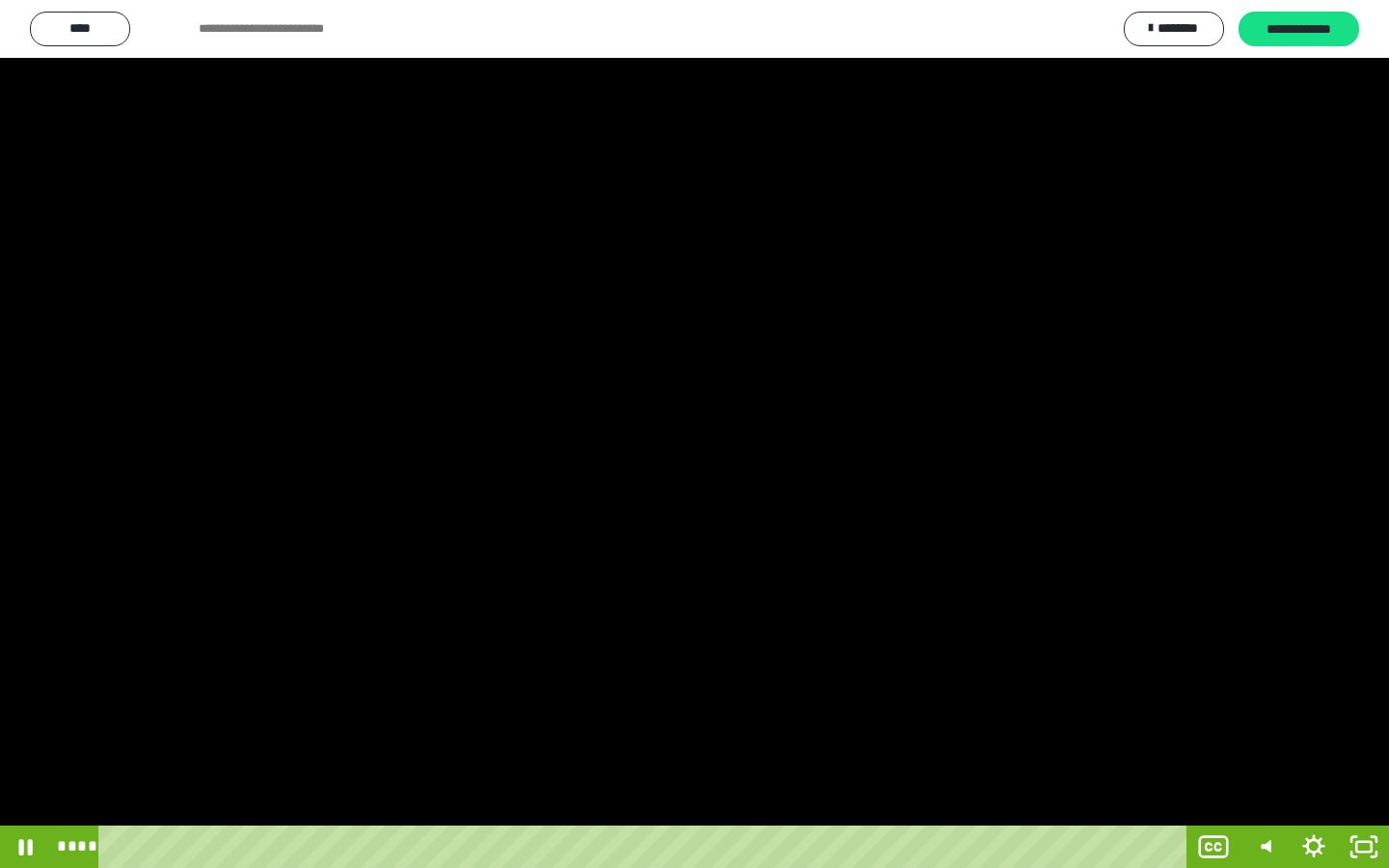click at bounding box center (694, 434) 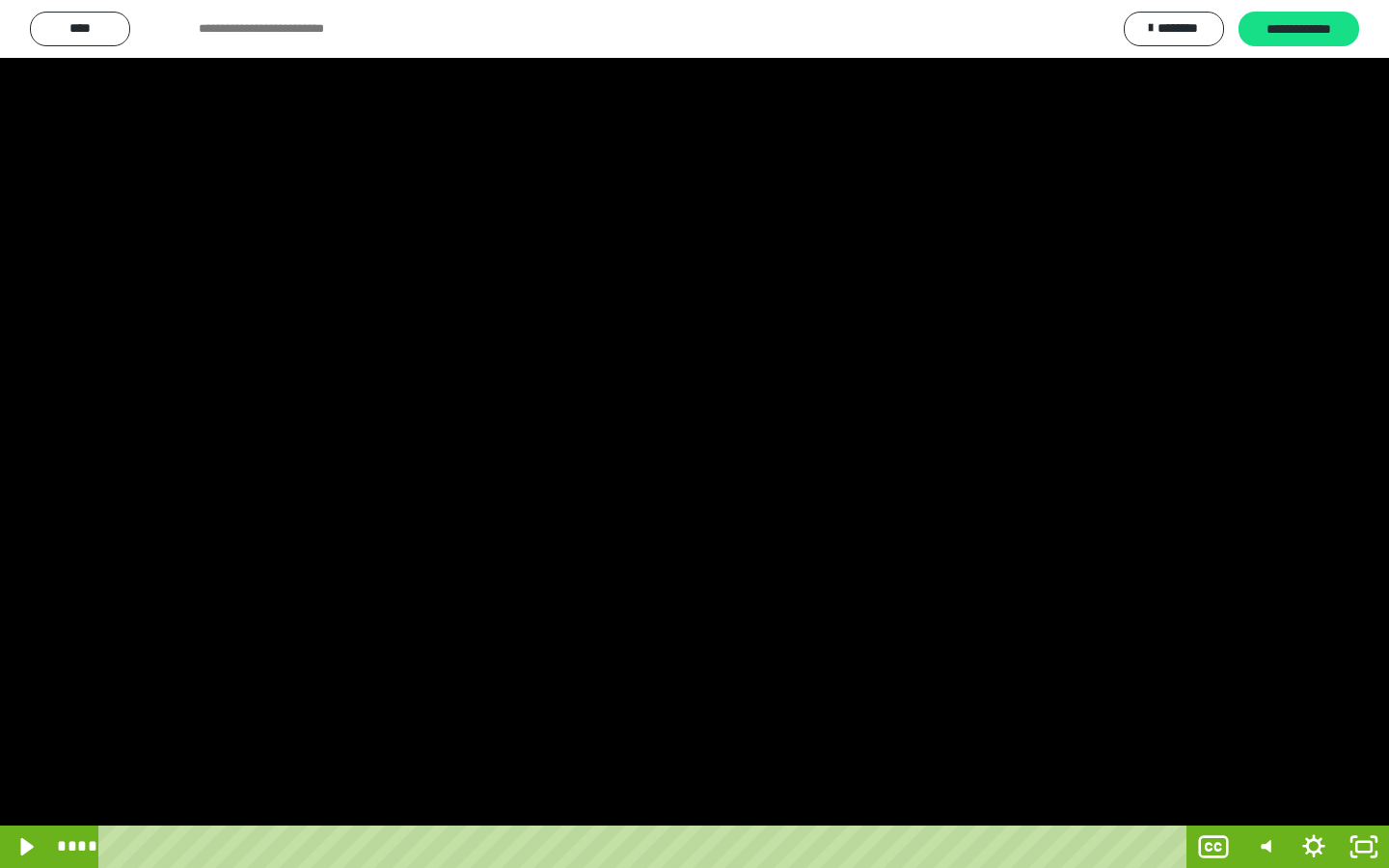 click at bounding box center [694, 434] 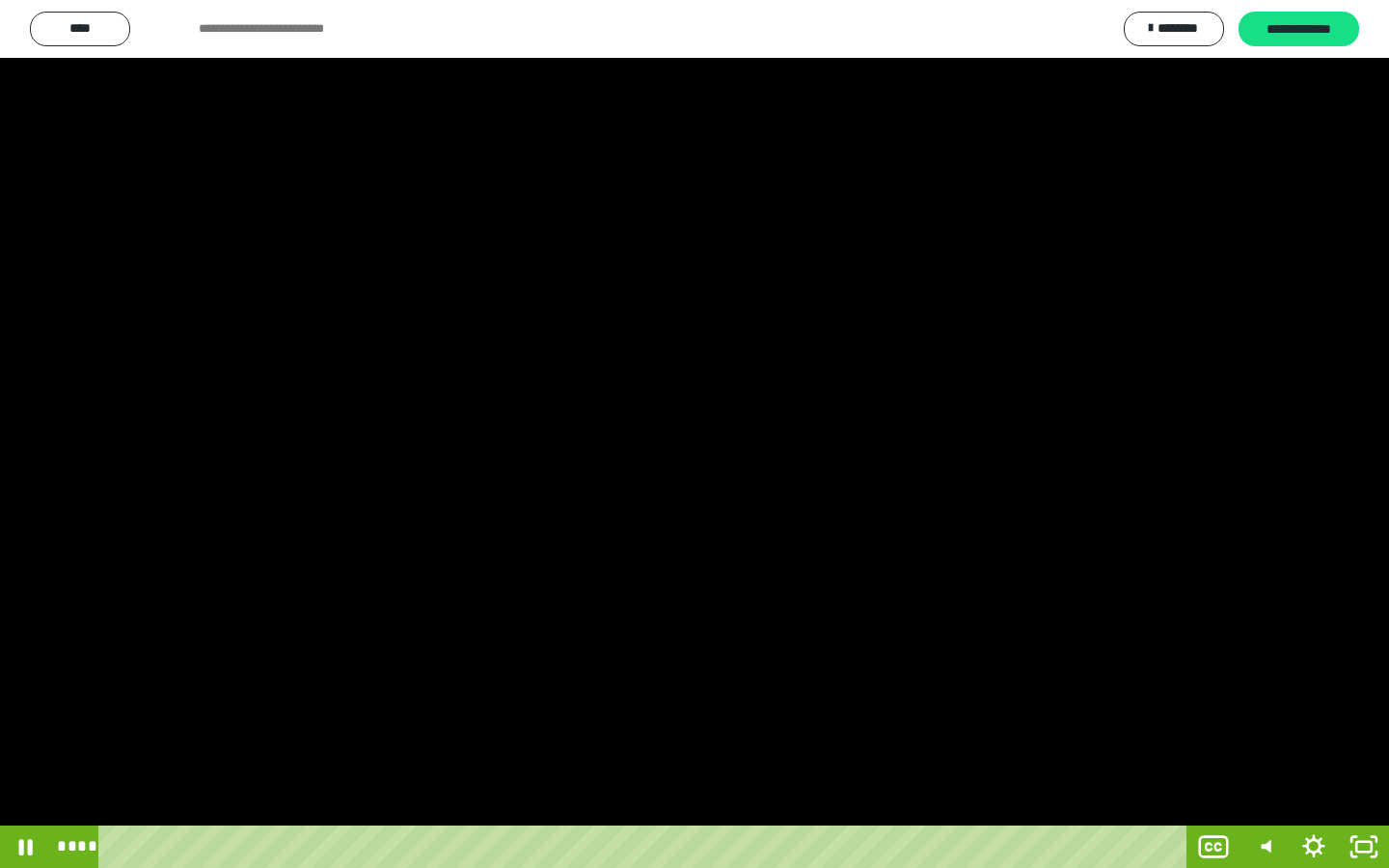 click at bounding box center (694, 434) 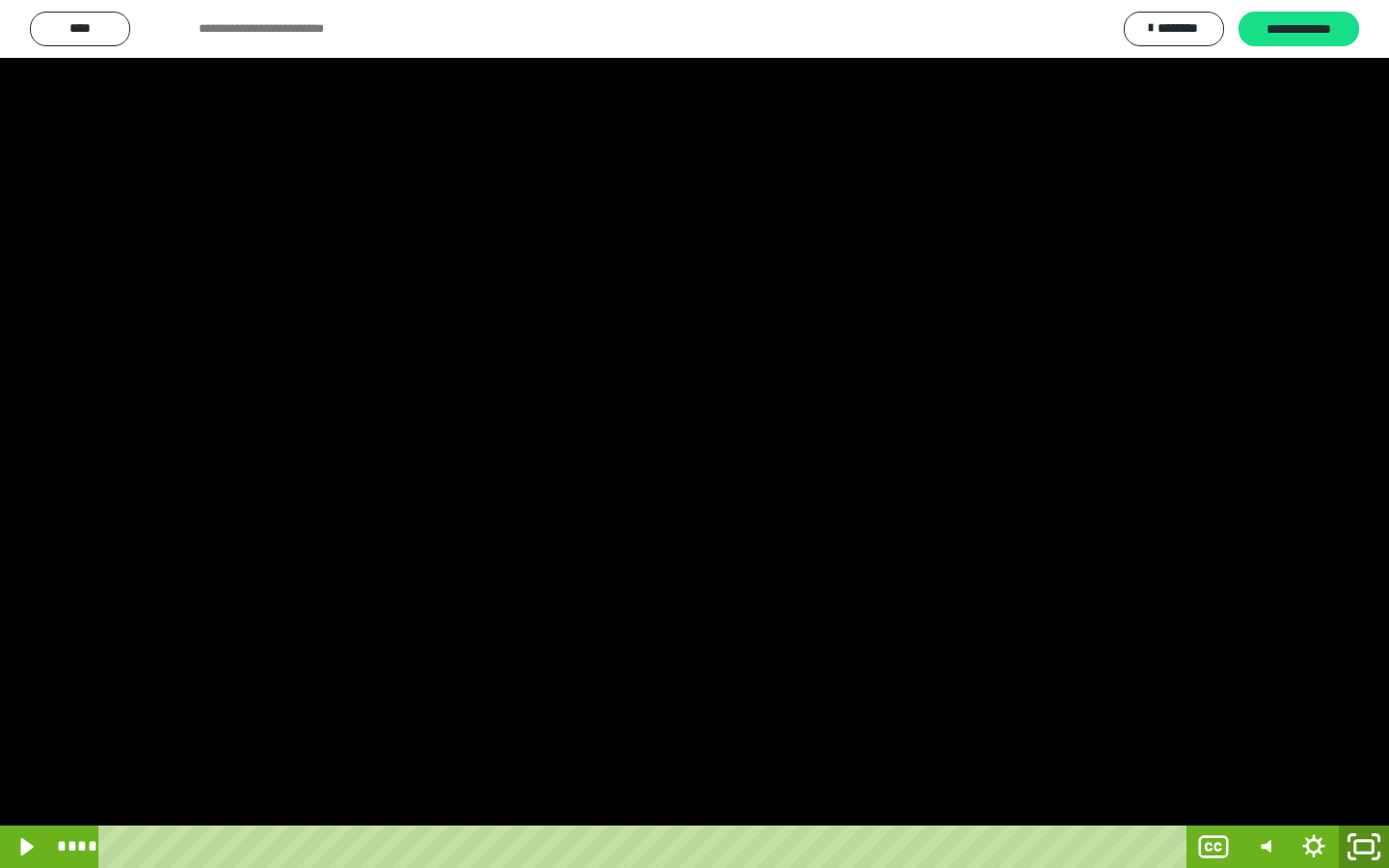 click 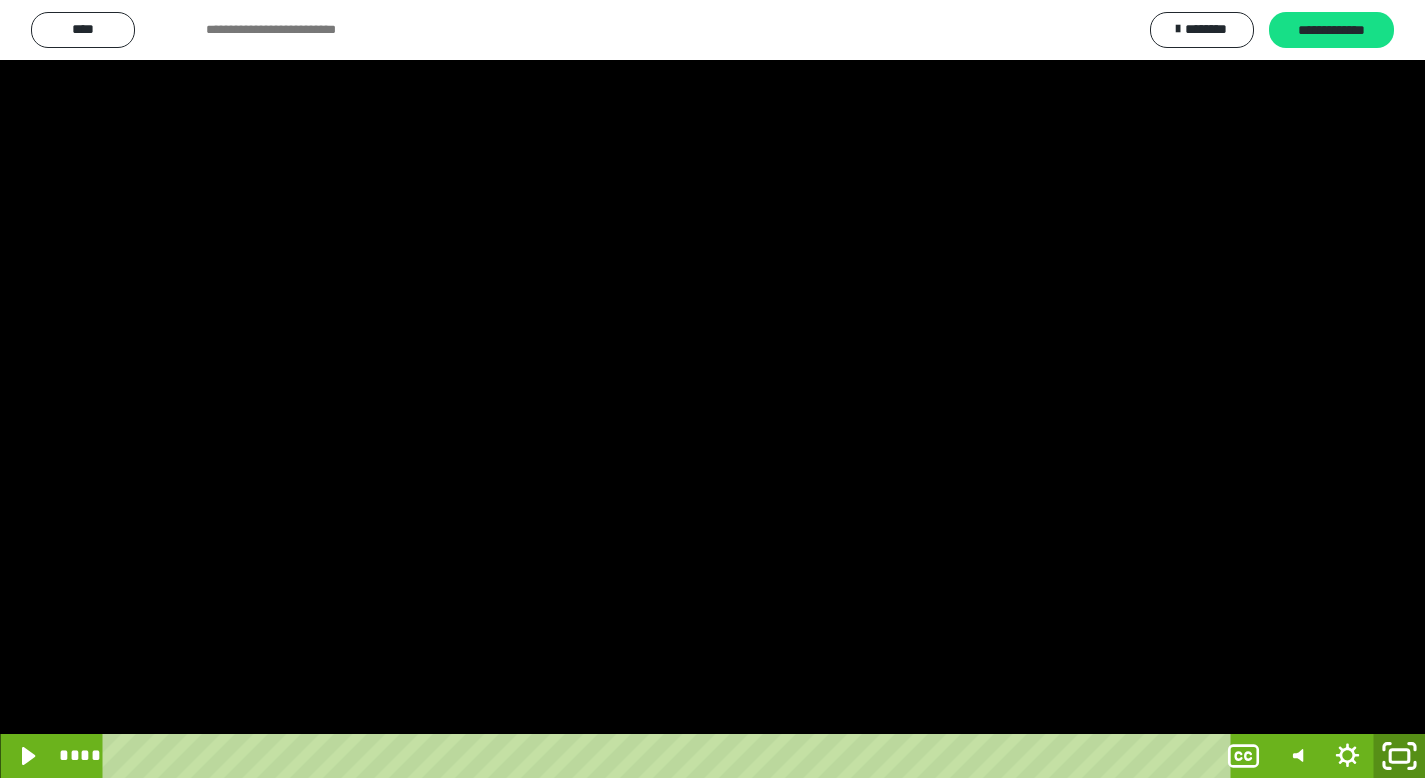 scroll, scrollTop: 4177, scrollLeft: 0, axis: vertical 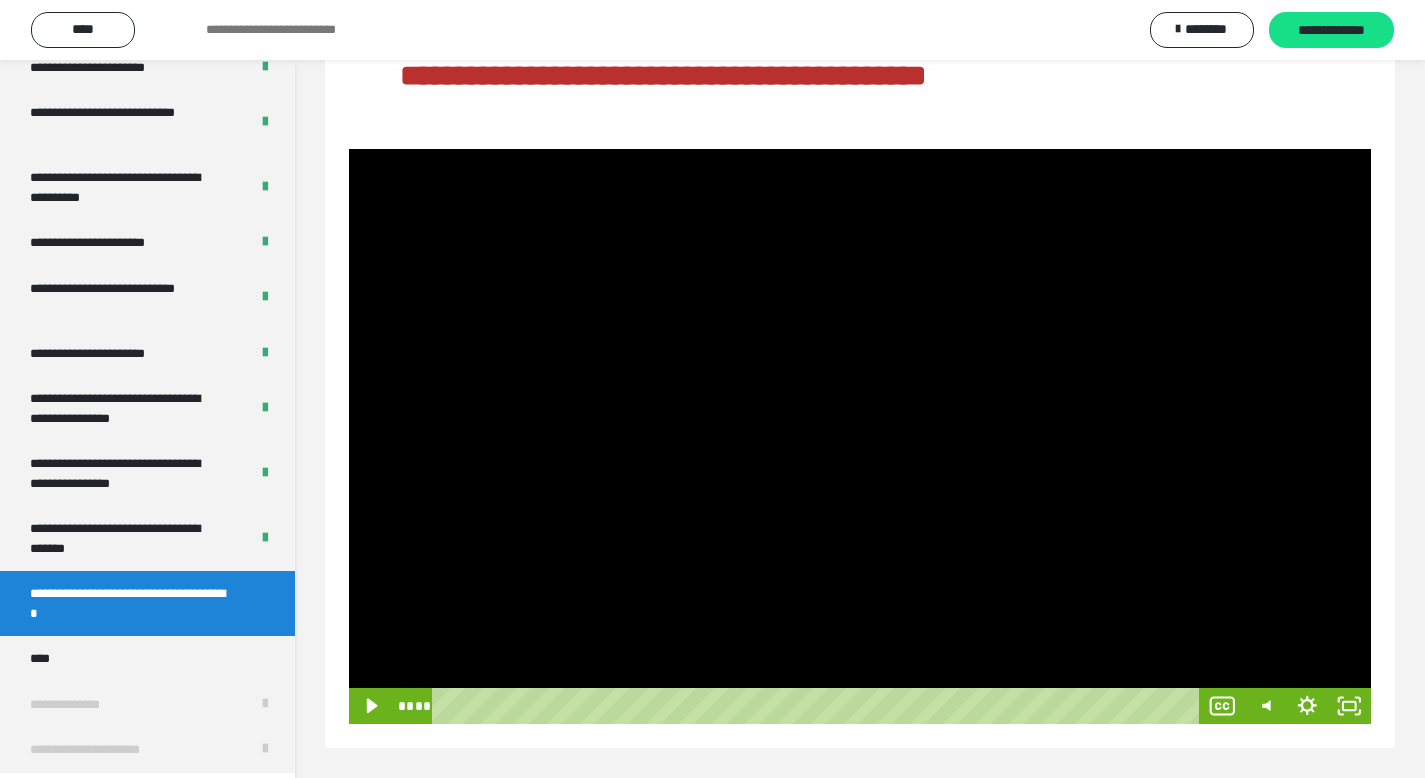 click at bounding box center [860, 436] 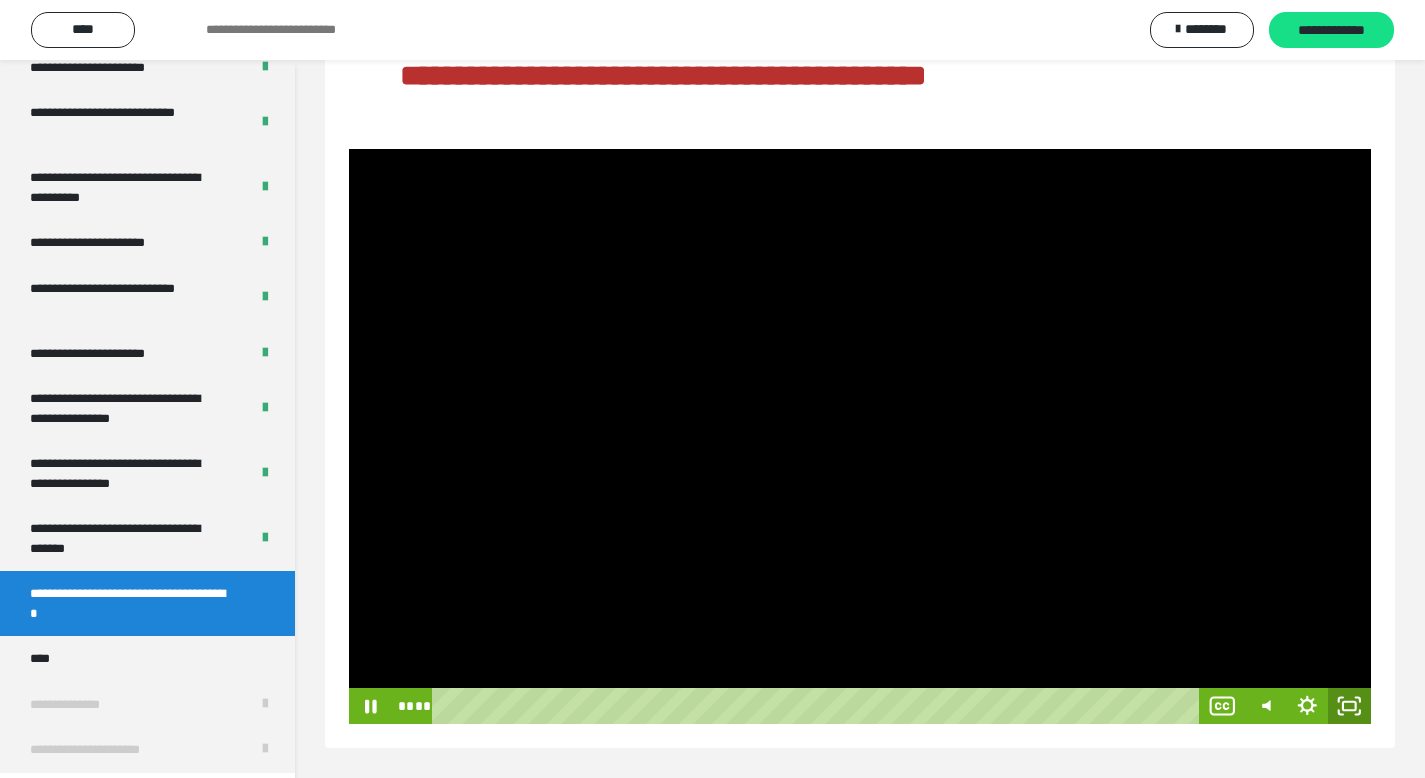 click 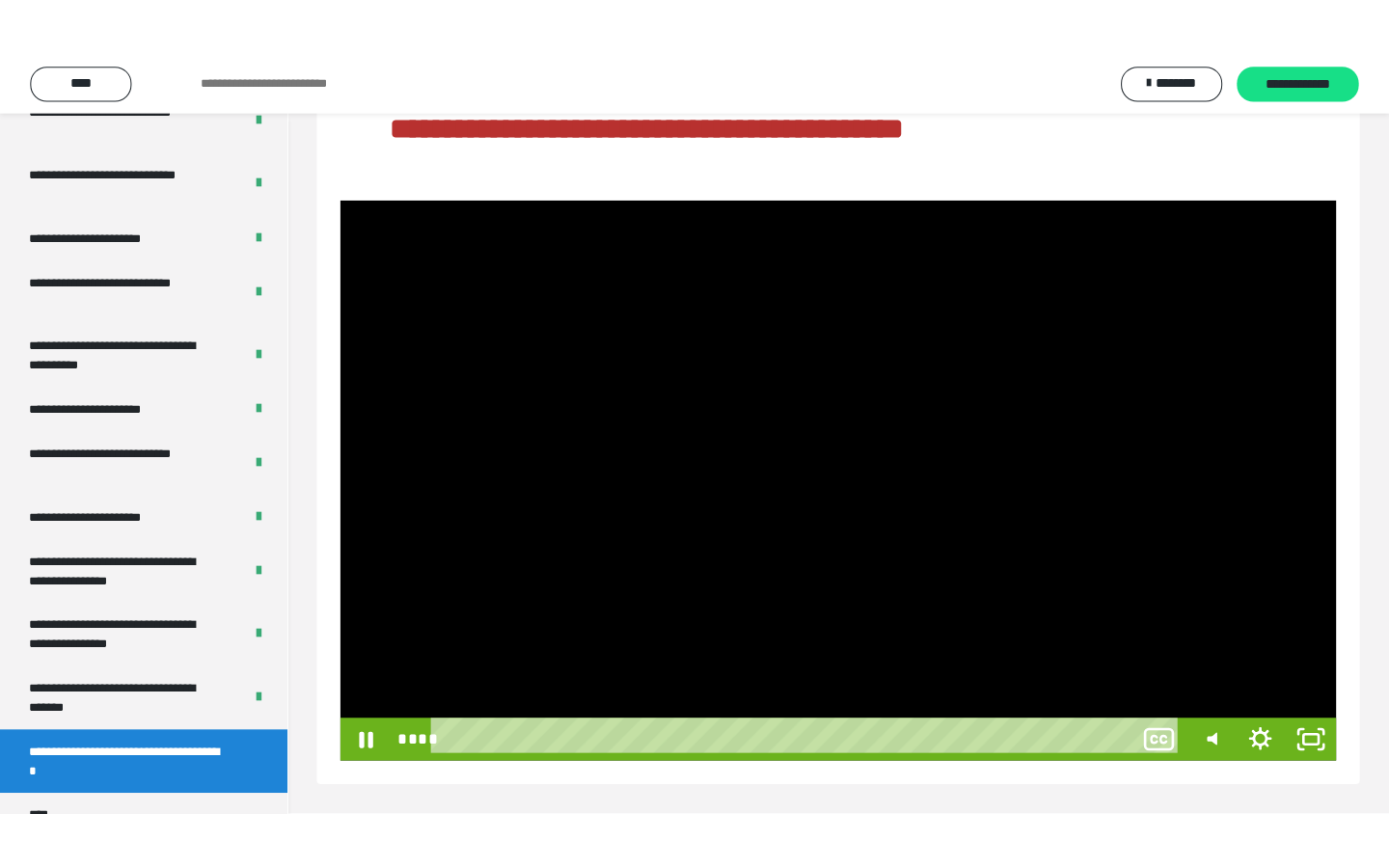 scroll, scrollTop: 75, scrollLeft: 0, axis: vertical 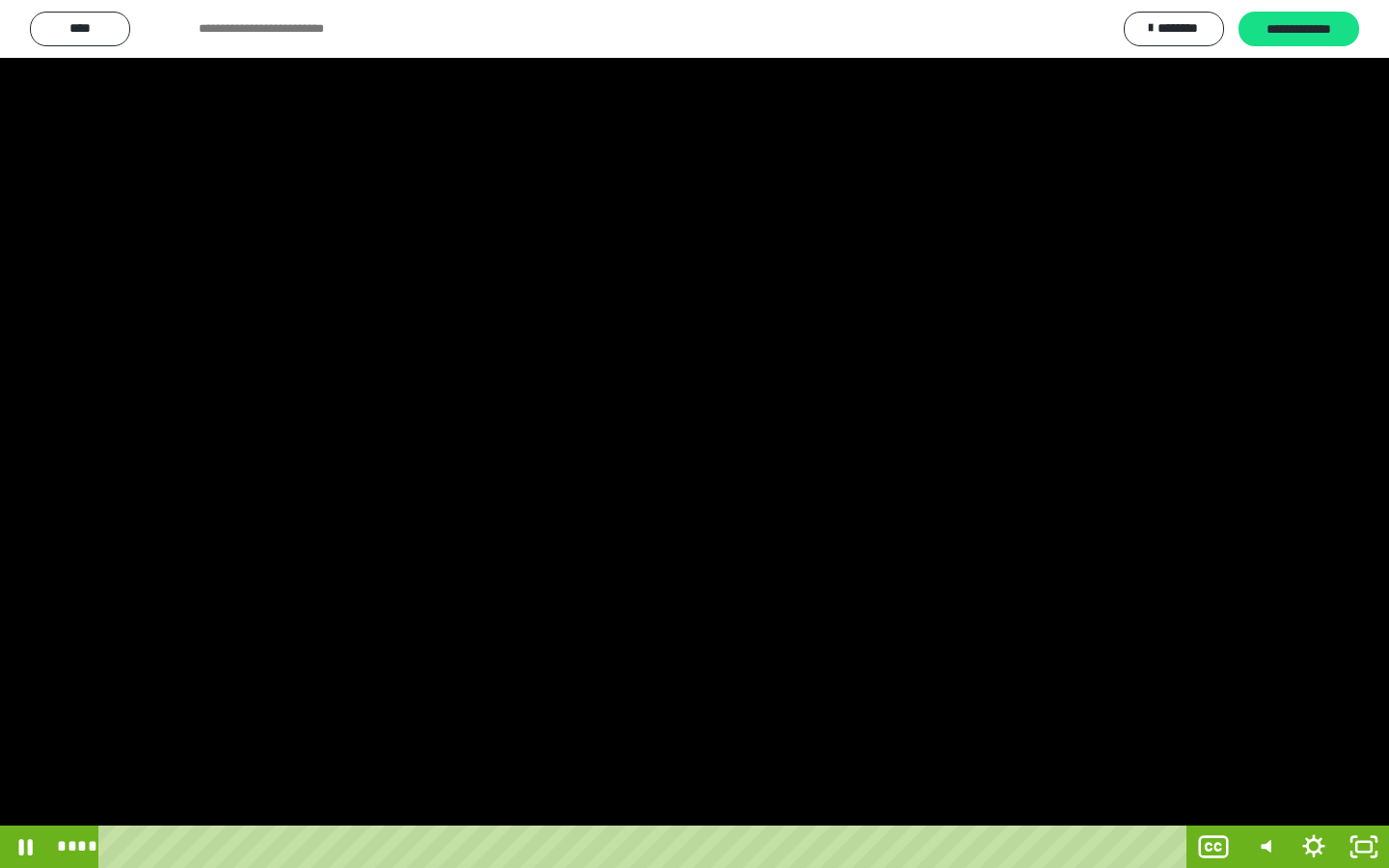 click at bounding box center [694, 434] 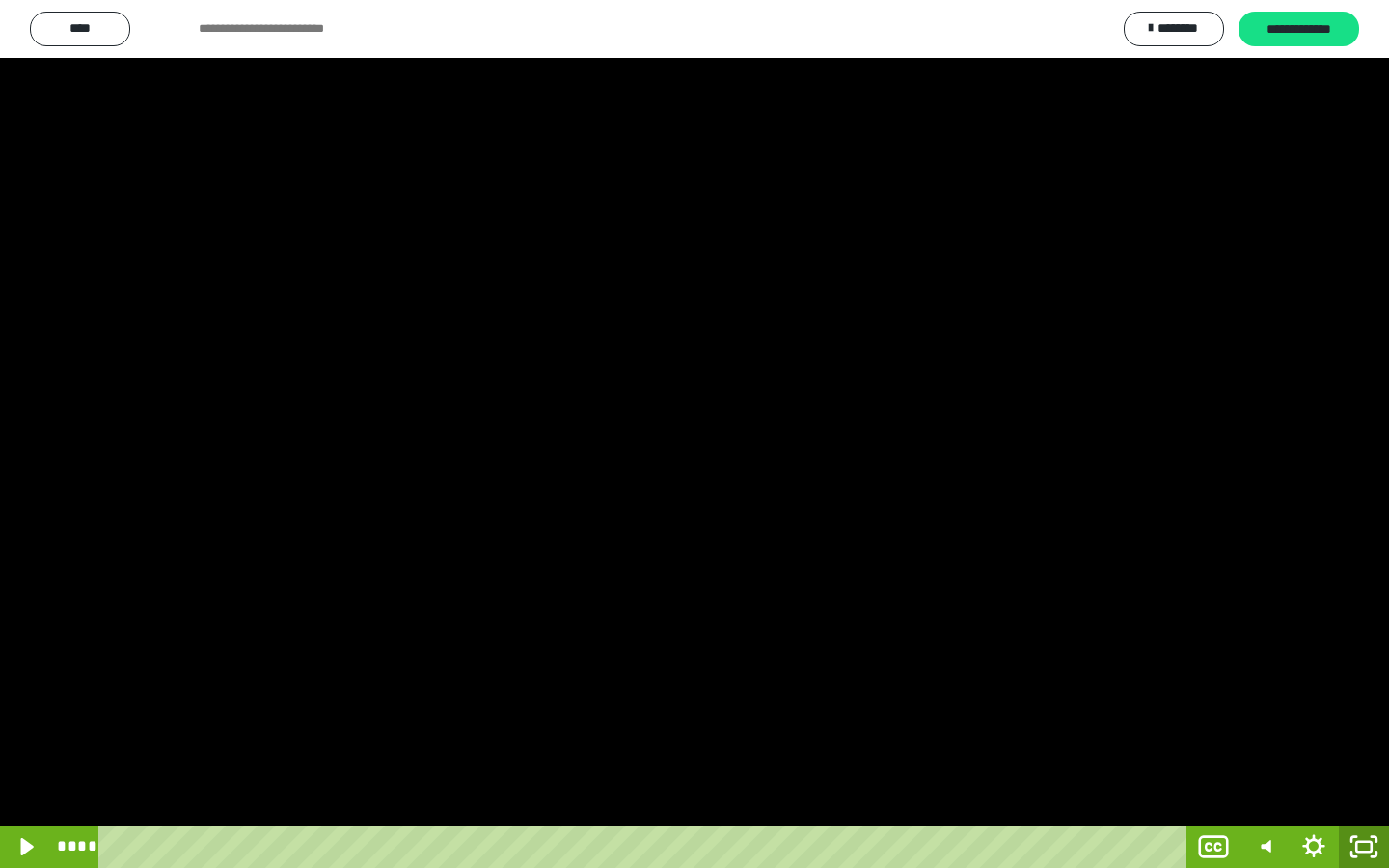click 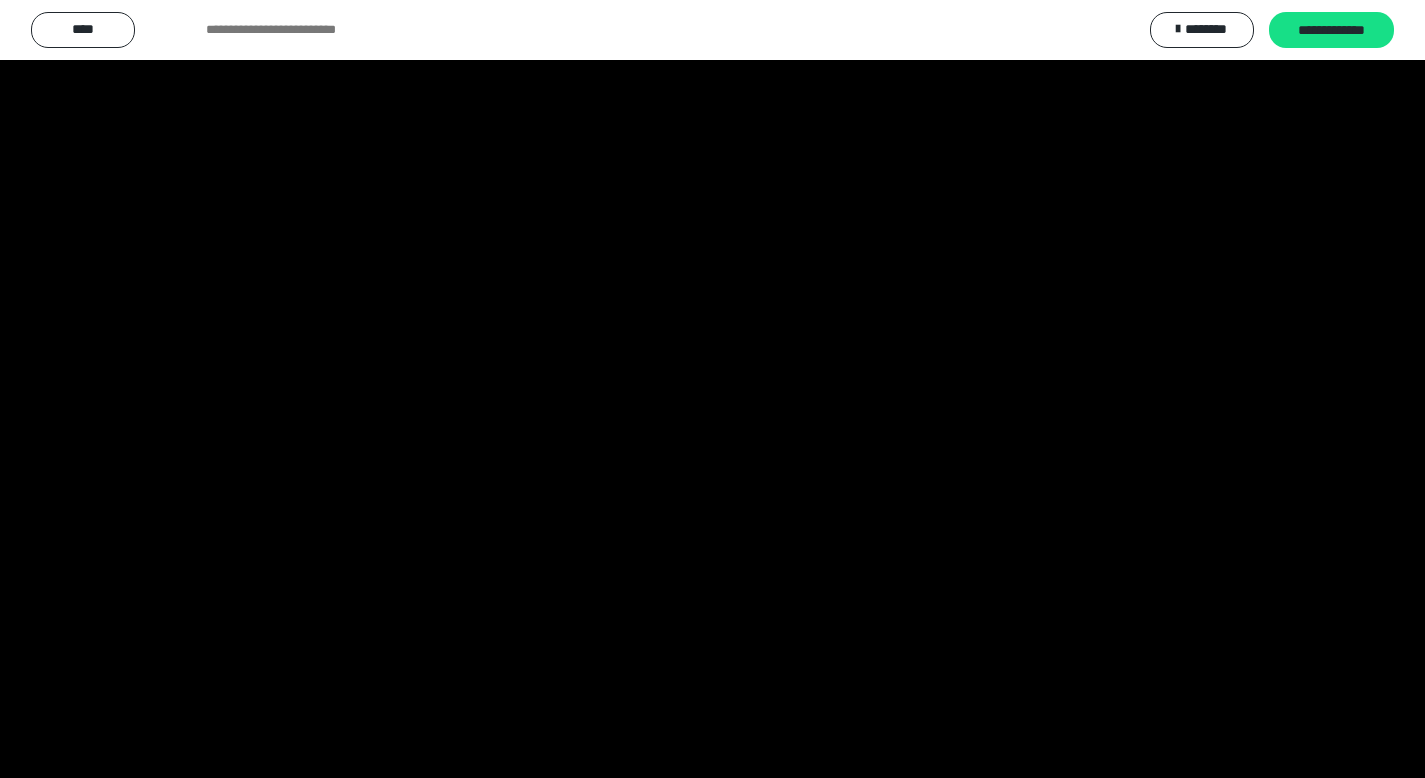 scroll, scrollTop: 4177, scrollLeft: 0, axis: vertical 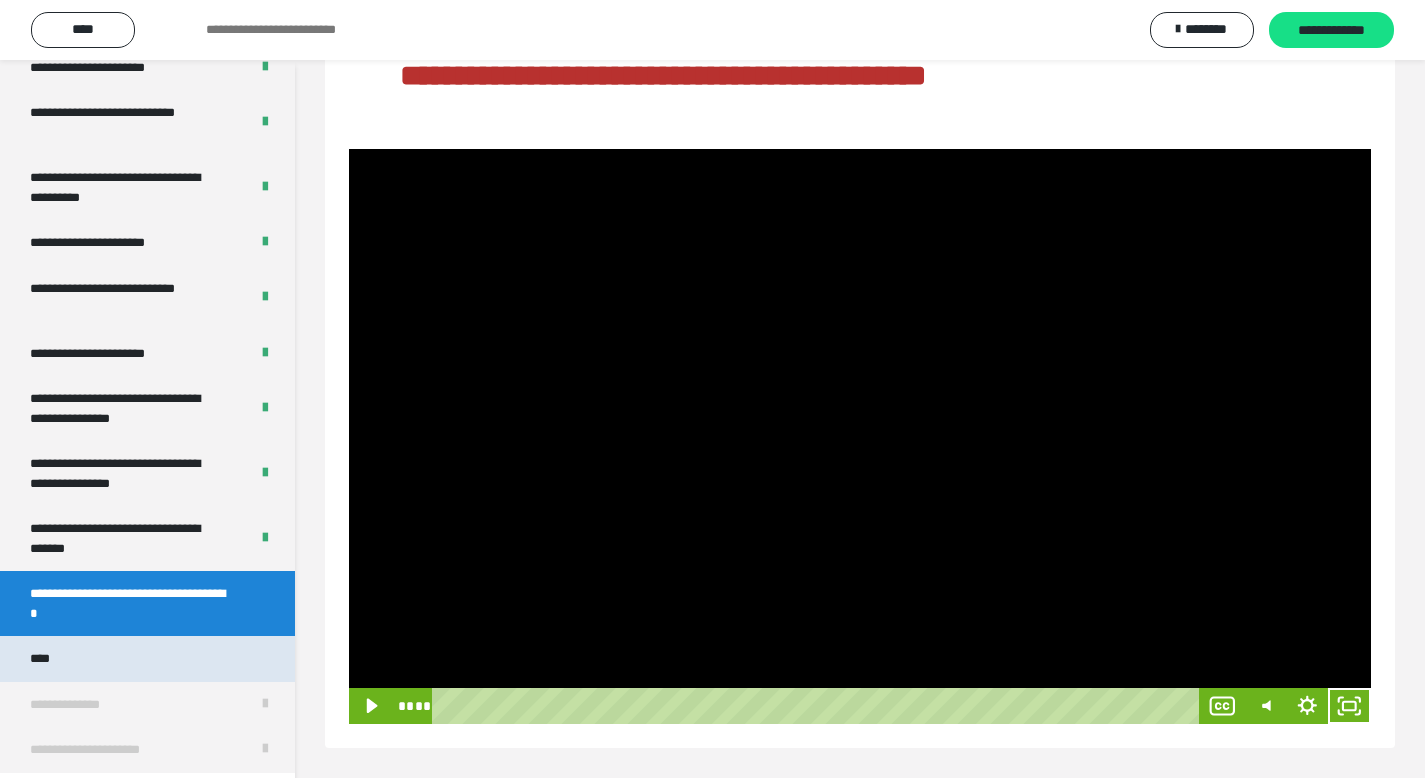 click on "****" at bounding box center (45, 659) 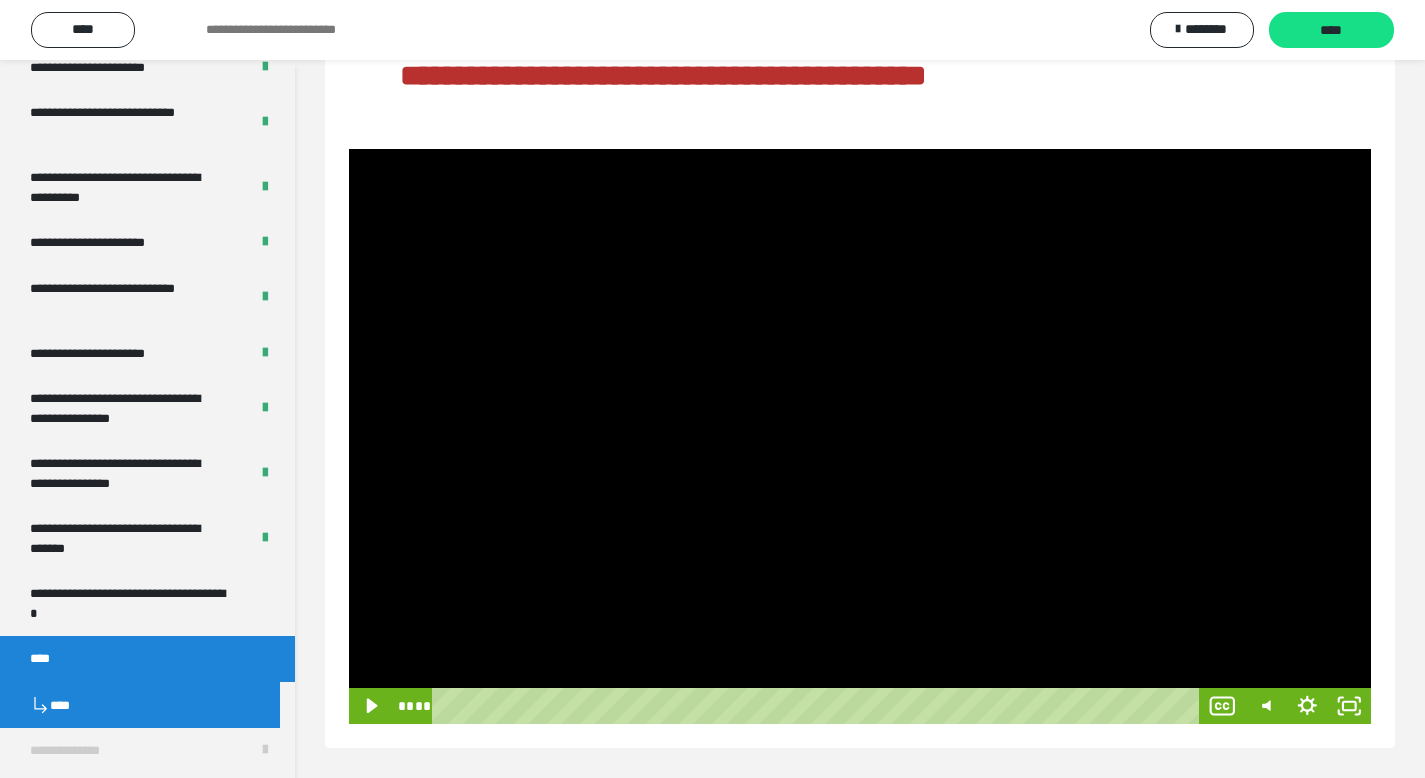 scroll, scrollTop: 60, scrollLeft: 0, axis: vertical 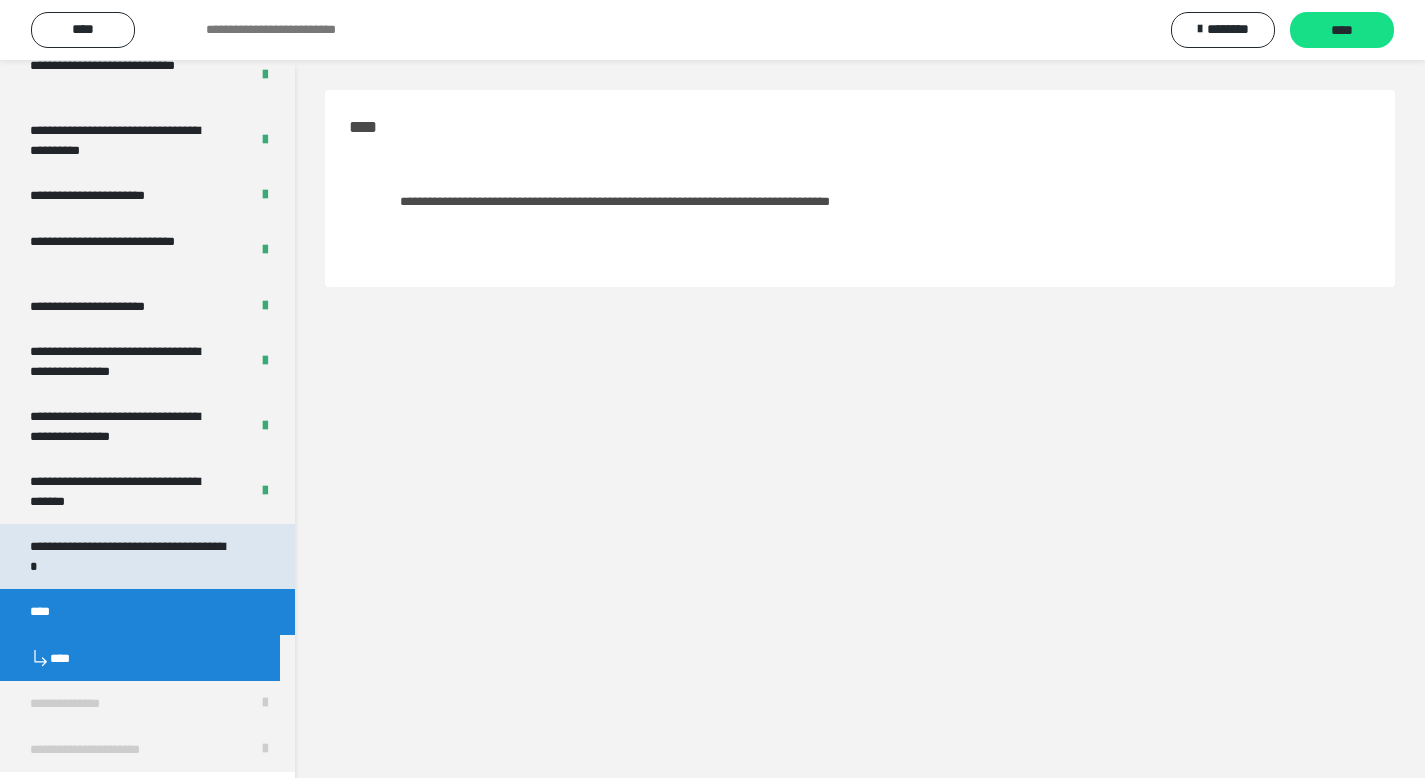 click on "**********" at bounding box center (132, 556) 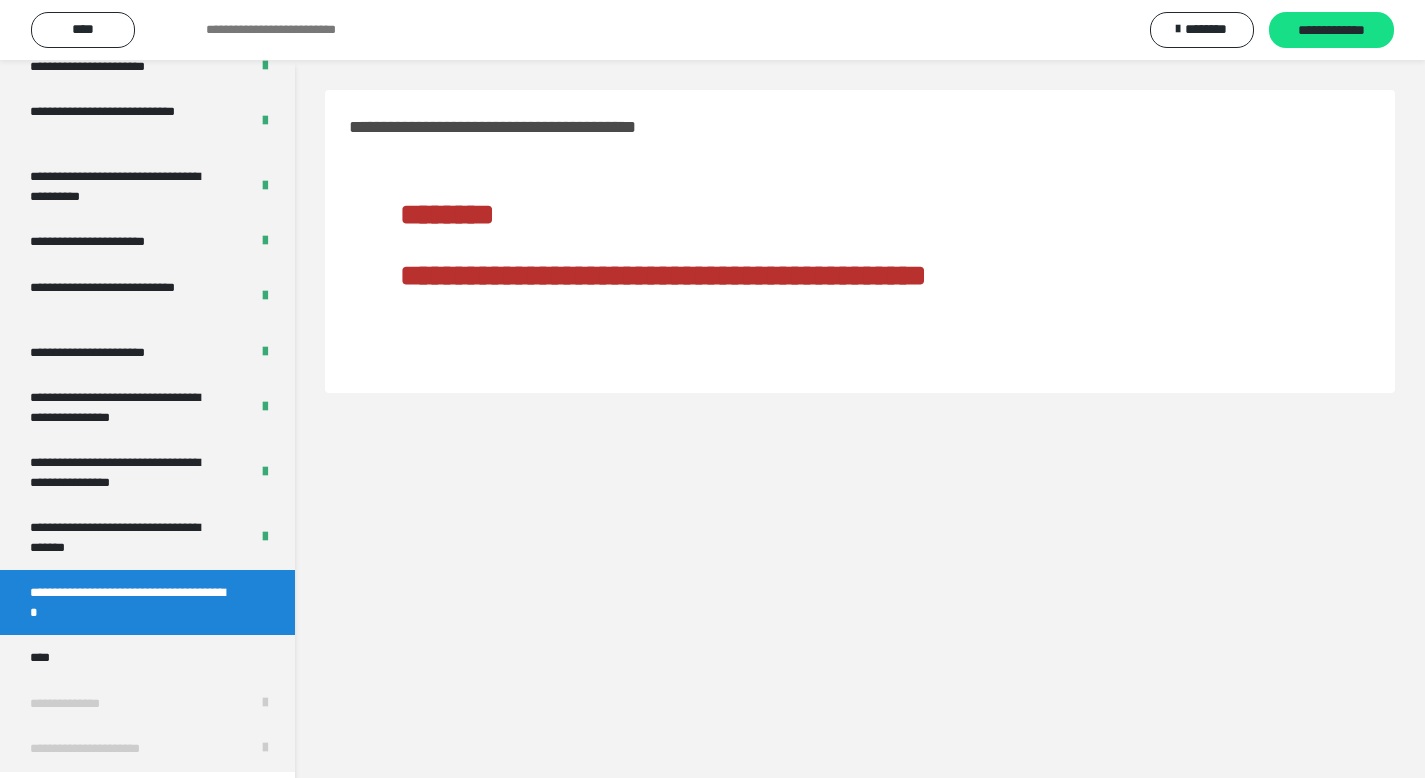 scroll, scrollTop: 4177, scrollLeft: 0, axis: vertical 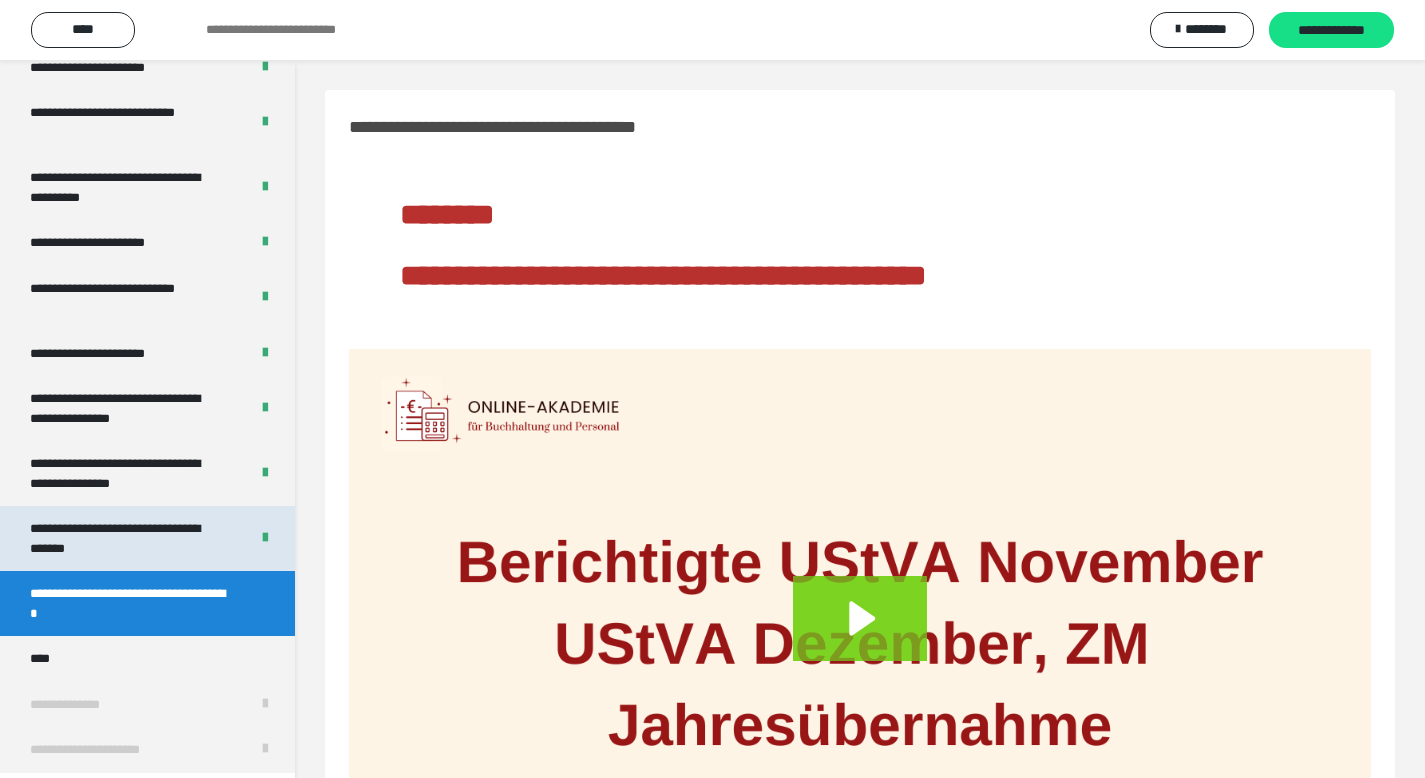 click on "**********" at bounding box center [124, 538] 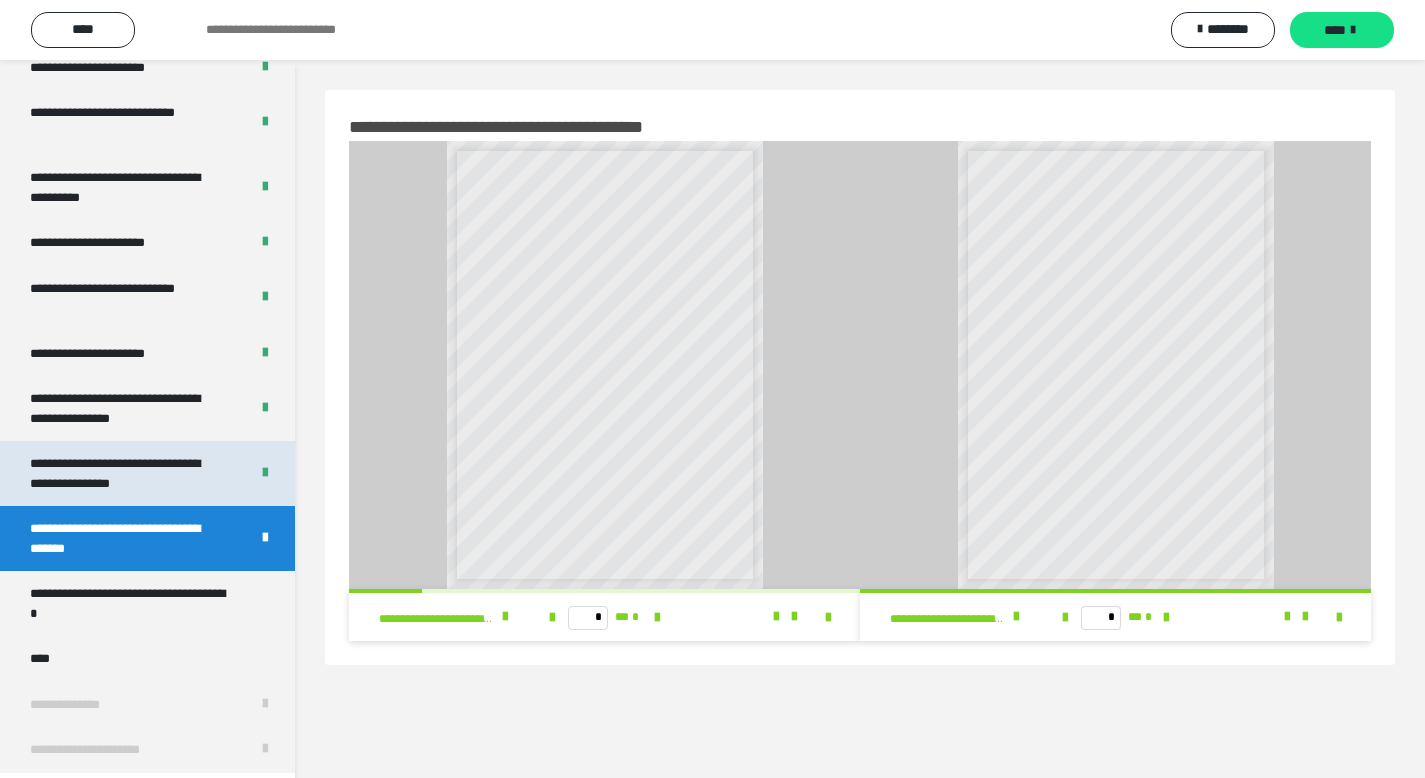 click on "**********" at bounding box center (124, 473) 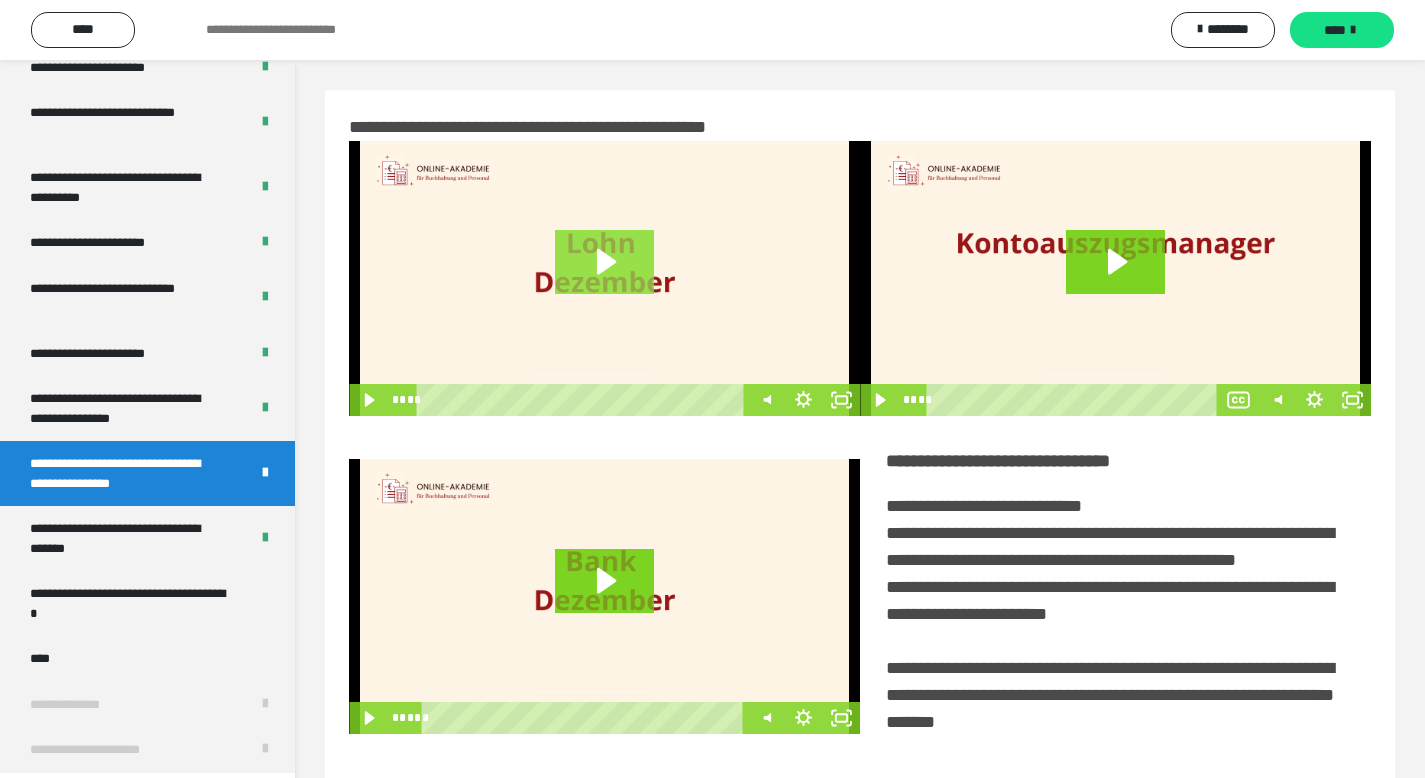 click 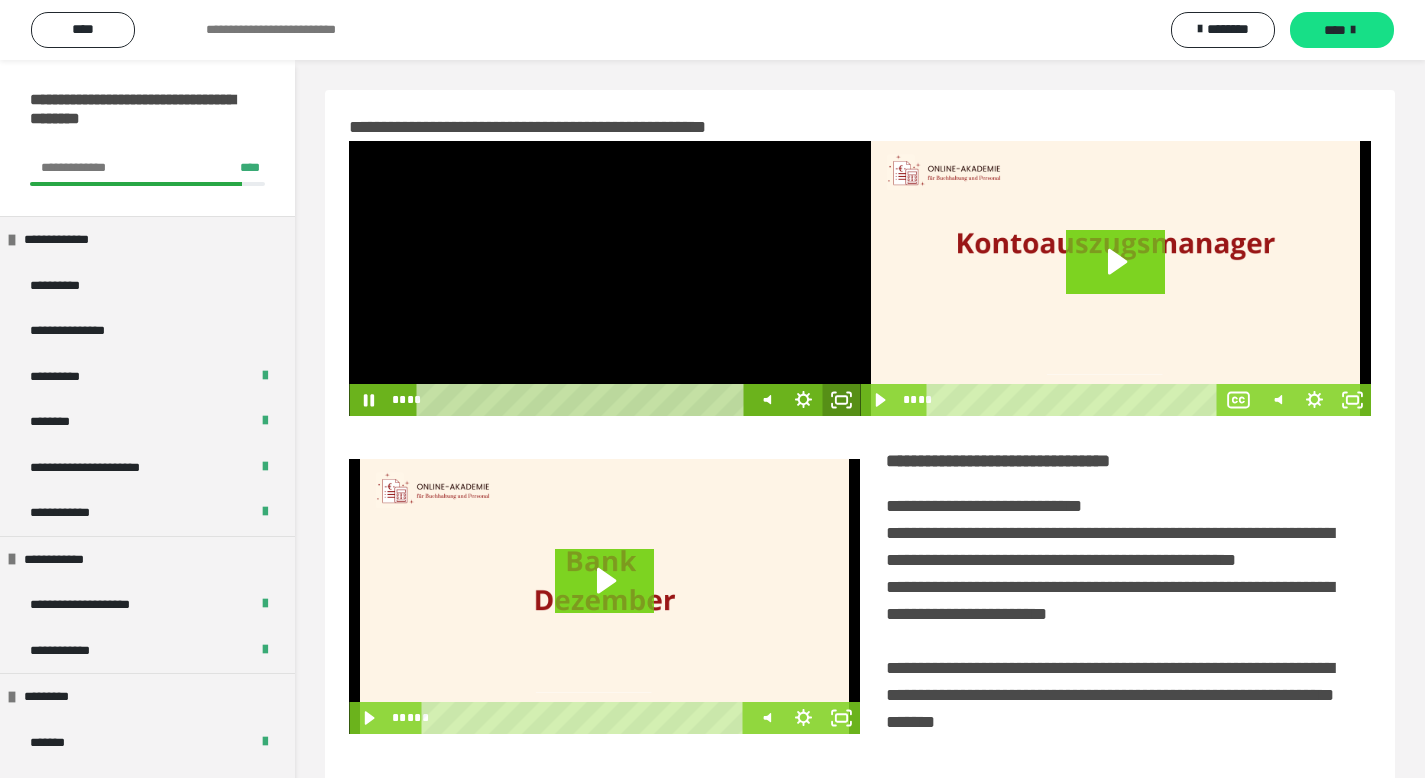 scroll, scrollTop: 0, scrollLeft: 0, axis: both 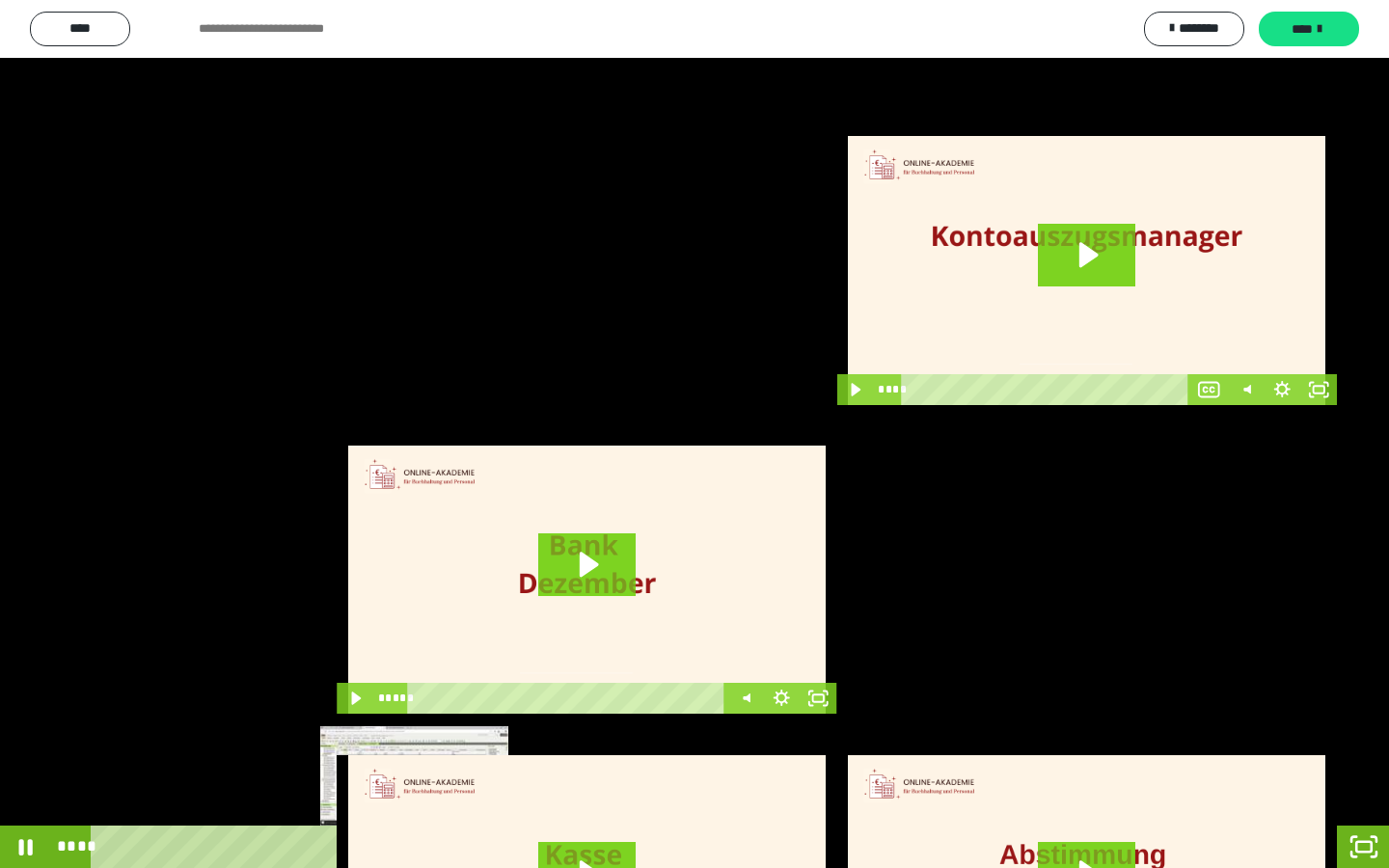 click on "****" at bounding box center (667, 847) 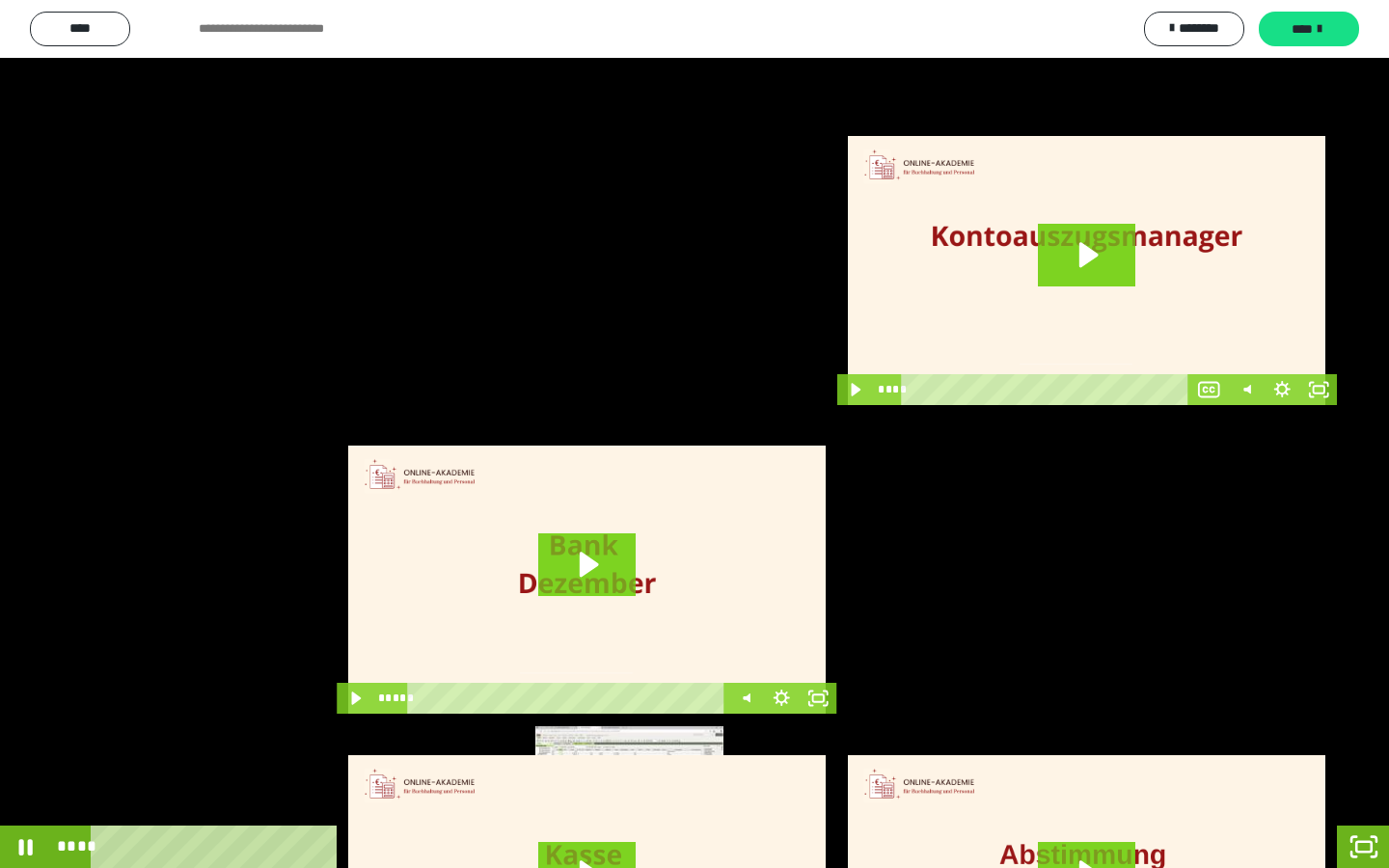 click on "****" at bounding box center (667, 847) 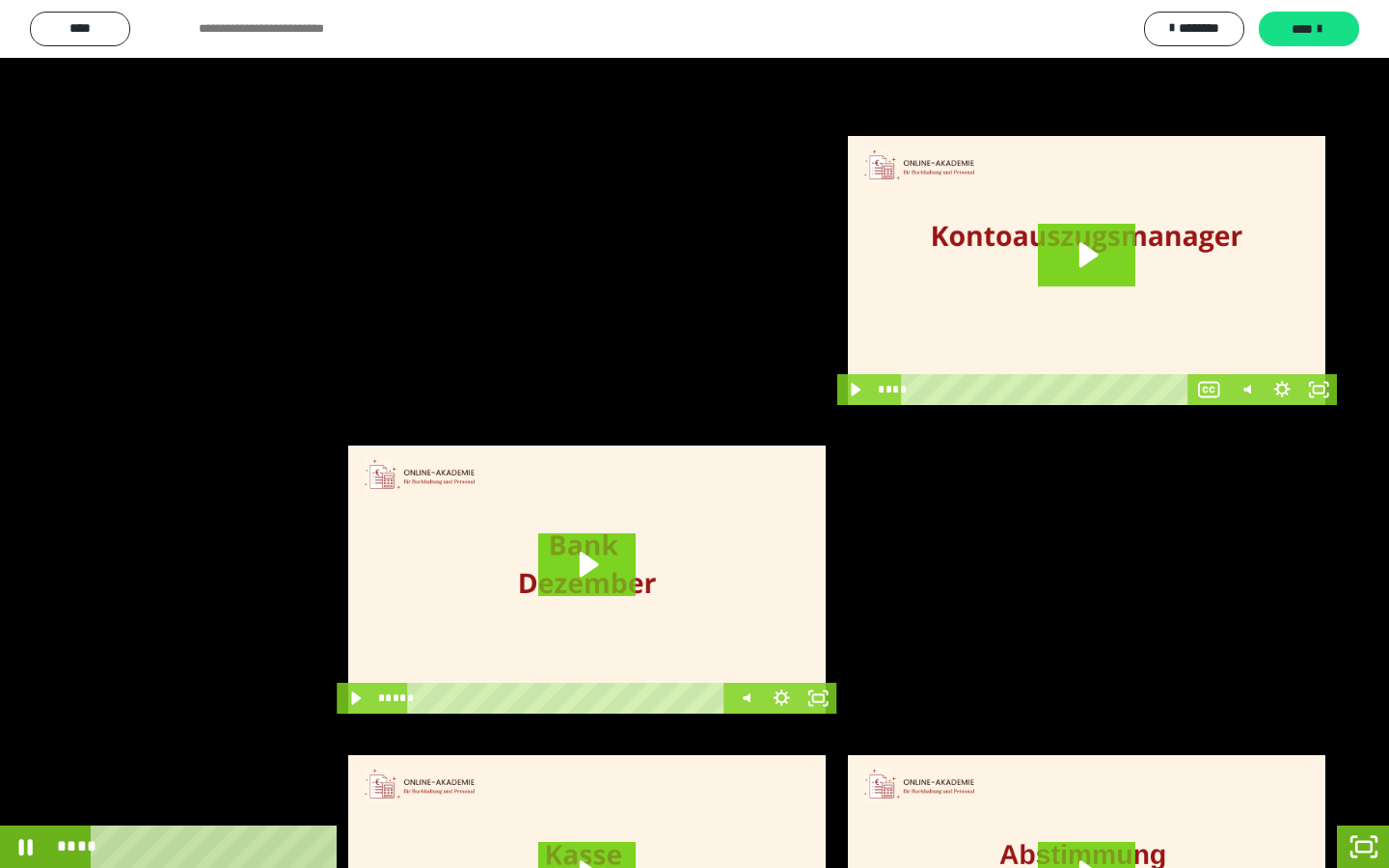 click at bounding box center [694, 434] 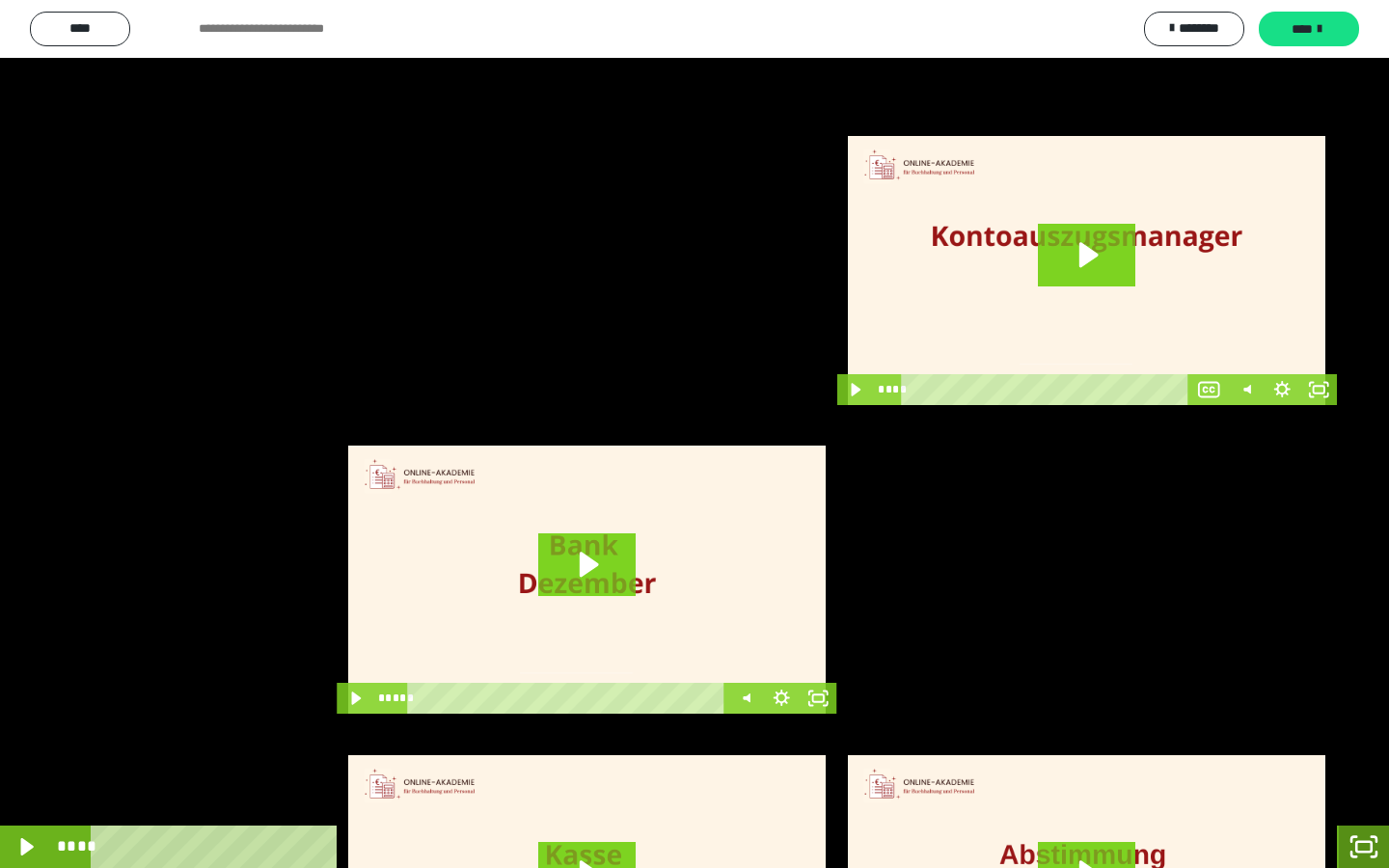 click 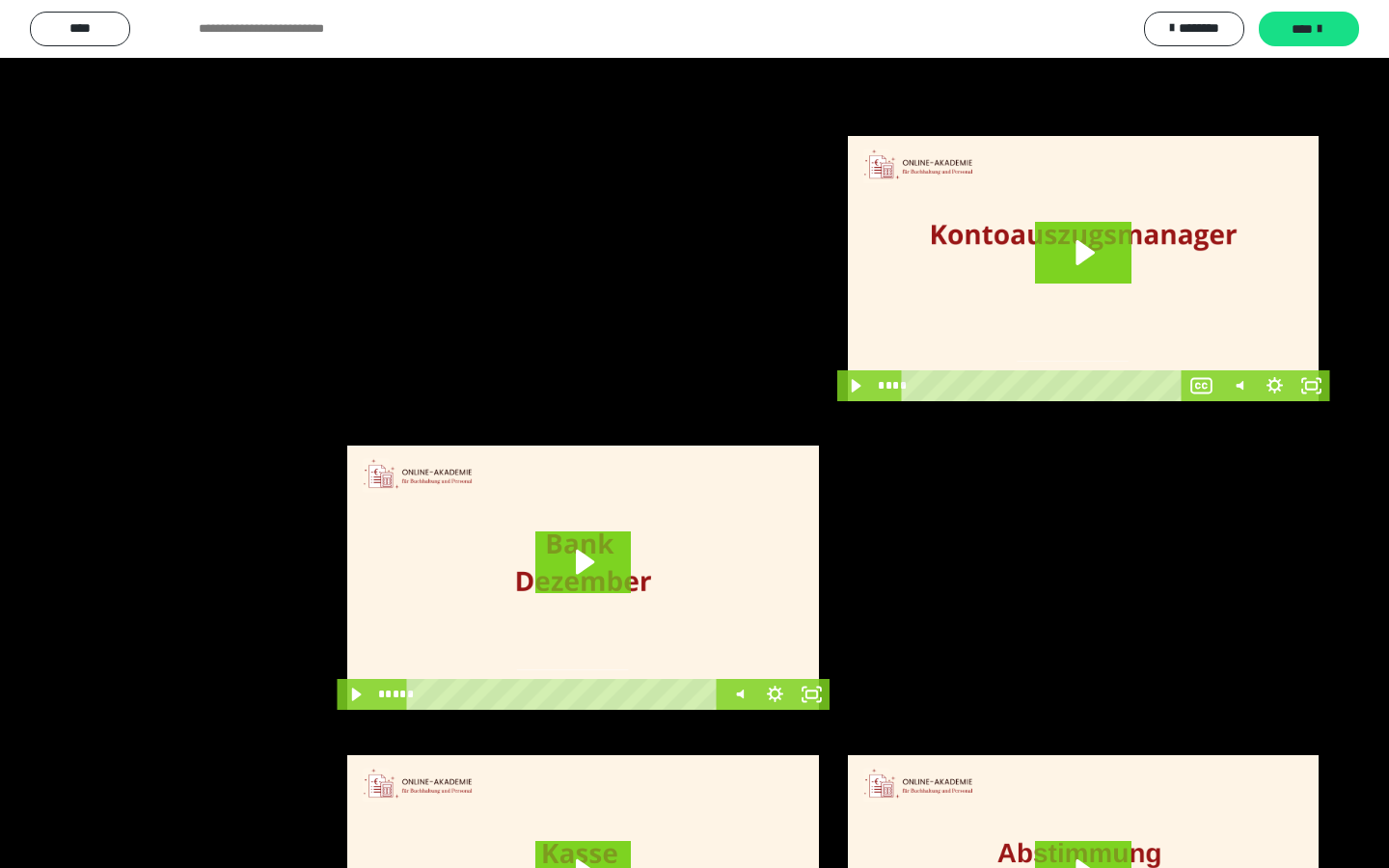 scroll, scrollTop: 4028, scrollLeft: 0, axis: vertical 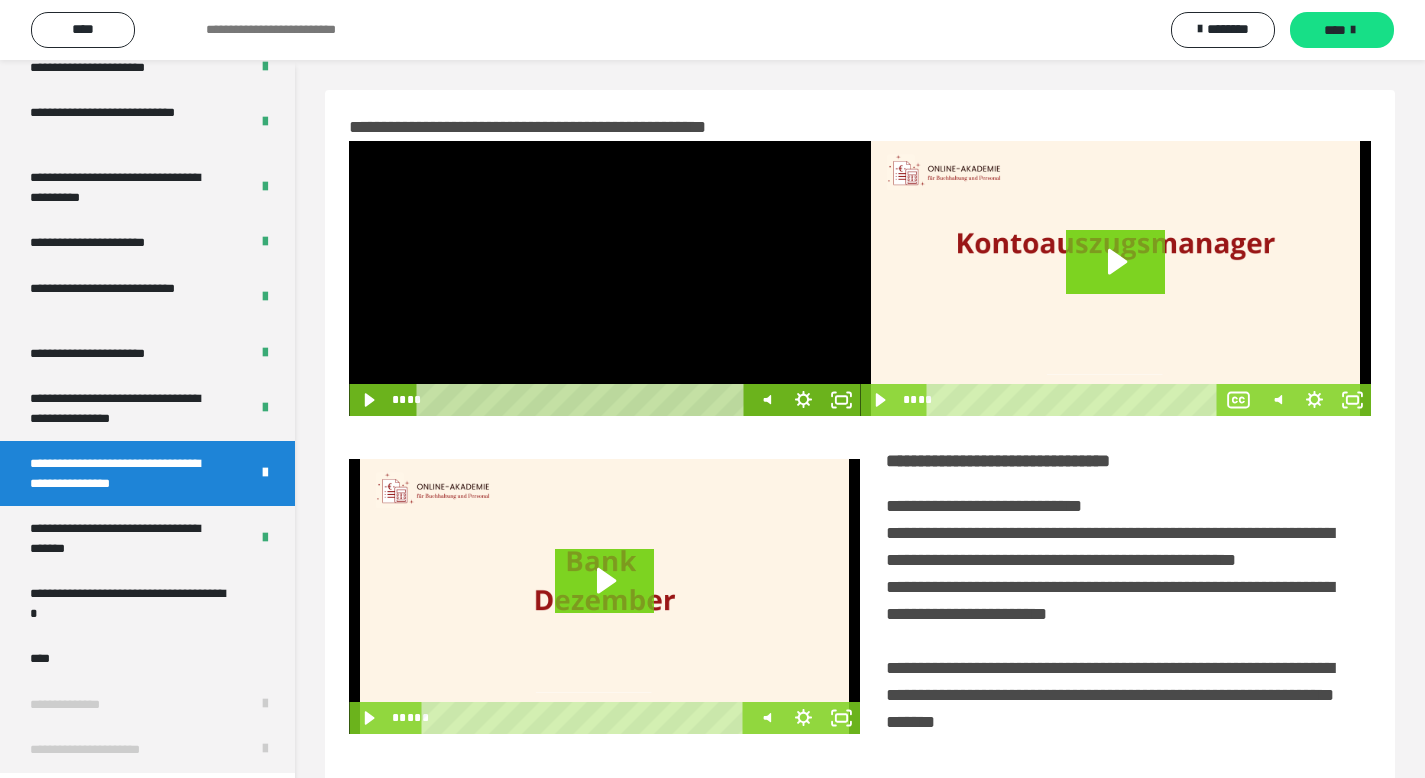 click at bounding box center [604, 278] 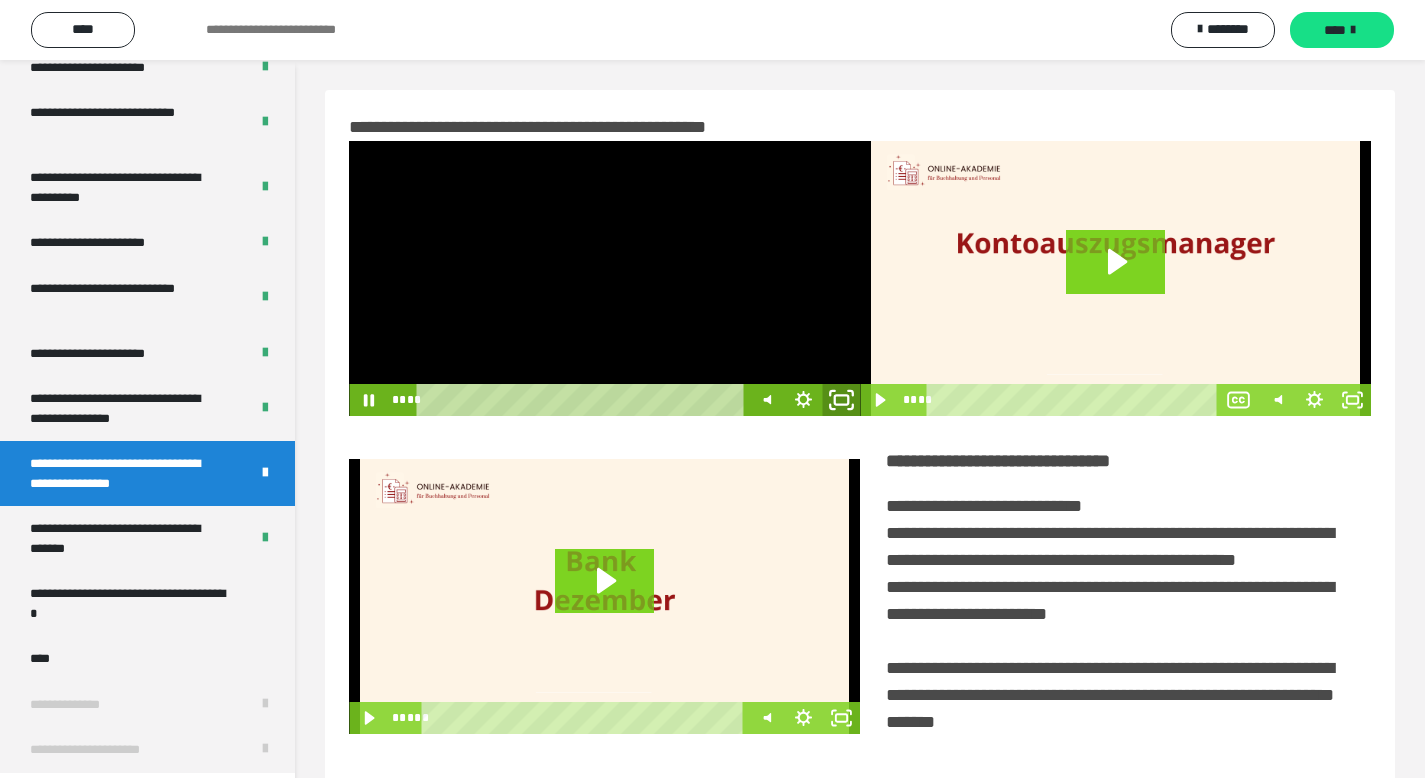click 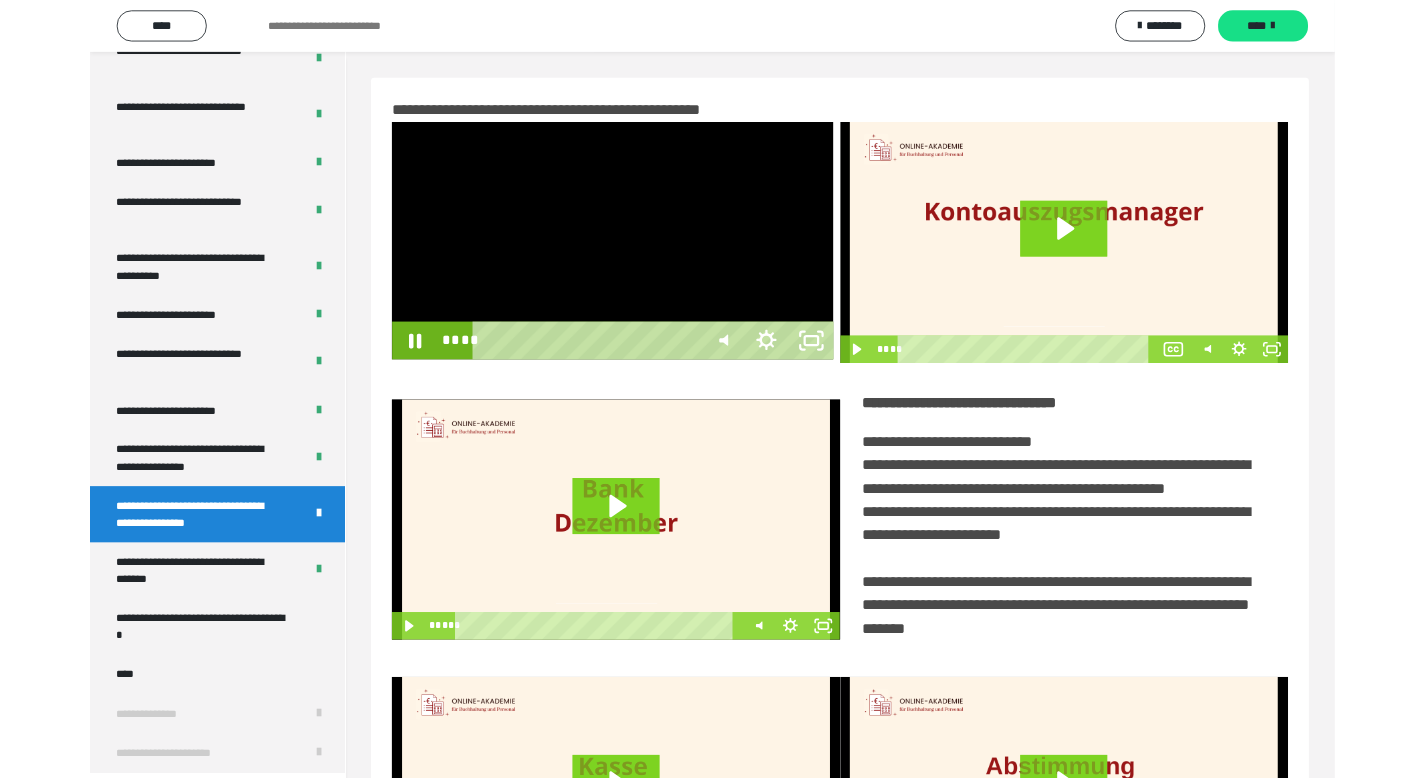 scroll, scrollTop: 4055, scrollLeft: 0, axis: vertical 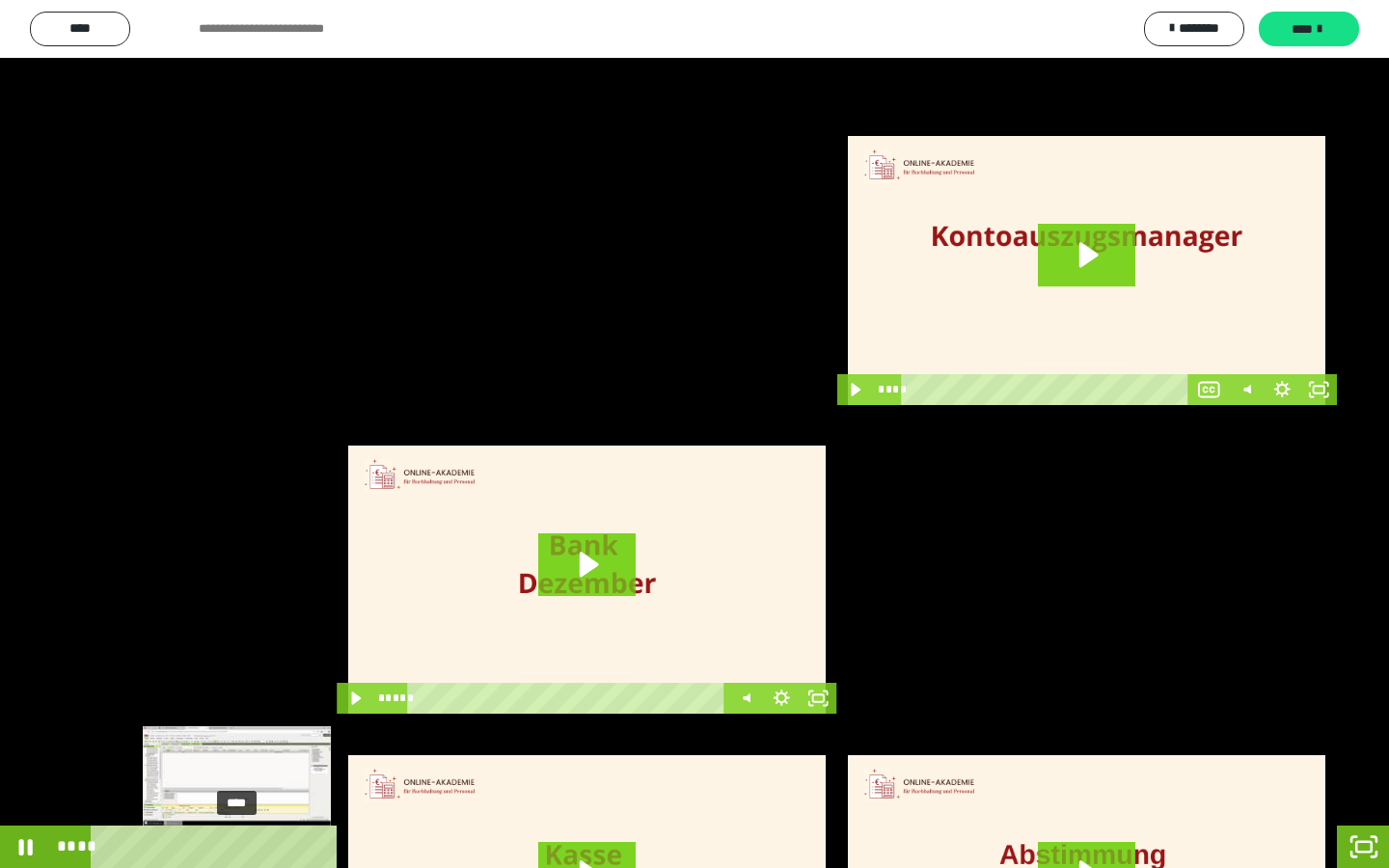 click on "****" at bounding box center [667, 847] 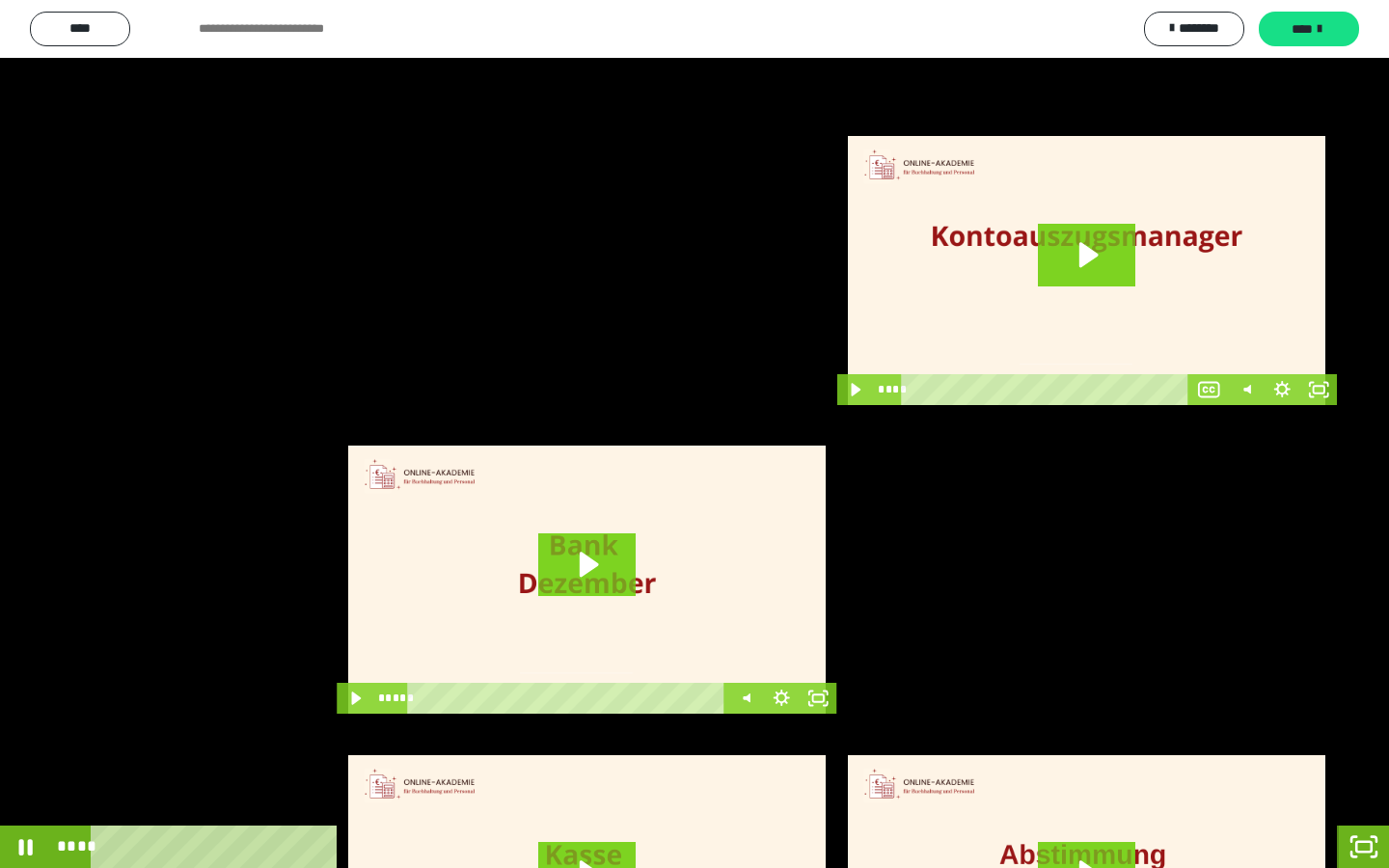 click 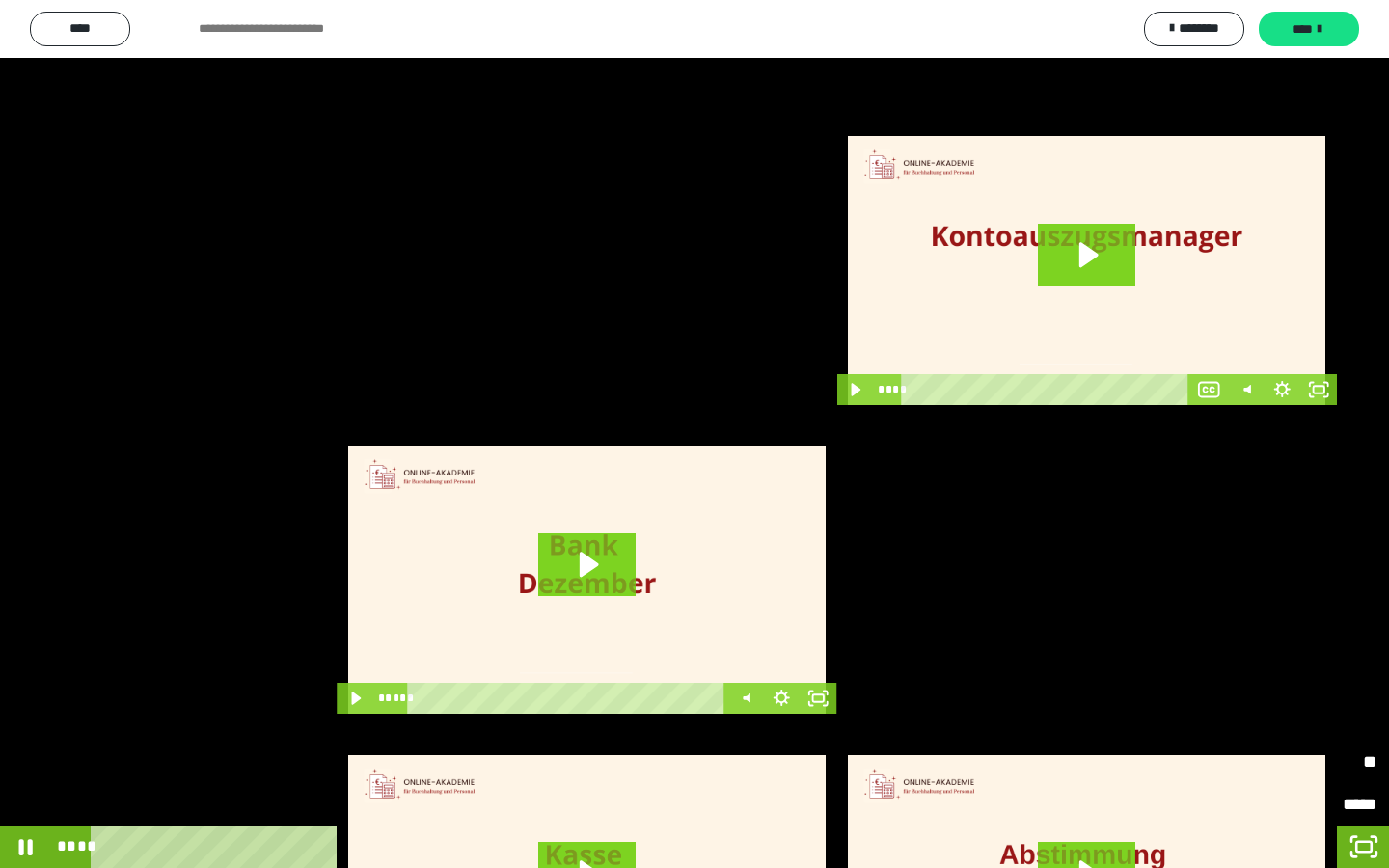 click on "**" at bounding box center (1332, 761) 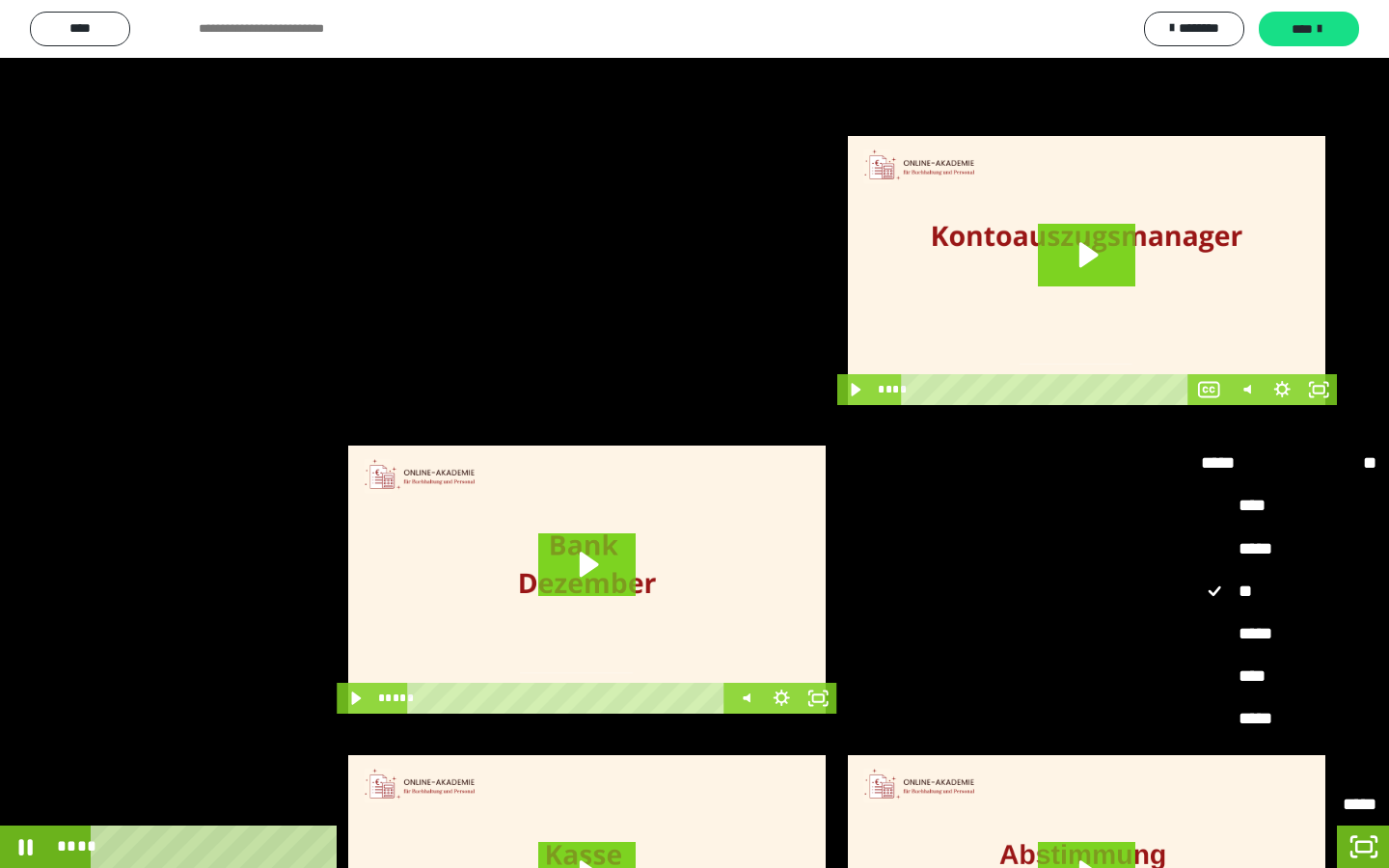 click on "**" at bounding box center (1289, 763) 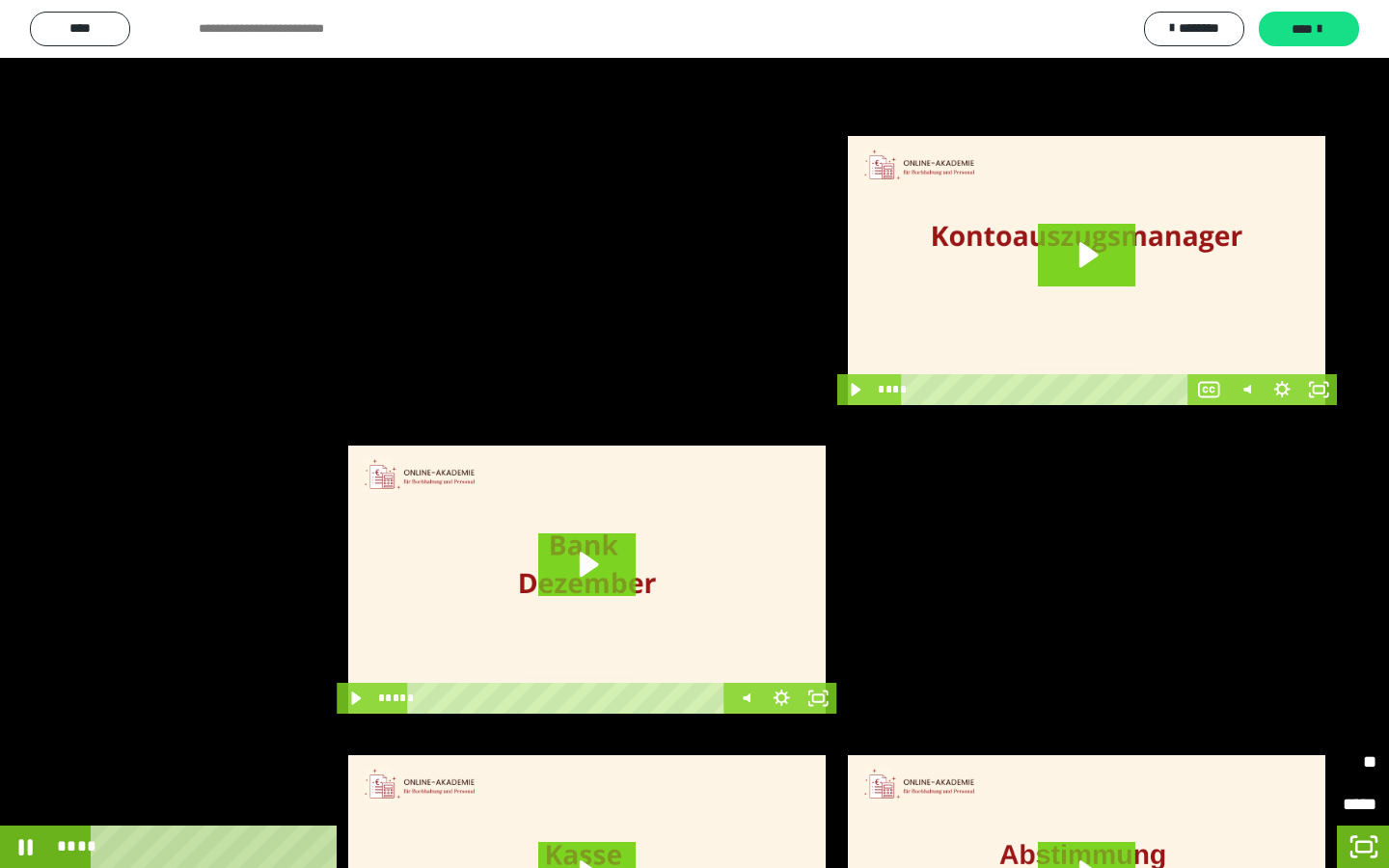 click at bounding box center (694, 434) 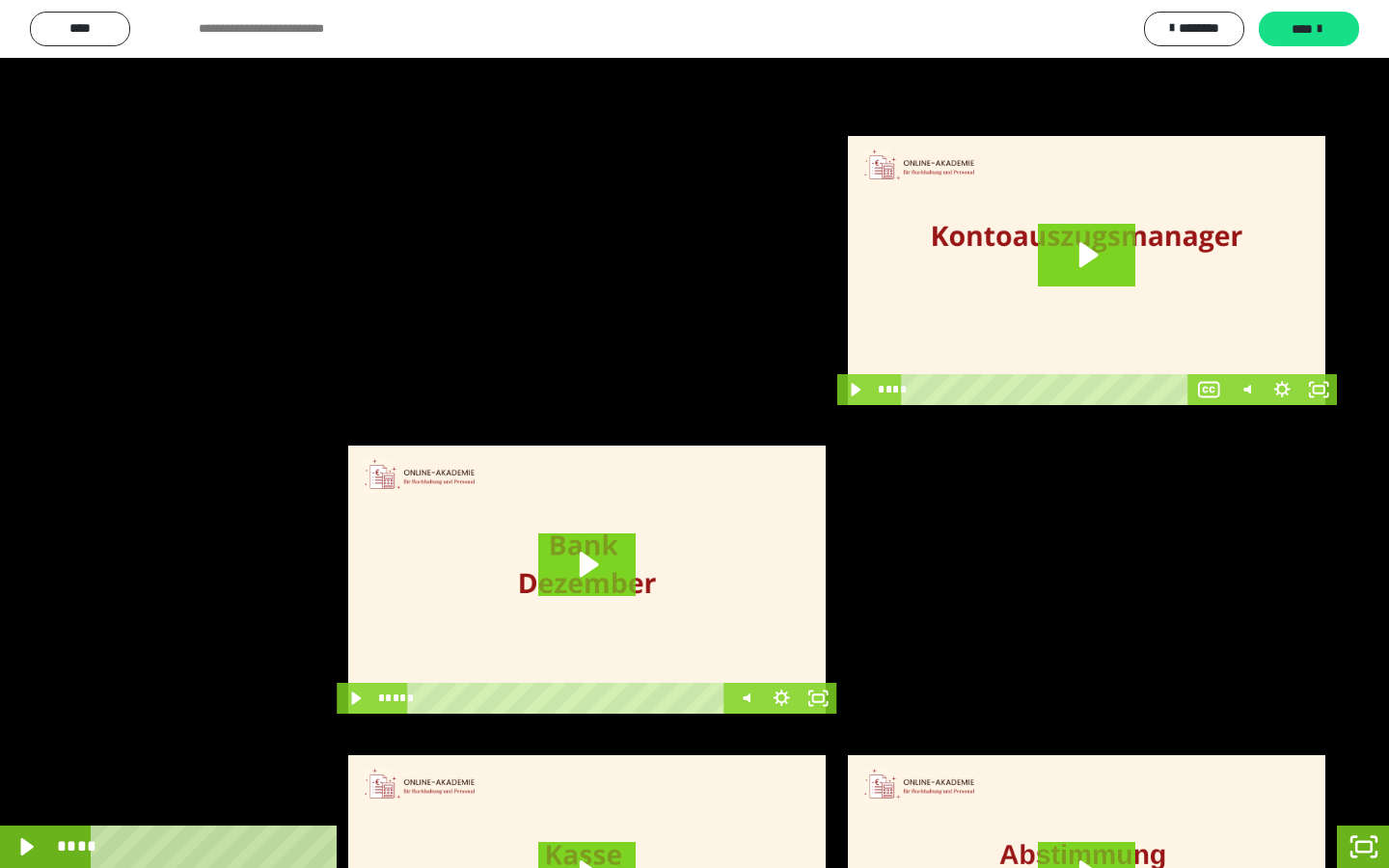 click at bounding box center (694, 434) 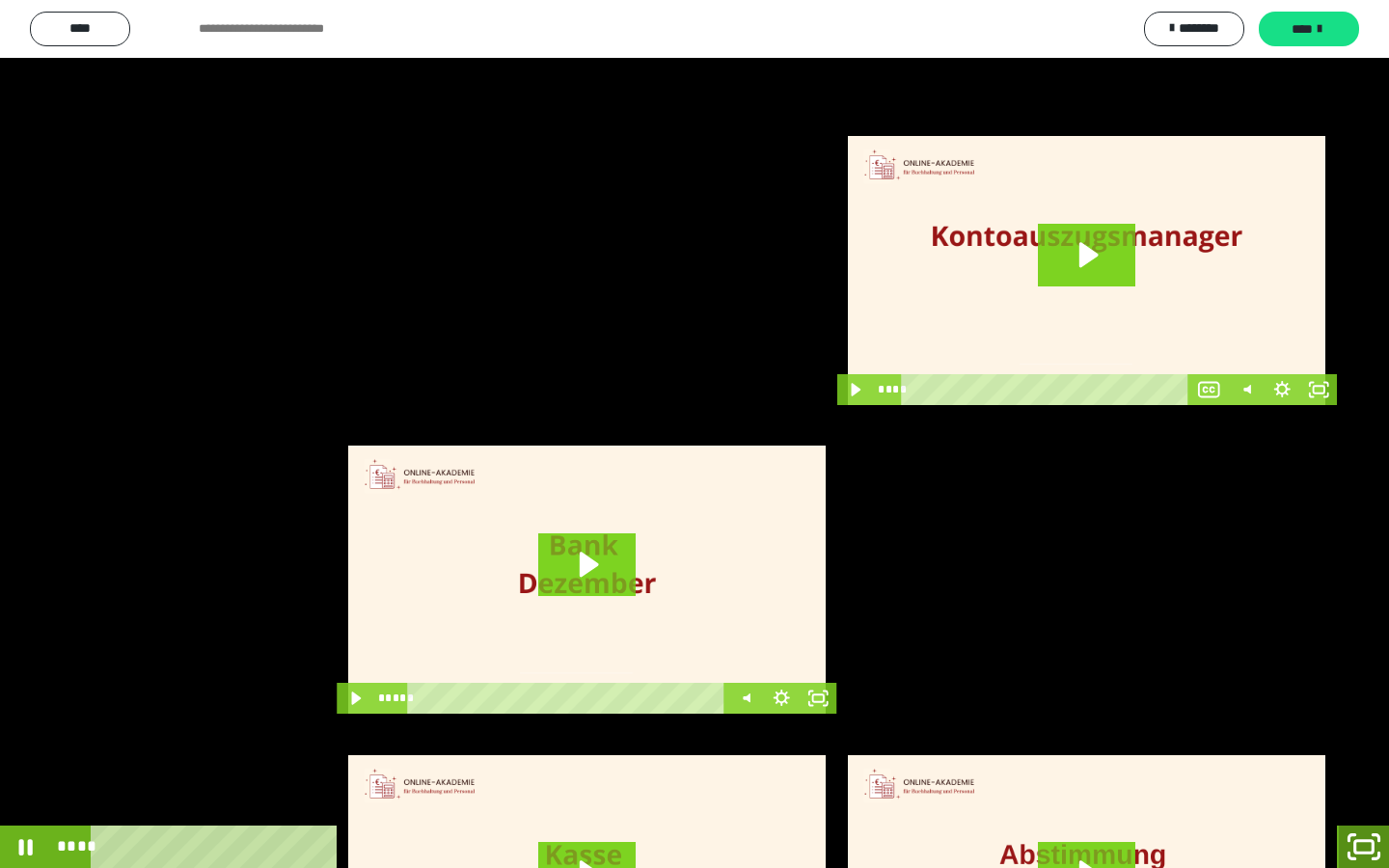 click 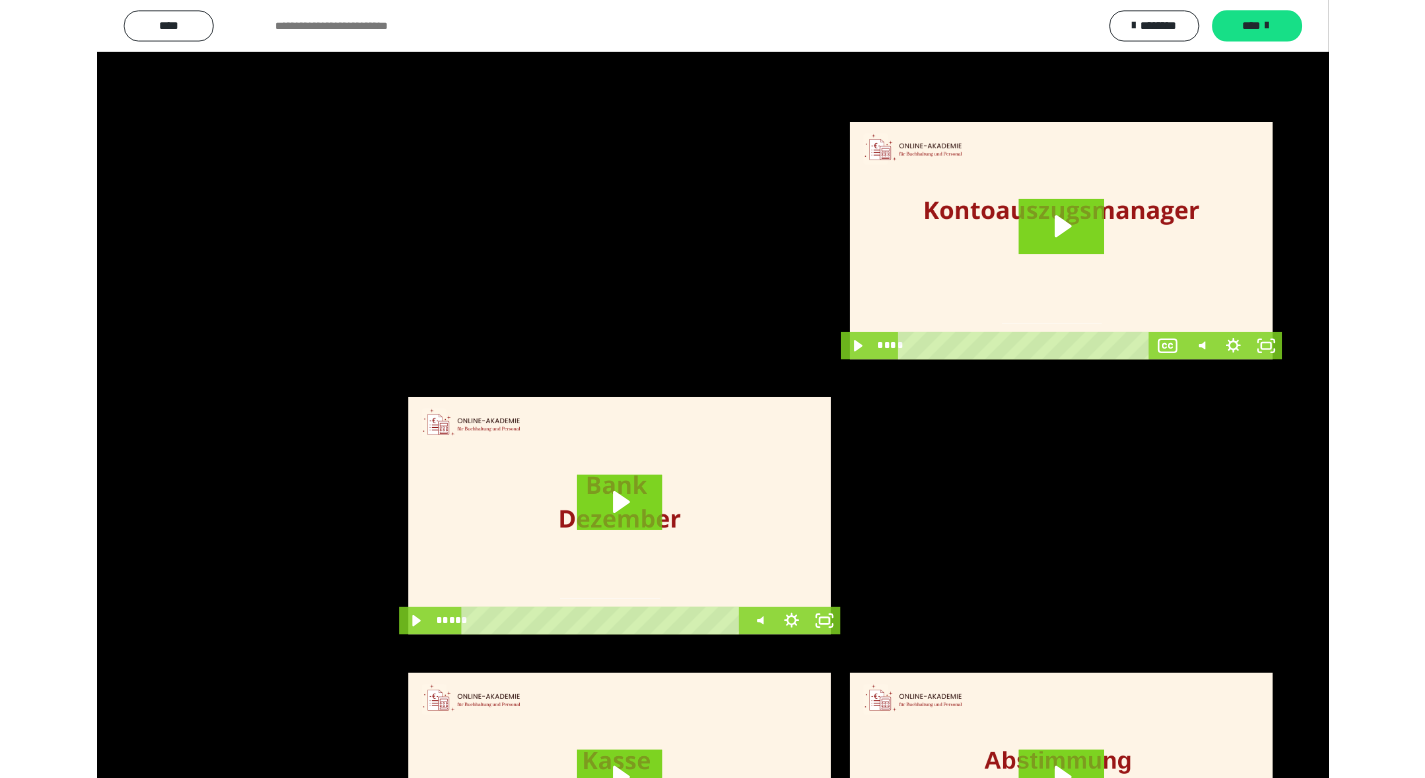 scroll, scrollTop: 4177, scrollLeft: 0, axis: vertical 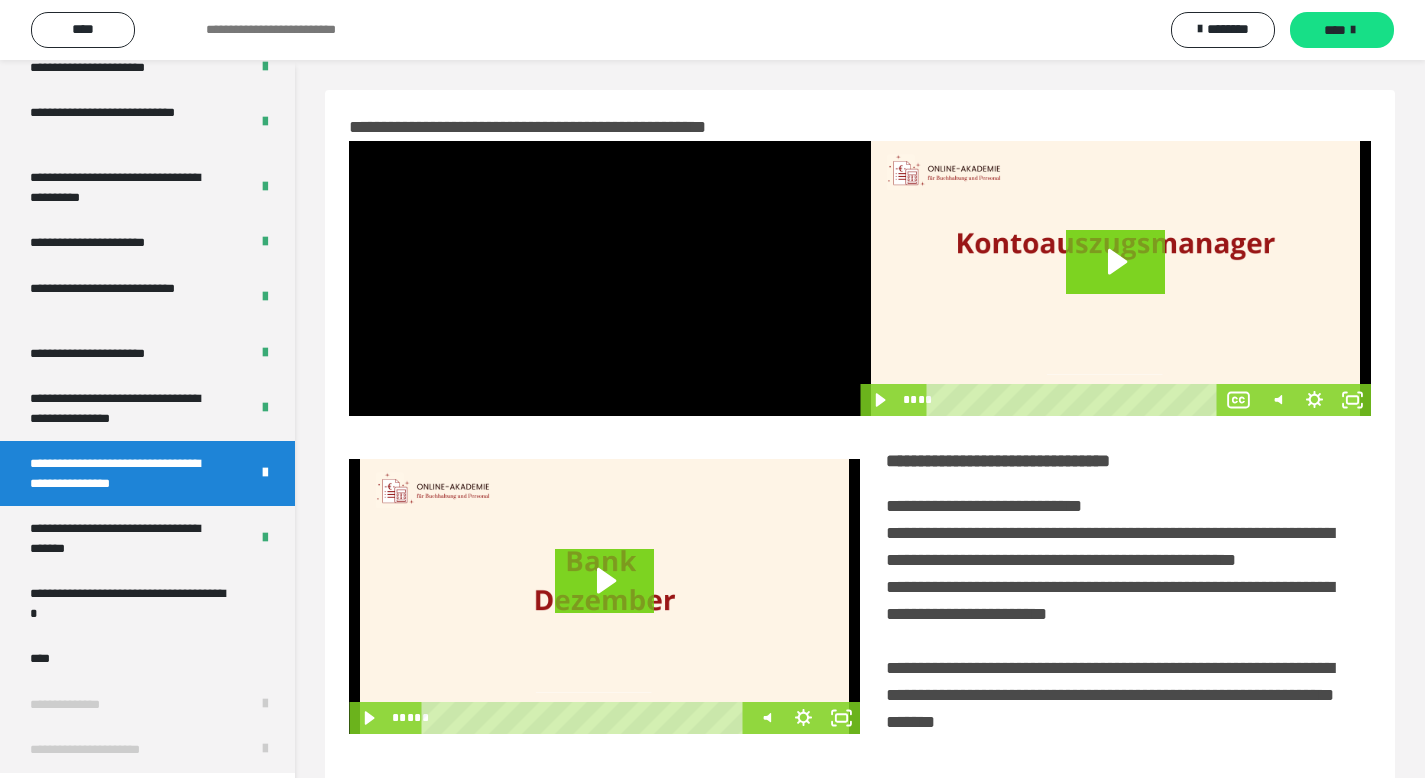 click at bounding box center [604, 596] 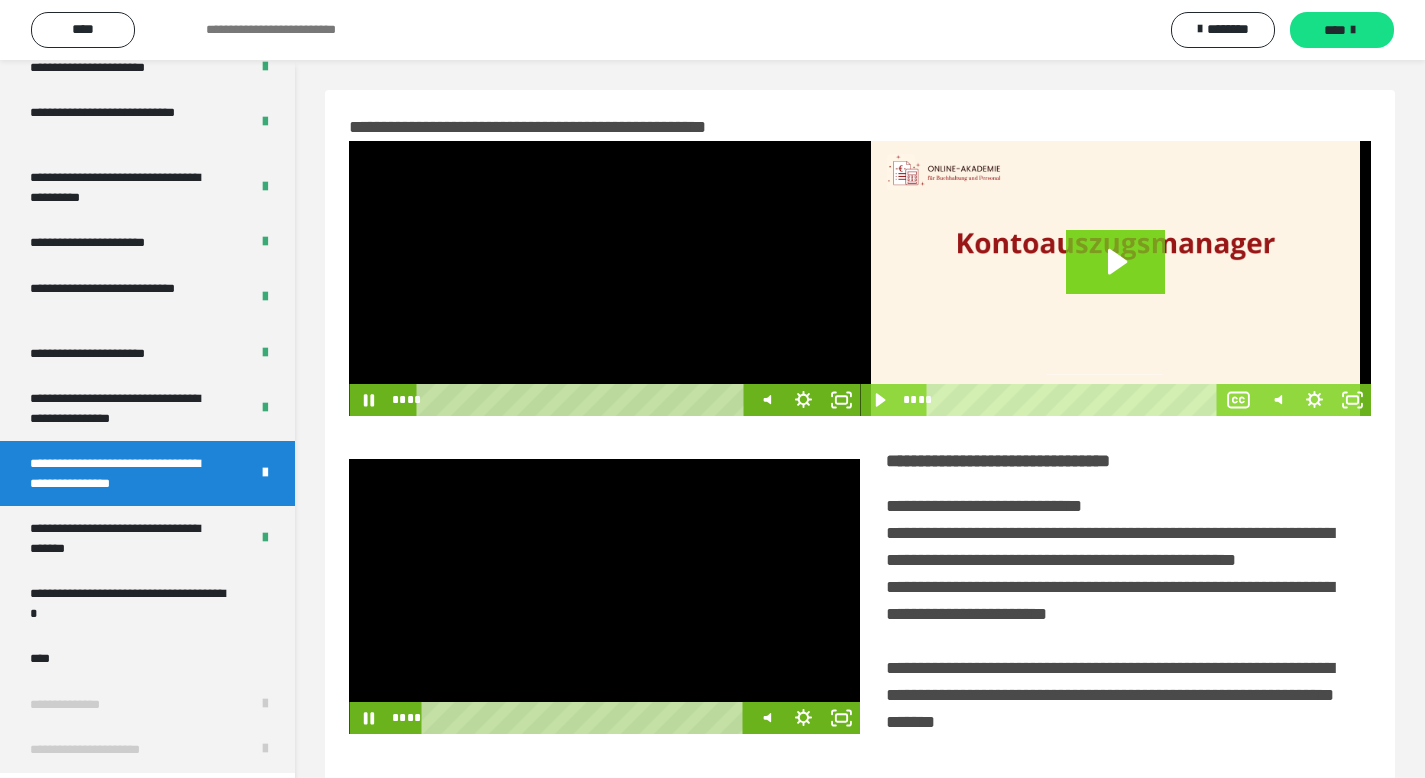 click at bounding box center [604, 278] 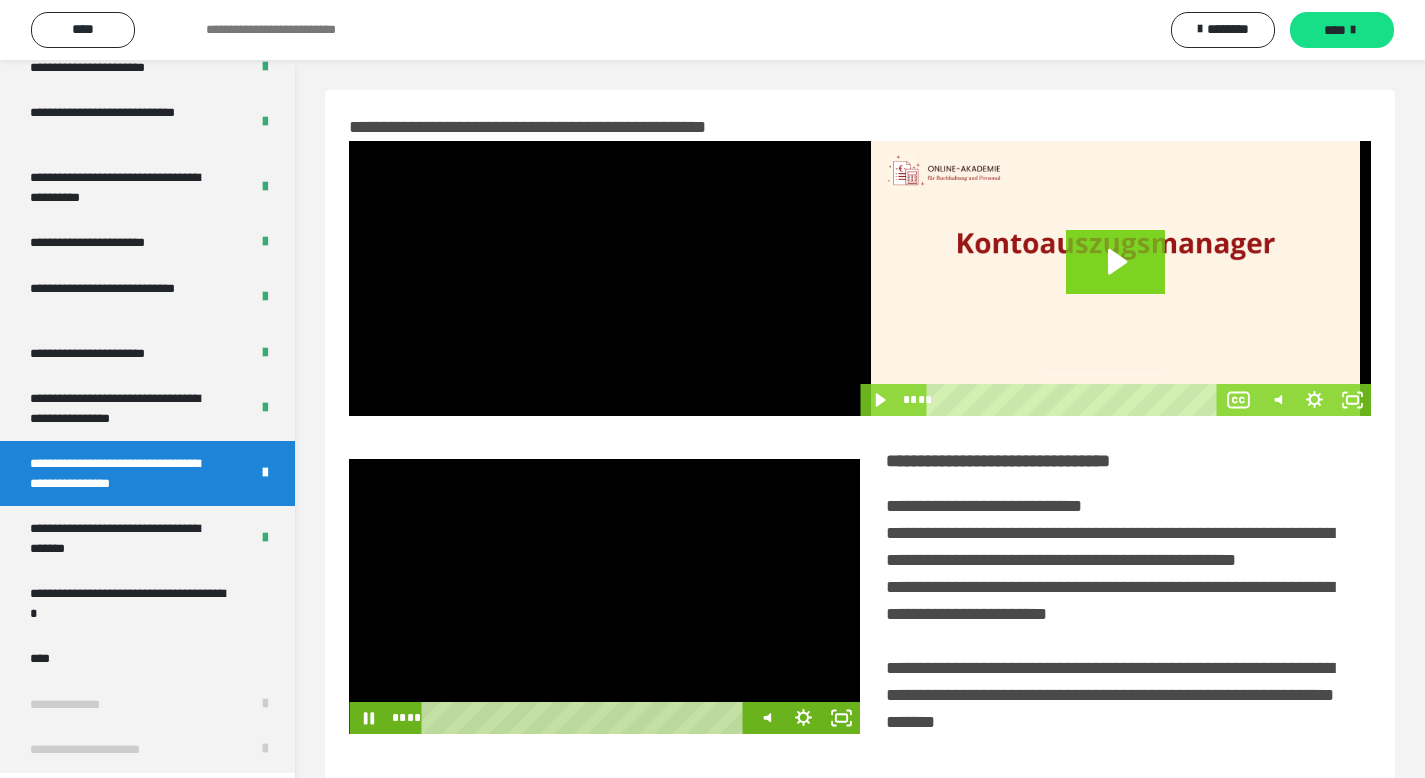 click at bounding box center [604, 596] 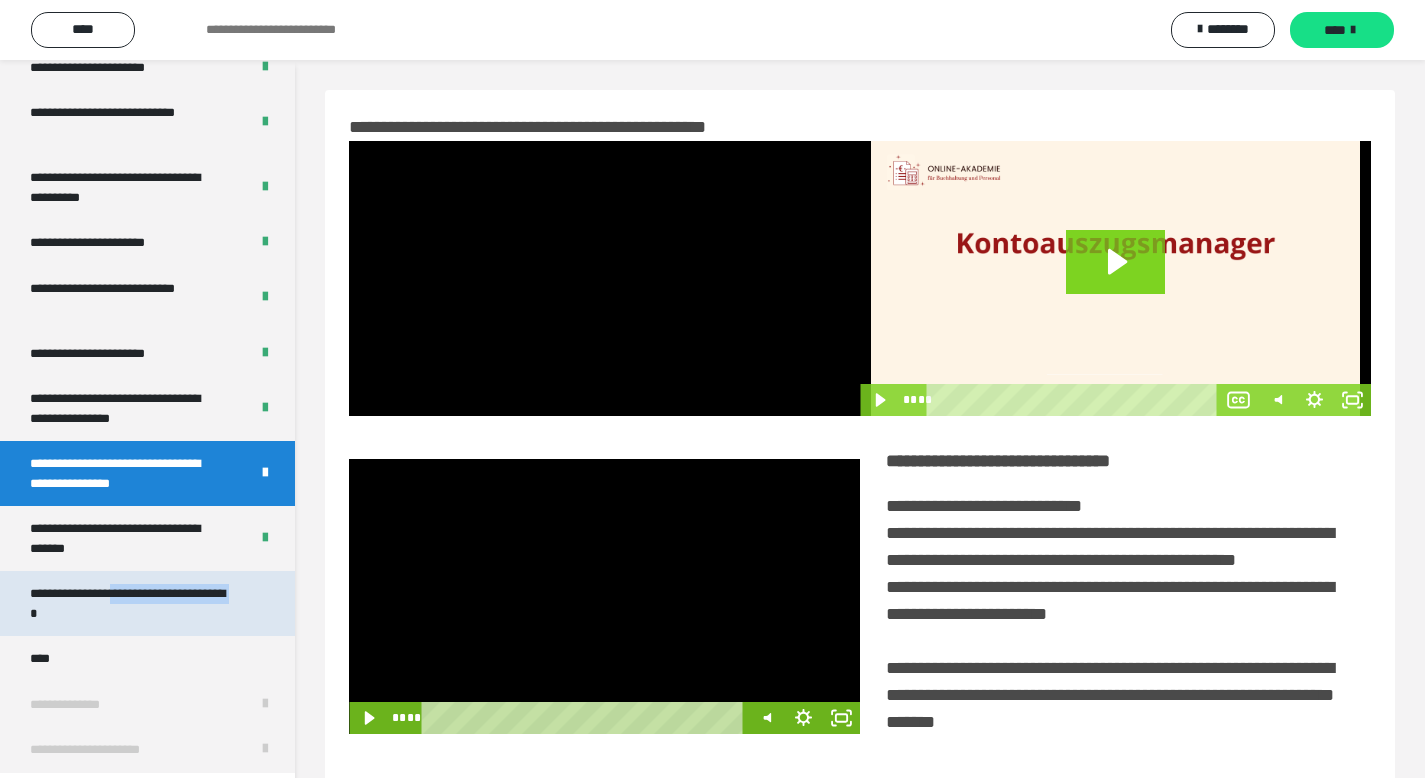 click on "**********" at bounding box center [132, 603] 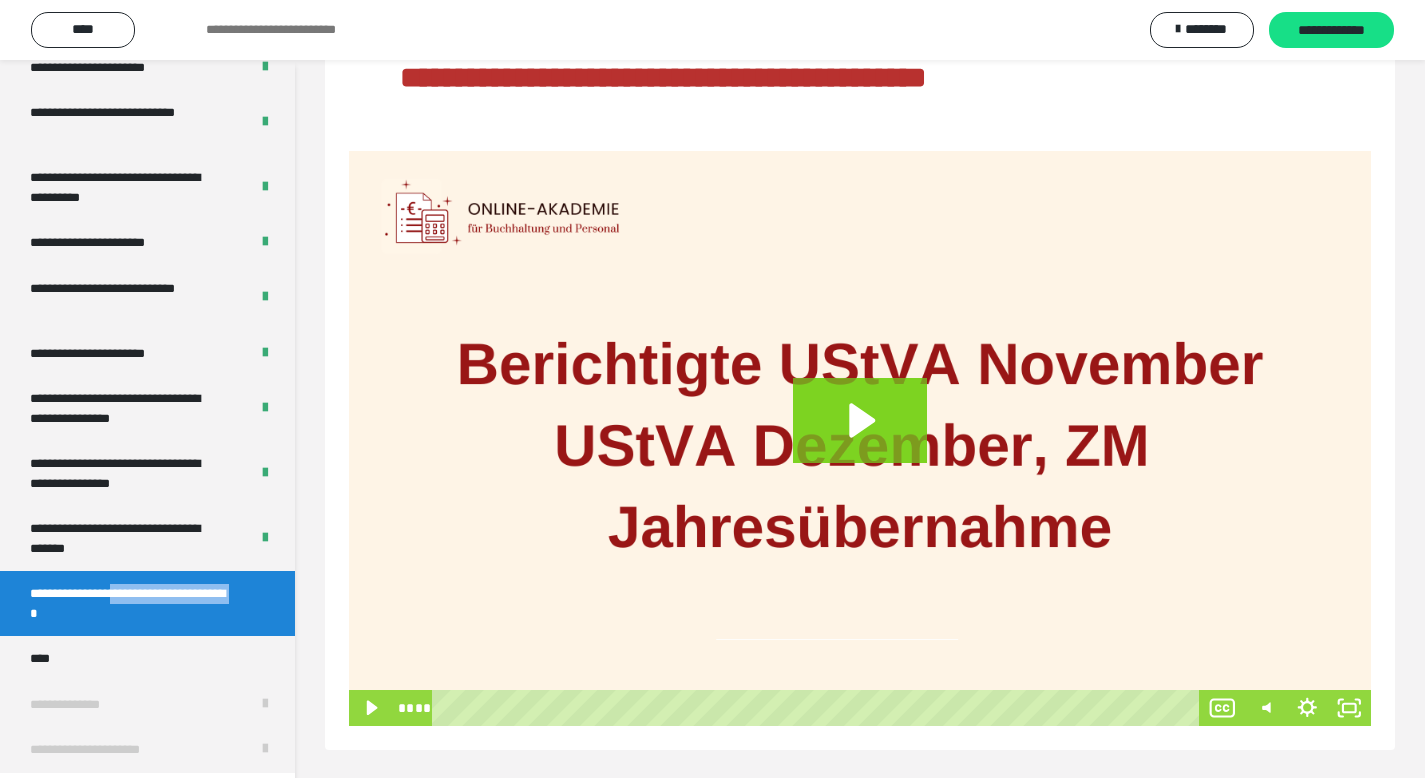 scroll, scrollTop: 200, scrollLeft: 0, axis: vertical 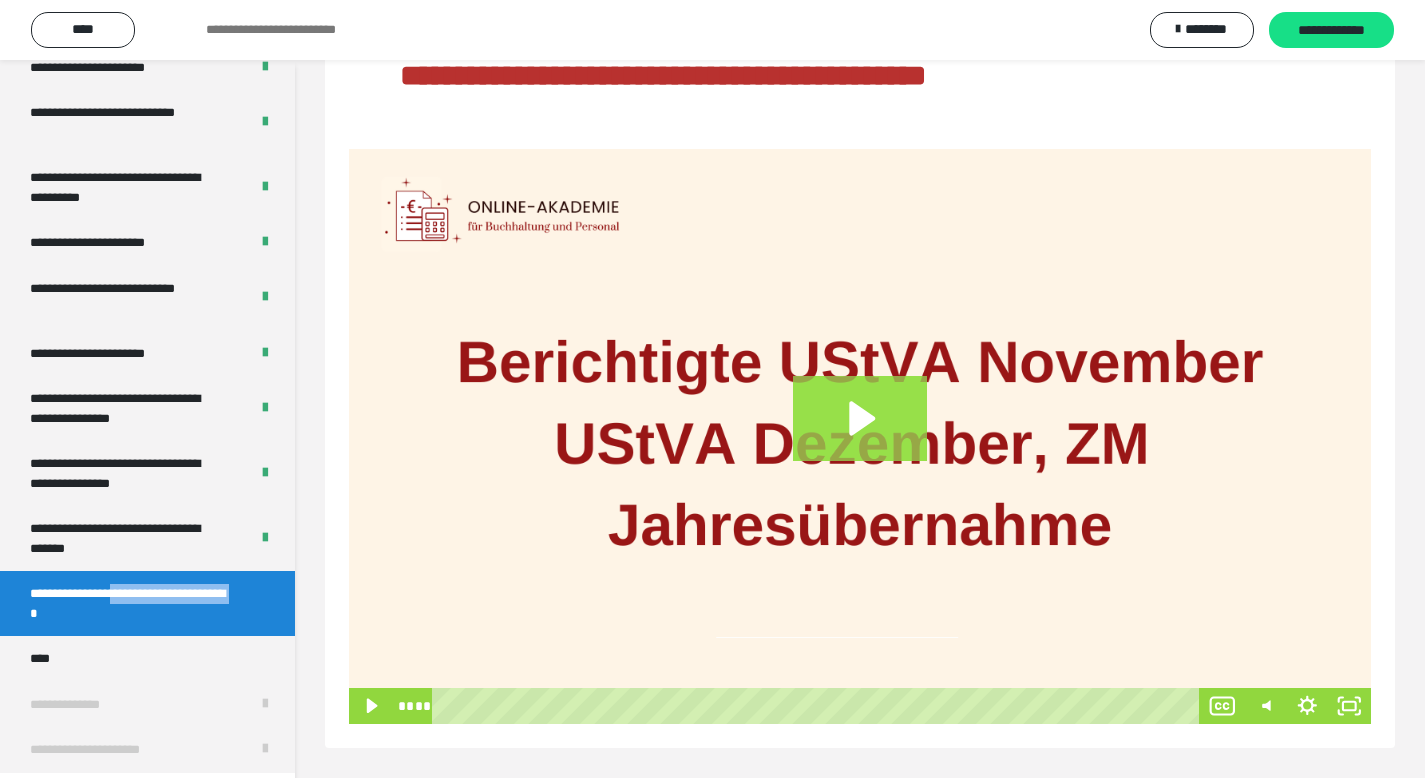 click 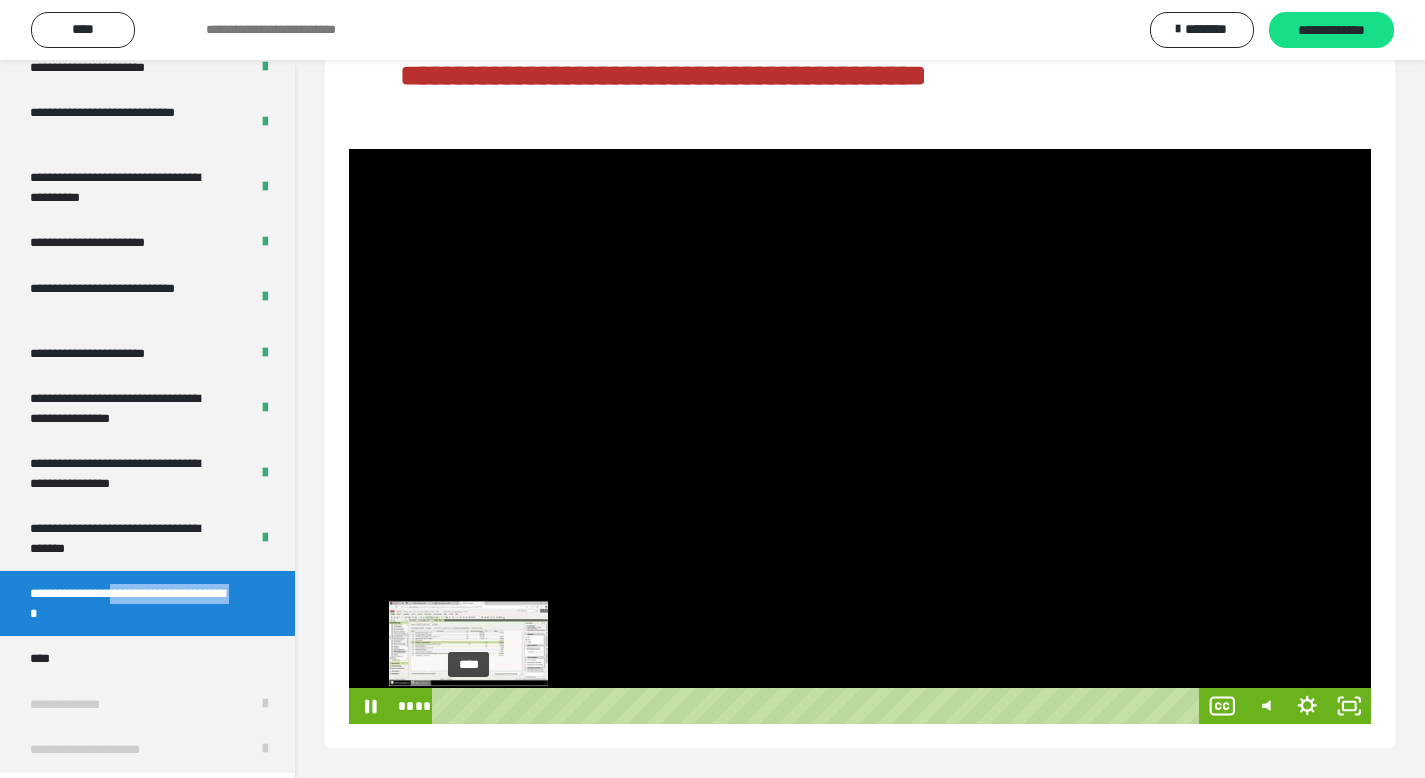 click on "****" at bounding box center [819, 706] 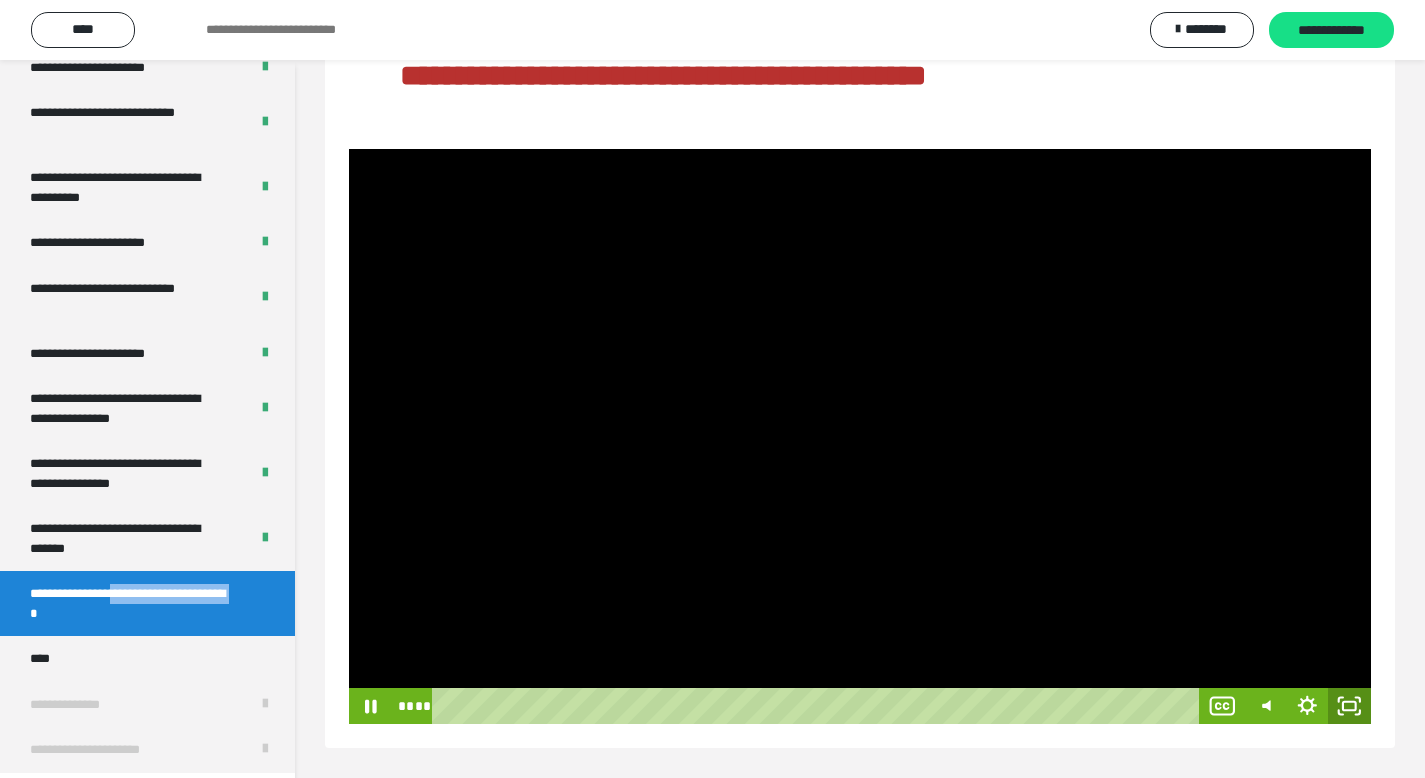 click 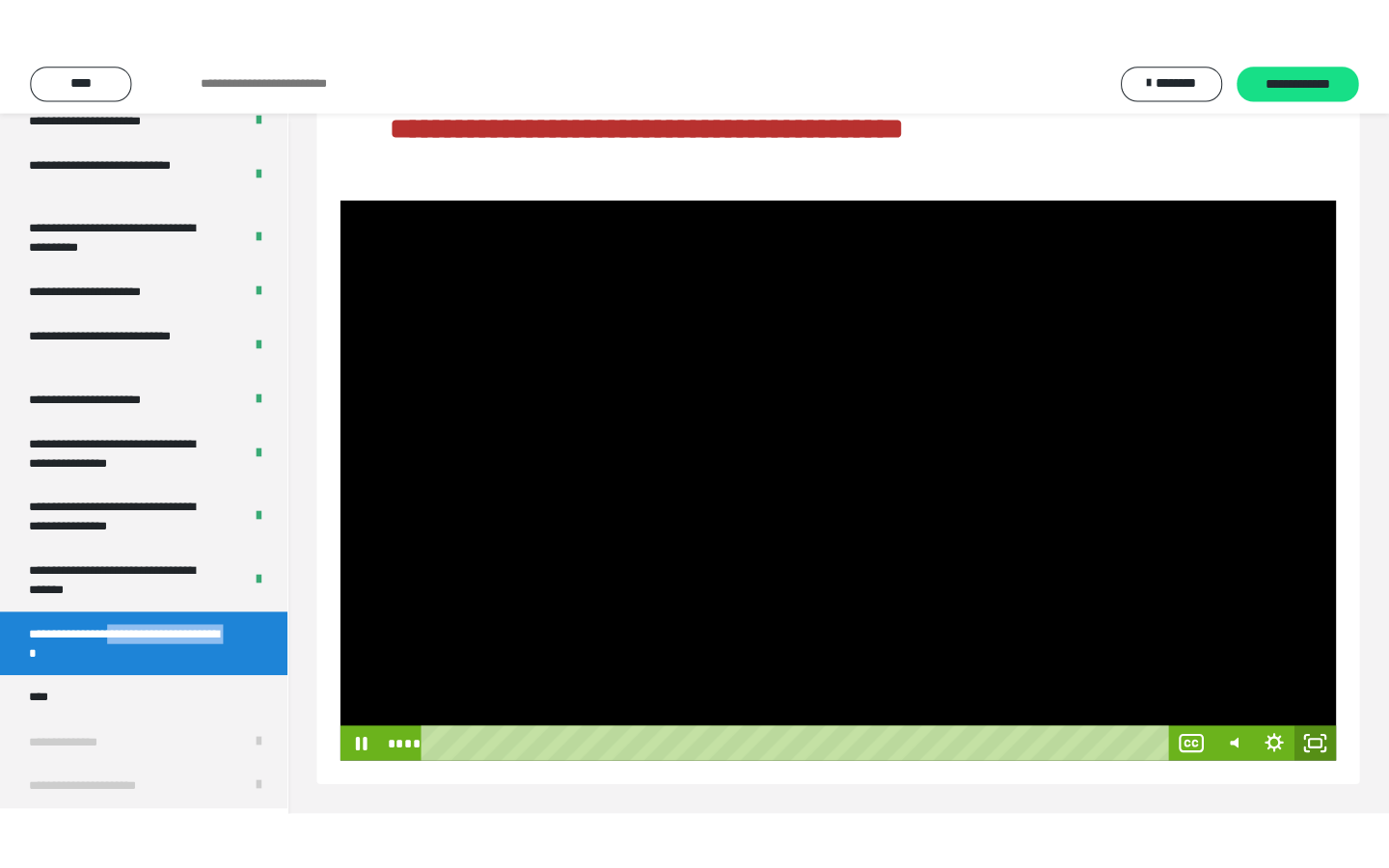 scroll, scrollTop: 75, scrollLeft: 0, axis: vertical 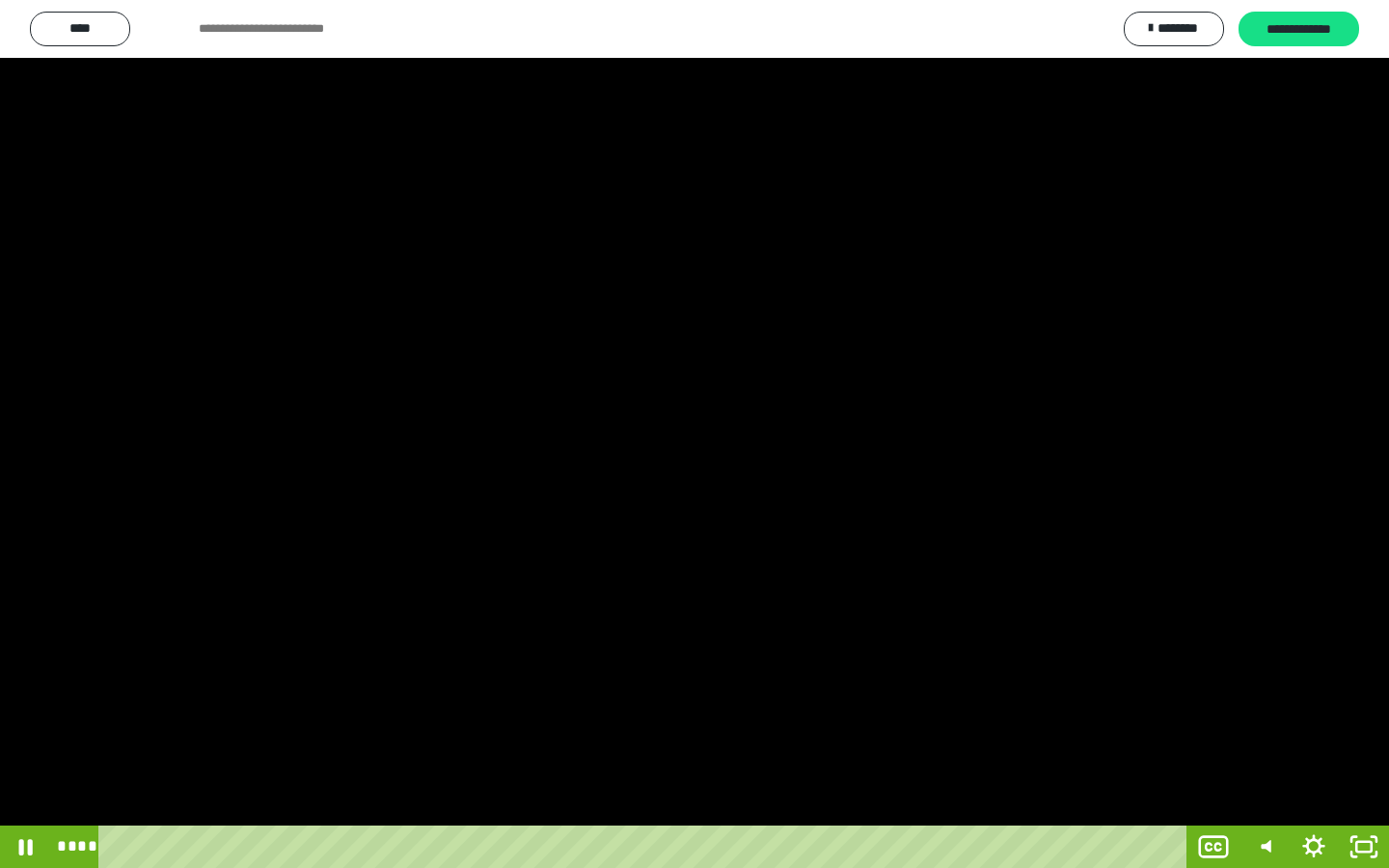 click at bounding box center [694, 434] 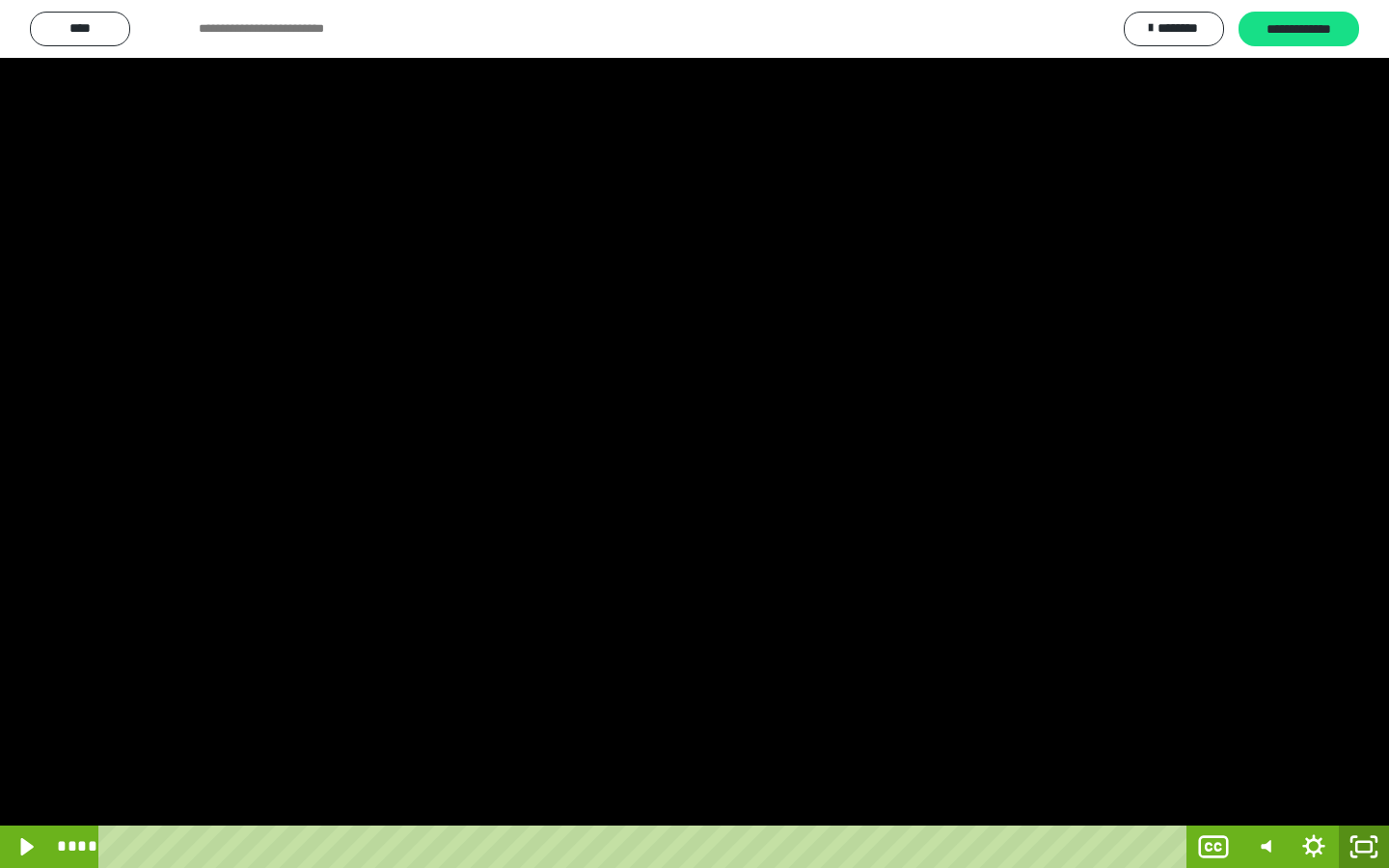 click 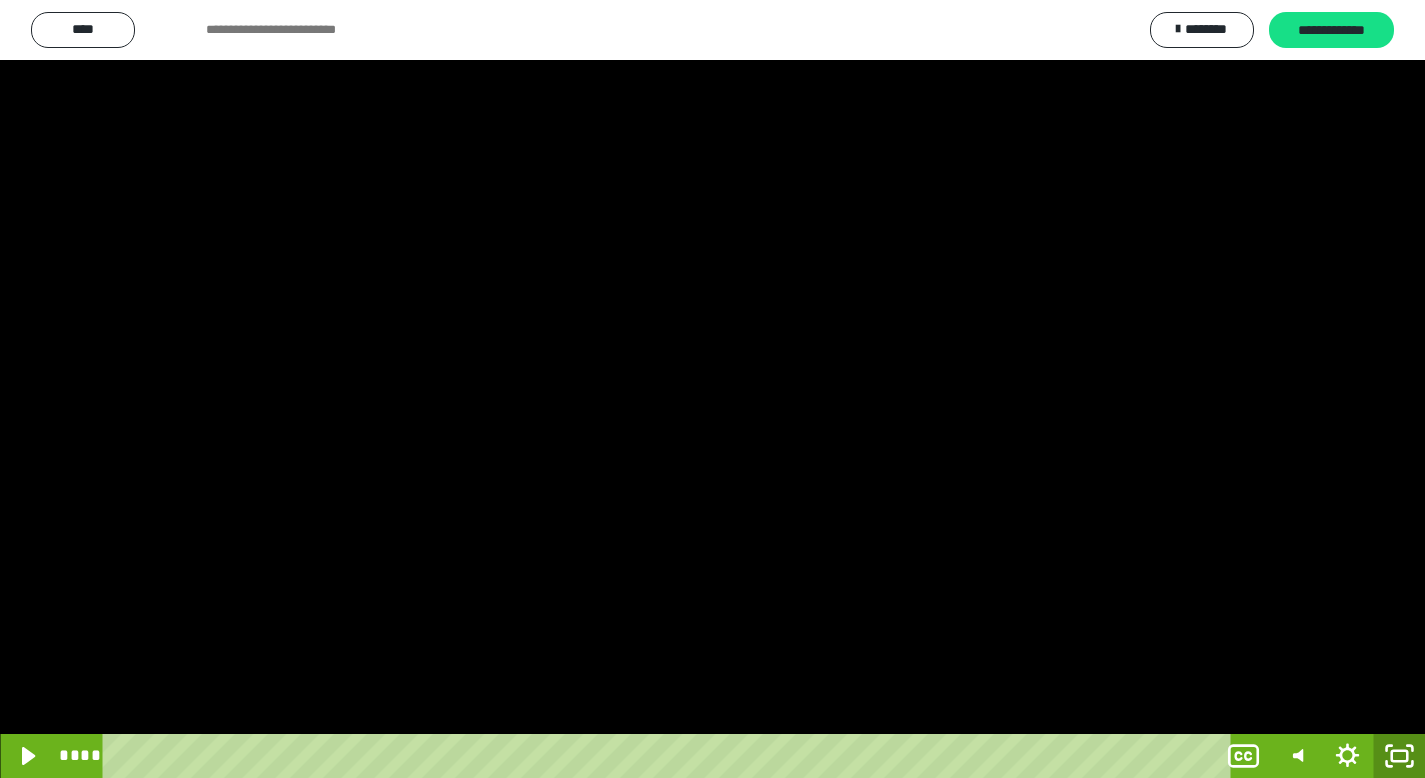 scroll, scrollTop: 4177, scrollLeft: 0, axis: vertical 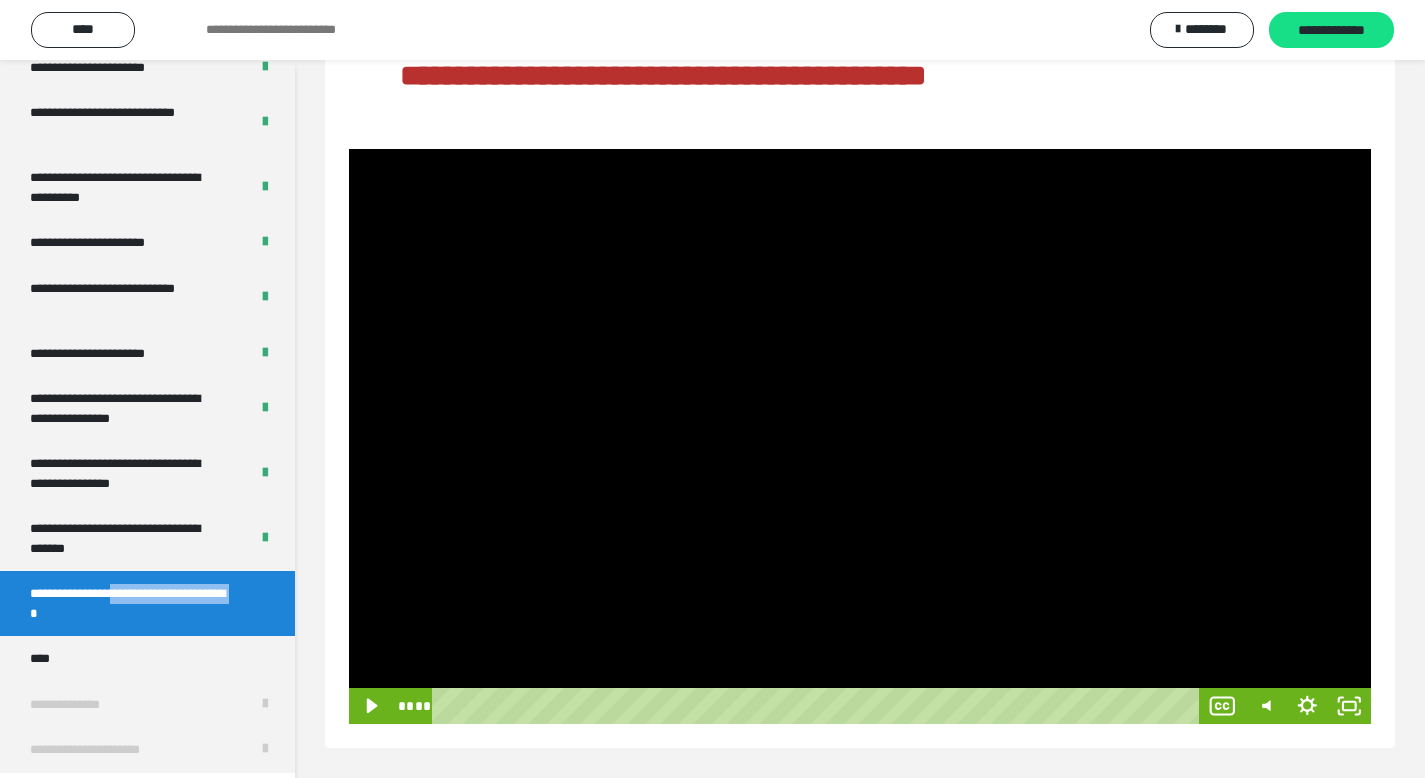 click at bounding box center (860, 436) 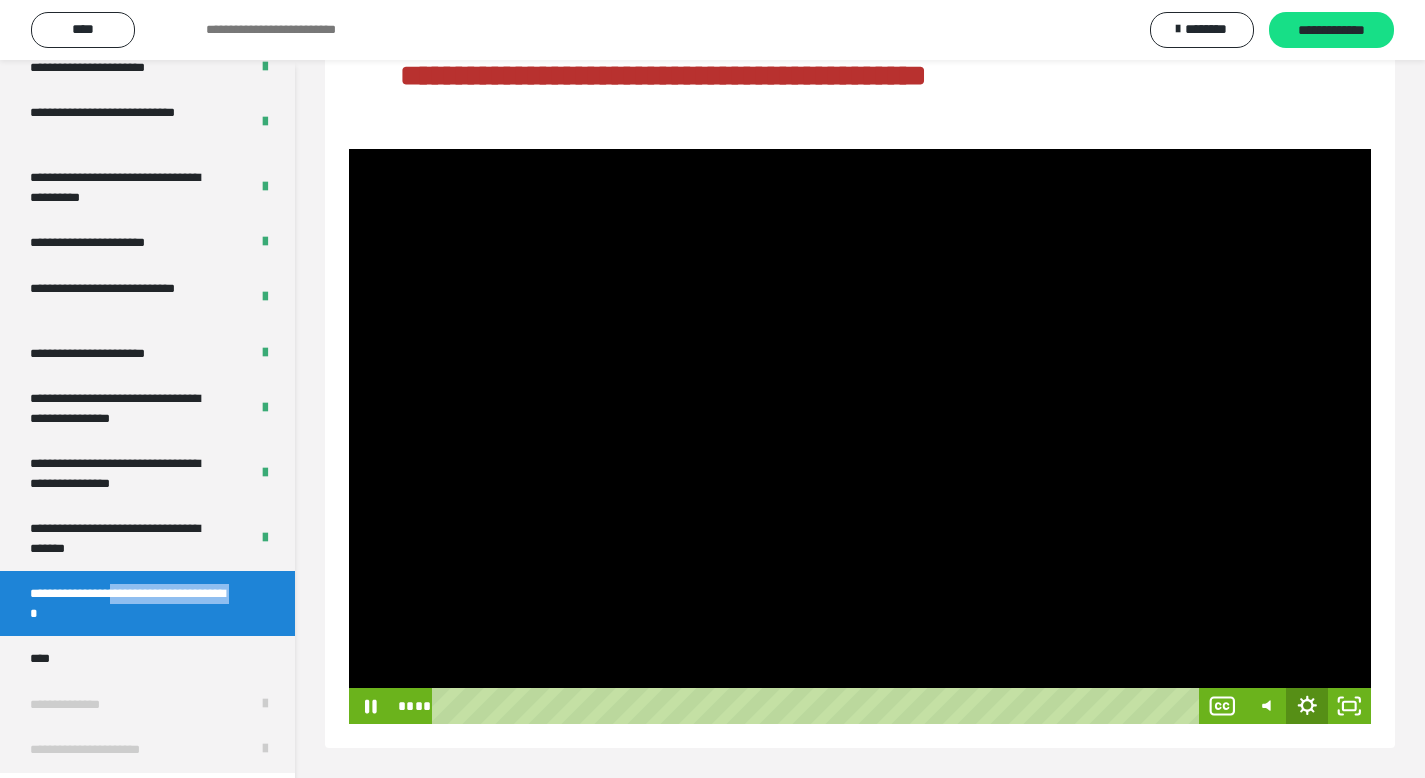 click 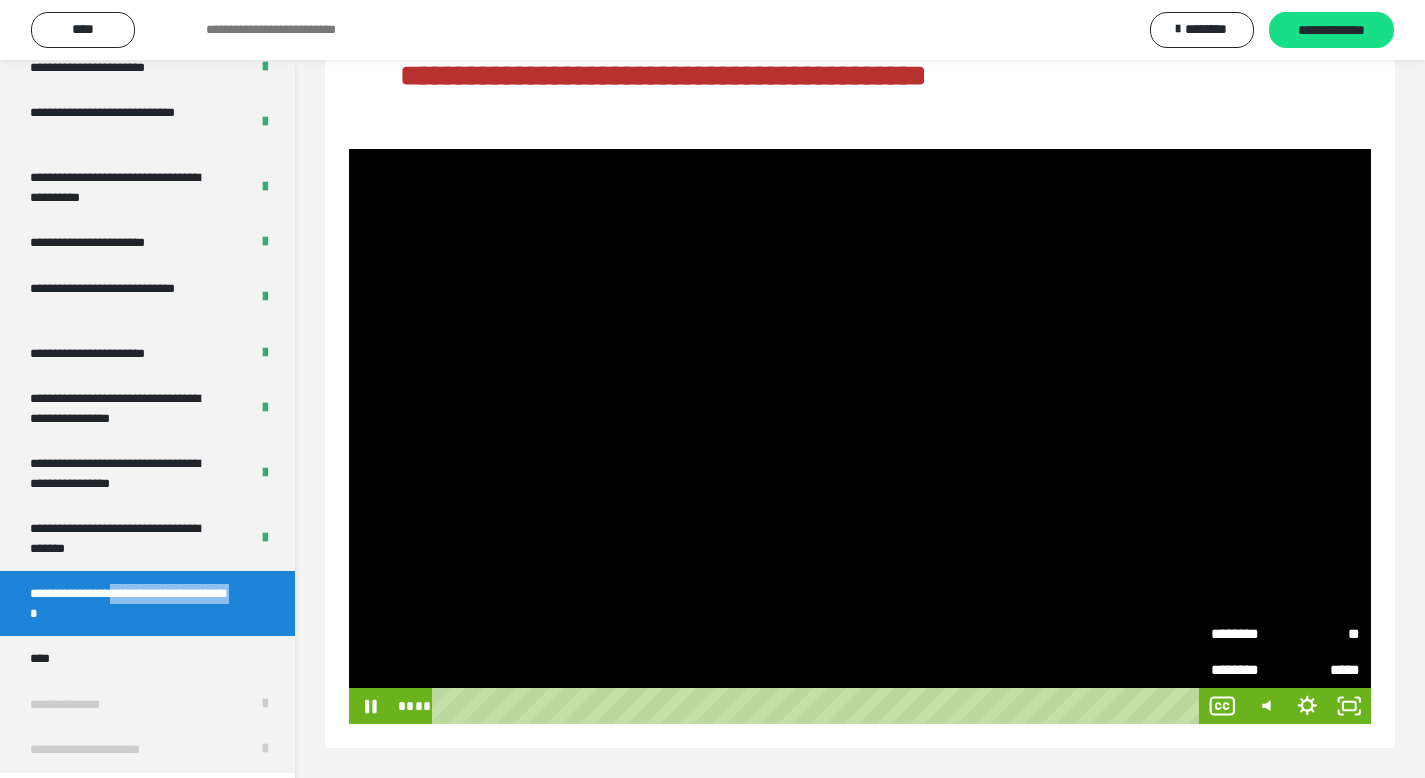 click on "**" at bounding box center (1323, 632) 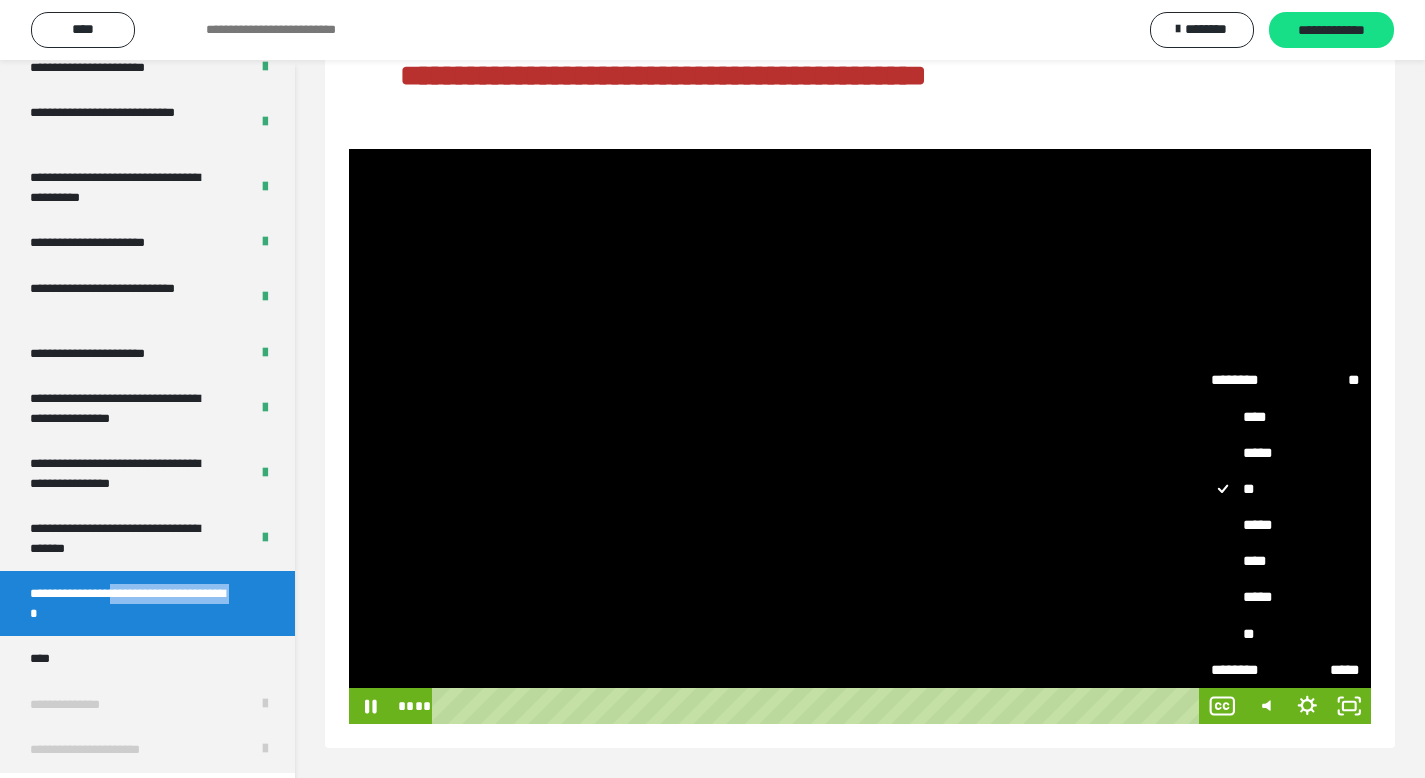click on "**" at bounding box center (1286, 634) 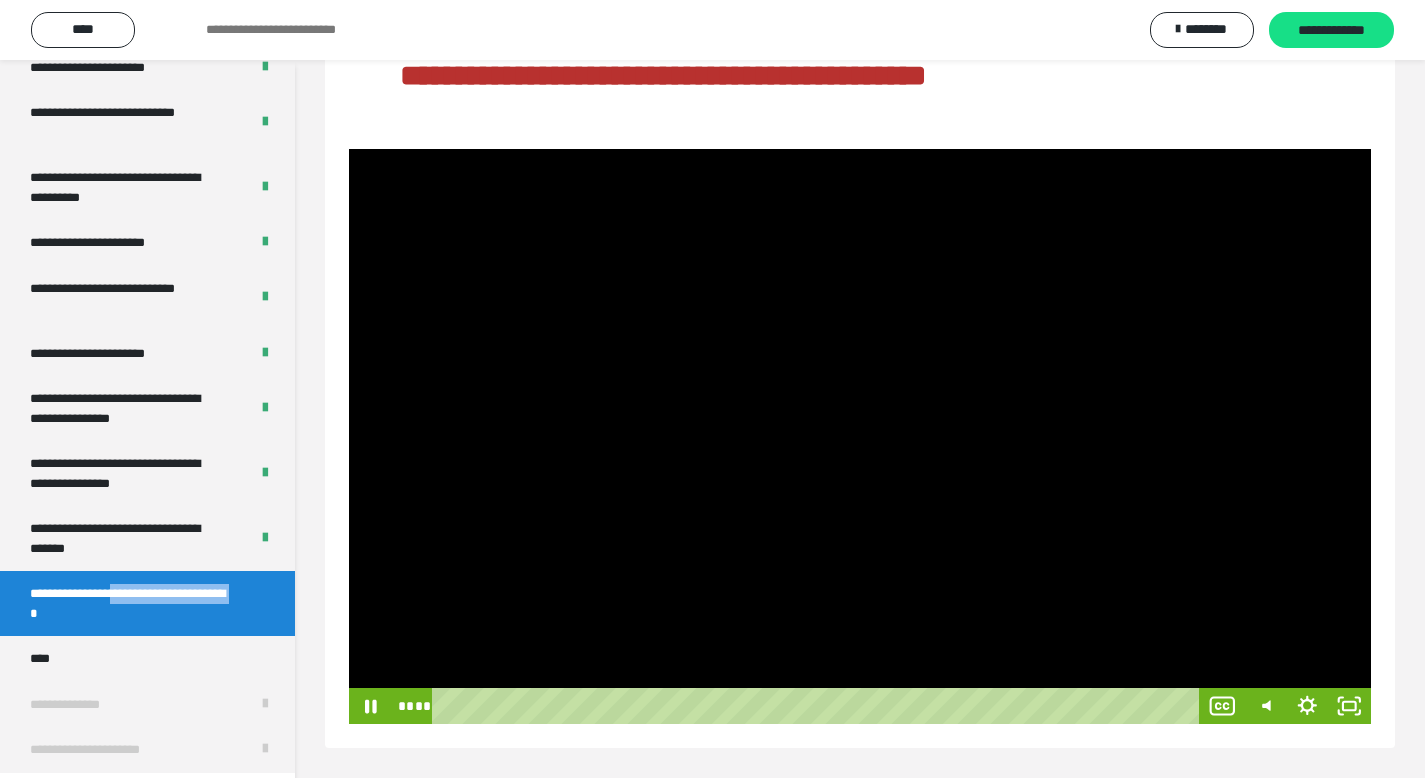 click at bounding box center [860, 436] 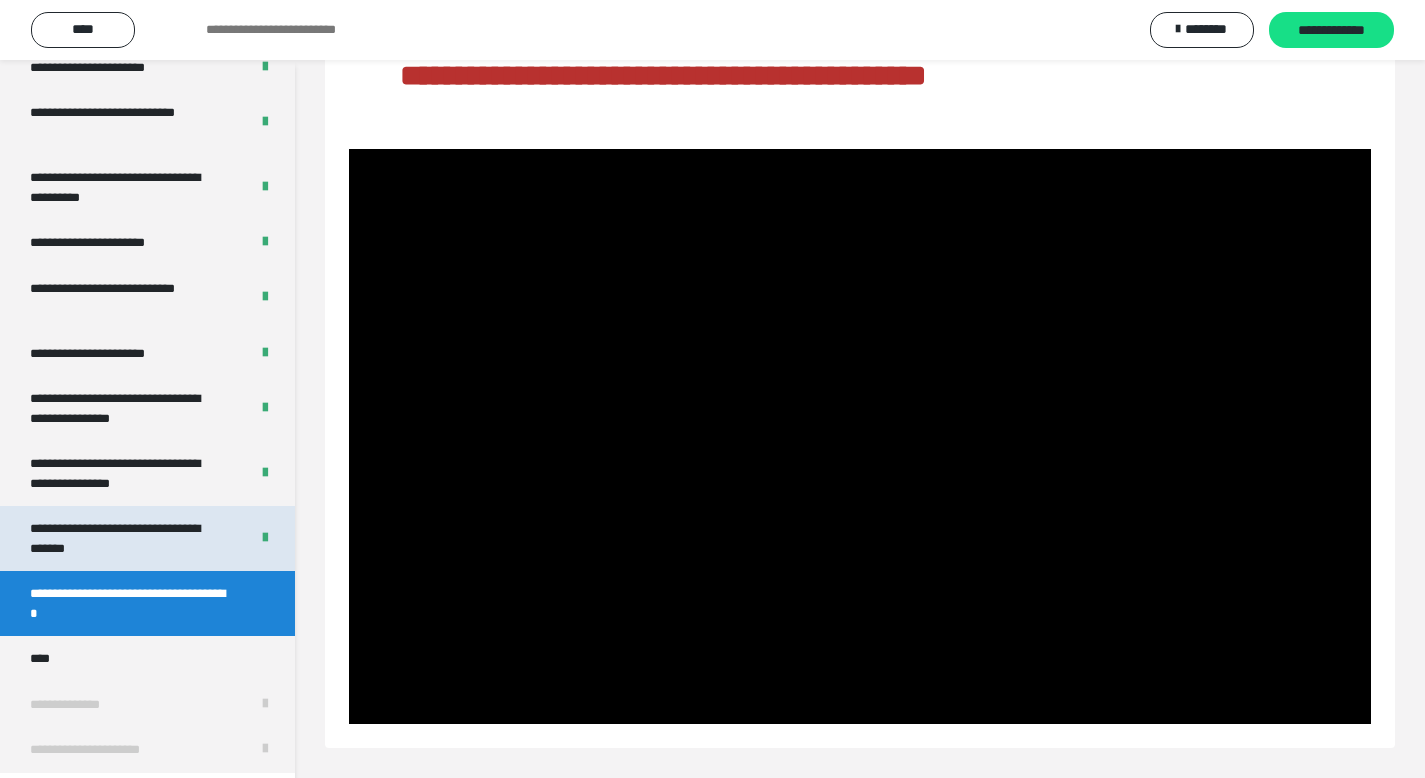 click on "**********" at bounding box center [124, 538] 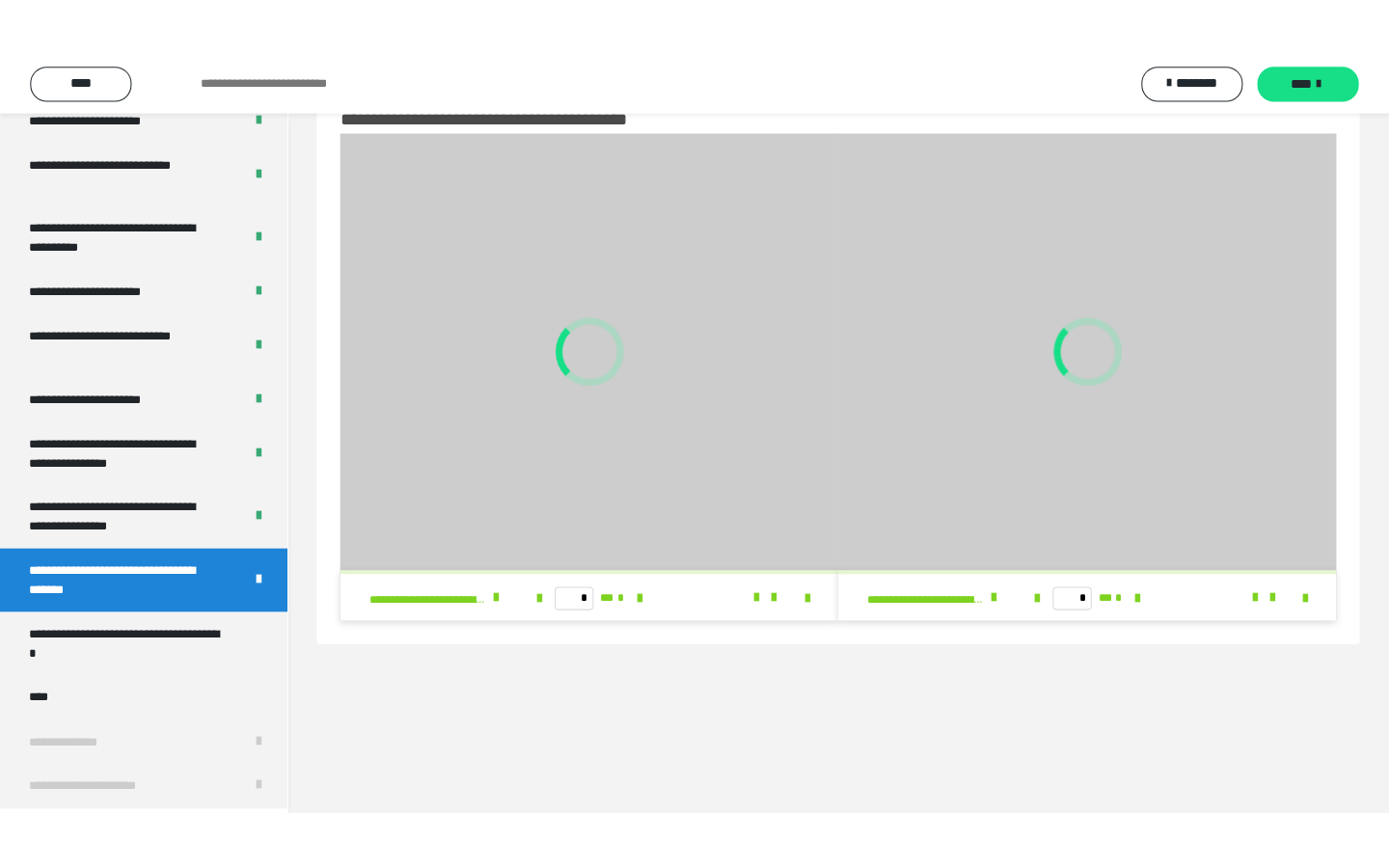 scroll, scrollTop: 58, scrollLeft: 0, axis: vertical 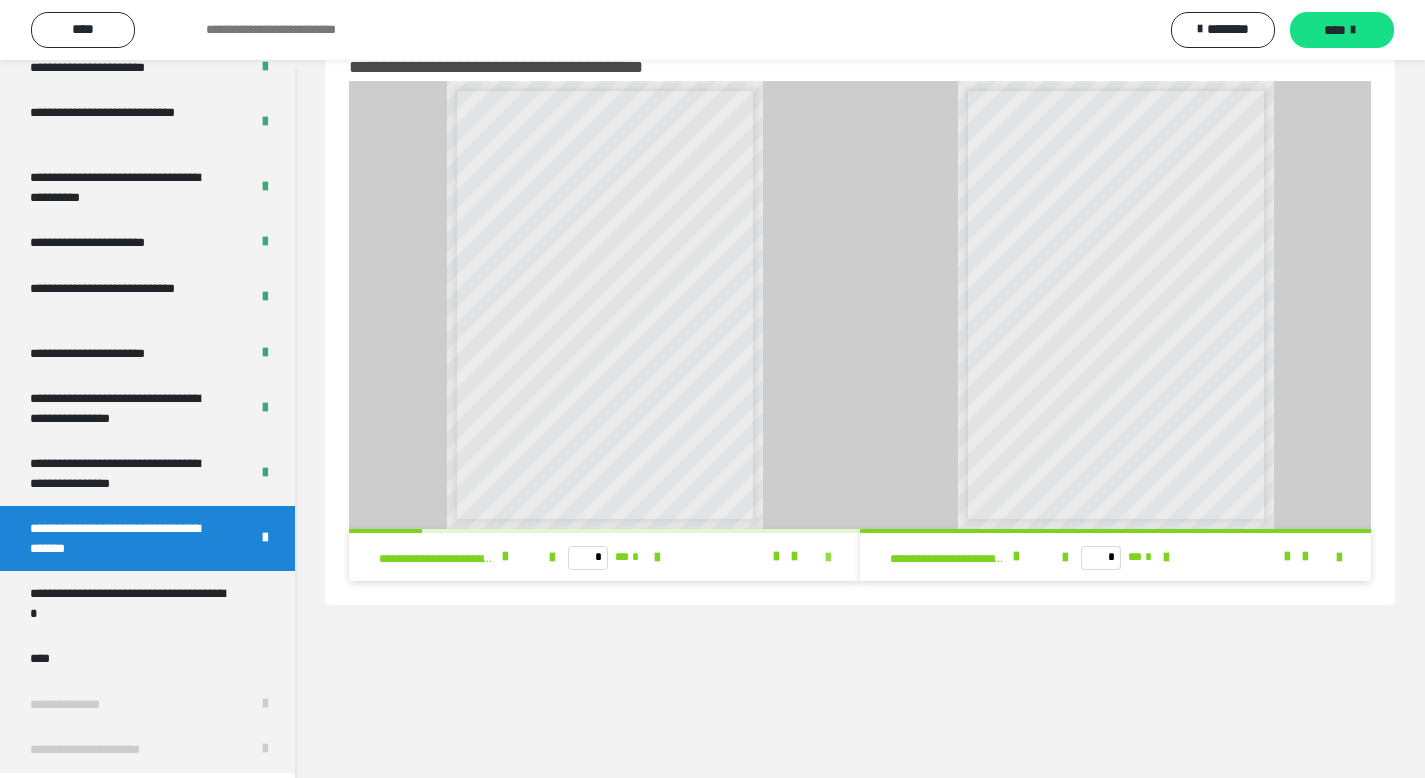 click at bounding box center (828, 558) 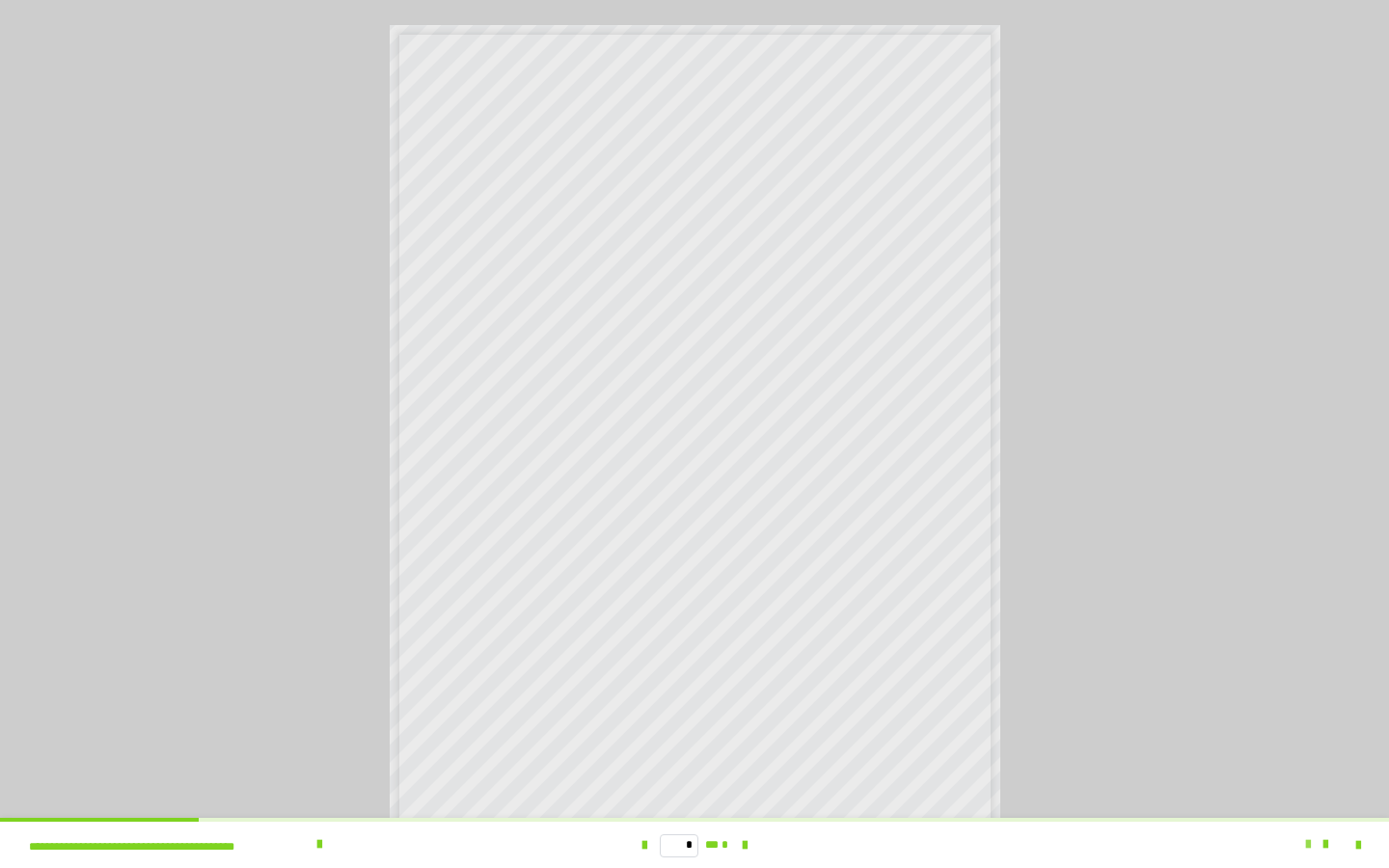 click at bounding box center [1308, 845] 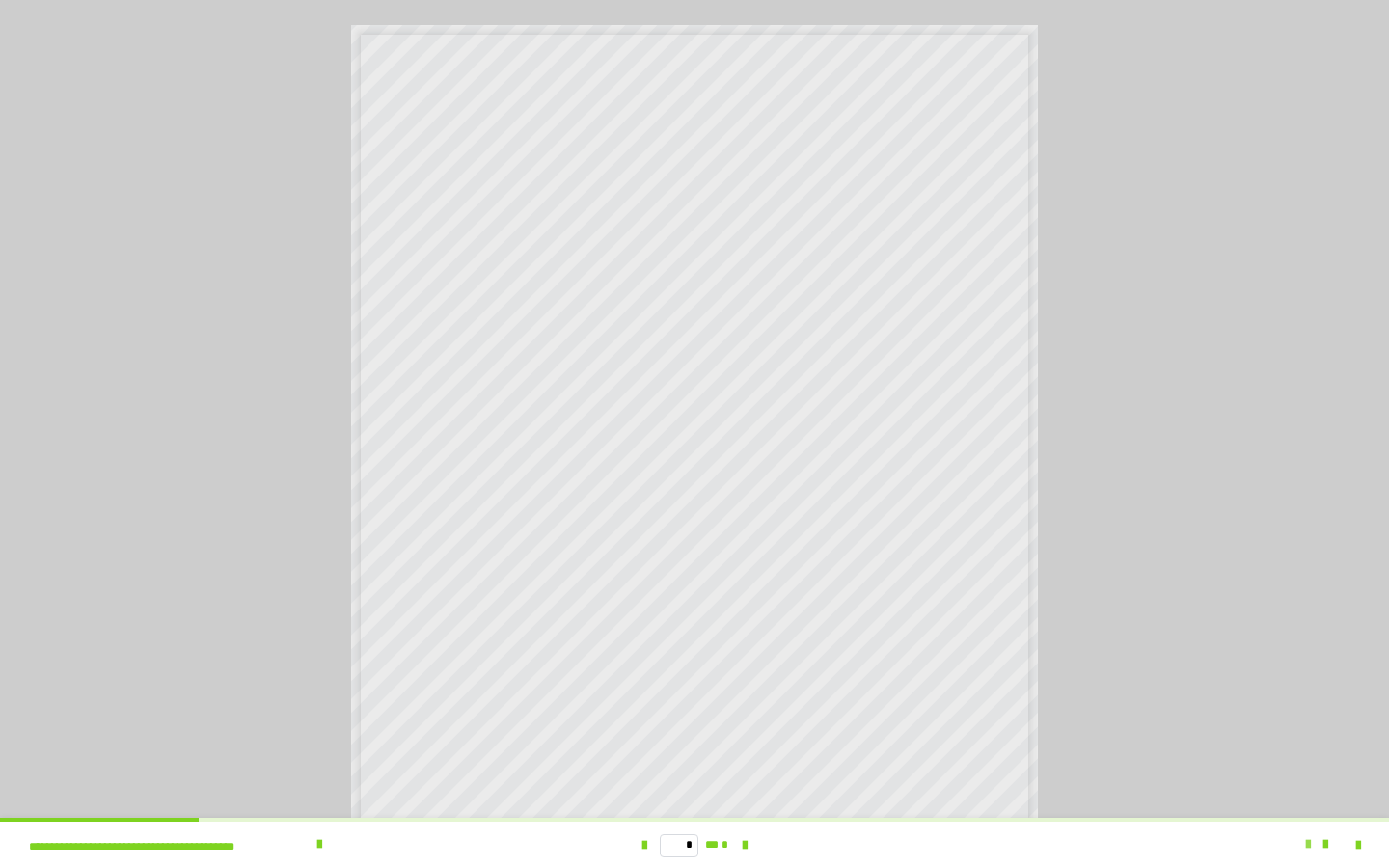 click at bounding box center [1308, 845] 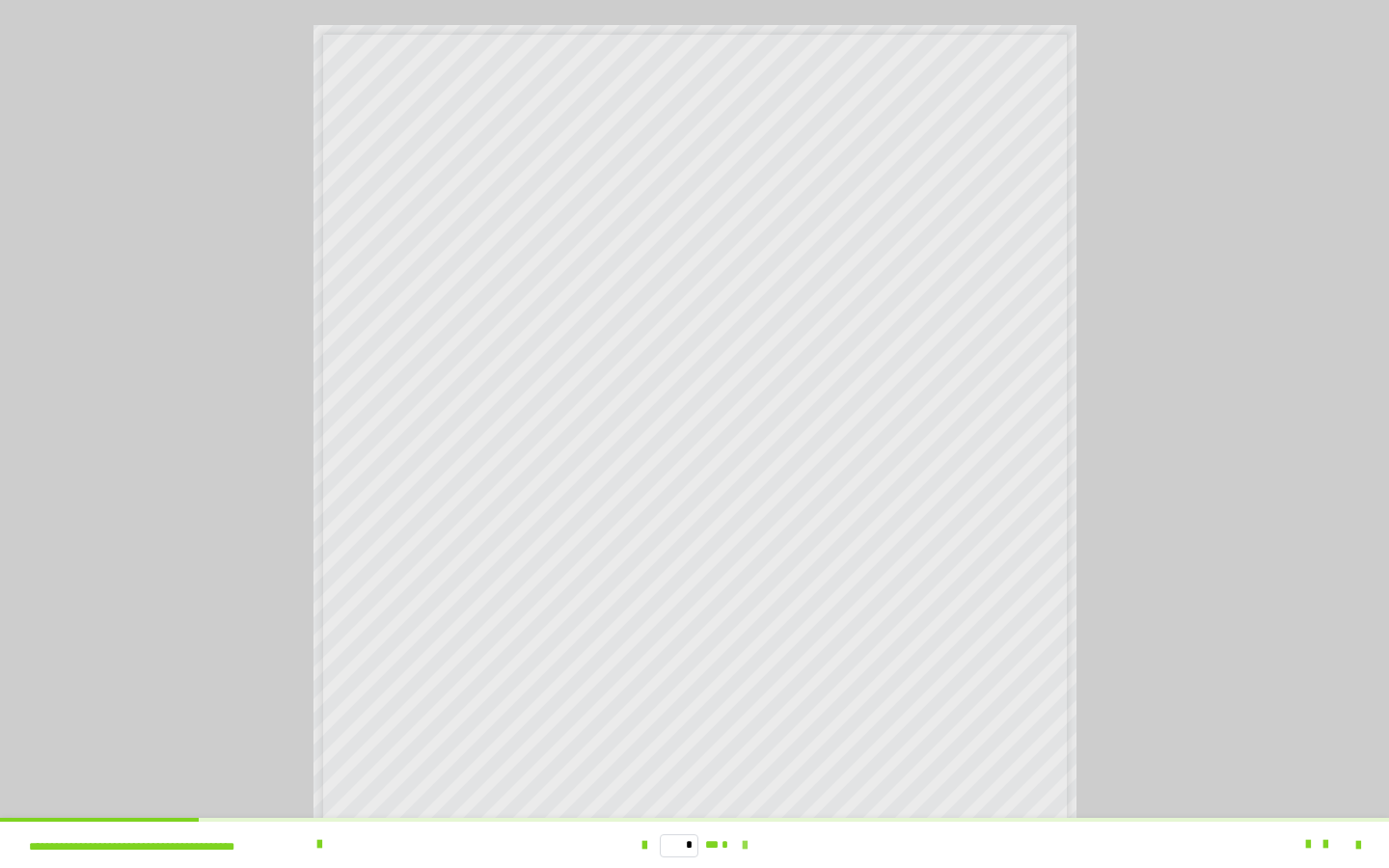 click at bounding box center (745, 846) 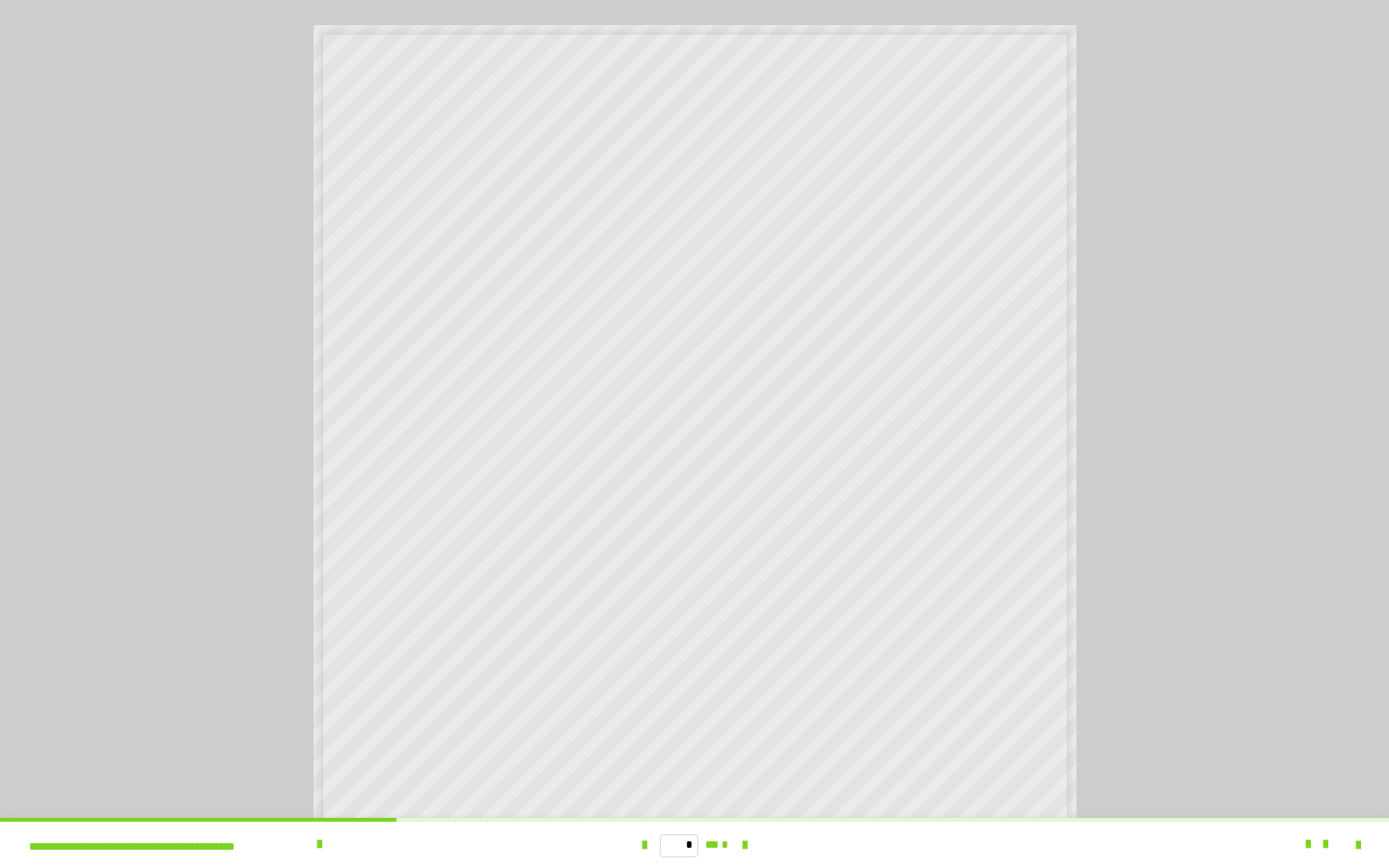 click on "*" at bounding box center (724, 845) 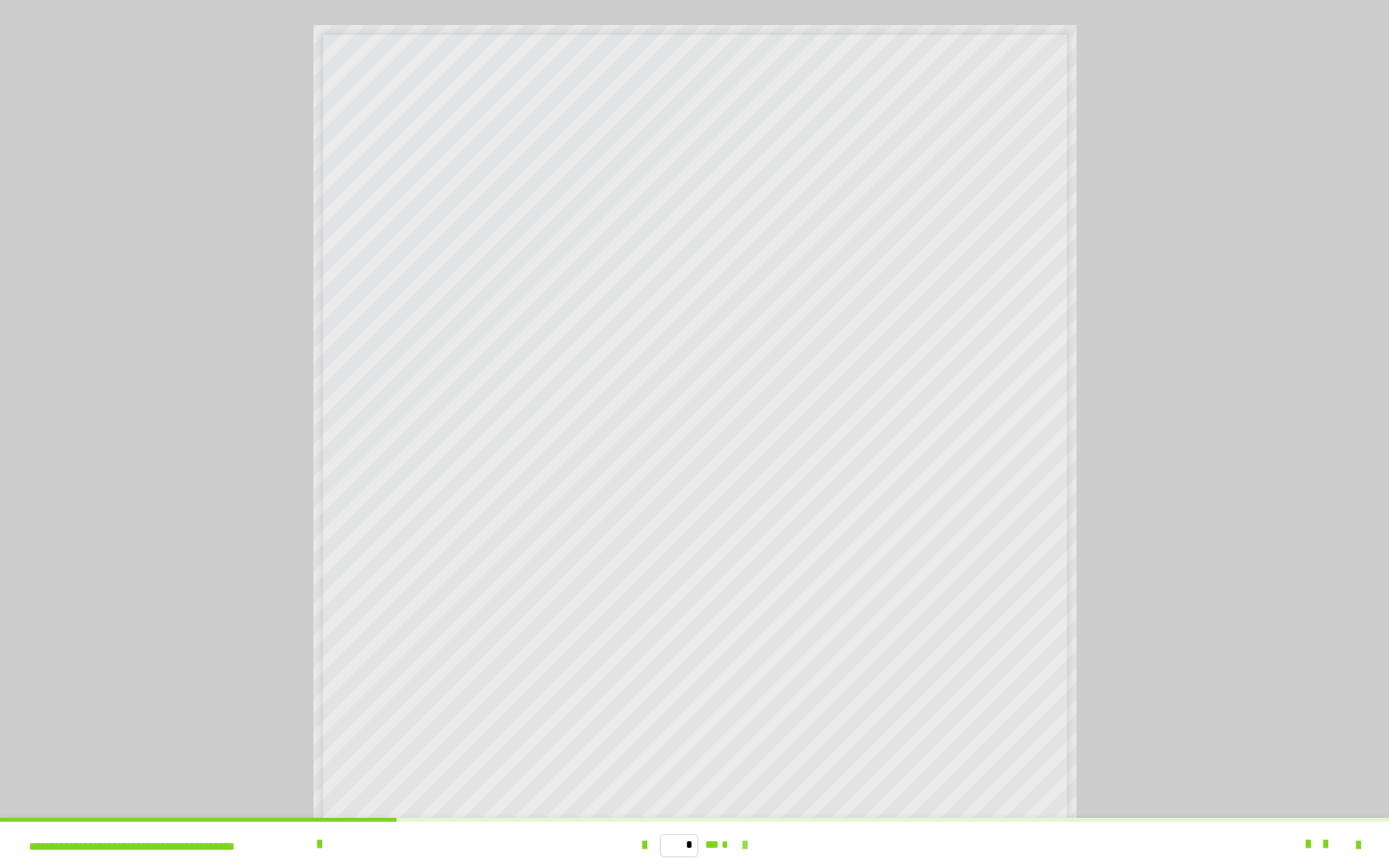 click at bounding box center [745, 846] 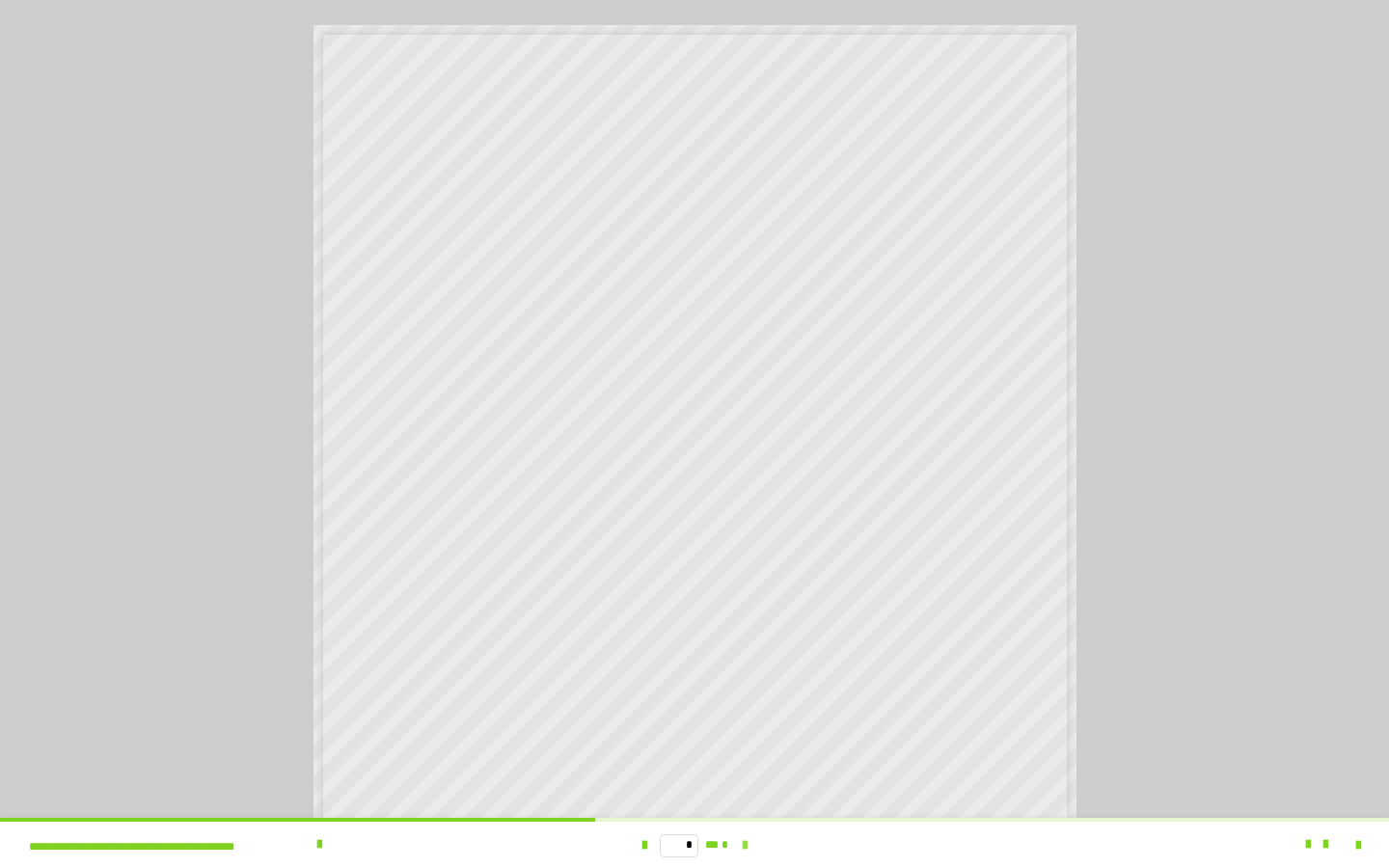 click at bounding box center (745, 846) 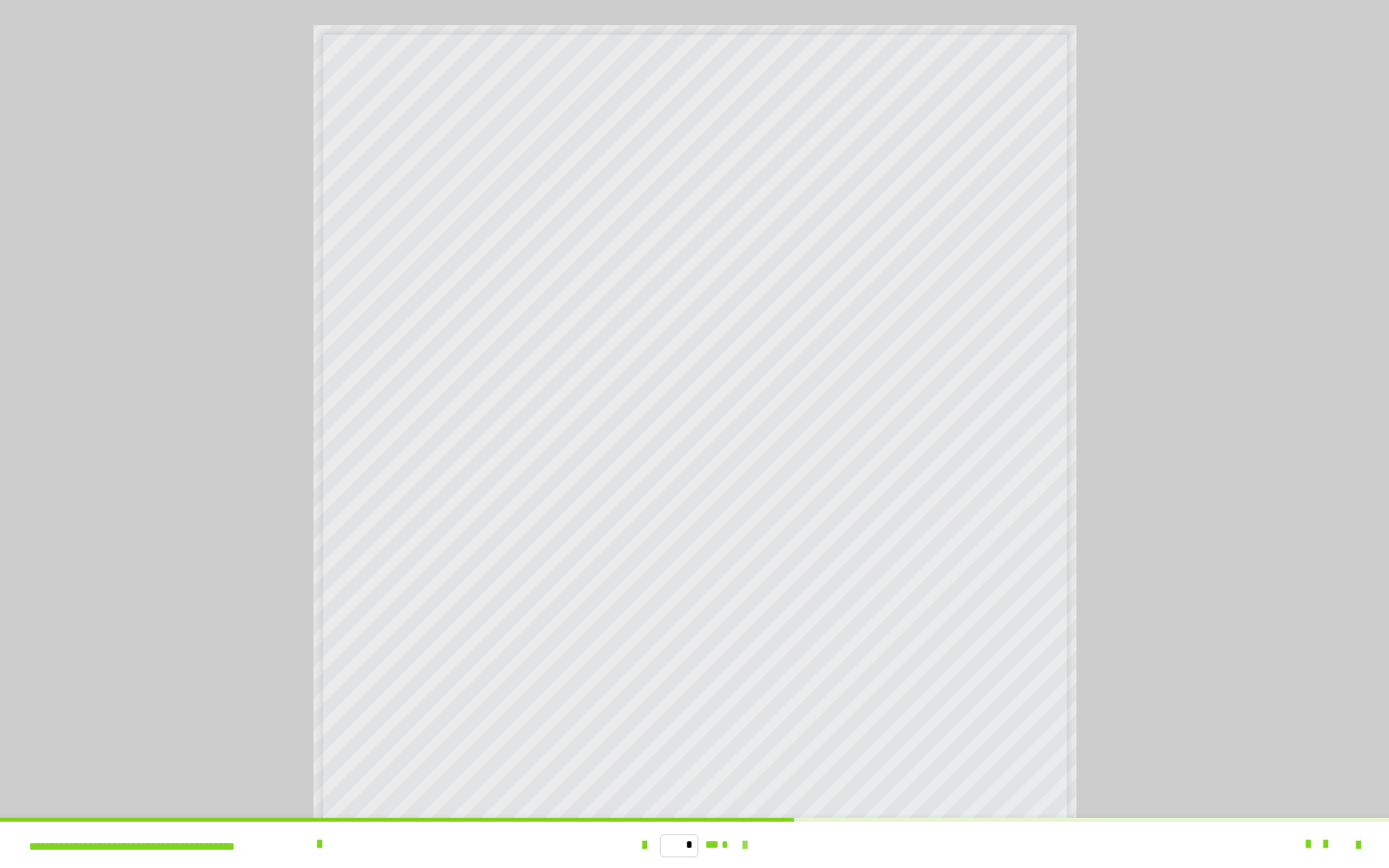 click at bounding box center [745, 846] 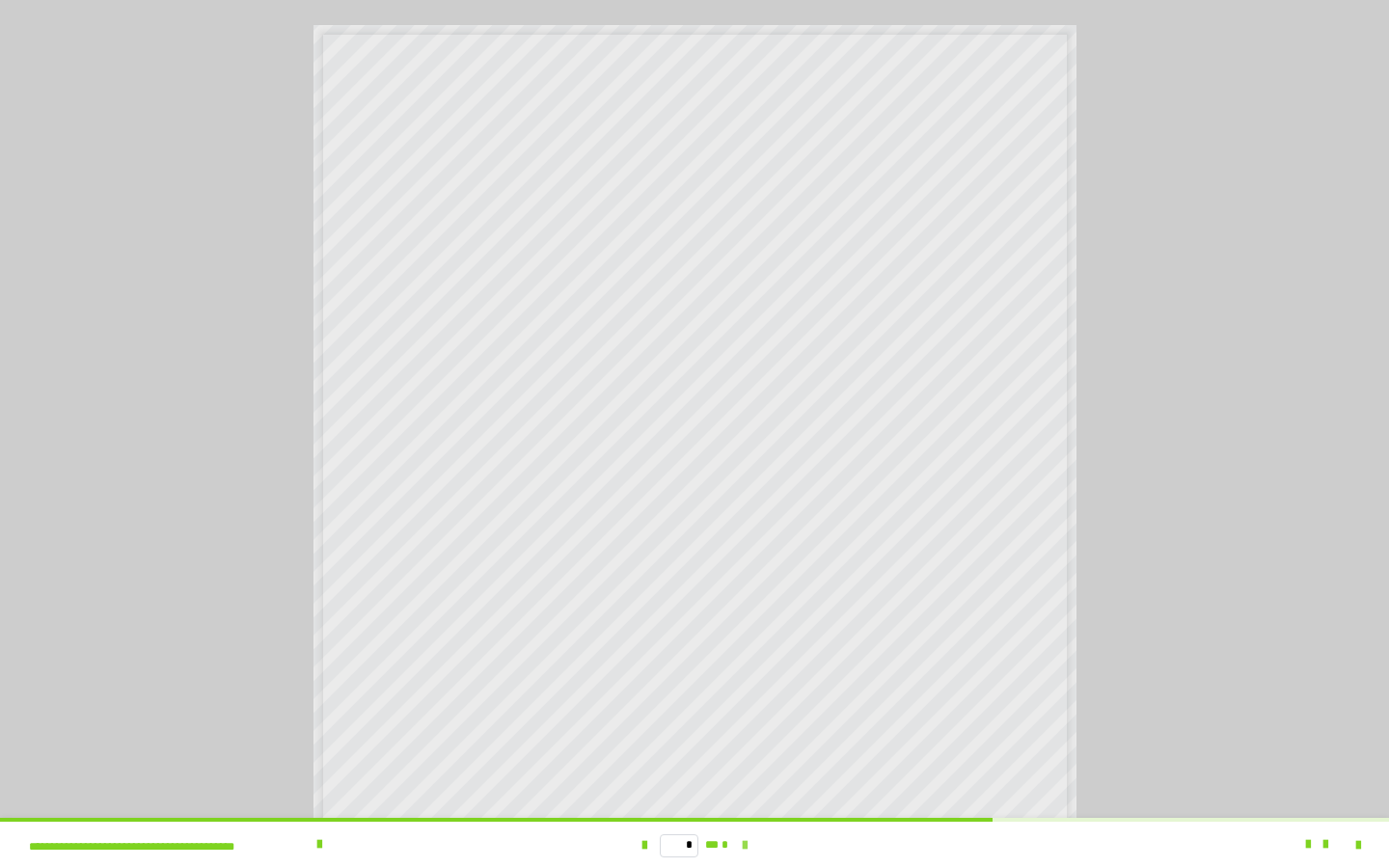 click at bounding box center (745, 846) 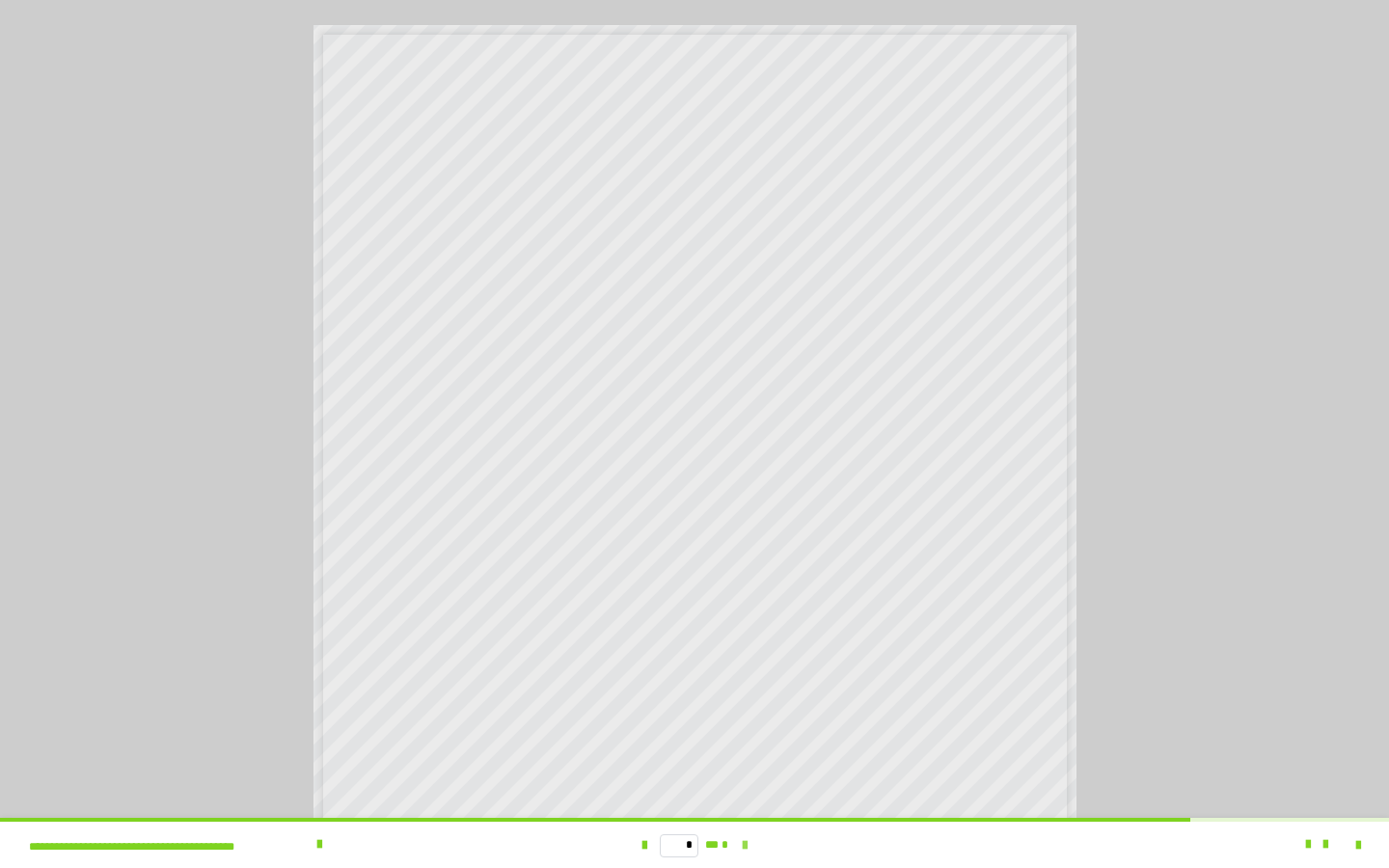 click at bounding box center (745, 846) 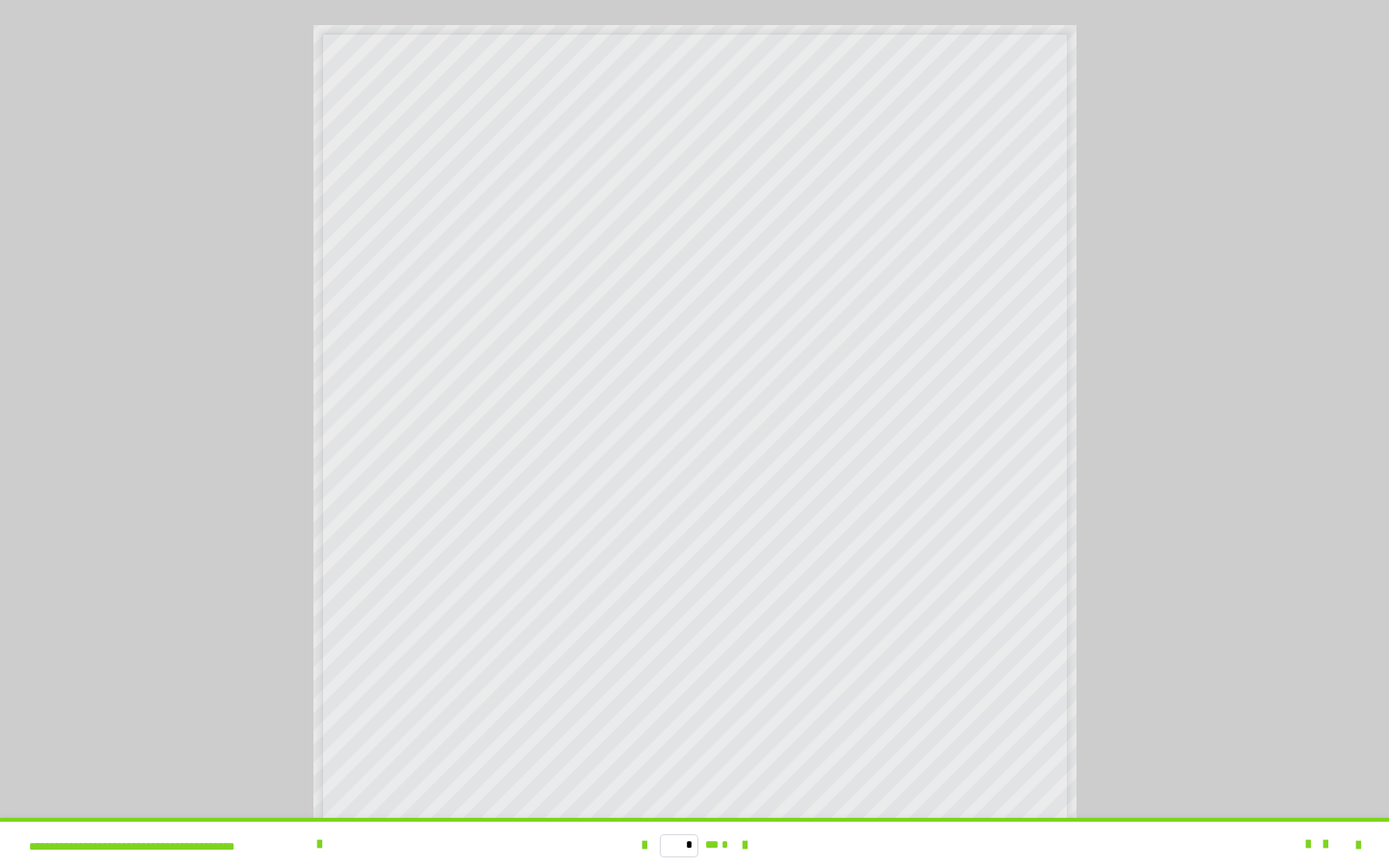 click on "* ** *" at bounding box center (694, 845) 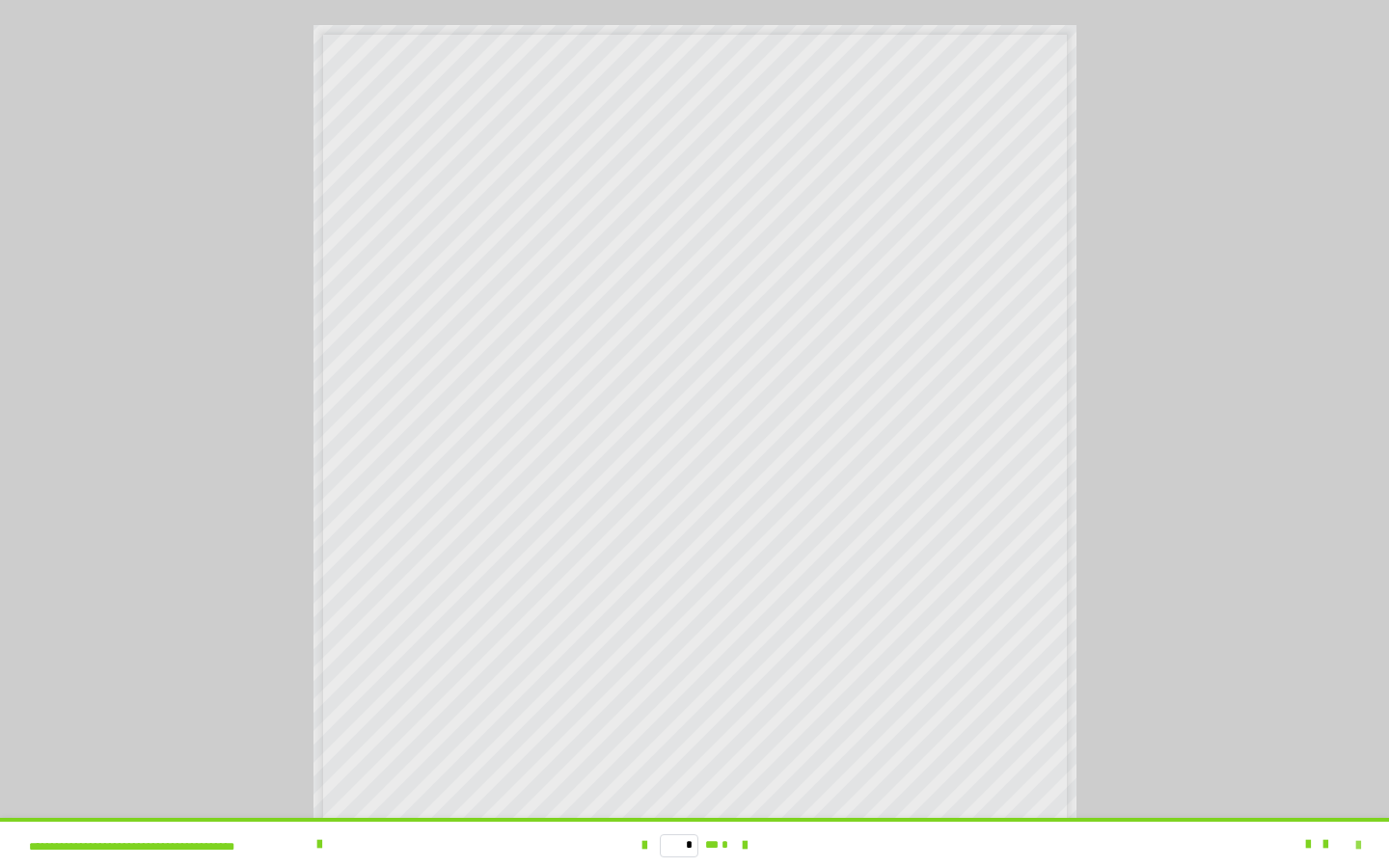 click at bounding box center [1358, 846] 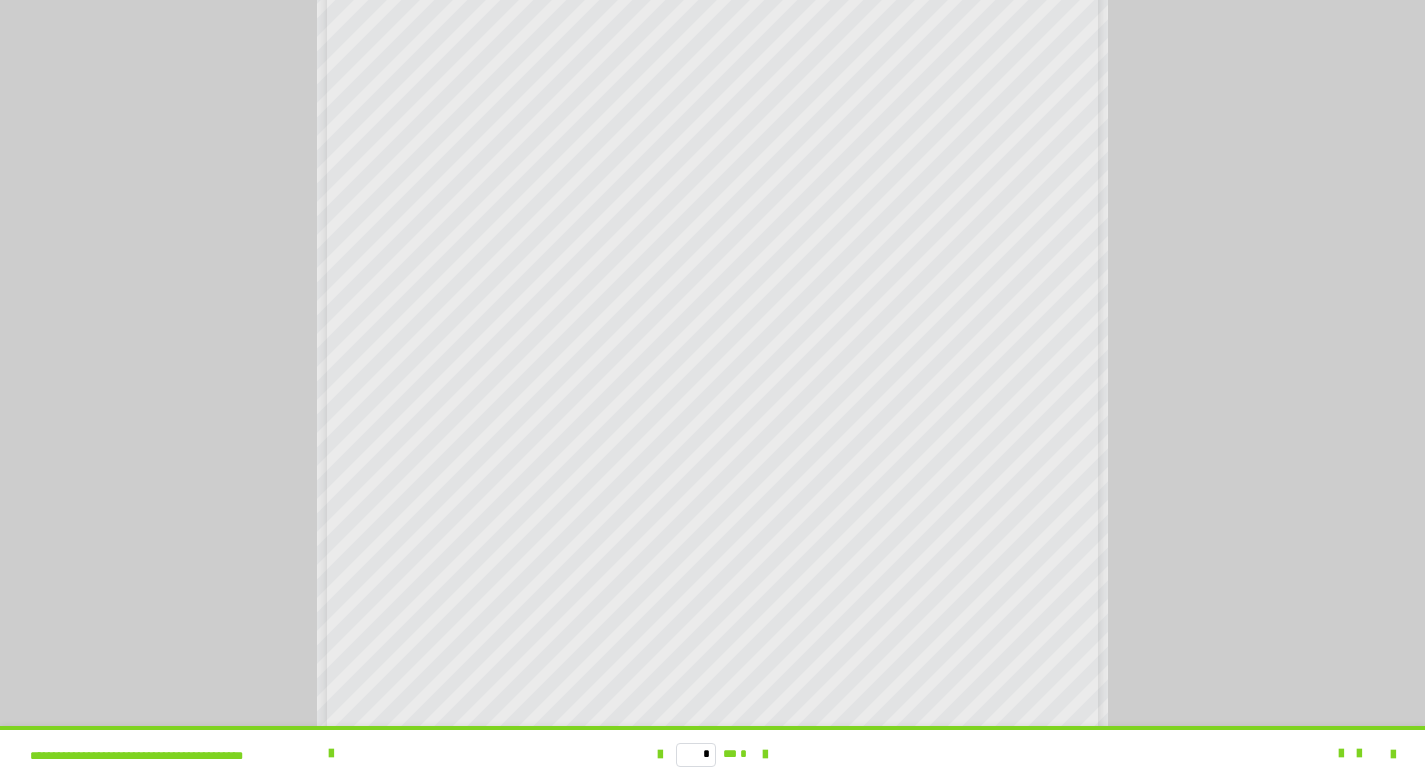 scroll, scrollTop: 4177, scrollLeft: 0, axis: vertical 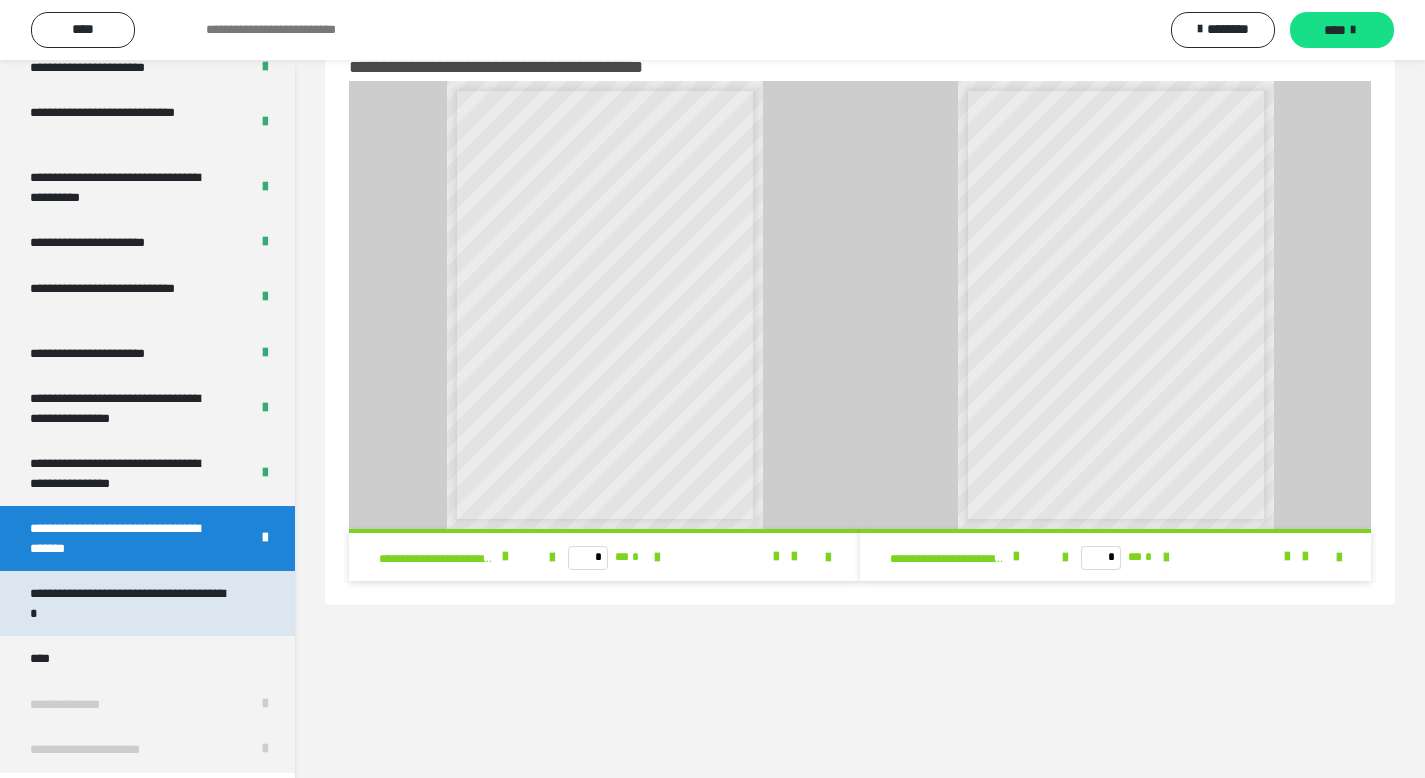 click on "**********" at bounding box center (132, 603) 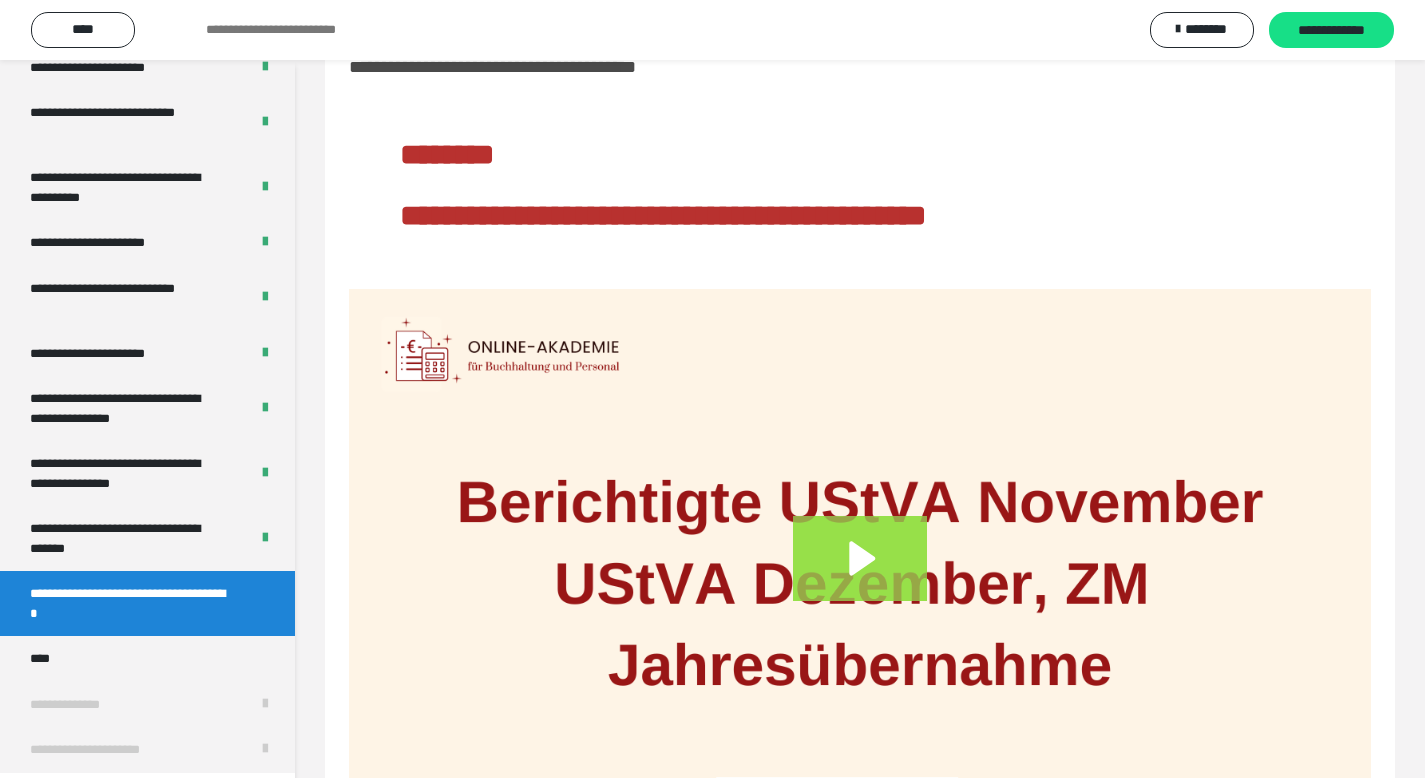 click 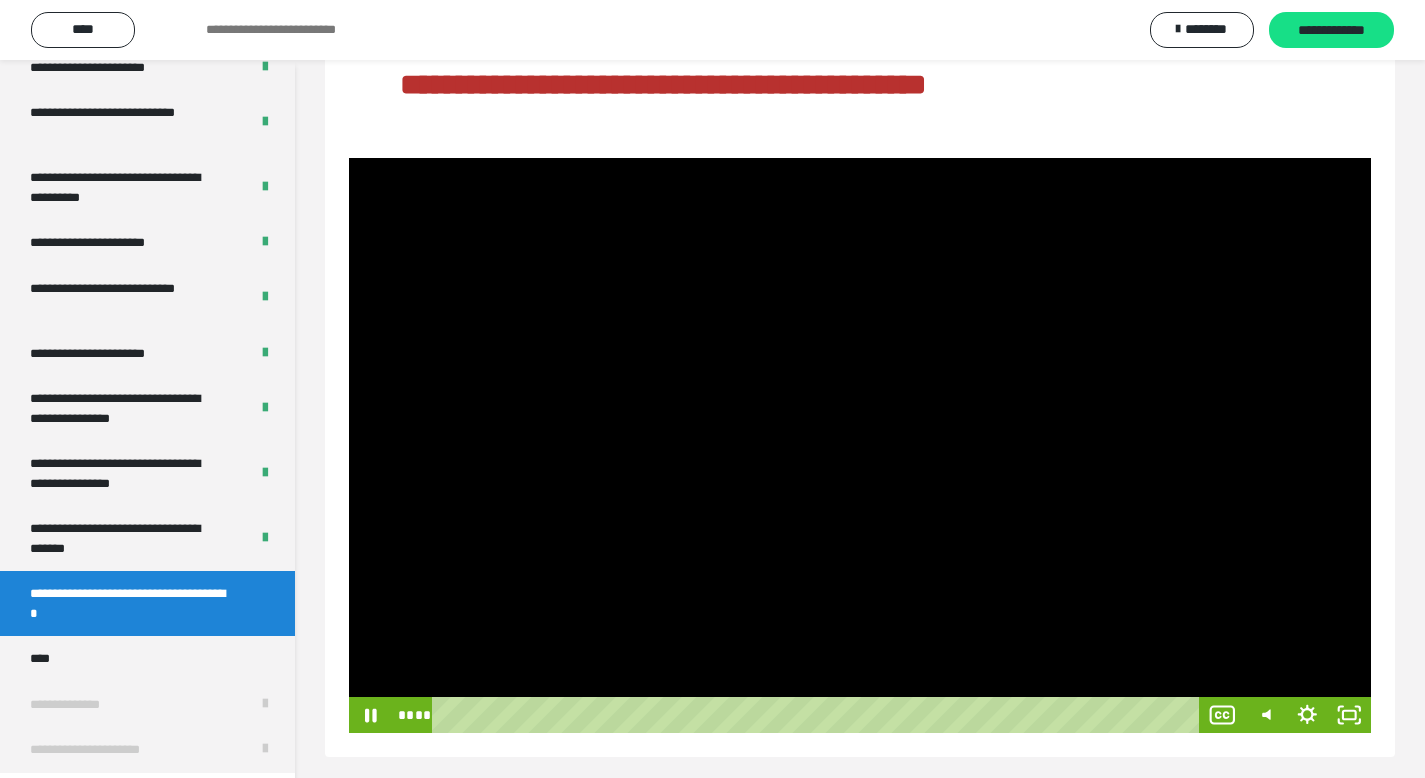 scroll, scrollTop: 200, scrollLeft: 0, axis: vertical 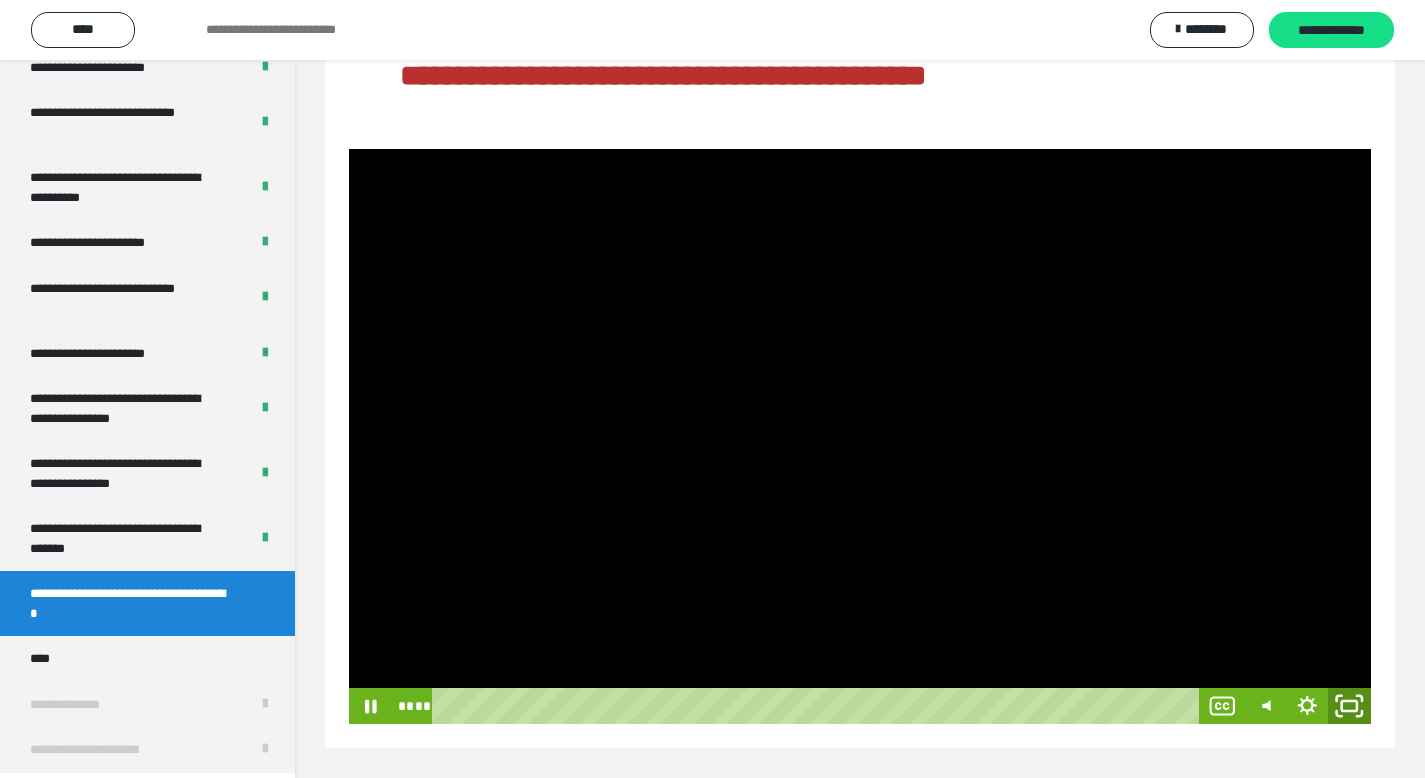 click 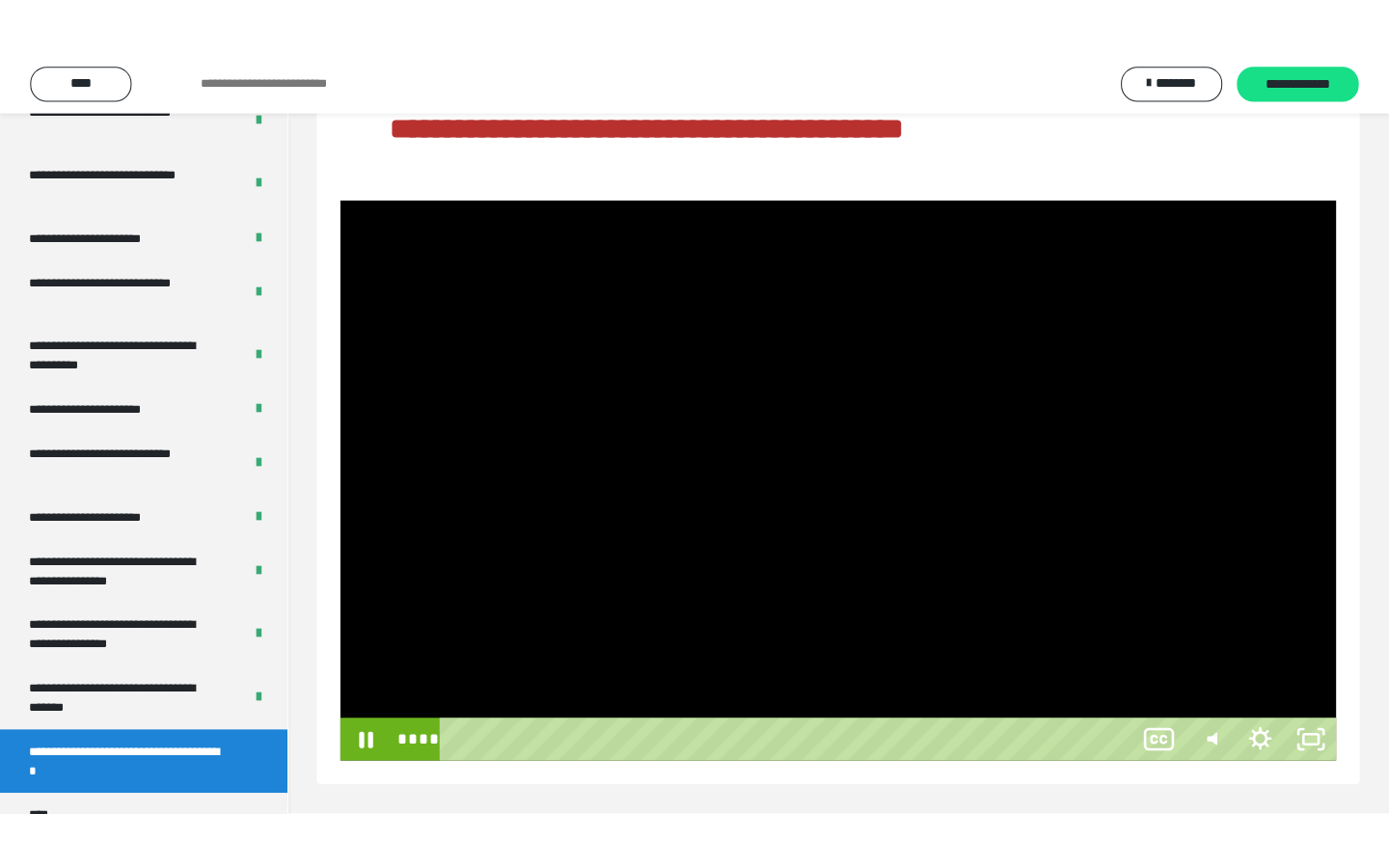 scroll, scrollTop: 75, scrollLeft: 0, axis: vertical 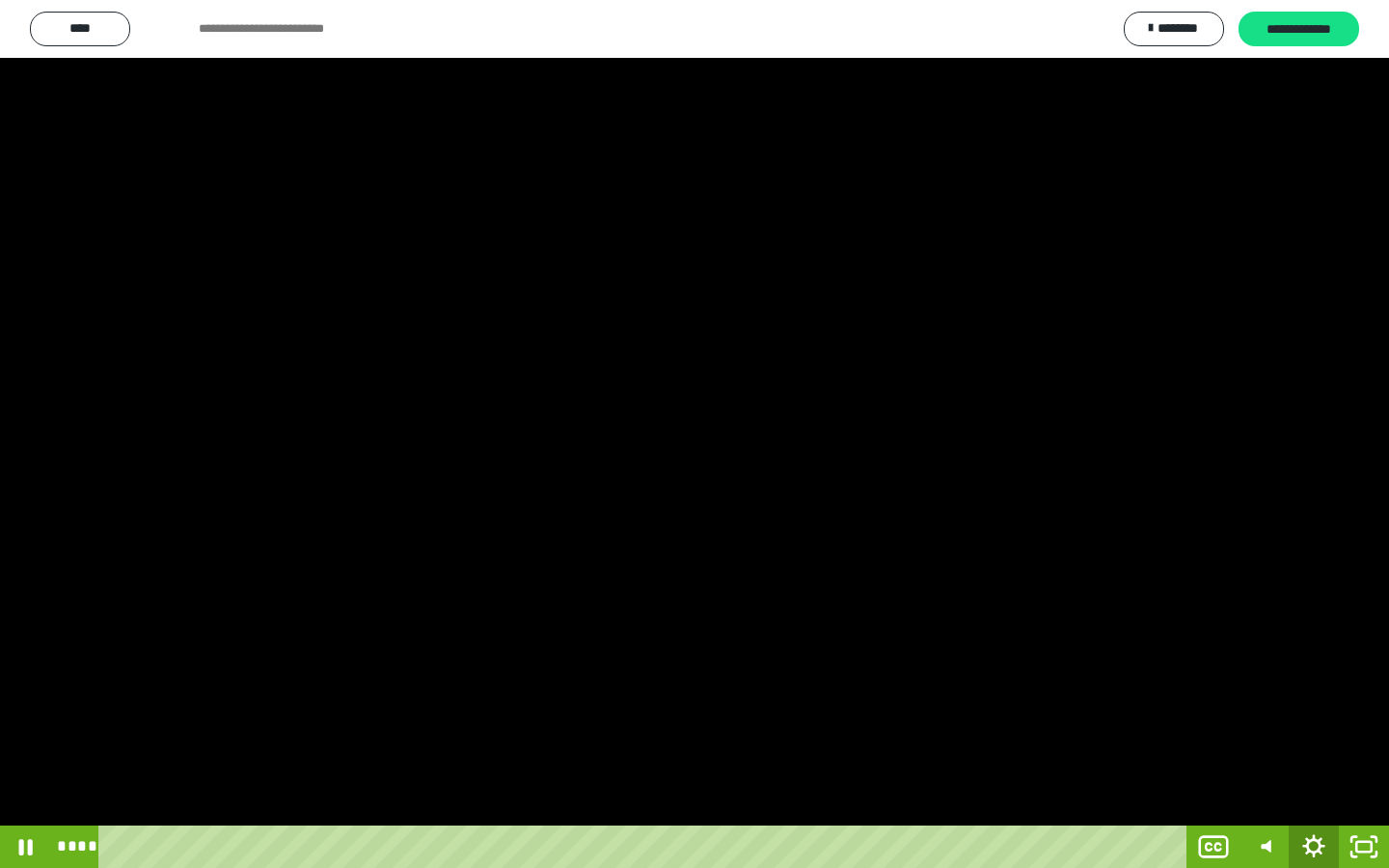 click 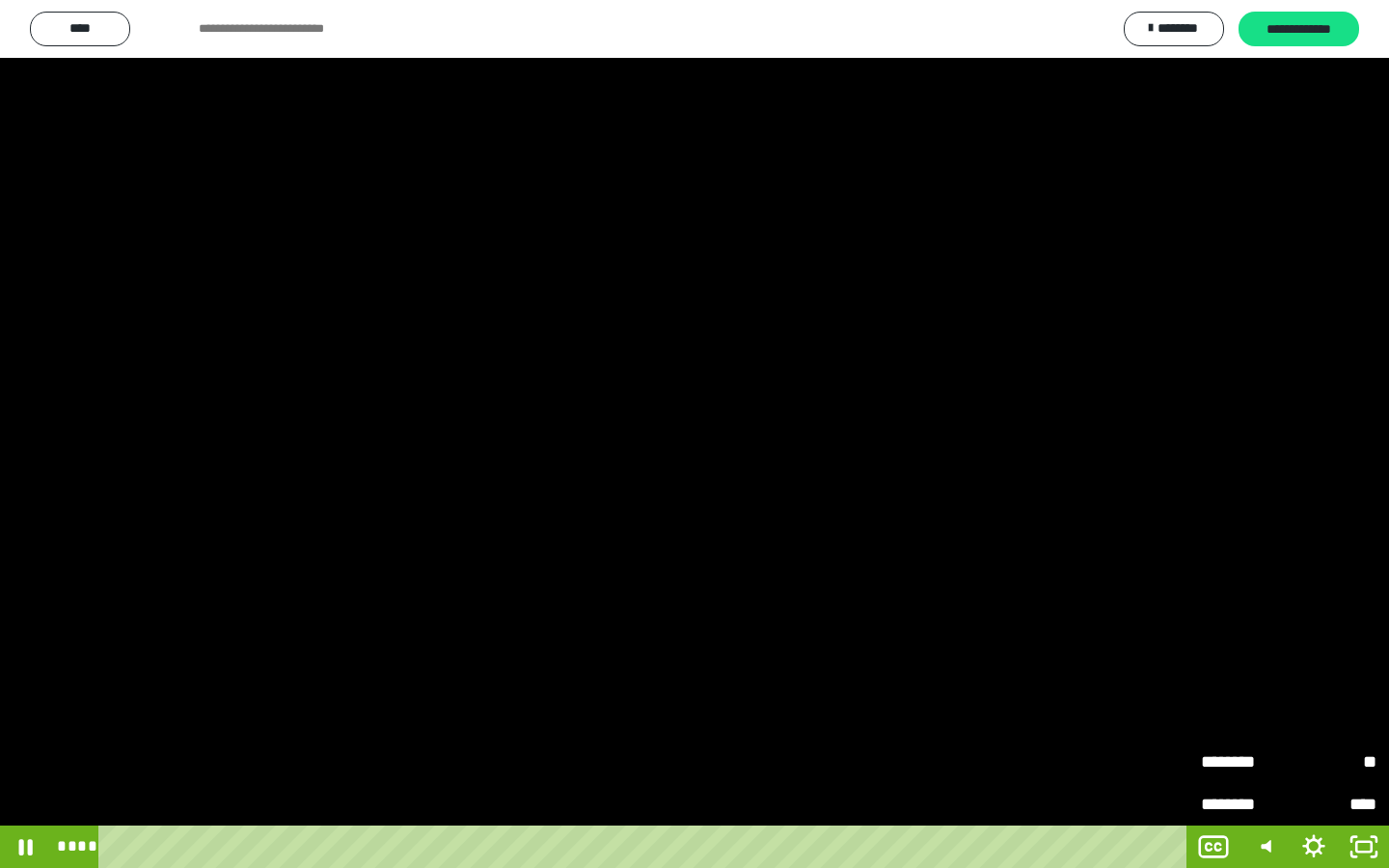 click on "**" at bounding box center [1332, 761] 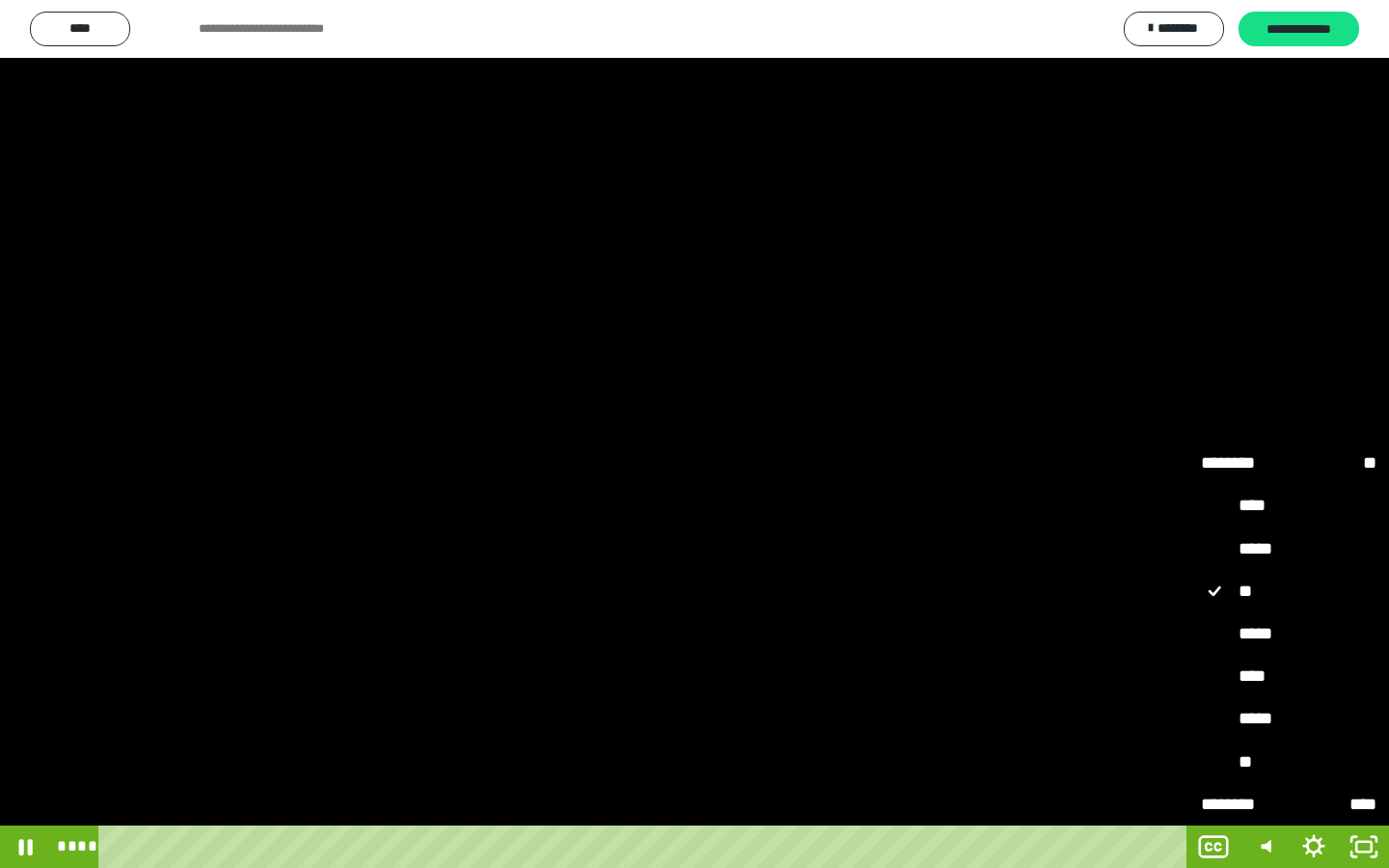 click on "**" at bounding box center [1289, 763] 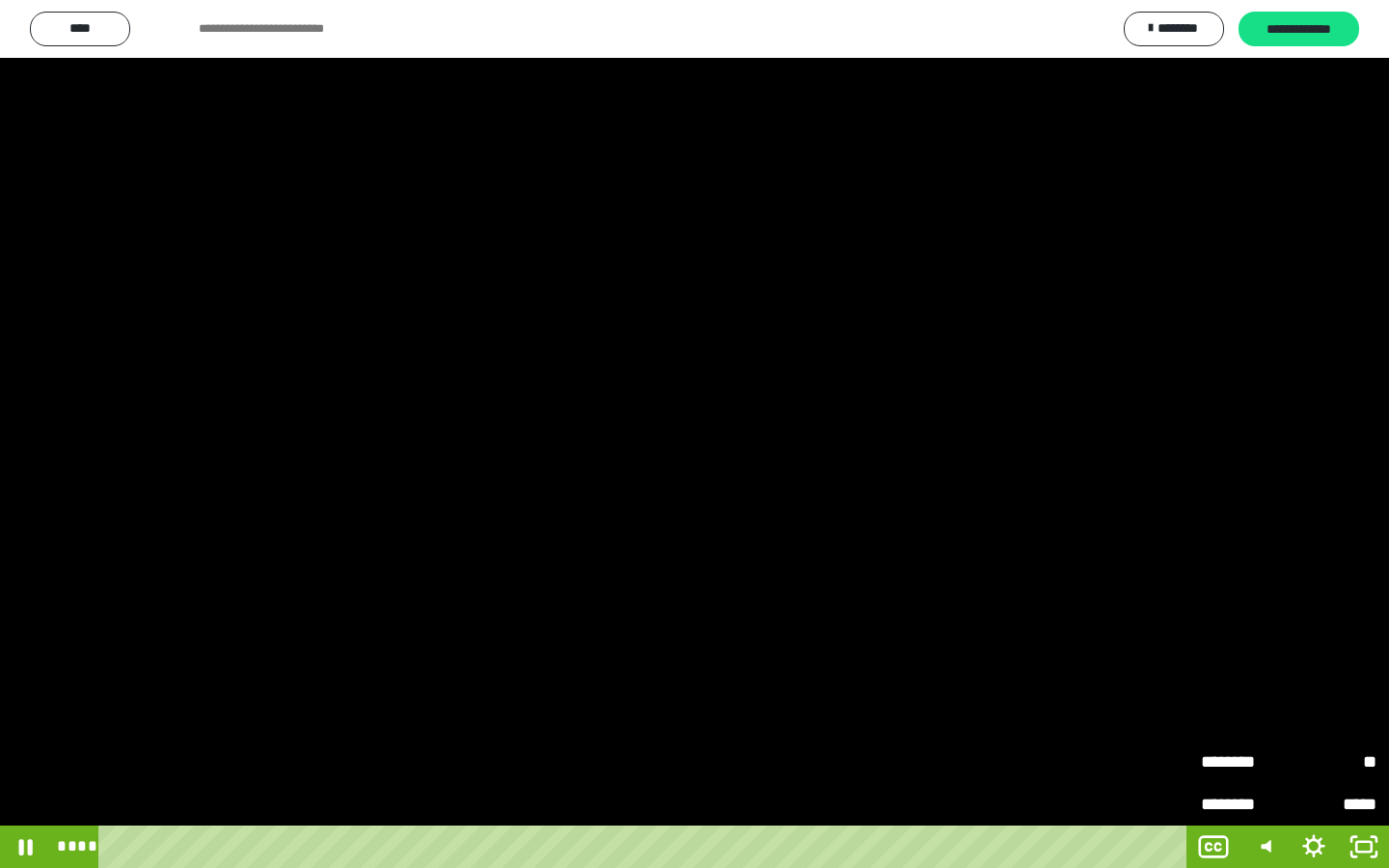 click at bounding box center [694, 434] 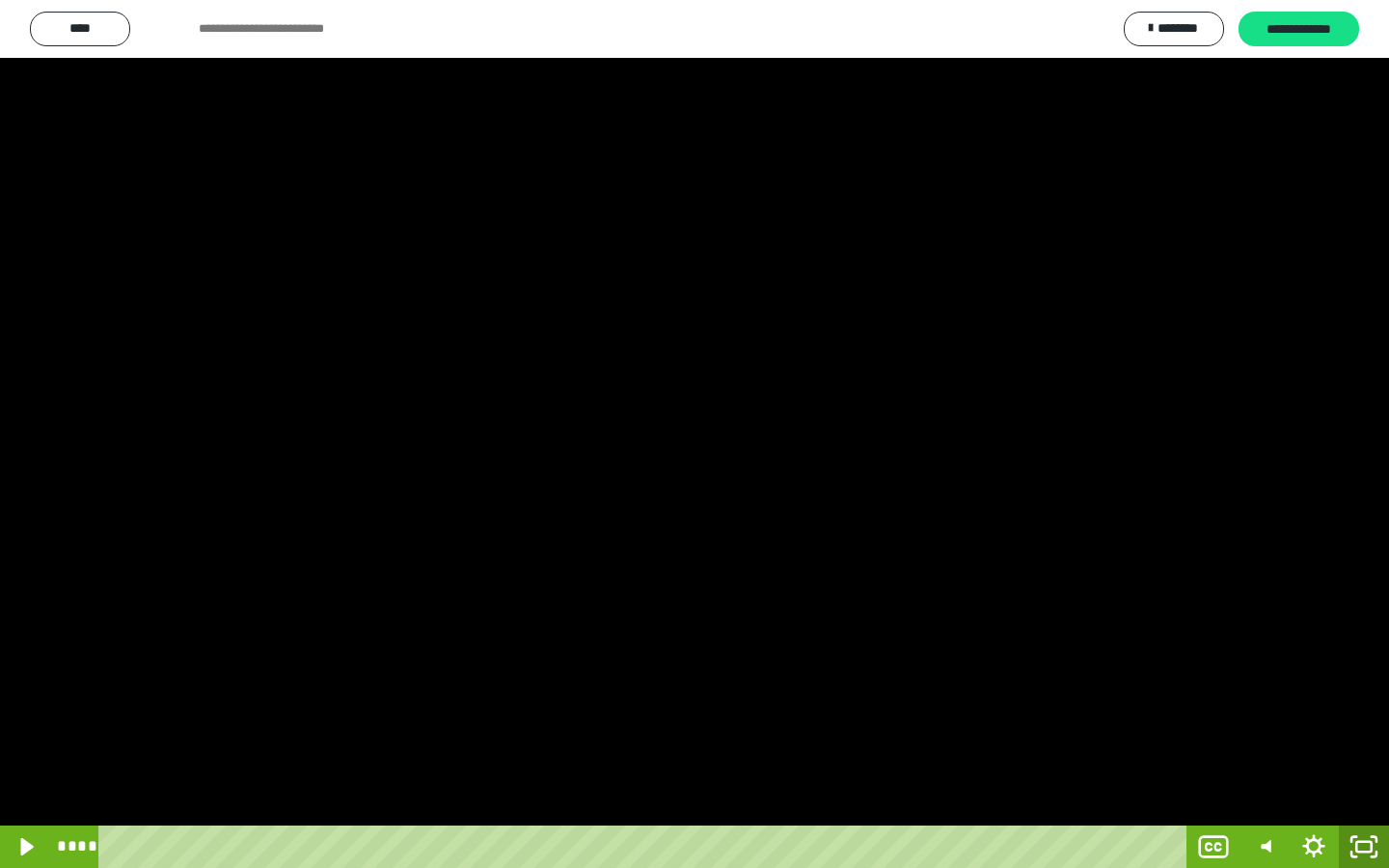click 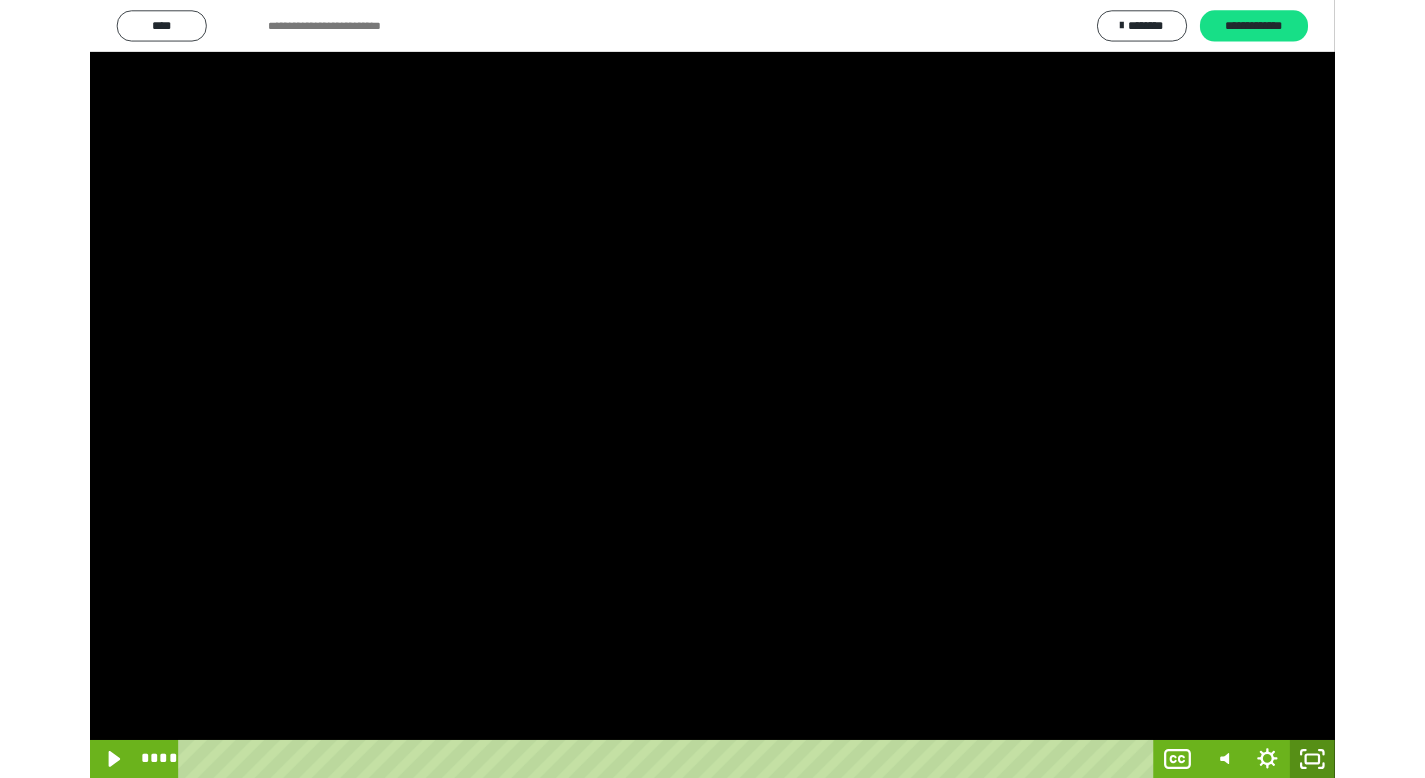 scroll, scrollTop: 4177, scrollLeft: 0, axis: vertical 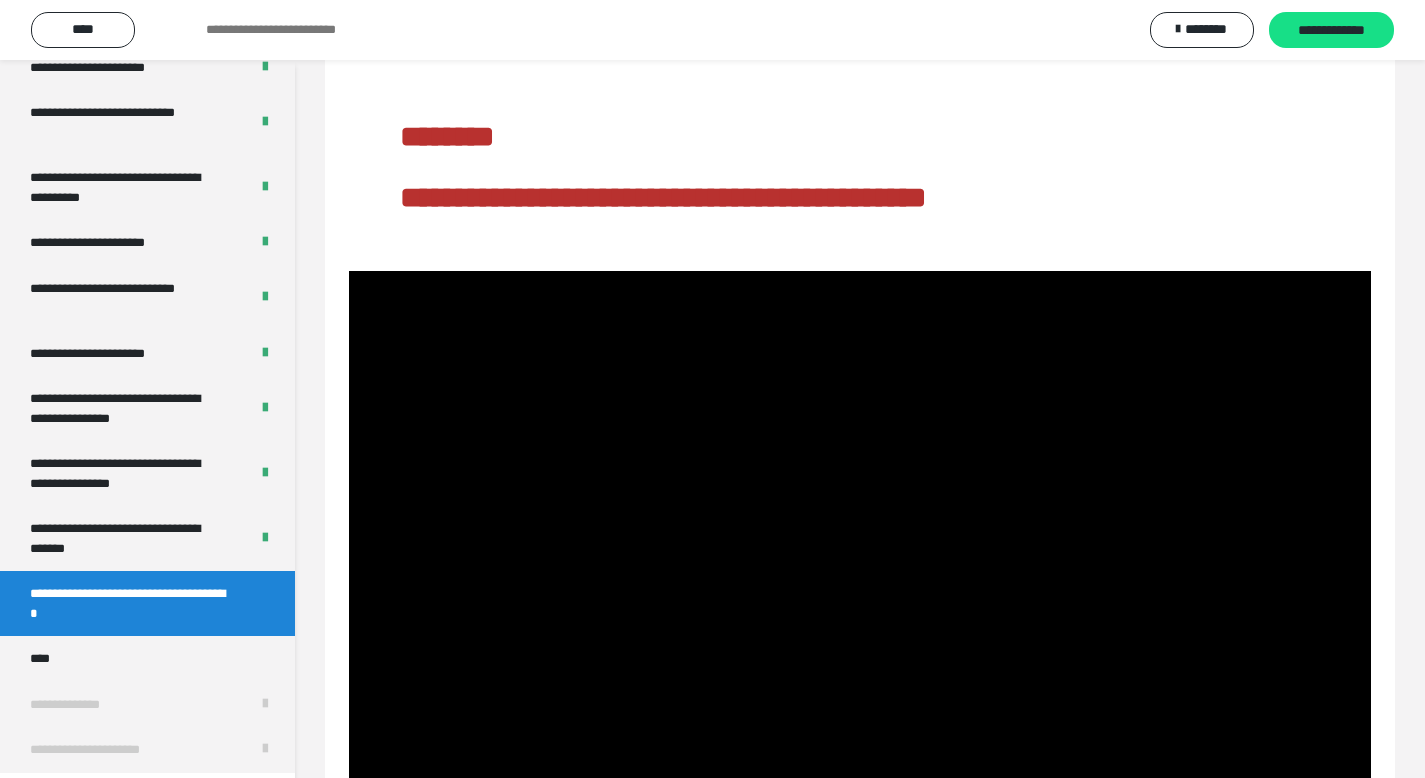 click at bounding box center [860, 558] 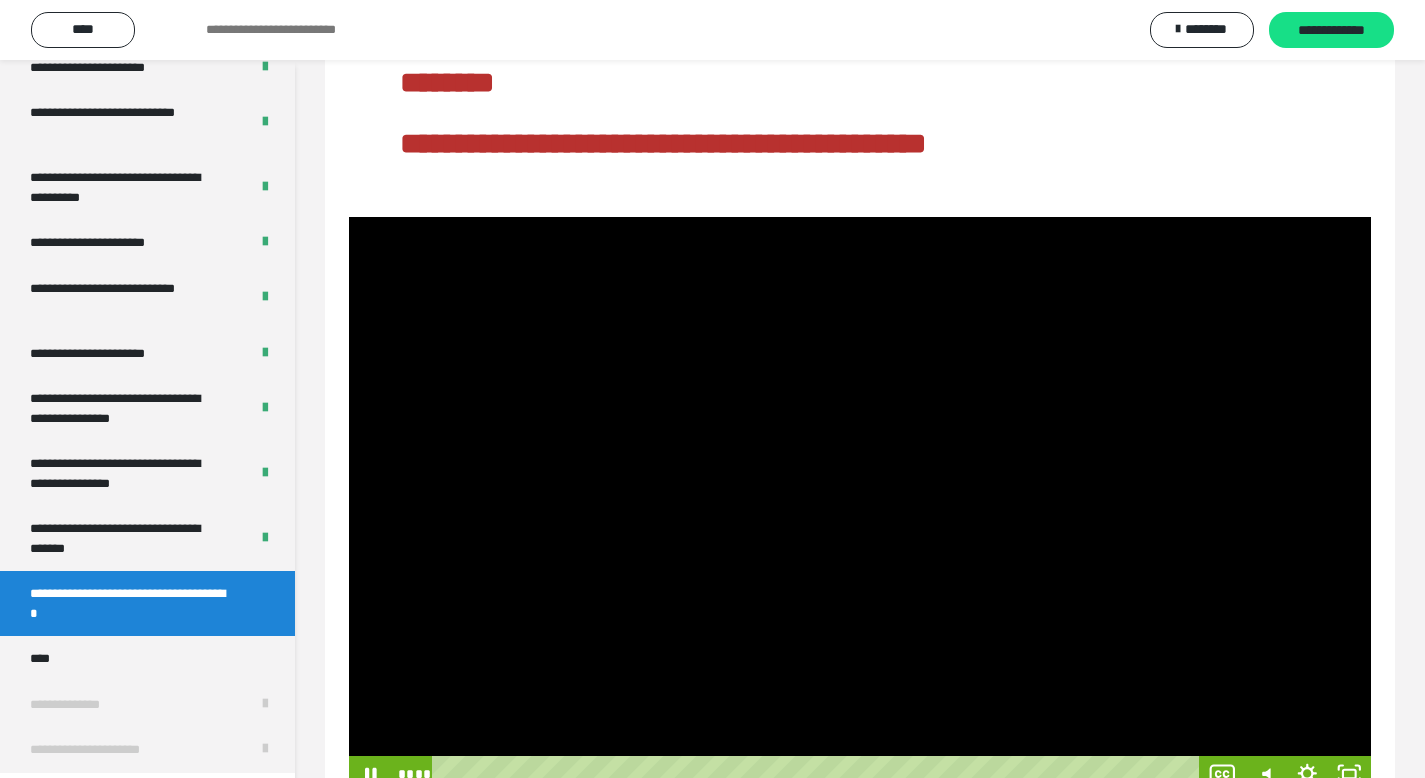 scroll, scrollTop: 200, scrollLeft: 0, axis: vertical 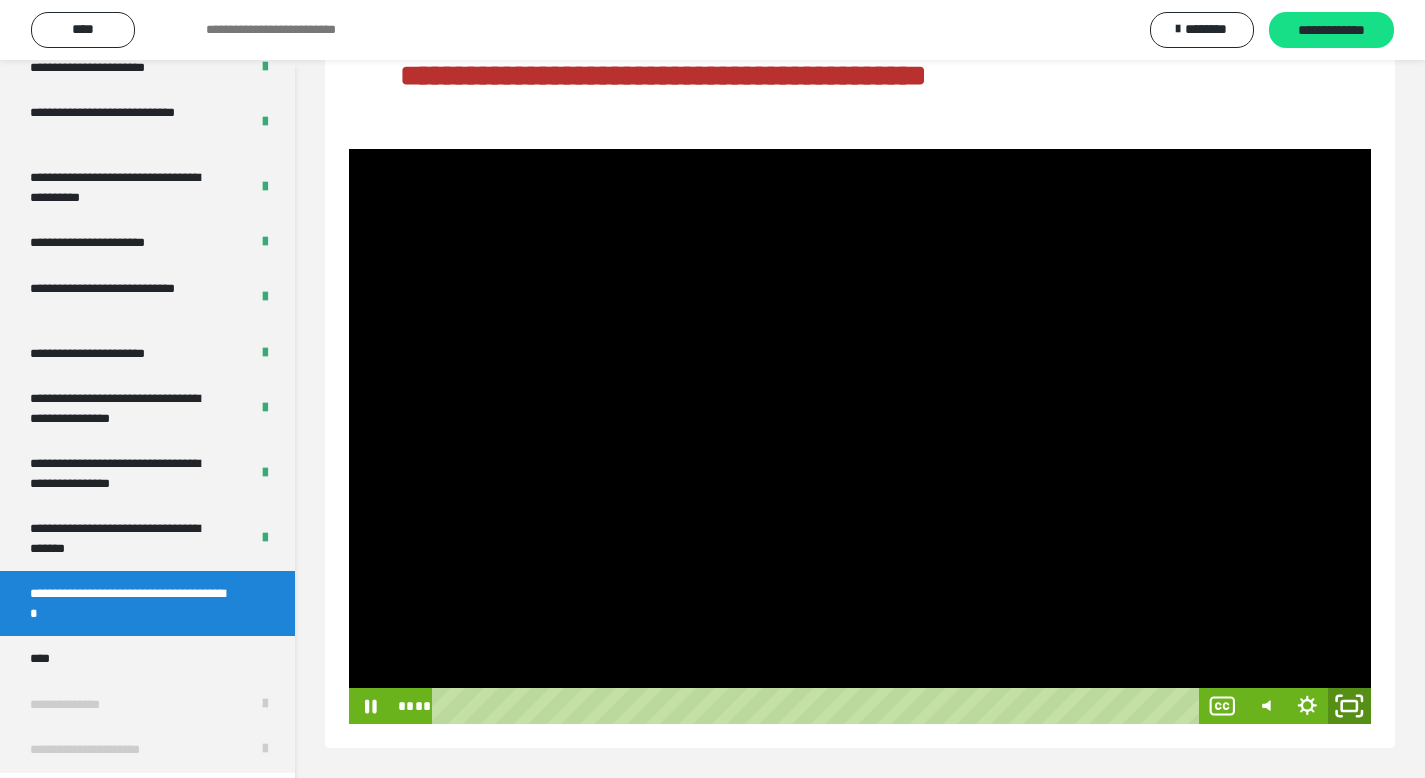 drag, startPoint x: 1351, startPoint y: 703, endPoint x: 1332, endPoint y: 806, distance: 104.73777 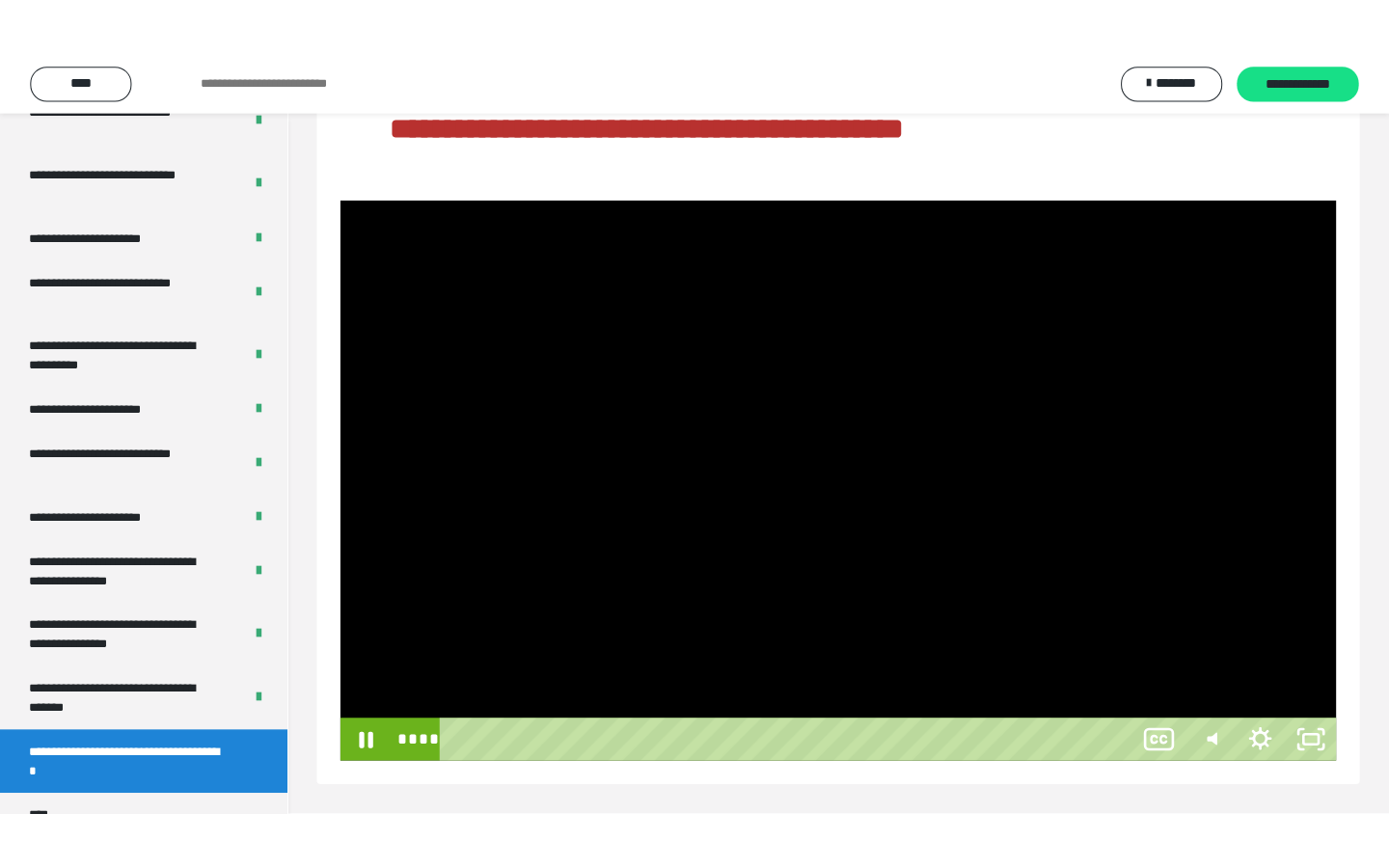 scroll, scrollTop: 75, scrollLeft: 0, axis: vertical 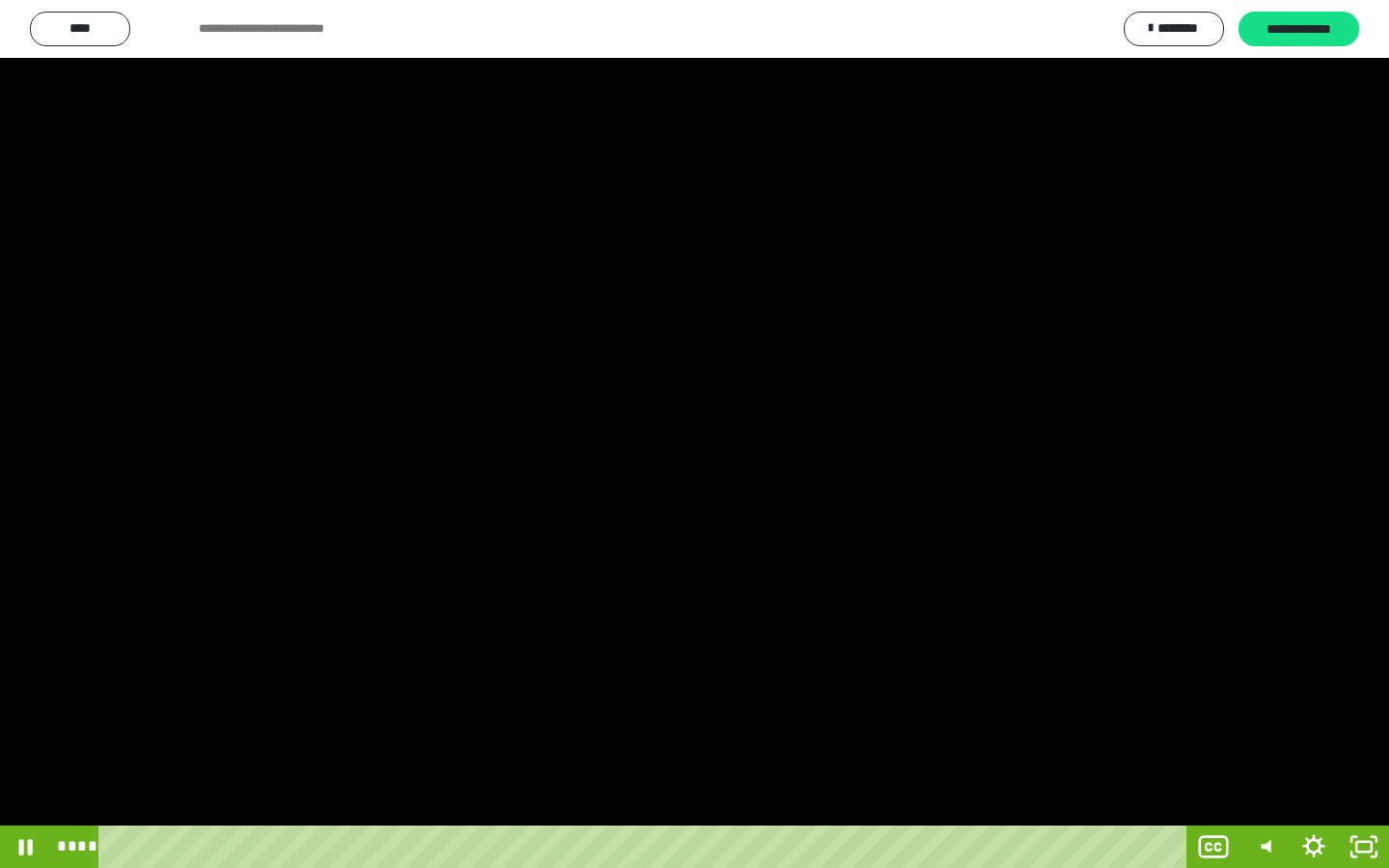 click at bounding box center [694, 434] 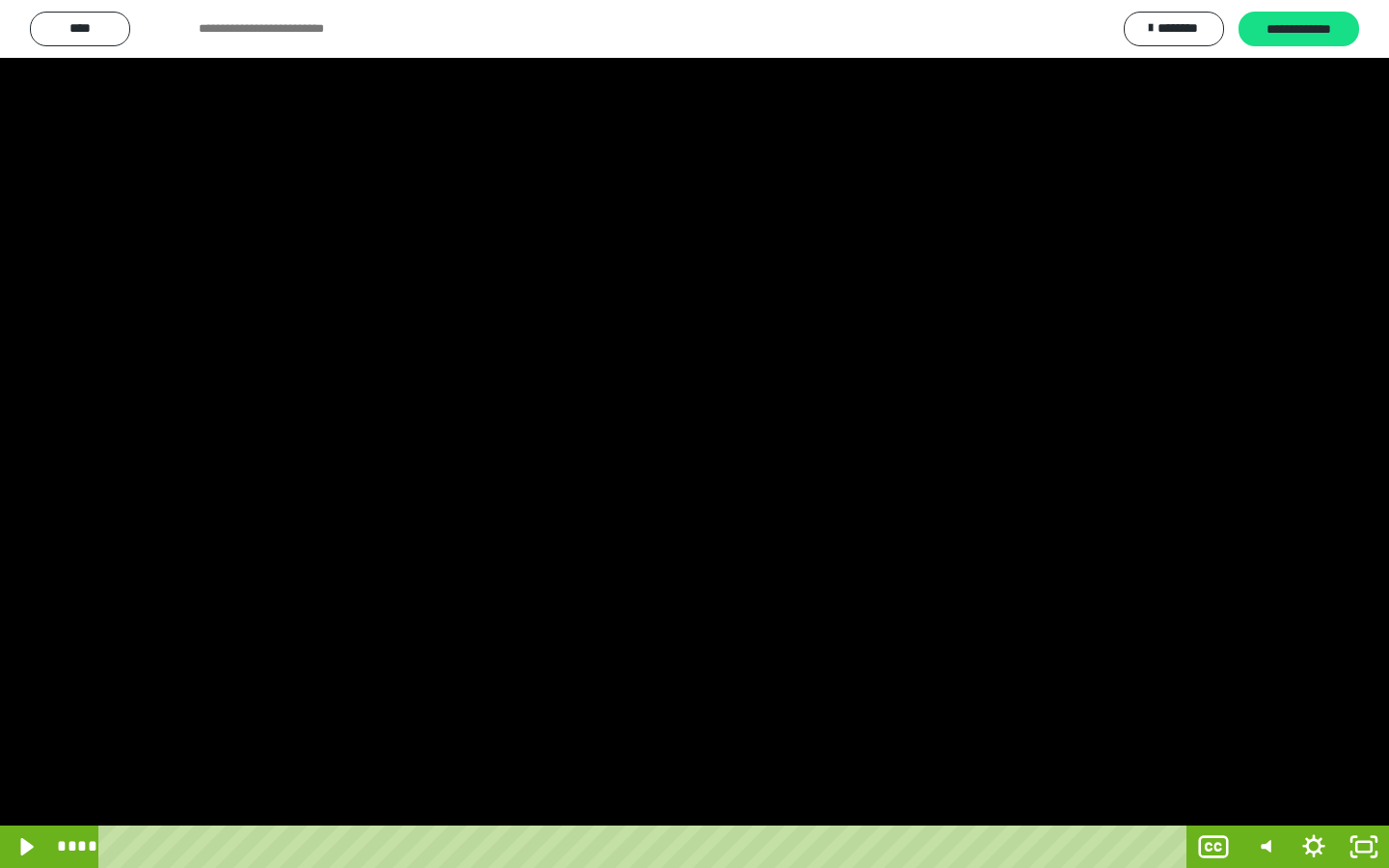 click at bounding box center [694, 434] 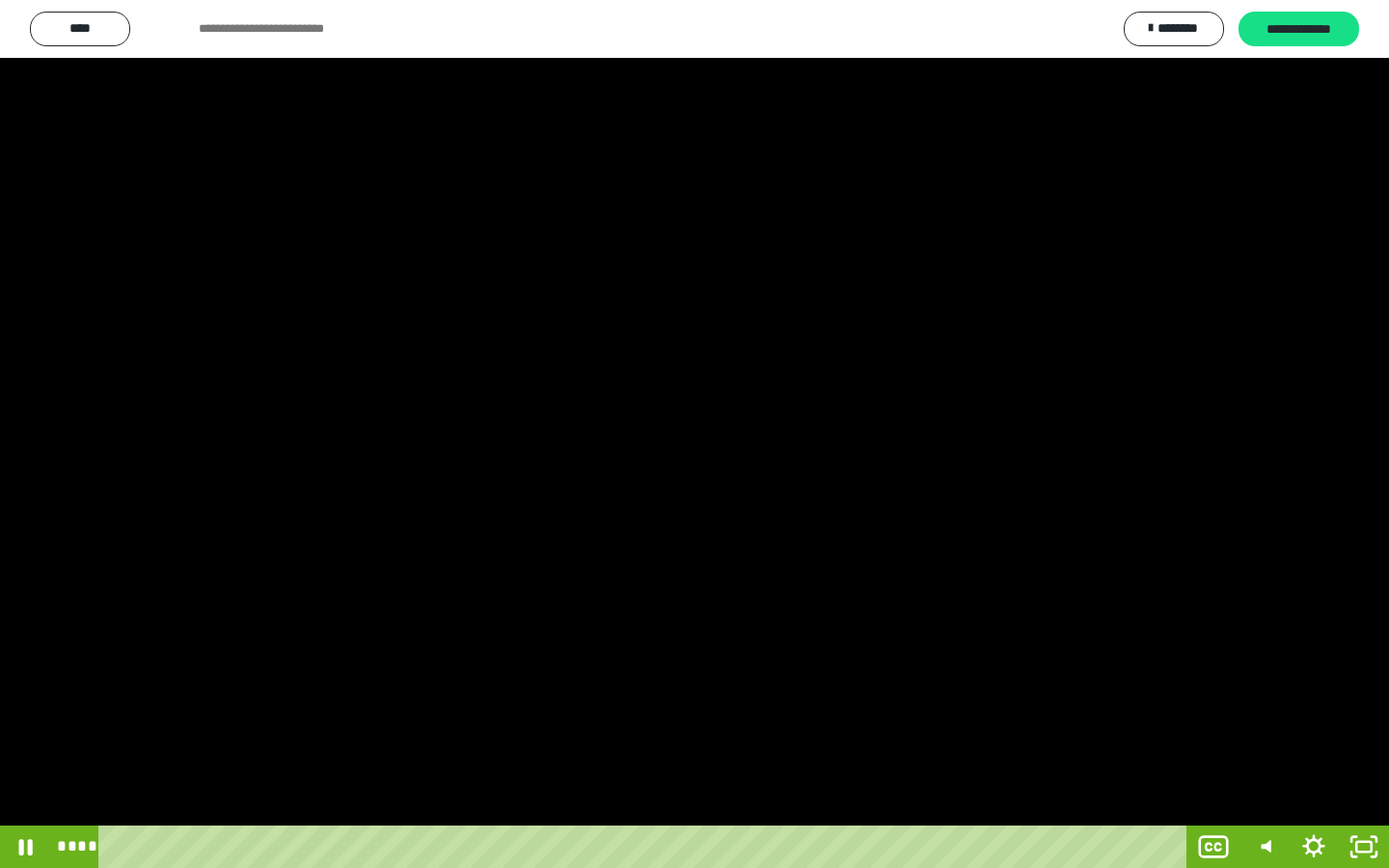 click at bounding box center (694, 434) 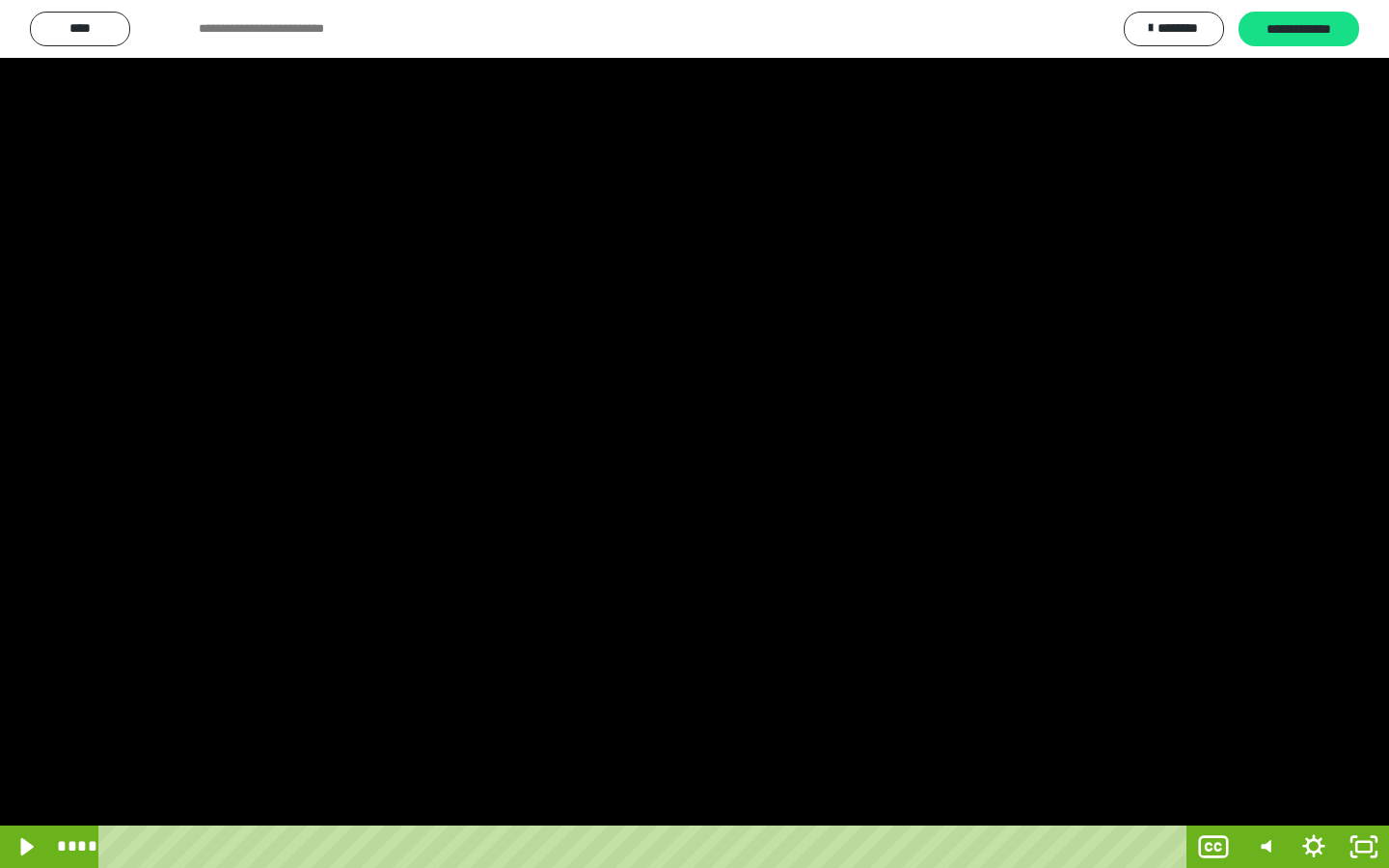 click at bounding box center (694, 434) 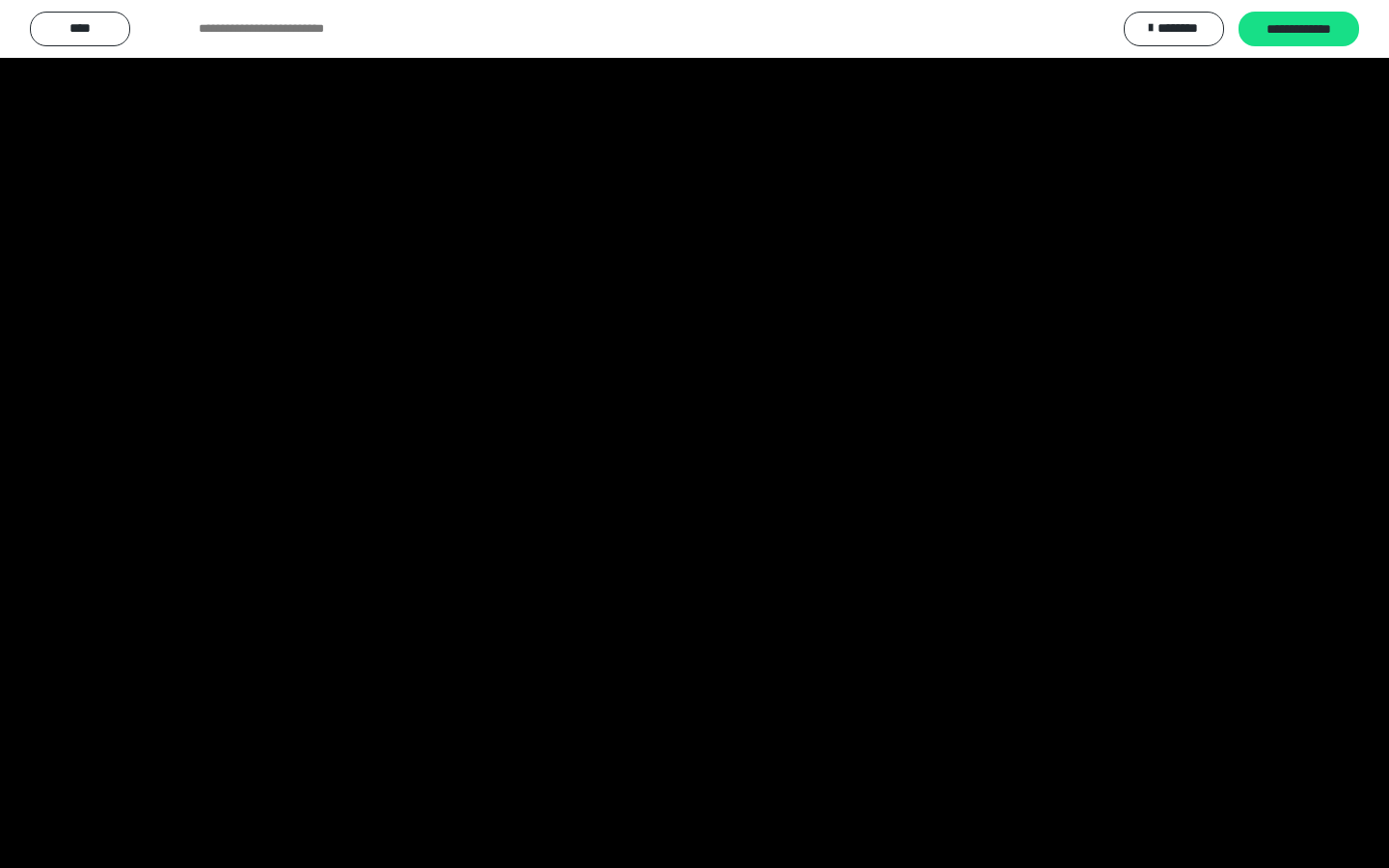 type 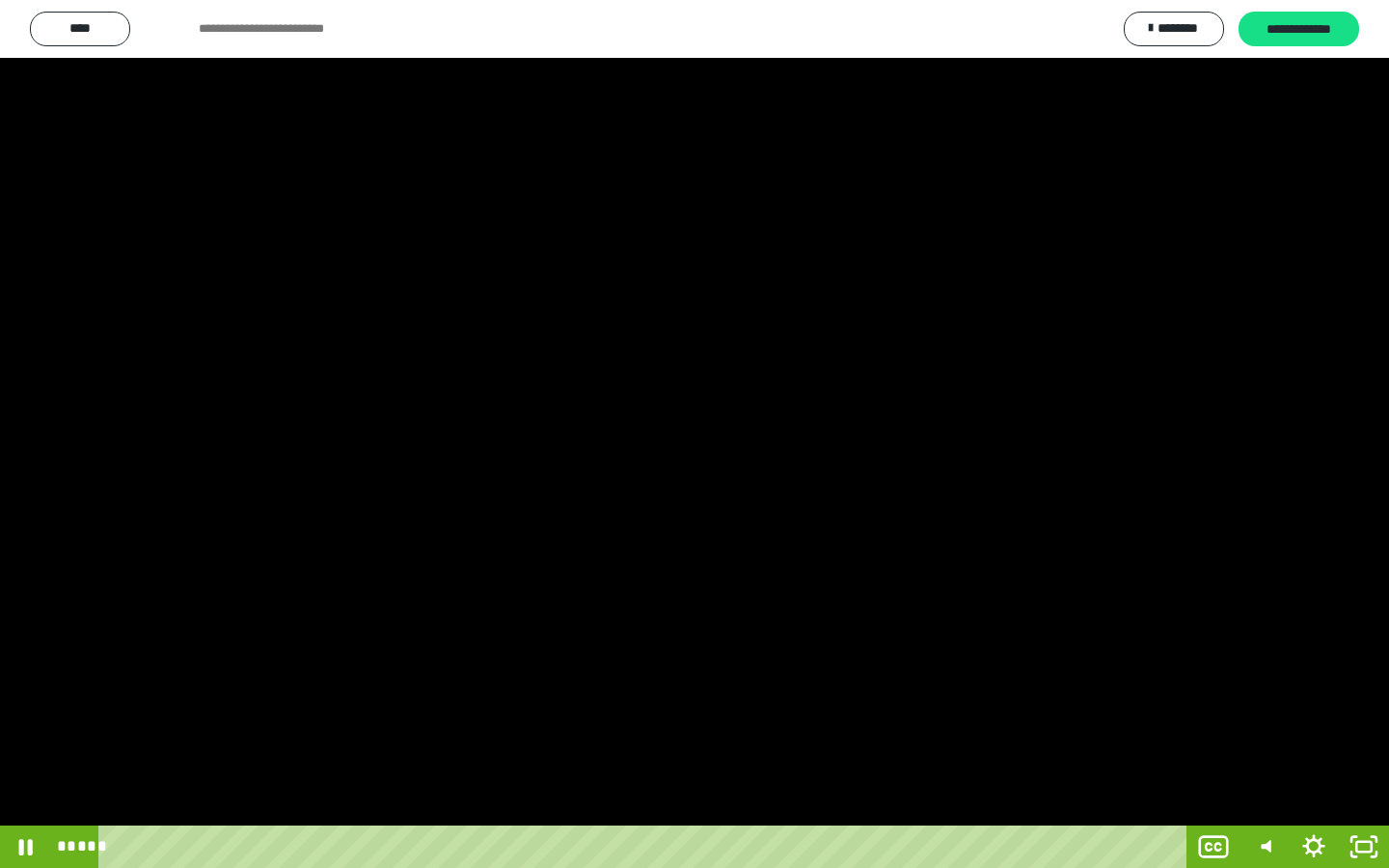 click at bounding box center [694, 434] 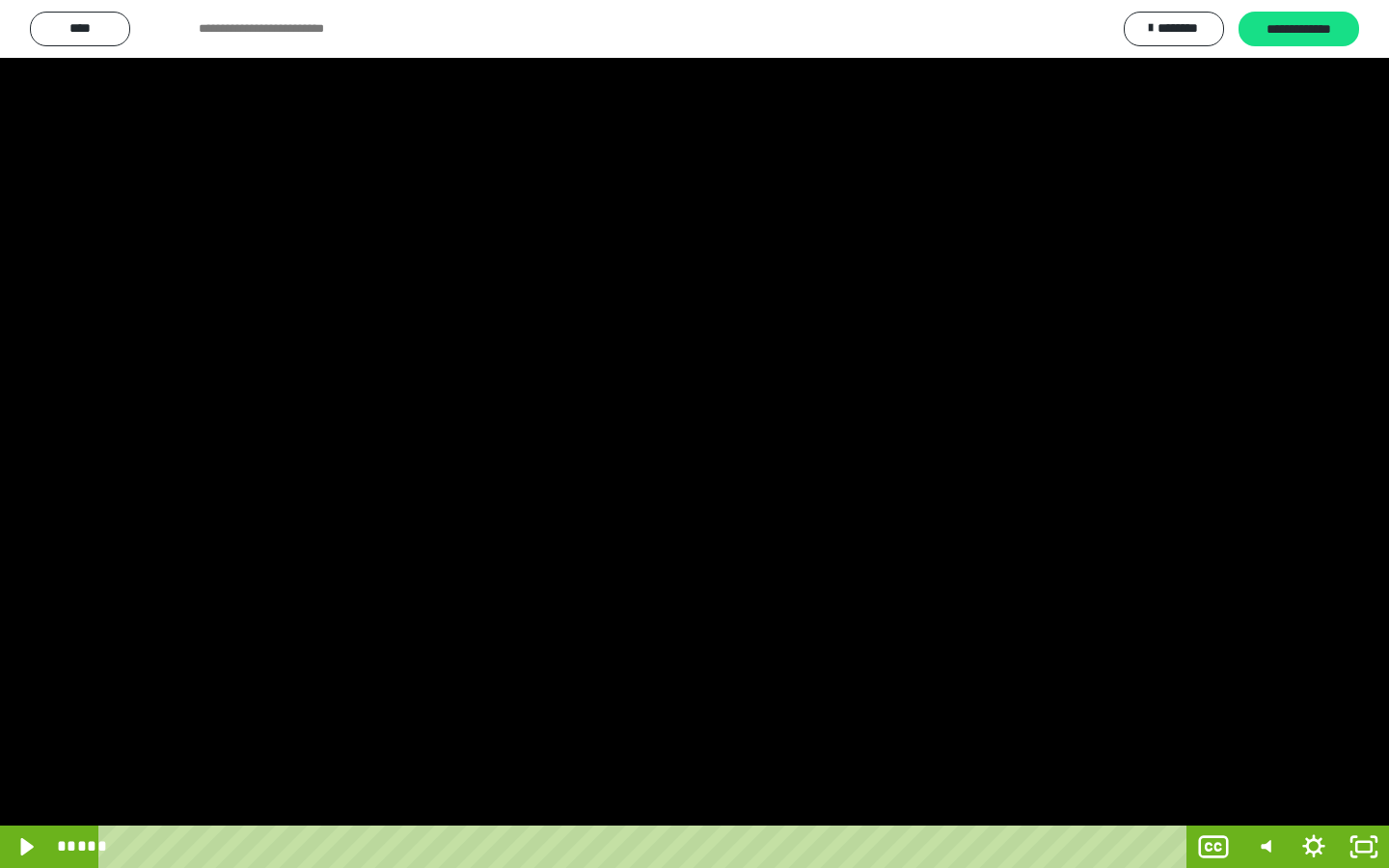 click at bounding box center [0, 0] 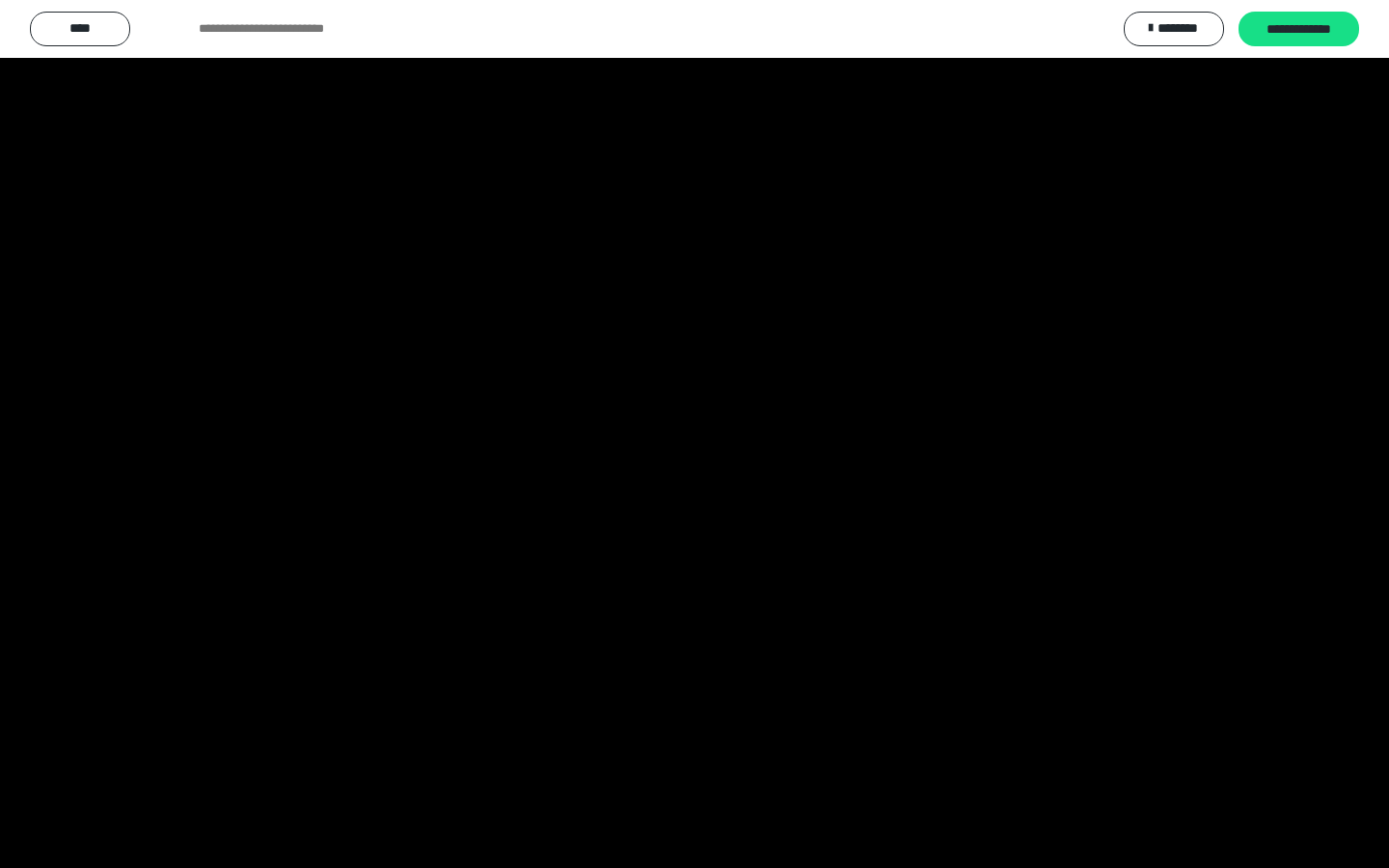 click at bounding box center (0, 0) 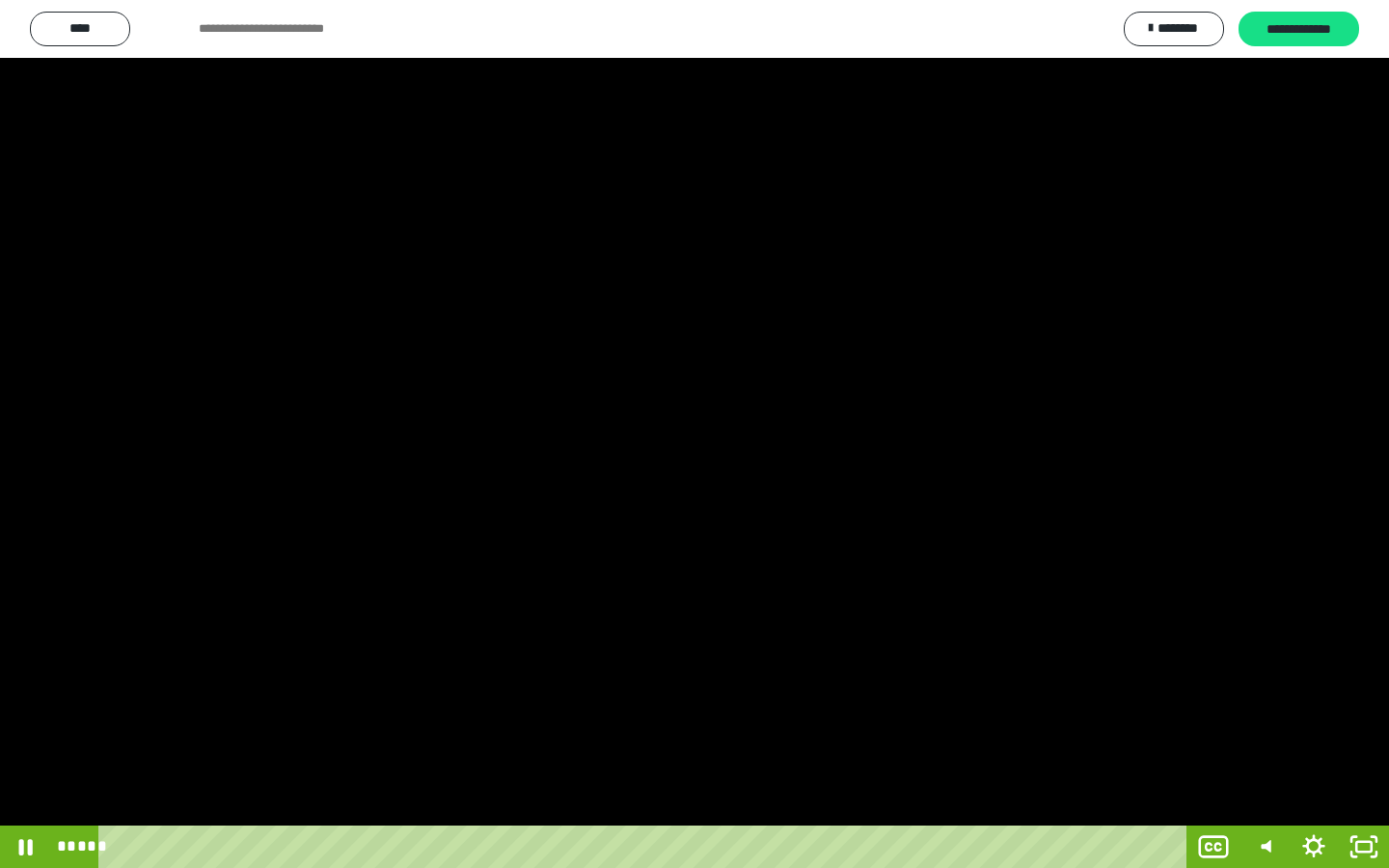 click at bounding box center (0, 0) 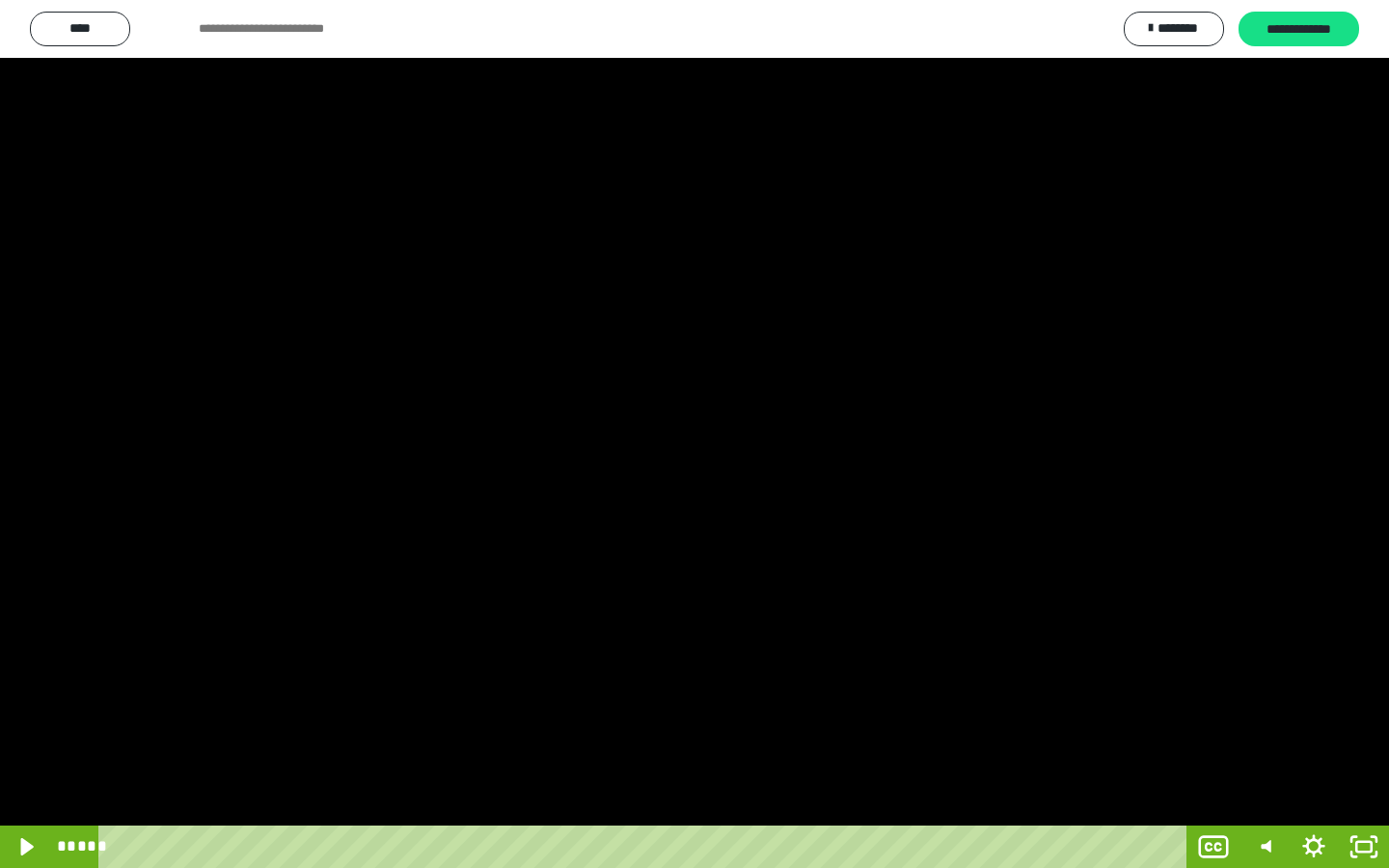 click at bounding box center (694, 434) 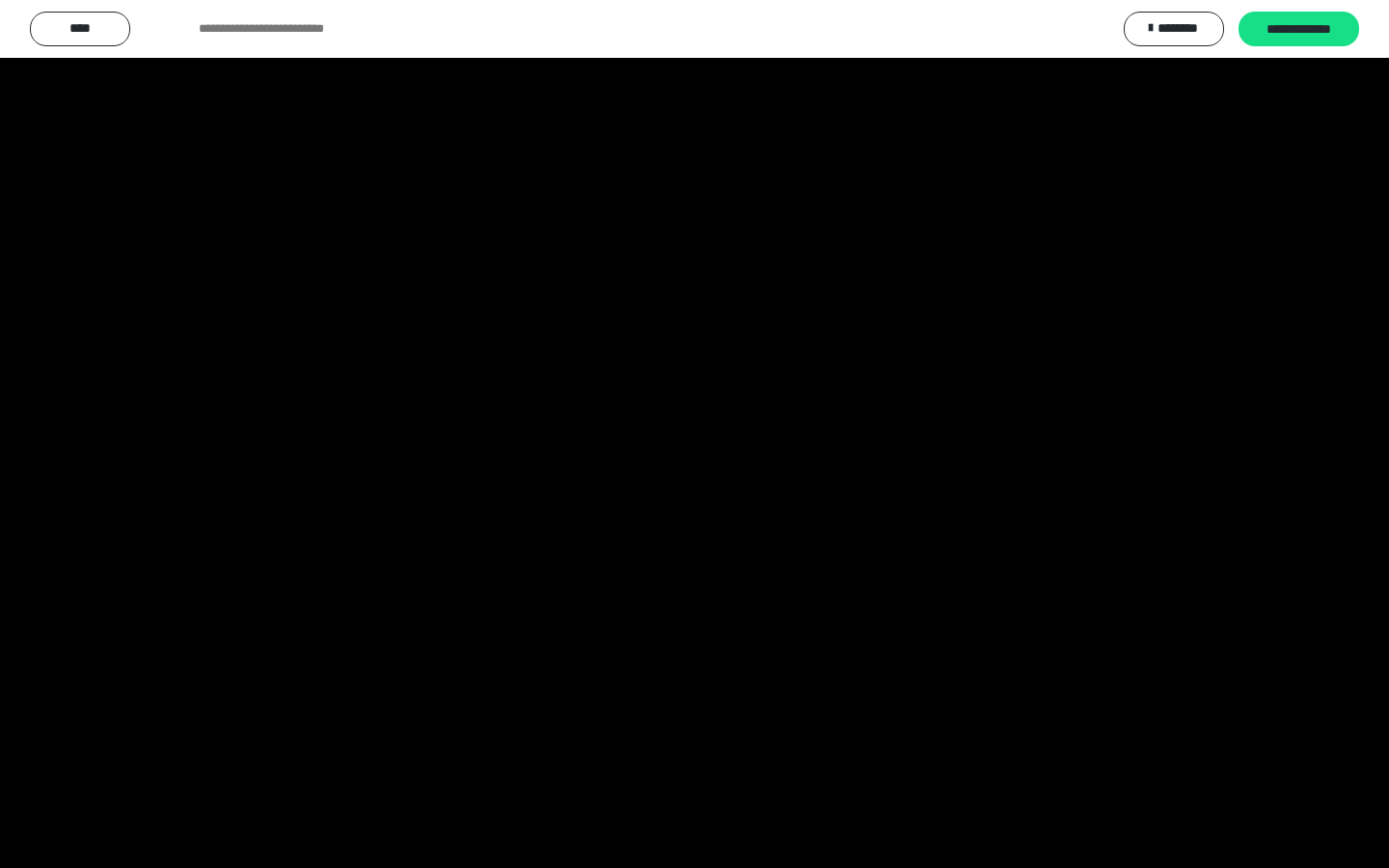 click at bounding box center (0, 0) 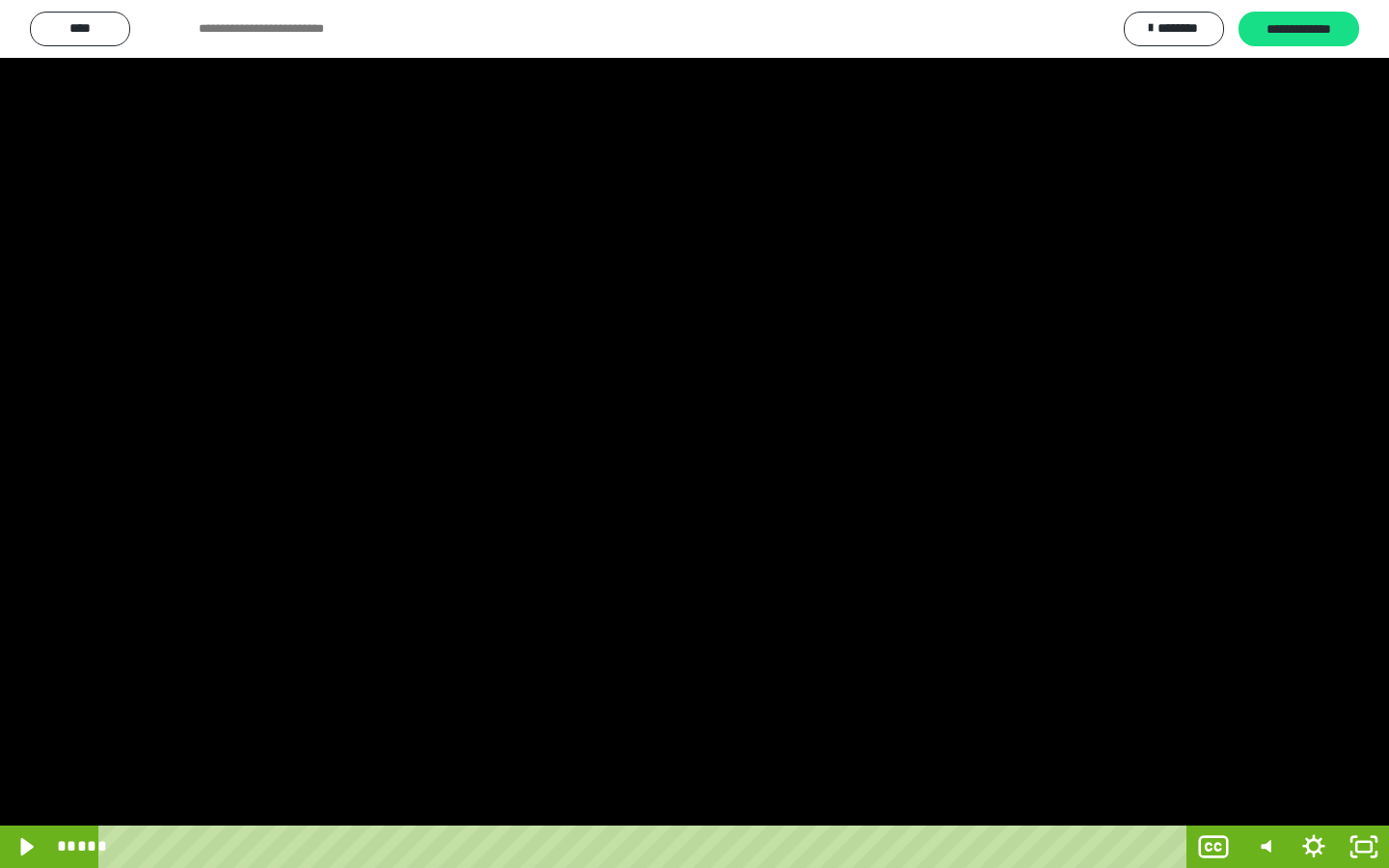 click at bounding box center (694, 434) 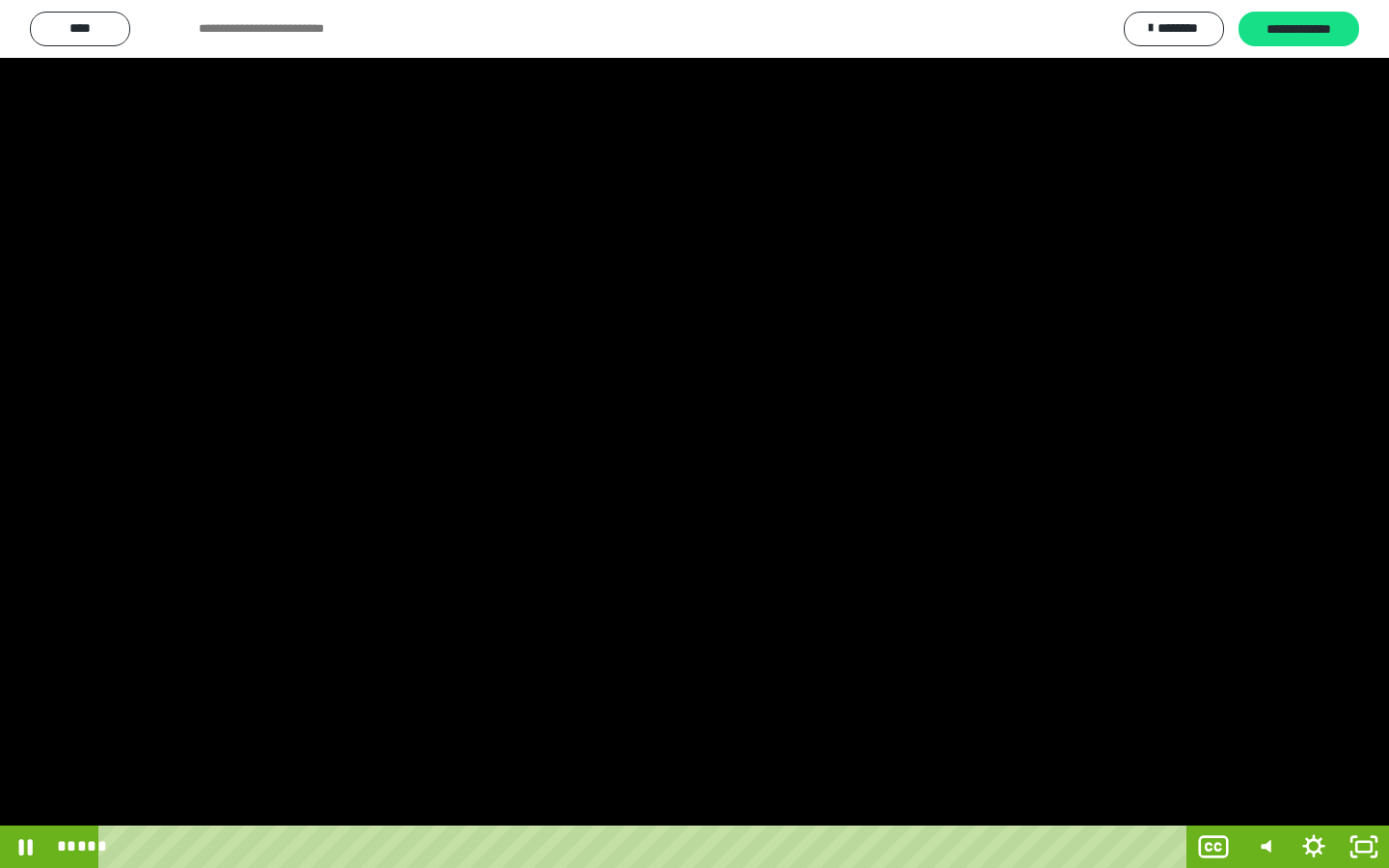 click at bounding box center [694, 434] 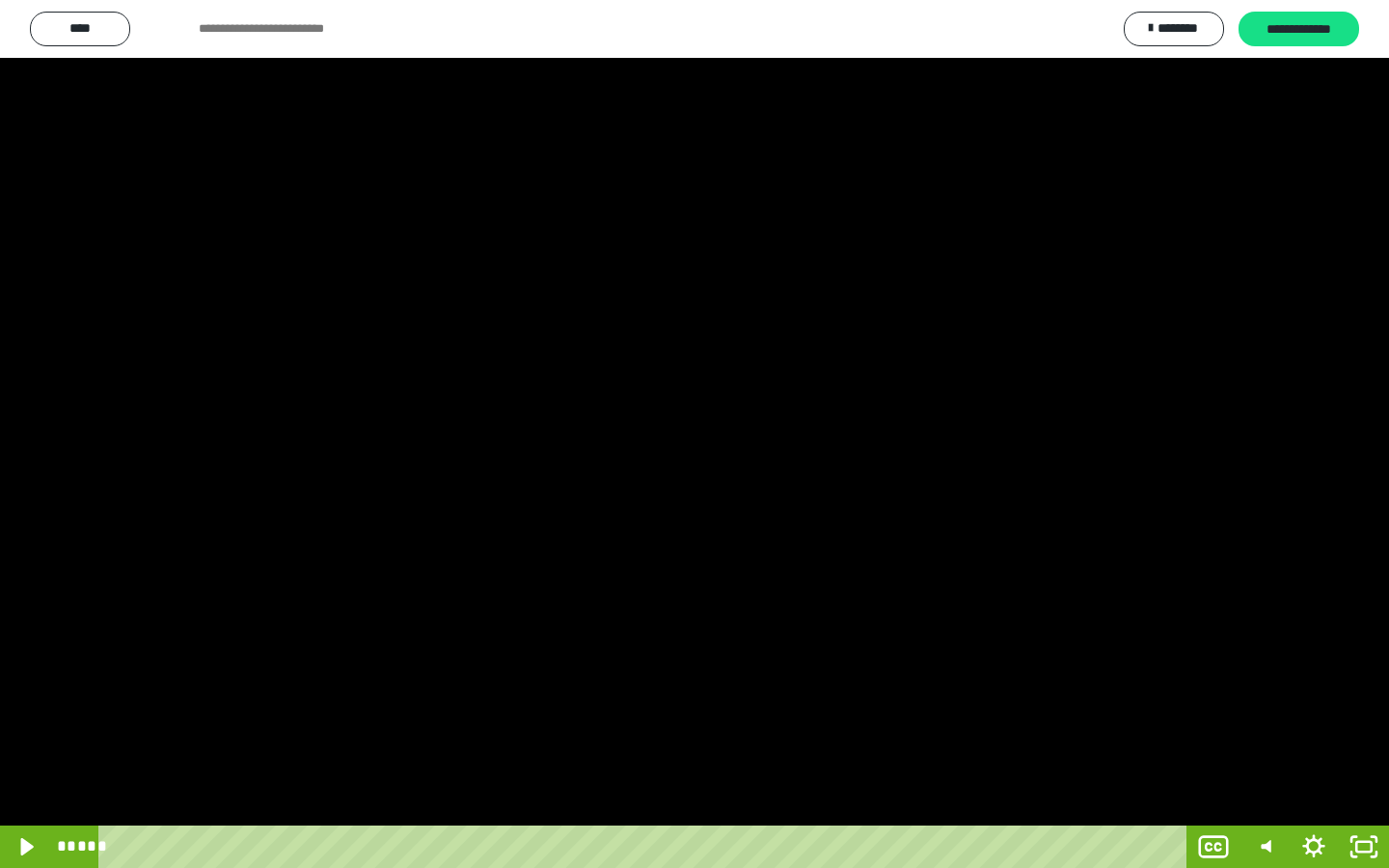 click at bounding box center (694, 434) 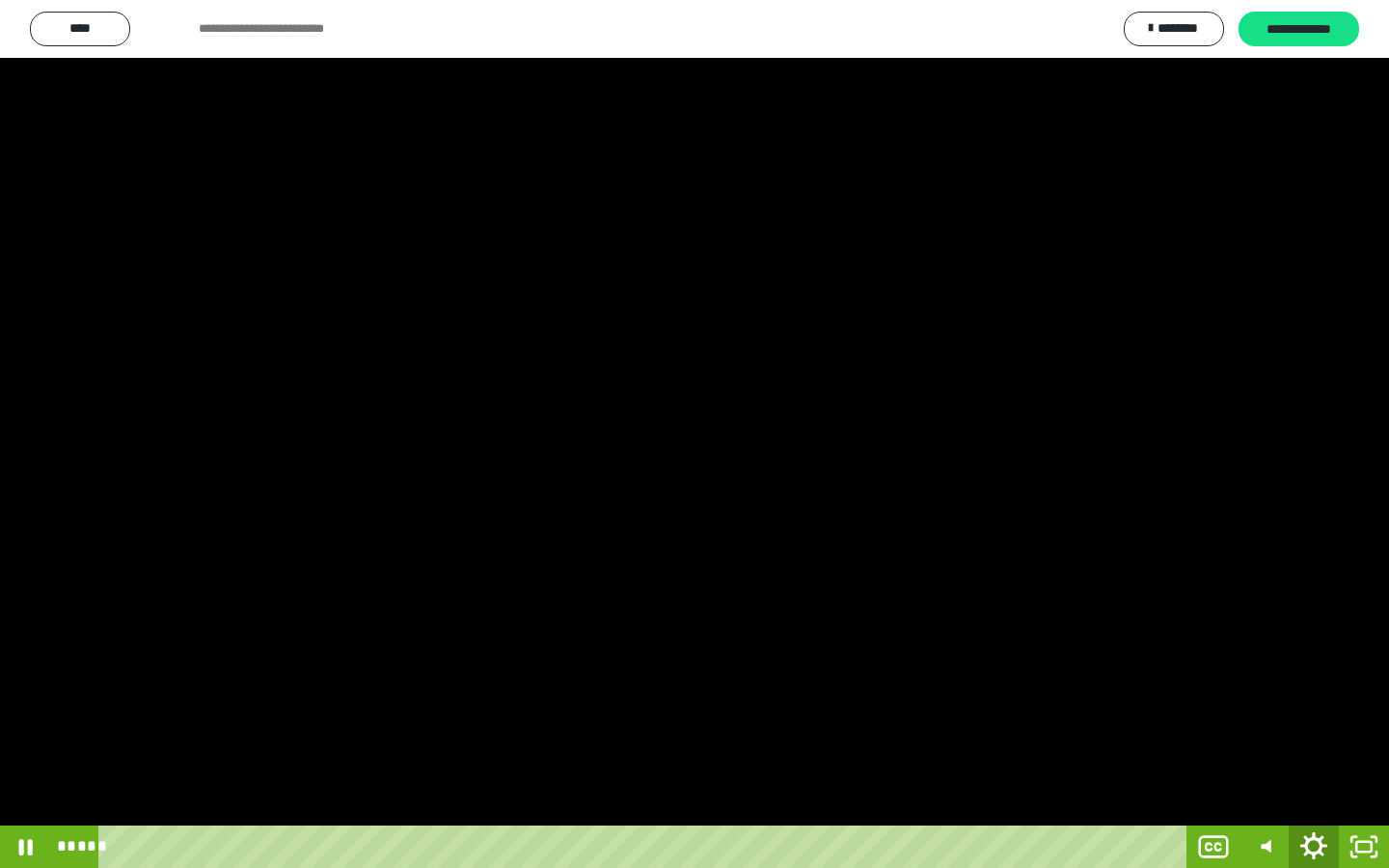 click 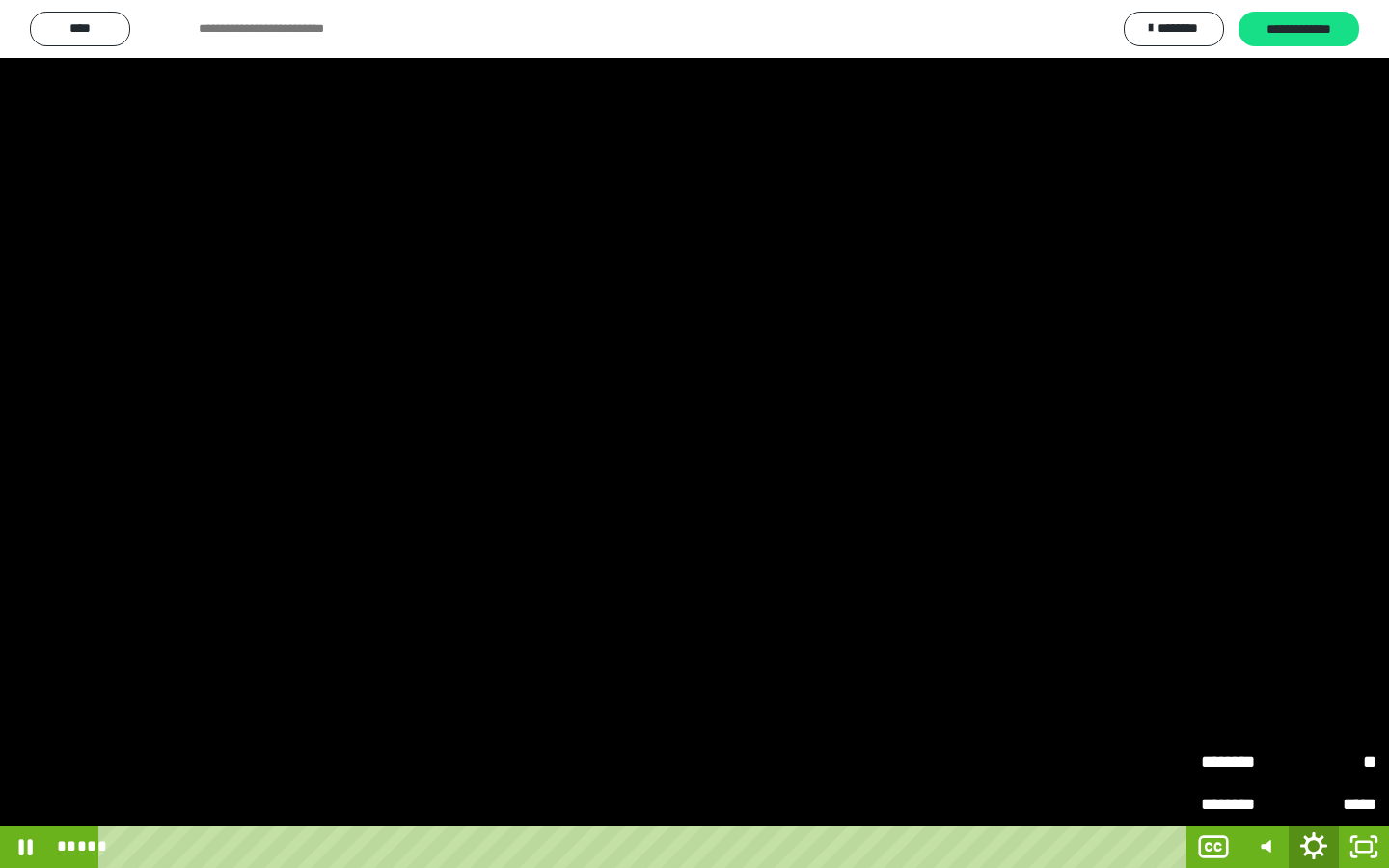 click 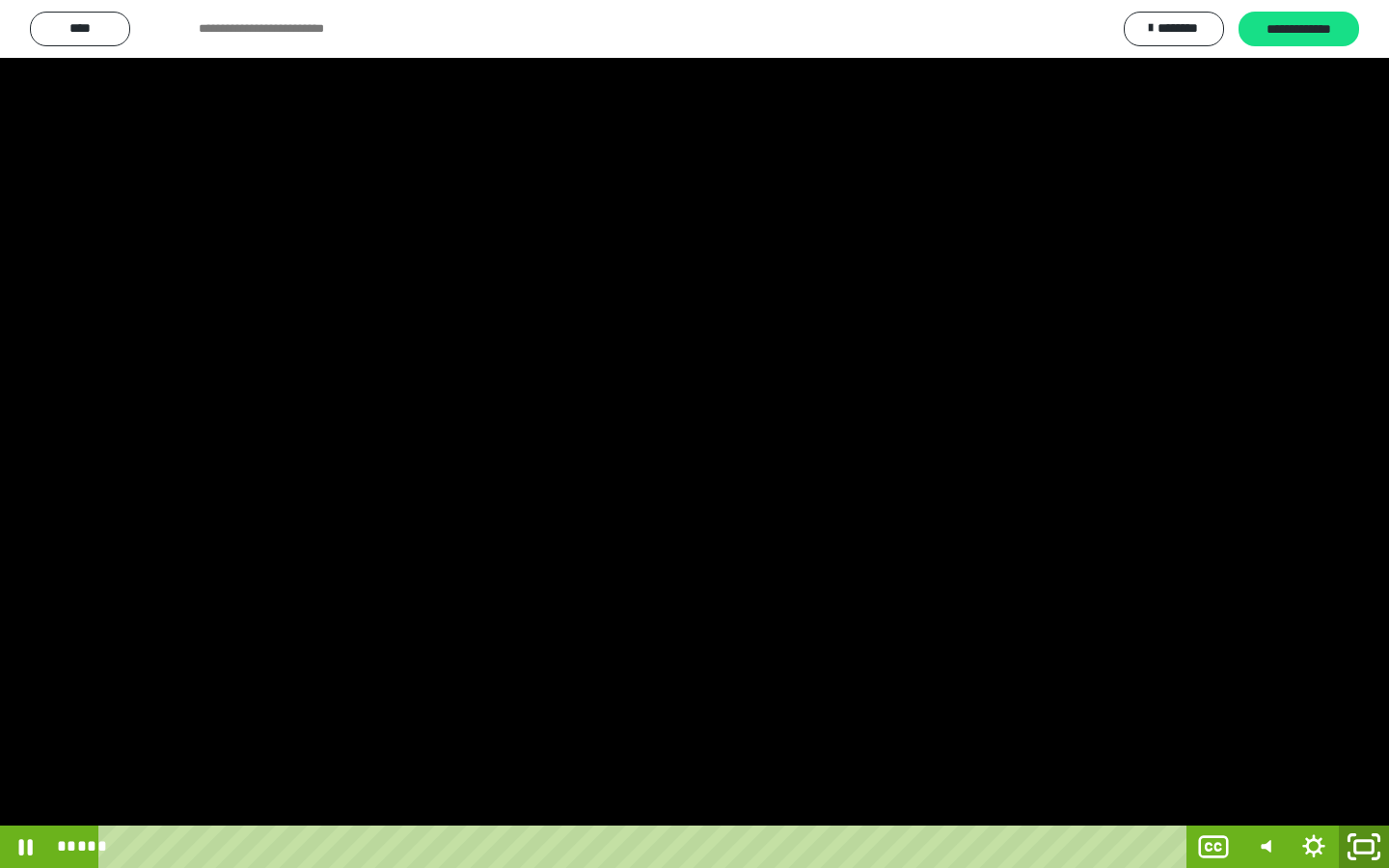 click 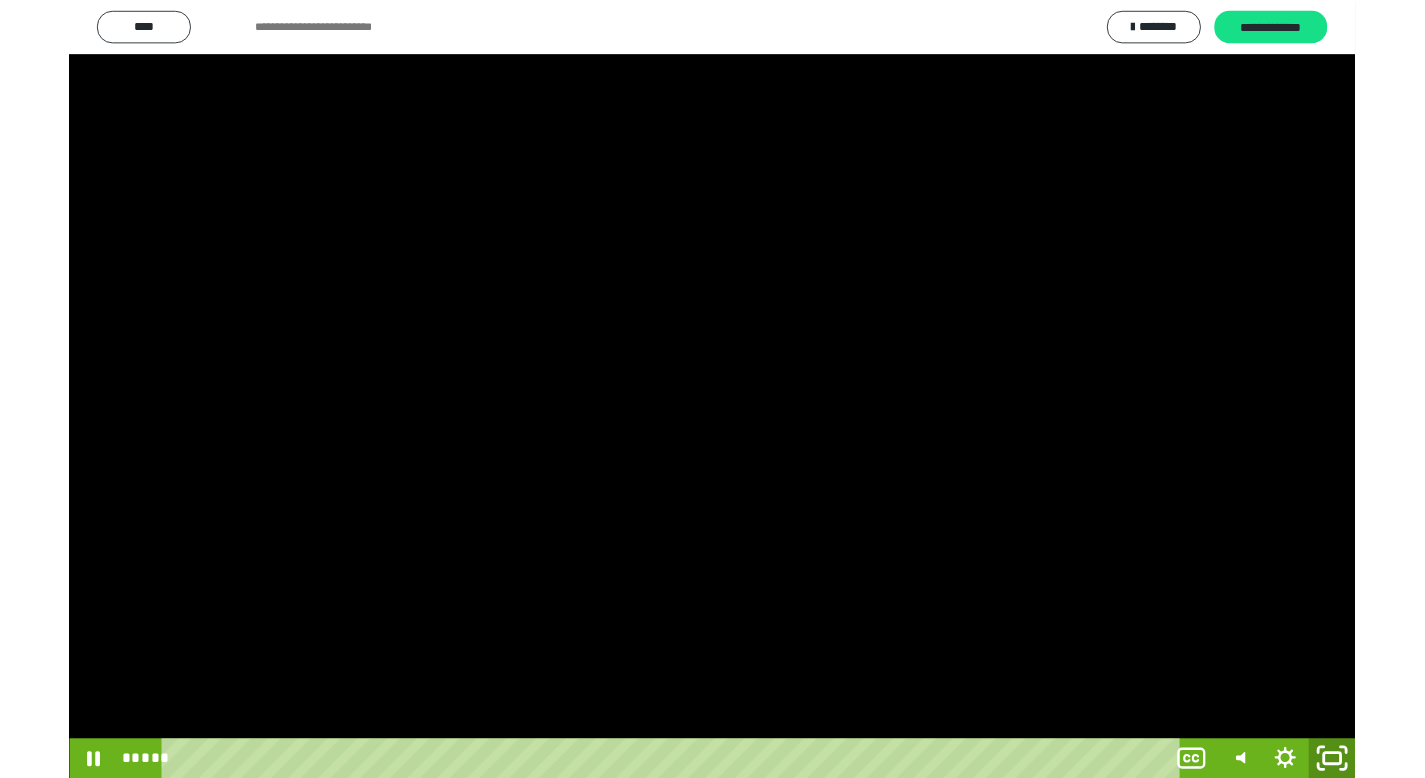 scroll, scrollTop: 4177, scrollLeft: 0, axis: vertical 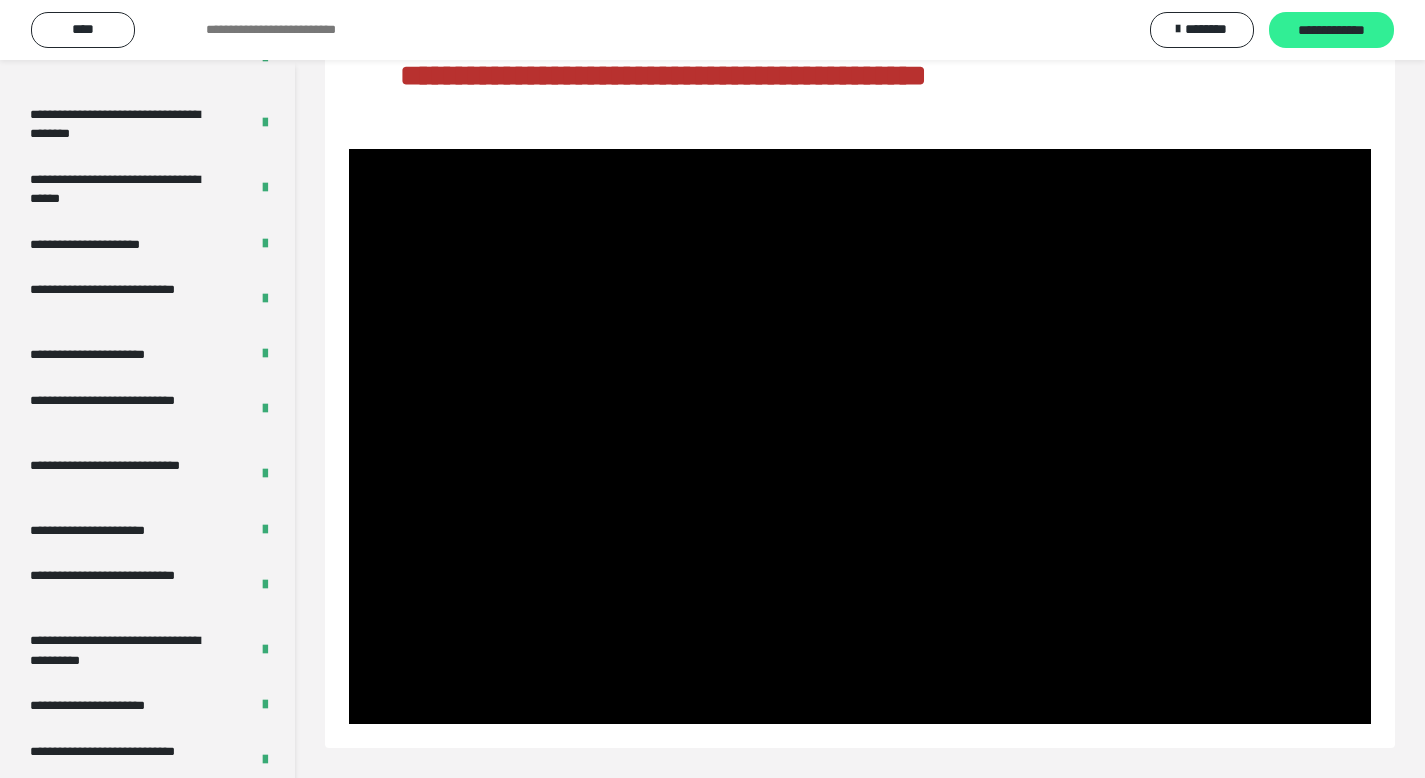 click on "**********" at bounding box center (1331, 31) 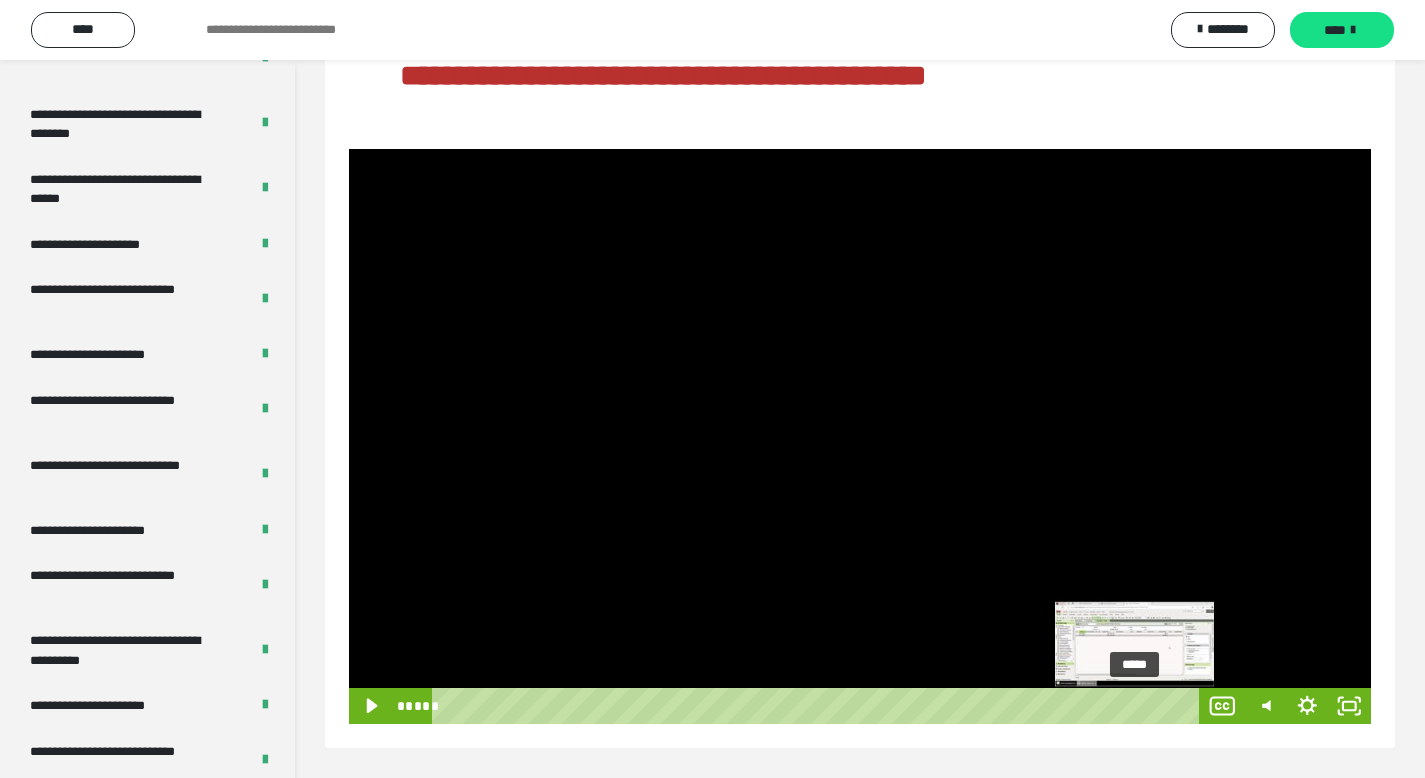 click on "*****" at bounding box center [819, 706] 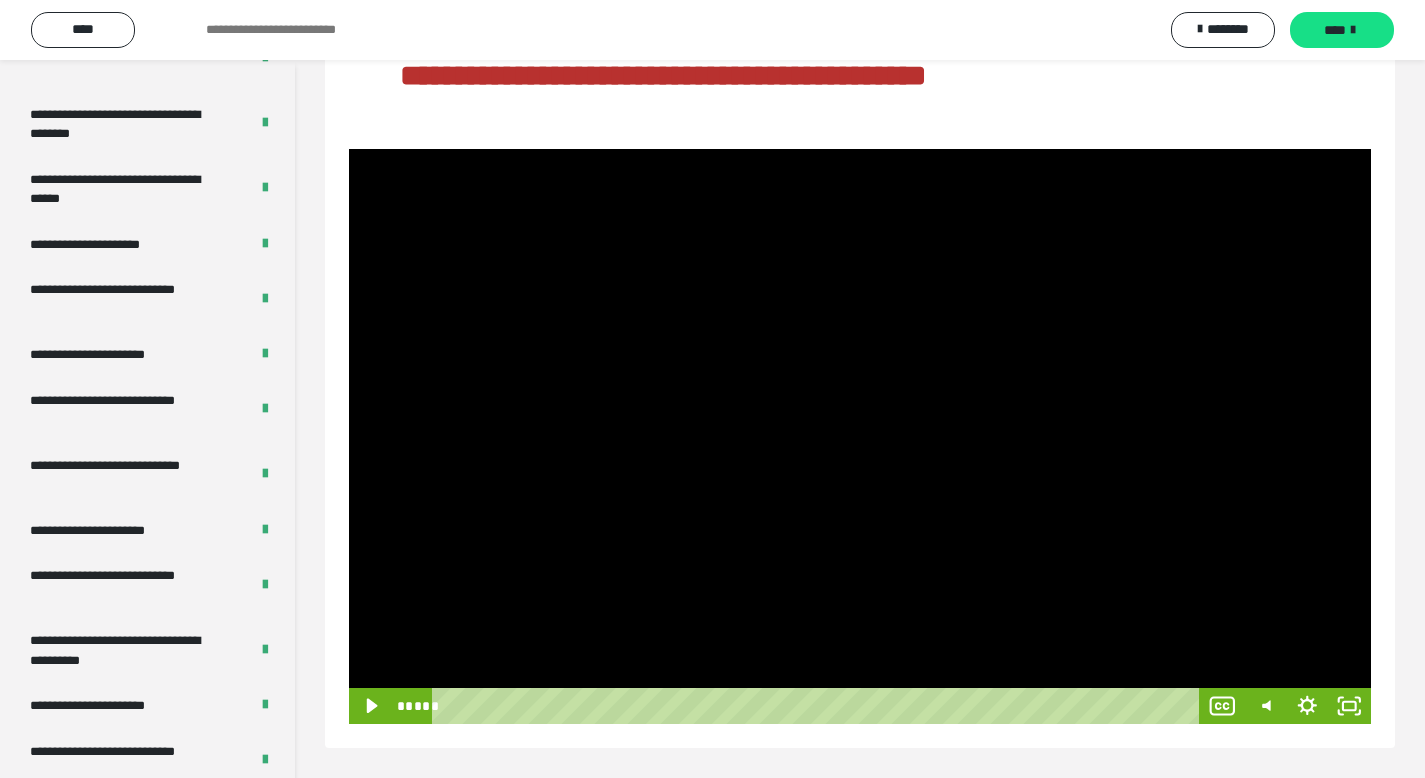 click at bounding box center (860, 436) 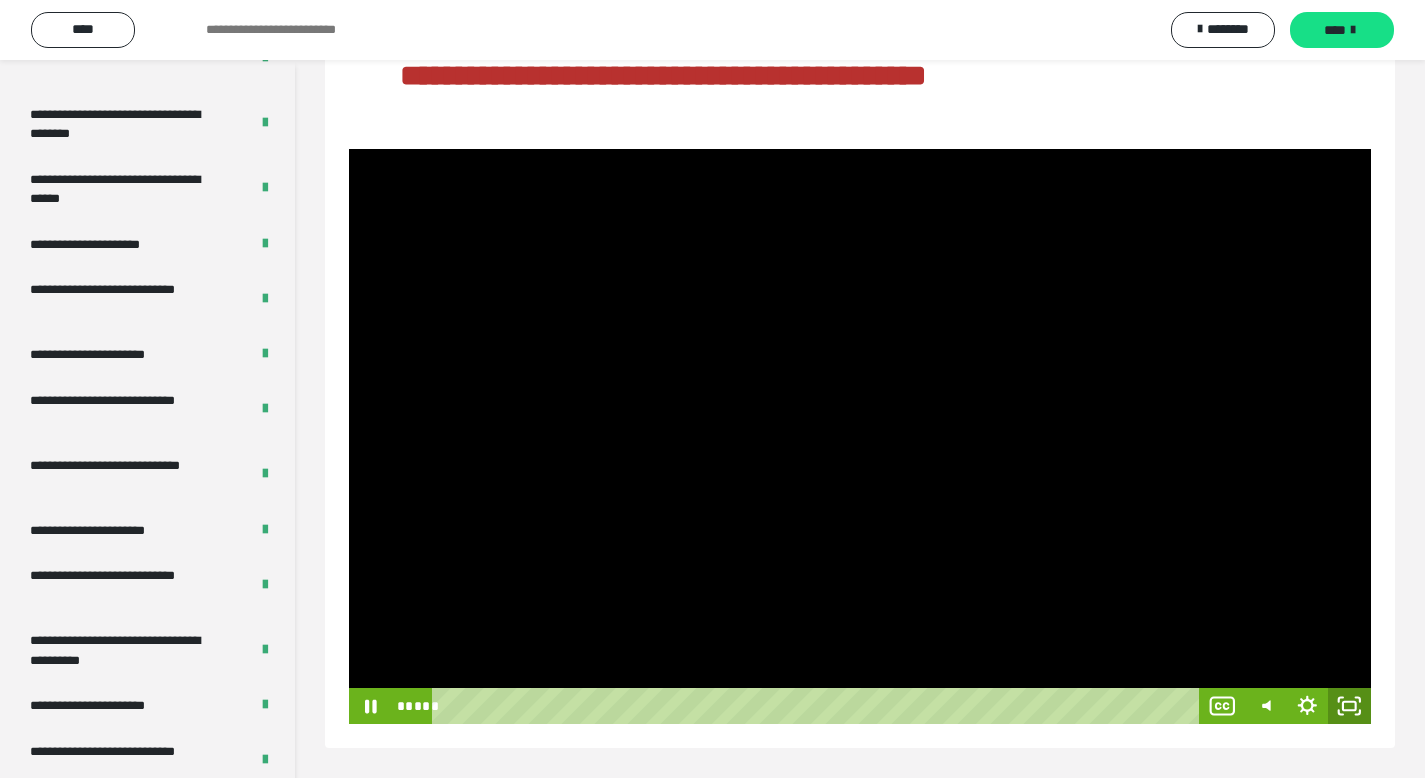 click 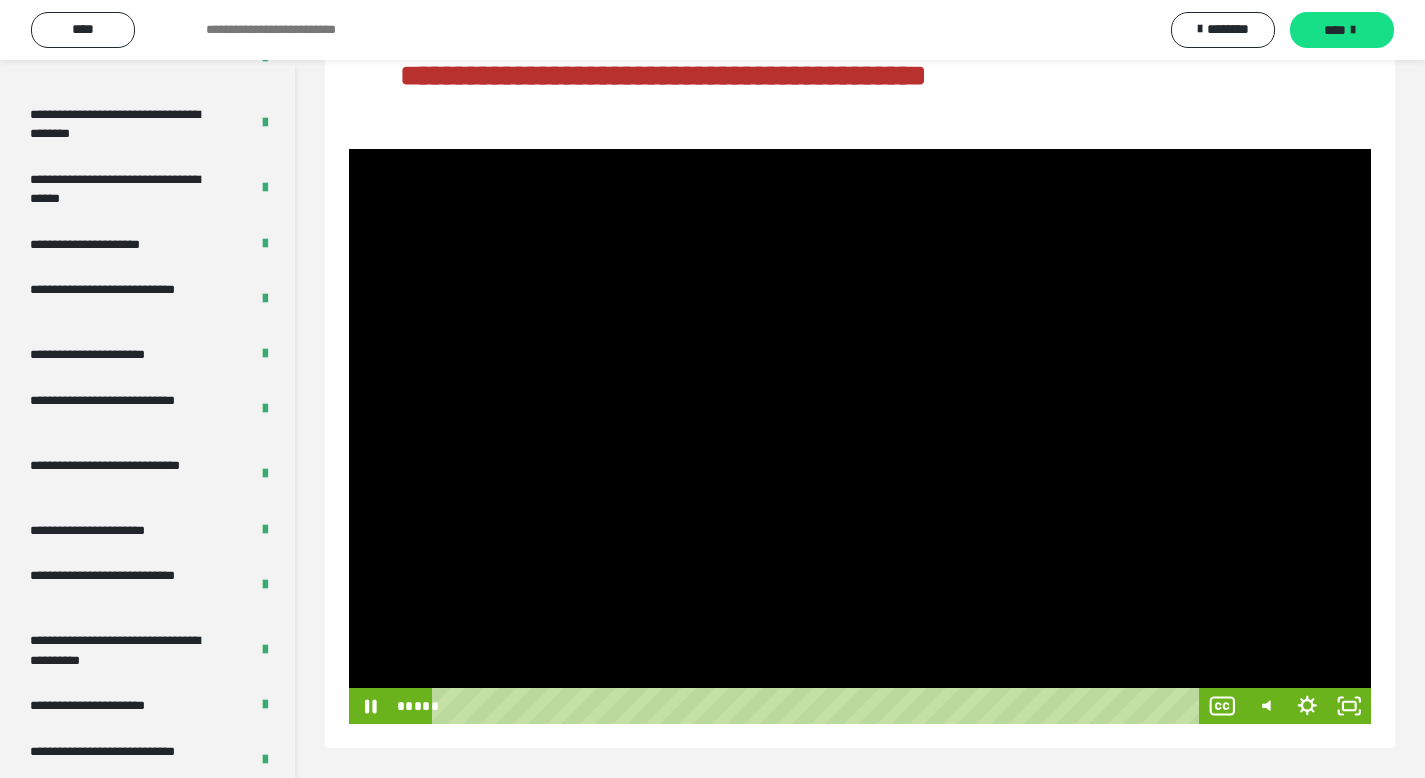 scroll, scrollTop: 78, scrollLeft: 0, axis: vertical 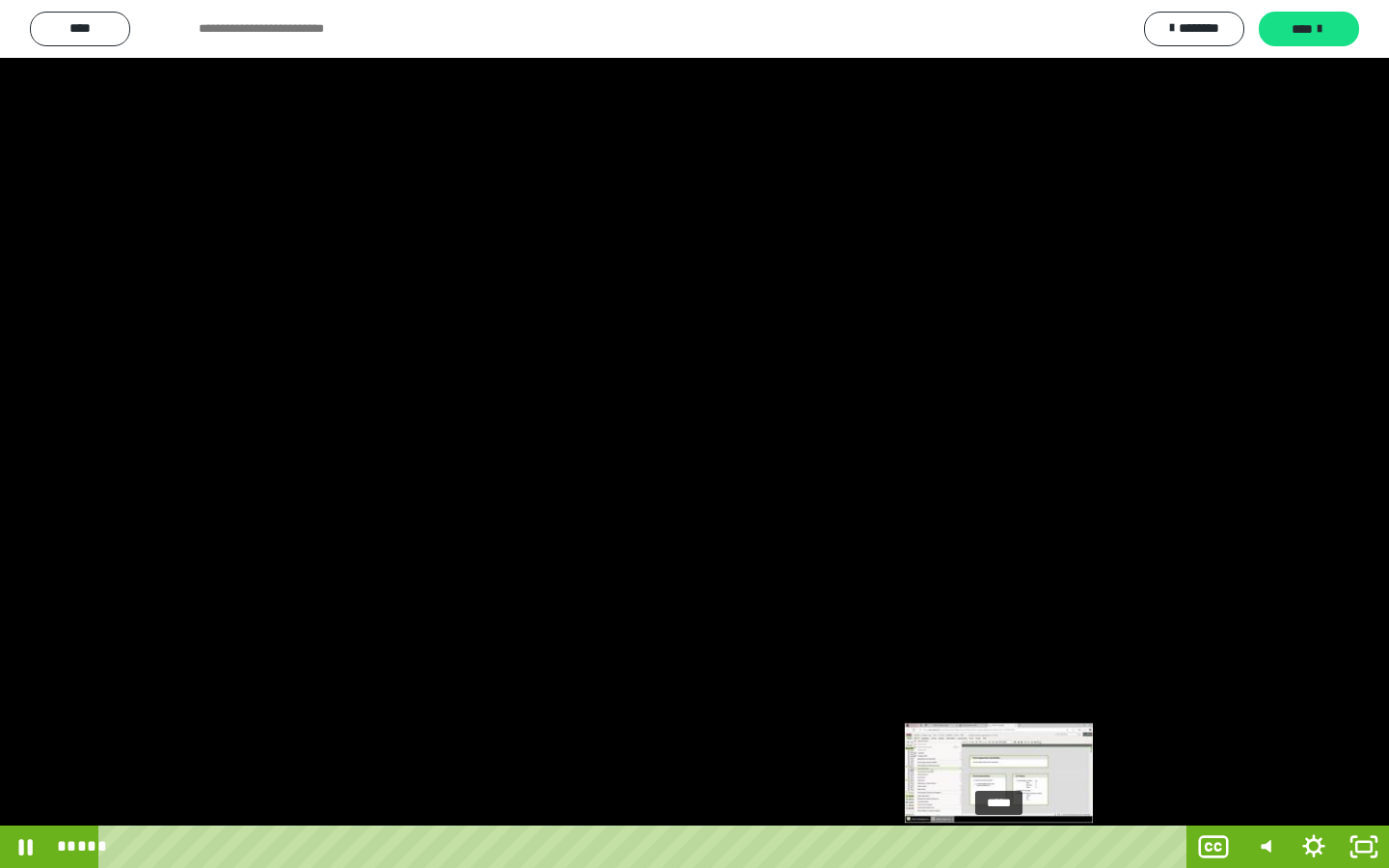 click on "*****" at bounding box center (646, 847) 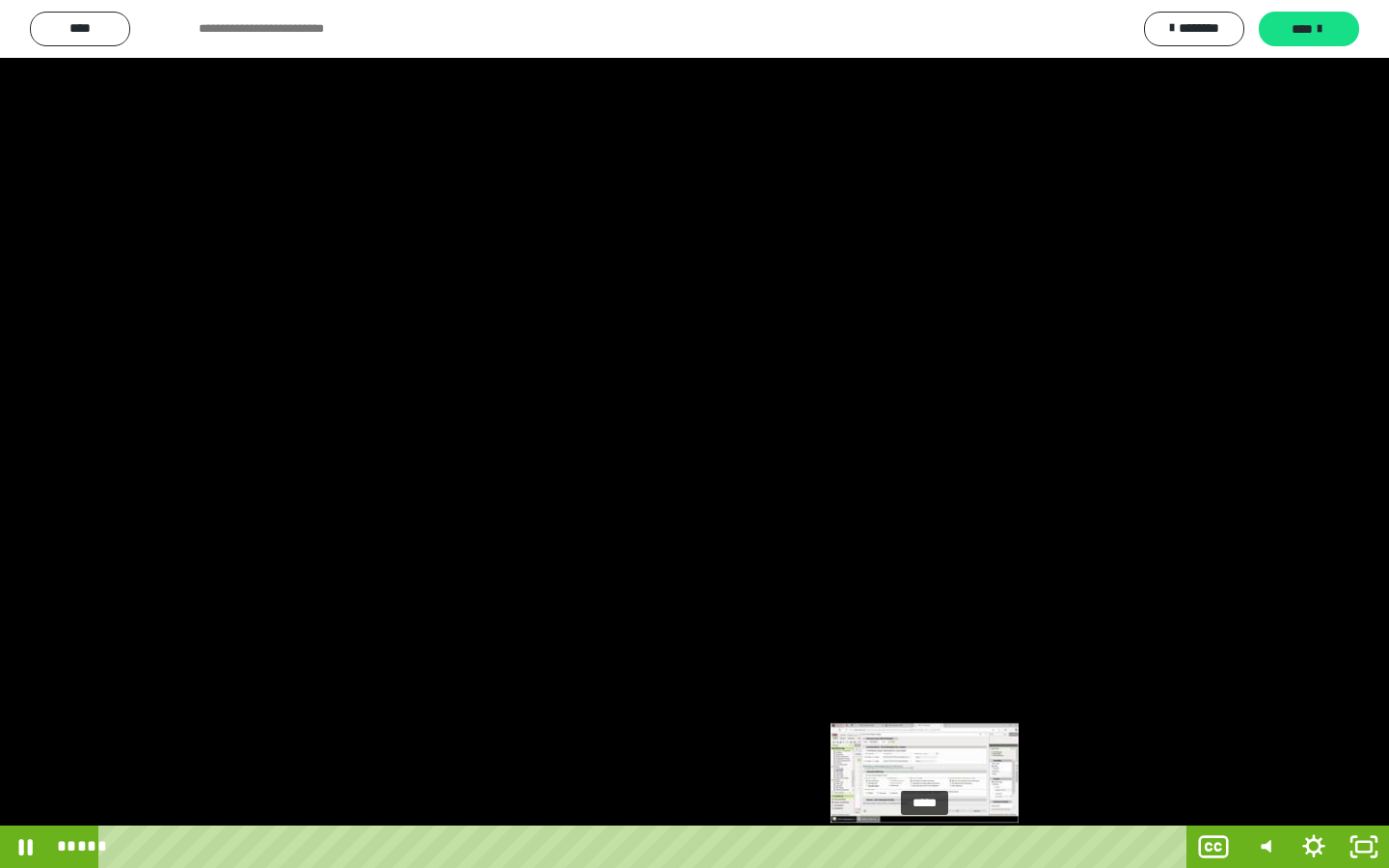 click on "*****" at bounding box center [646, 847] 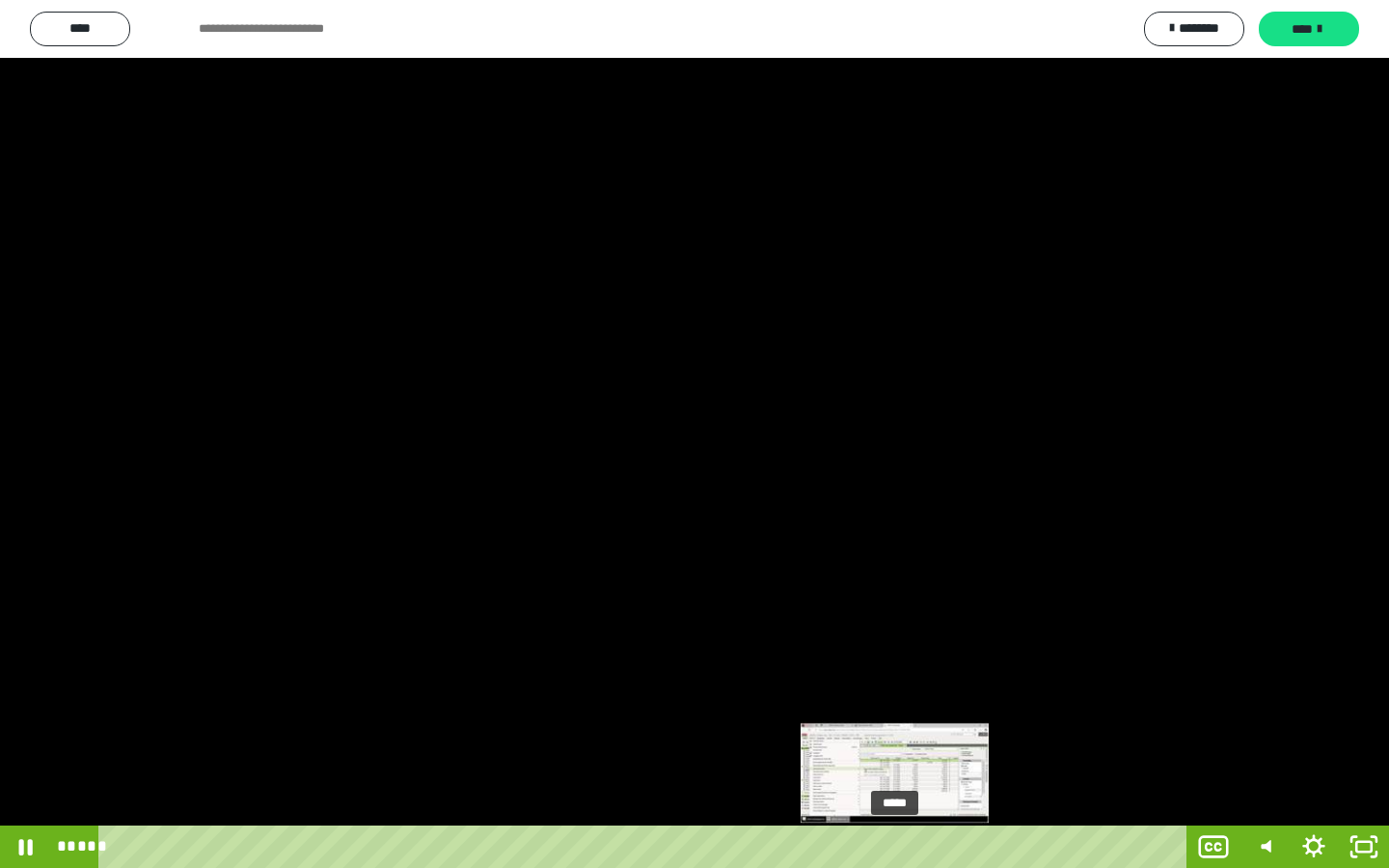click on "*****" at bounding box center [646, 847] 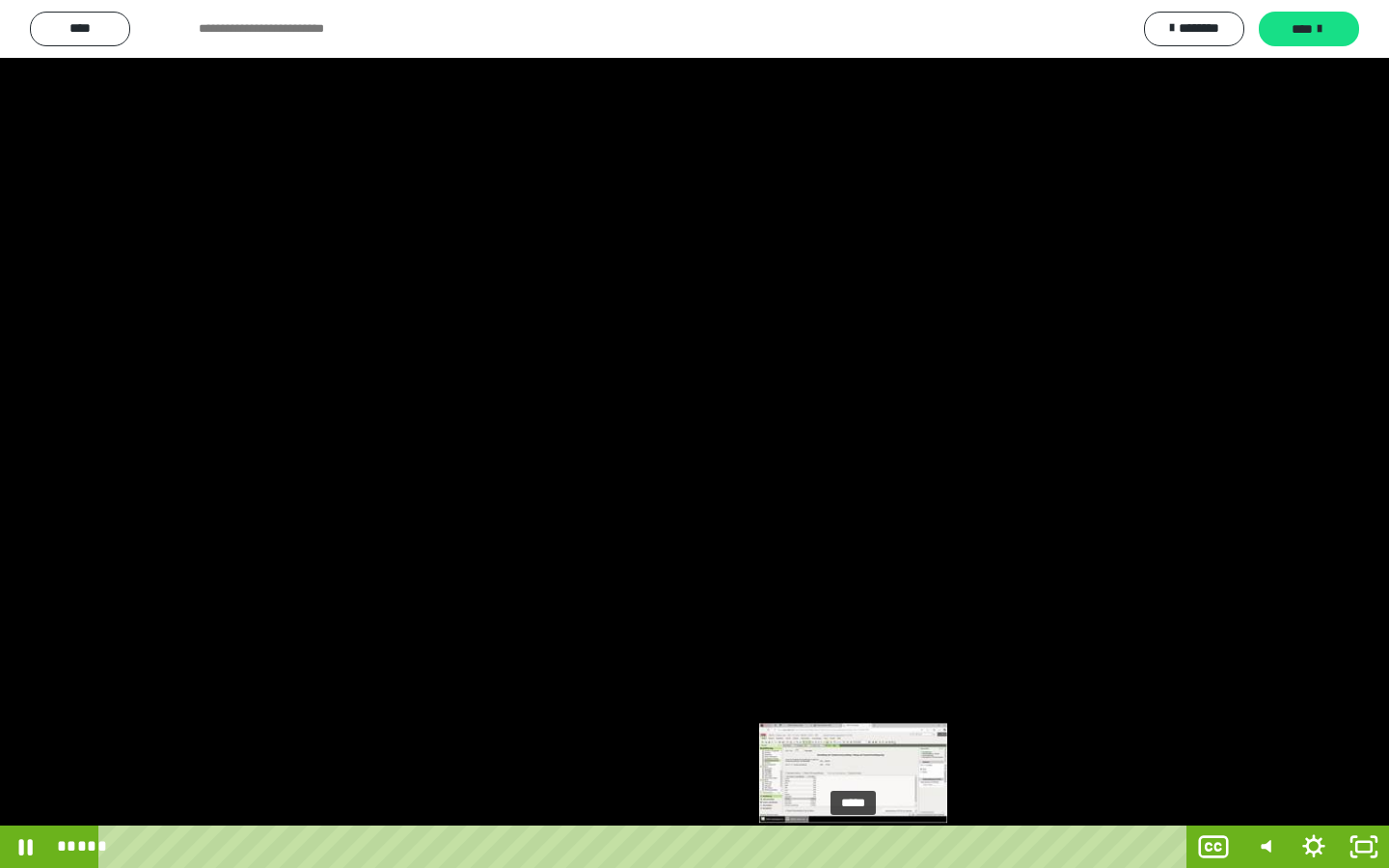 click on "*****" at bounding box center [646, 847] 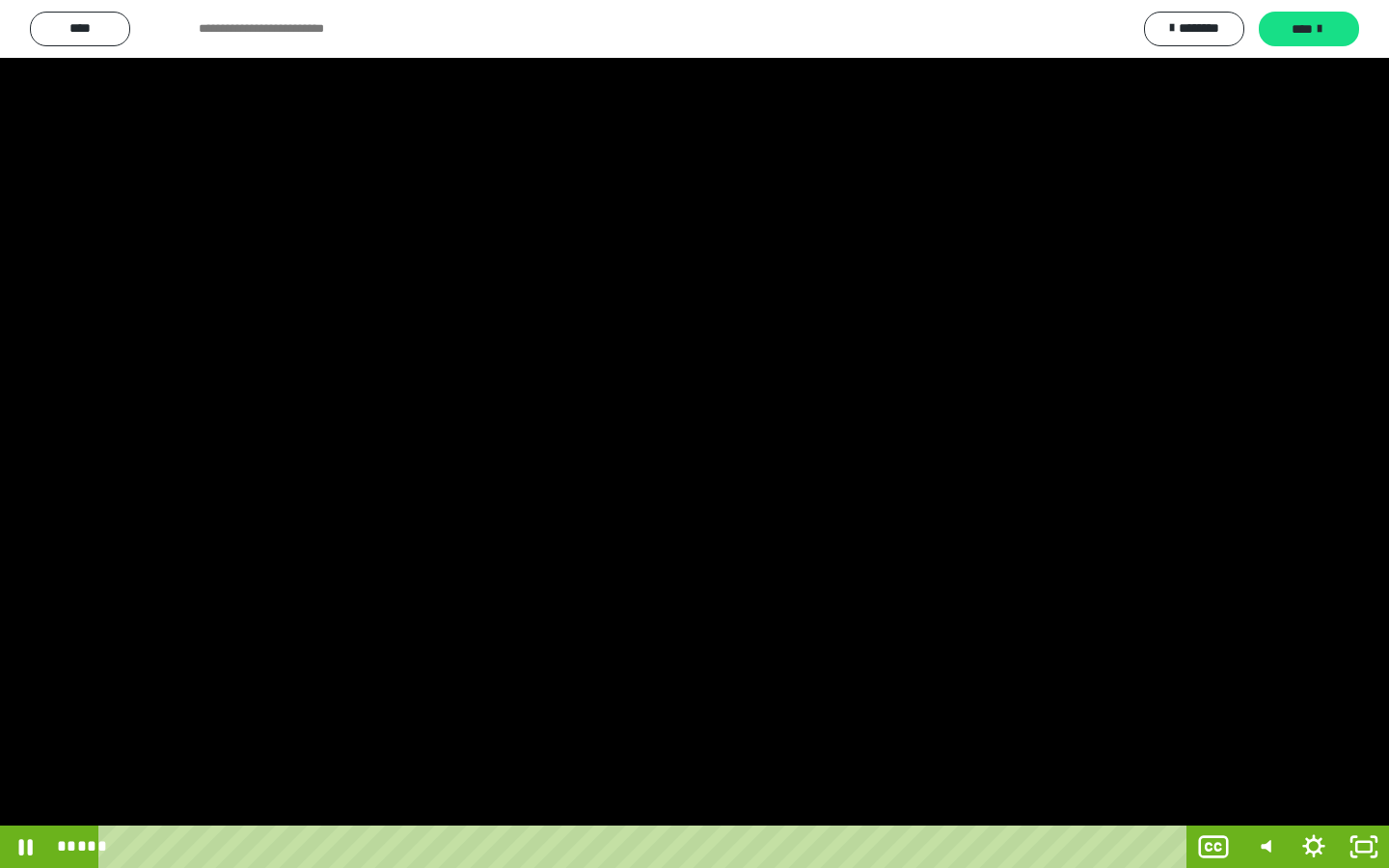 click at bounding box center [694, 434] 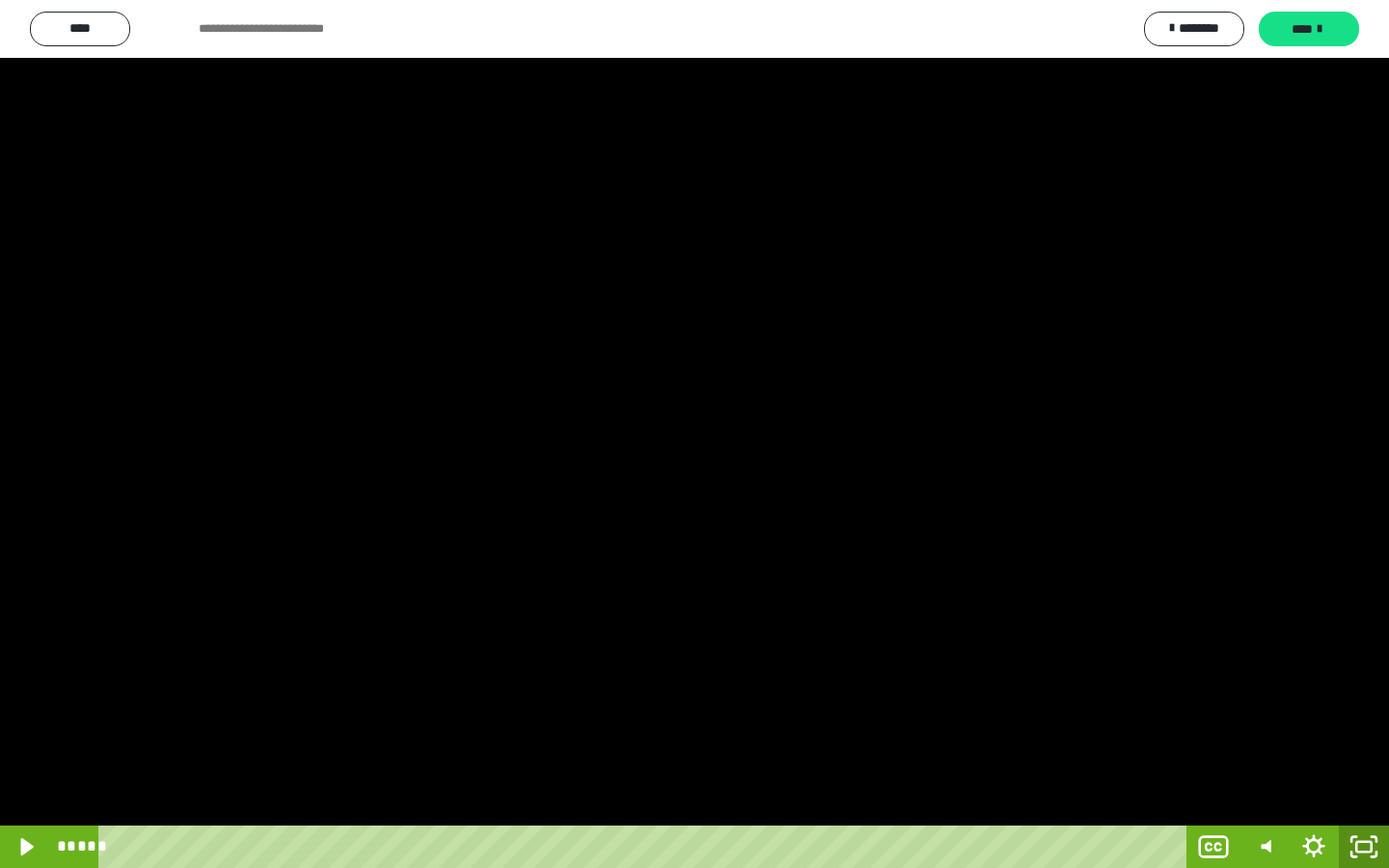 click 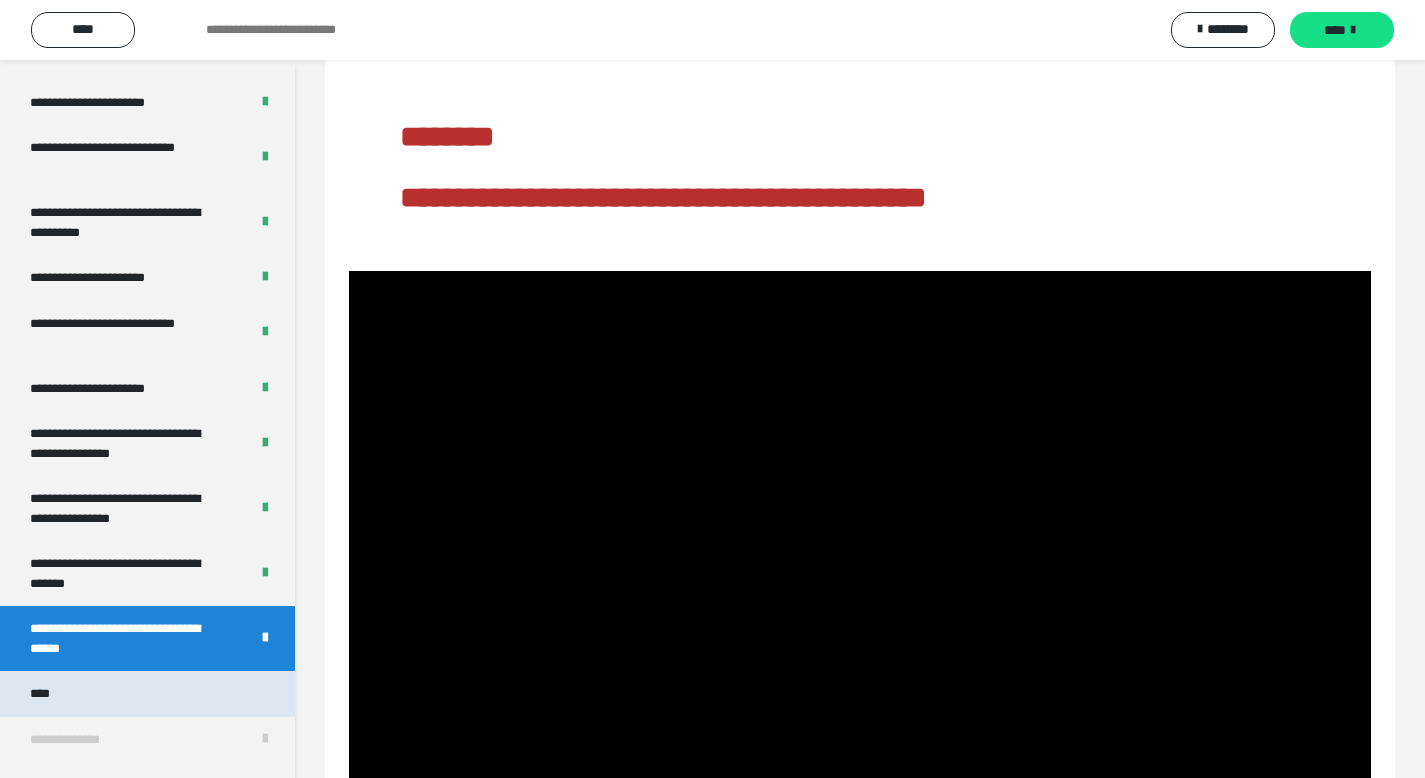 scroll, scrollTop: 4177, scrollLeft: 0, axis: vertical 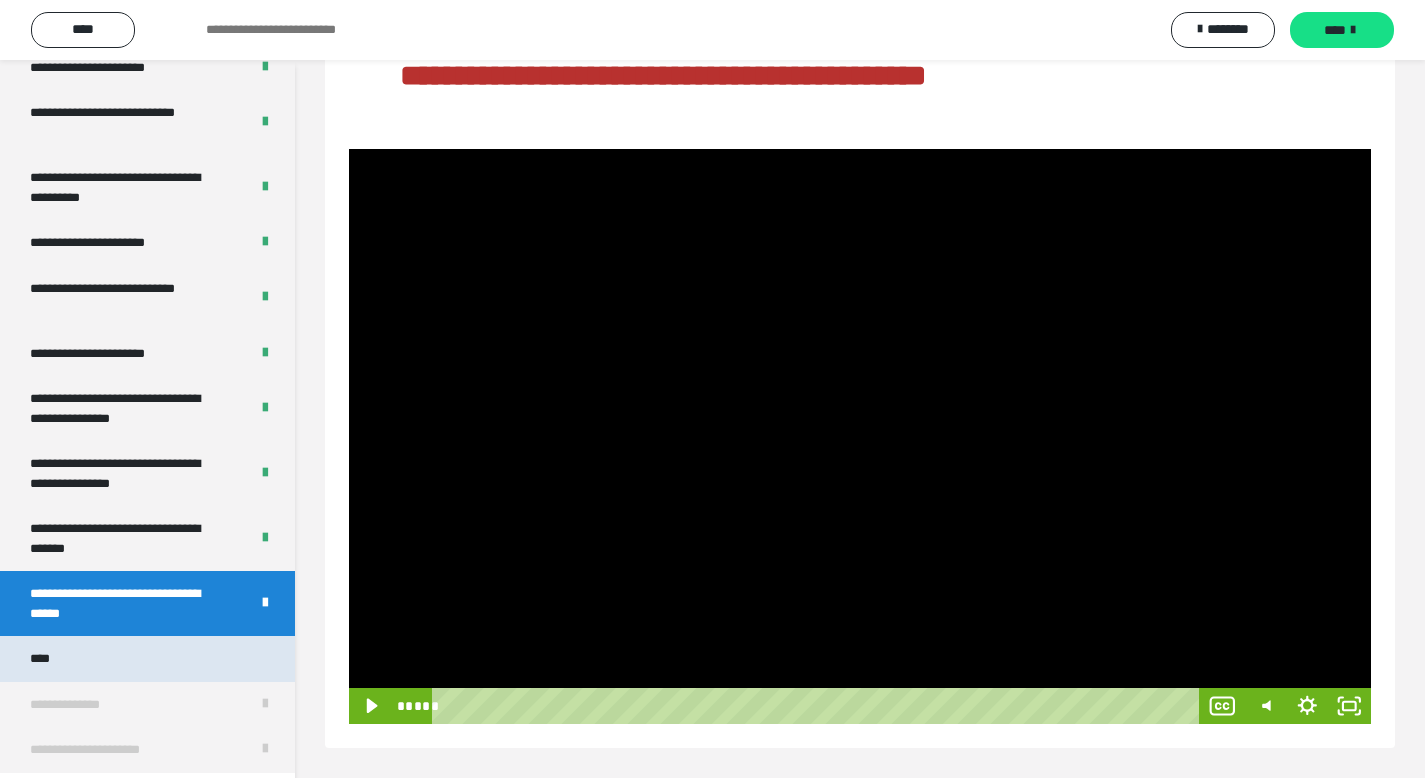 click on "****" at bounding box center [147, 659] 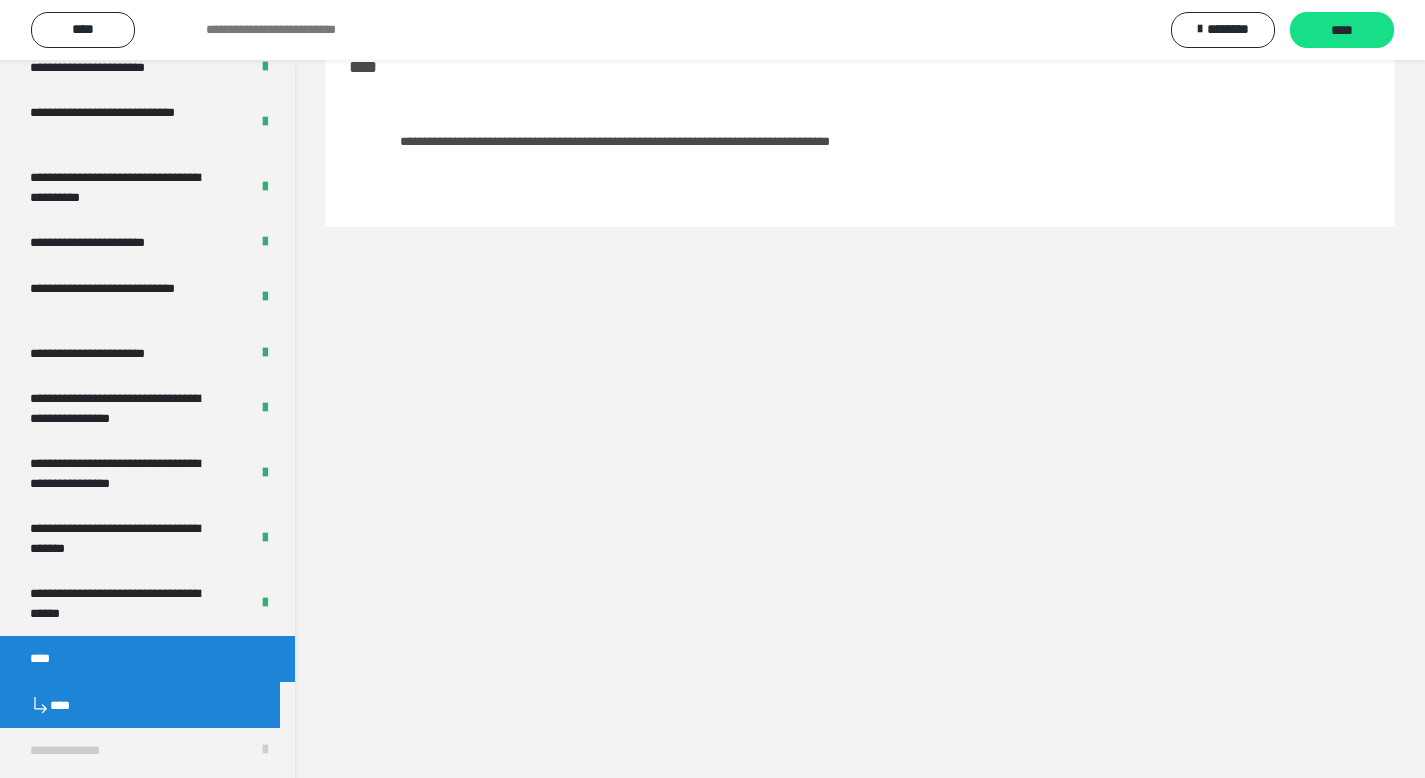 scroll, scrollTop: 0, scrollLeft: 0, axis: both 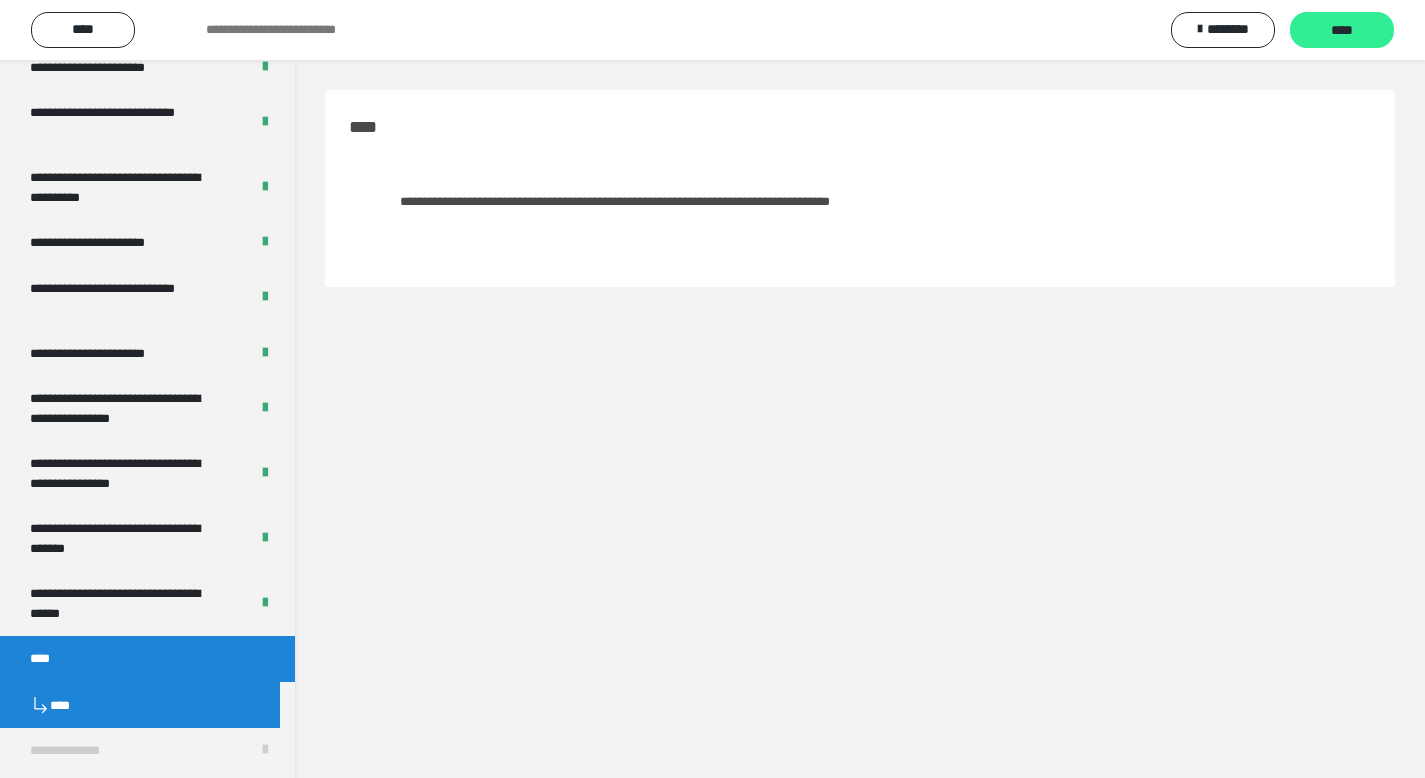 click on "****" at bounding box center [1342, 31] 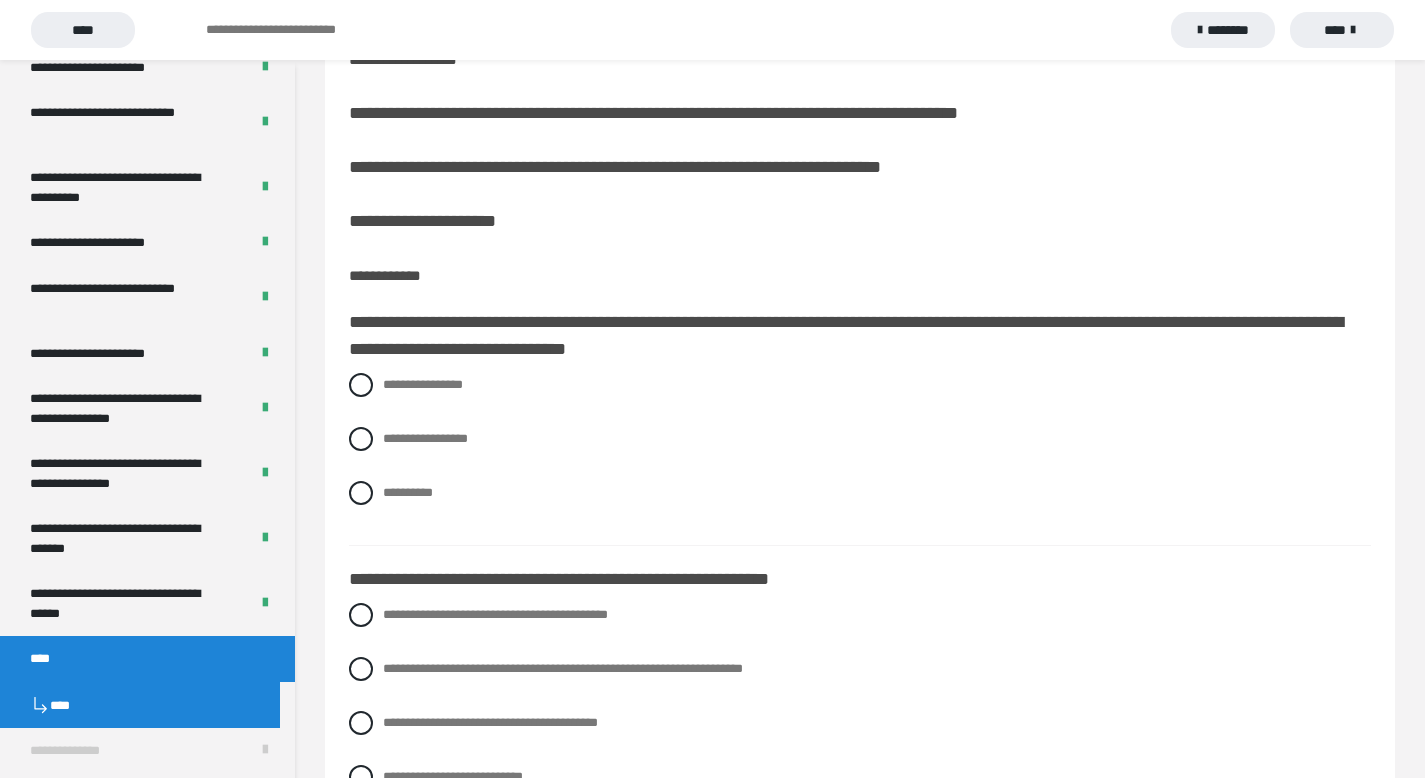 scroll, scrollTop: 0, scrollLeft: 0, axis: both 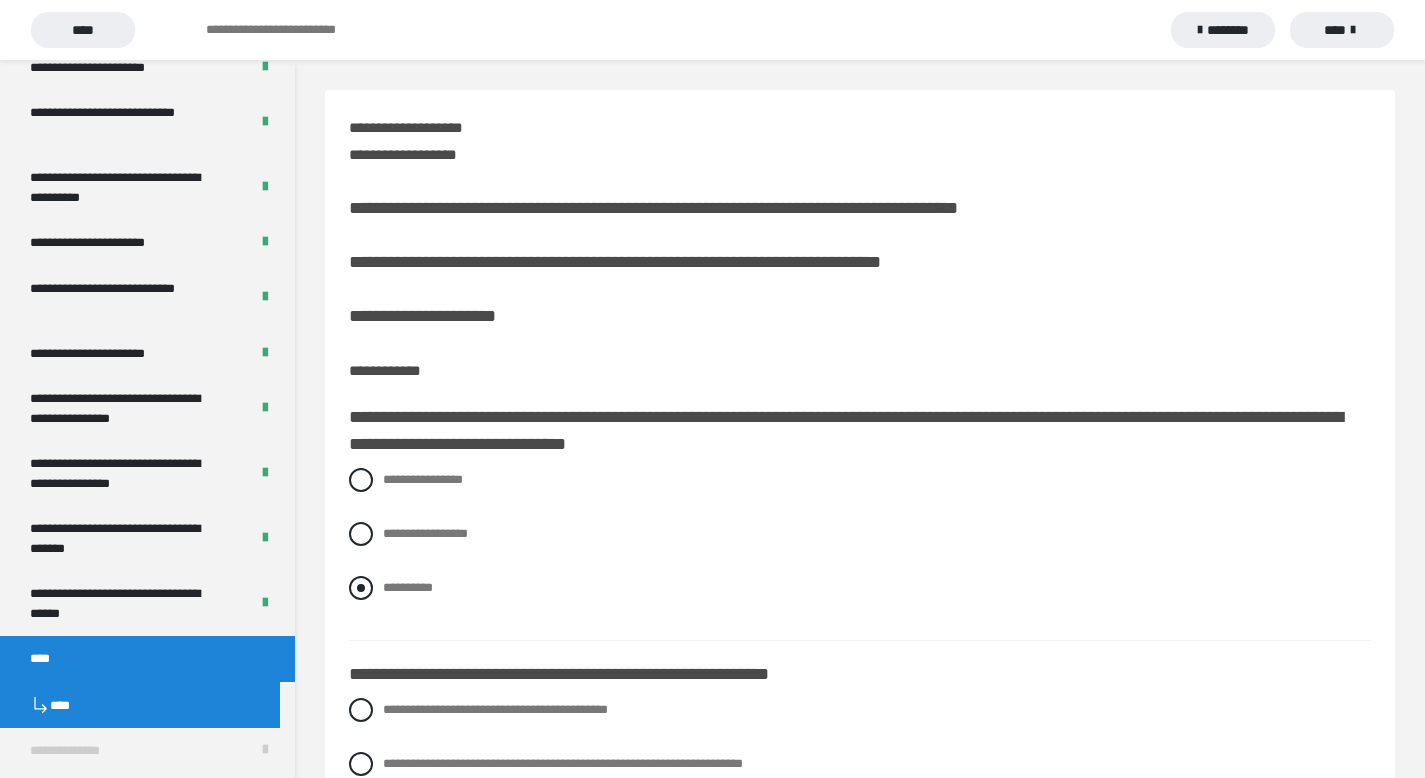 click at bounding box center (361, 588) 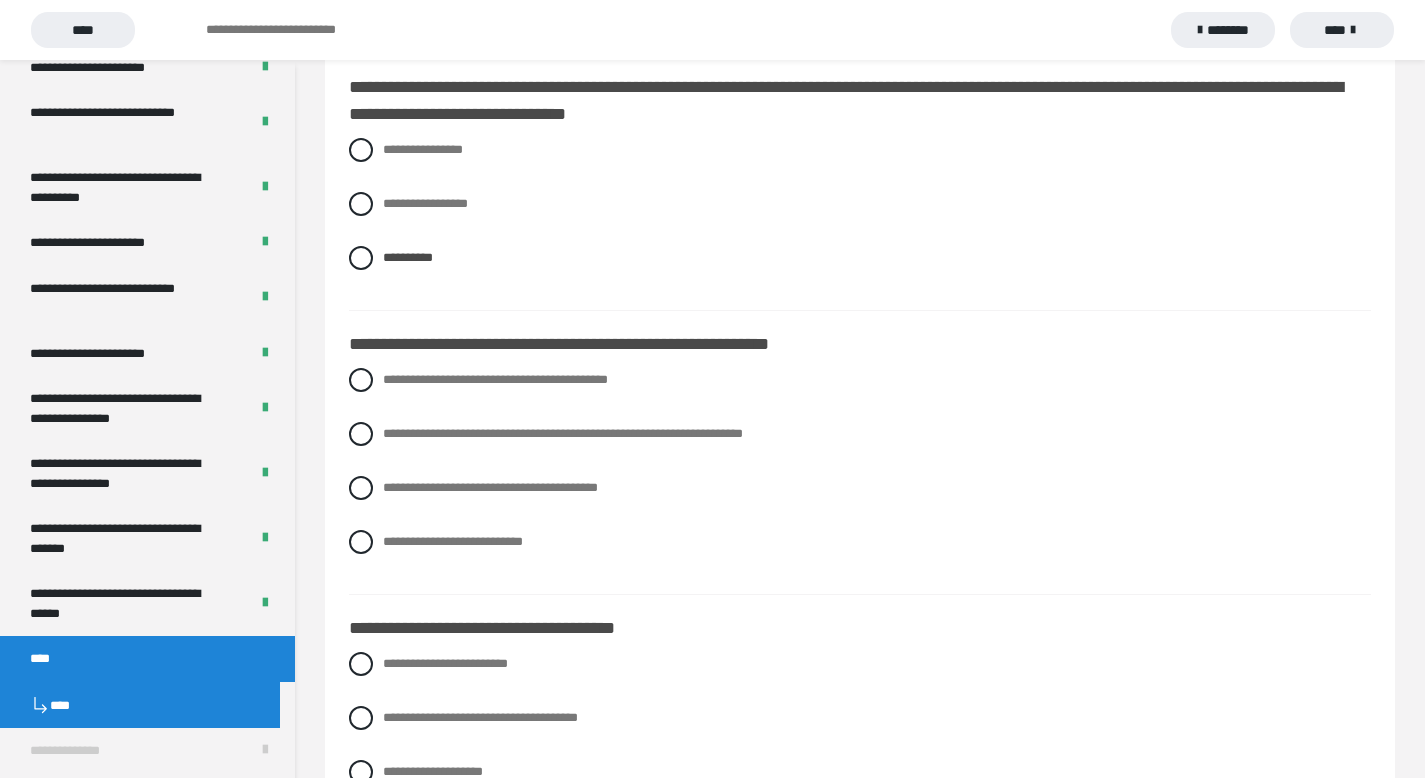 scroll, scrollTop: 400, scrollLeft: 0, axis: vertical 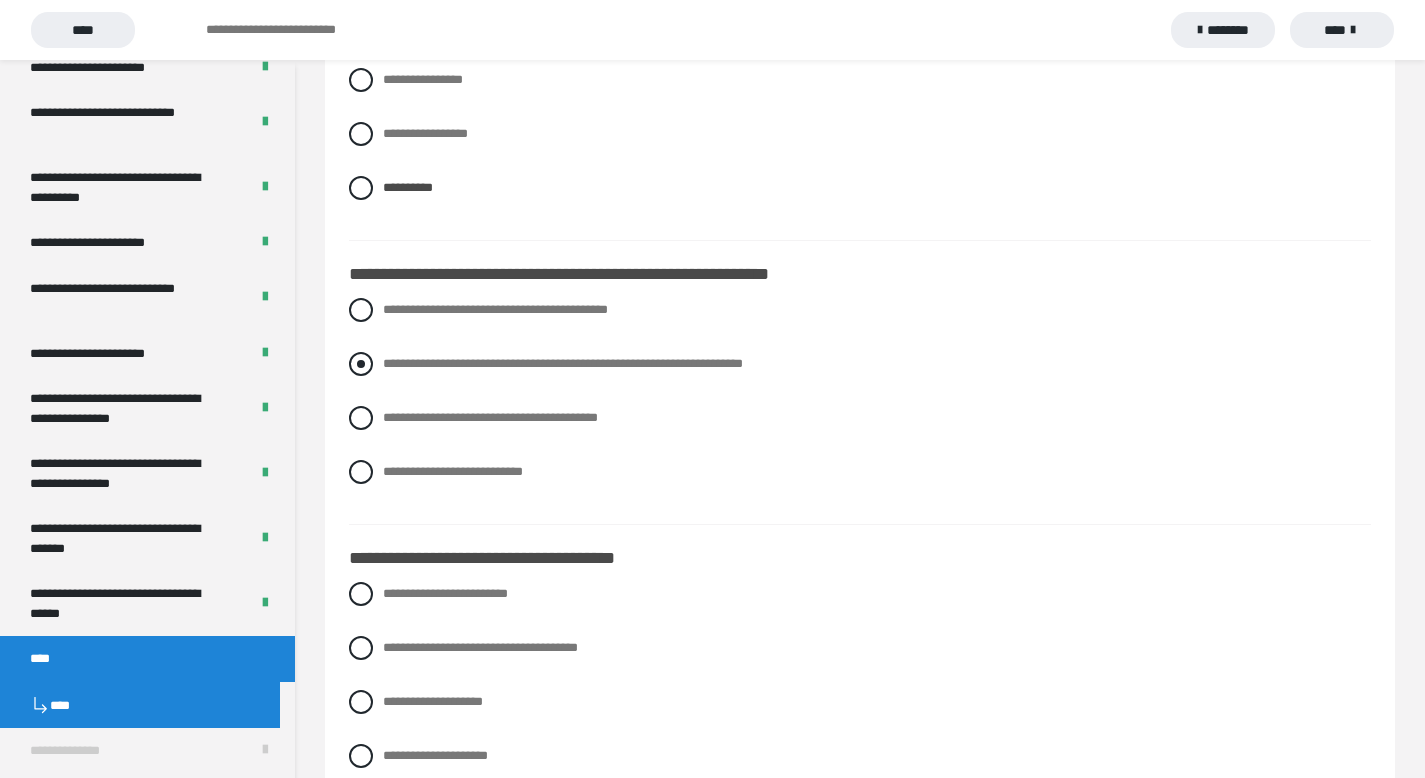 click at bounding box center [361, 364] 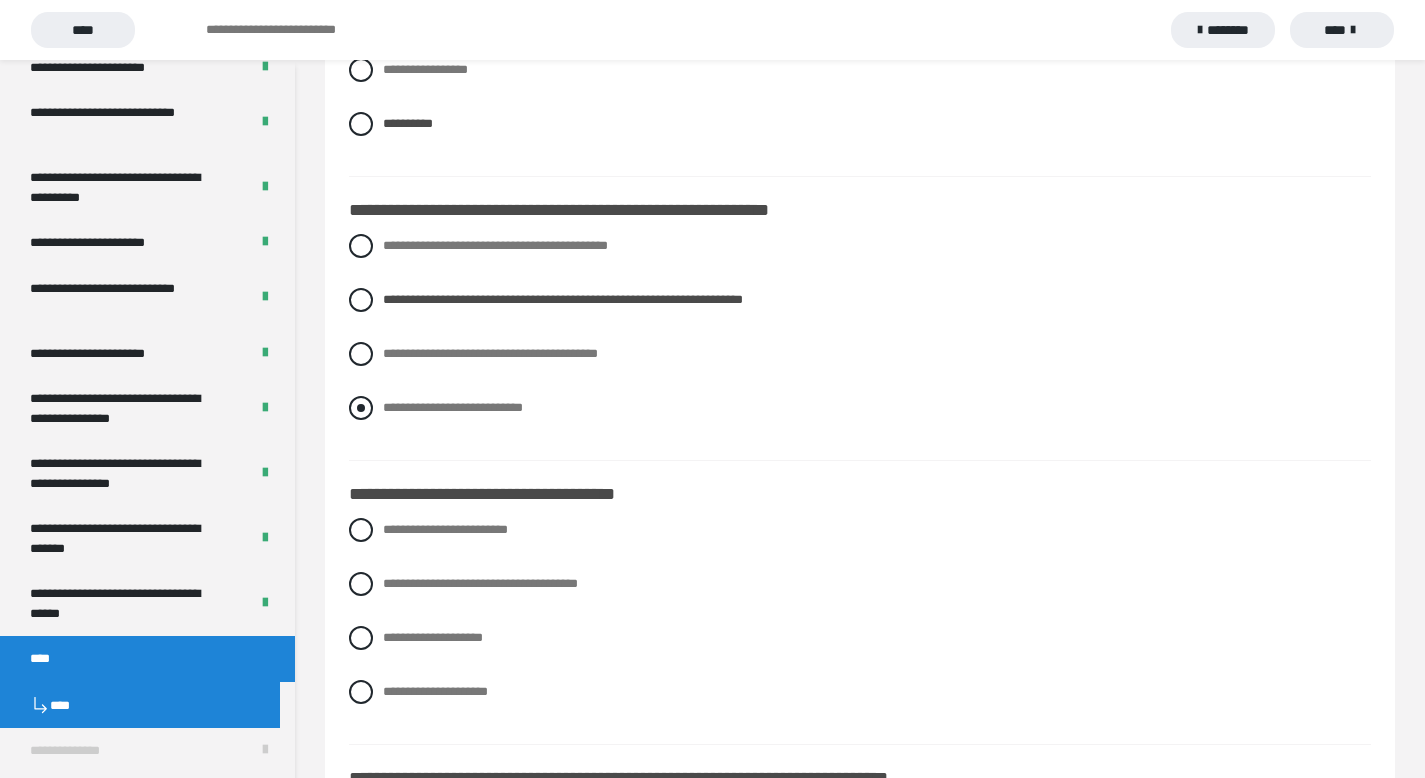 scroll, scrollTop: 465, scrollLeft: 0, axis: vertical 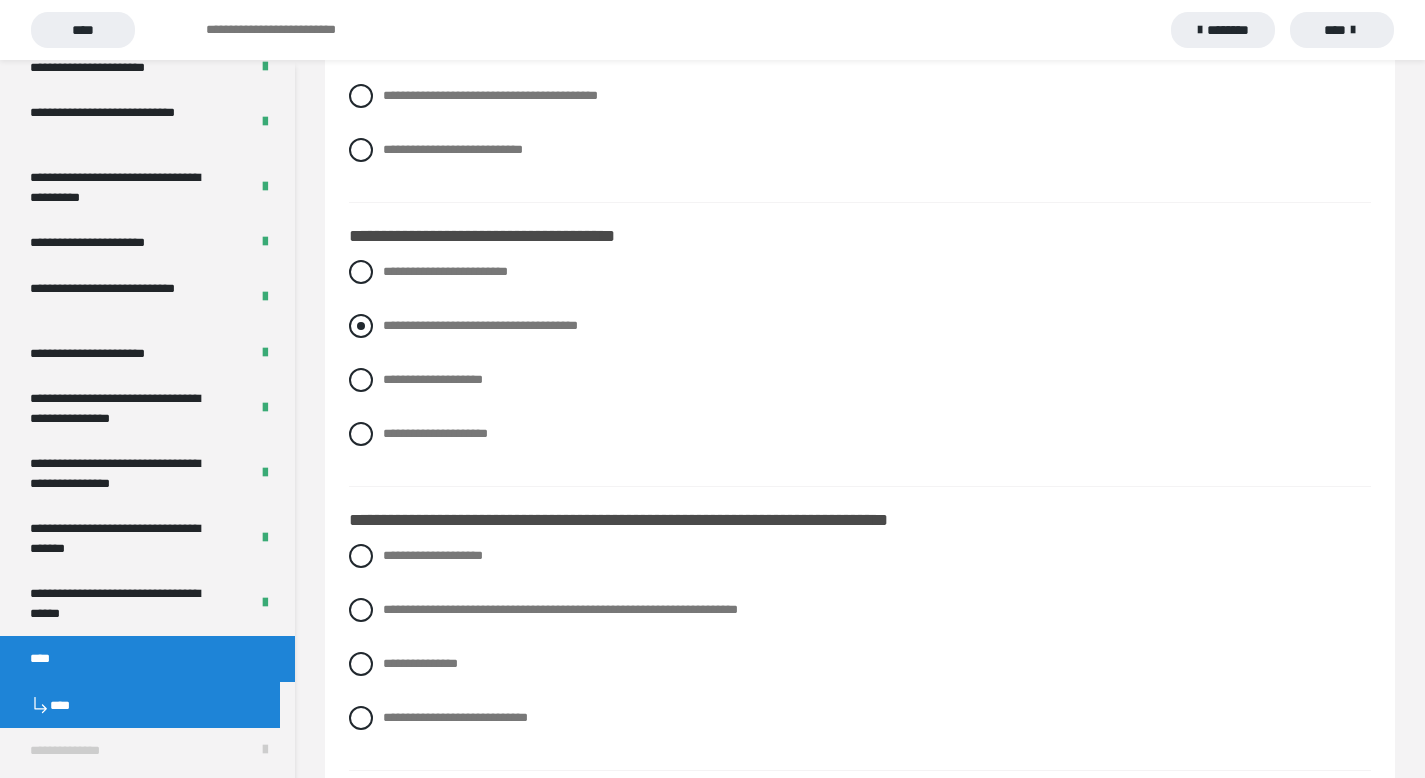 click at bounding box center [361, 326] 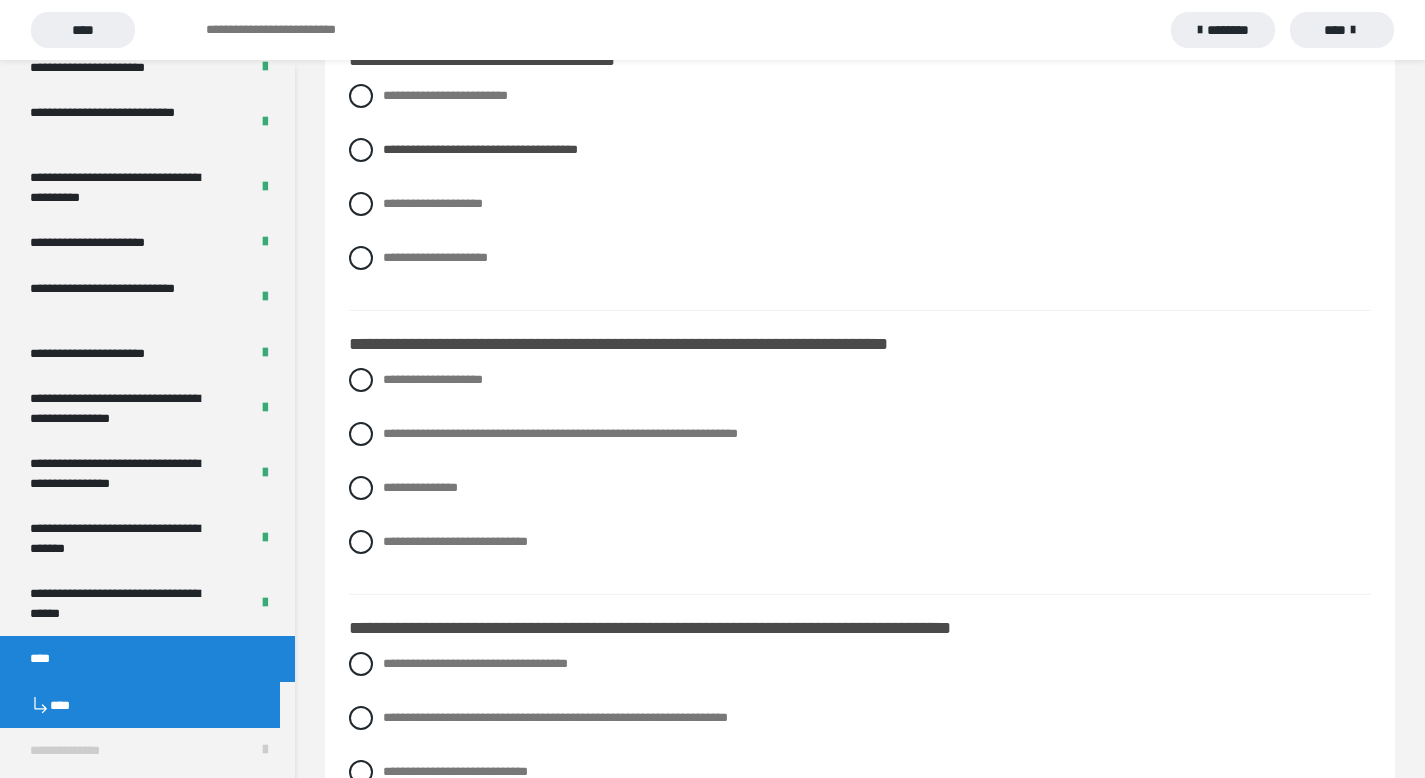 scroll, scrollTop: 902, scrollLeft: 0, axis: vertical 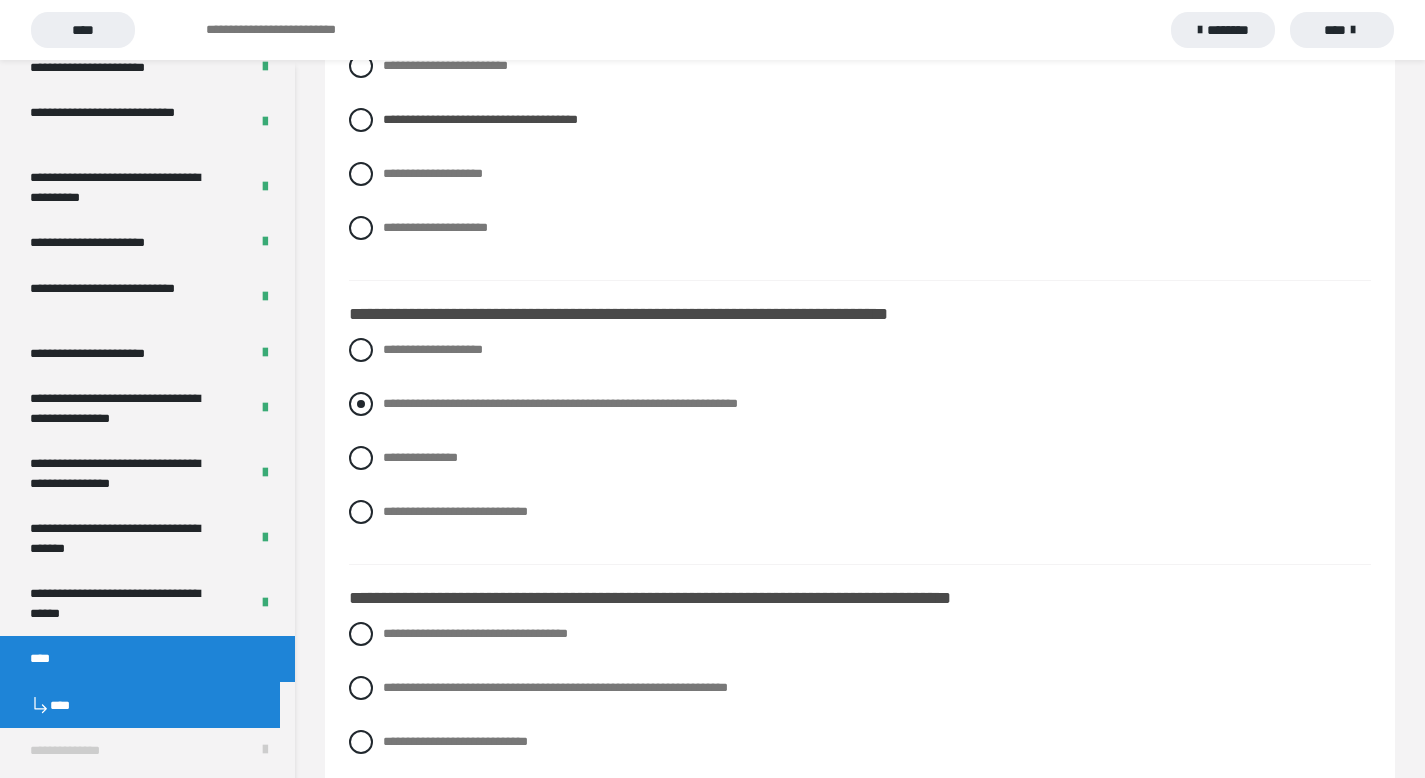 click at bounding box center [361, 404] 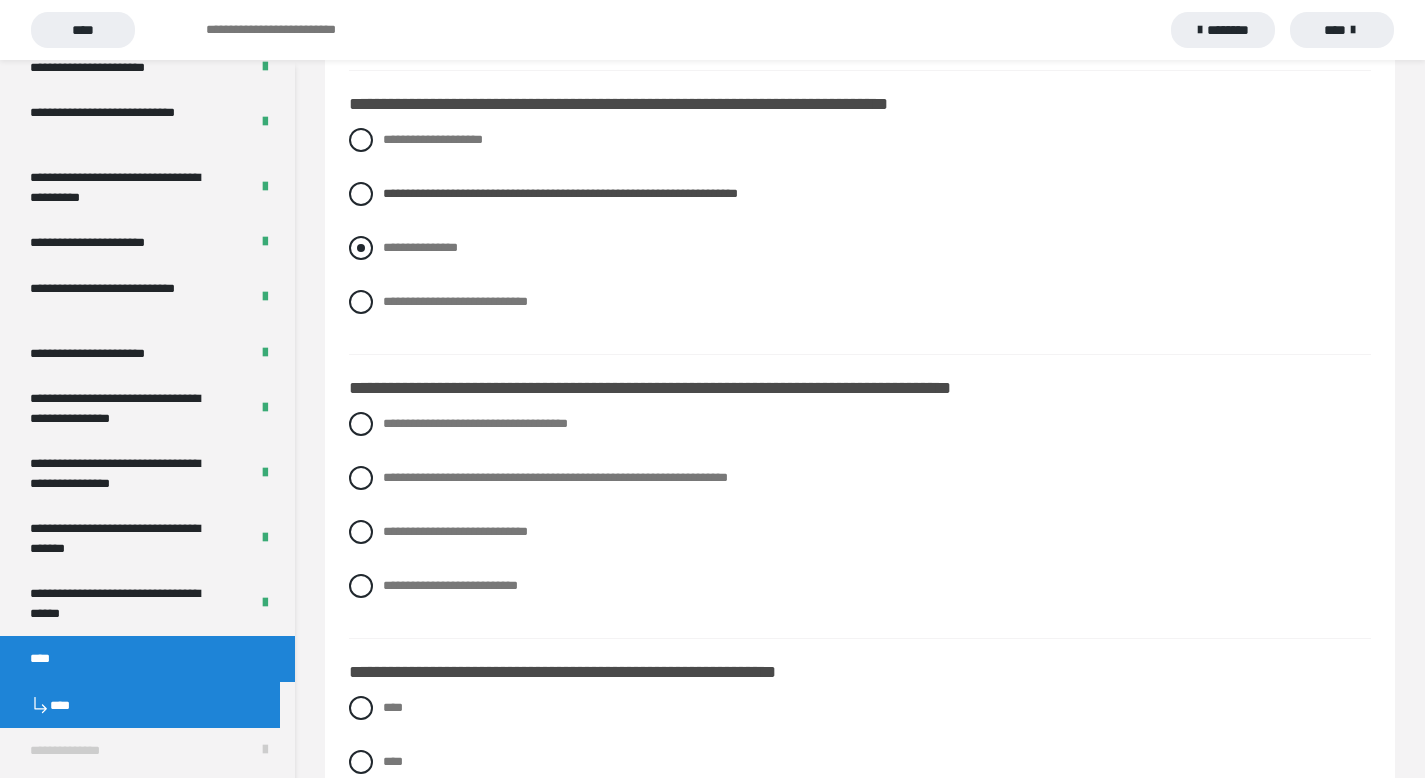 scroll, scrollTop: 1073, scrollLeft: 0, axis: vertical 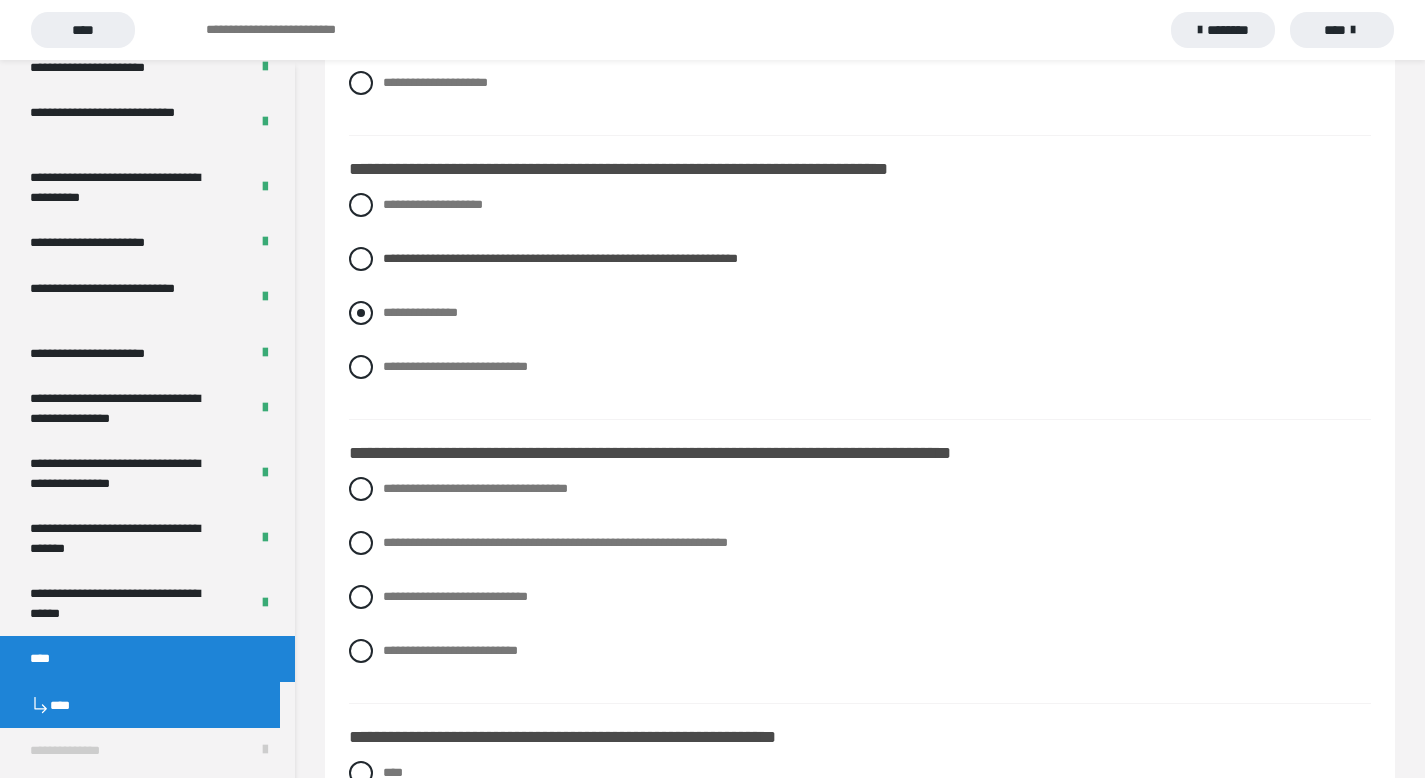click at bounding box center [361, 313] 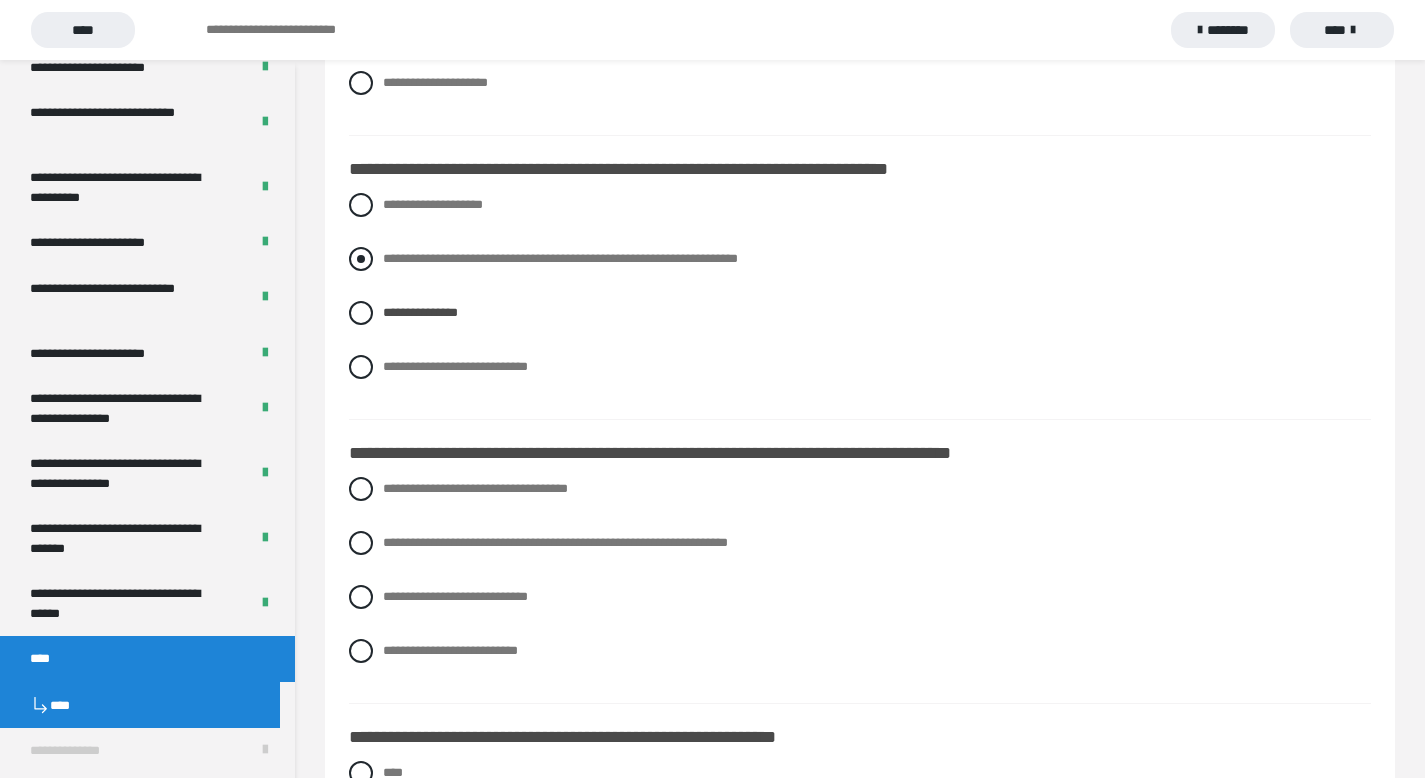 click at bounding box center (361, 259) 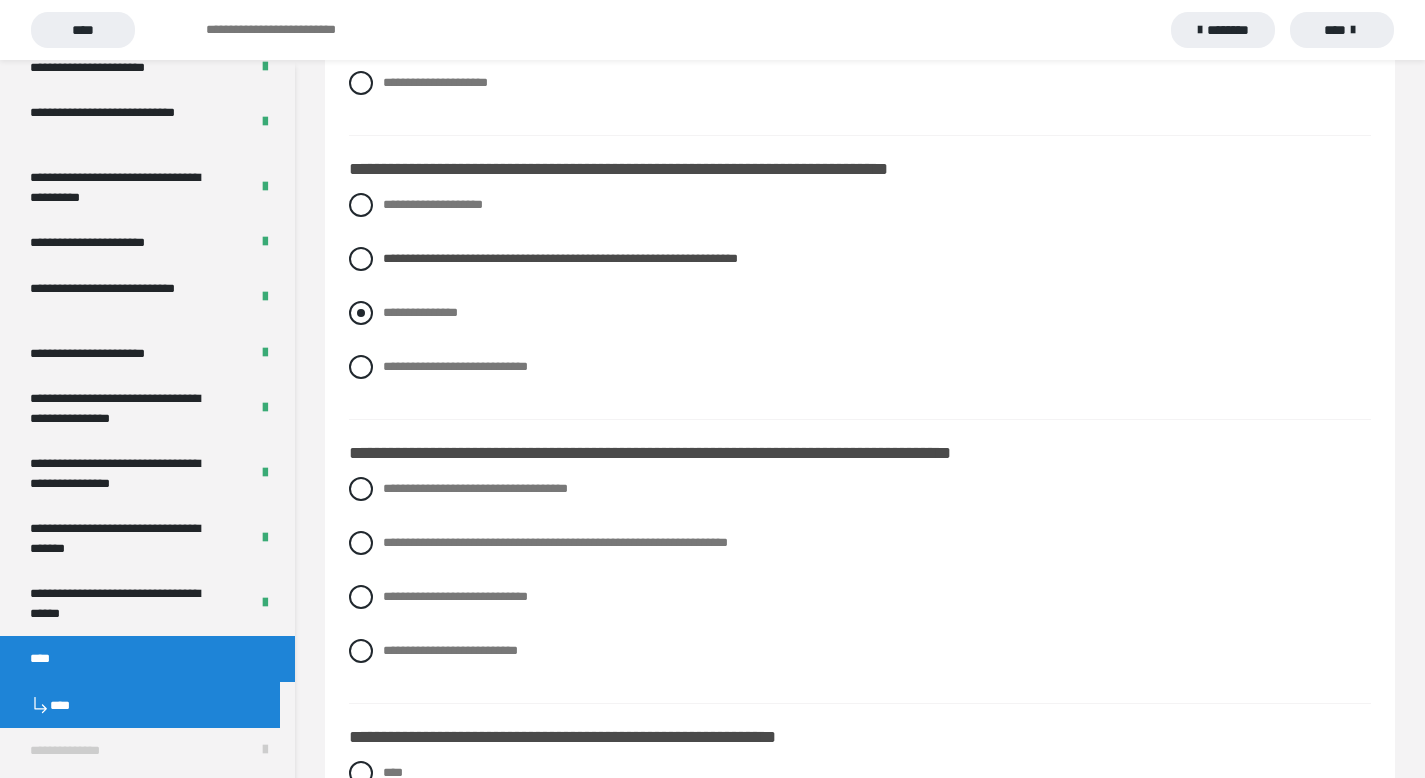 click at bounding box center (361, 313) 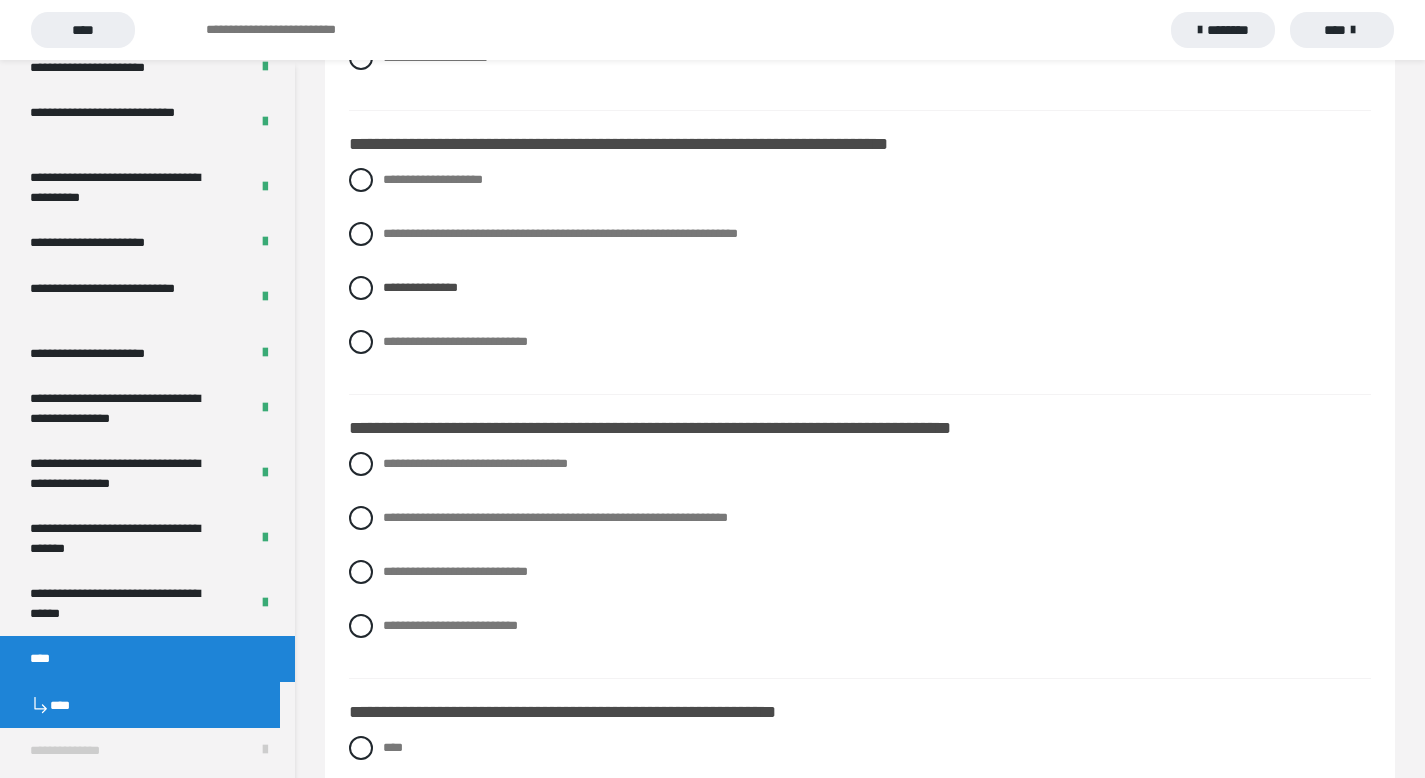 scroll, scrollTop: 1133, scrollLeft: 0, axis: vertical 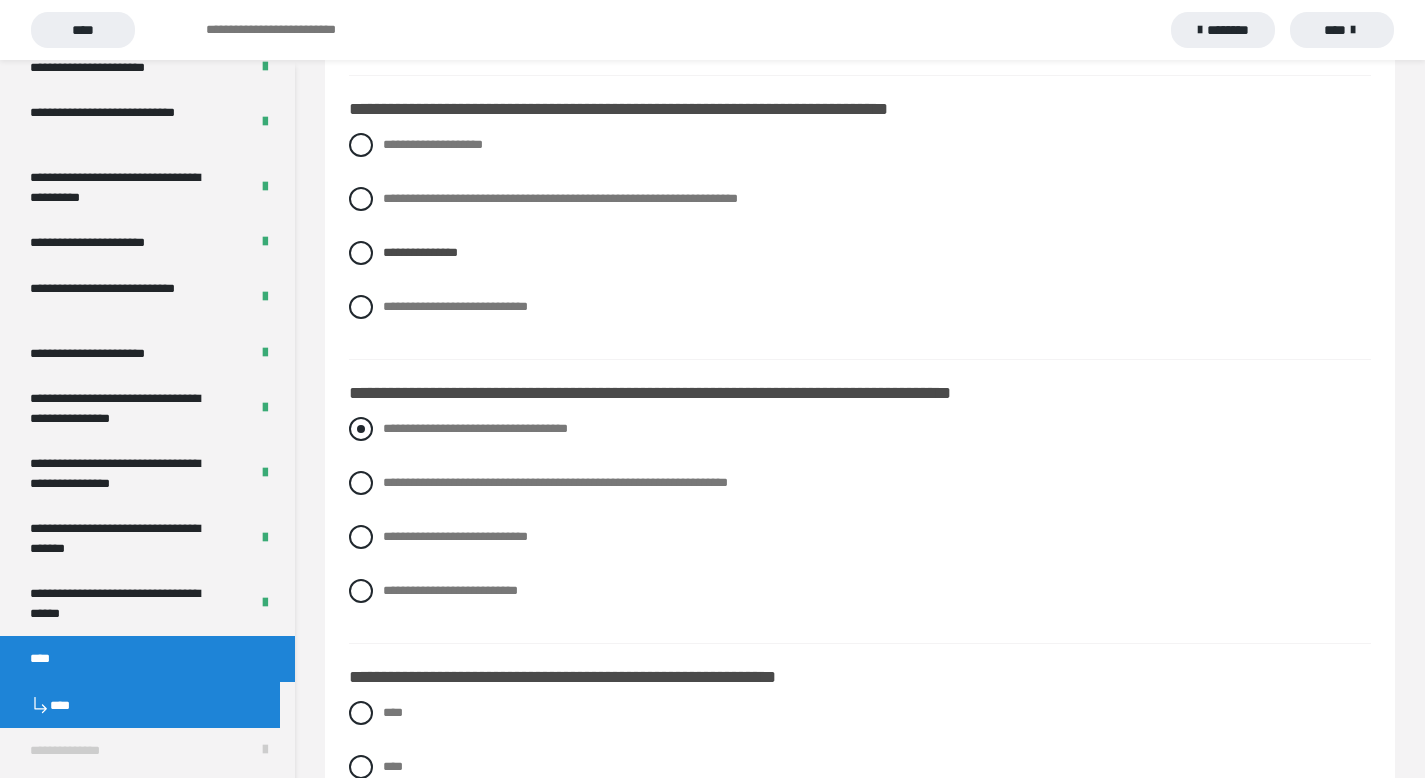 click on "**********" at bounding box center (860, 429) 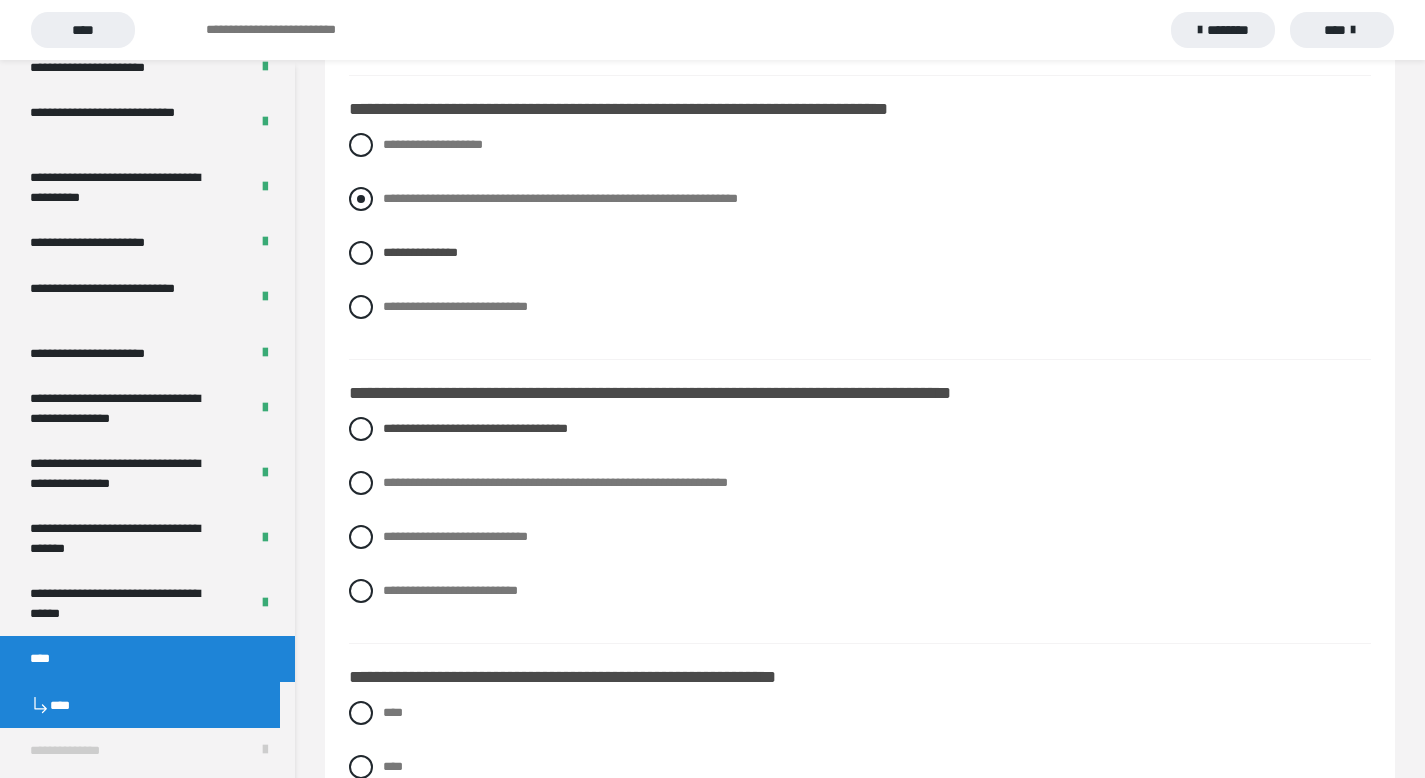 click at bounding box center [361, 199] 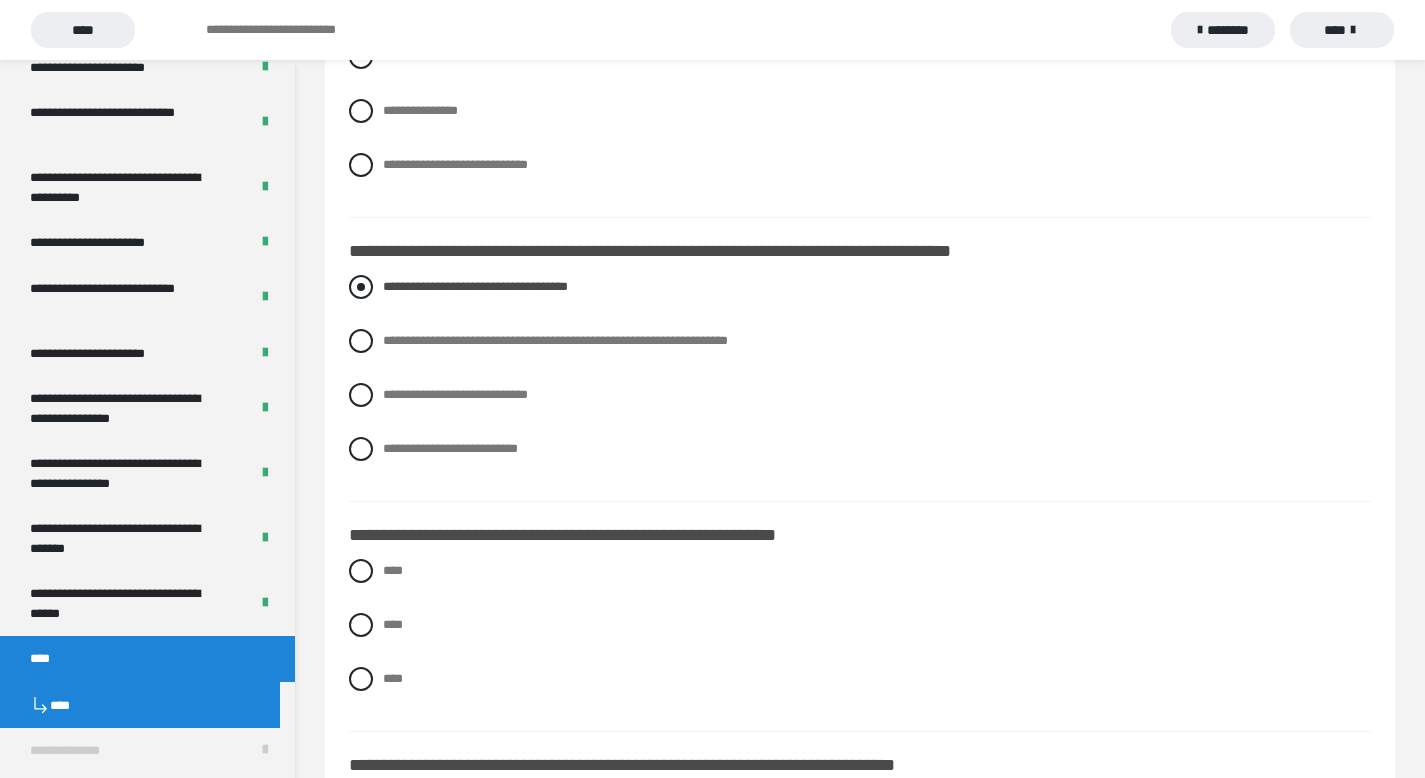 scroll, scrollTop: 1276, scrollLeft: 0, axis: vertical 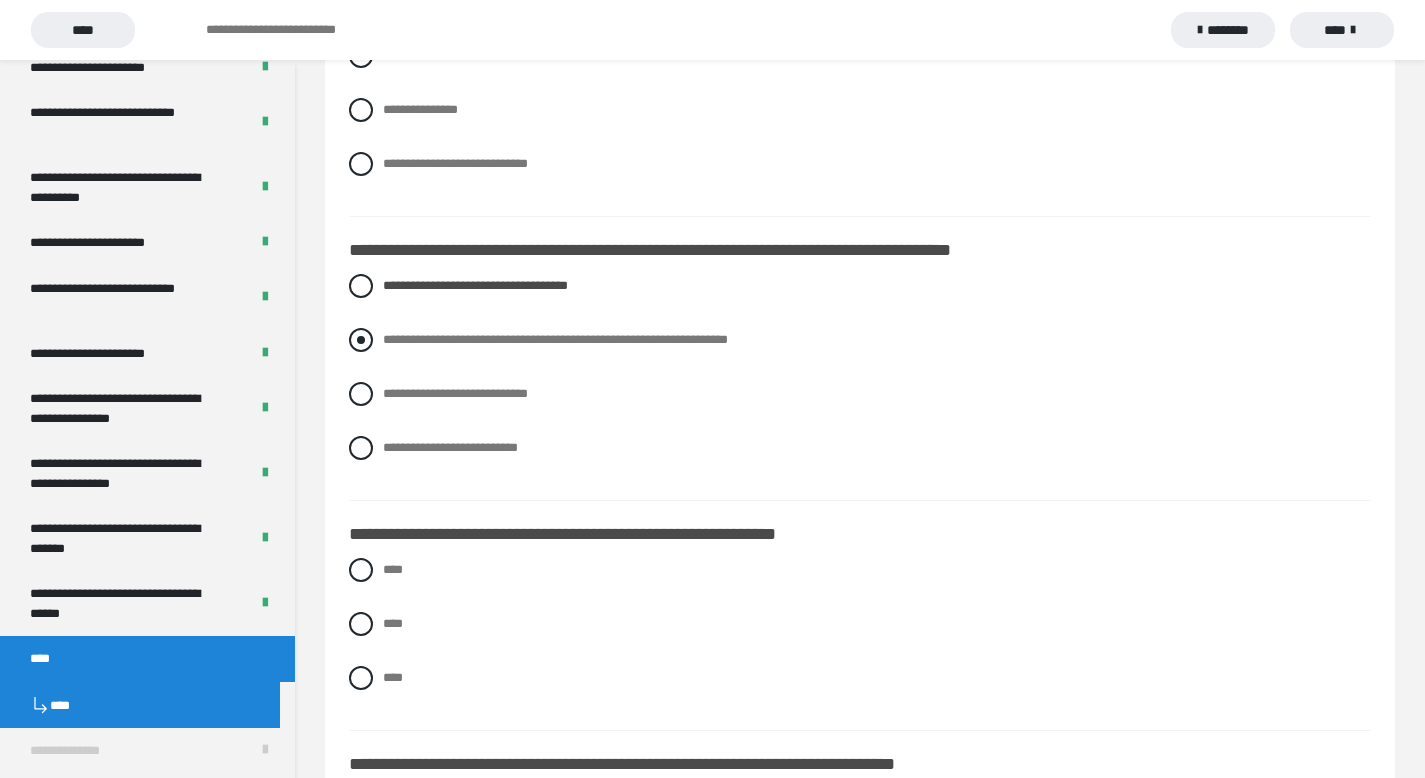 click at bounding box center (361, 340) 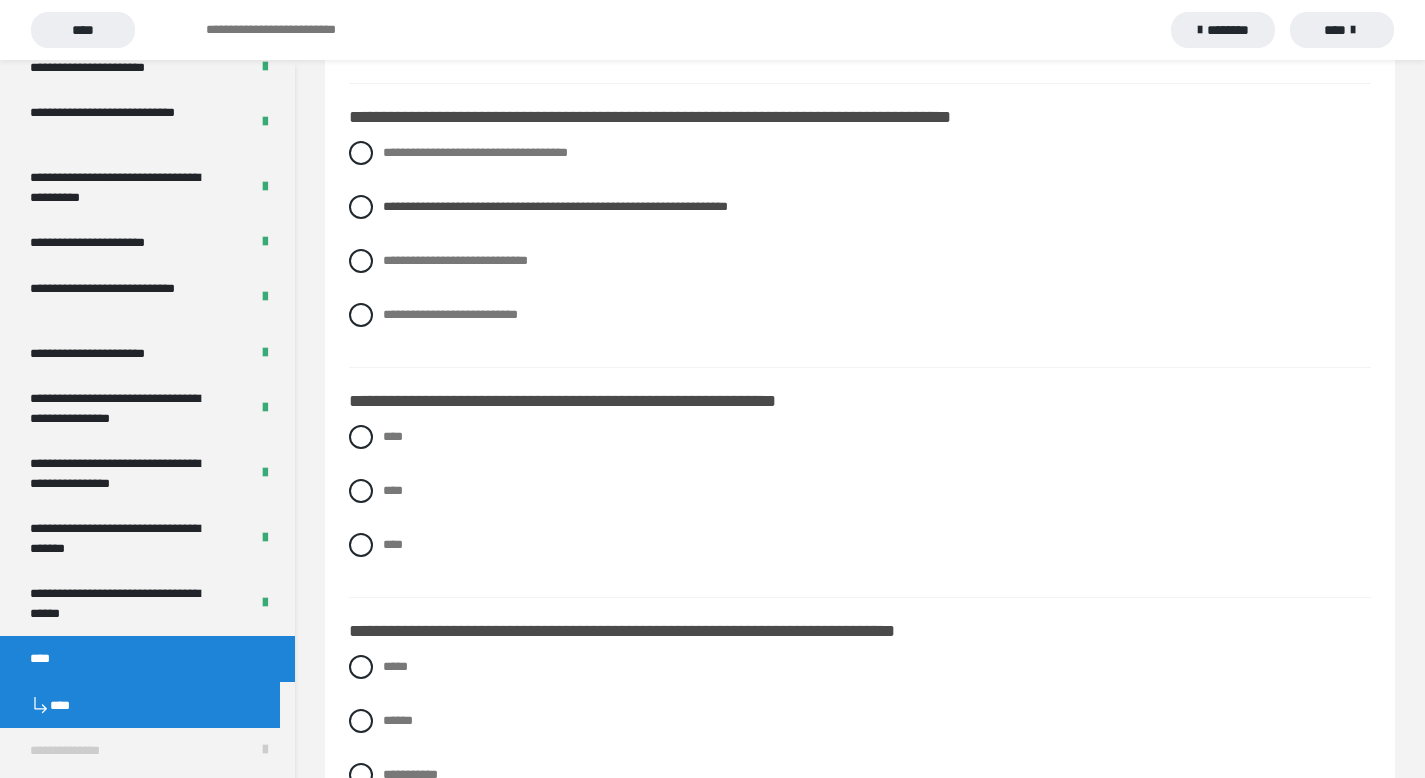scroll, scrollTop: 1462, scrollLeft: 0, axis: vertical 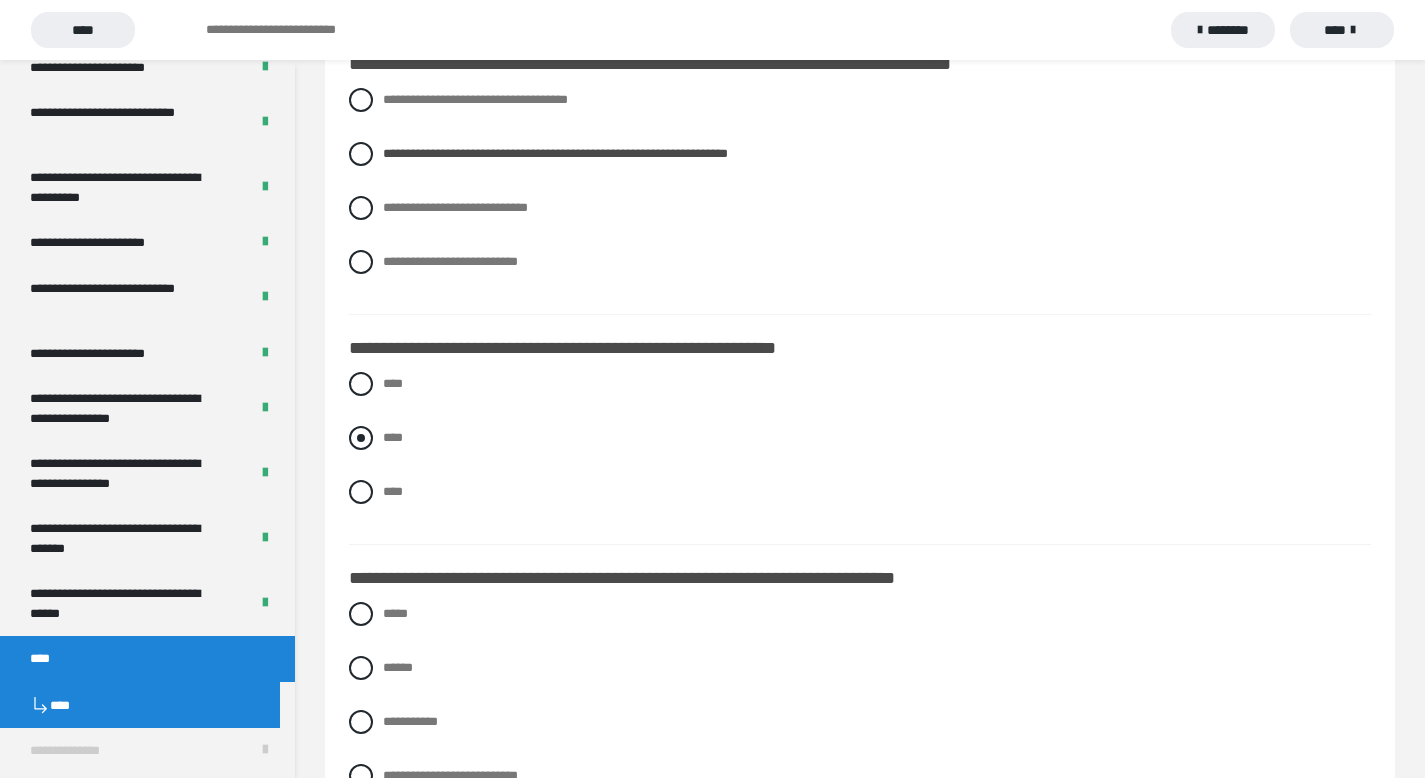 click at bounding box center (361, 438) 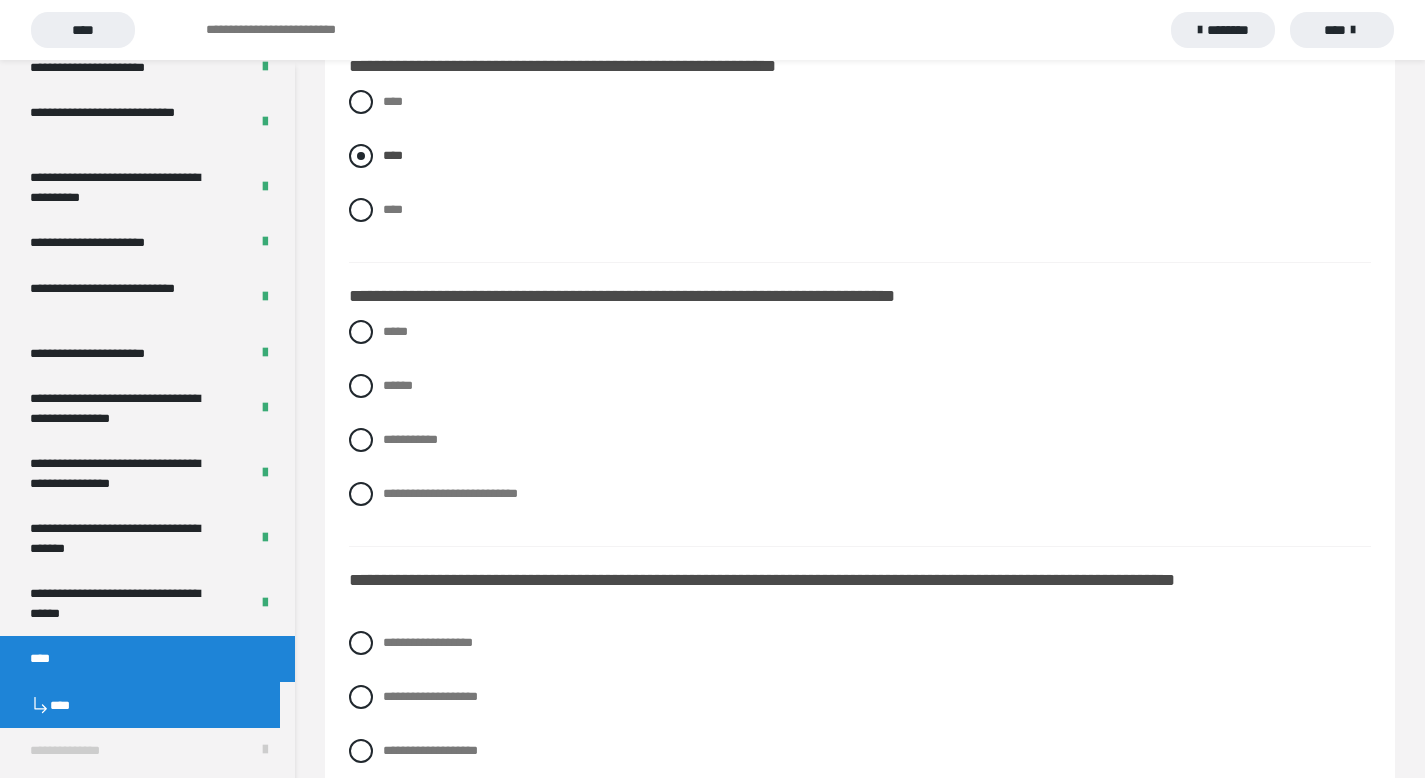 scroll, scrollTop: 1839, scrollLeft: 0, axis: vertical 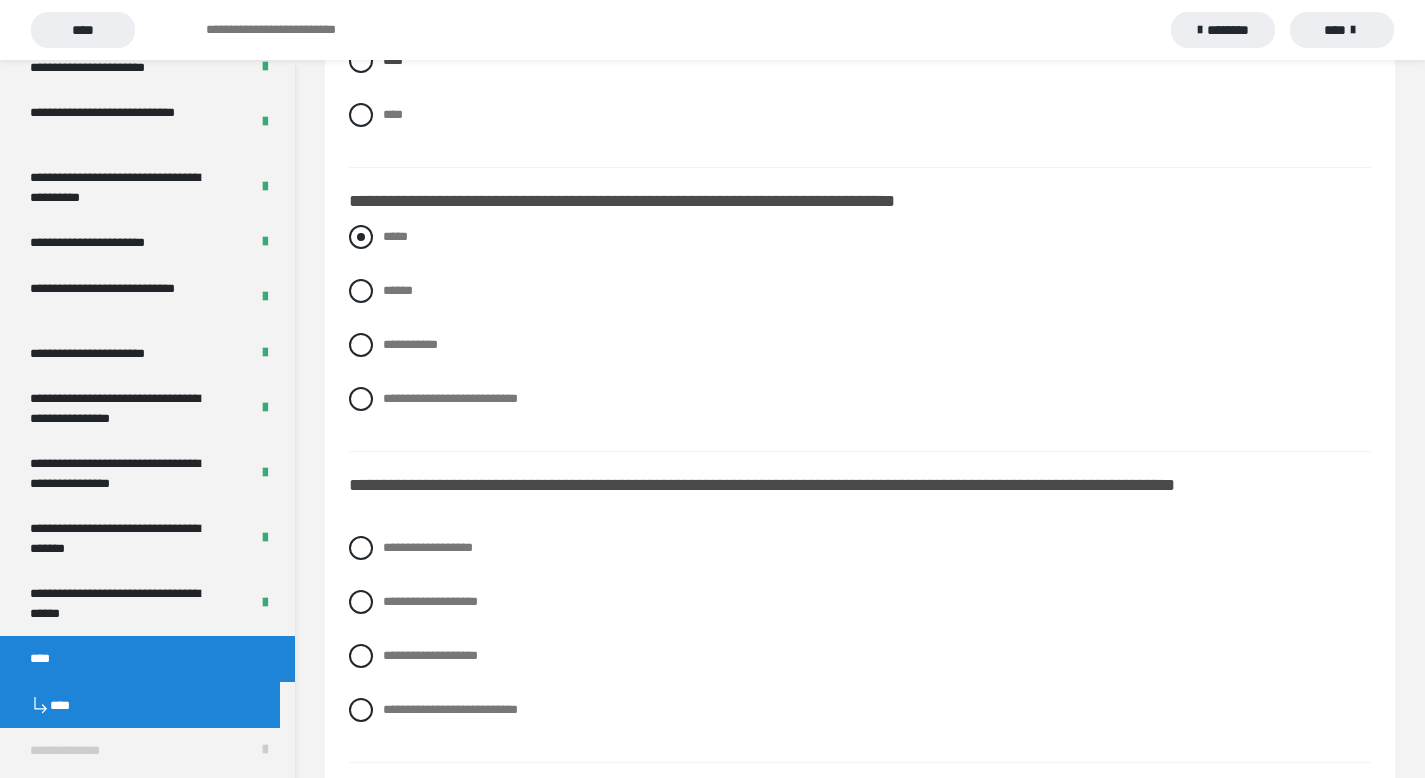 click at bounding box center (361, 237) 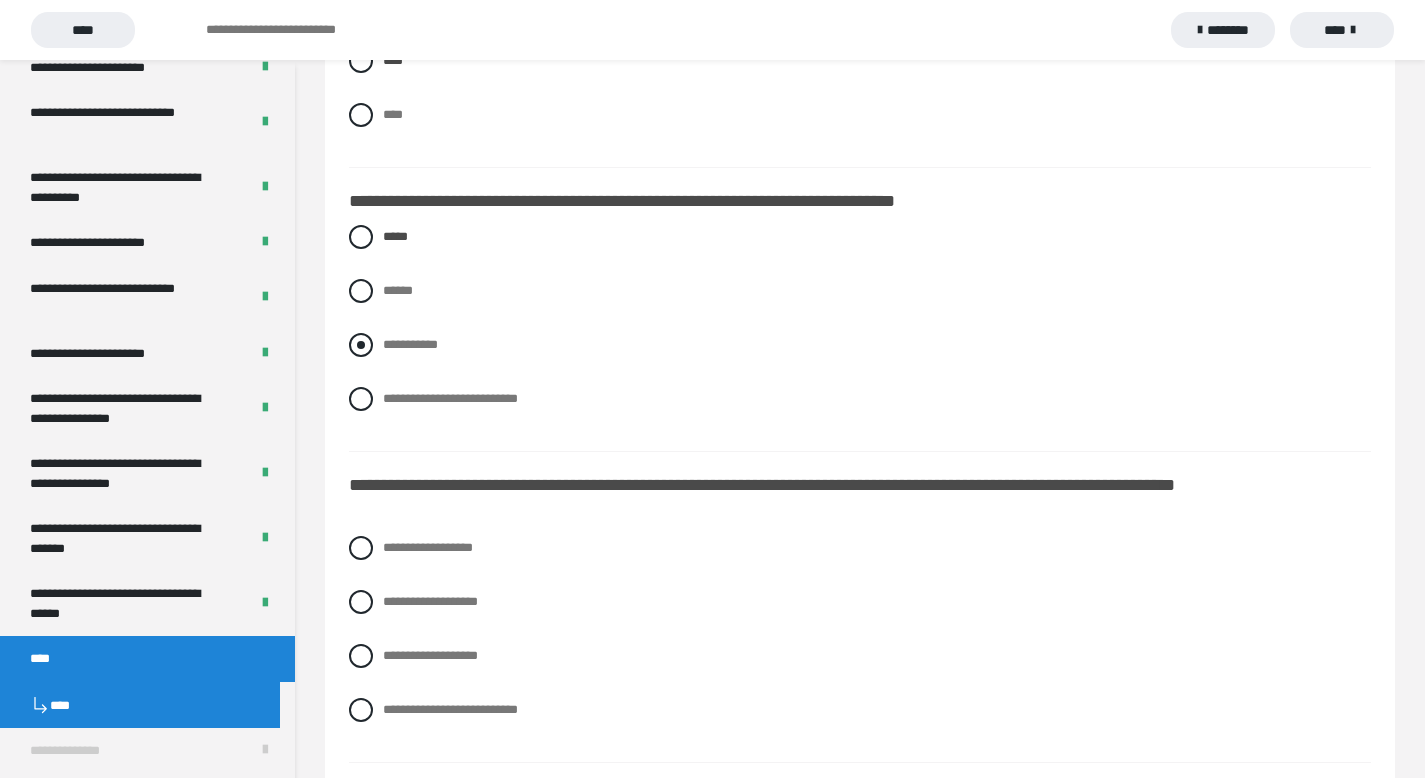 click at bounding box center [361, 345] 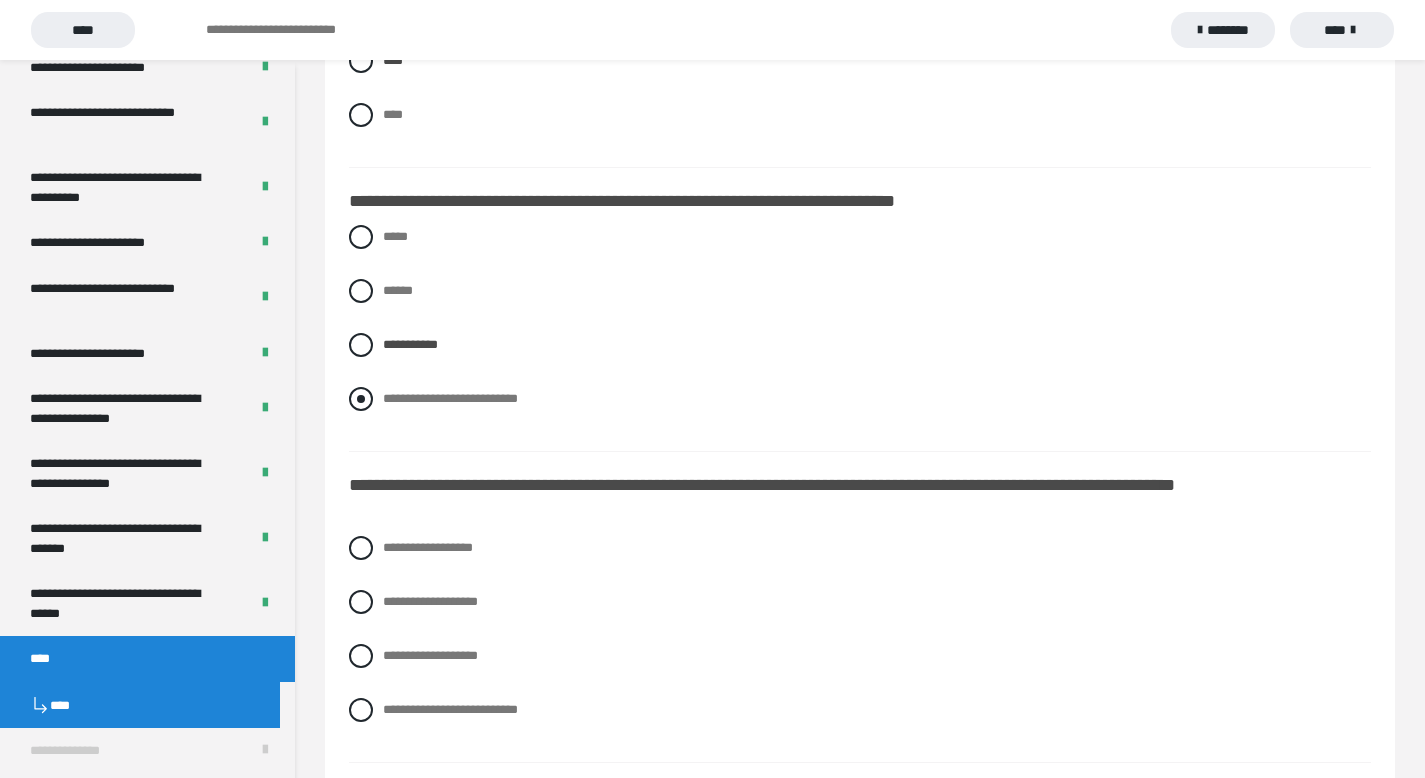 click at bounding box center [361, 399] 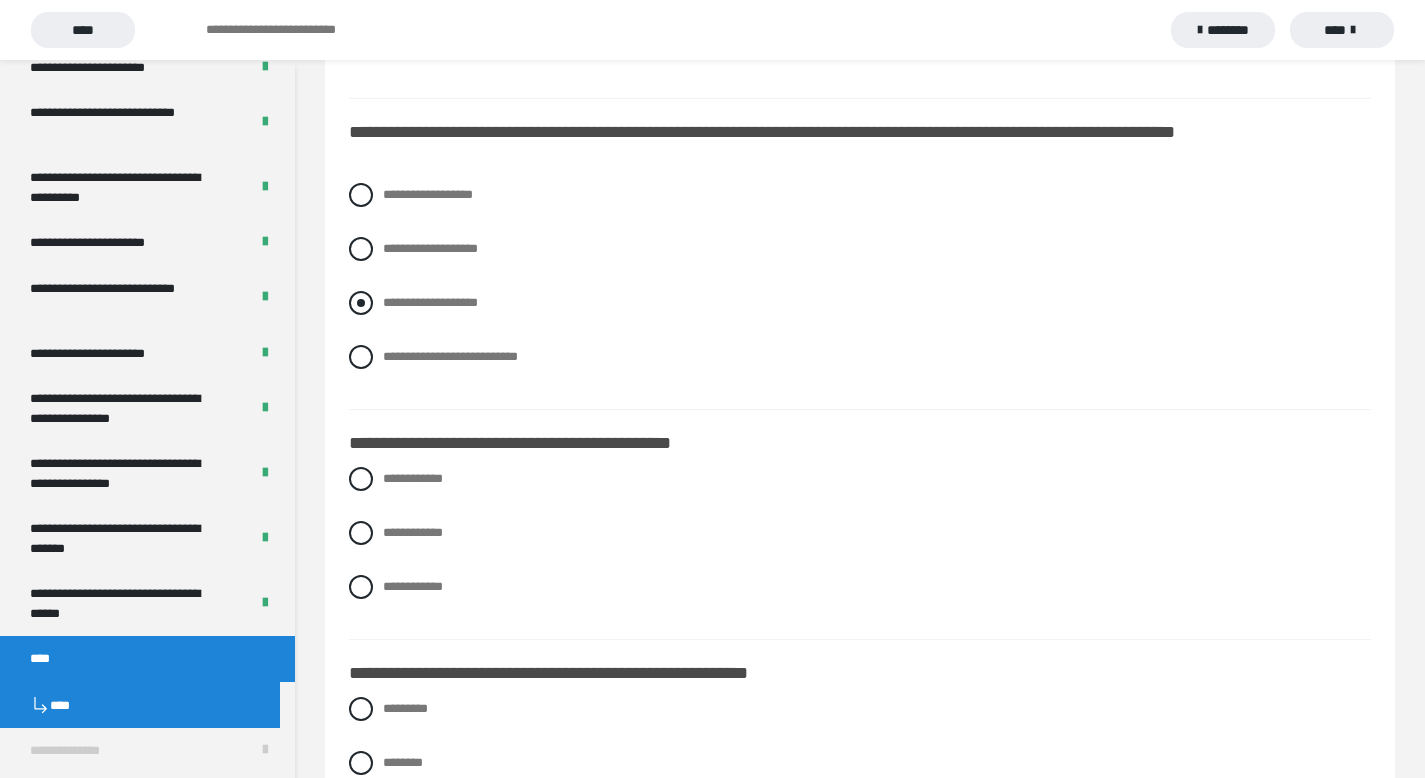 scroll, scrollTop: 2134, scrollLeft: 0, axis: vertical 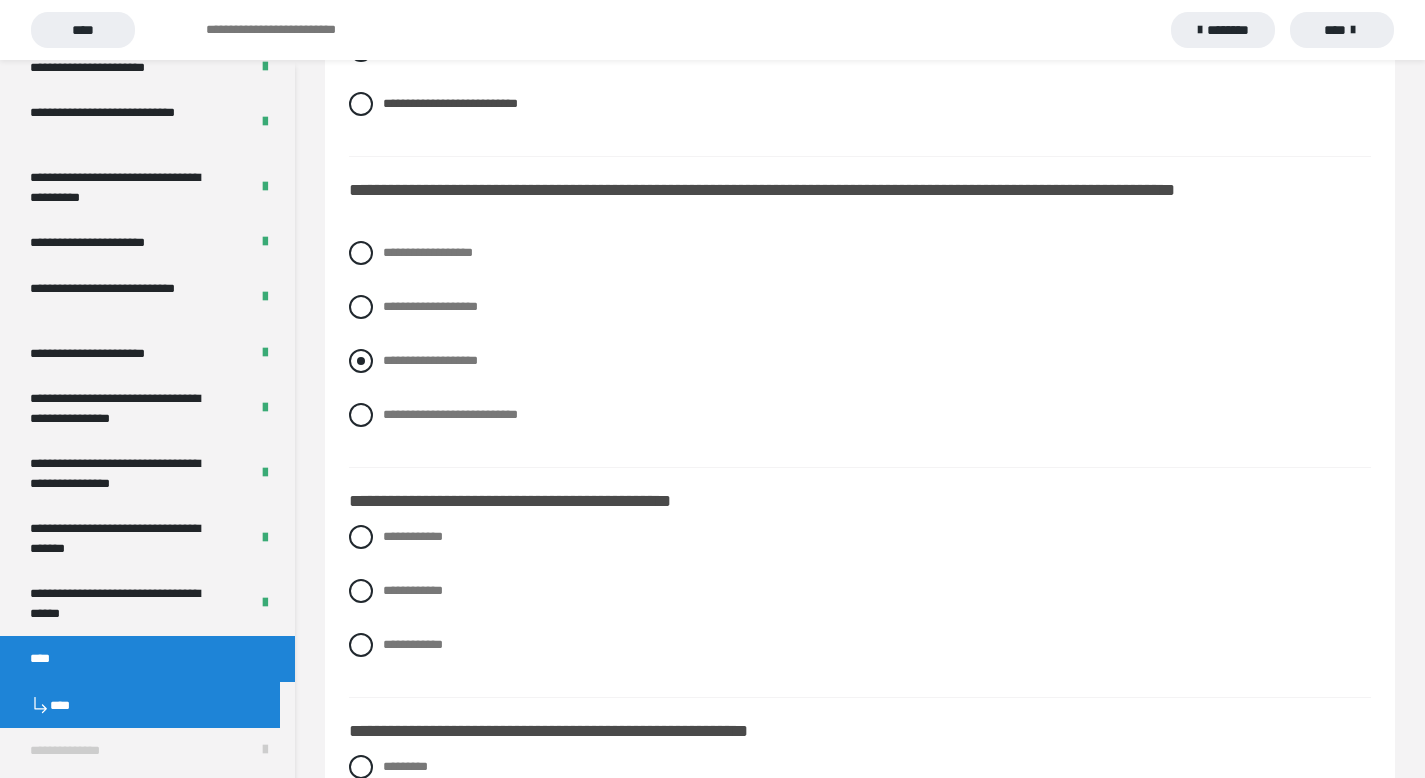 click at bounding box center [361, 361] 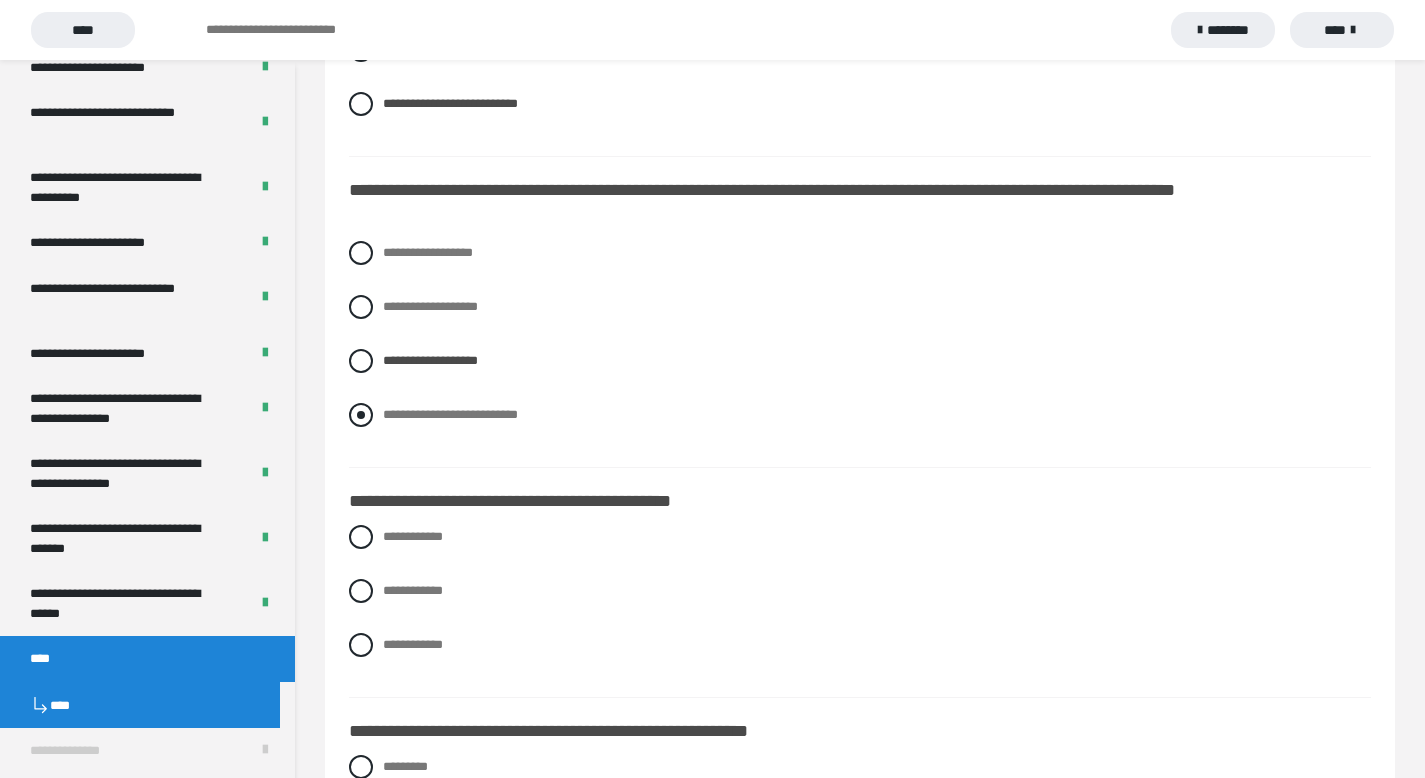 click on "**********" at bounding box center [860, 415] 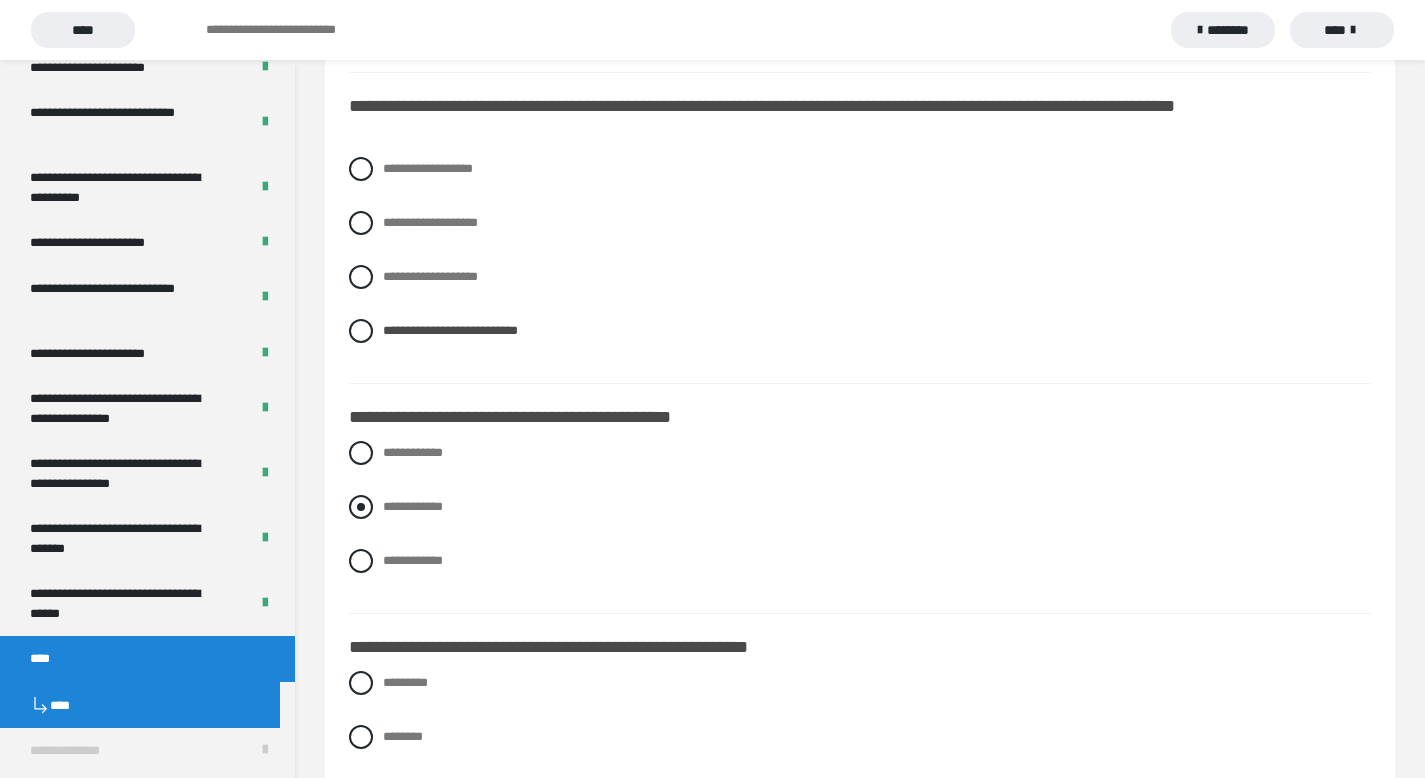 scroll, scrollTop: 2222, scrollLeft: 0, axis: vertical 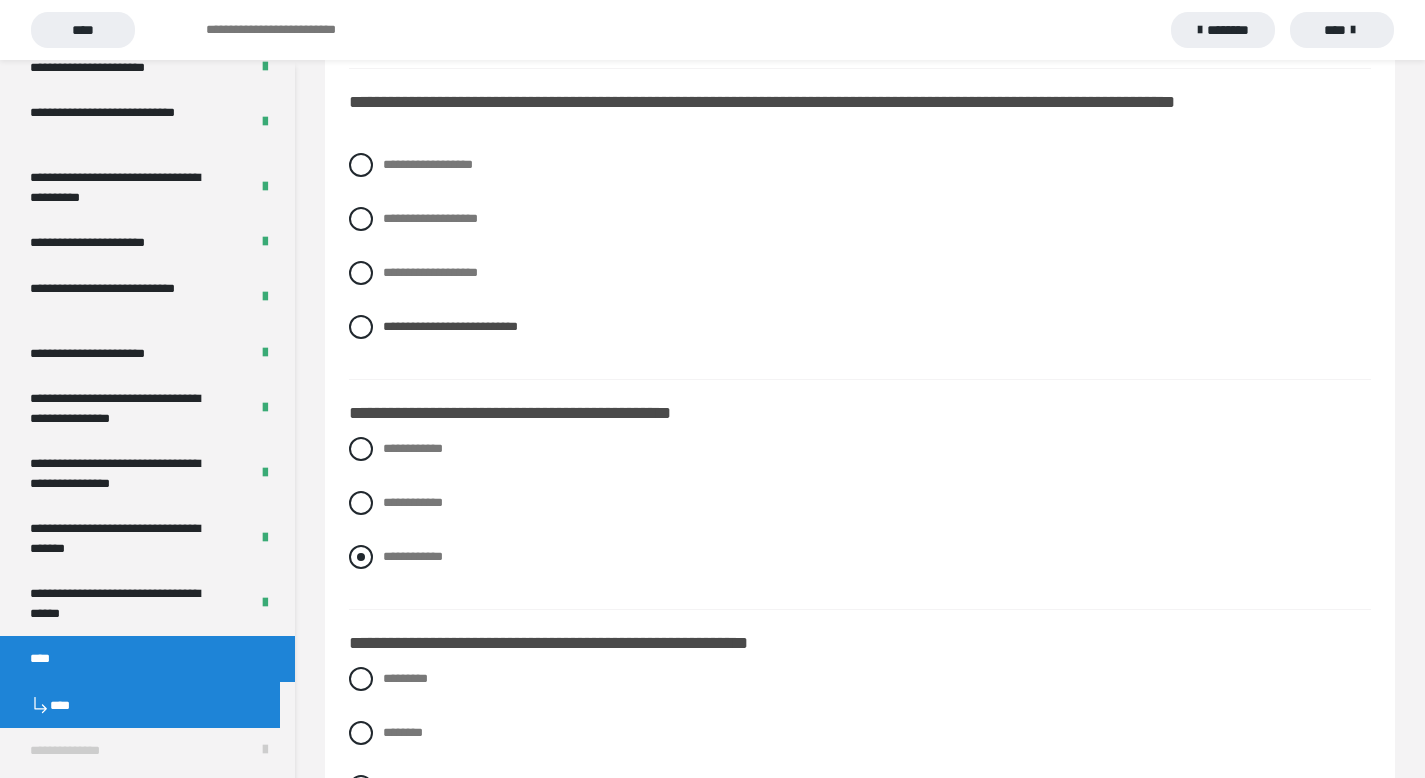 click at bounding box center [361, 557] 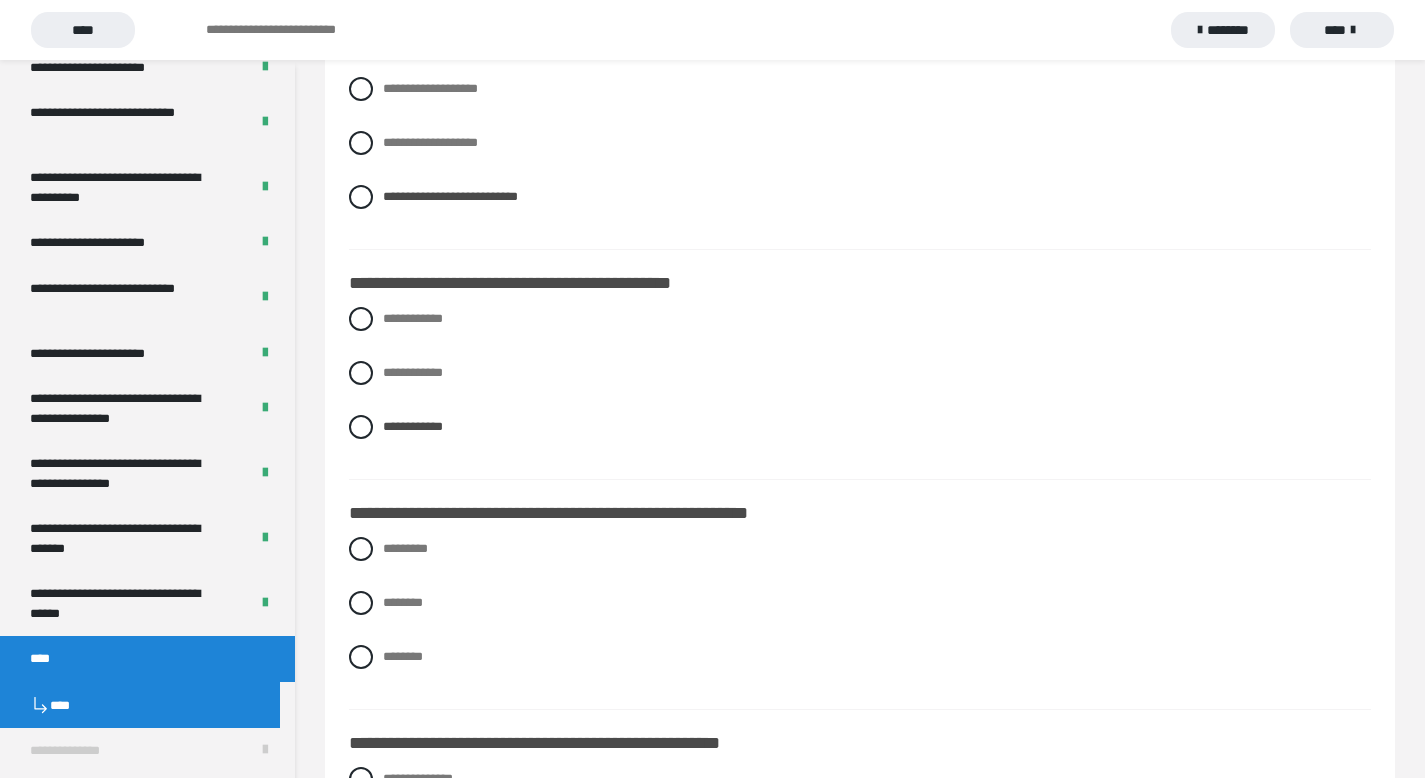 scroll, scrollTop: 2379, scrollLeft: 0, axis: vertical 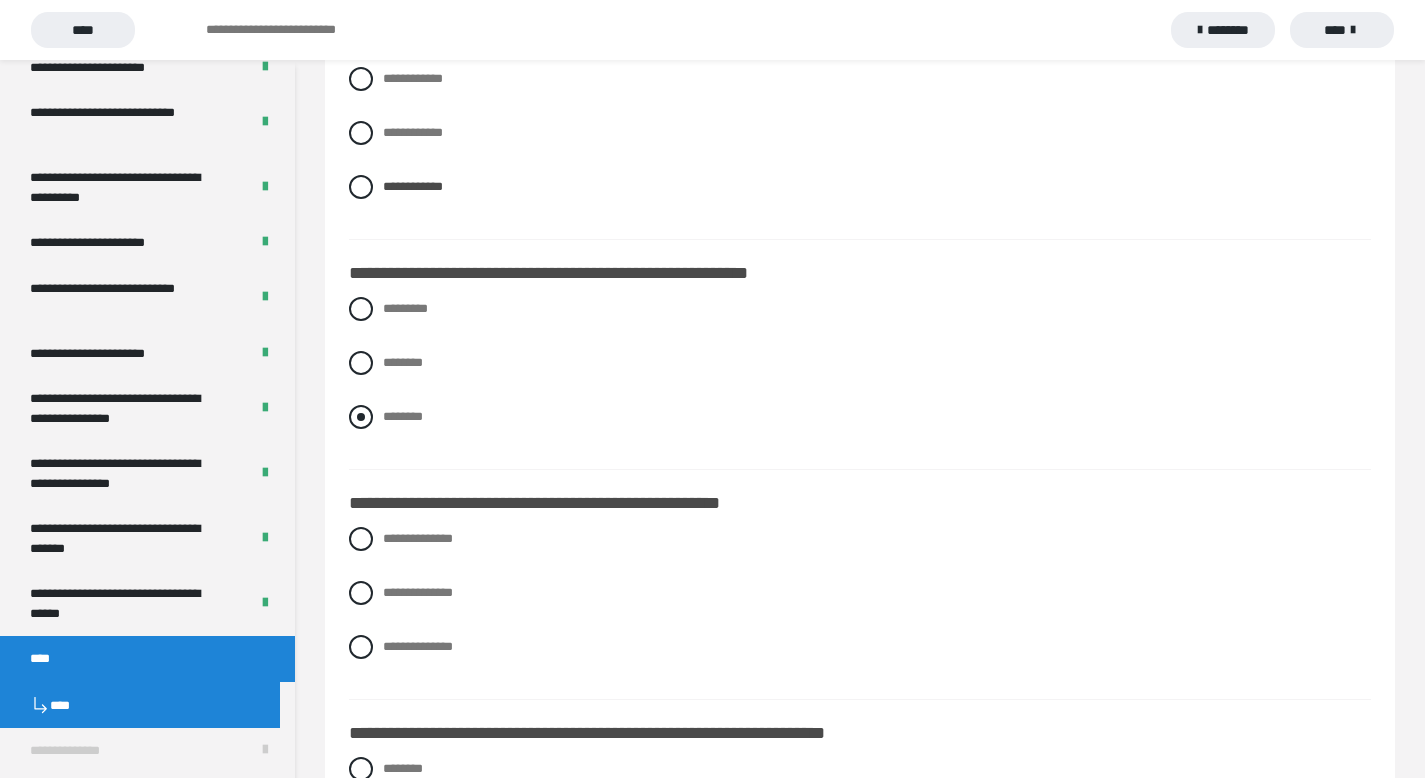 click at bounding box center [361, 417] 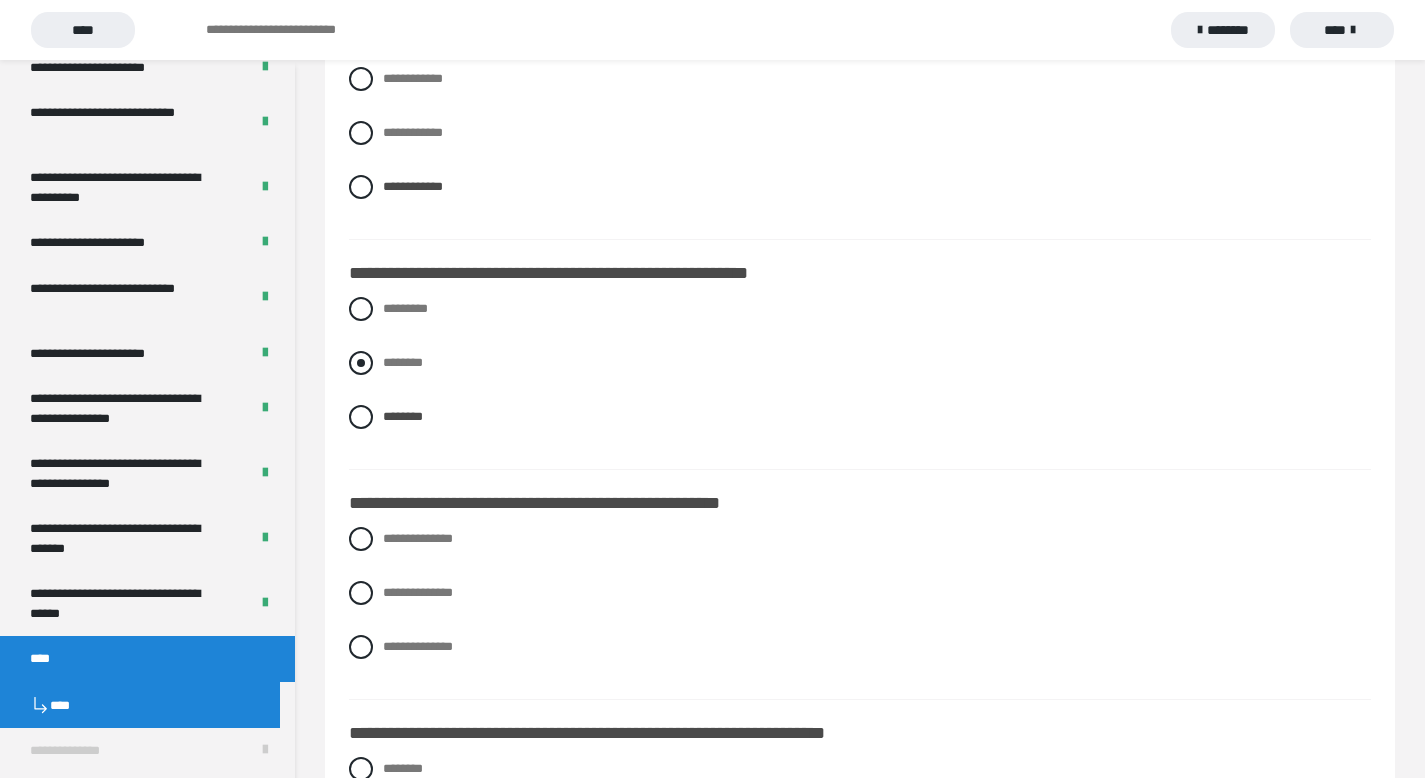 scroll, scrollTop: 2596, scrollLeft: 0, axis: vertical 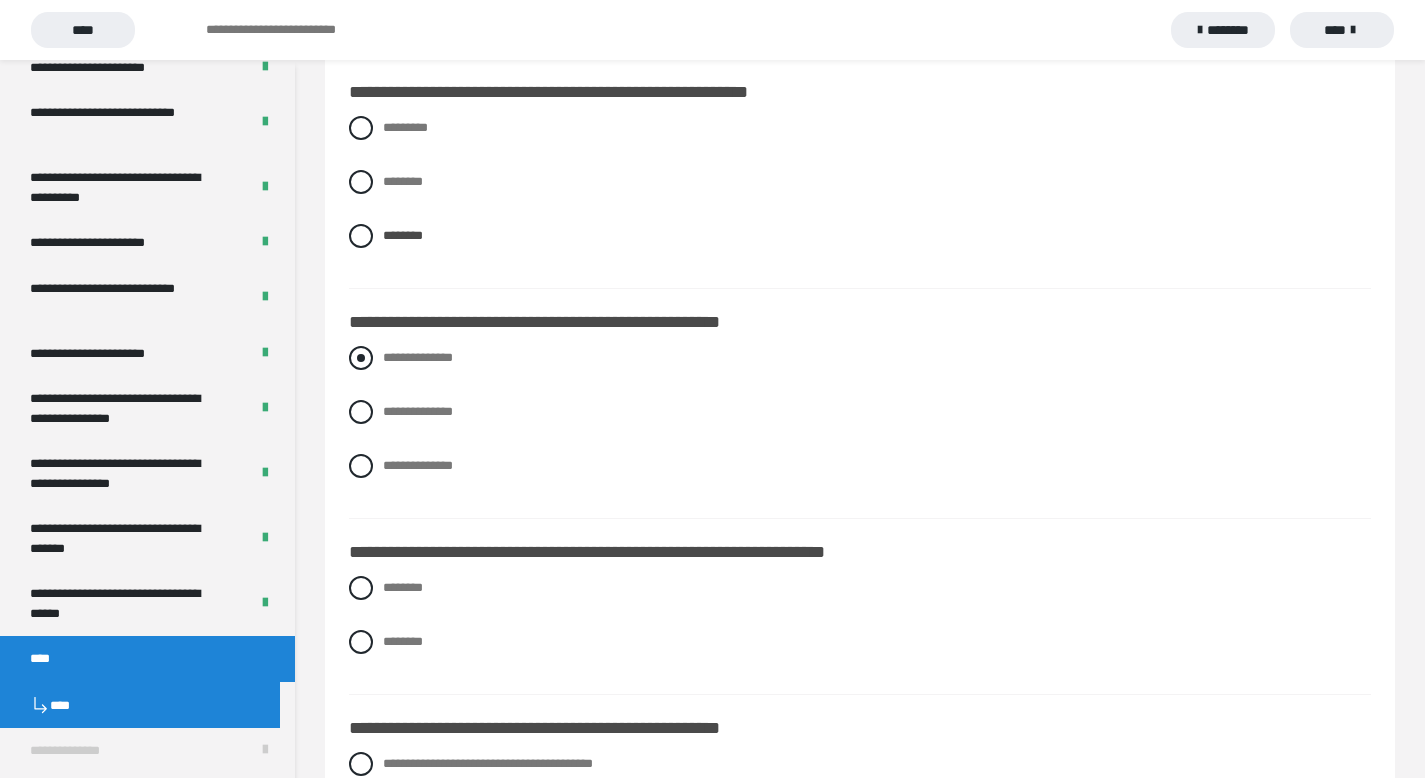 click at bounding box center (361, 358) 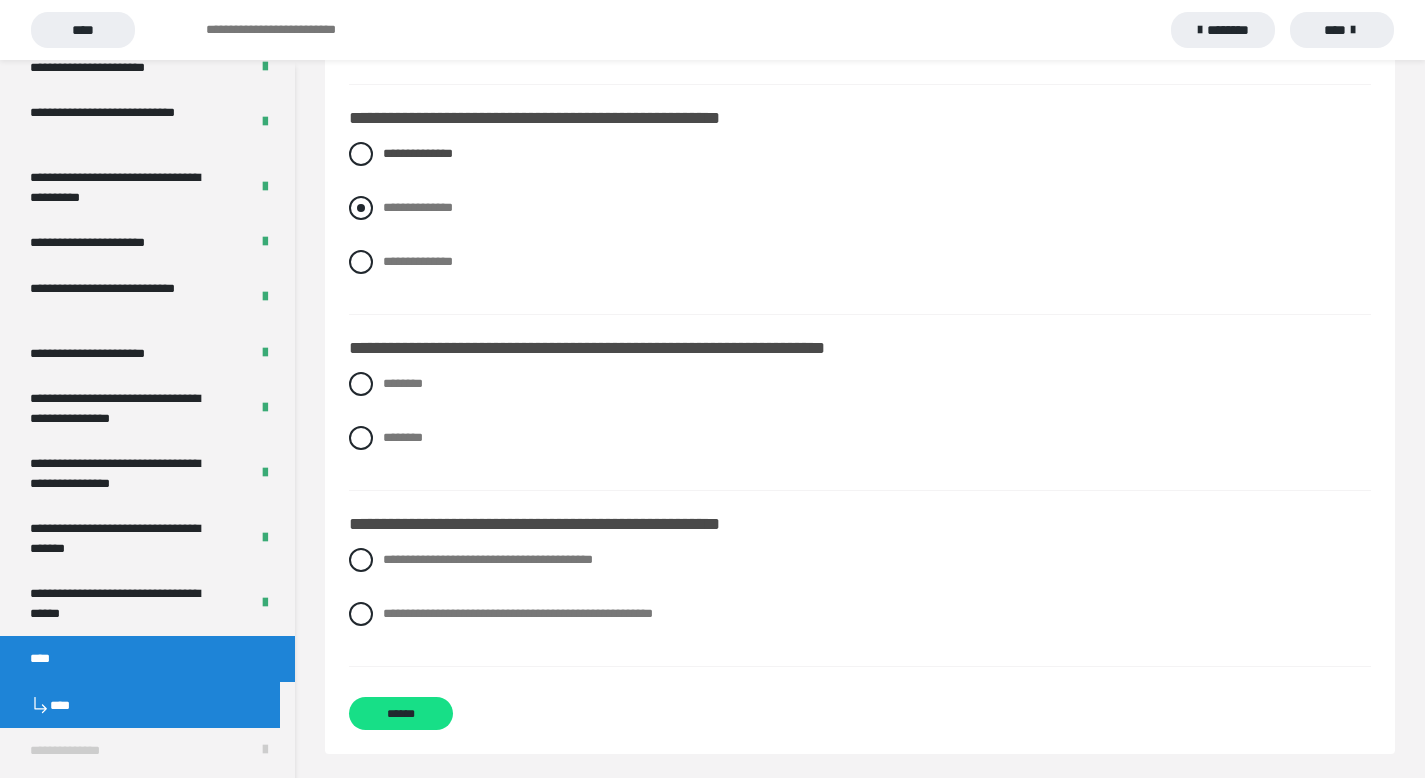 scroll, scrollTop: 2978, scrollLeft: 0, axis: vertical 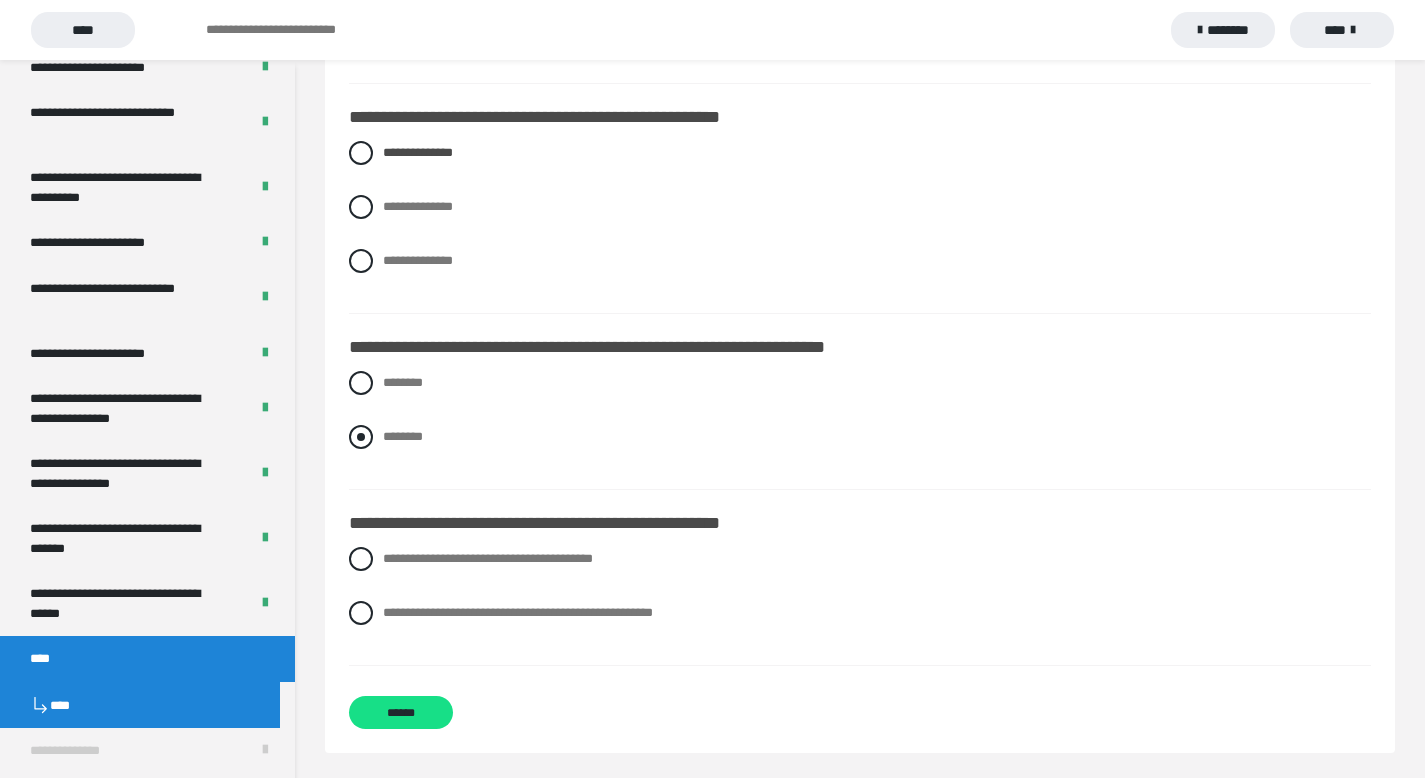 click at bounding box center [361, 437] 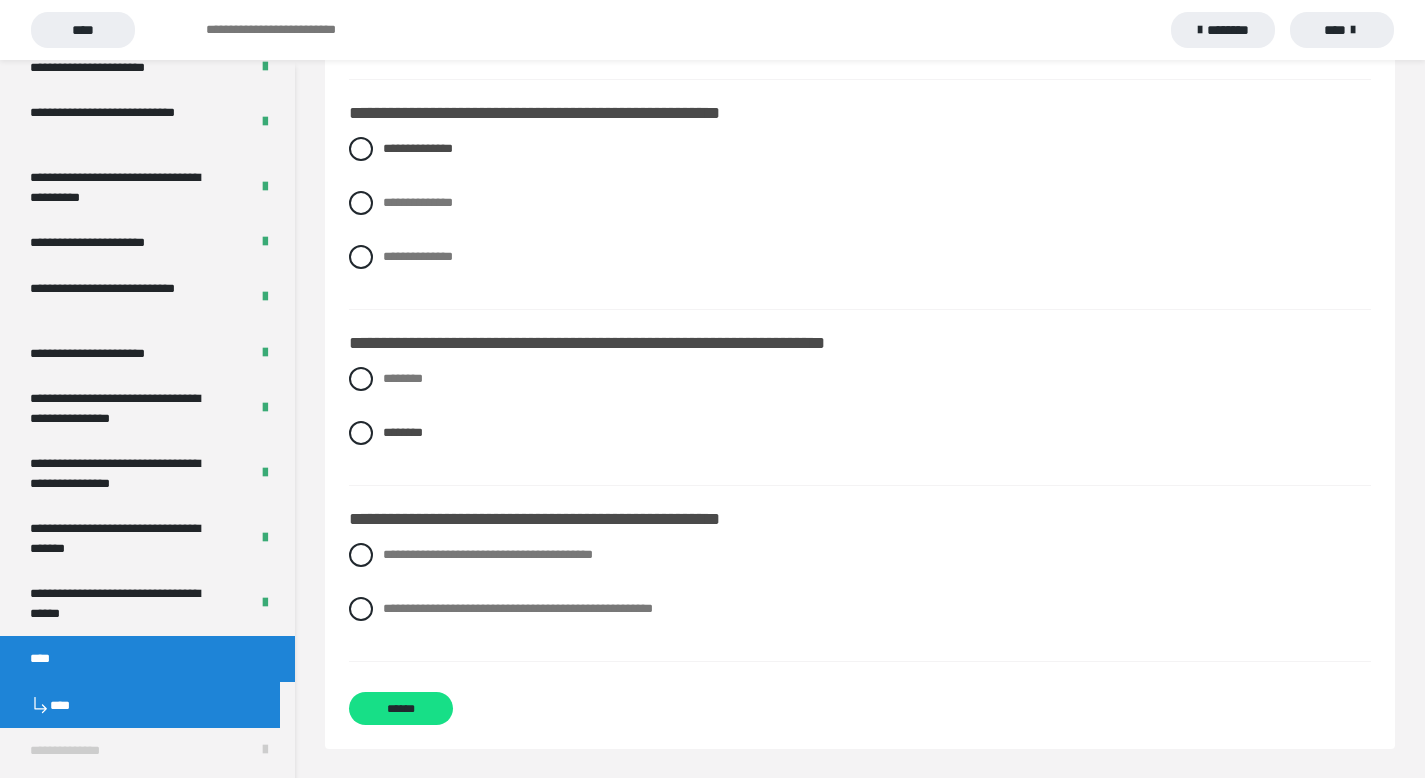 scroll, scrollTop: 2983, scrollLeft: 0, axis: vertical 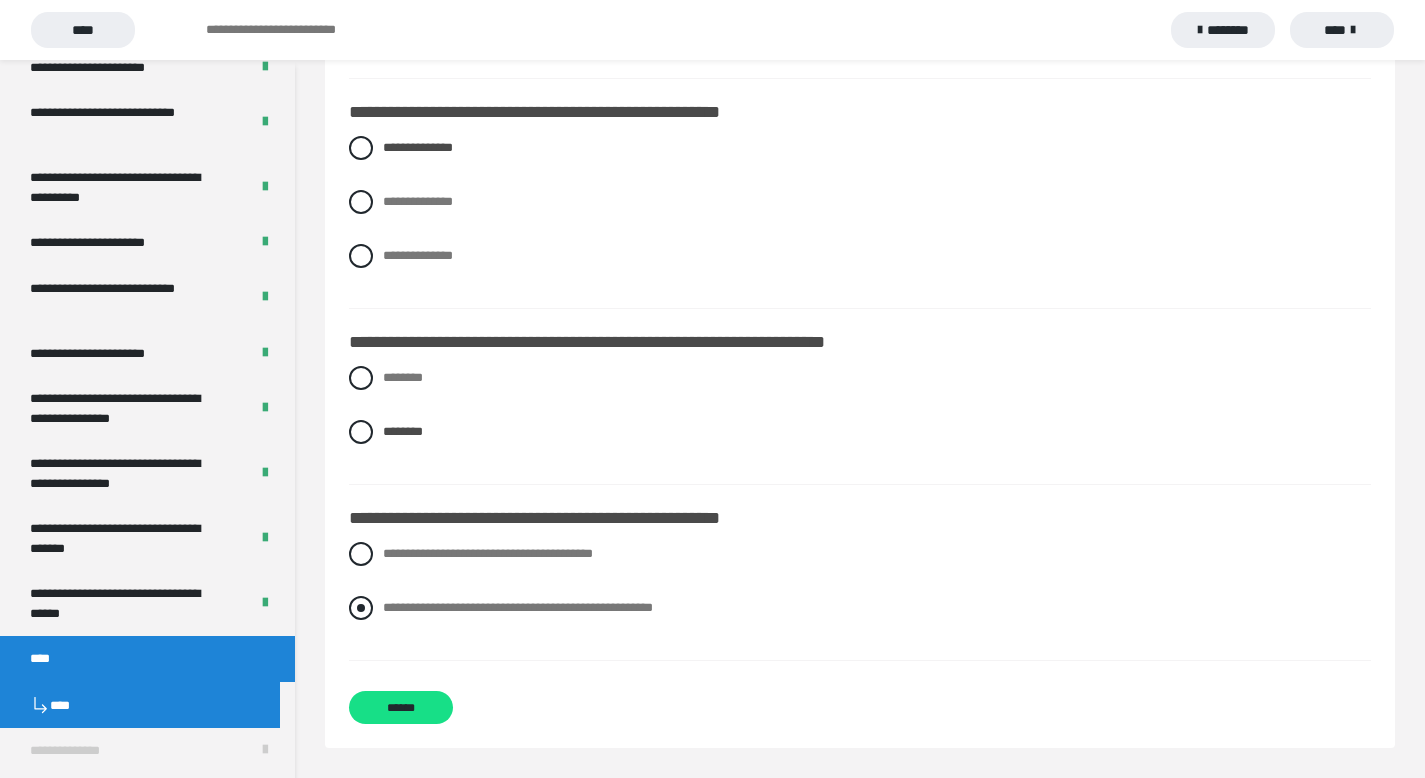click at bounding box center (361, 608) 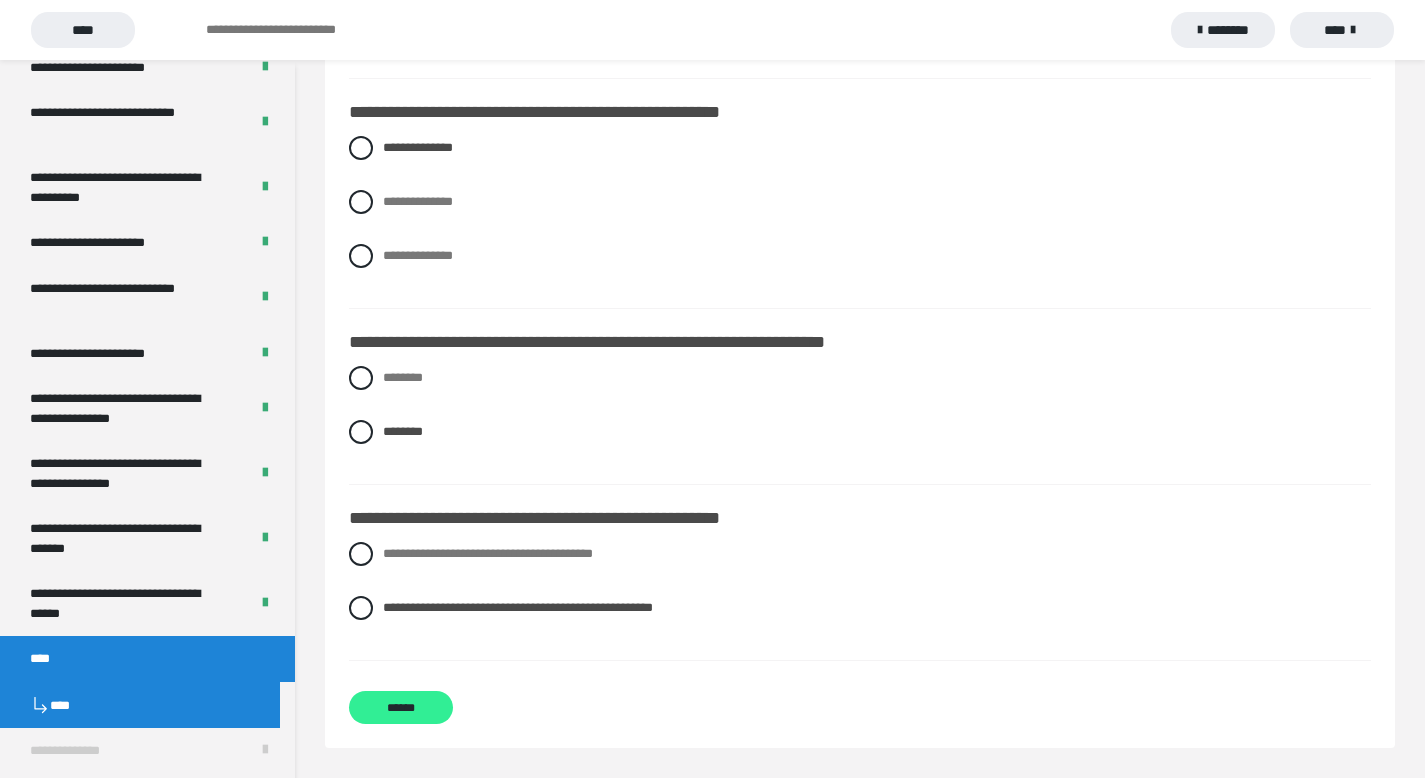 click on "******" at bounding box center [401, 707] 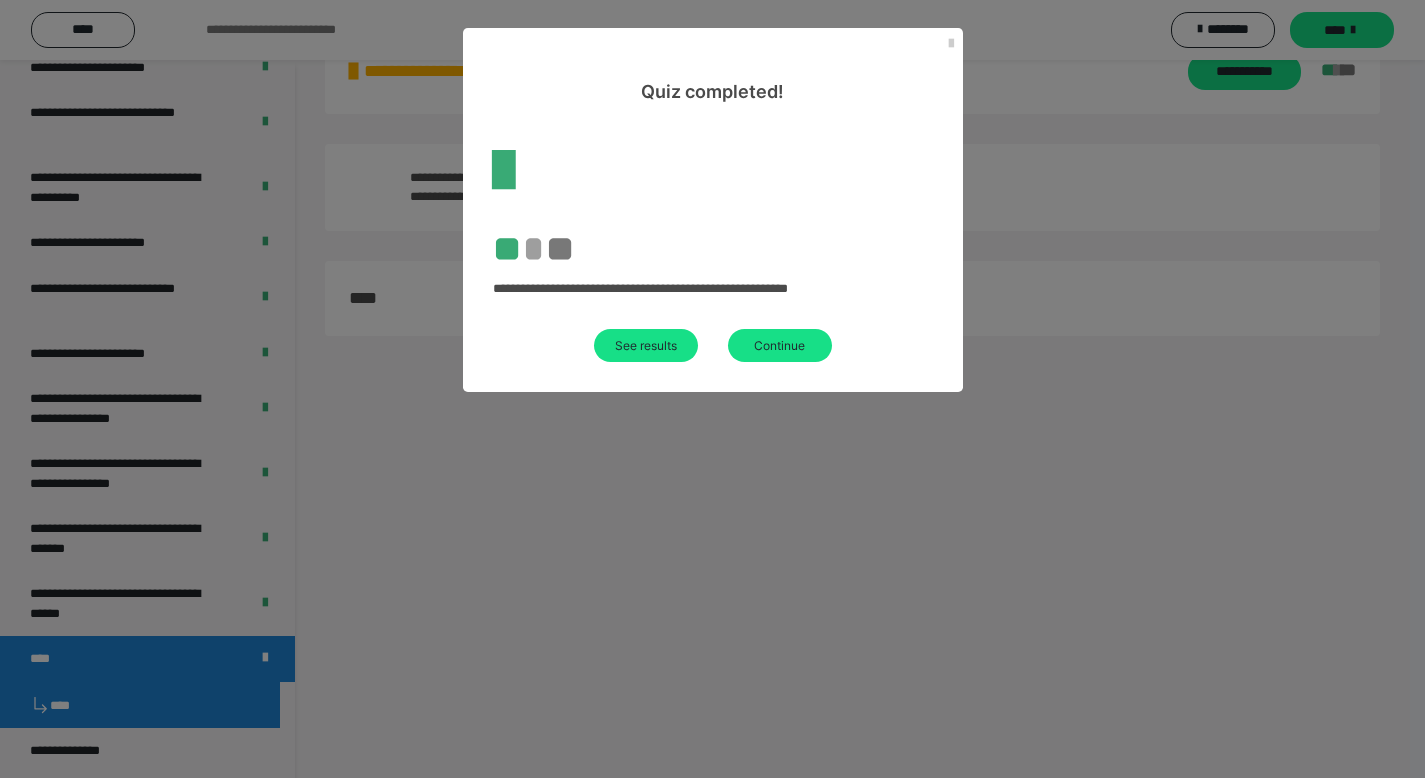 scroll, scrollTop: 60, scrollLeft: 0, axis: vertical 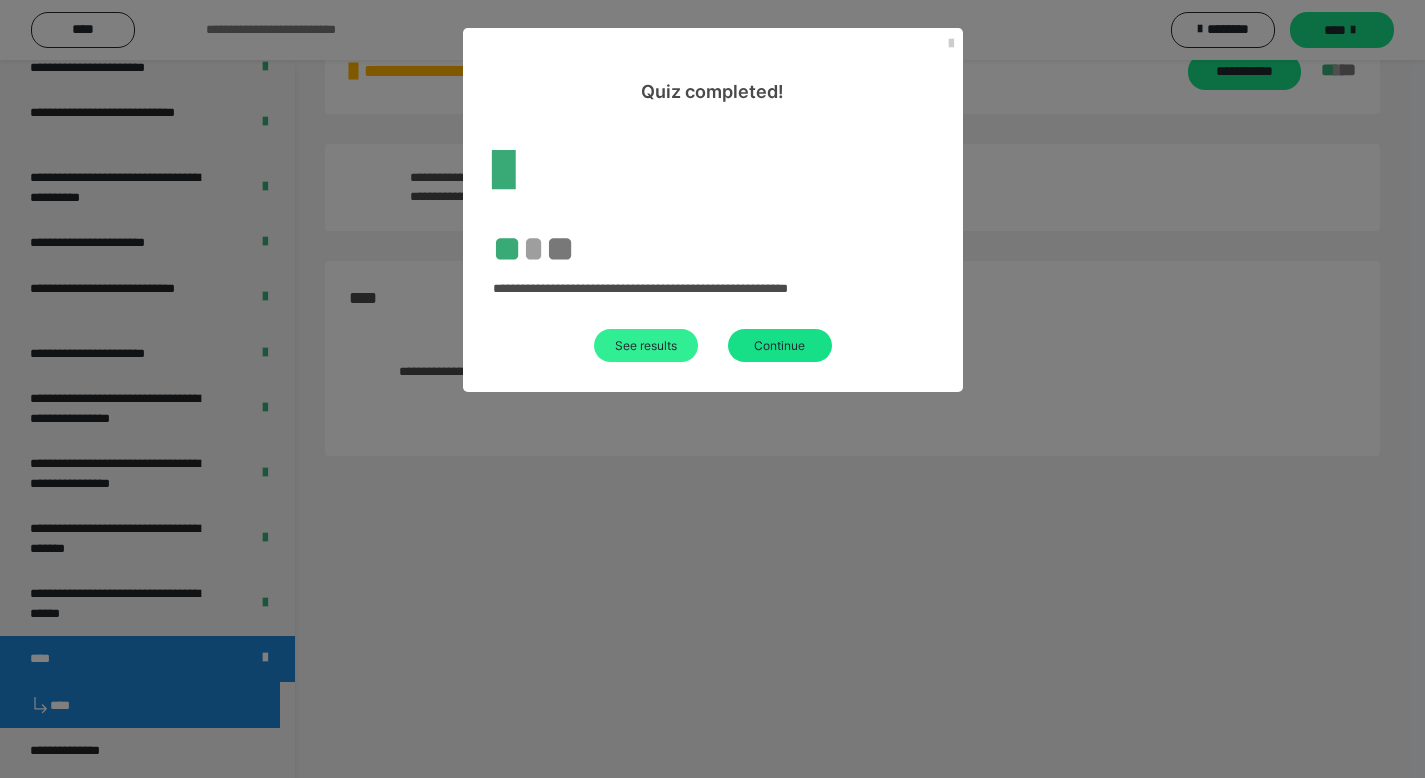 click on "See results" at bounding box center [646, 345] 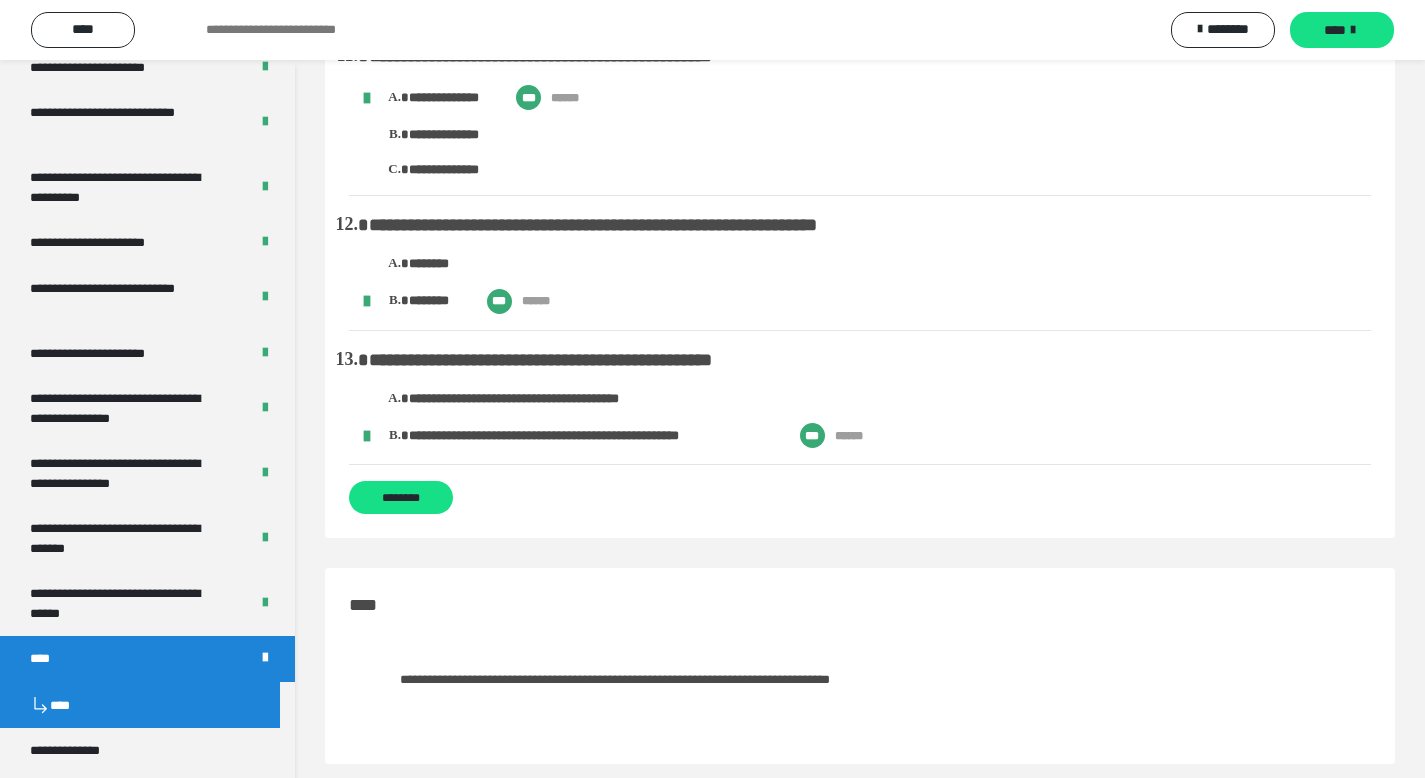 scroll, scrollTop: 2076, scrollLeft: 0, axis: vertical 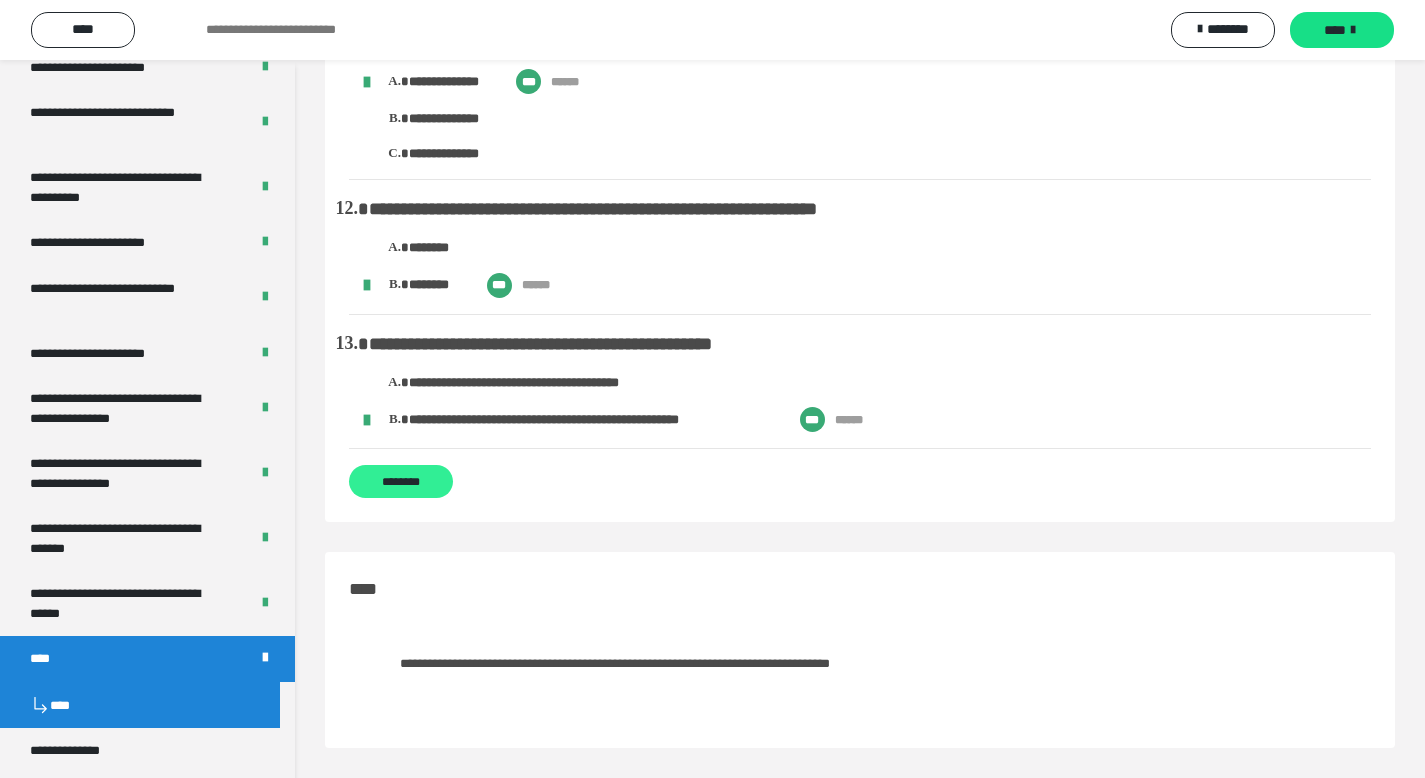 click on "********" at bounding box center [401, 481] 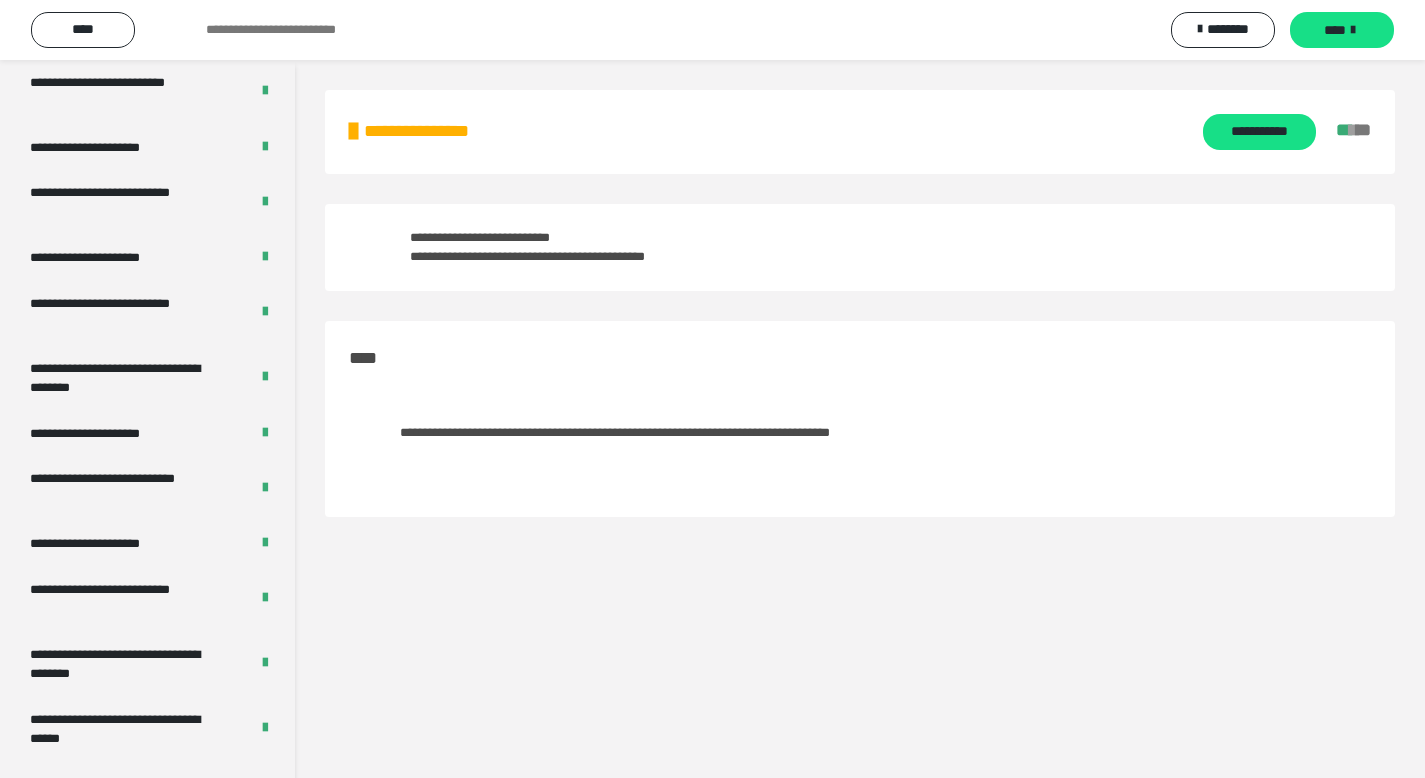 scroll, scrollTop: 4224, scrollLeft: 0, axis: vertical 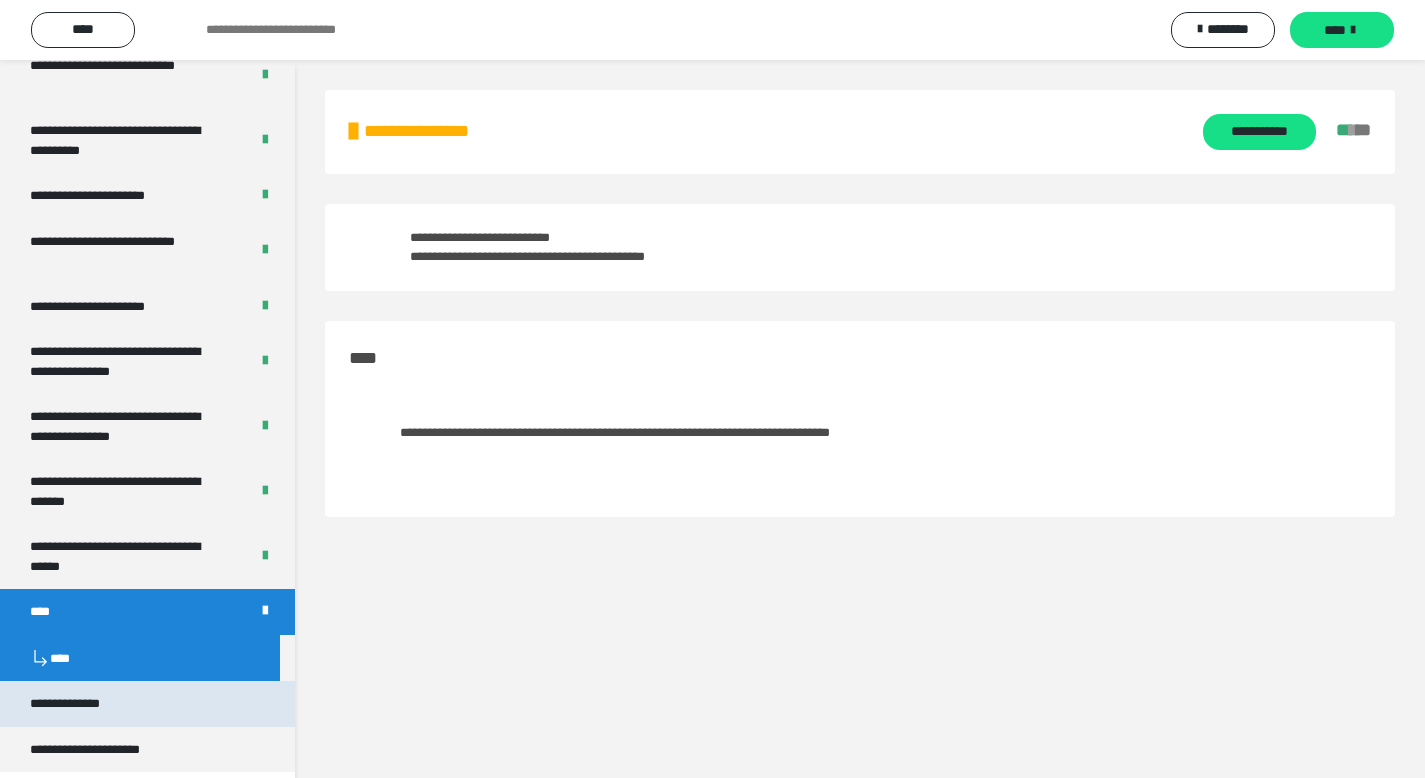 click on "**********" at bounding box center [82, 704] 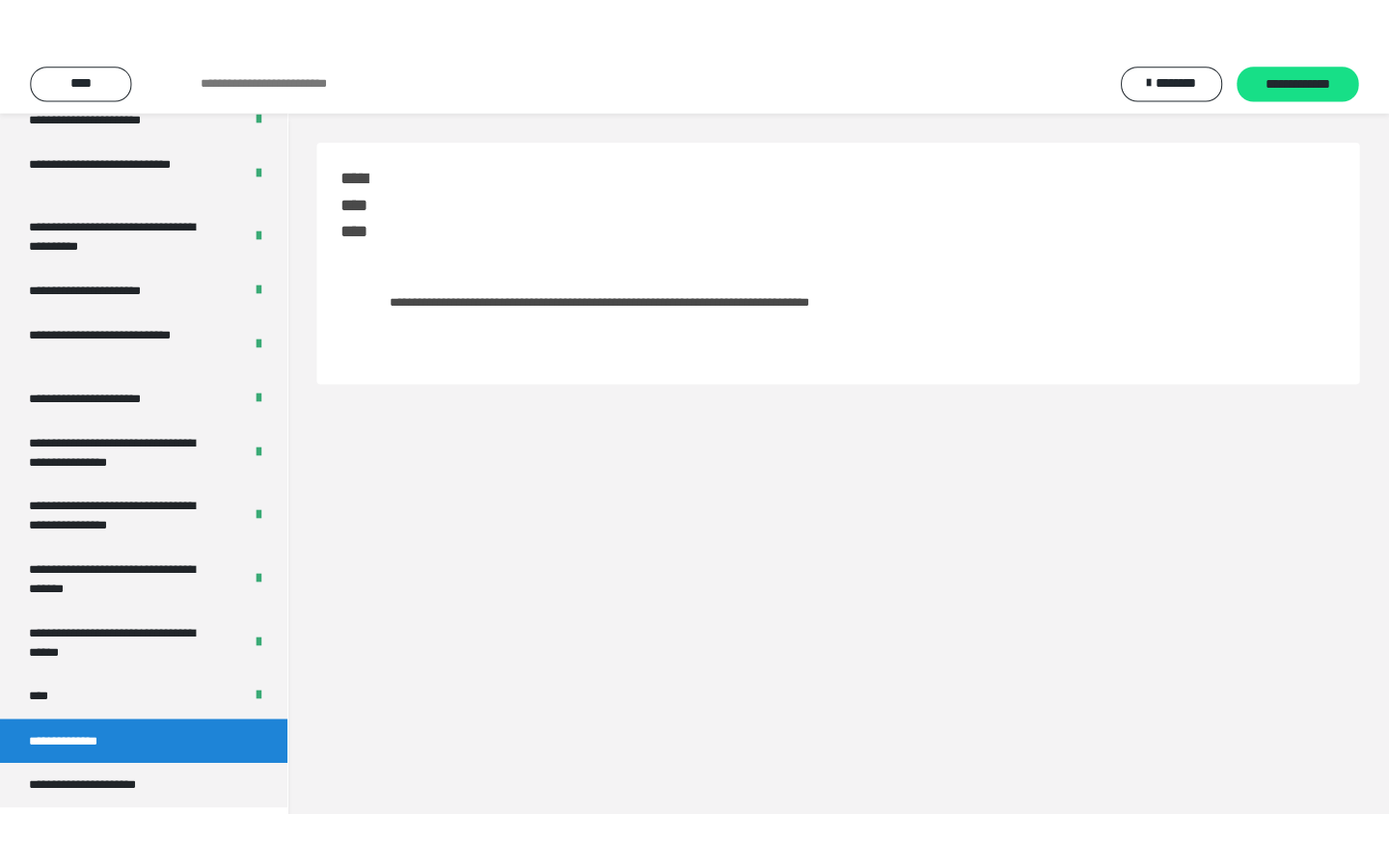 scroll, scrollTop: 4028, scrollLeft: 0, axis: vertical 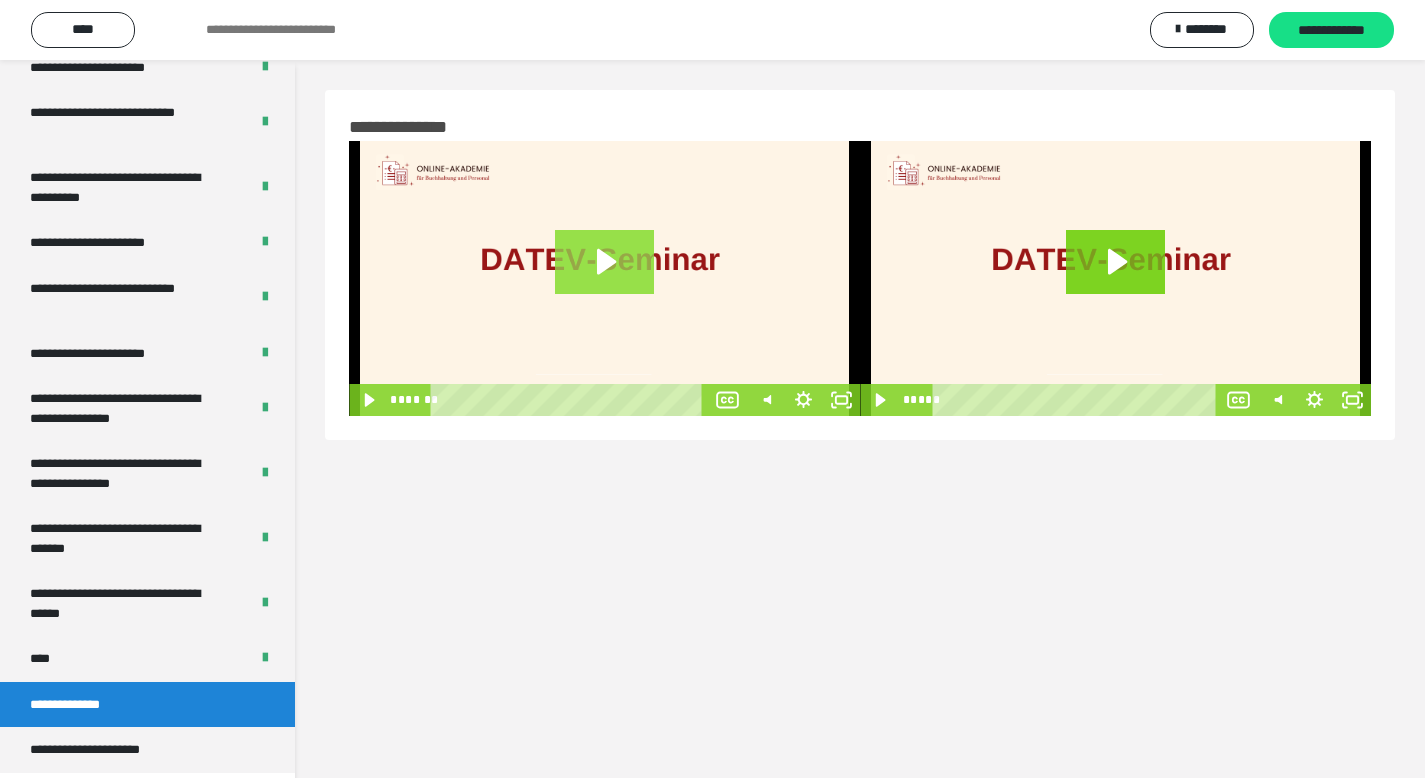 click 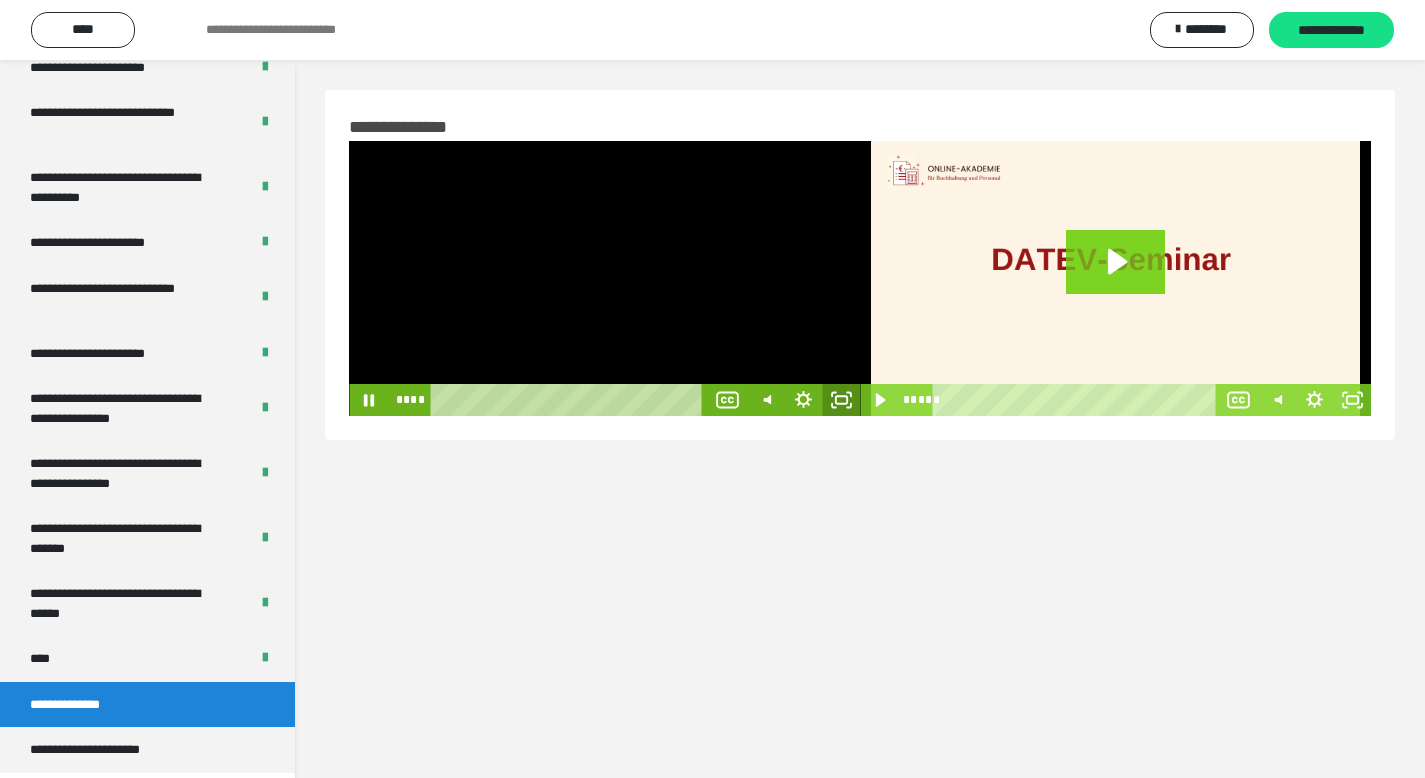 click 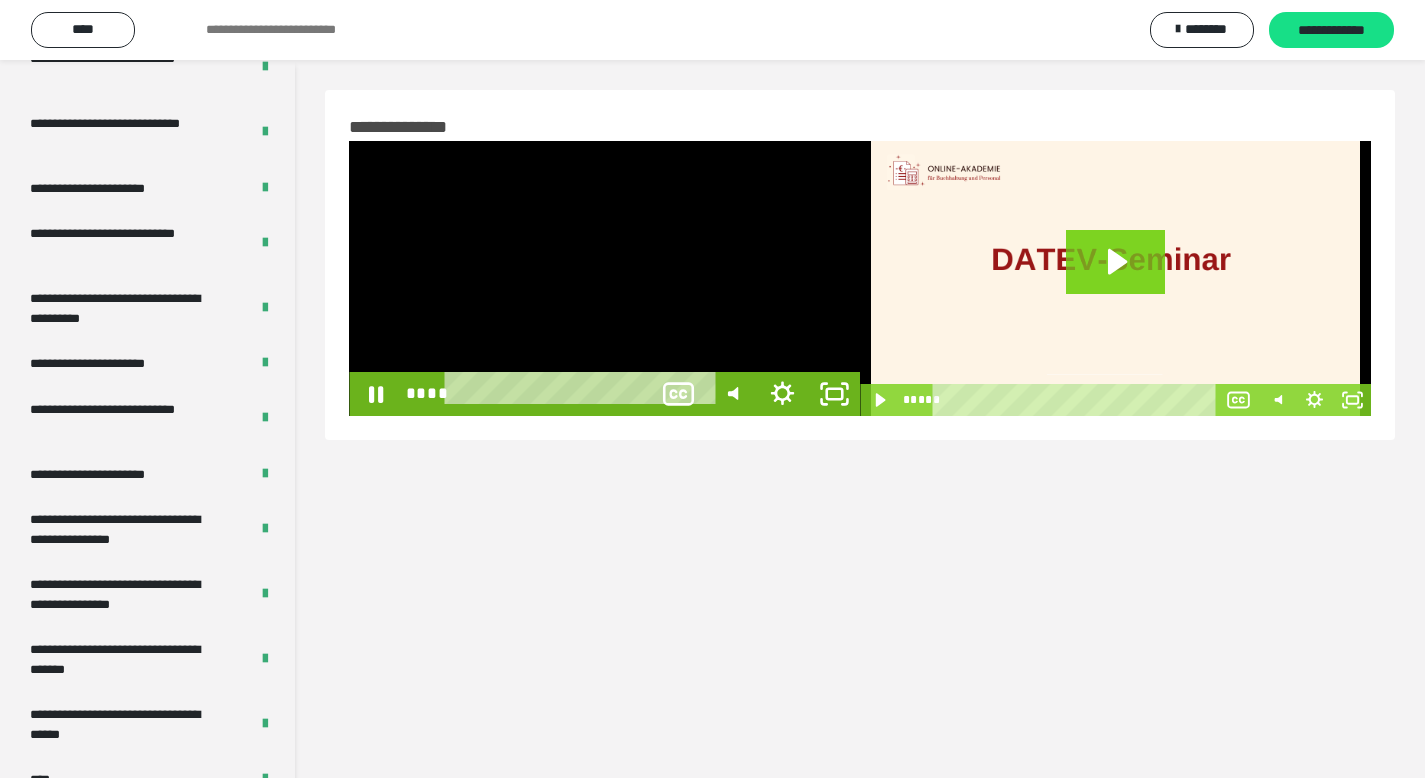 scroll, scrollTop: 4055, scrollLeft: 0, axis: vertical 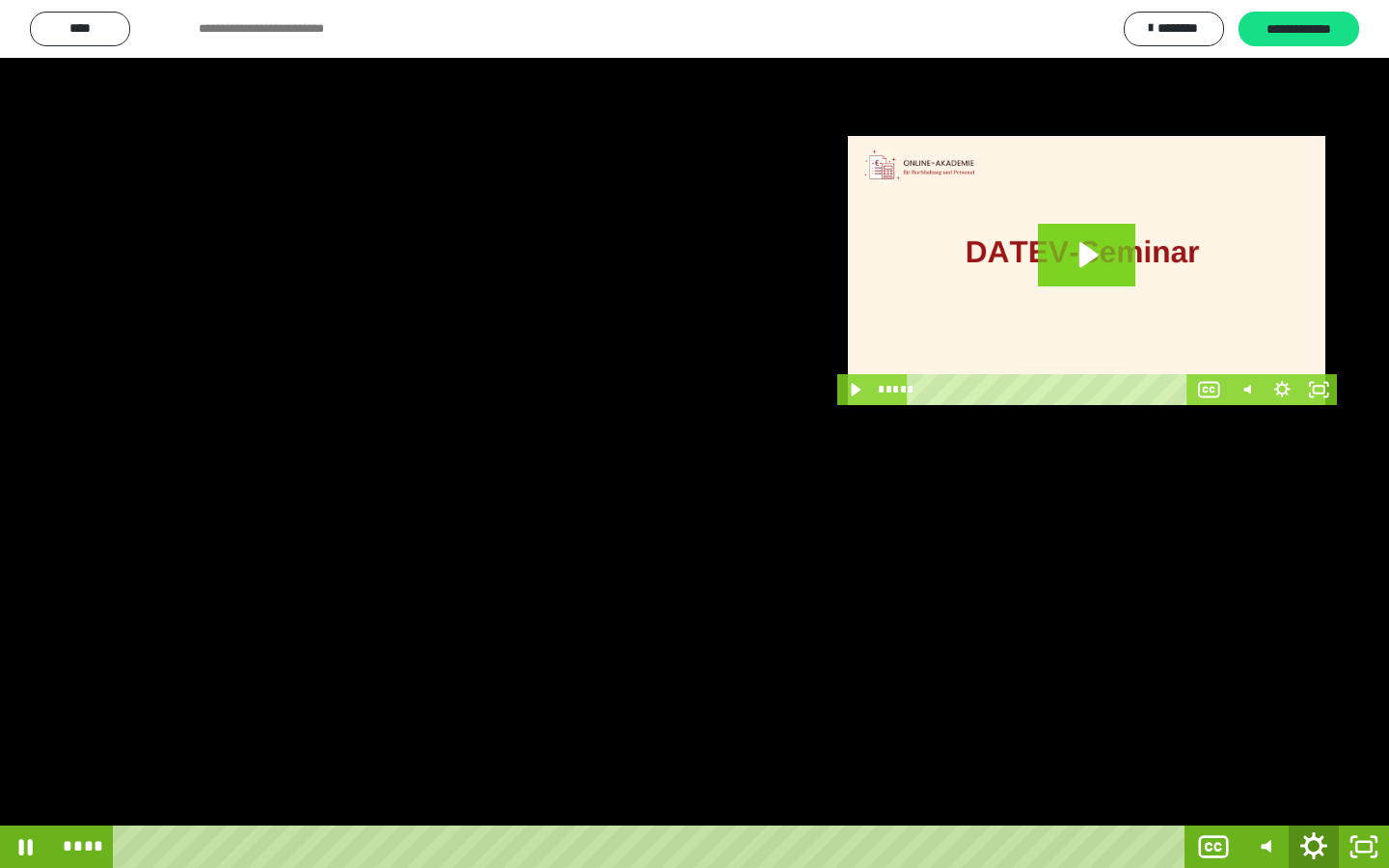 click 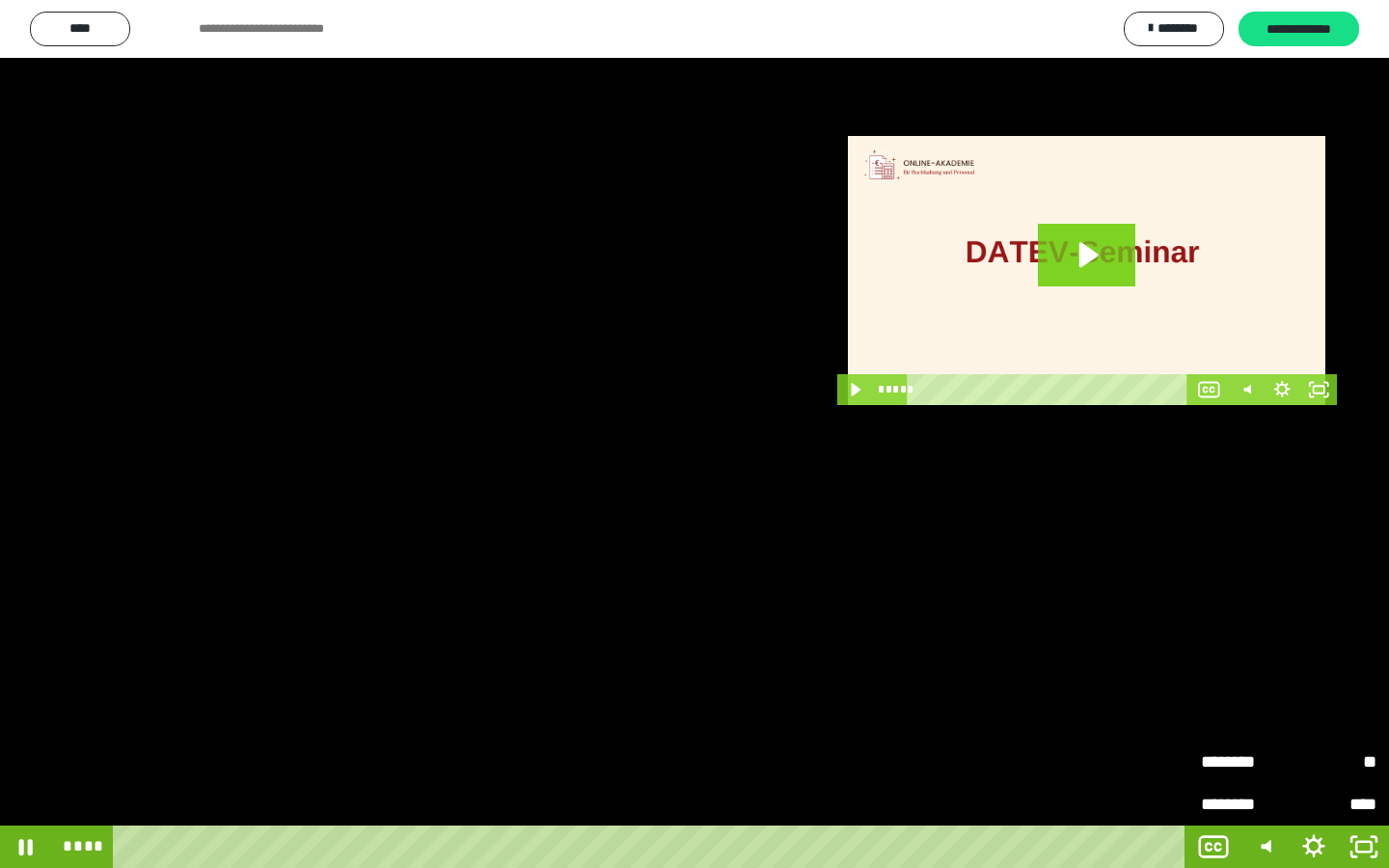 click on "**" at bounding box center (1332, 762) 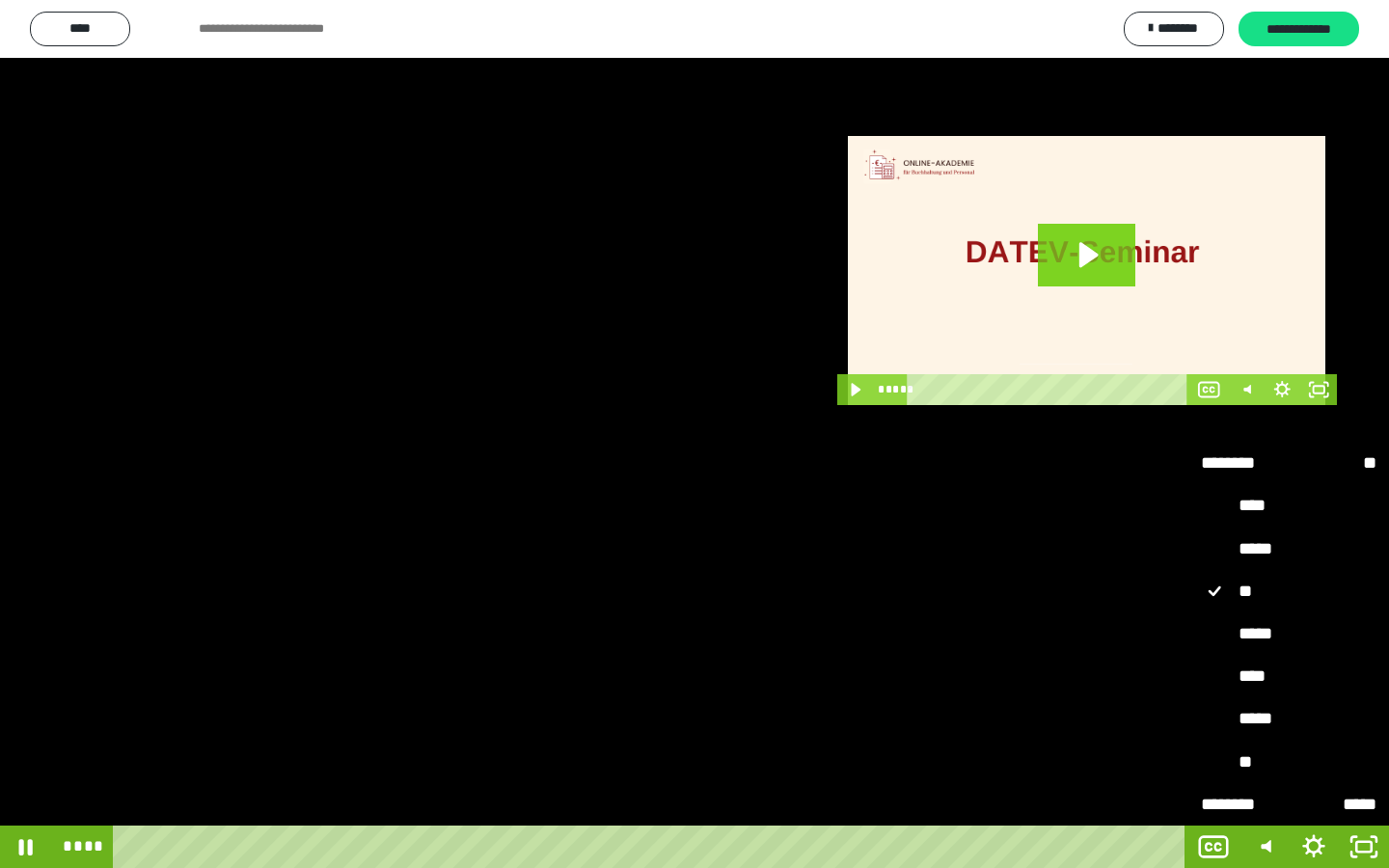 click on "**" at bounding box center (1289, 763) 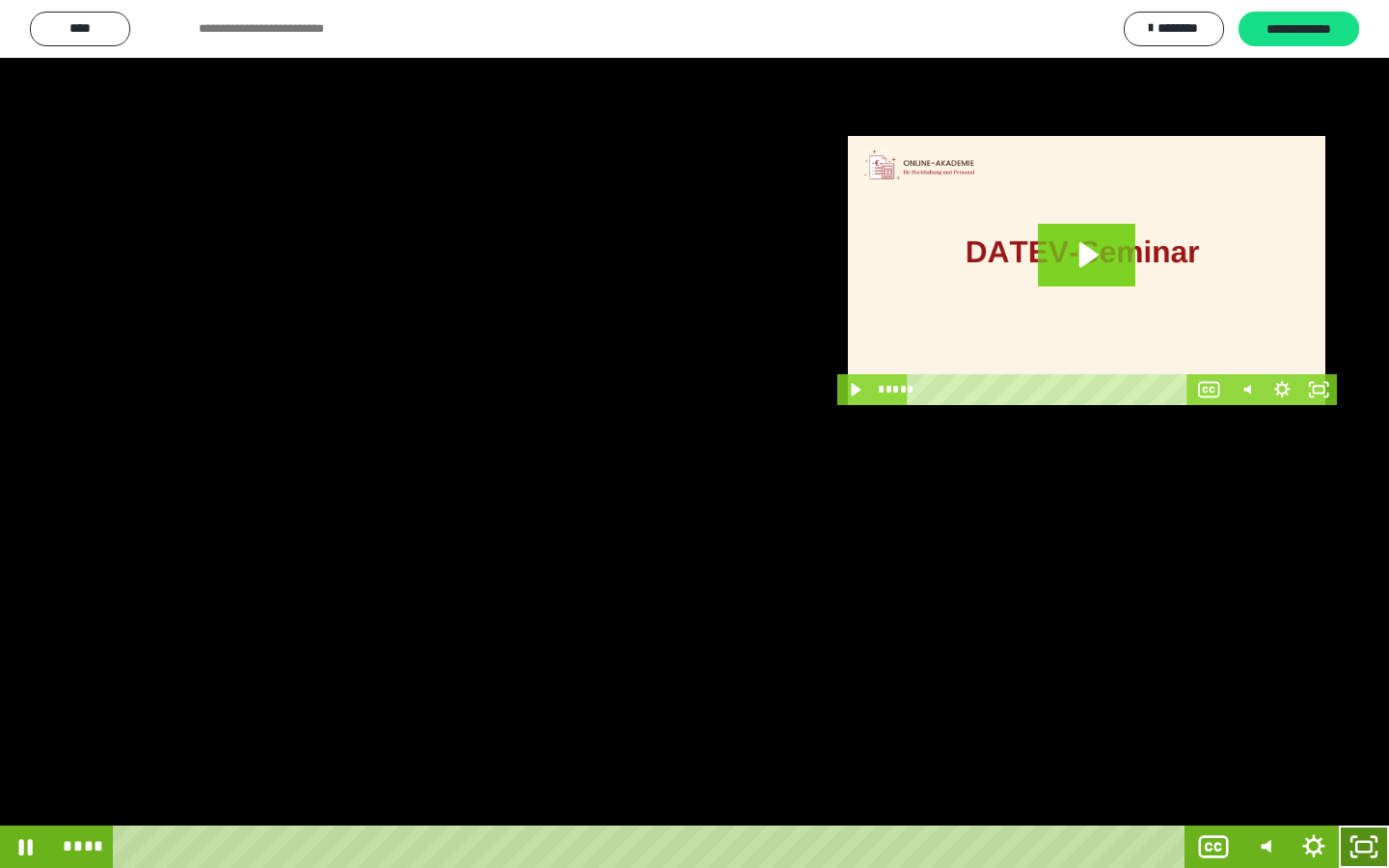 click 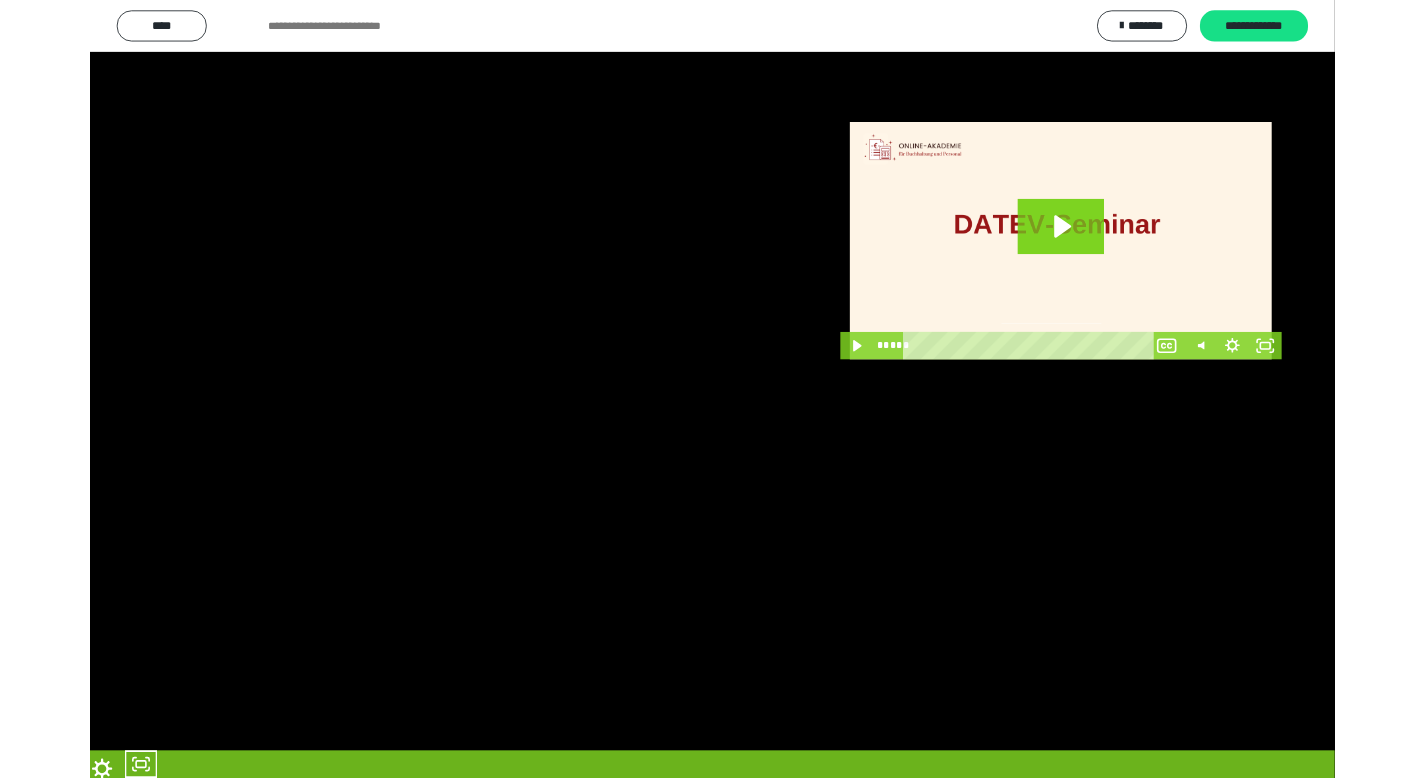 scroll, scrollTop: 4177, scrollLeft: 0, axis: vertical 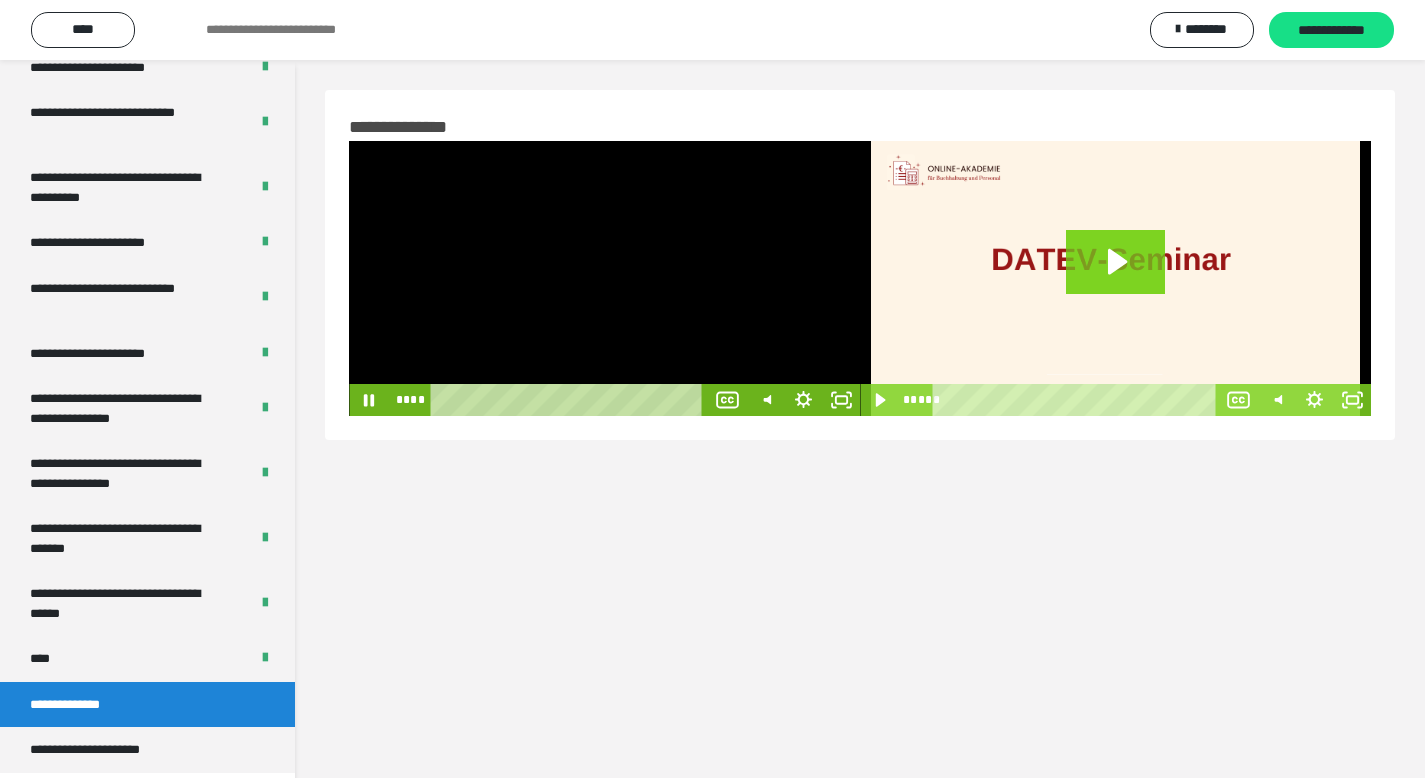 click at bounding box center [604, 278] 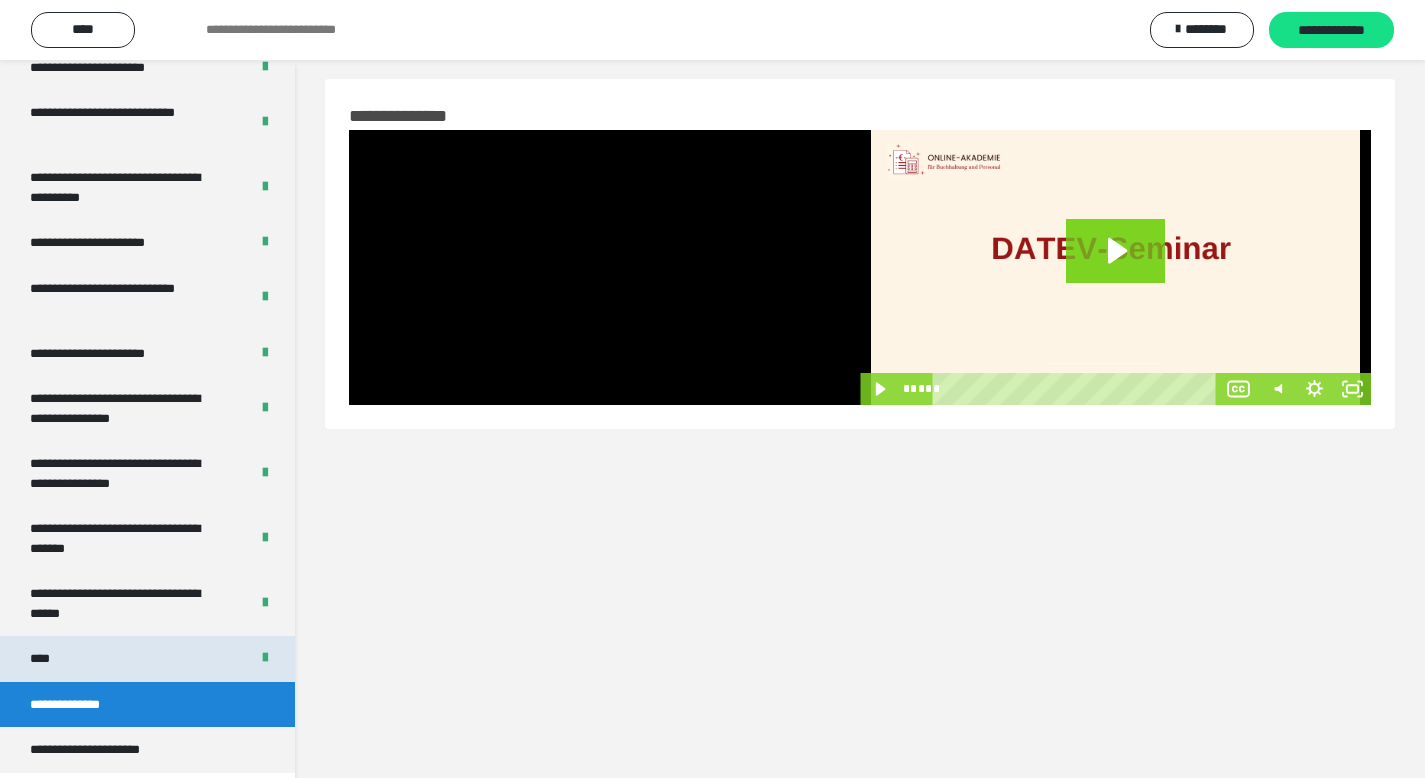 scroll, scrollTop: 60, scrollLeft: 0, axis: vertical 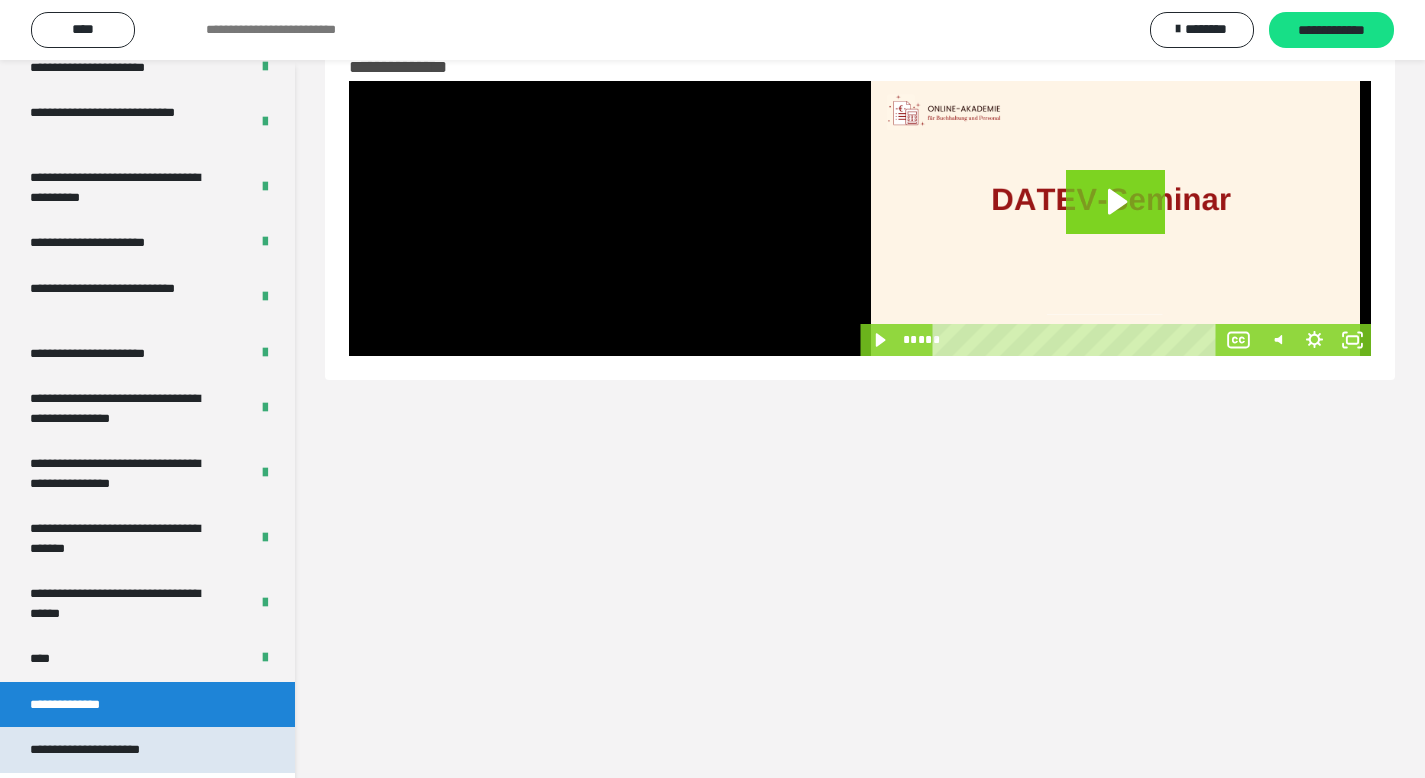 click on "**********" at bounding box center [106, 750] 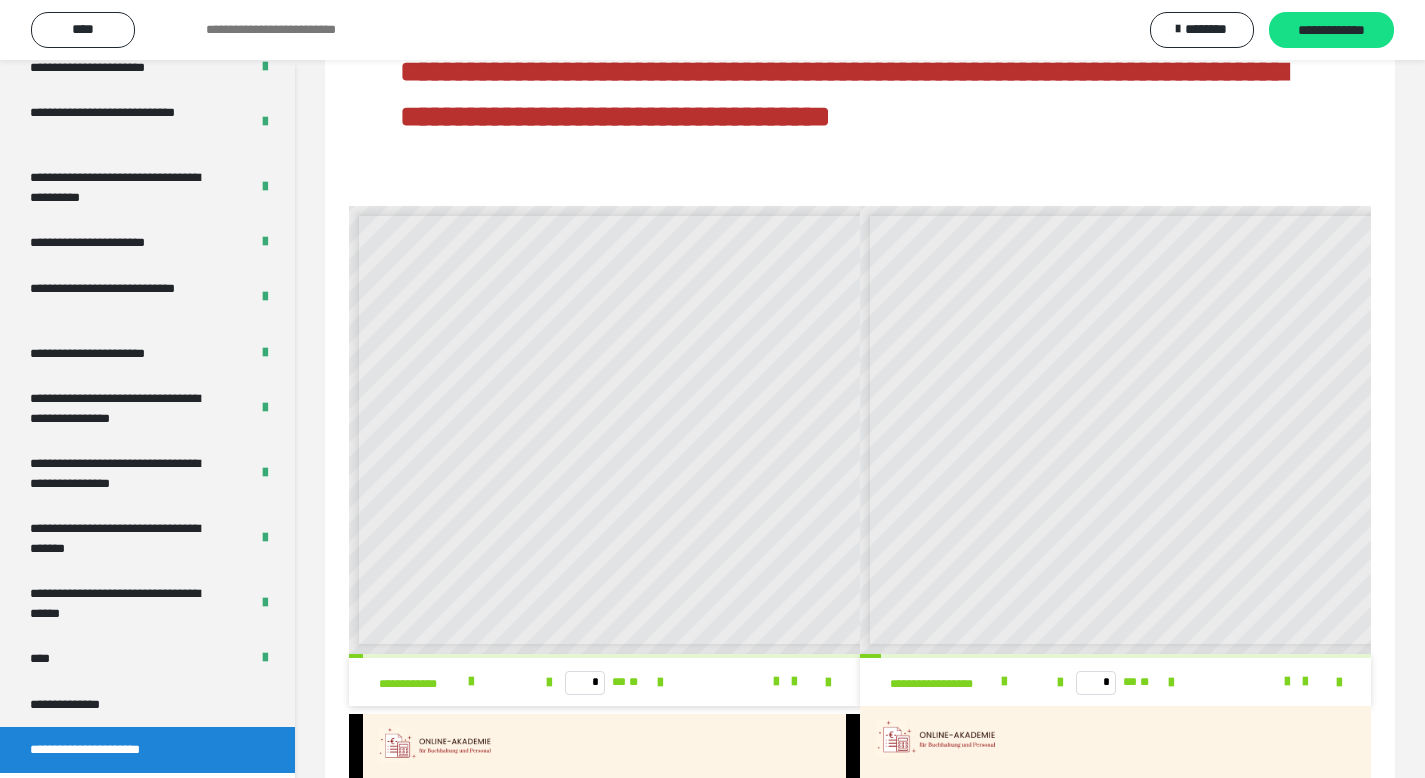 scroll, scrollTop: 255, scrollLeft: 0, axis: vertical 